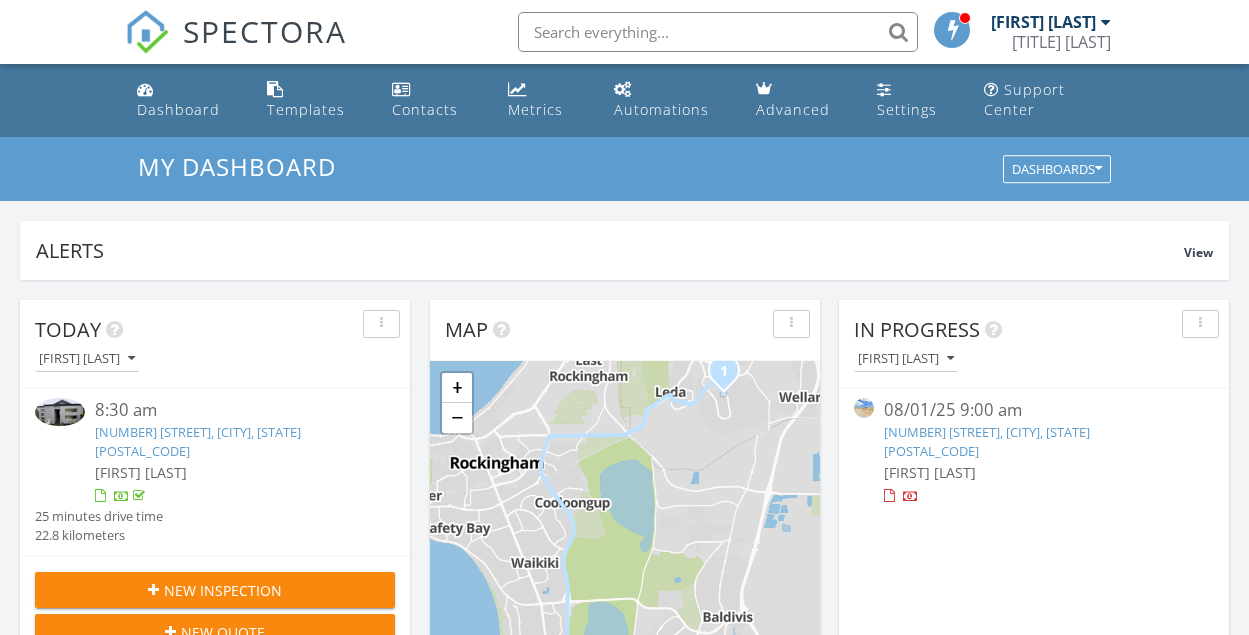 scroll, scrollTop: 600, scrollLeft: 0, axis: vertical 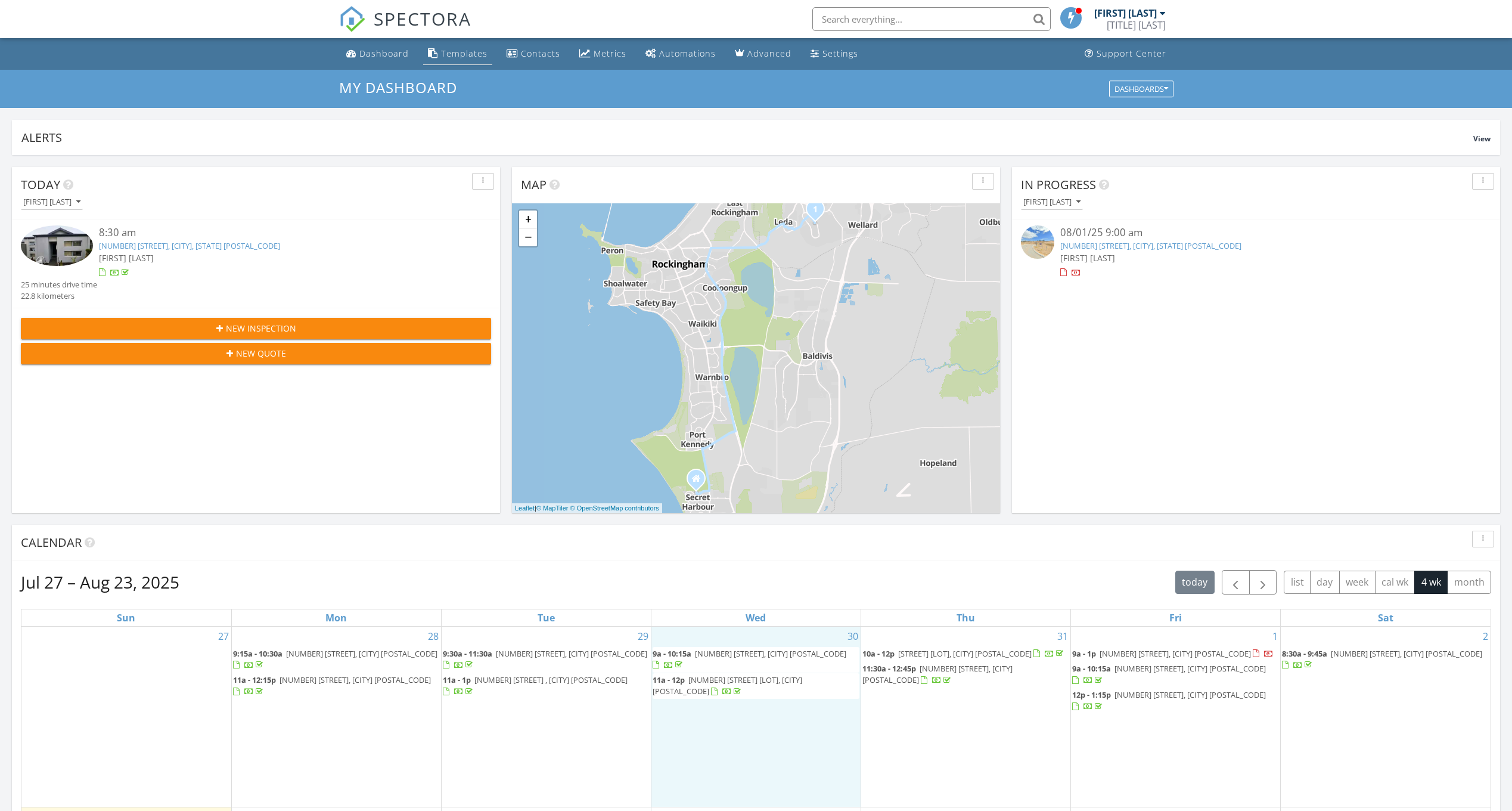 click on "Templates" at bounding box center [464, 53] 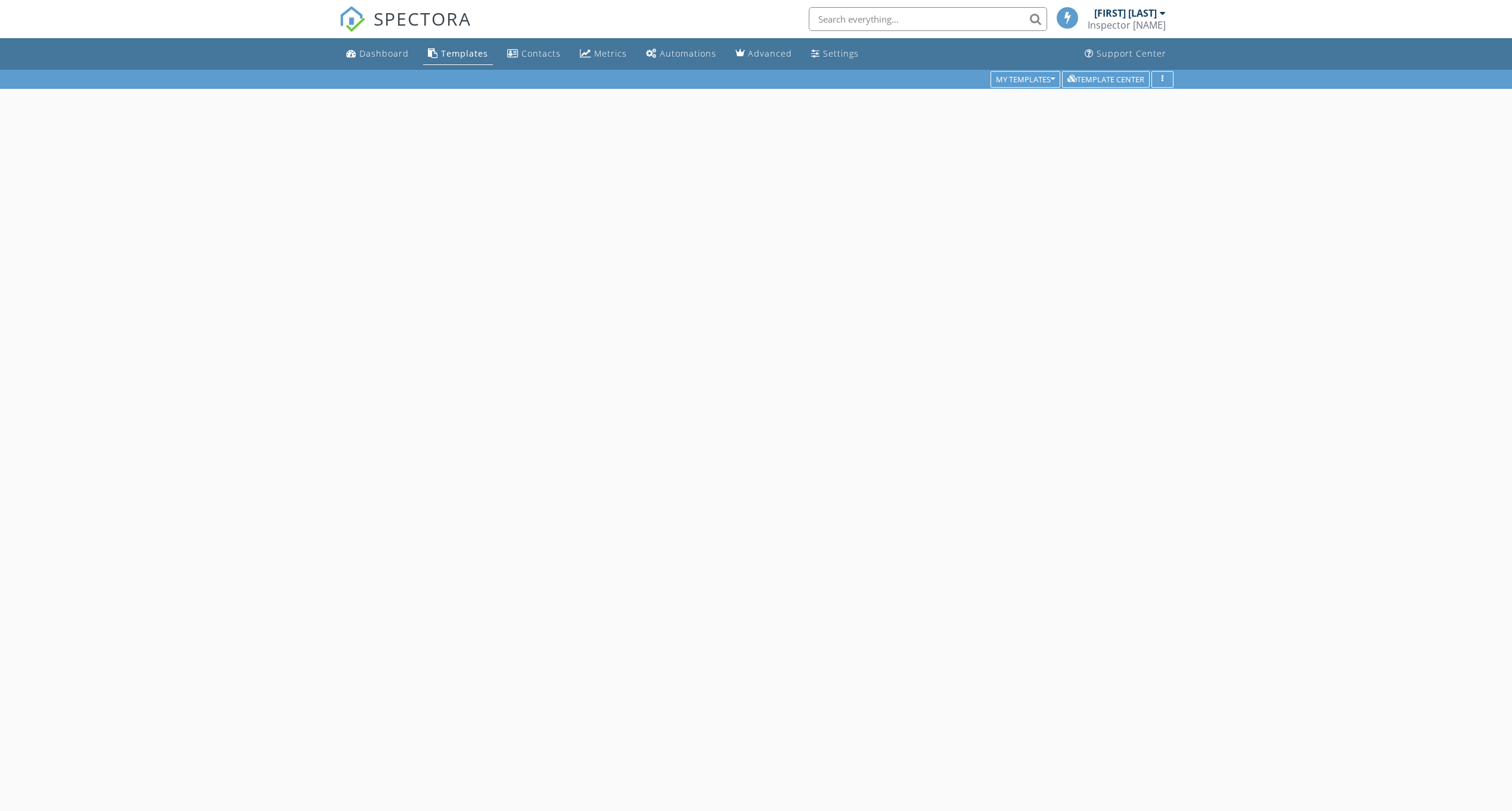 scroll, scrollTop: 0, scrollLeft: 0, axis: both 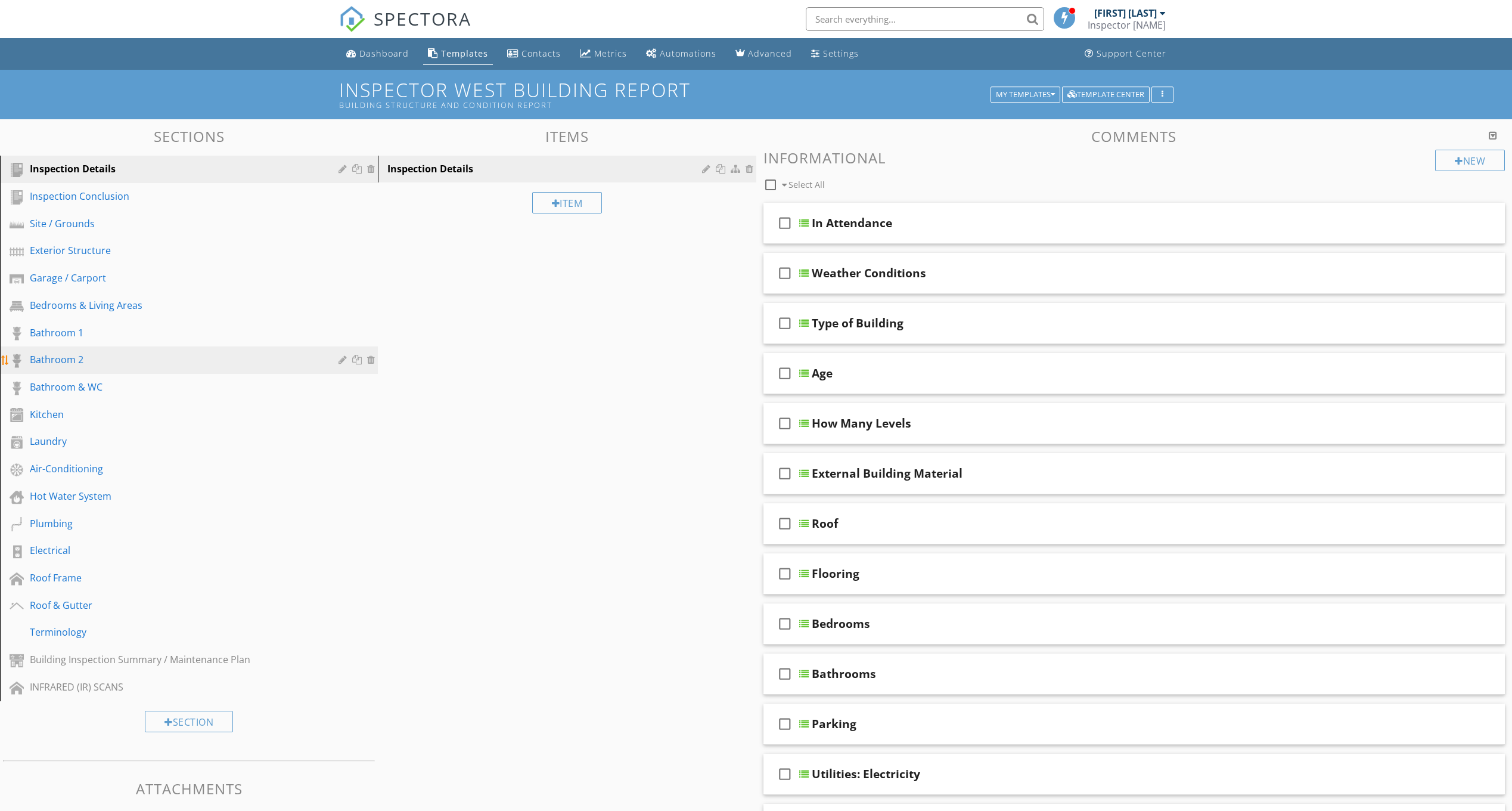 click on "Bathroom 2" at bounding box center [175, 360] 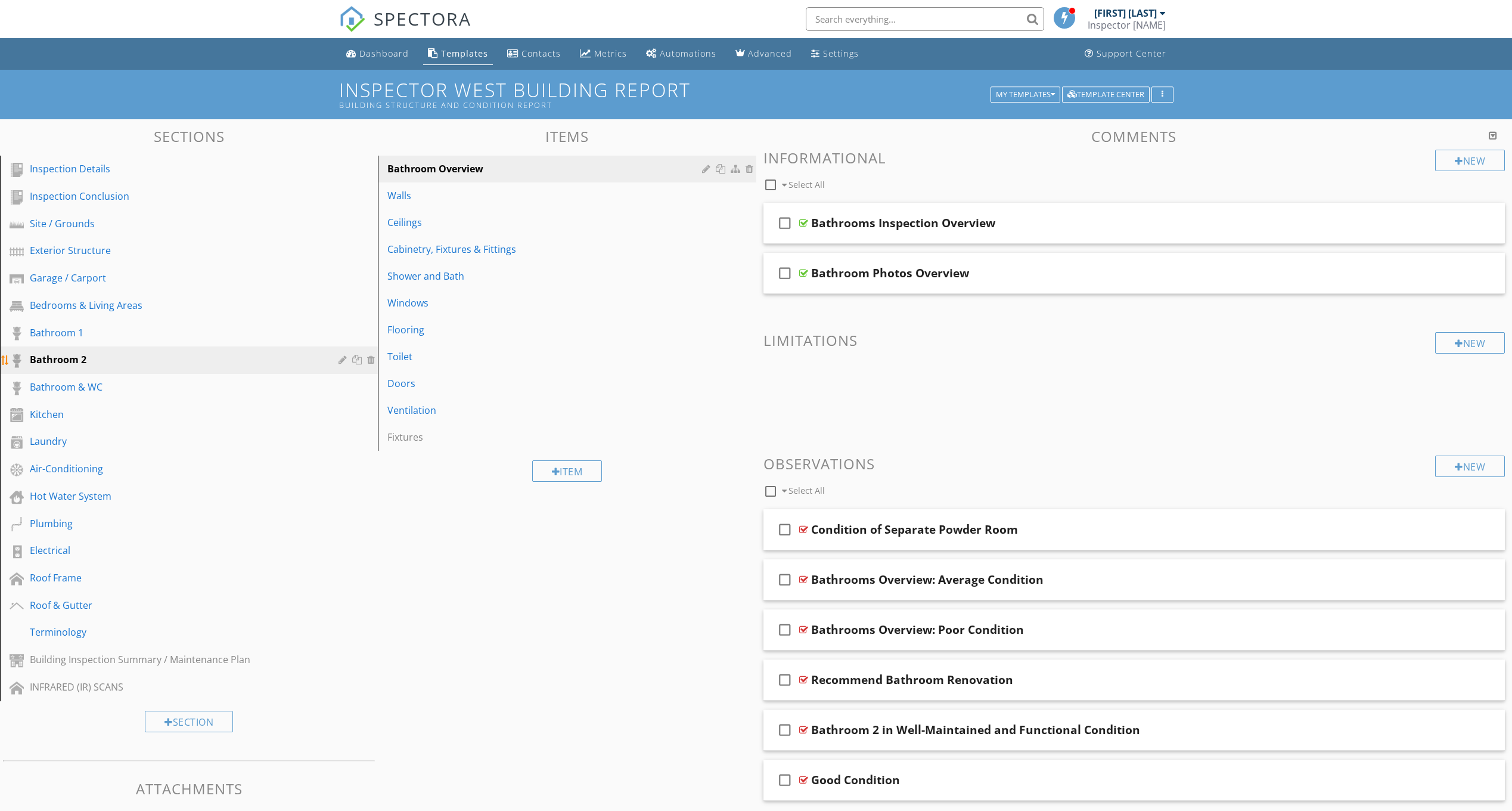 click at bounding box center [344, 360] 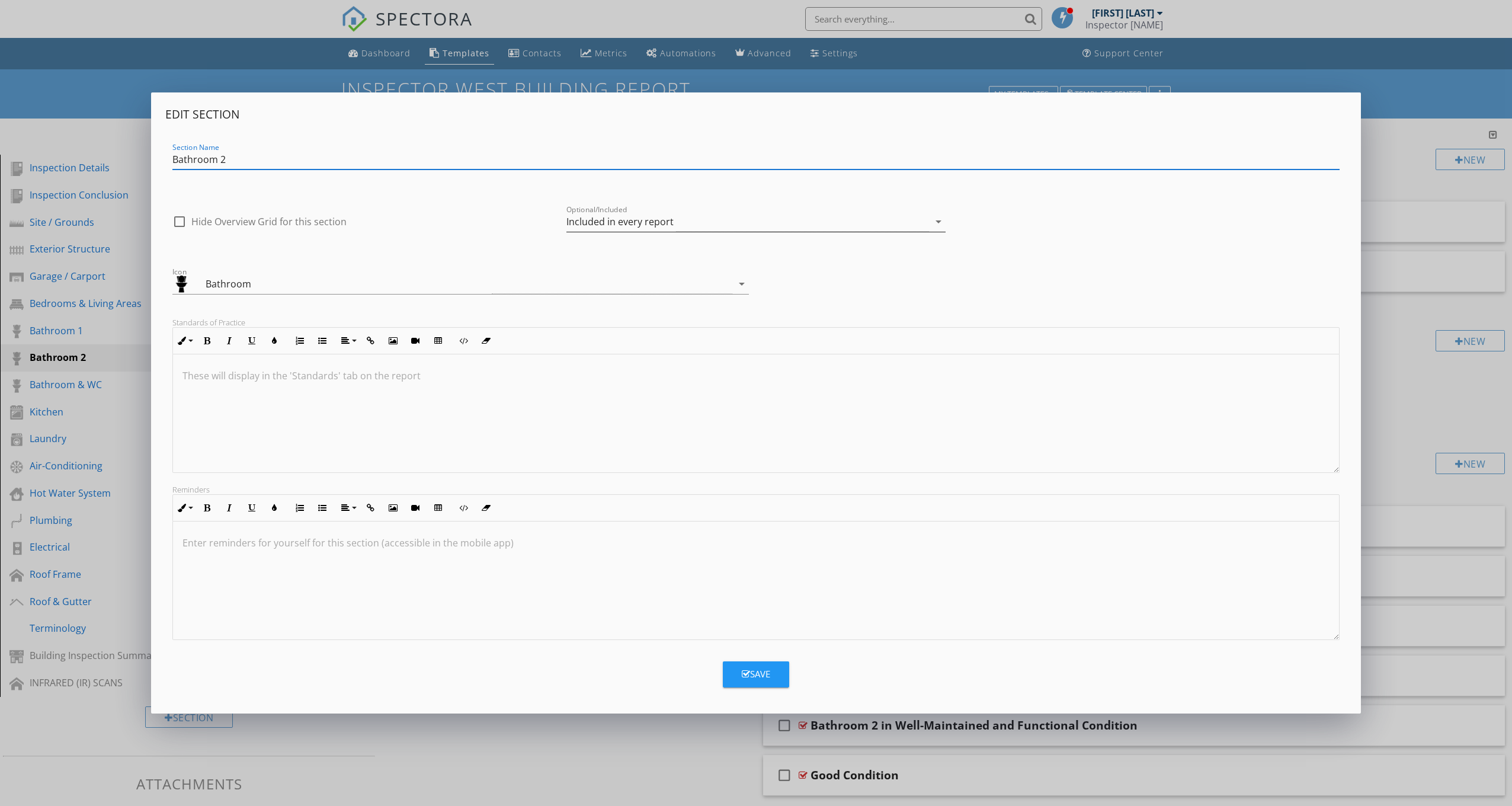 click on "Included in every report" at bounding box center (620, 222) 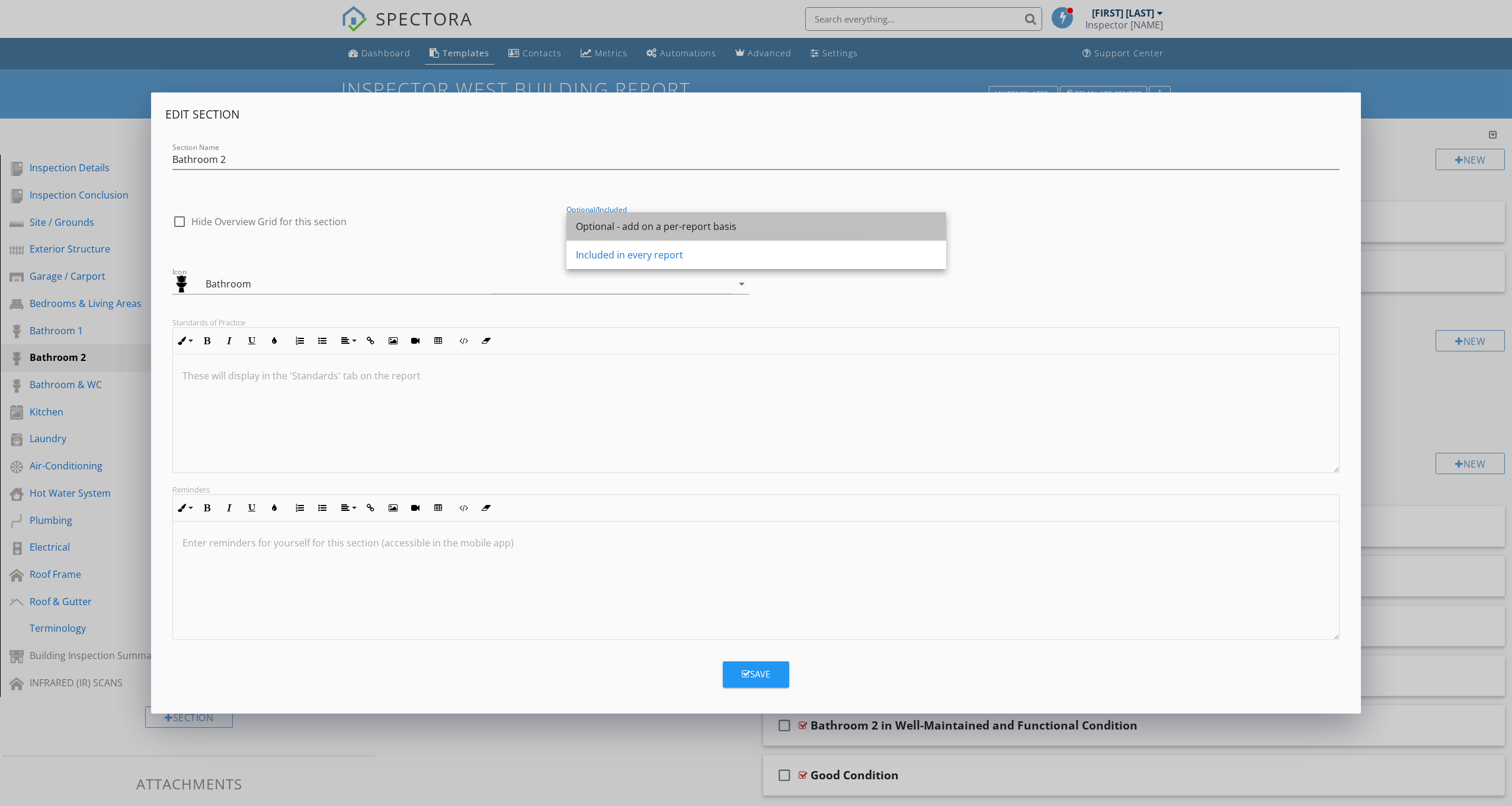 click on "Optional - add on a per-report basis" at bounding box center (756, 226) 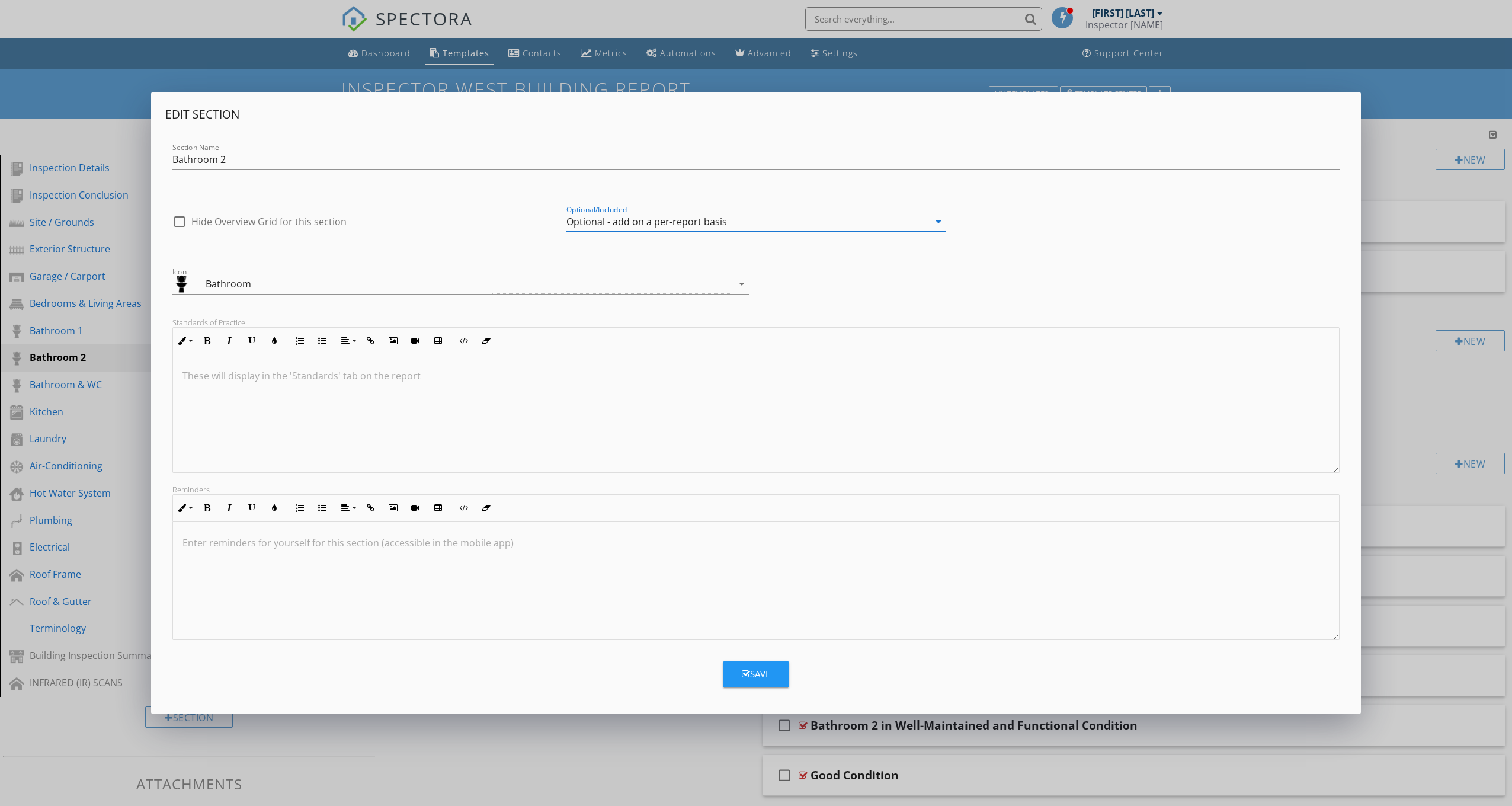 click on "Save" at bounding box center (756, 674) 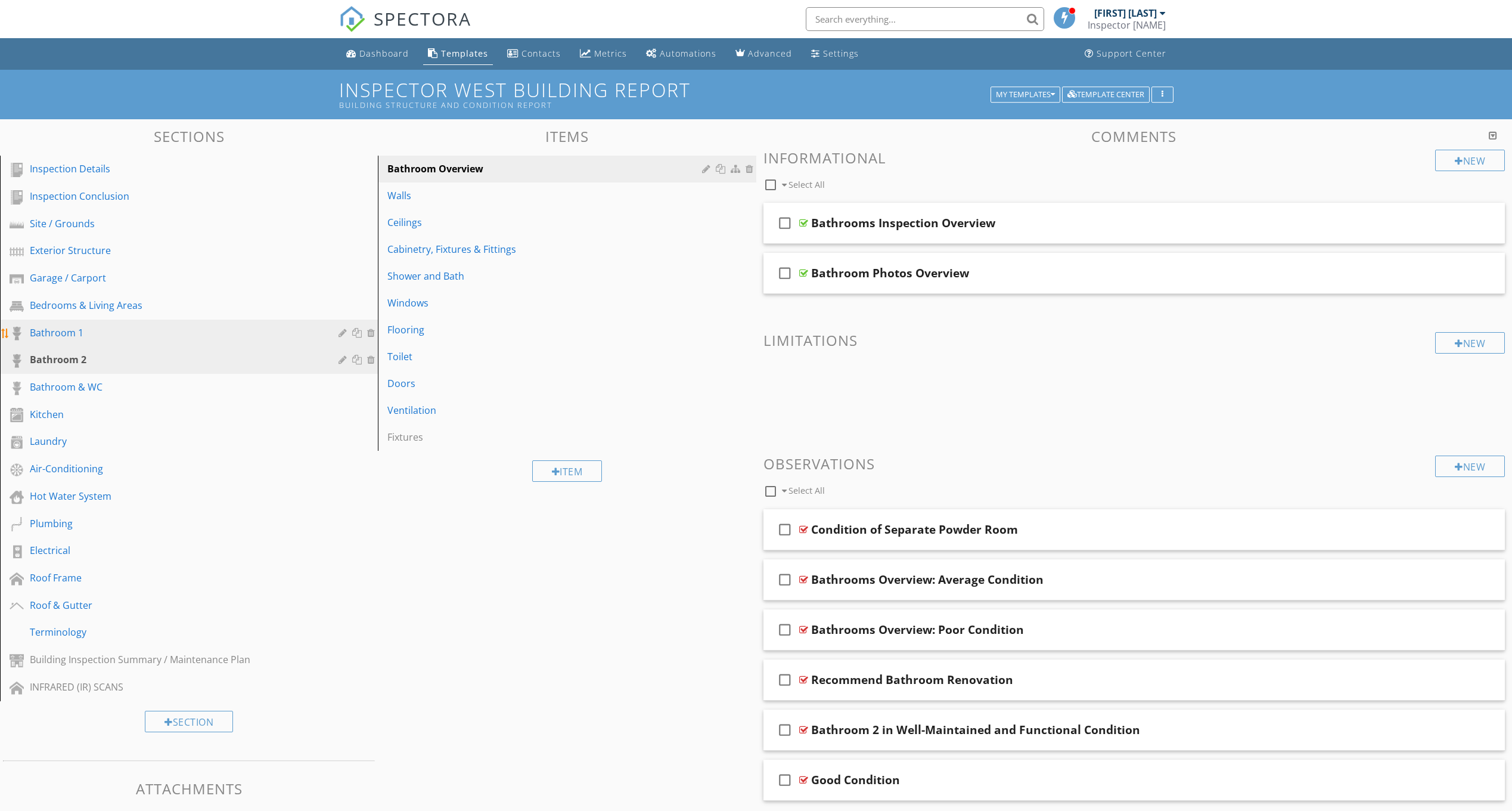 click on "Bathroom 1" at bounding box center [175, 333] 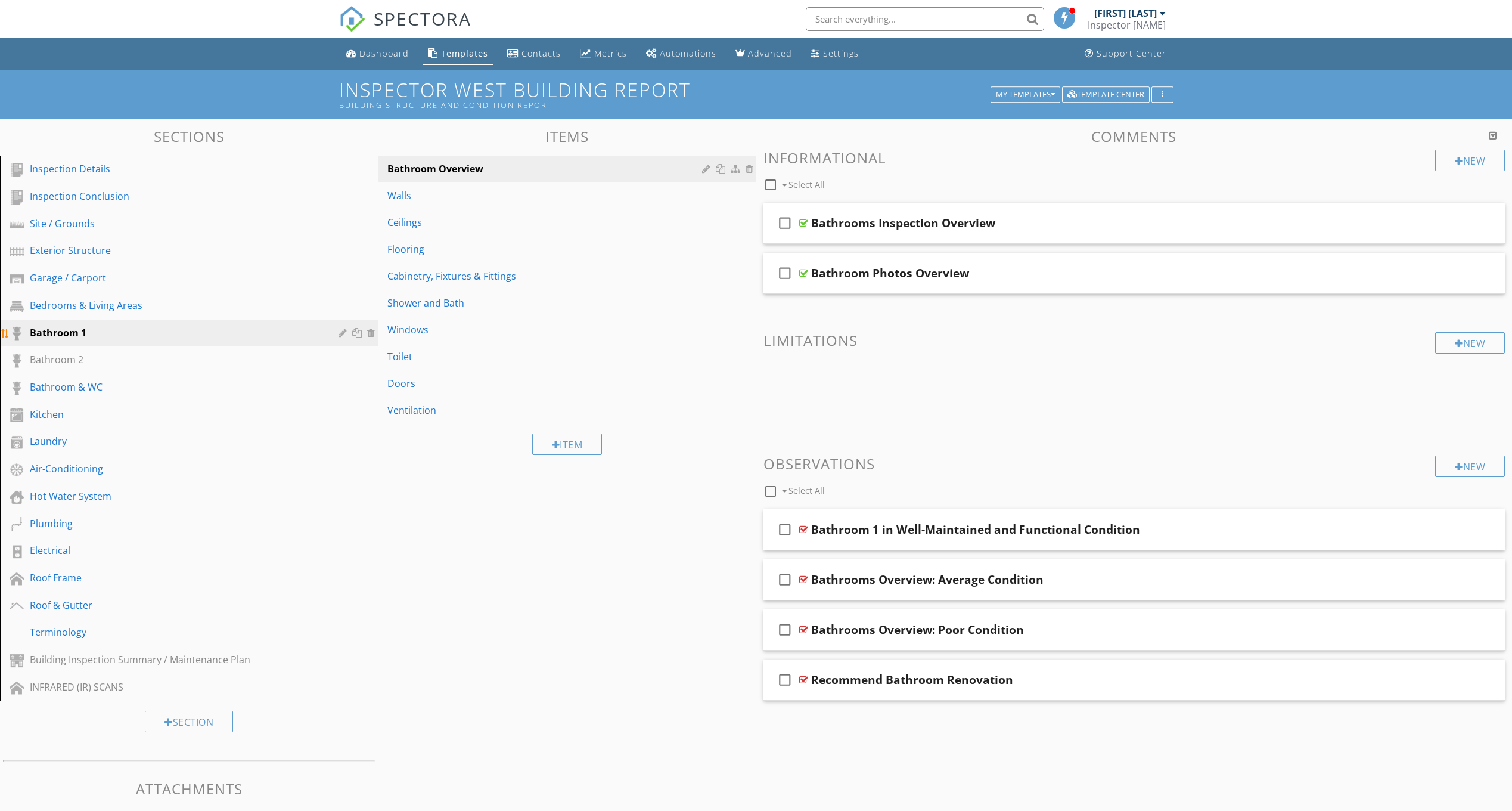 click at bounding box center (344, 333) 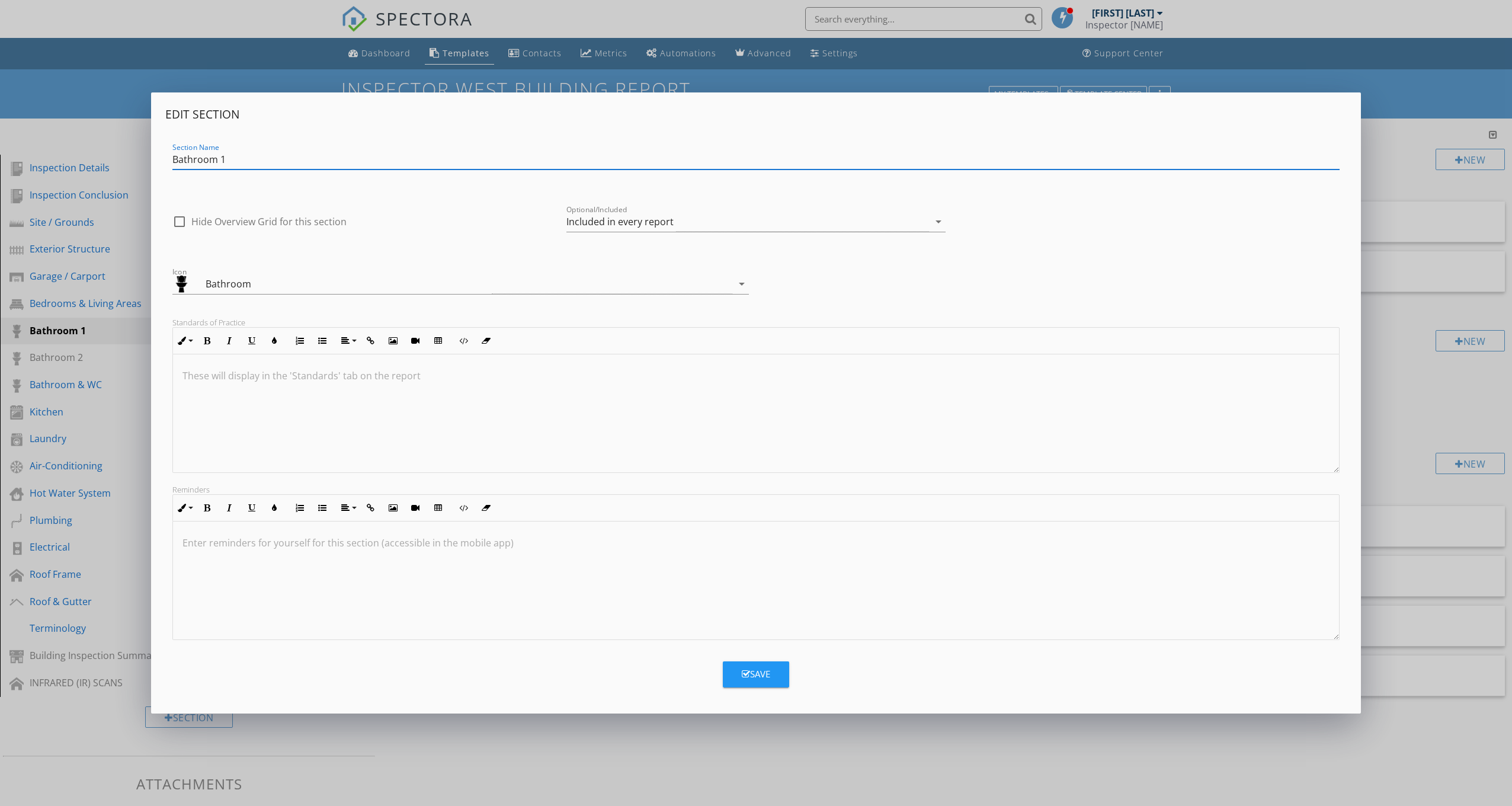 click on "Bathroom 1" at bounding box center [756, 159] 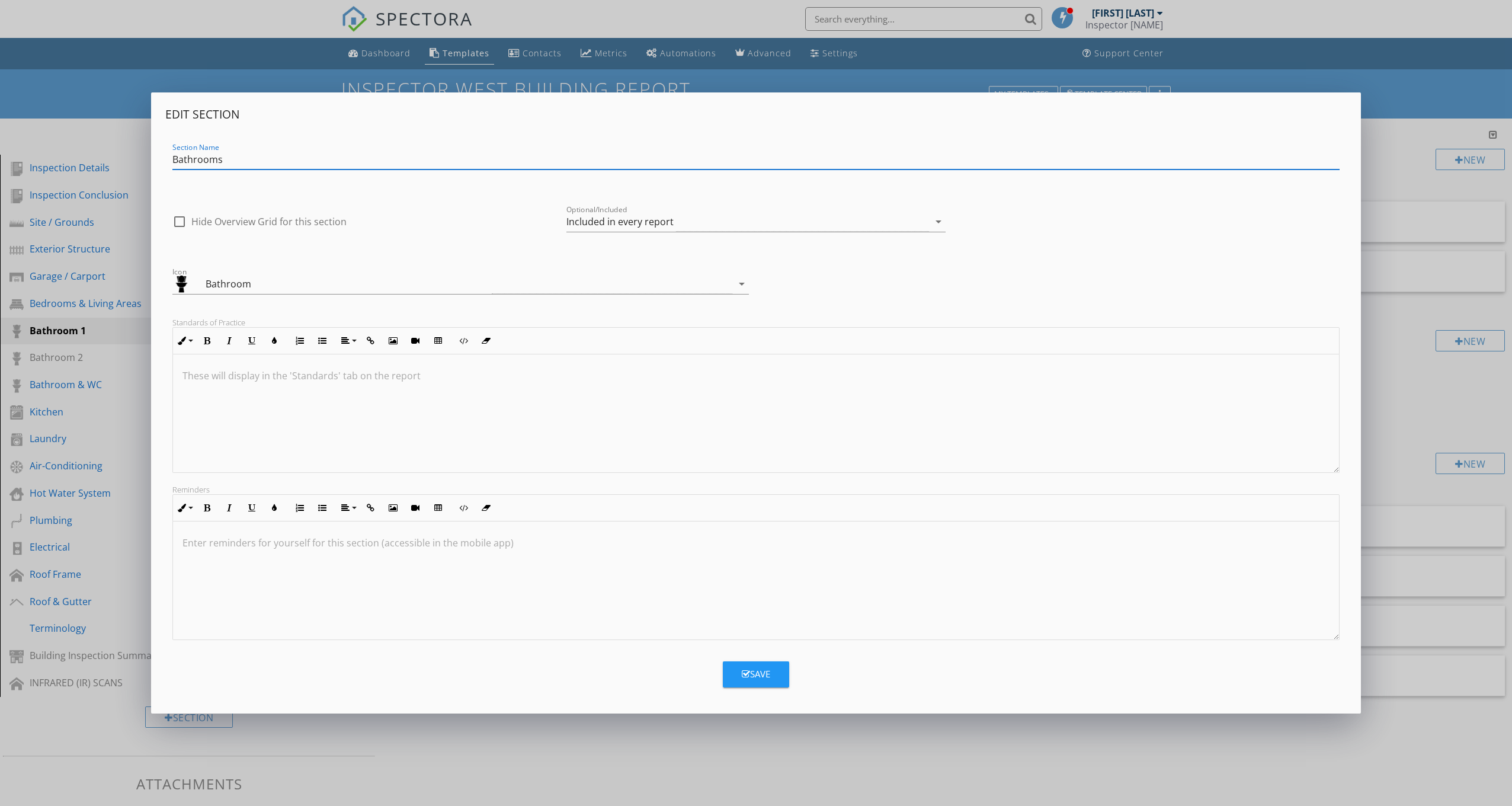 type on "Bathrooms" 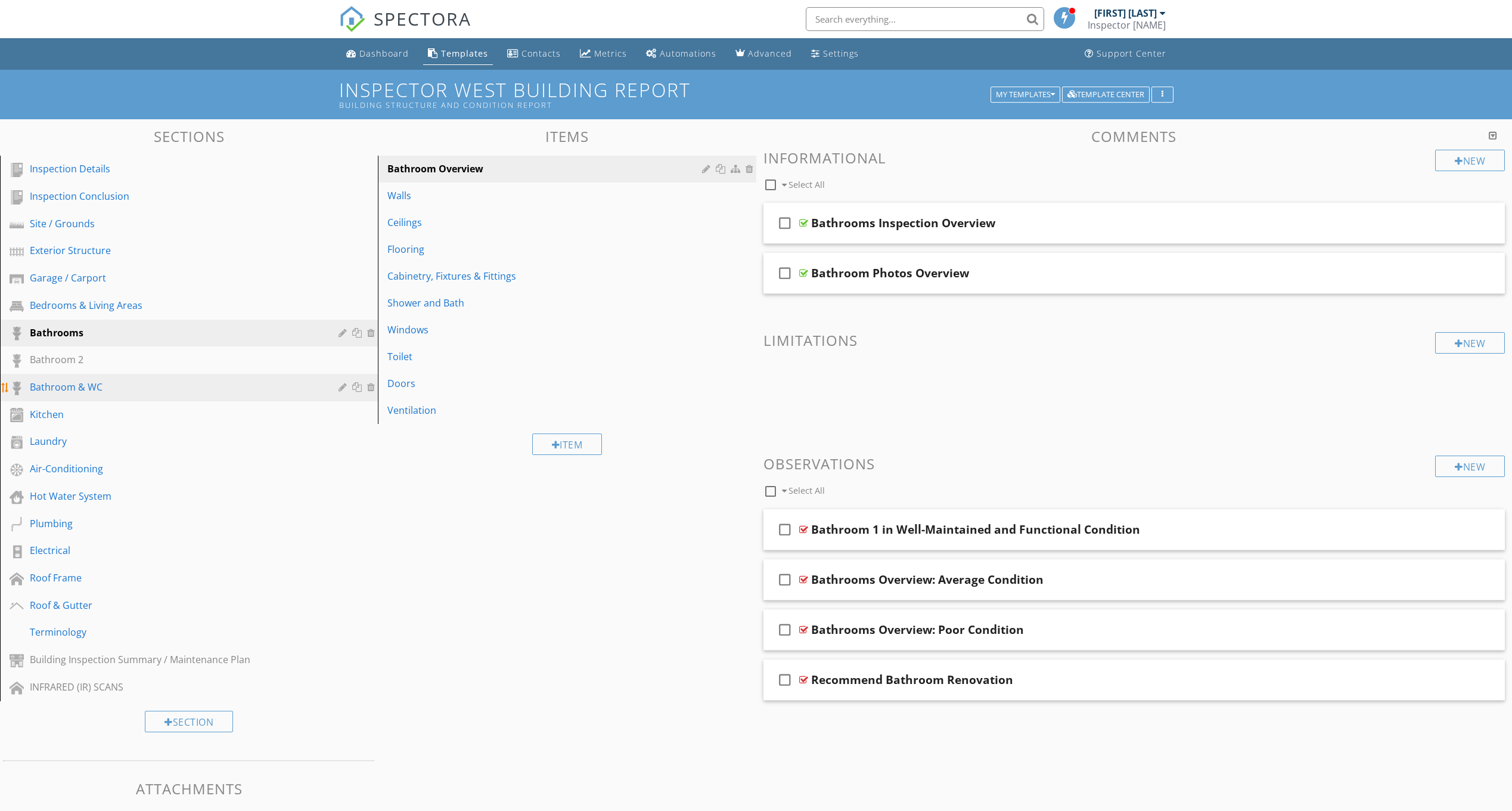 click at bounding box center [344, 387] 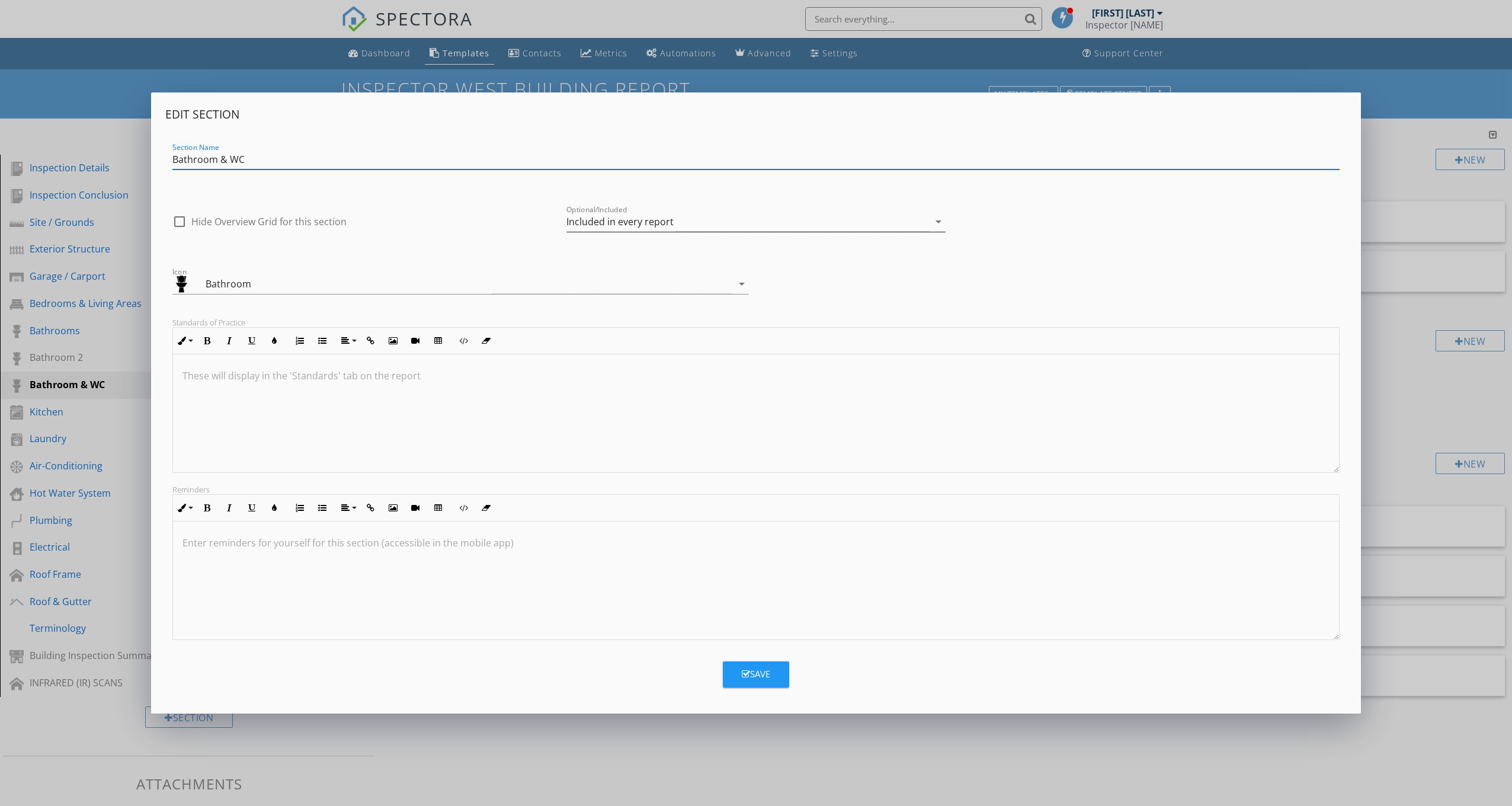 click on "Included in every report" at bounding box center [620, 222] 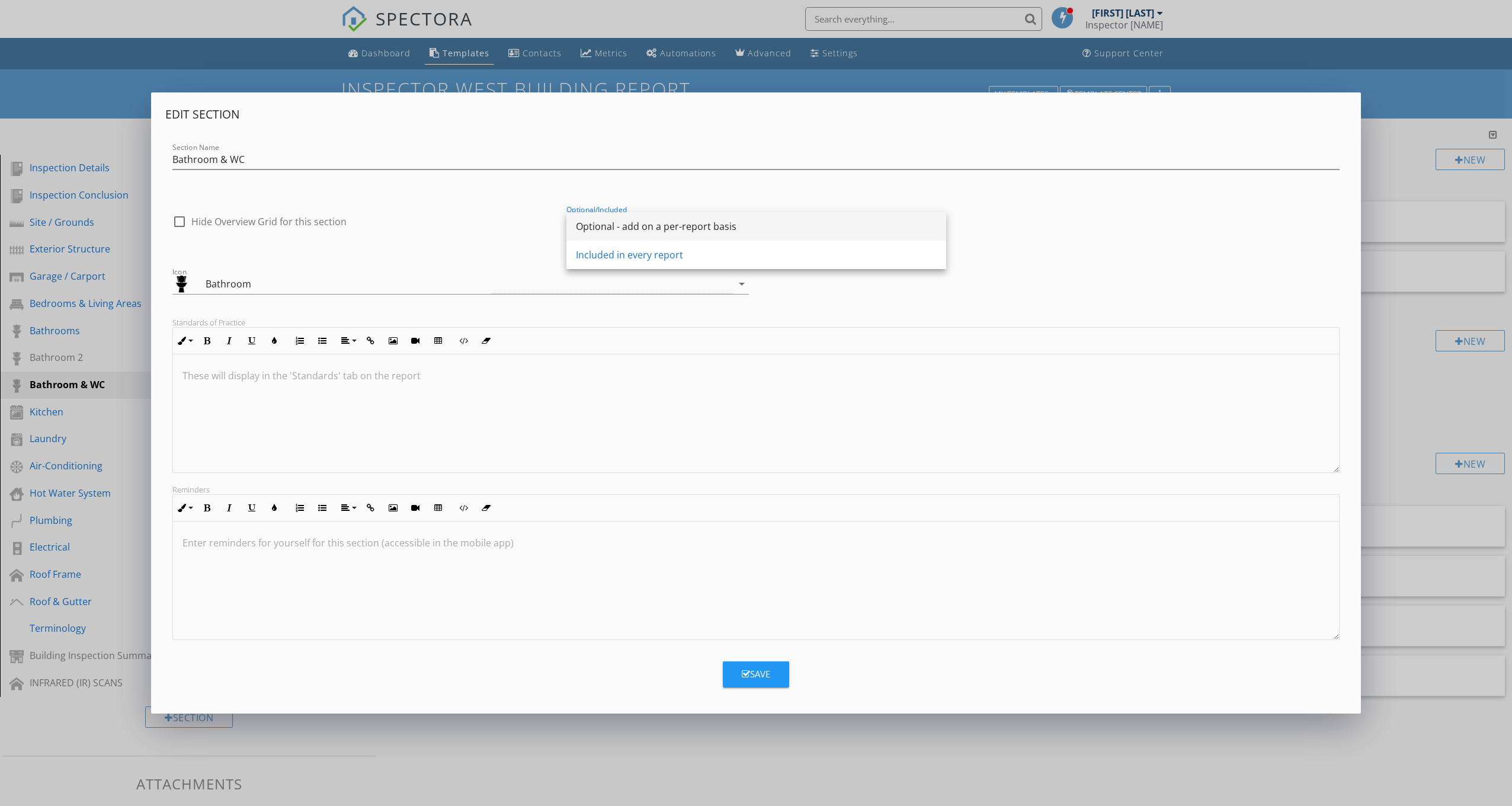 click on "Optional - add on a per-report basis" at bounding box center (756, 226) 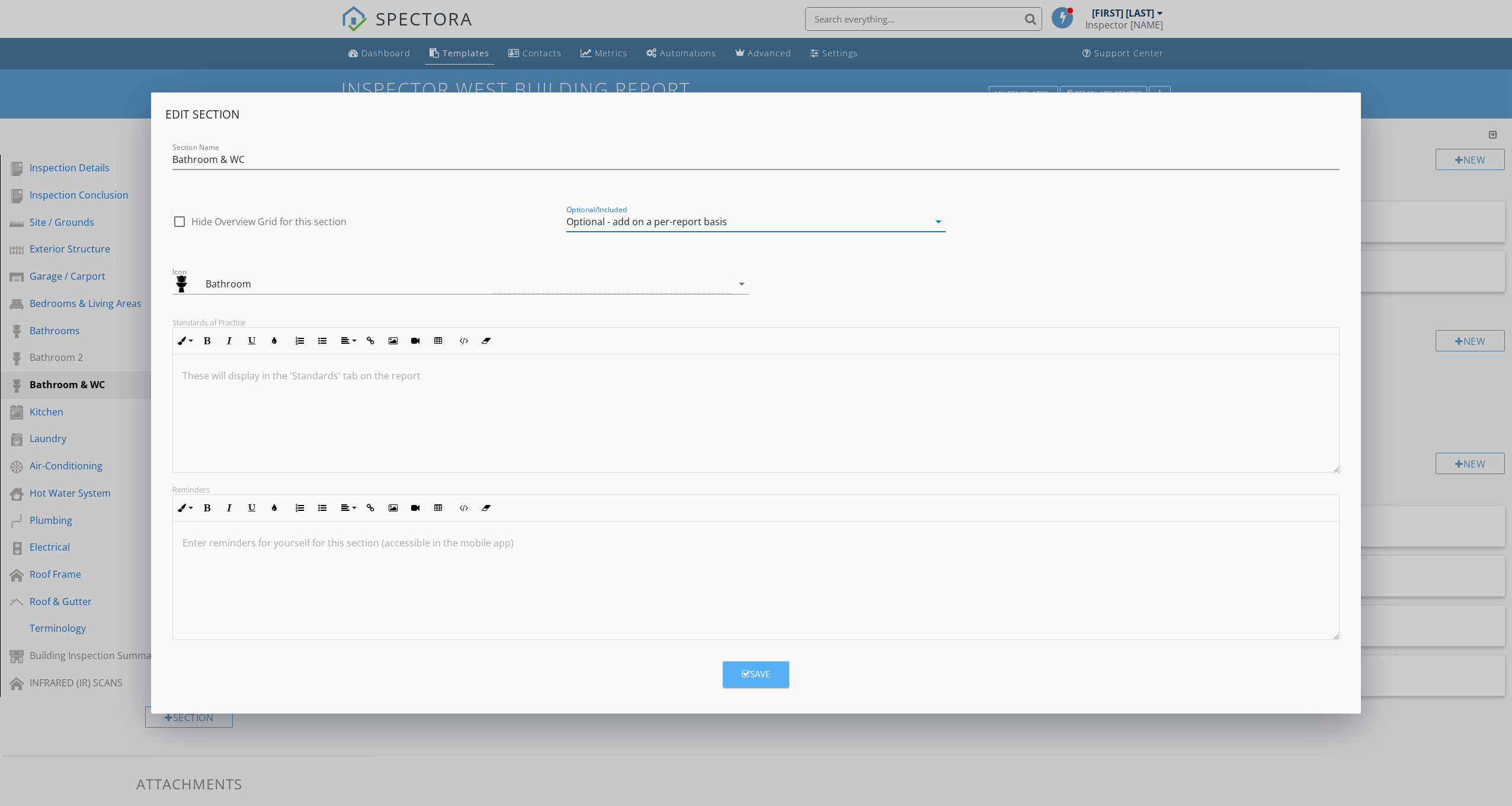 click on "Save" at bounding box center [756, 674] 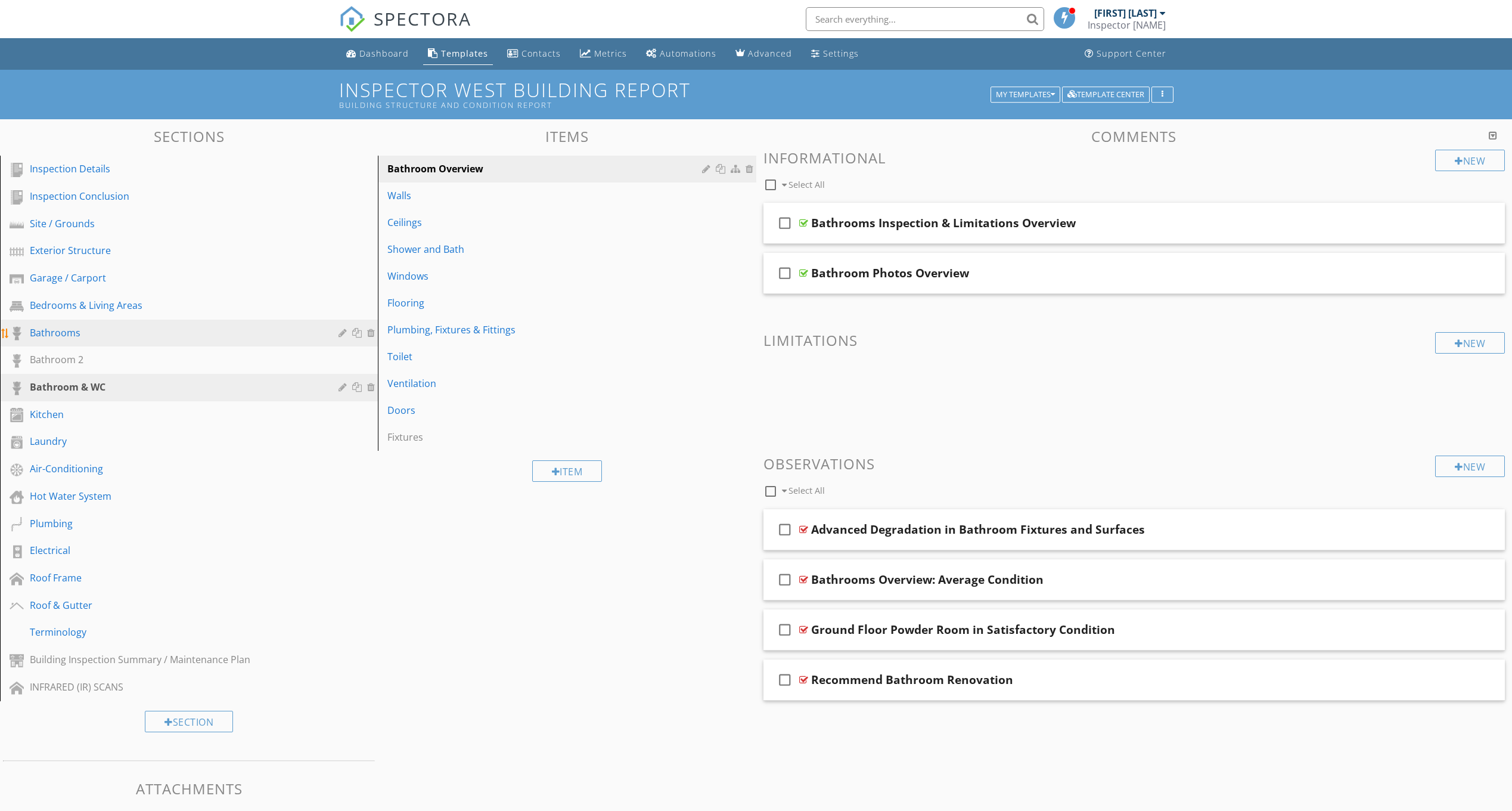 click on "Bathrooms" at bounding box center (191, 333) 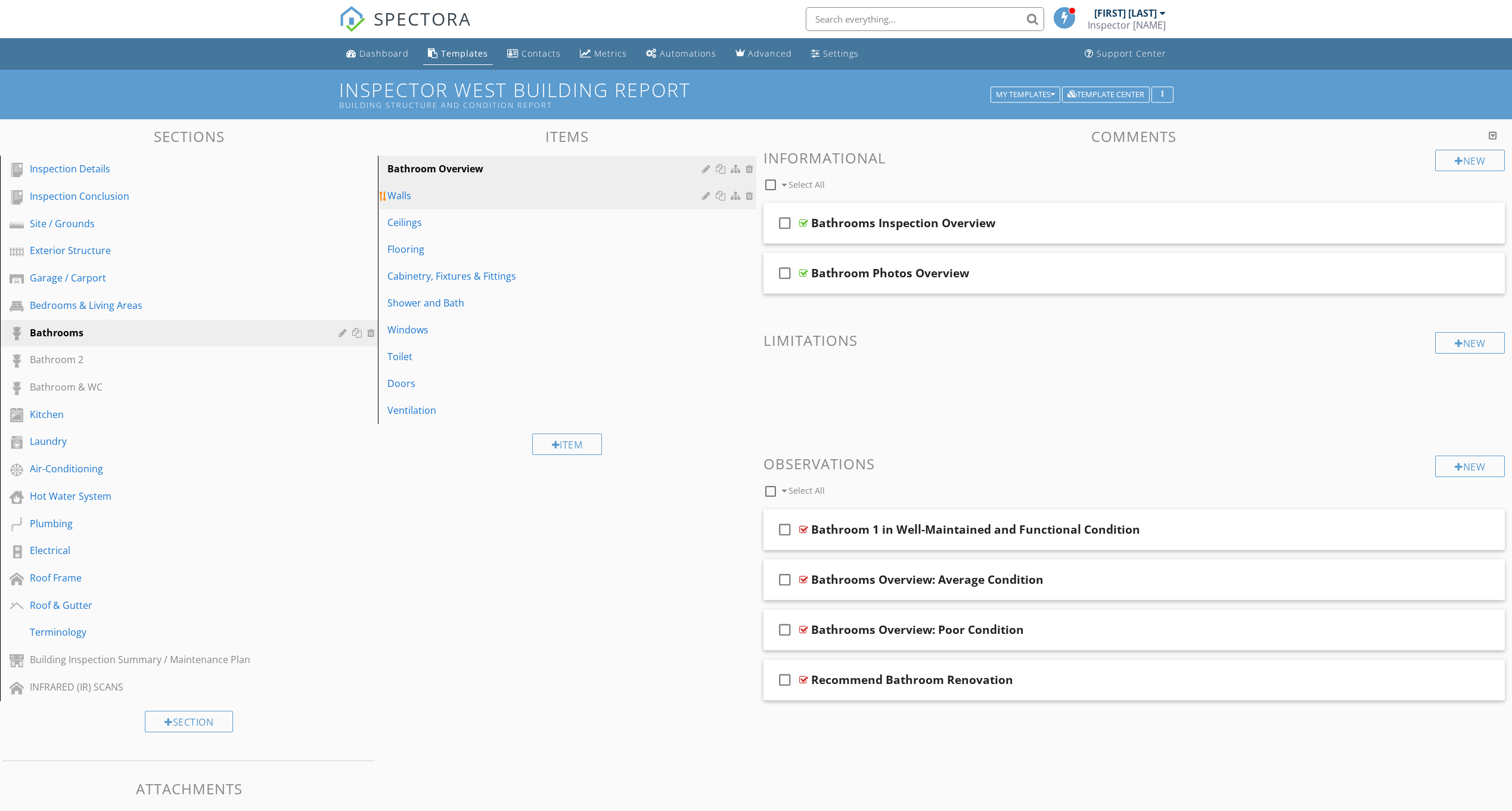 click on "Walls" at bounding box center [546, 196] 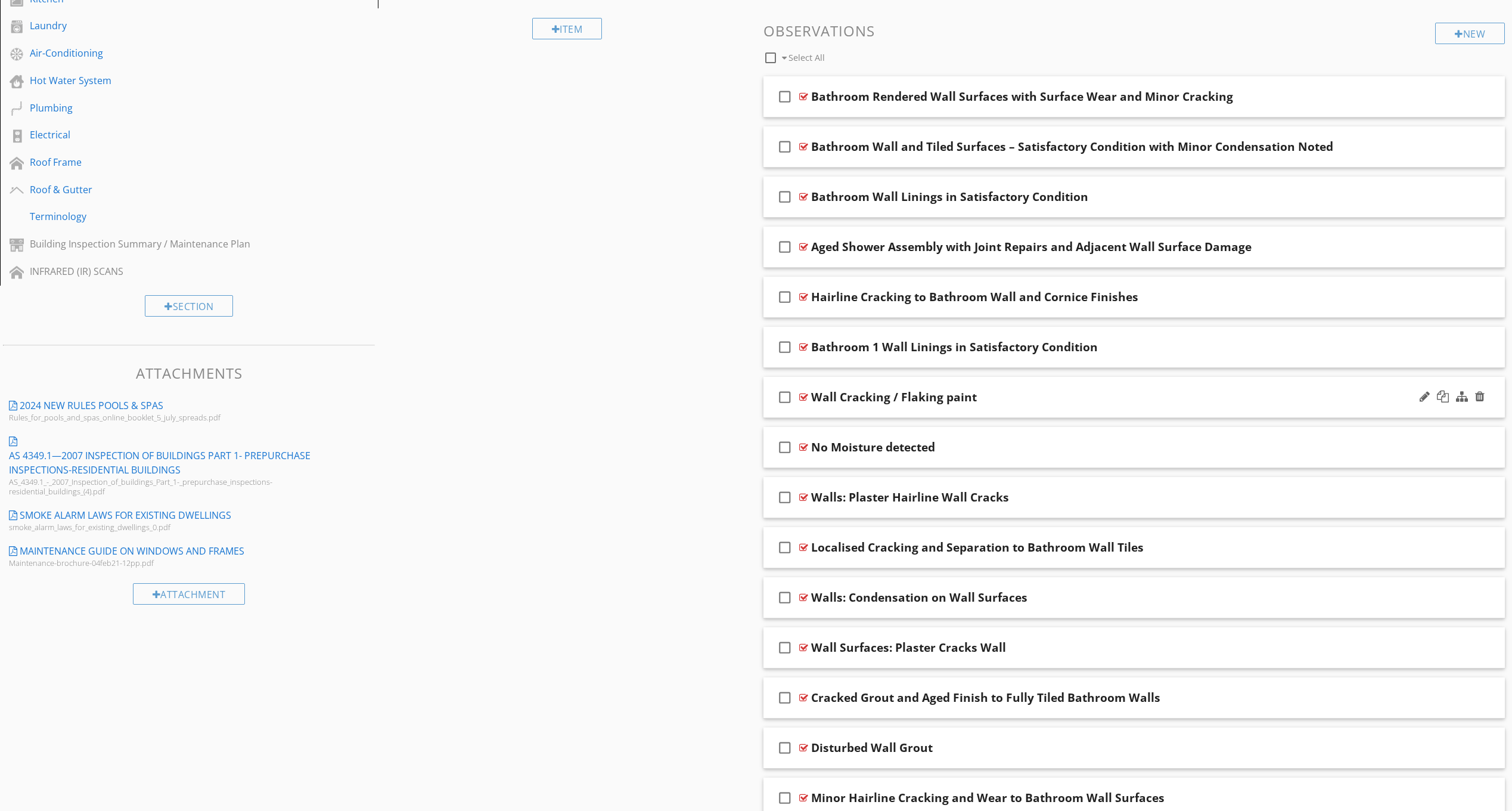 scroll, scrollTop: 417, scrollLeft: 0, axis: vertical 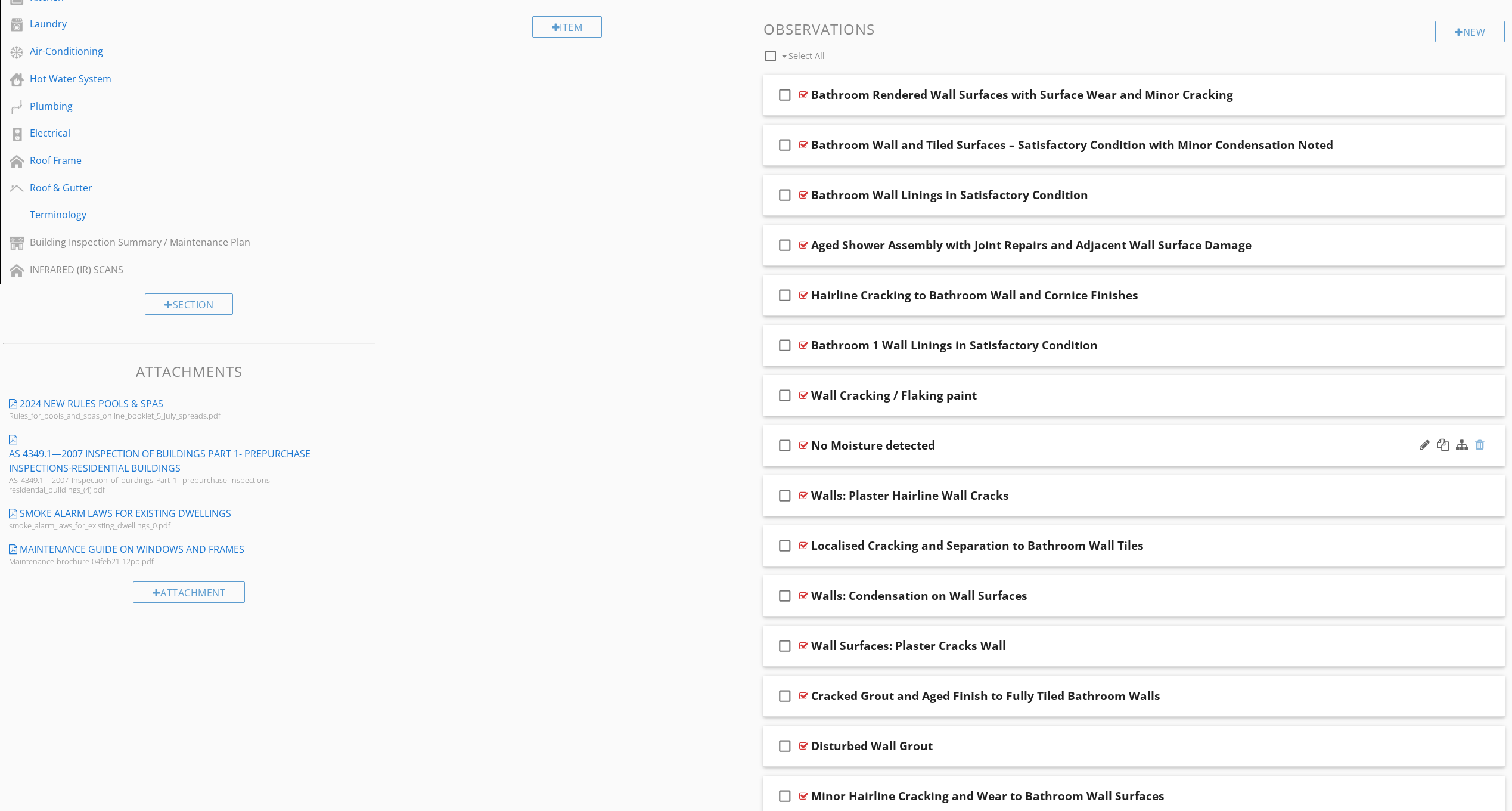 click at bounding box center (1480, 445) 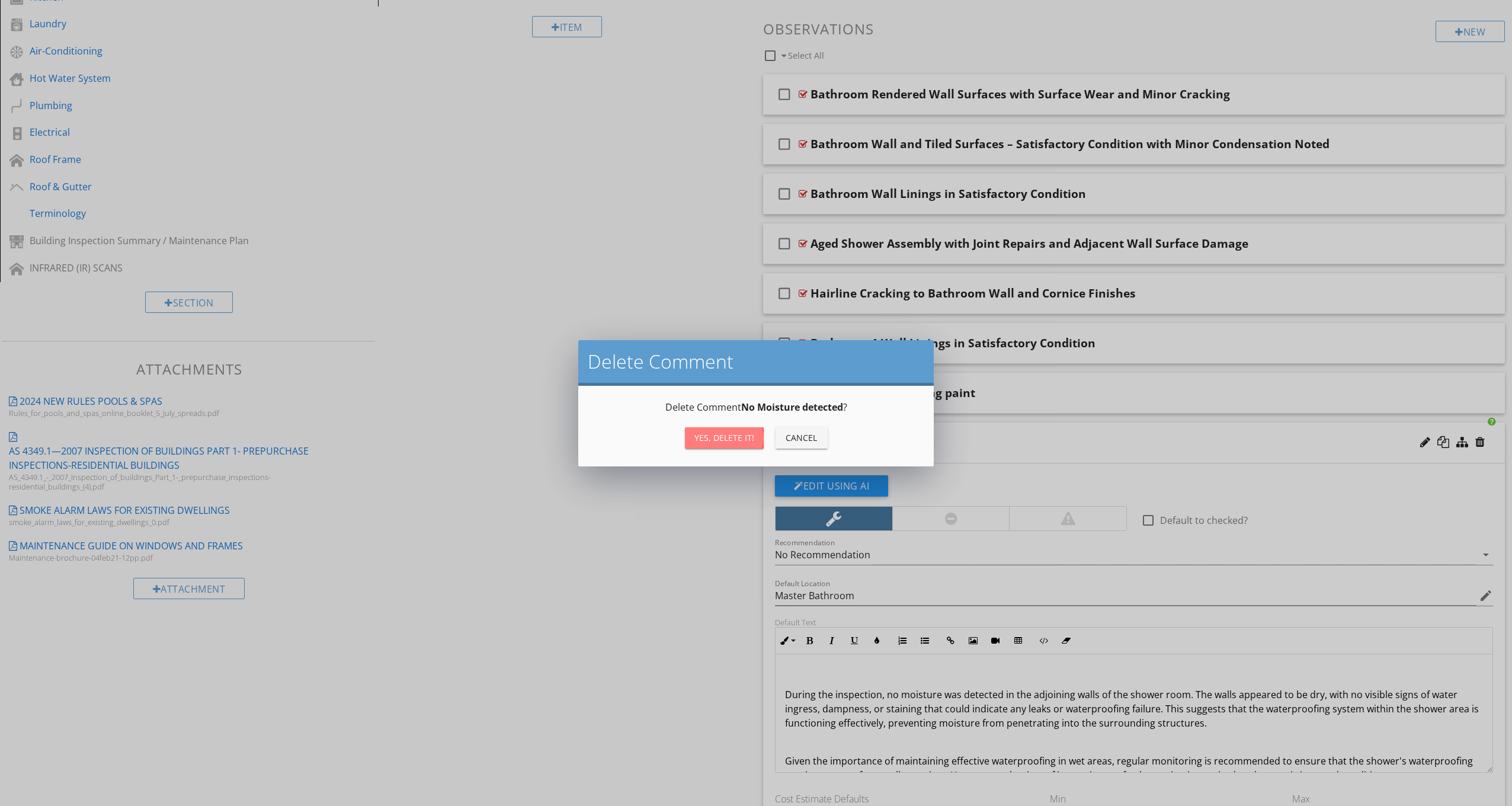 click on "Yes, Delete it!" at bounding box center [724, 437] 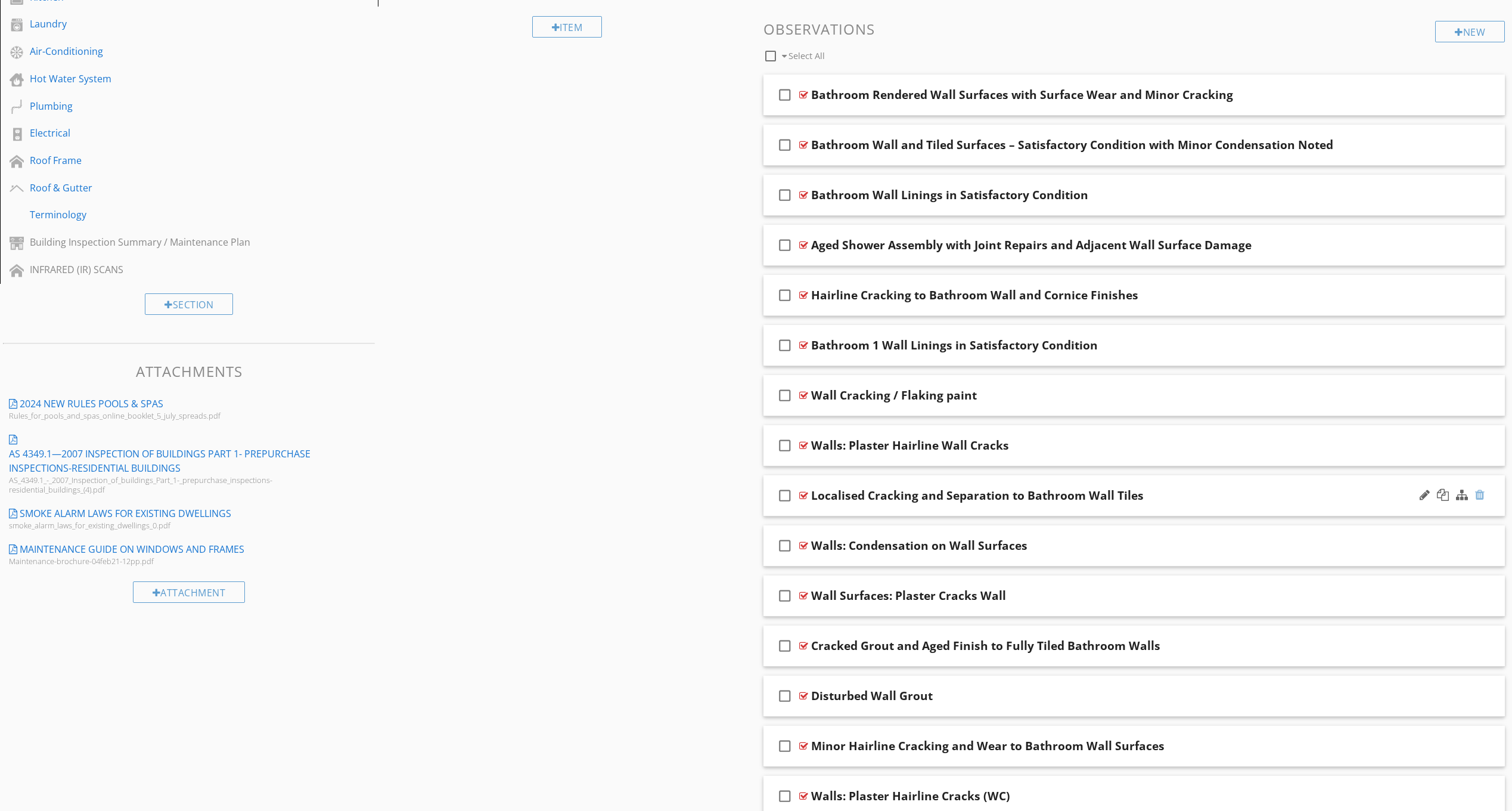 click at bounding box center [1480, 495] 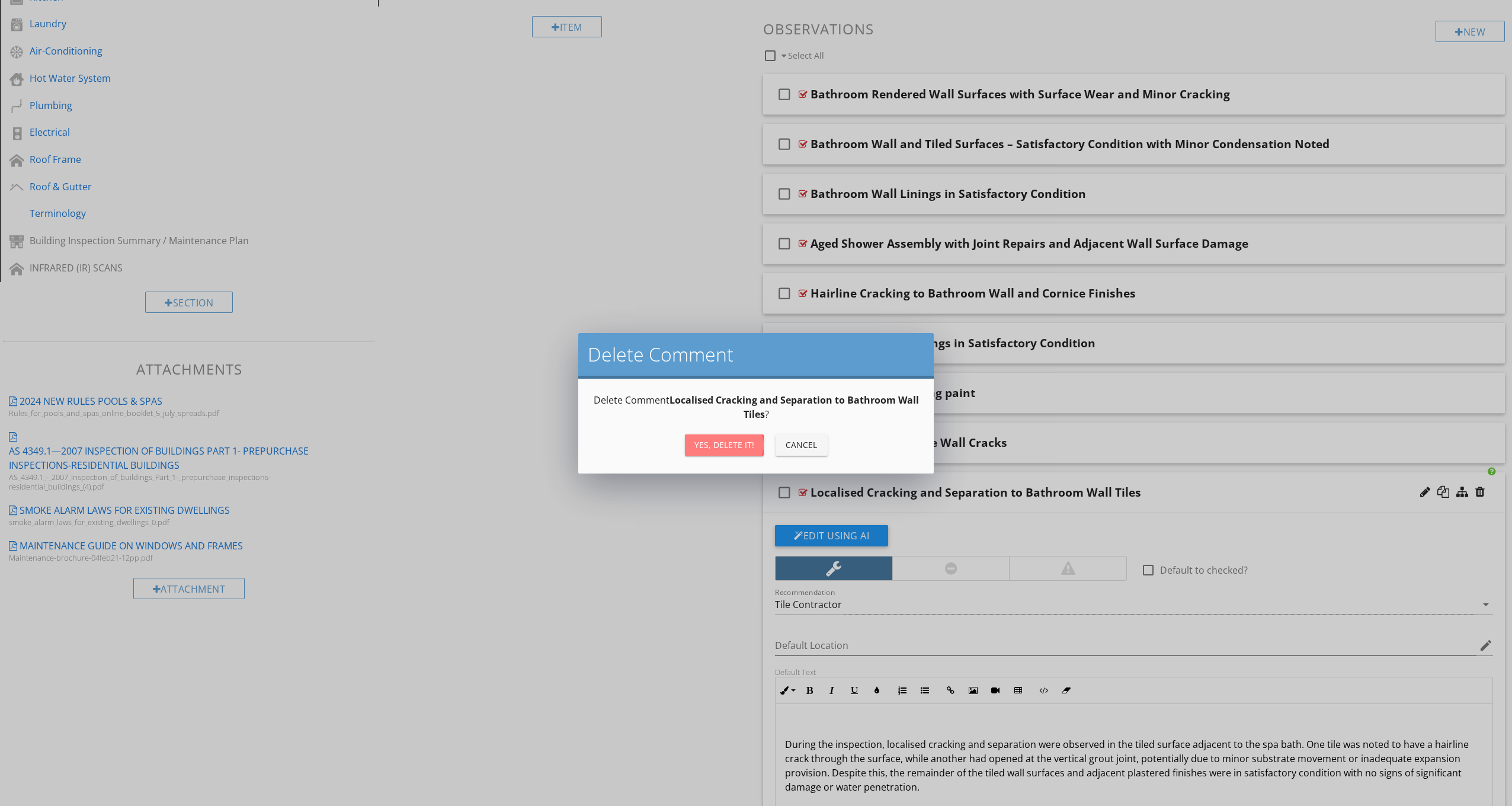 click on "Yes, Delete it!" at bounding box center [724, 444] 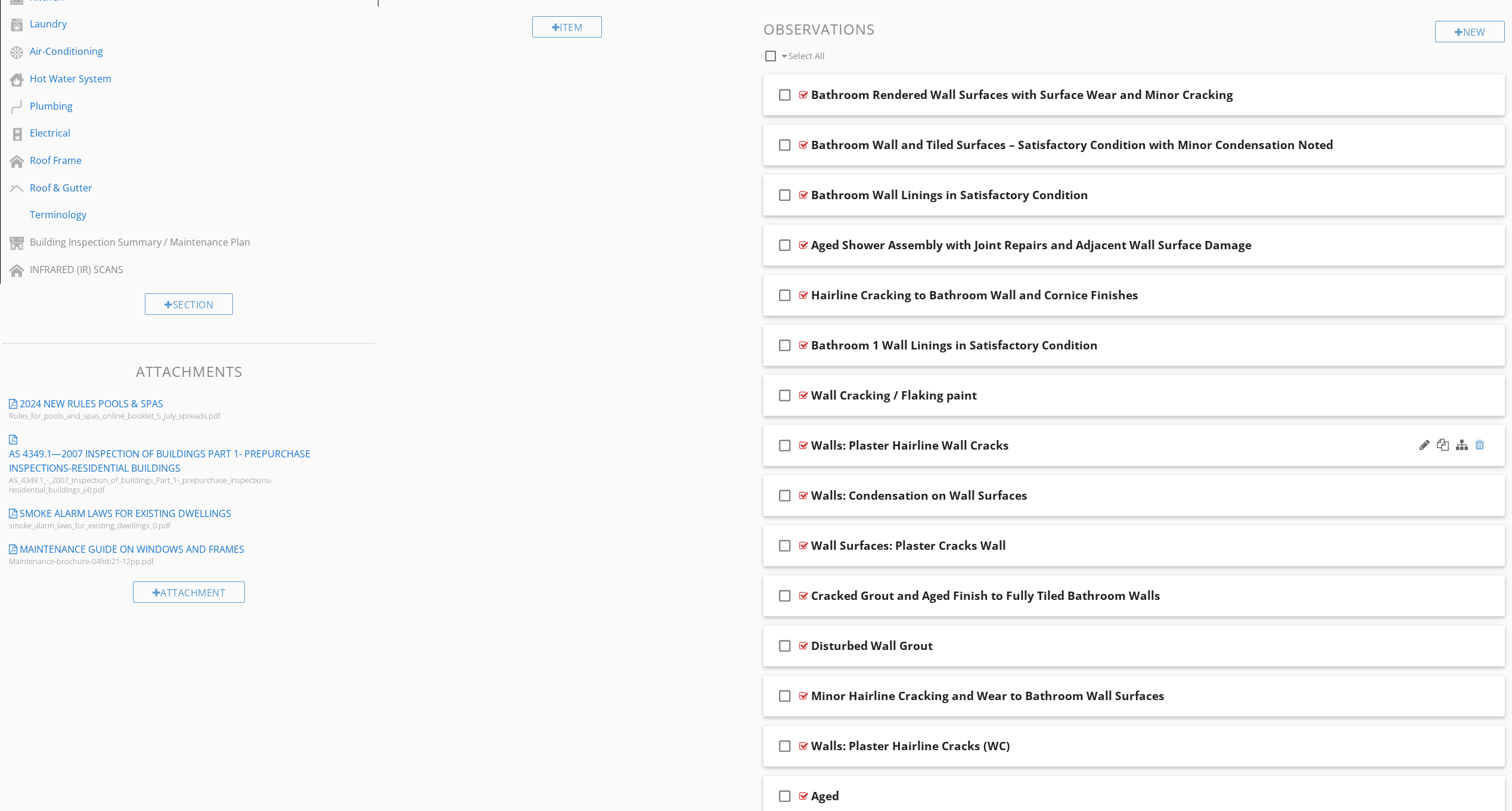 click at bounding box center [1480, 445] 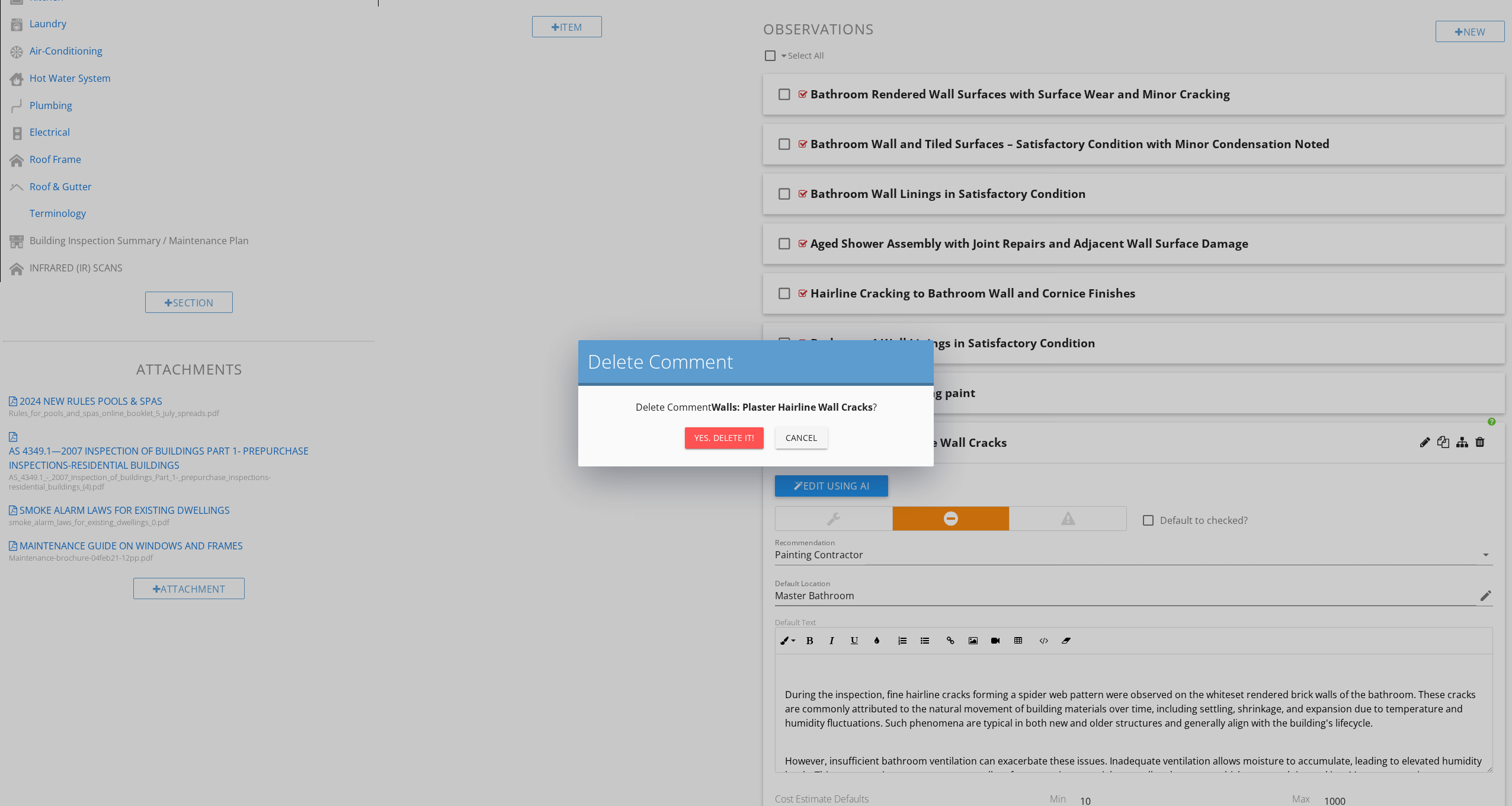 click on "Yes, Delete it!   Cancel" at bounding box center (756, 438) 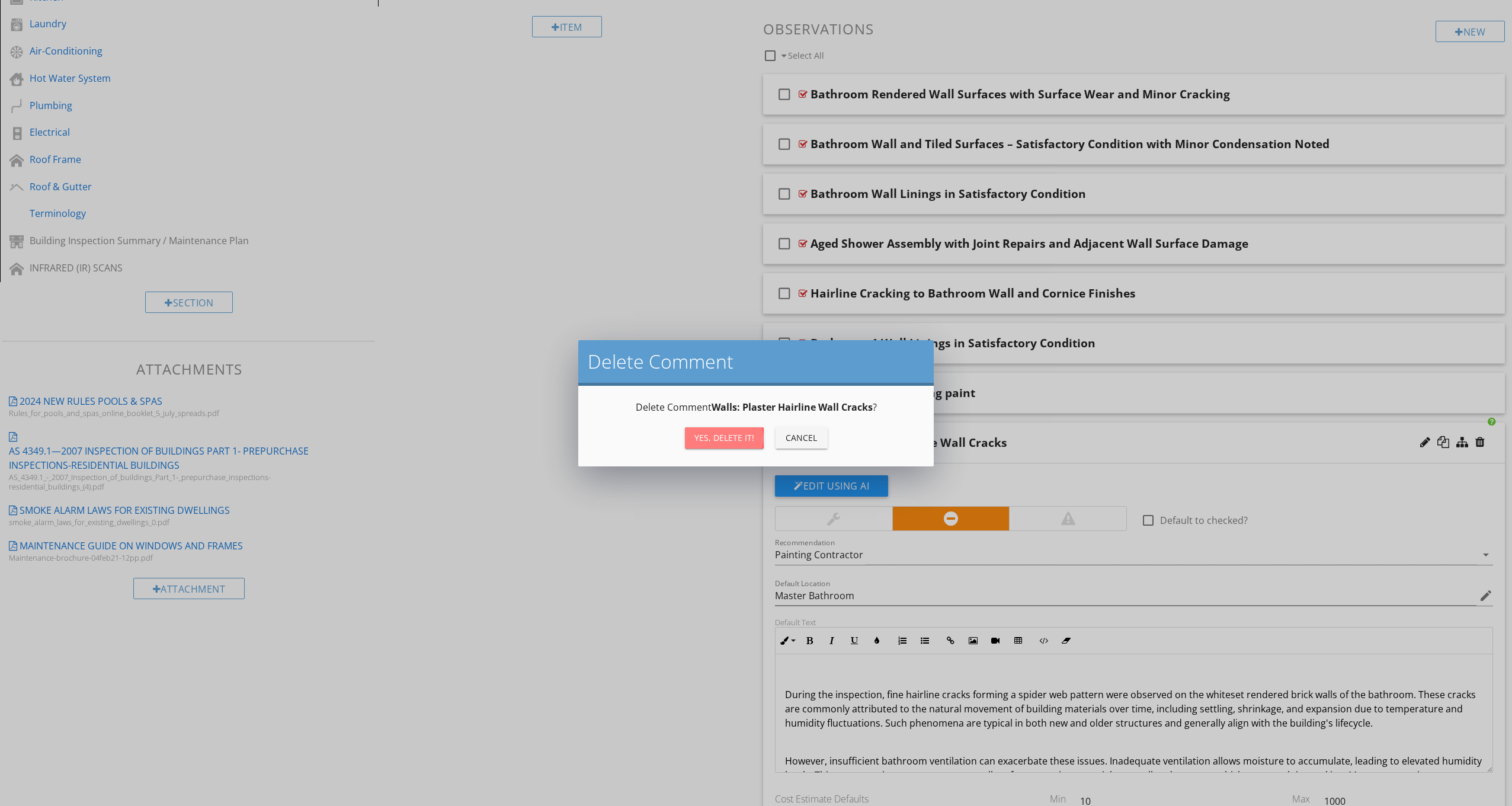 click on "Yes, Delete it!" at bounding box center (724, 438) 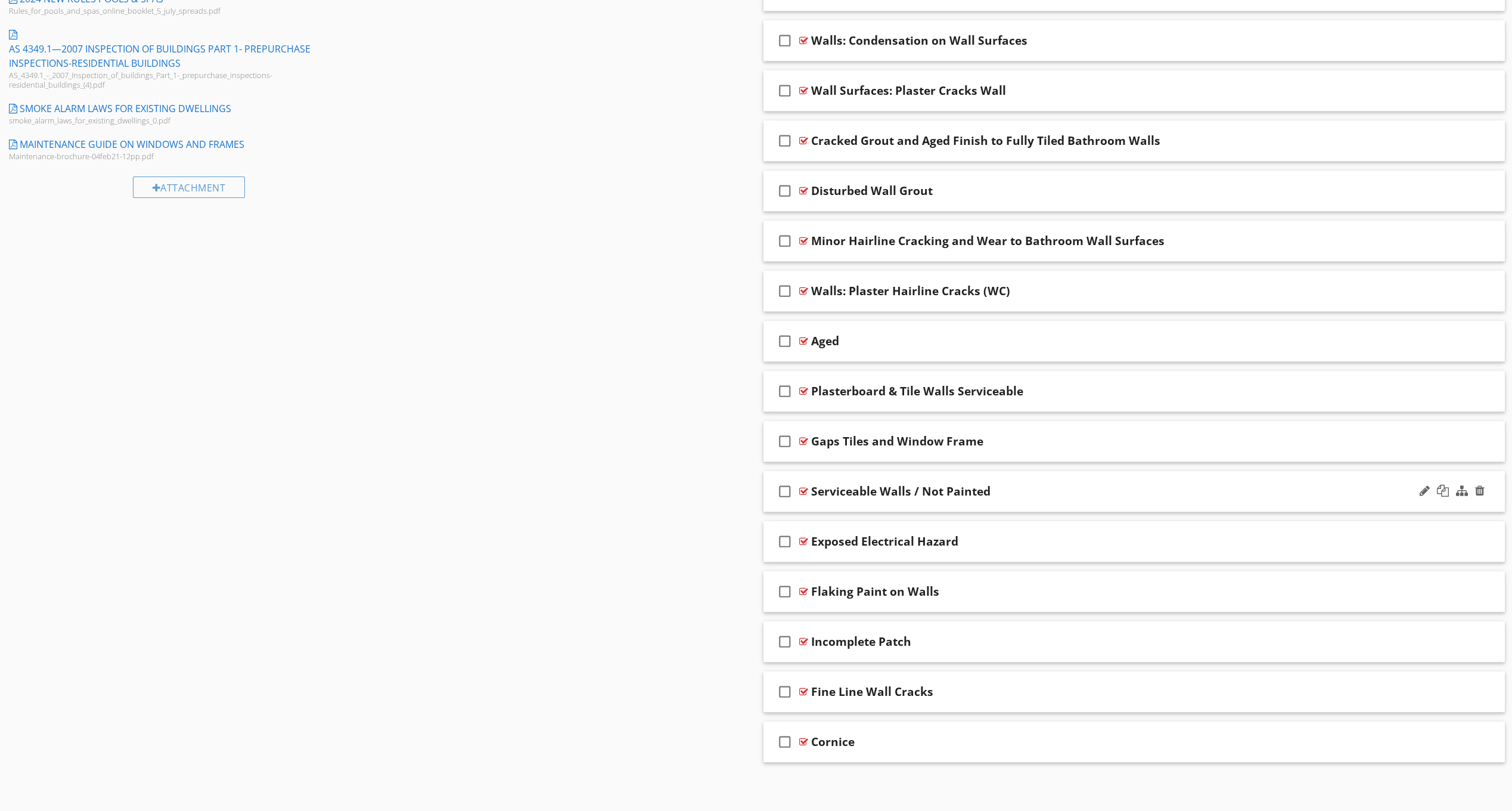 scroll, scrollTop: 824, scrollLeft: 0, axis: vertical 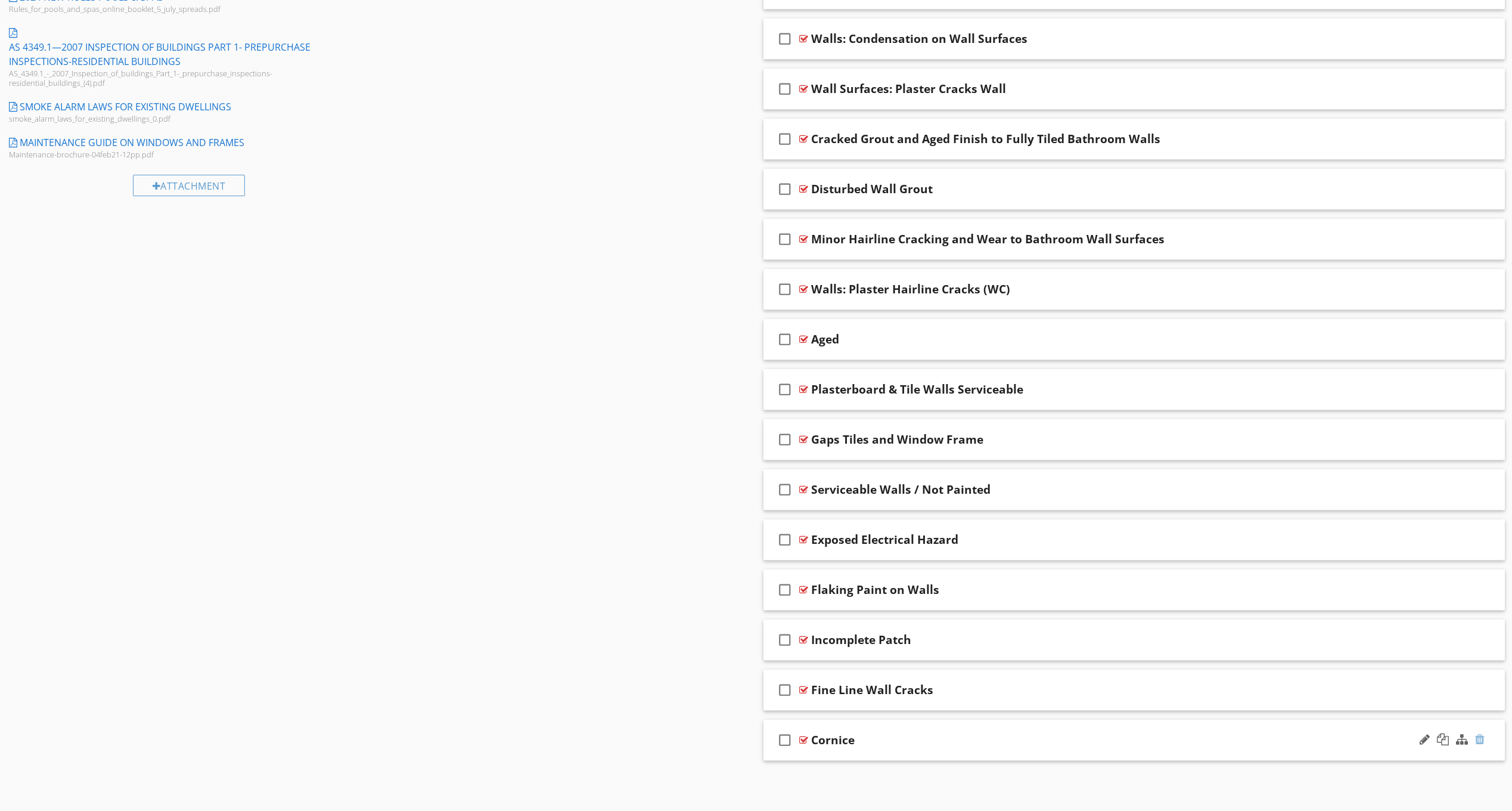 click at bounding box center [1480, 739] 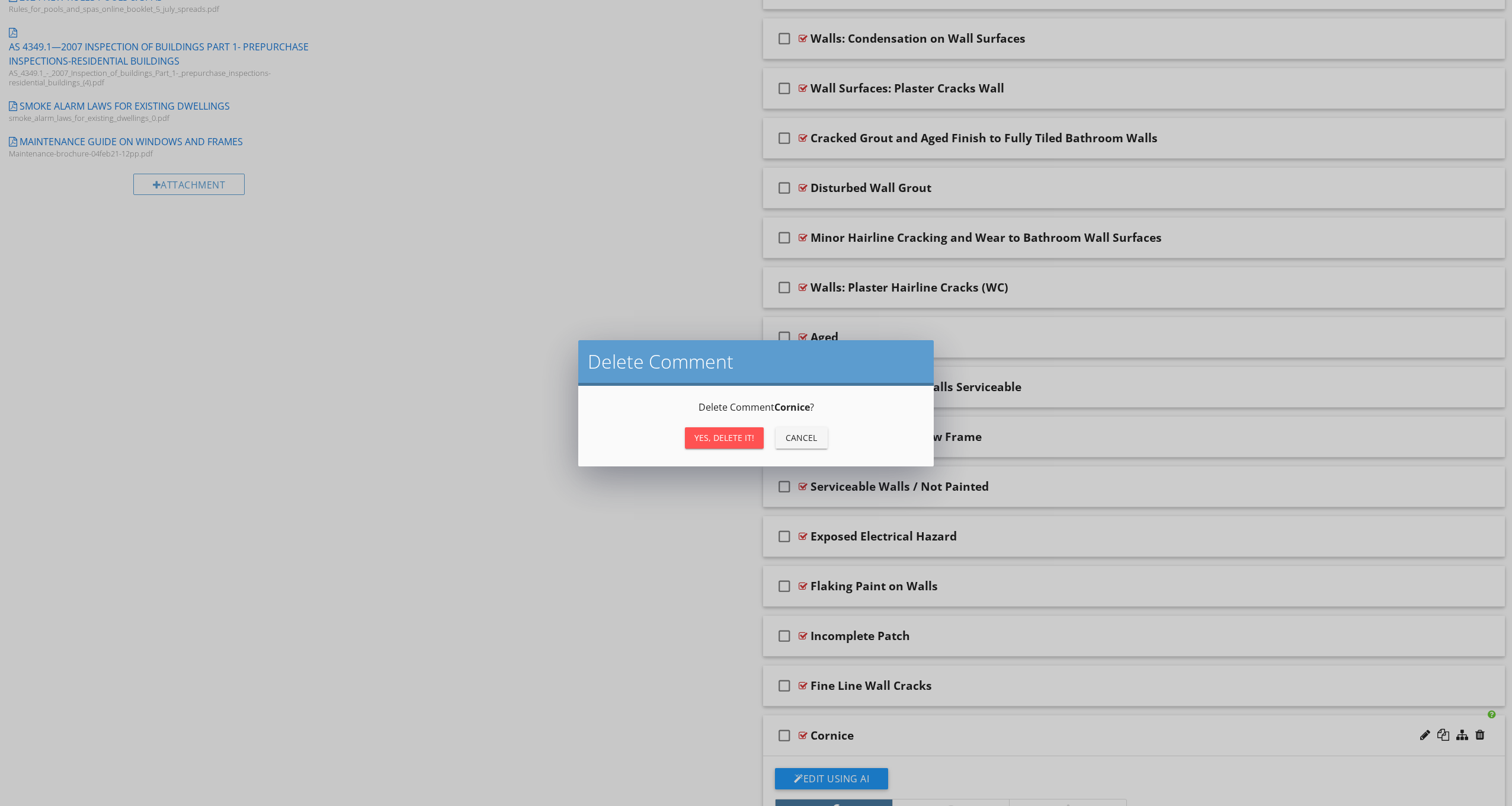 click on "Yes, Delete it!" at bounding box center [724, 437] 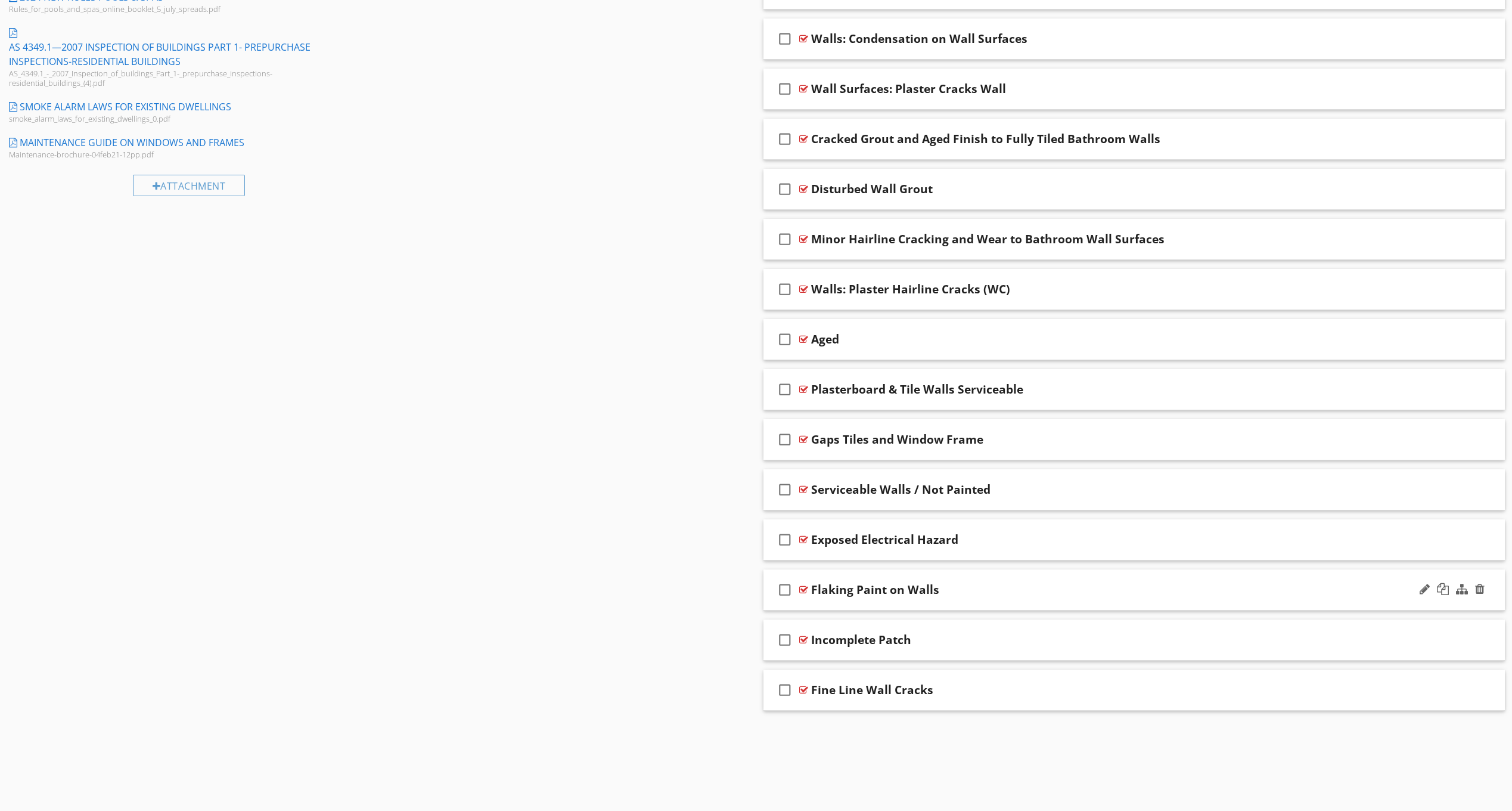 scroll, scrollTop: 774, scrollLeft: 0, axis: vertical 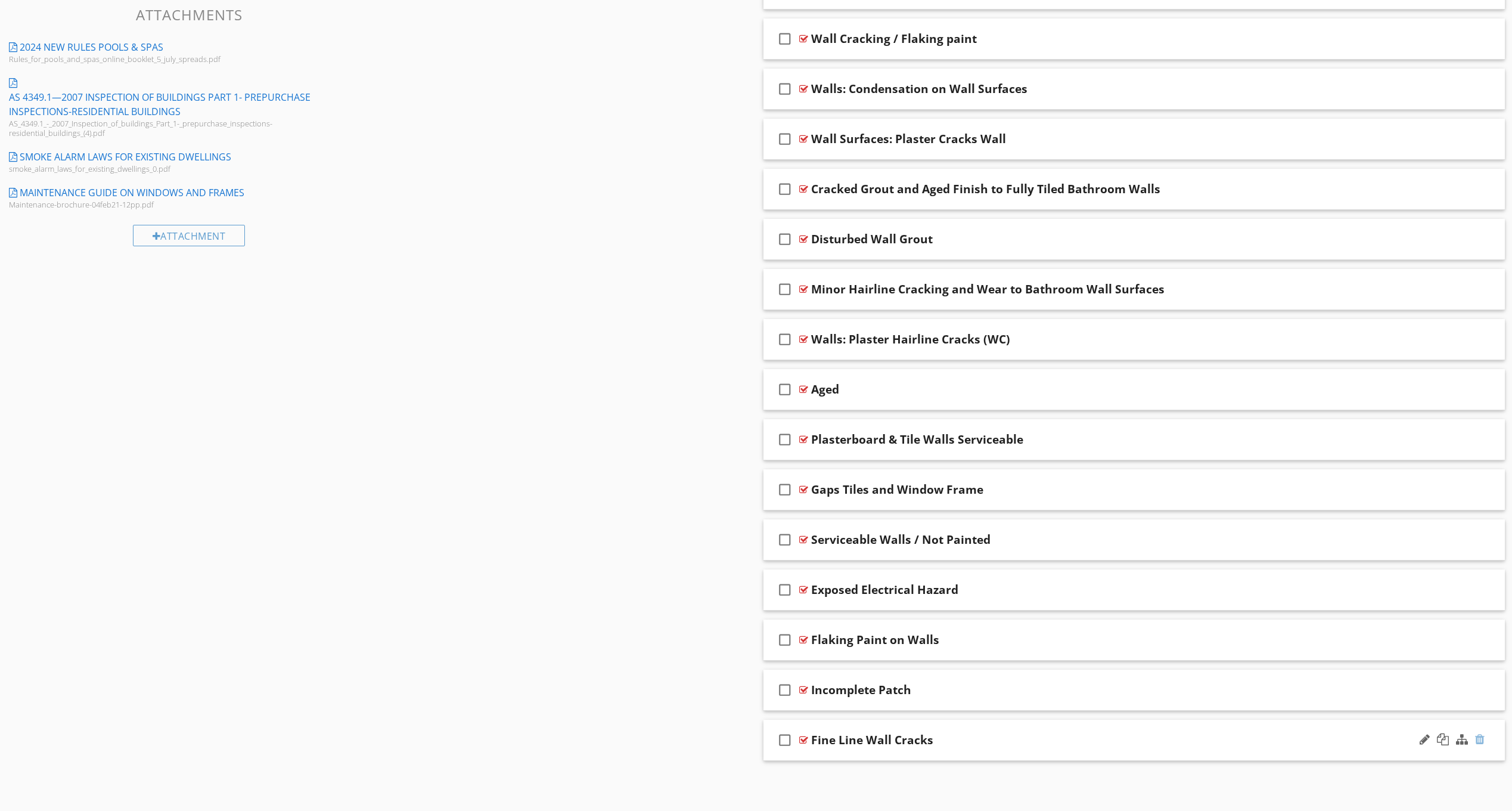 click at bounding box center (1480, 739) 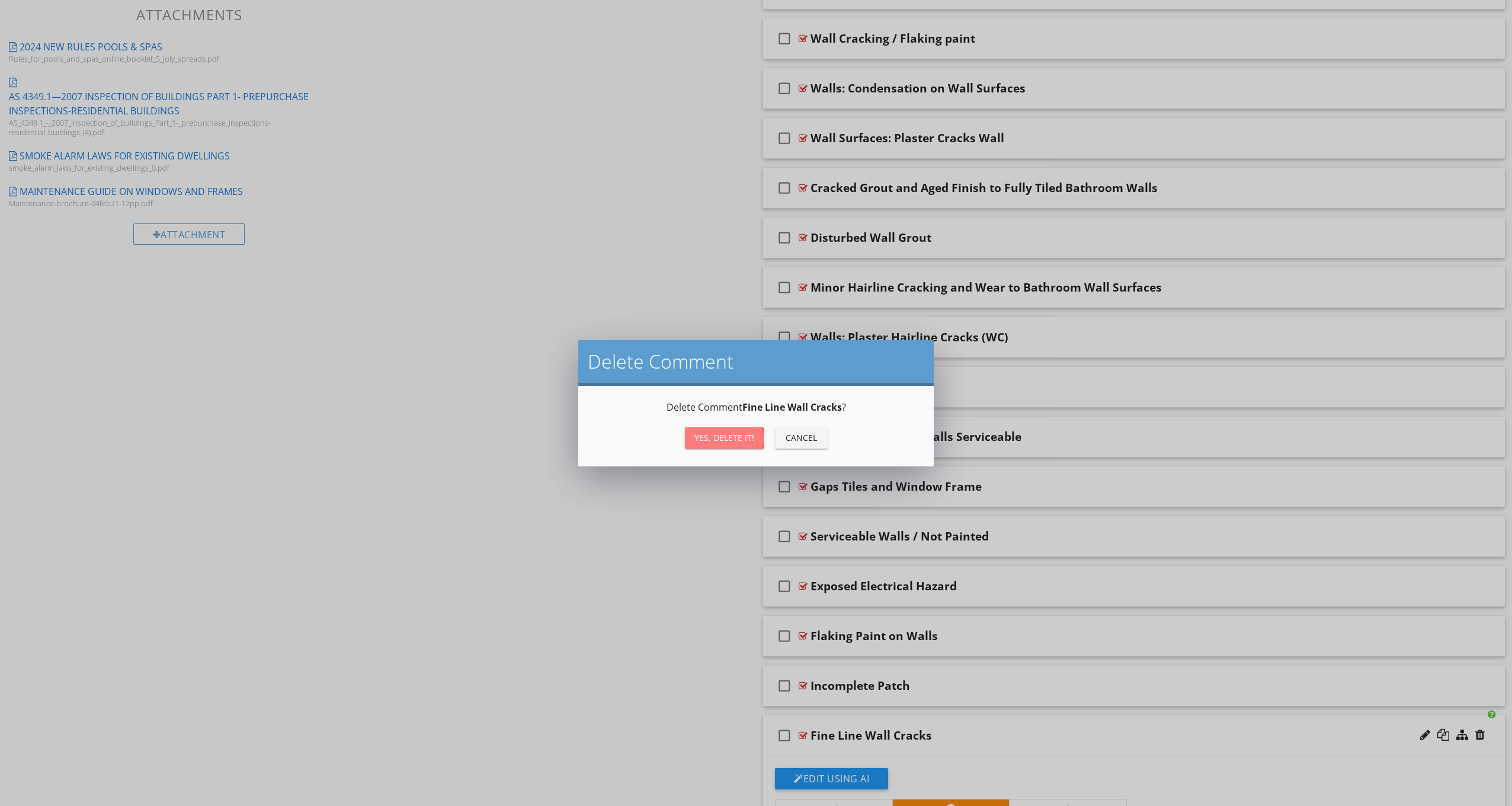 click on "Yes, Delete it!" at bounding box center [724, 438] 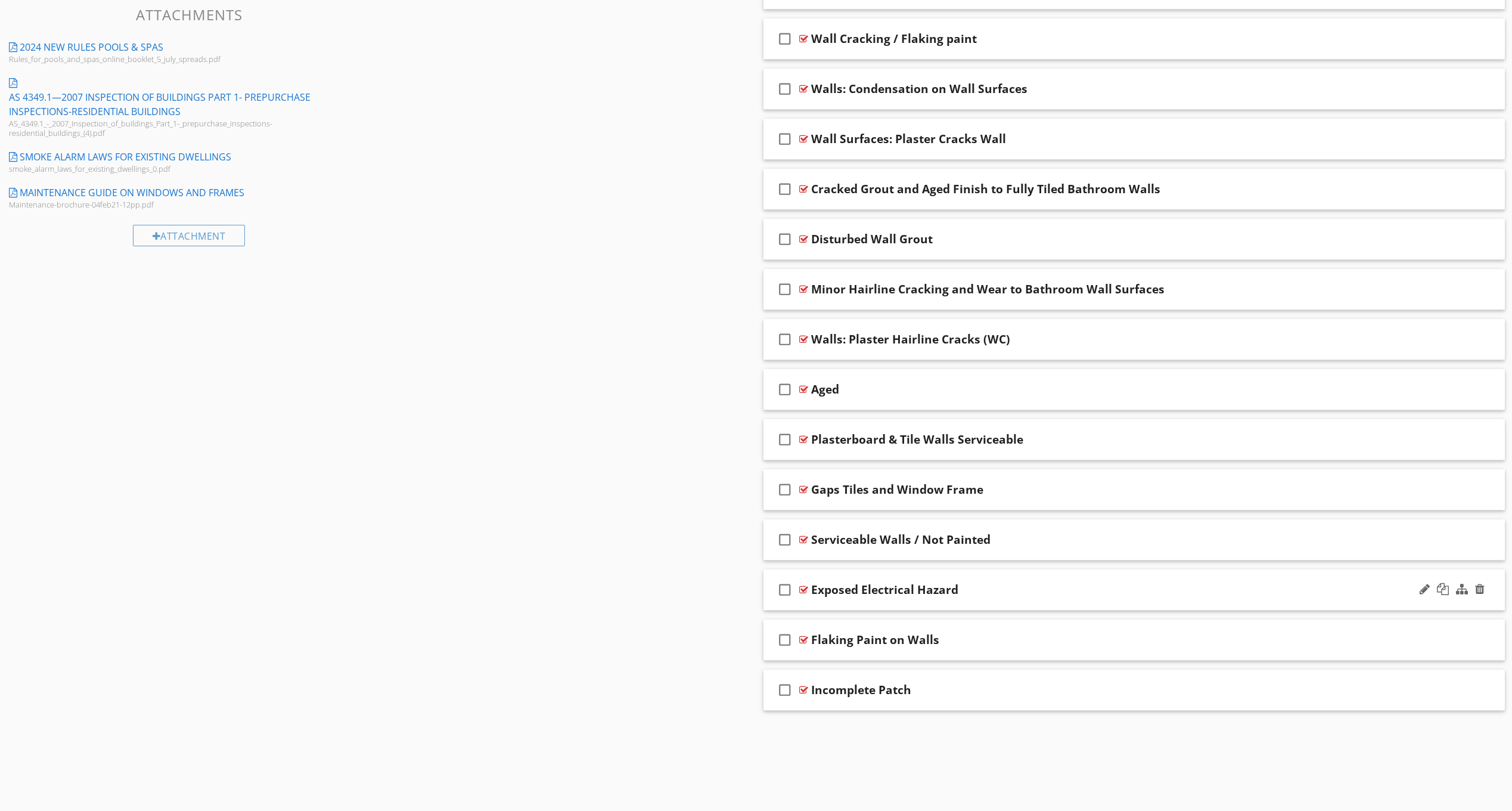 scroll, scrollTop: 724, scrollLeft: 0, axis: vertical 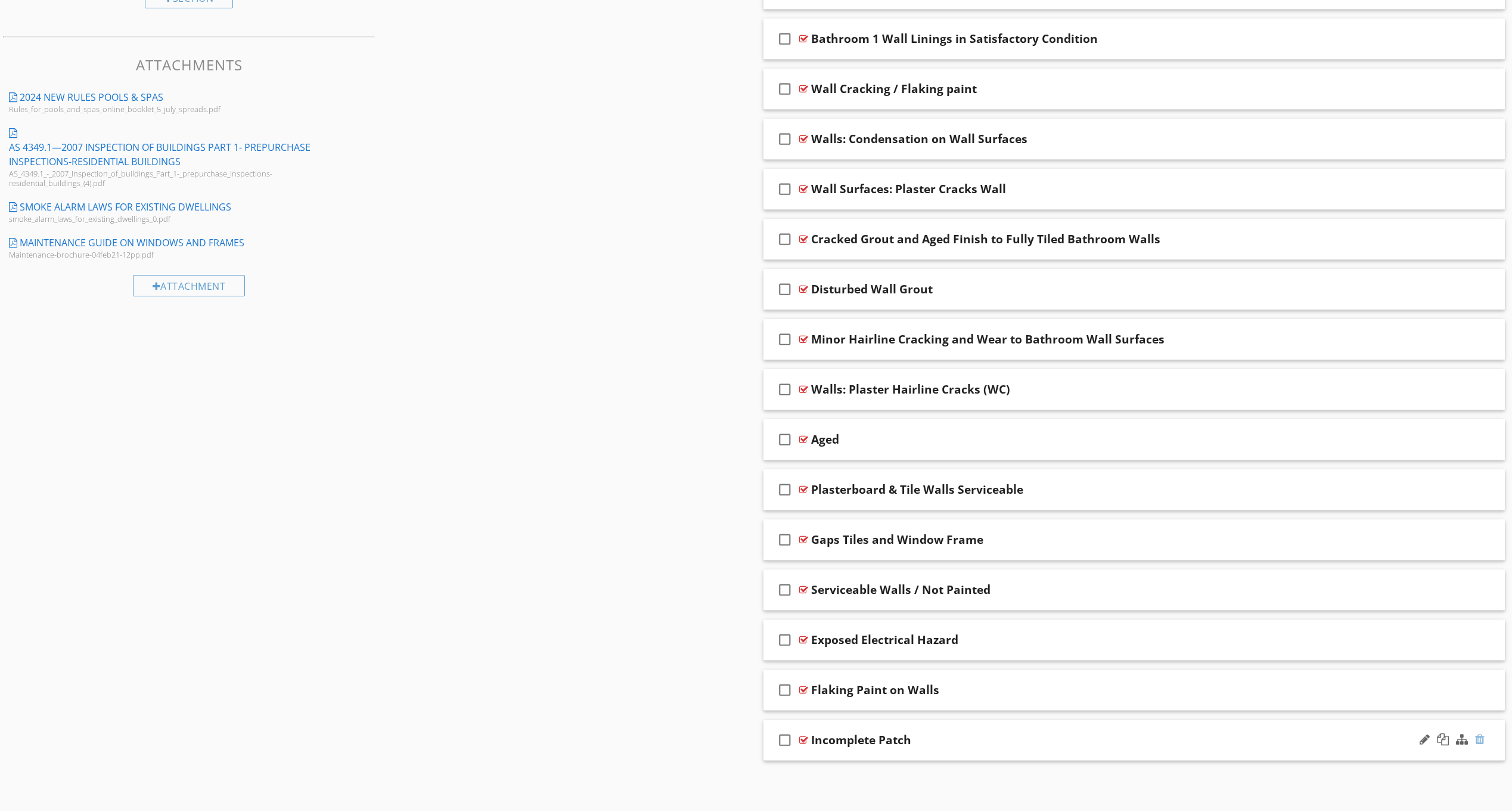 click at bounding box center [1480, 739] 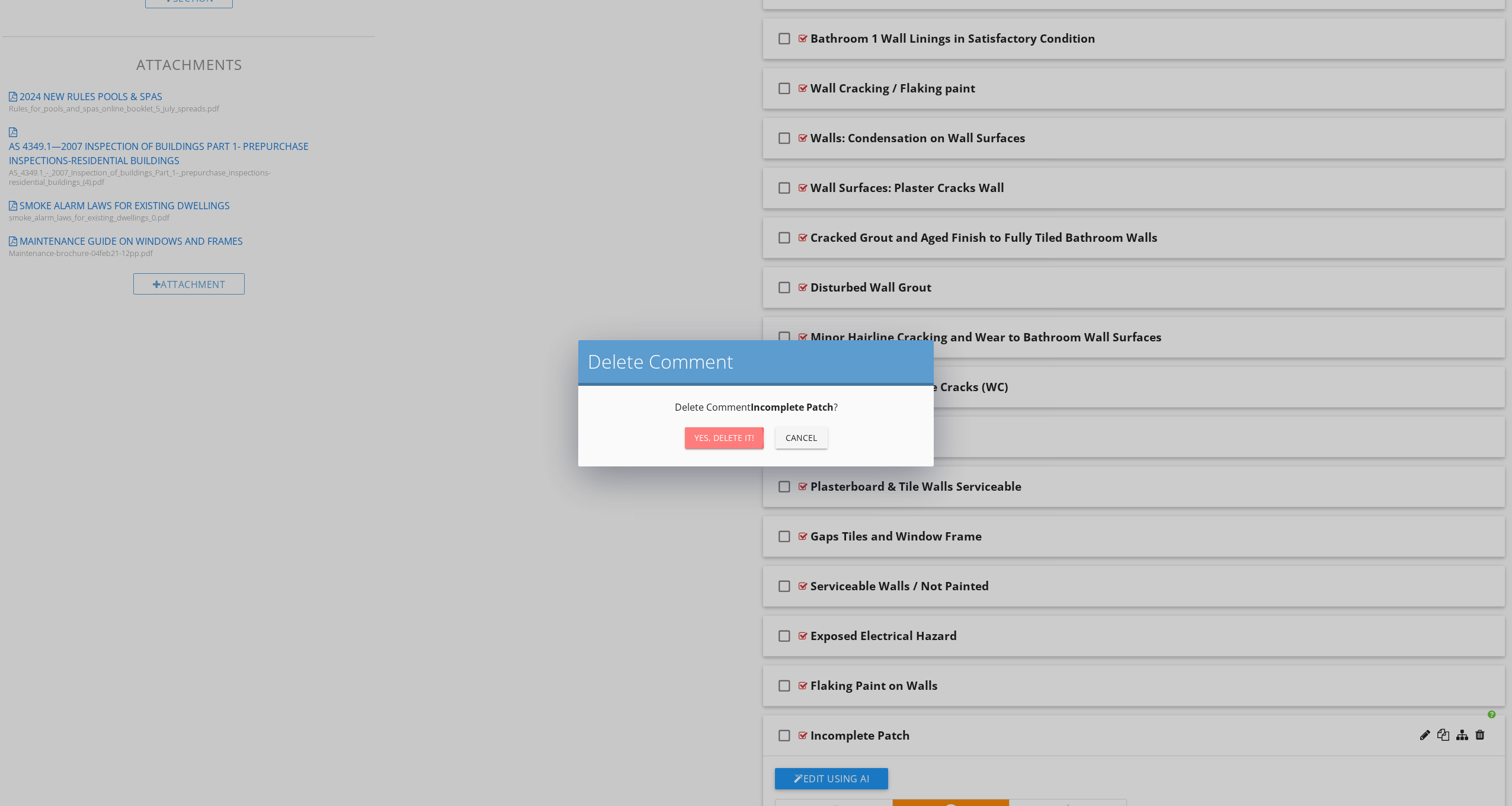 click on "Yes, Delete it!" at bounding box center [724, 438] 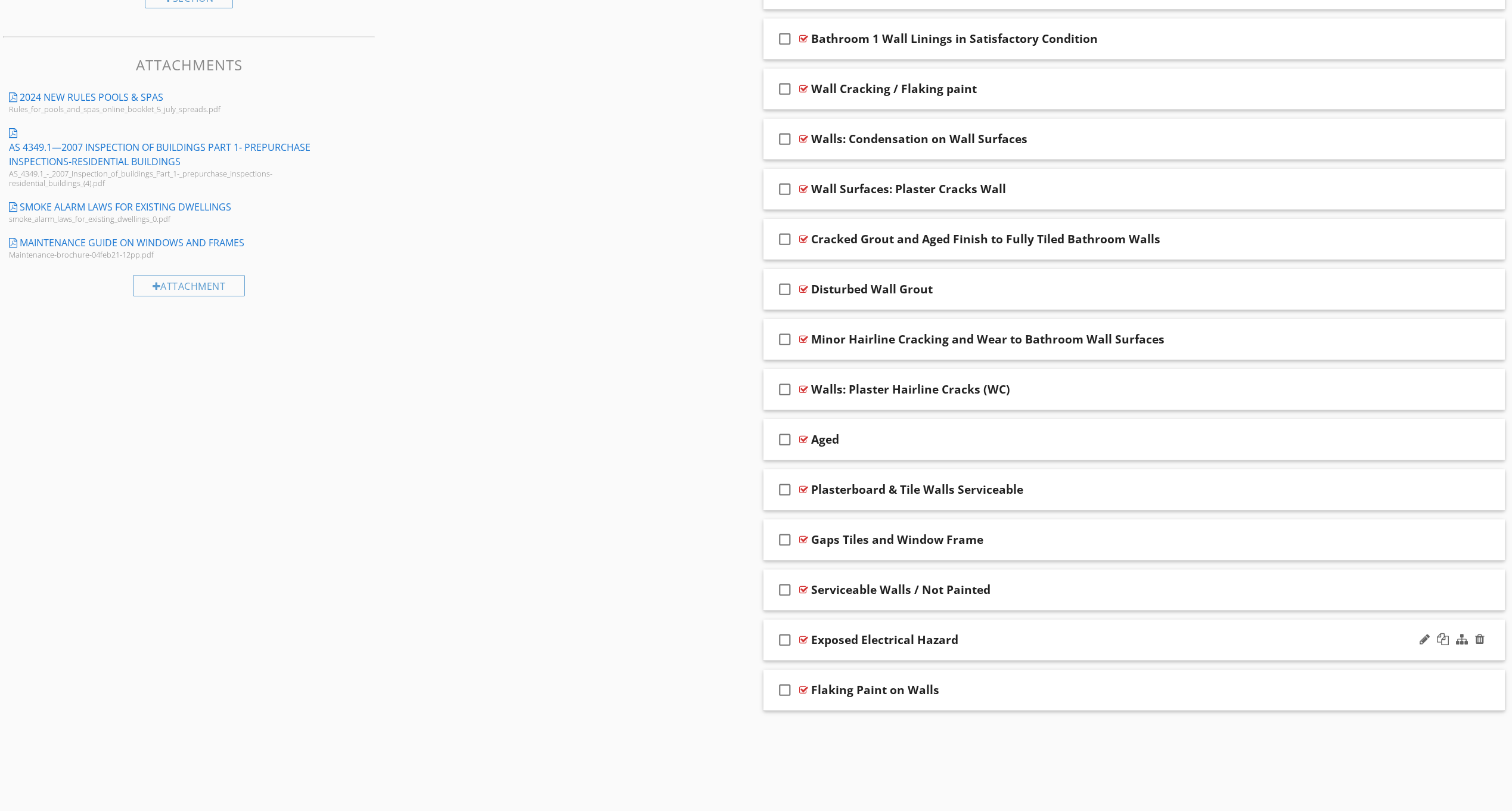 scroll, scrollTop: 674, scrollLeft: 0, axis: vertical 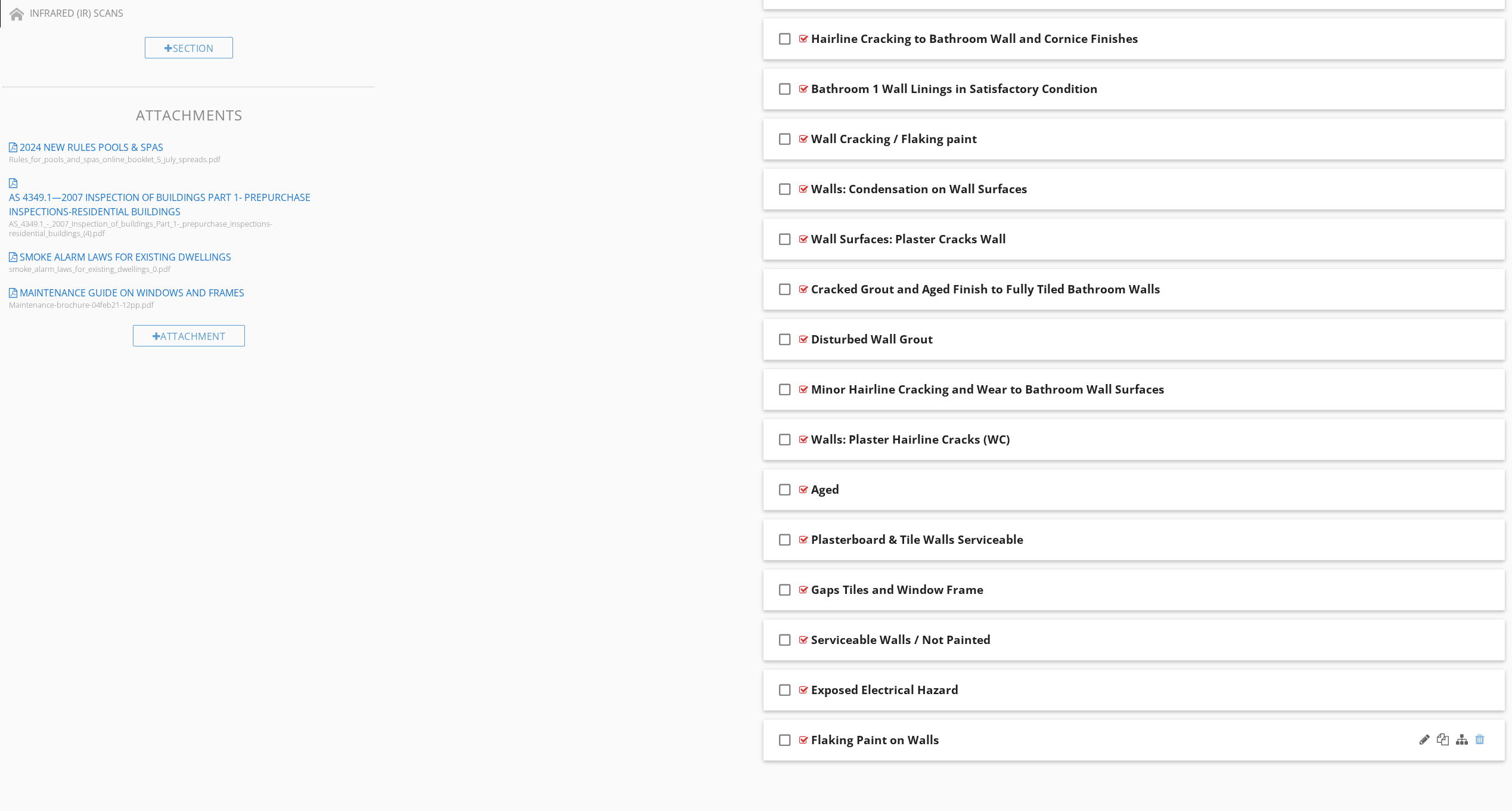 click at bounding box center [1480, 739] 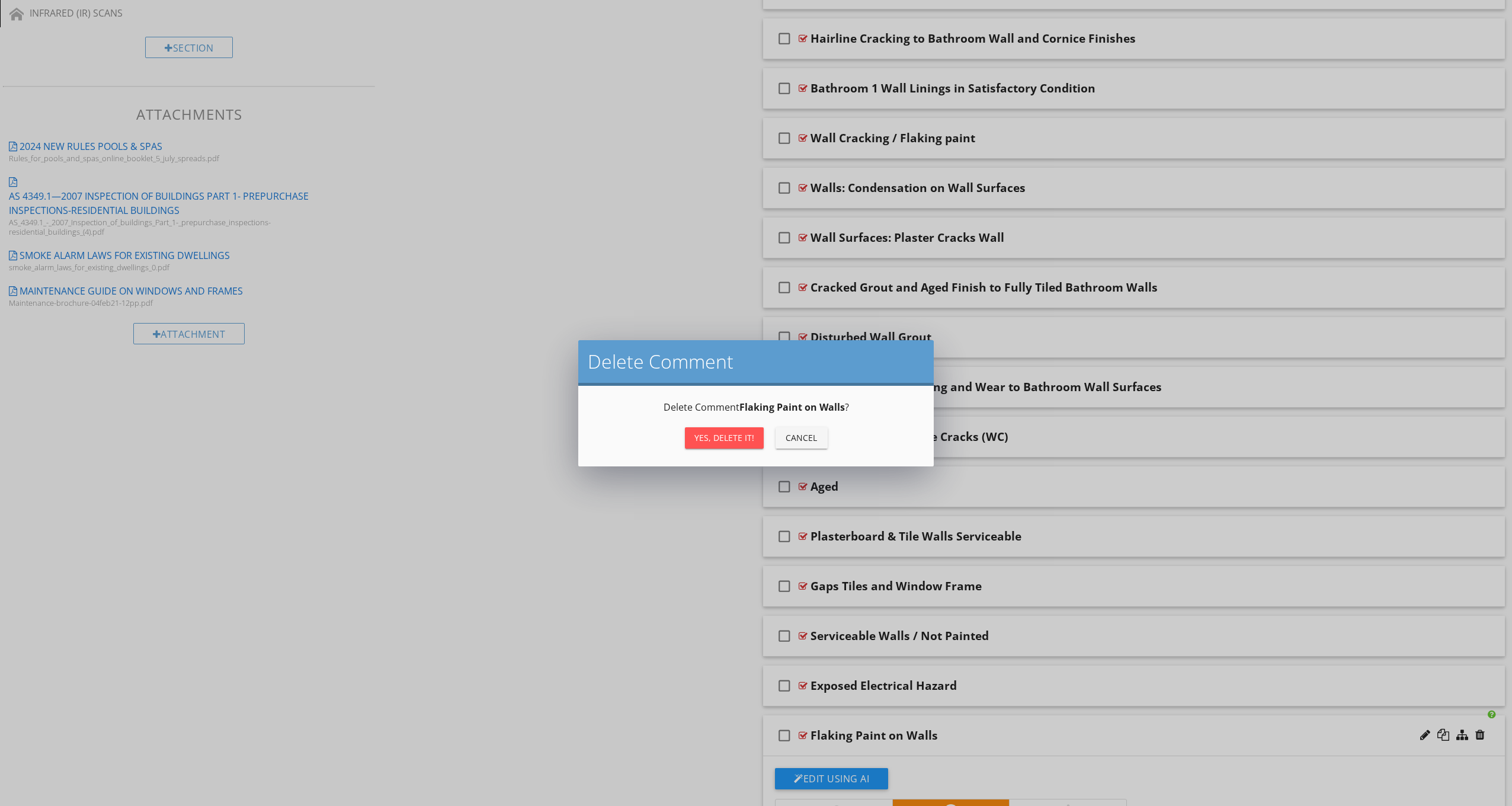click on "Yes, Delete it!" at bounding box center [724, 437] 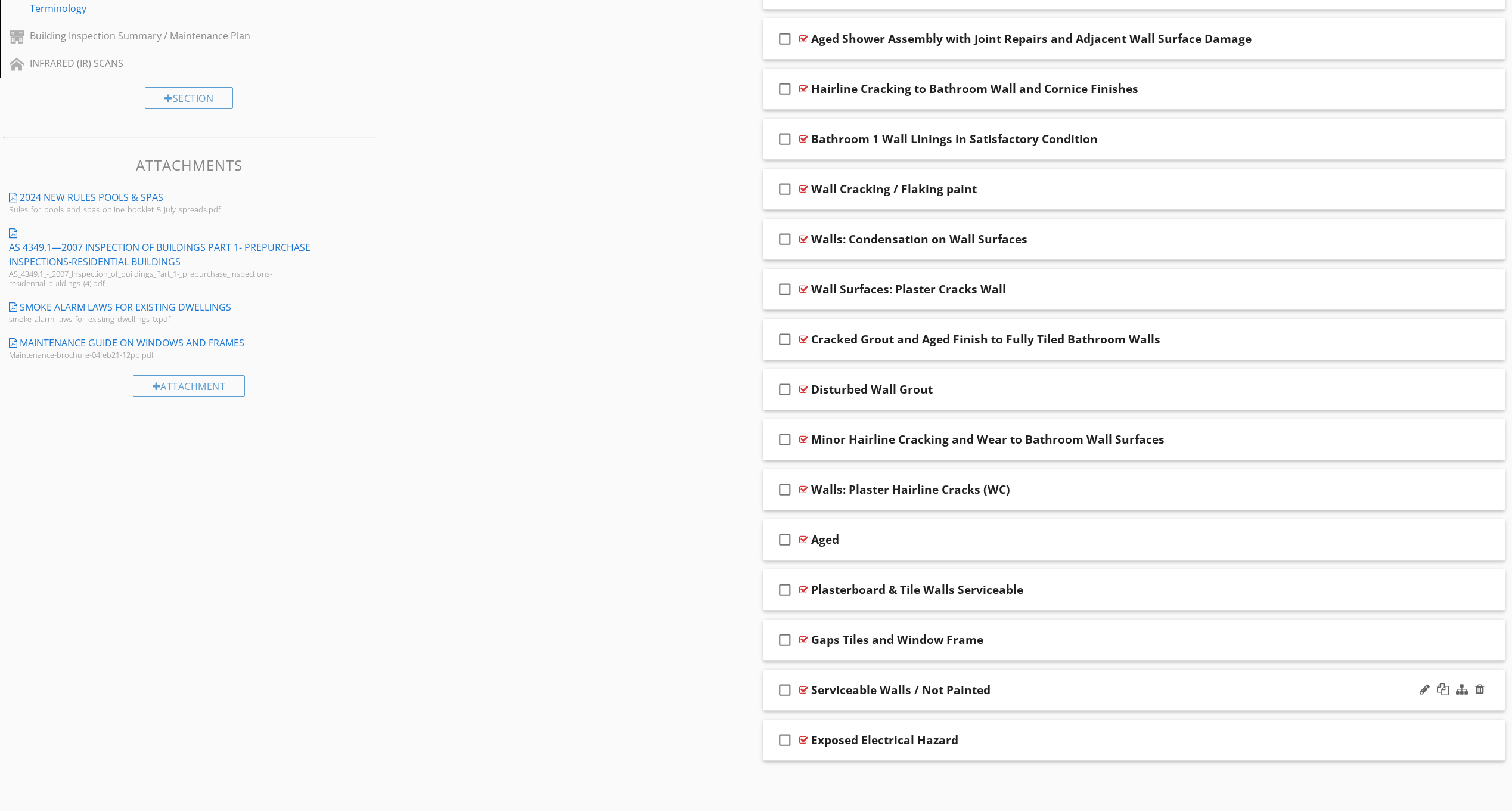 scroll, scrollTop: 624, scrollLeft: 0, axis: vertical 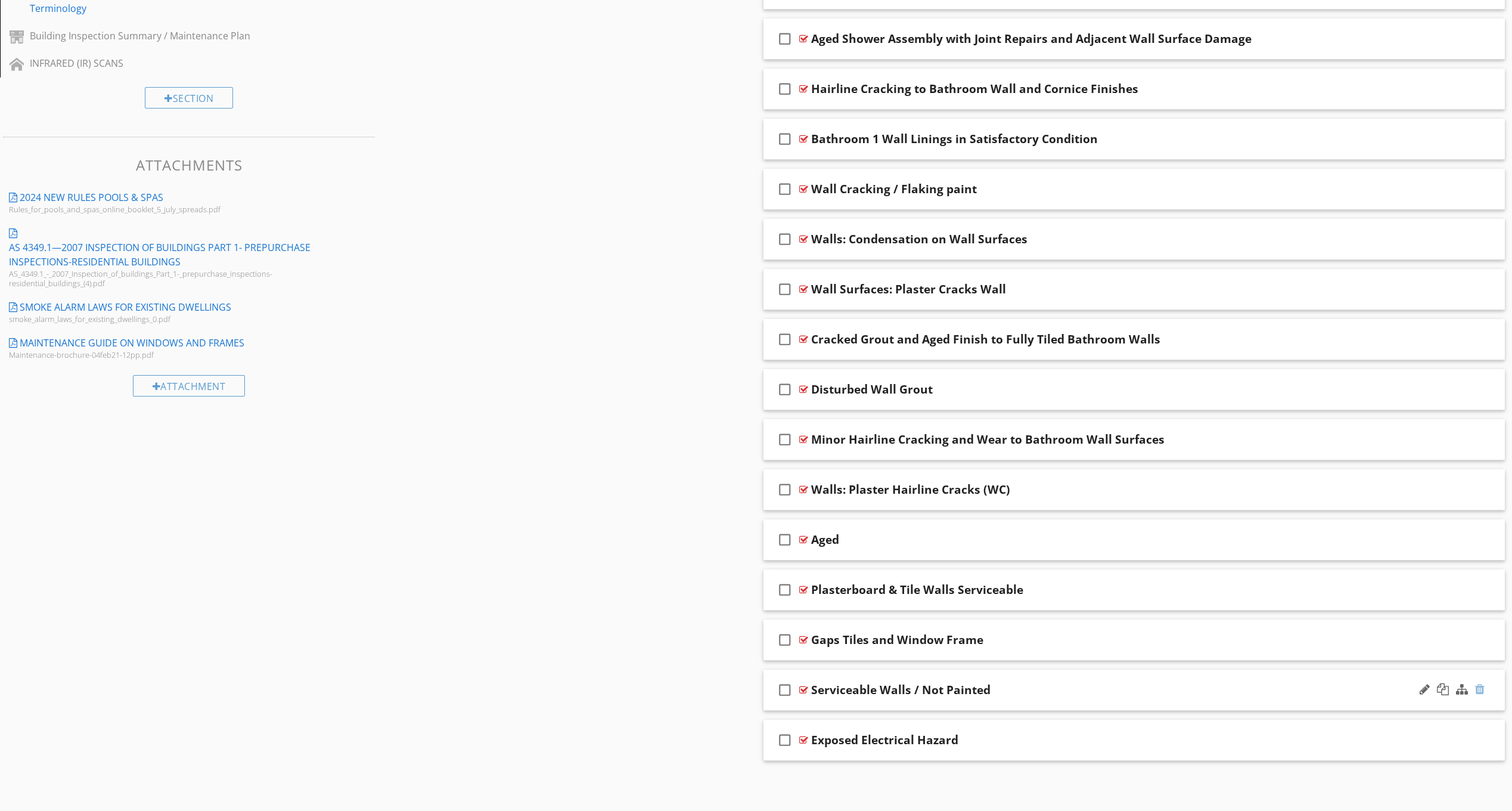 click at bounding box center [1480, 689] 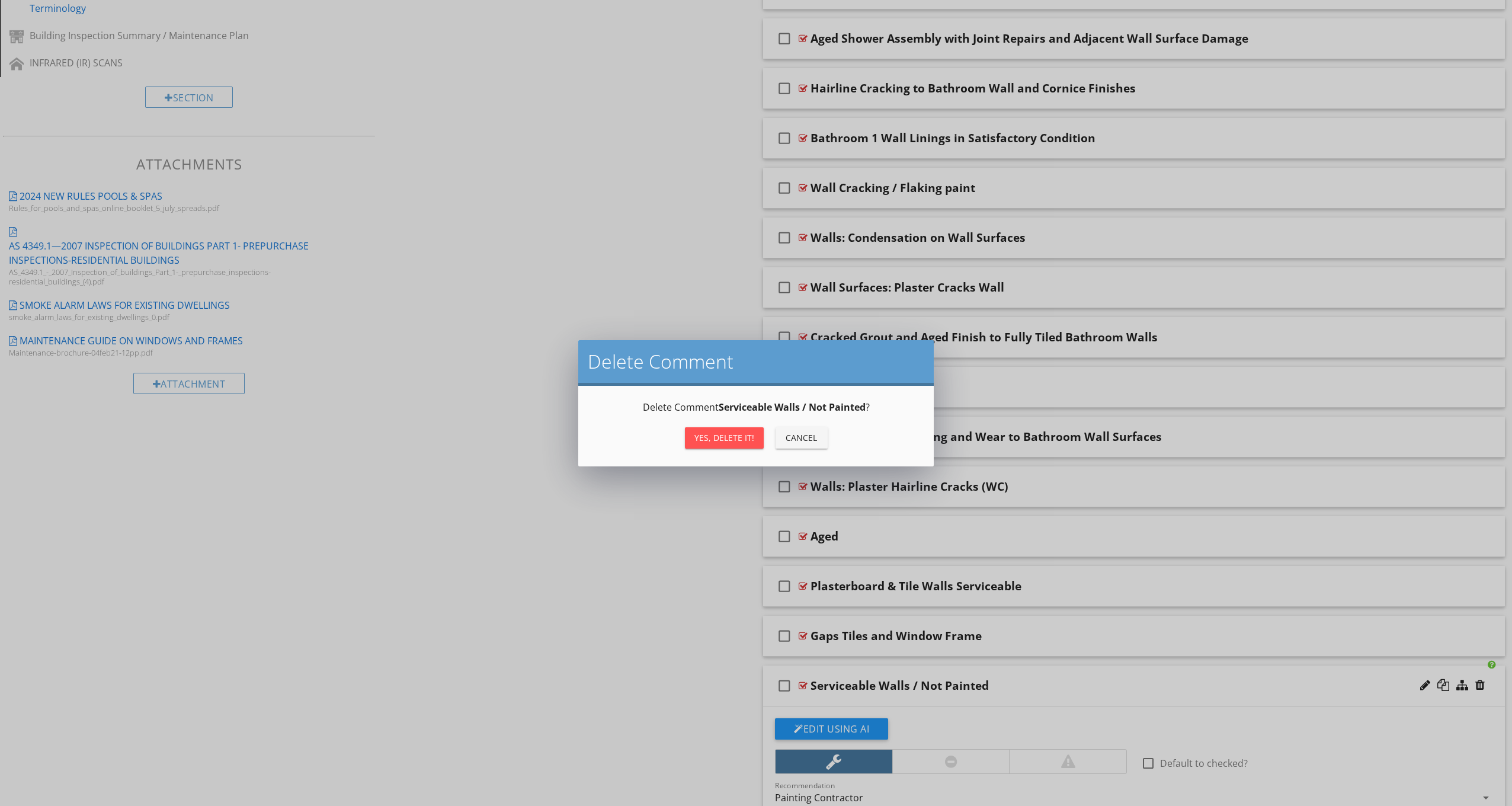 click on "Yes, Delete it!" at bounding box center (724, 437) 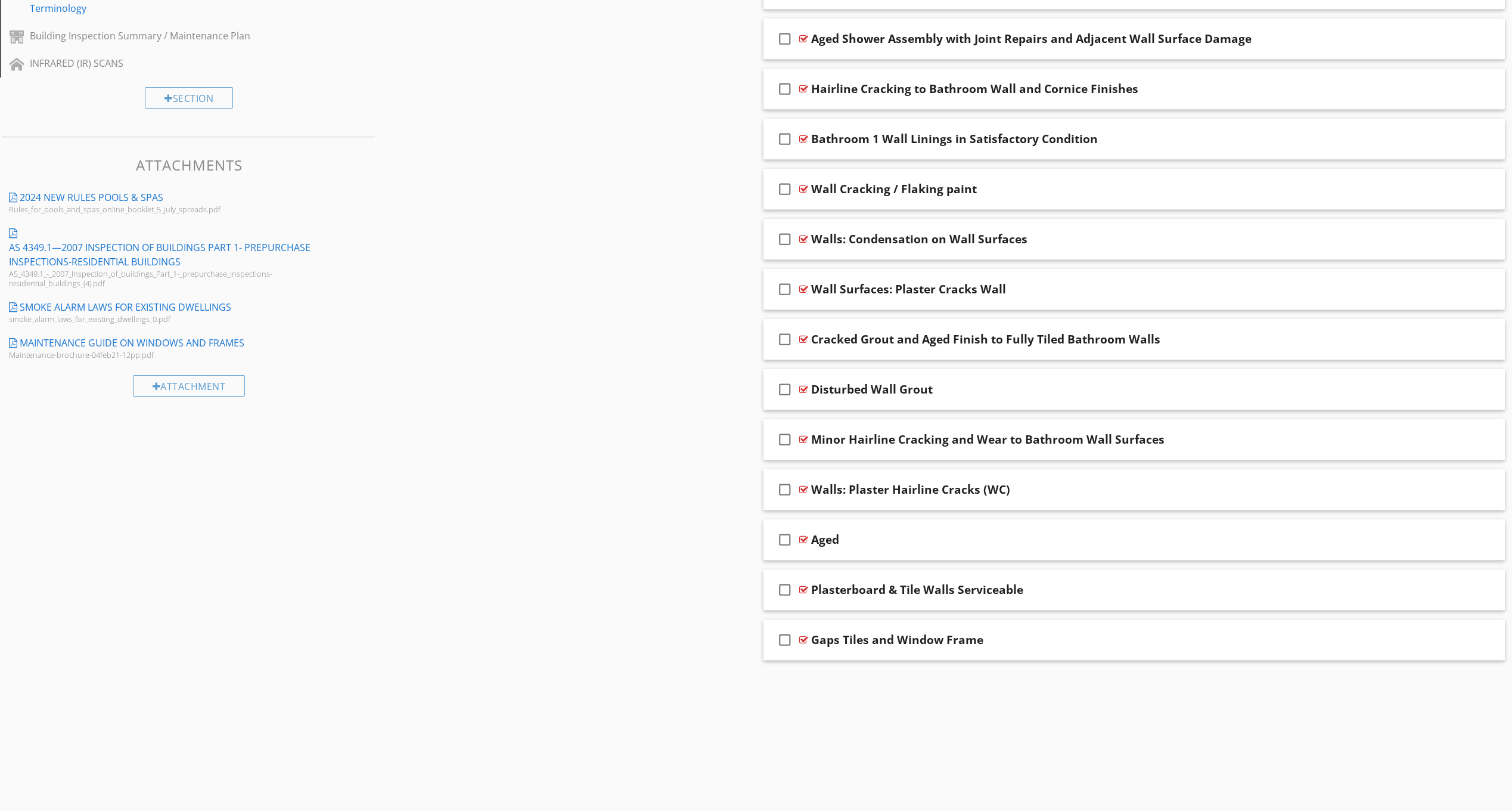scroll, scrollTop: 574, scrollLeft: 0, axis: vertical 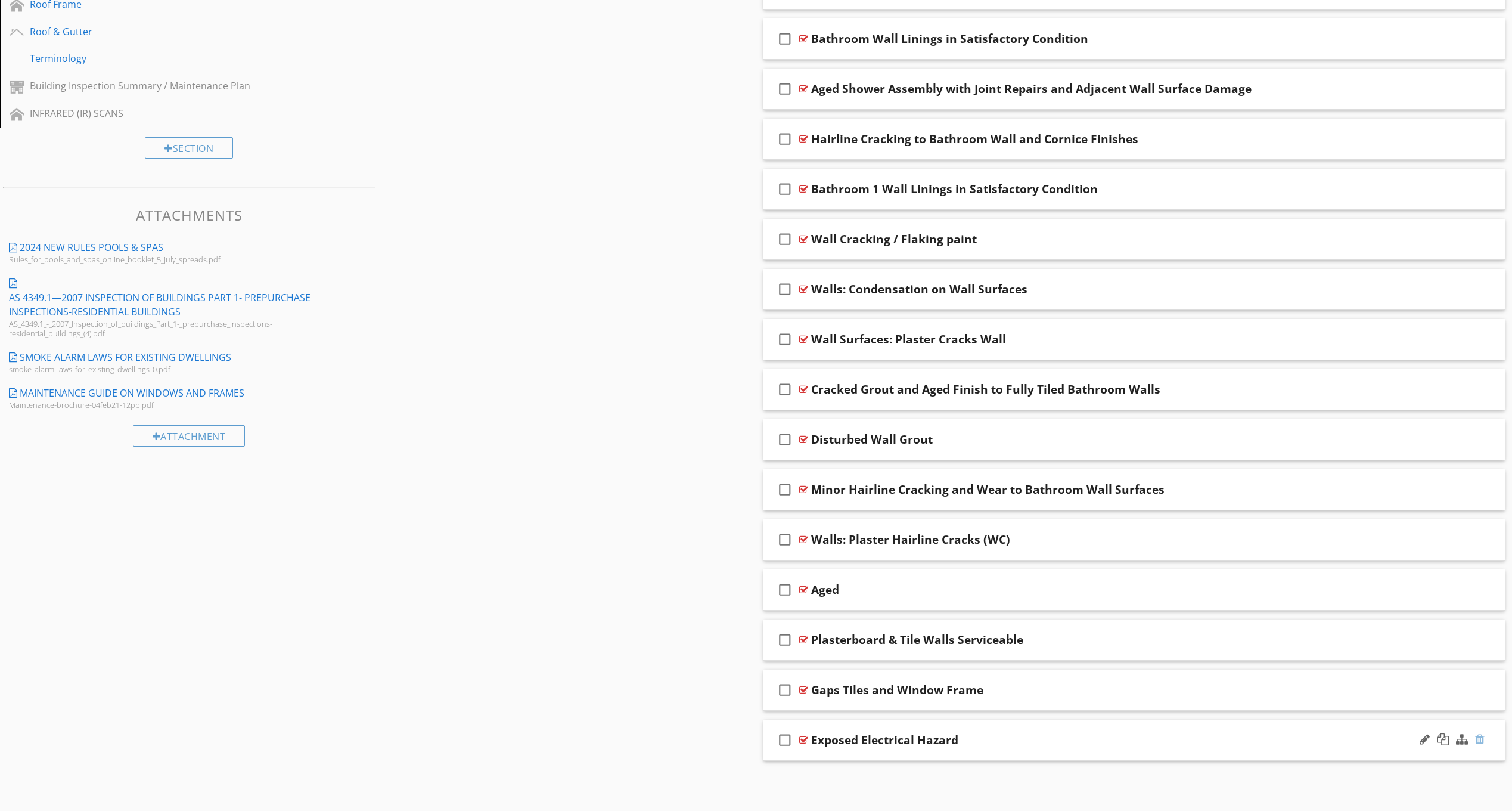 click at bounding box center (1480, 739) 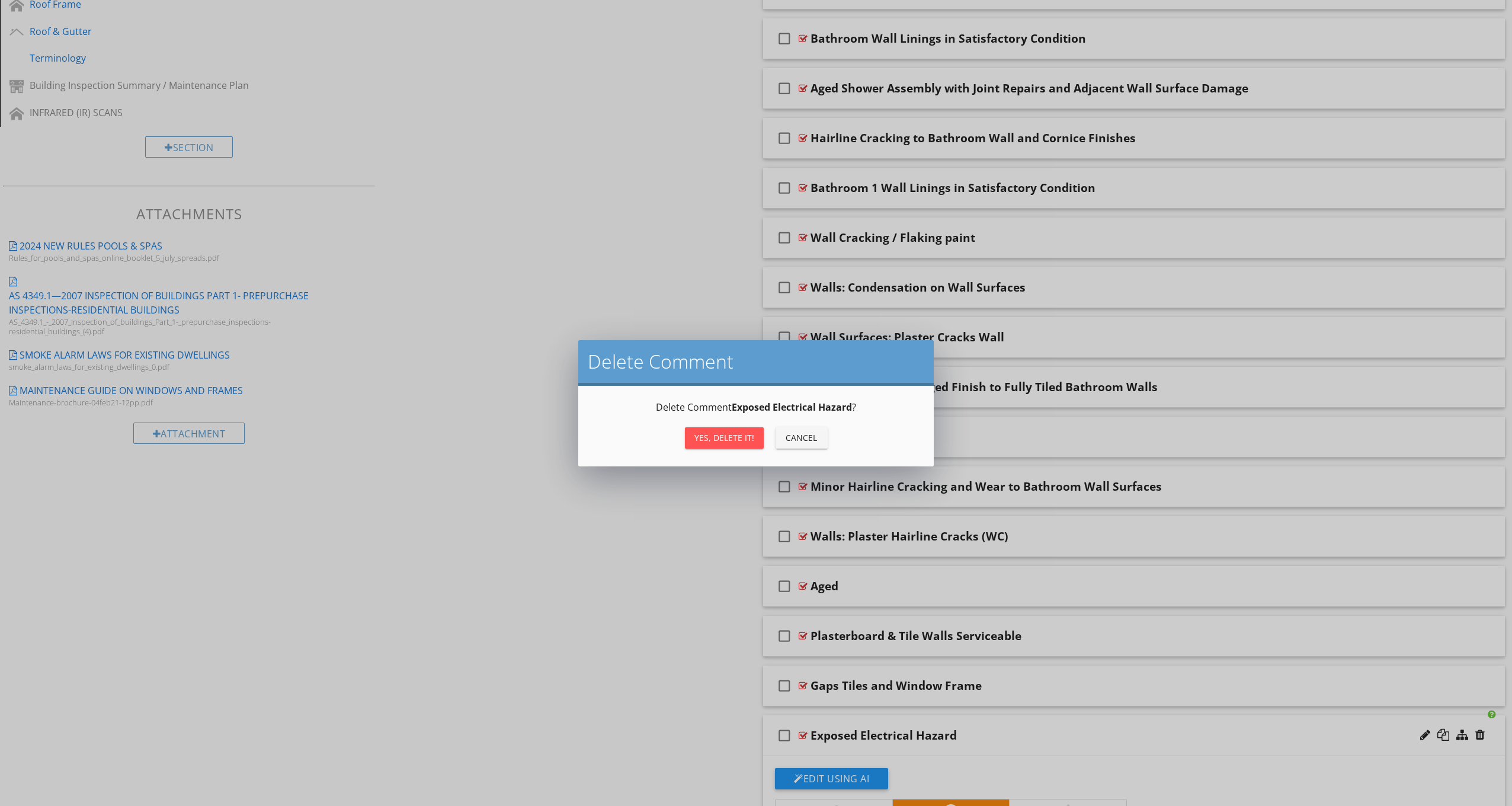 drag, startPoint x: 707, startPoint y: 436, endPoint x: 723, endPoint y: 441, distance: 16.763055 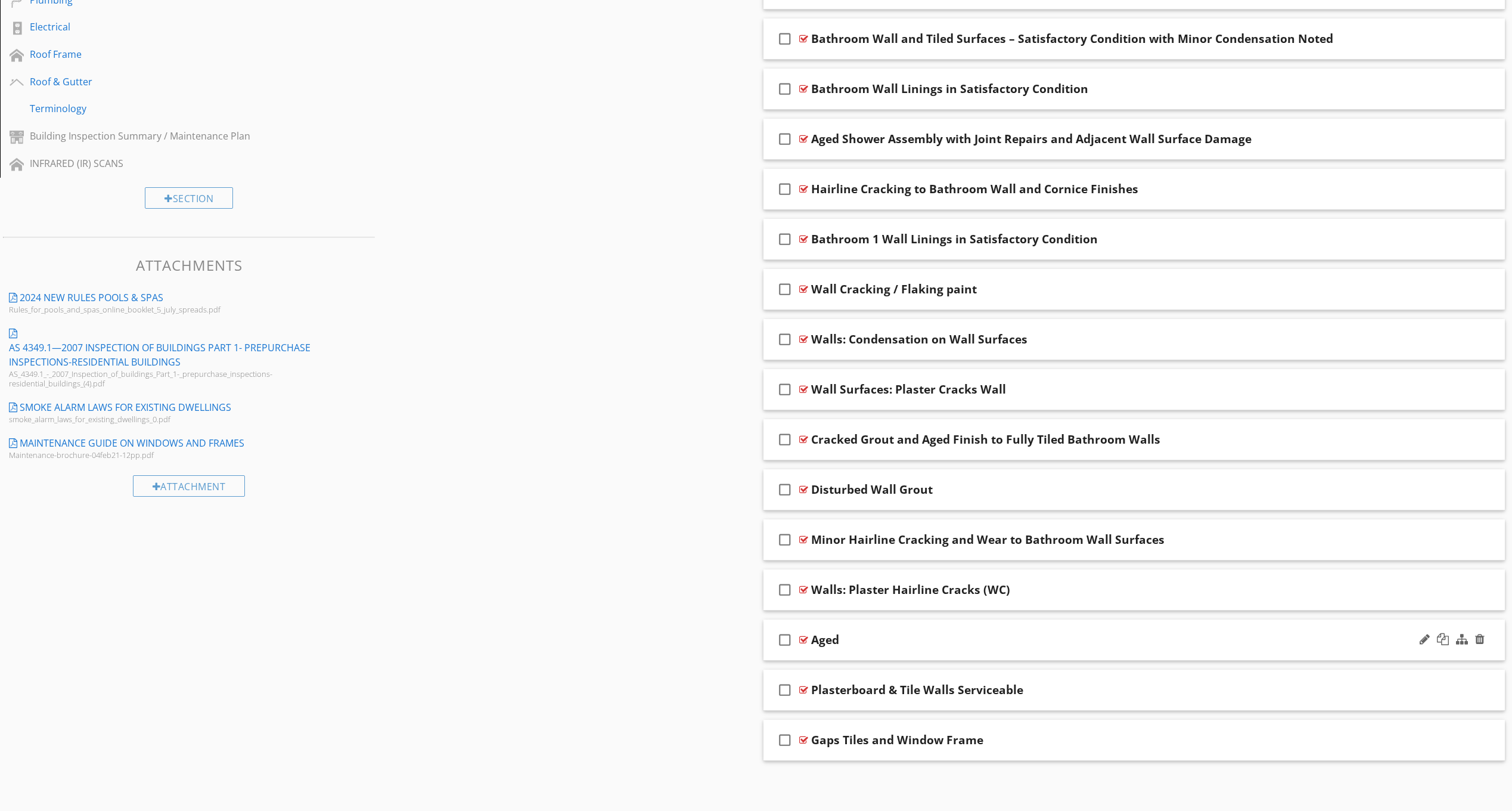 scroll, scrollTop: 524, scrollLeft: 0, axis: vertical 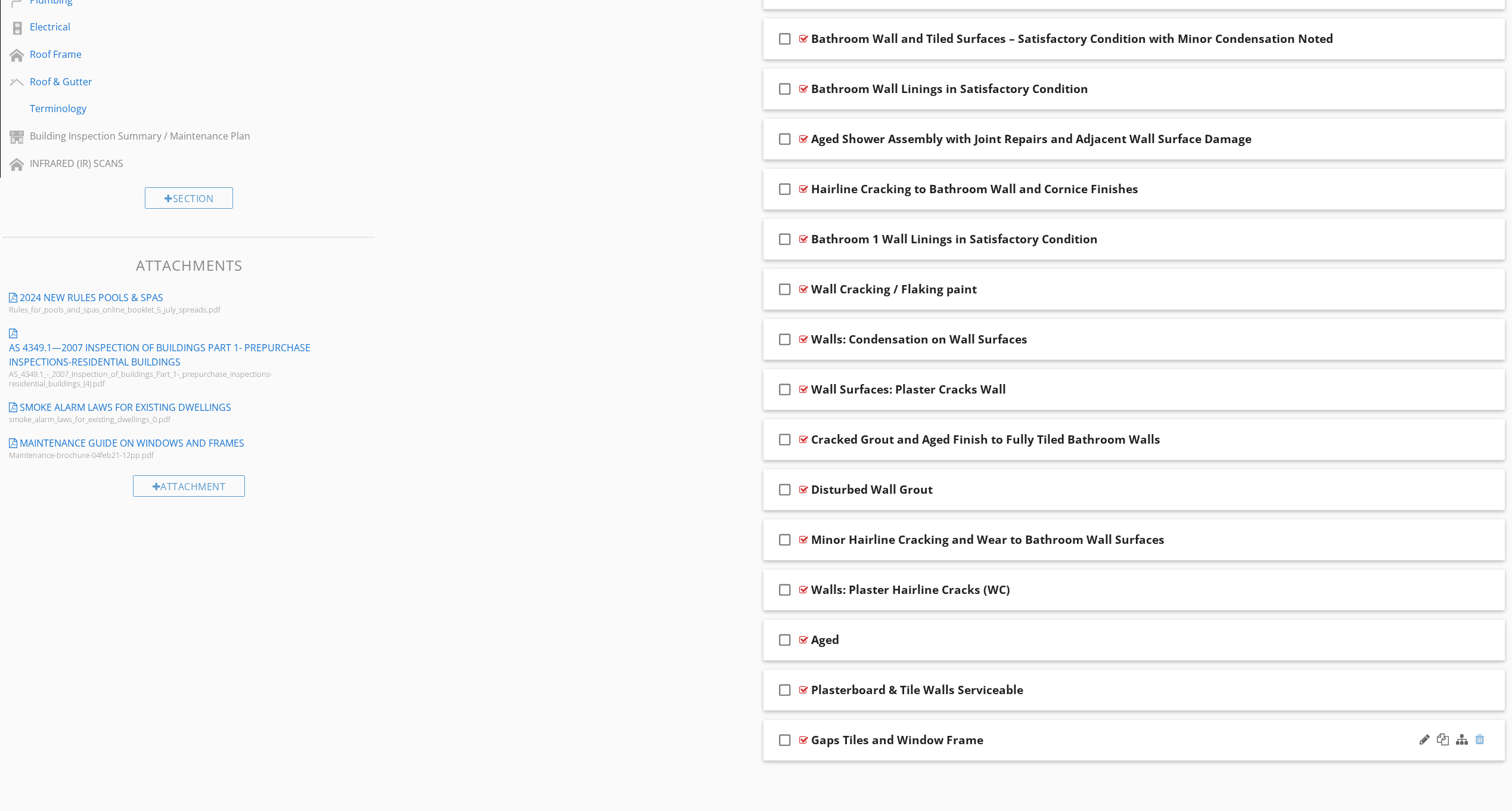 click at bounding box center [1480, 739] 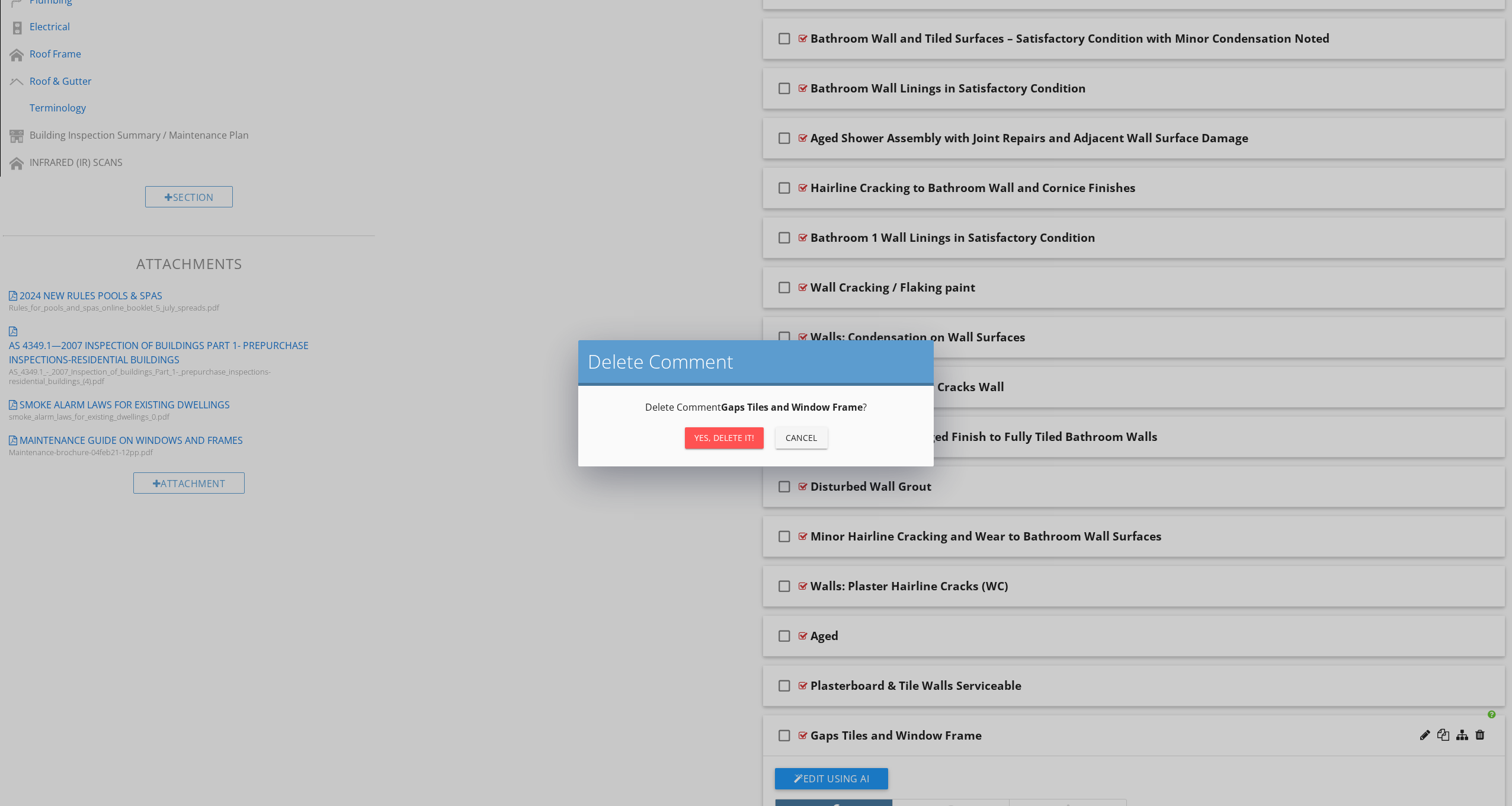 click on "Yes, Delete it!" at bounding box center (724, 438) 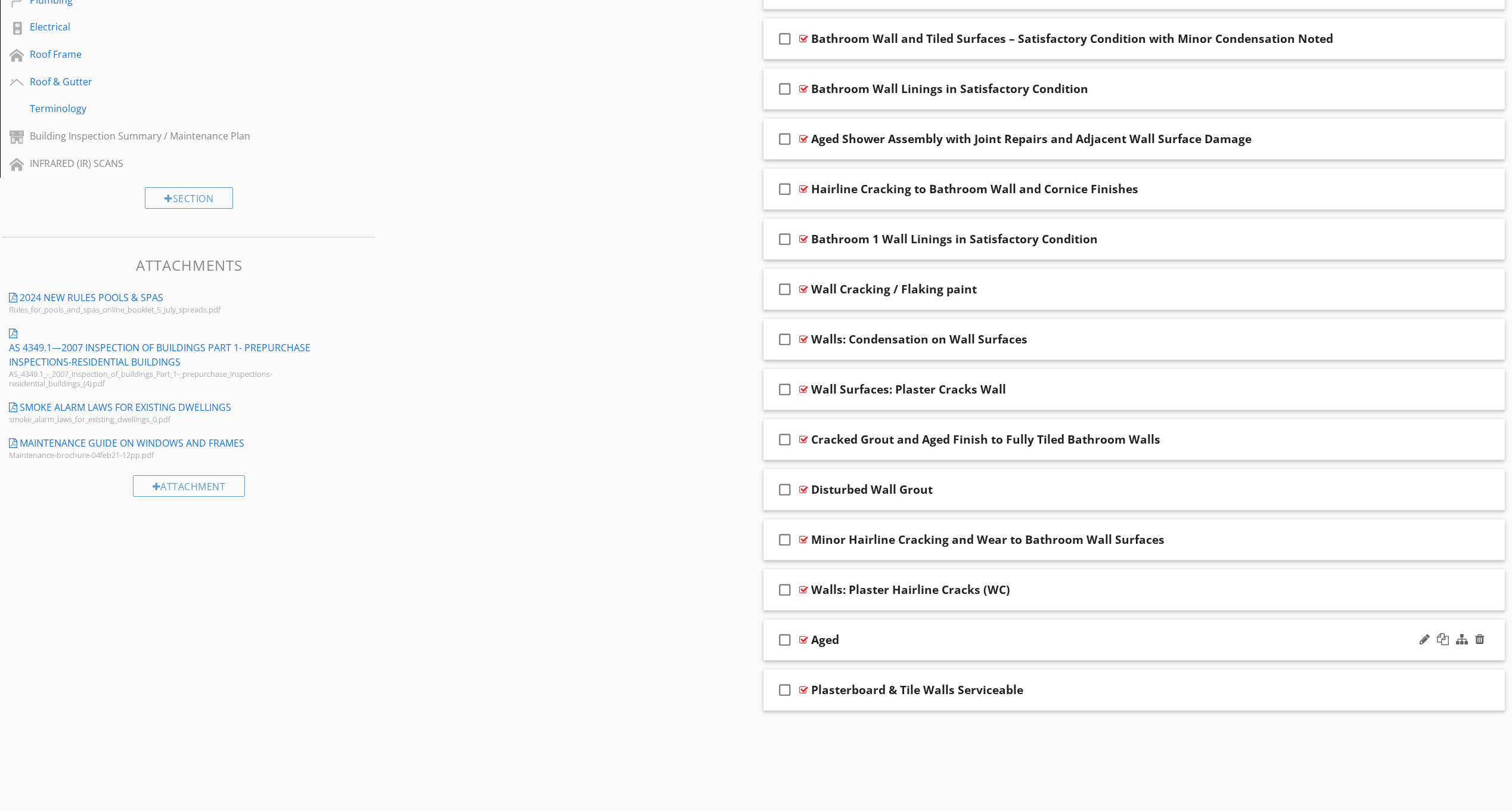 scroll, scrollTop: 473, scrollLeft: 0, axis: vertical 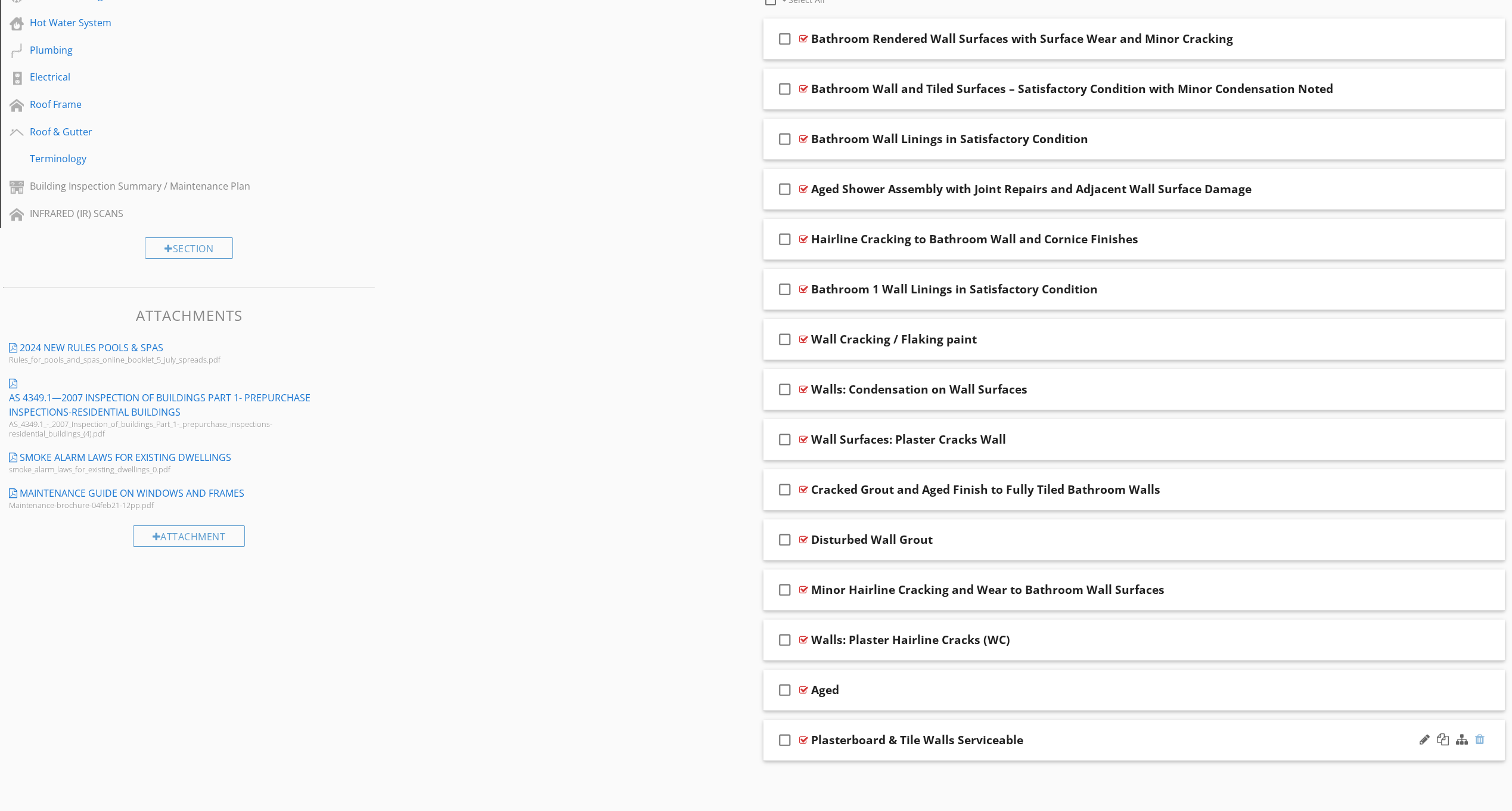 click at bounding box center (1480, 739) 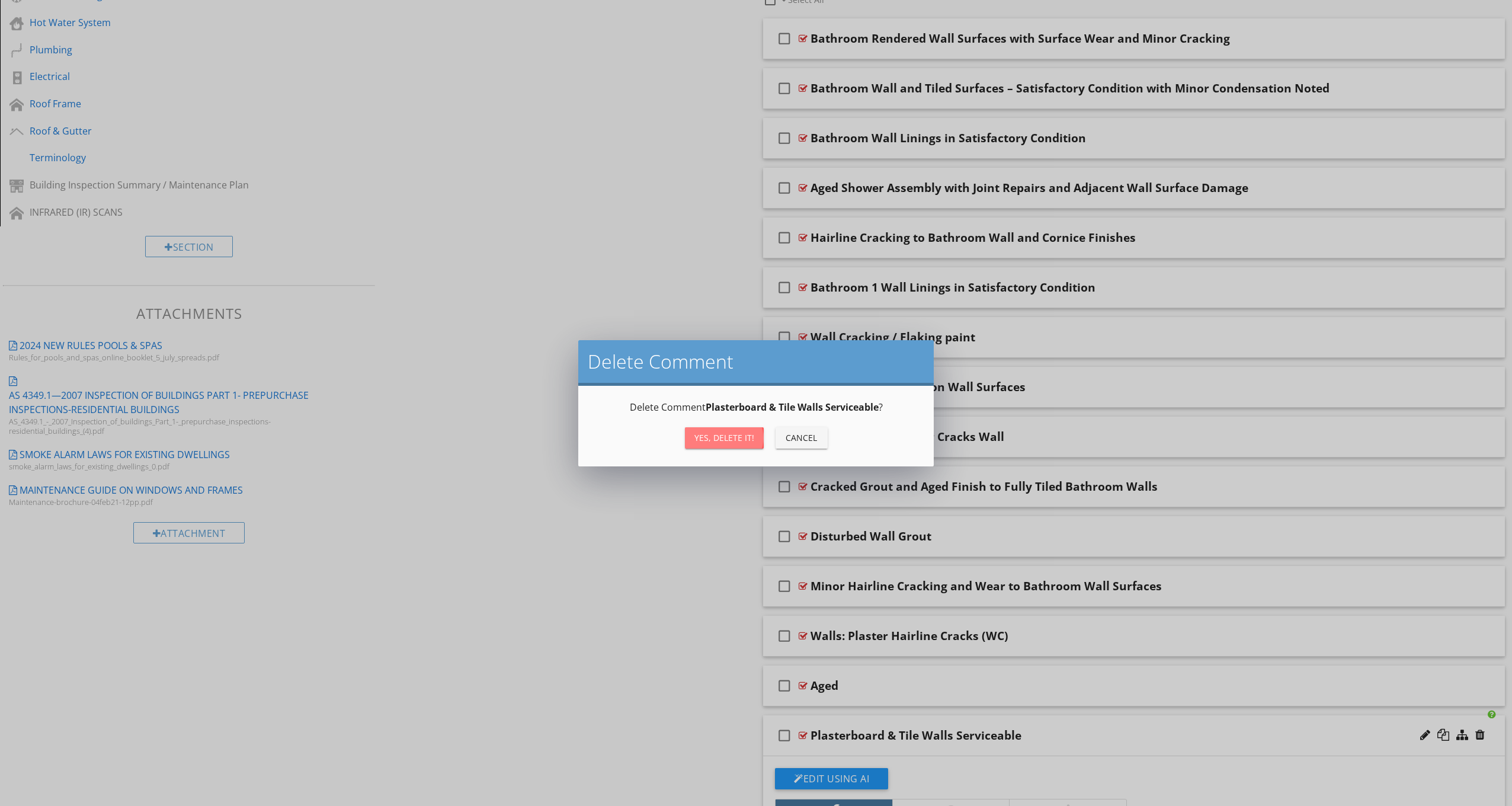 click on "Yes, Delete it!" at bounding box center (724, 438) 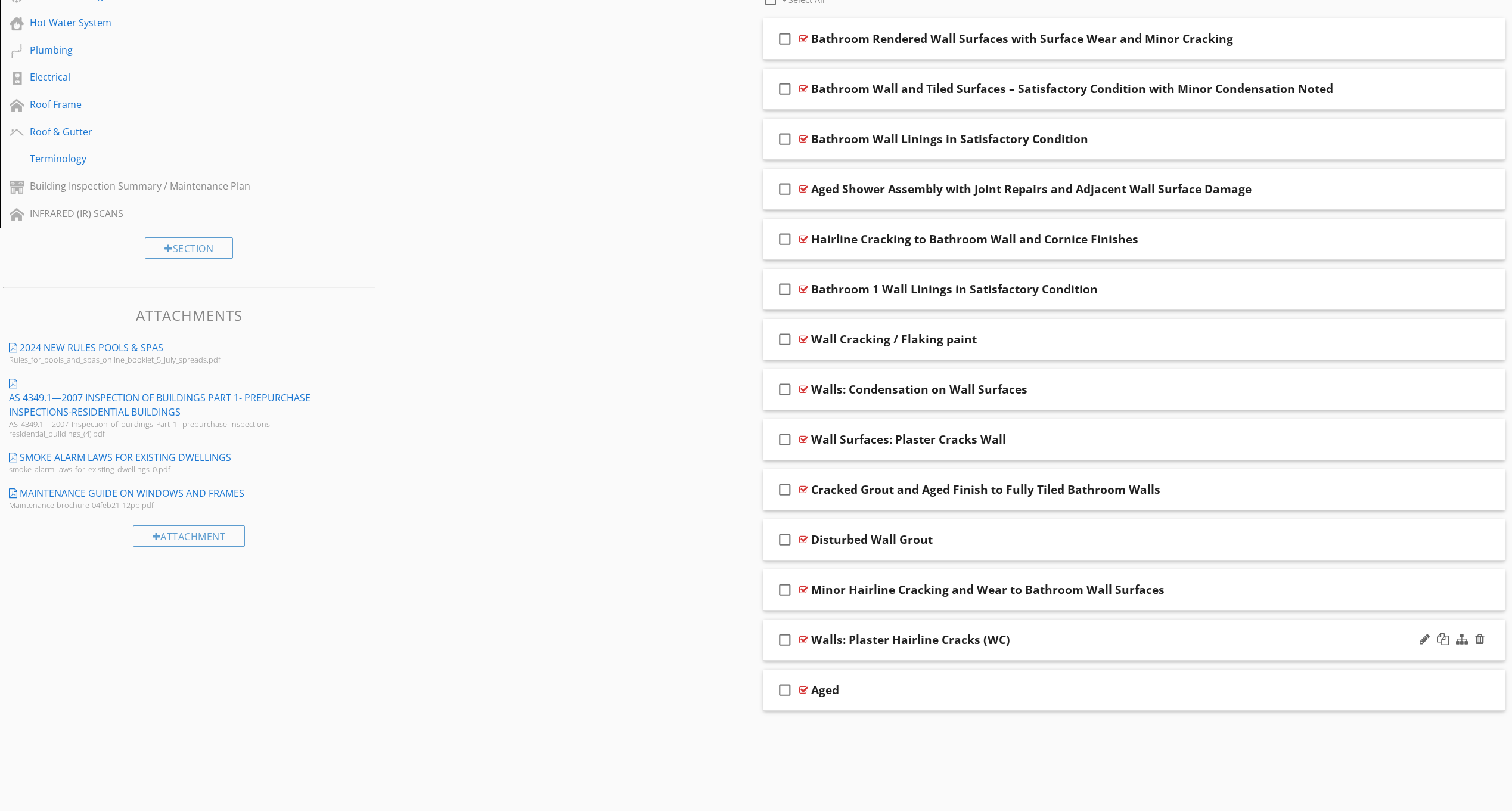 scroll, scrollTop: 423, scrollLeft: 0, axis: vertical 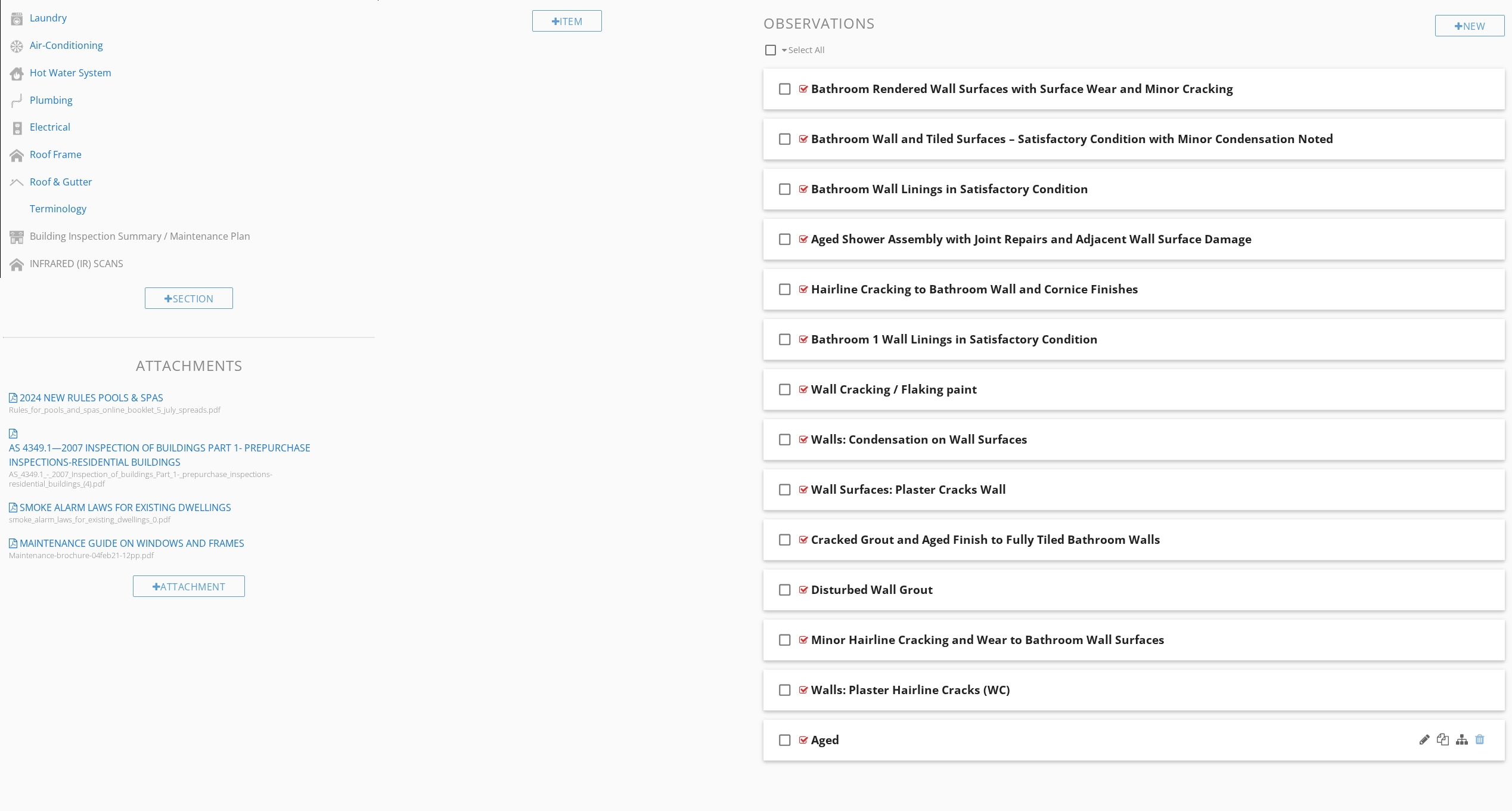 click at bounding box center (1480, 739) 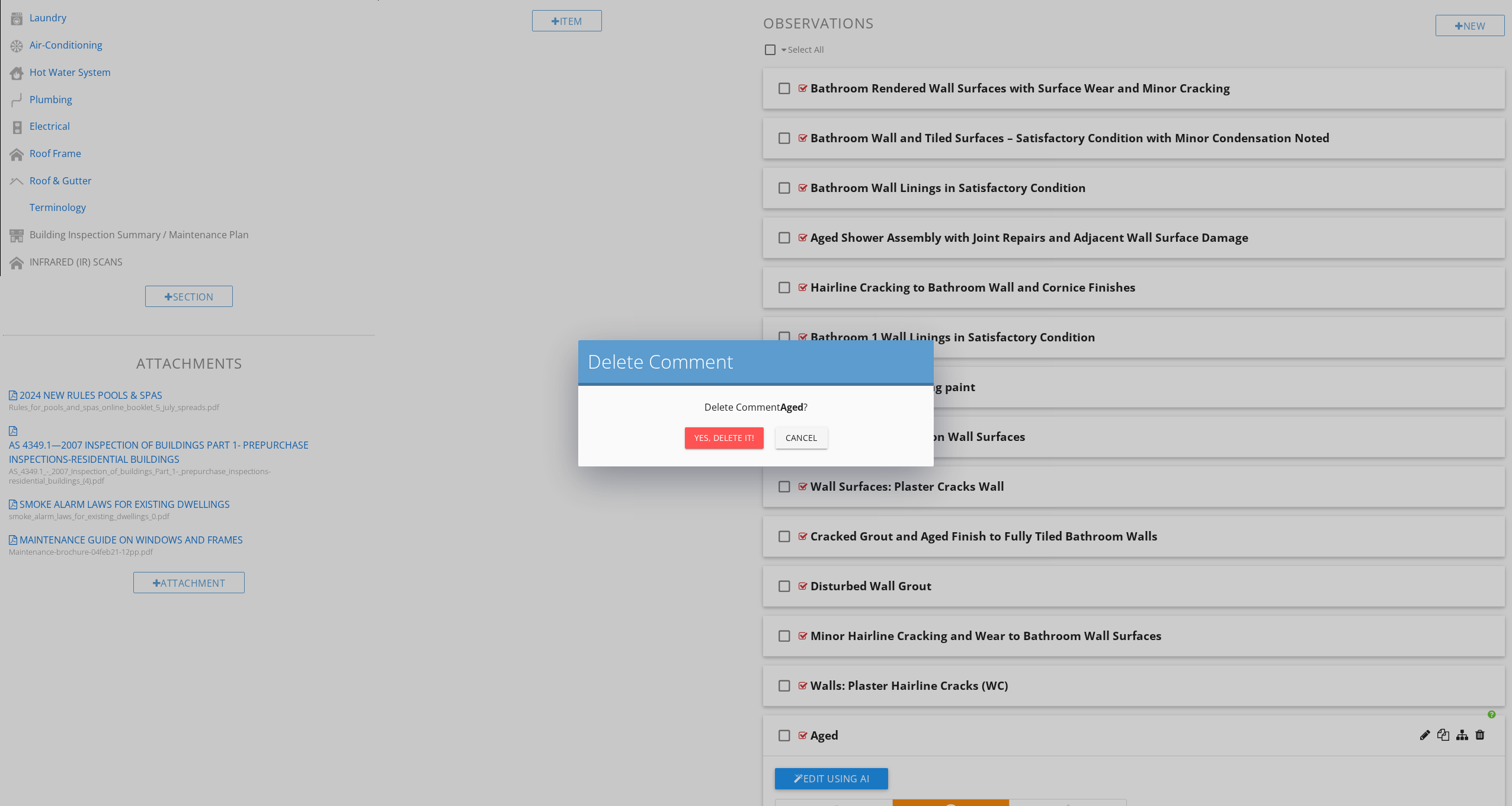 click on "Yes, Delete it!" at bounding box center [724, 437] 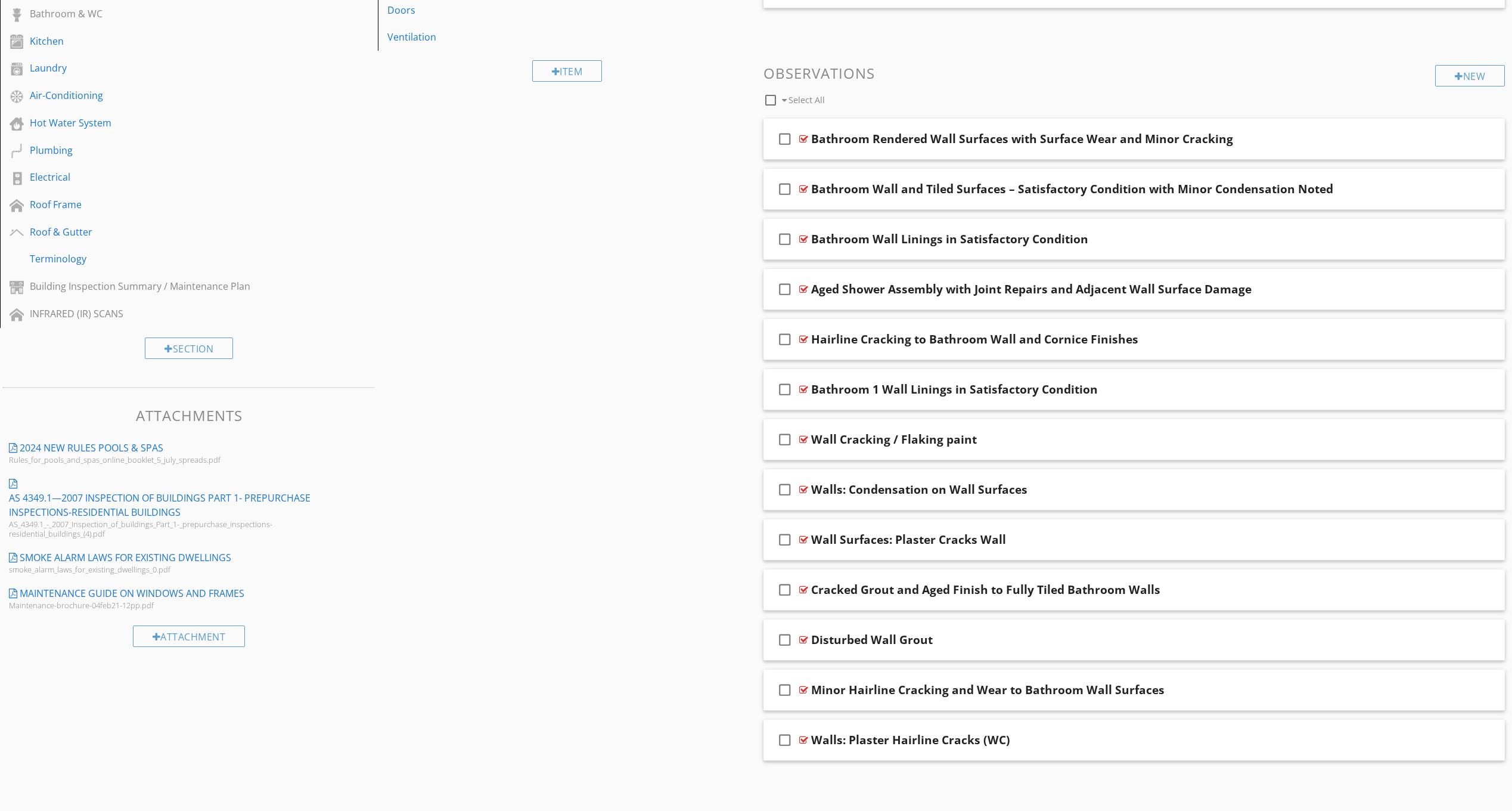 scroll, scrollTop: 373, scrollLeft: 0, axis: vertical 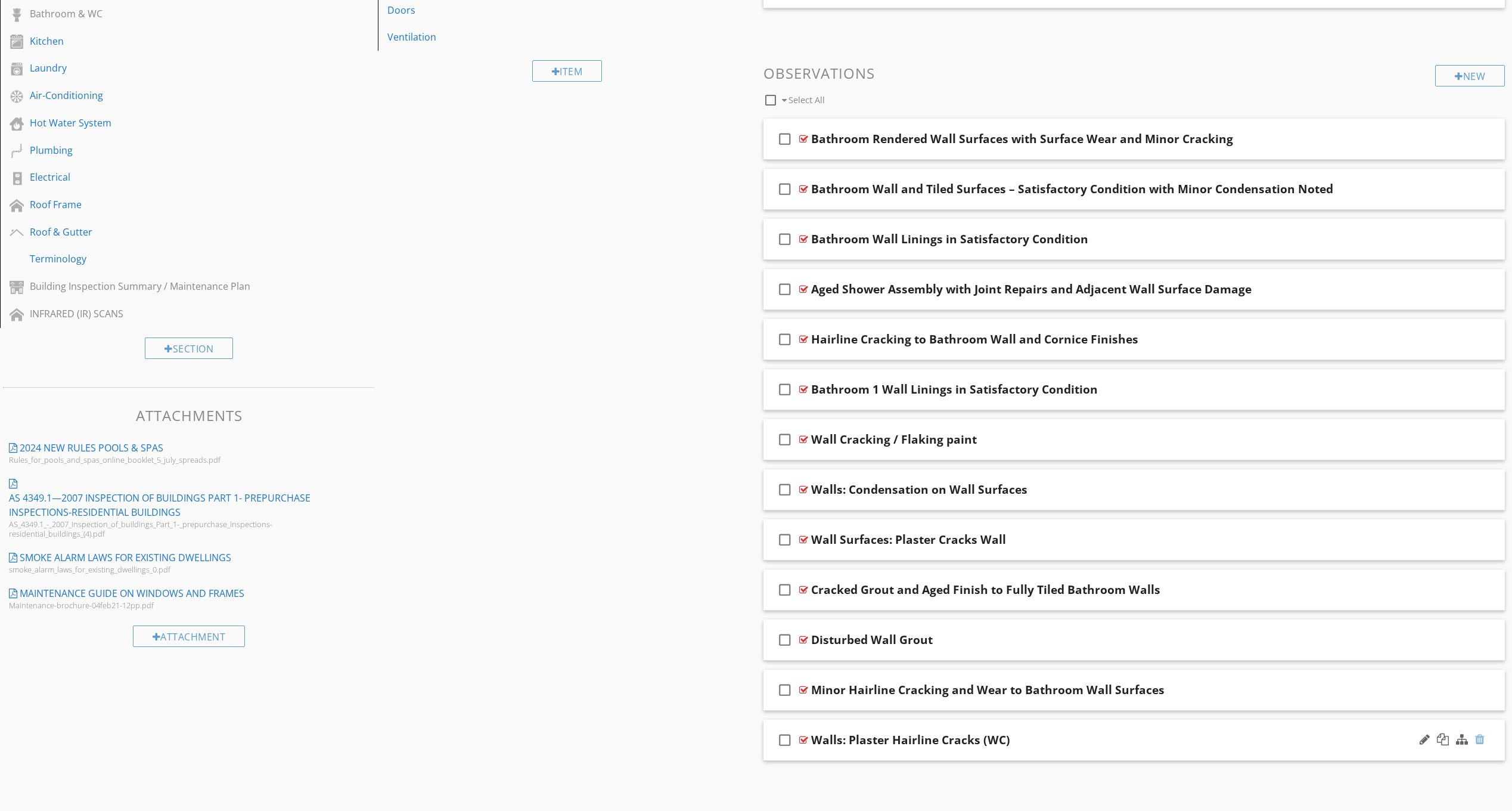 click at bounding box center (1480, 739) 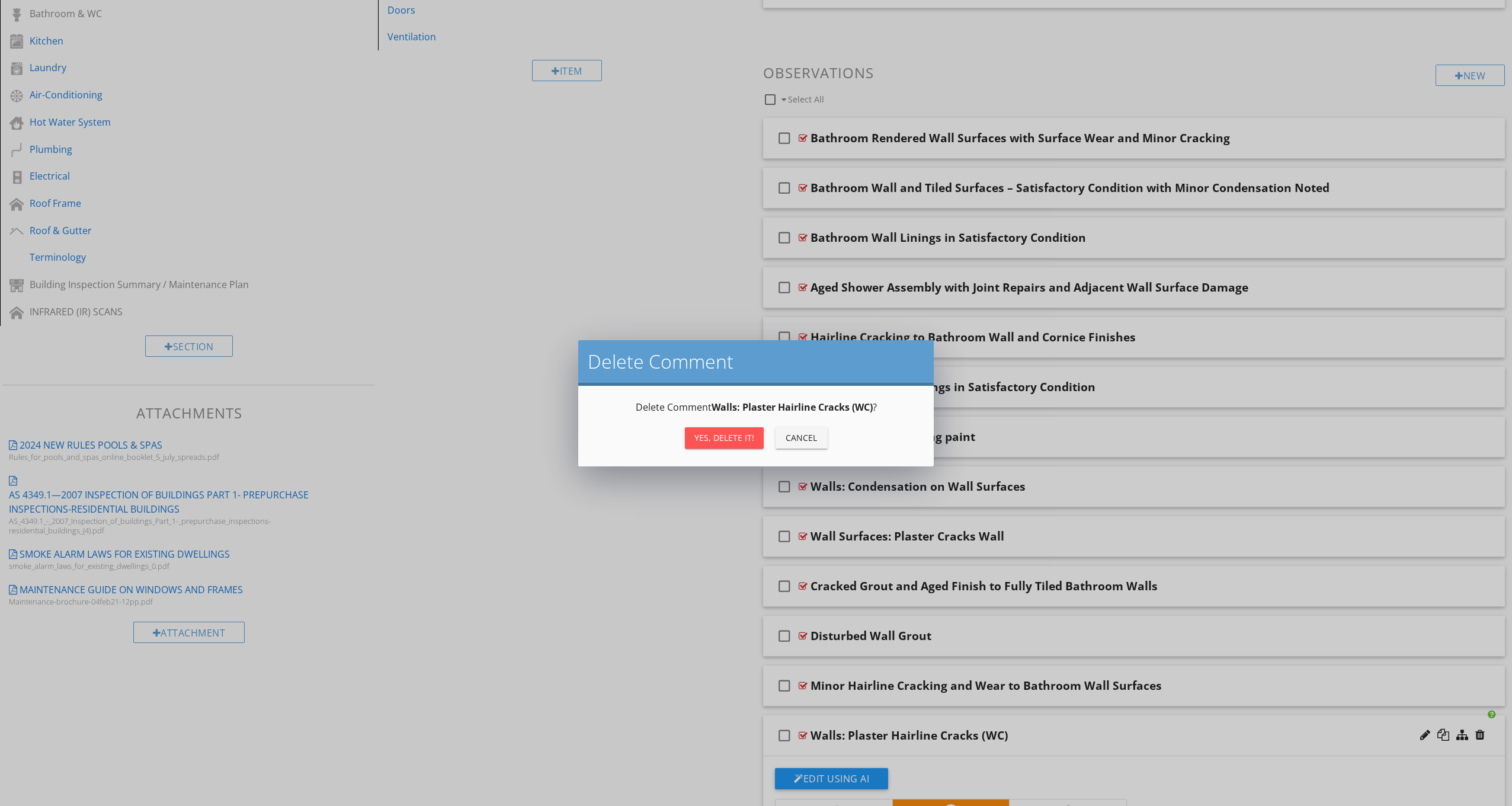 click on "Yes, Delete it!" at bounding box center [724, 437] 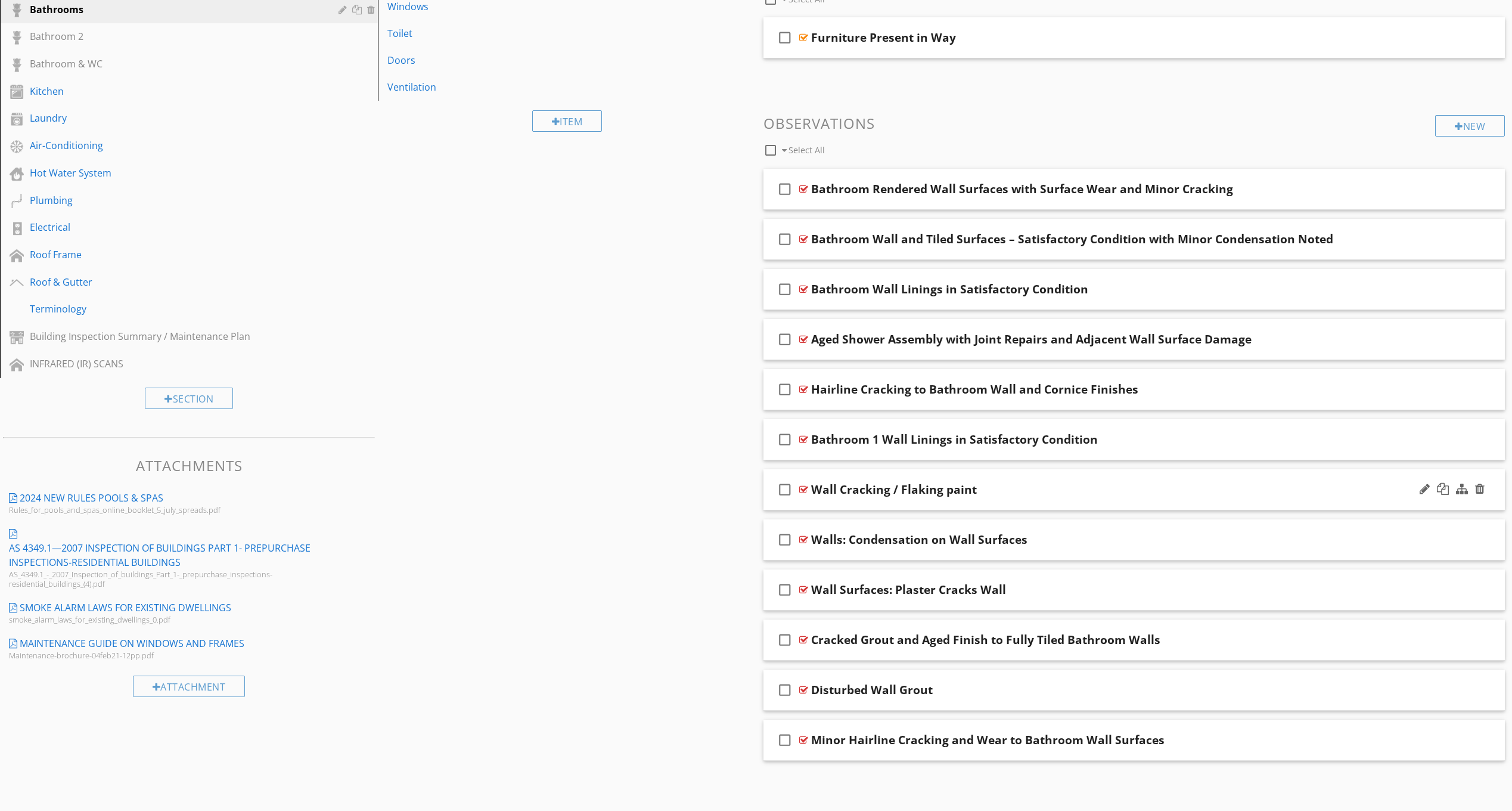 scroll, scrollTop: 323, scrollLeft: 0, axis: vertical 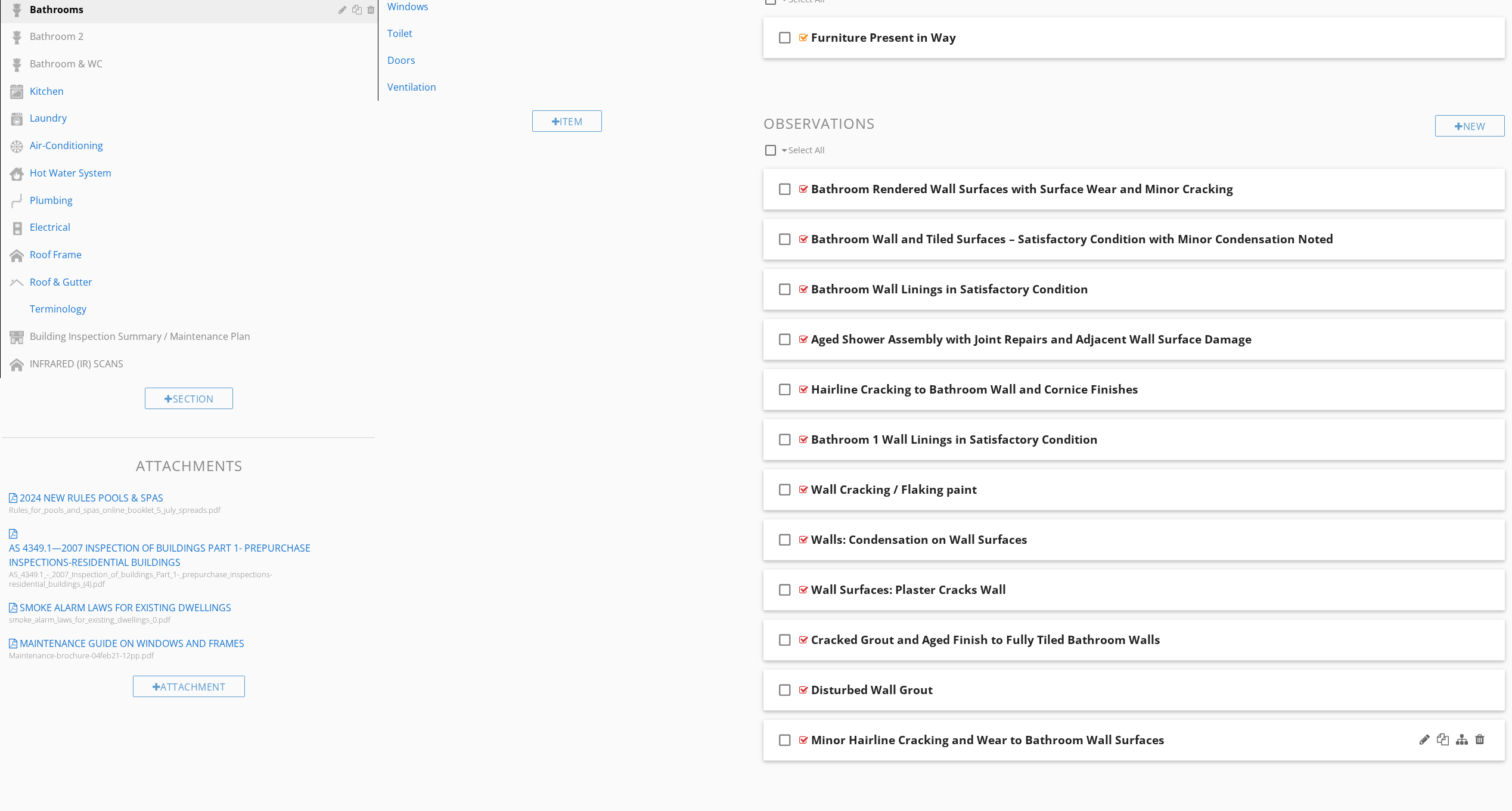 click on "check_box_outline_blank
Minor Hairline Cracking and Wear to Bathroom Wall Surfaces" at bounding box center [1134, 740] 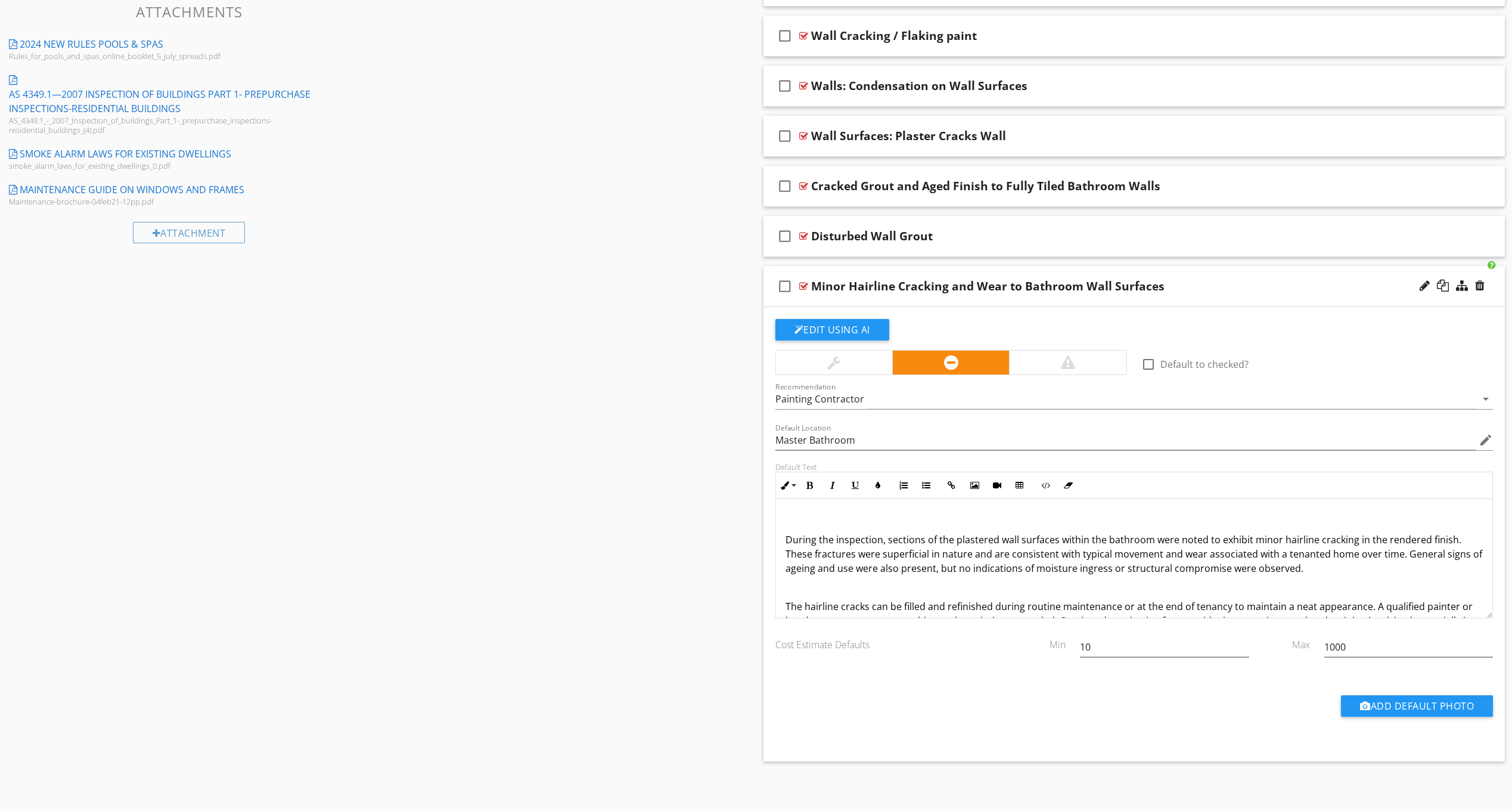 scroll, scrollTop: 778, scrollLeft: 0, axis: vertical 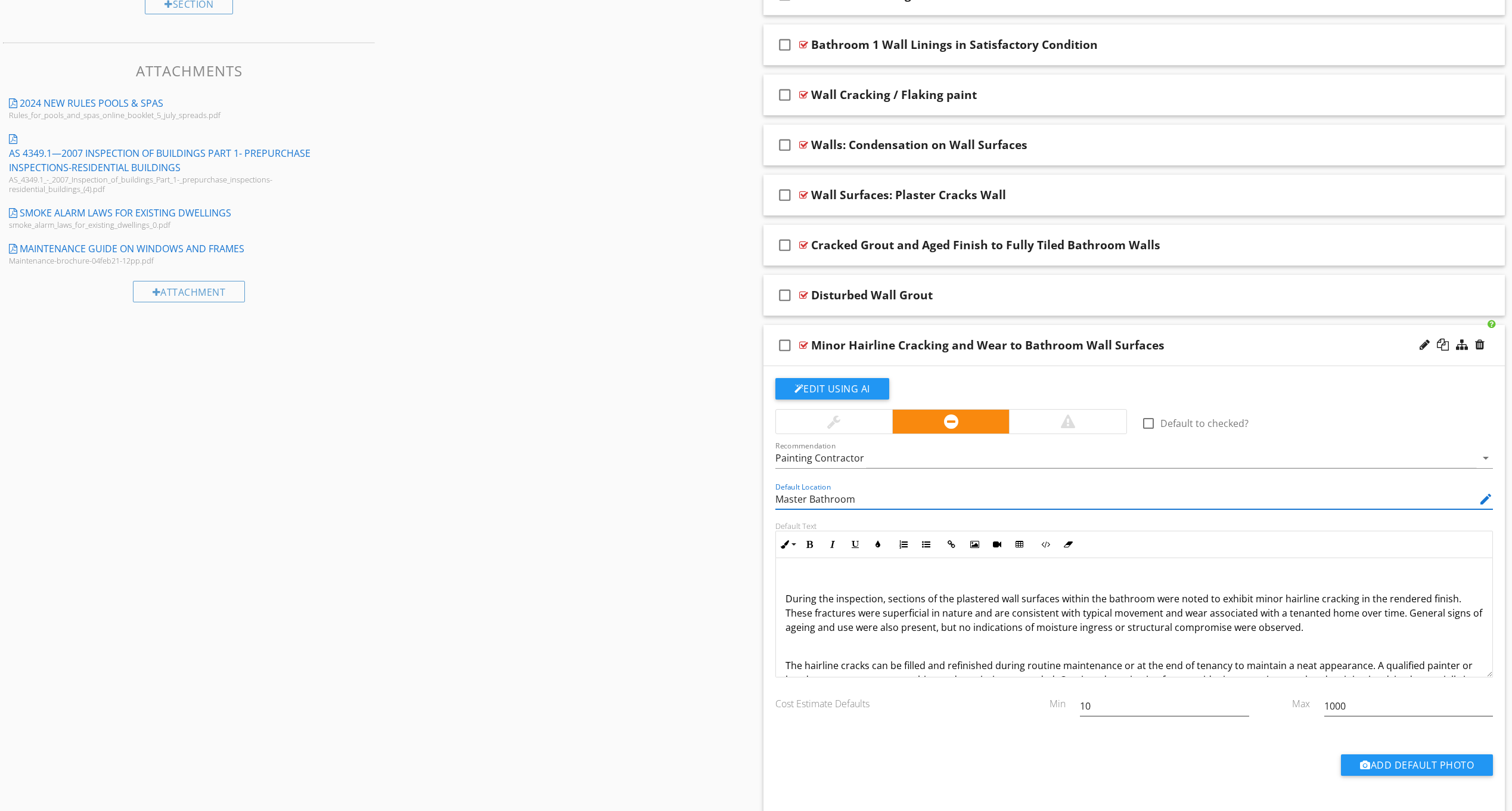 drag, startPoint x: 810, startPoint y: 497, endPoint x: 781, endPoint y: 496, distance: 29.01724 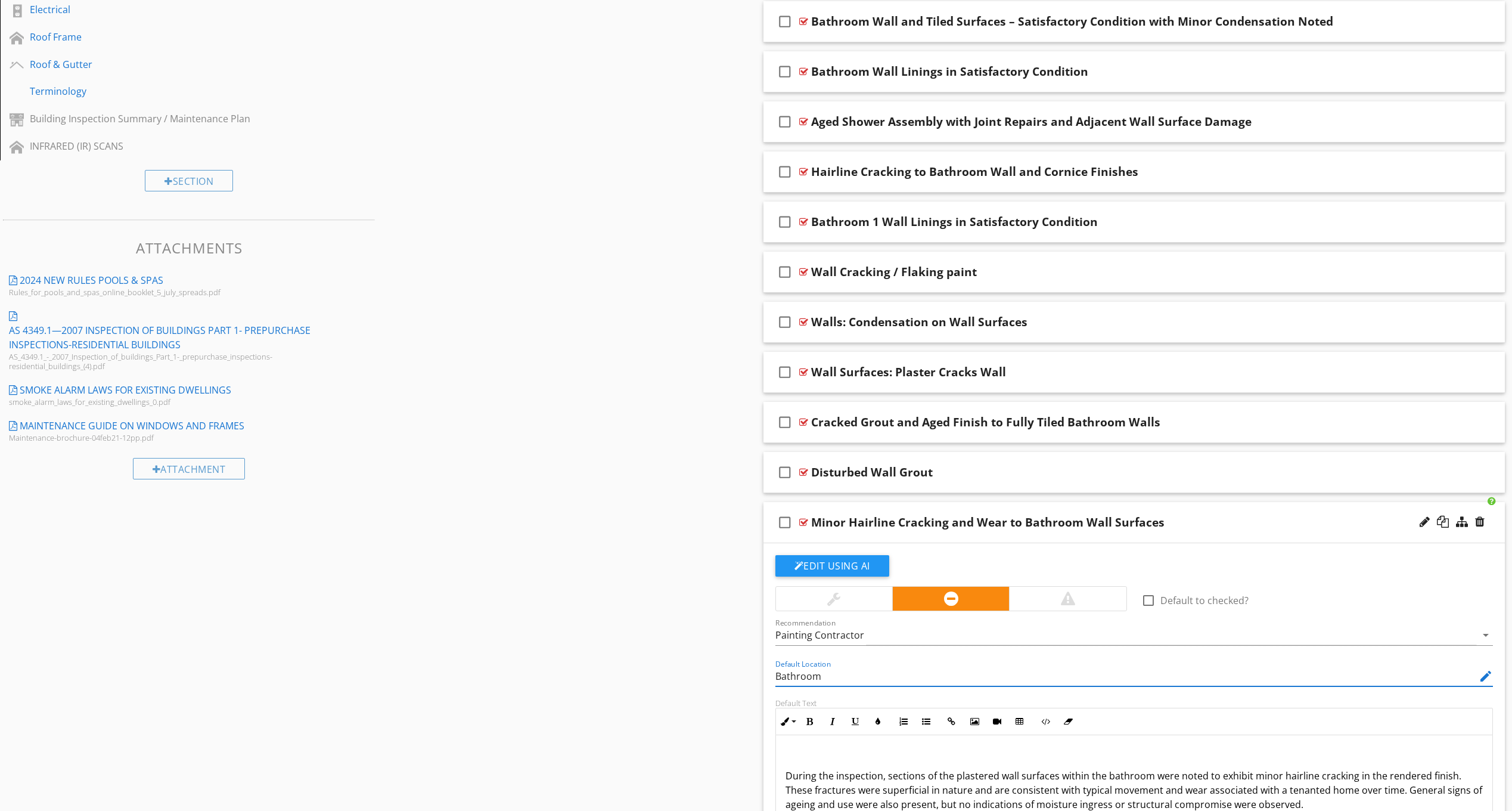 scroll, scrollTop: 539, scrollLeft: 0, axis: vertical 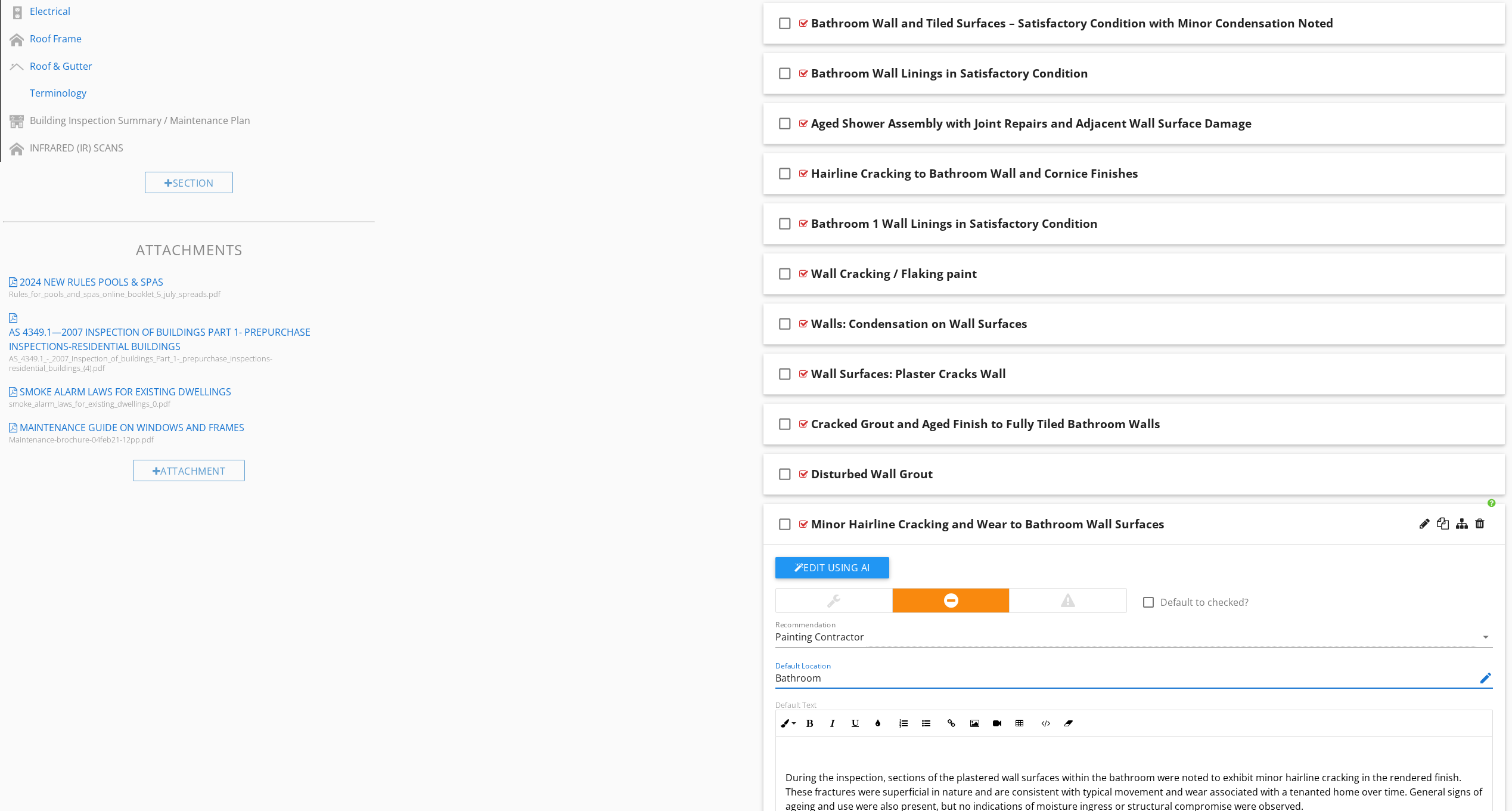 type on "Bathroom" 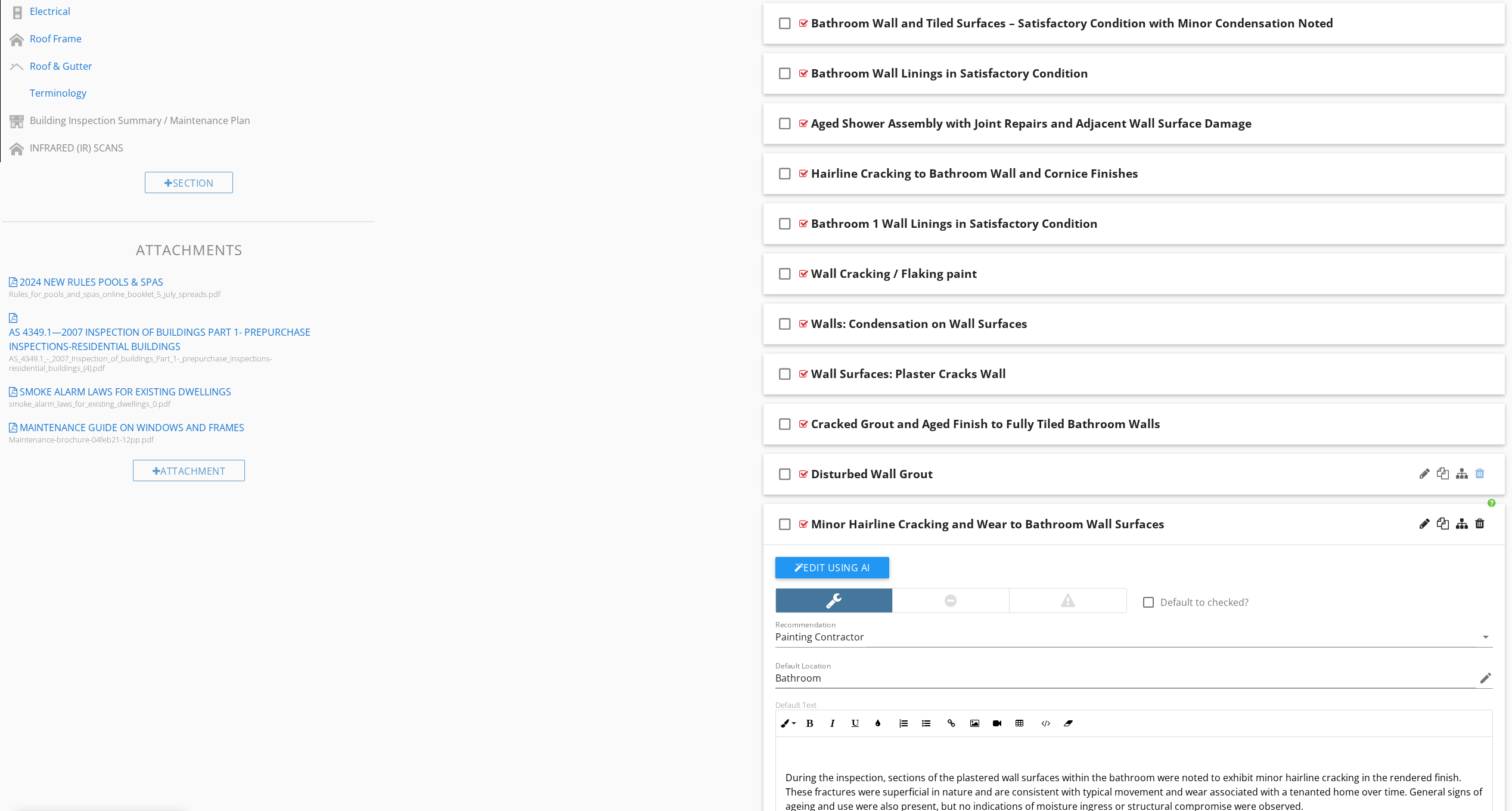 click at bounding box center (1480, 473) 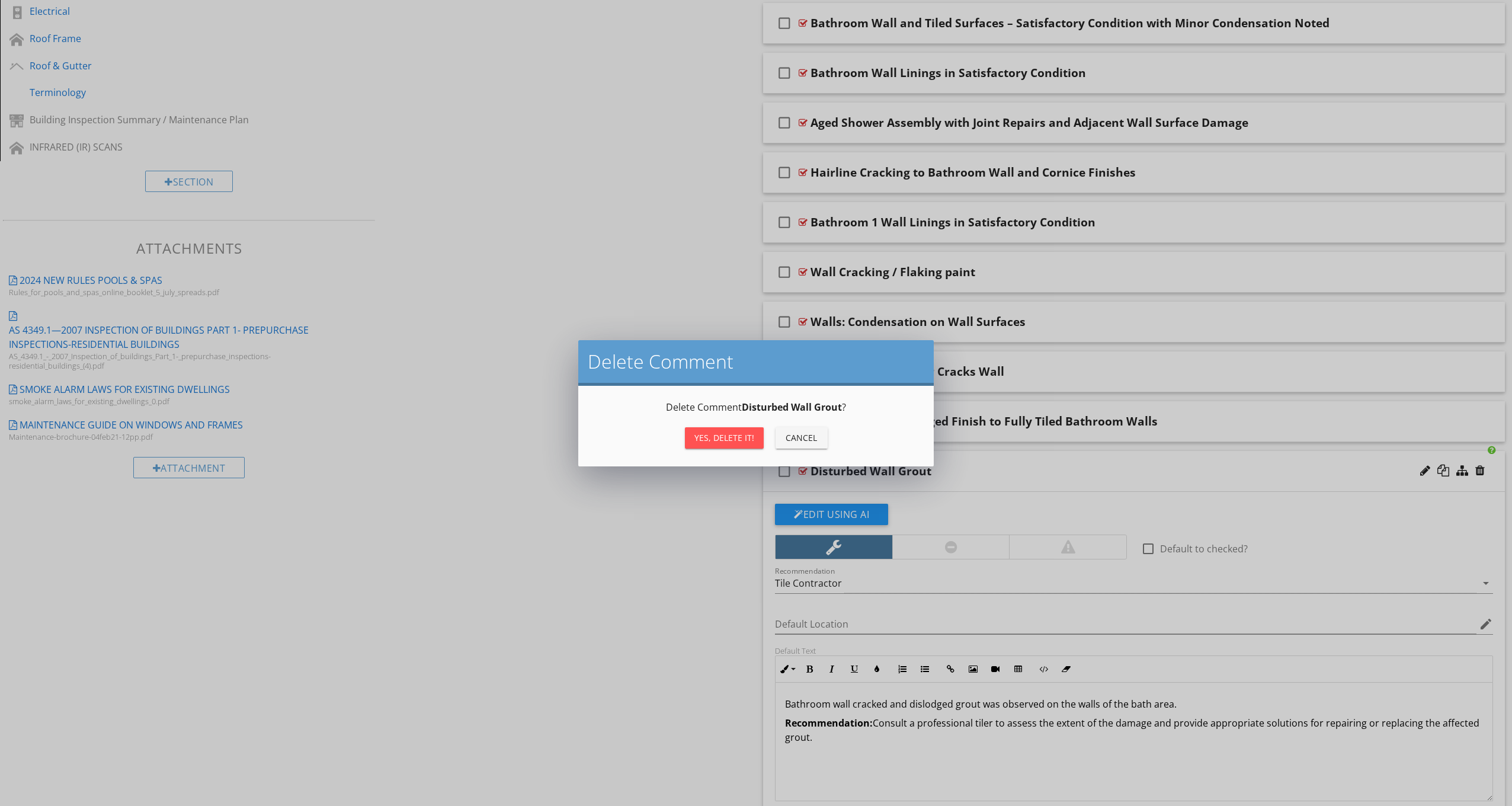 click on "Yes, Delete it!" at bounding box center [724, 437] 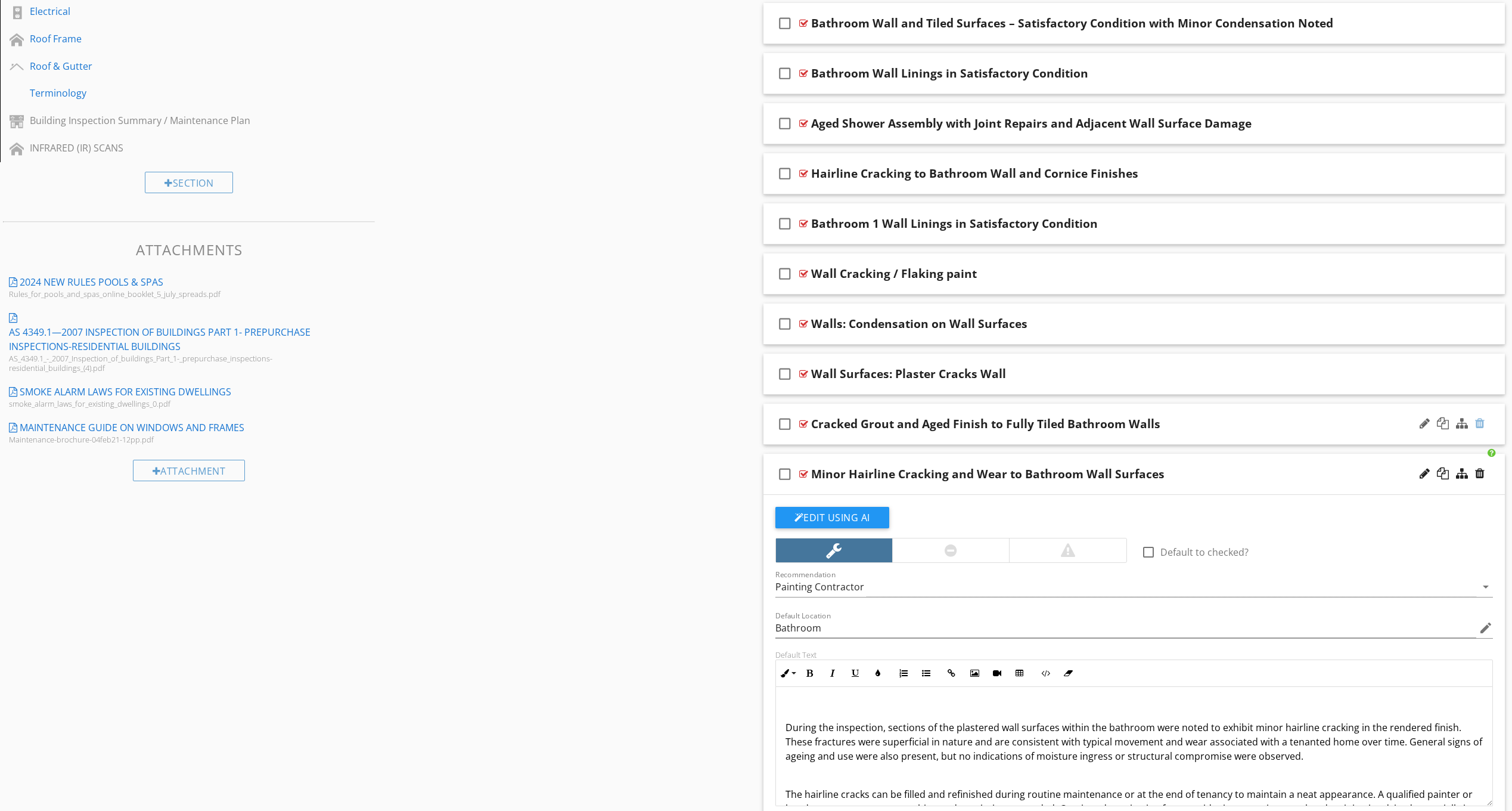 click at bounding box center [1480, 423] 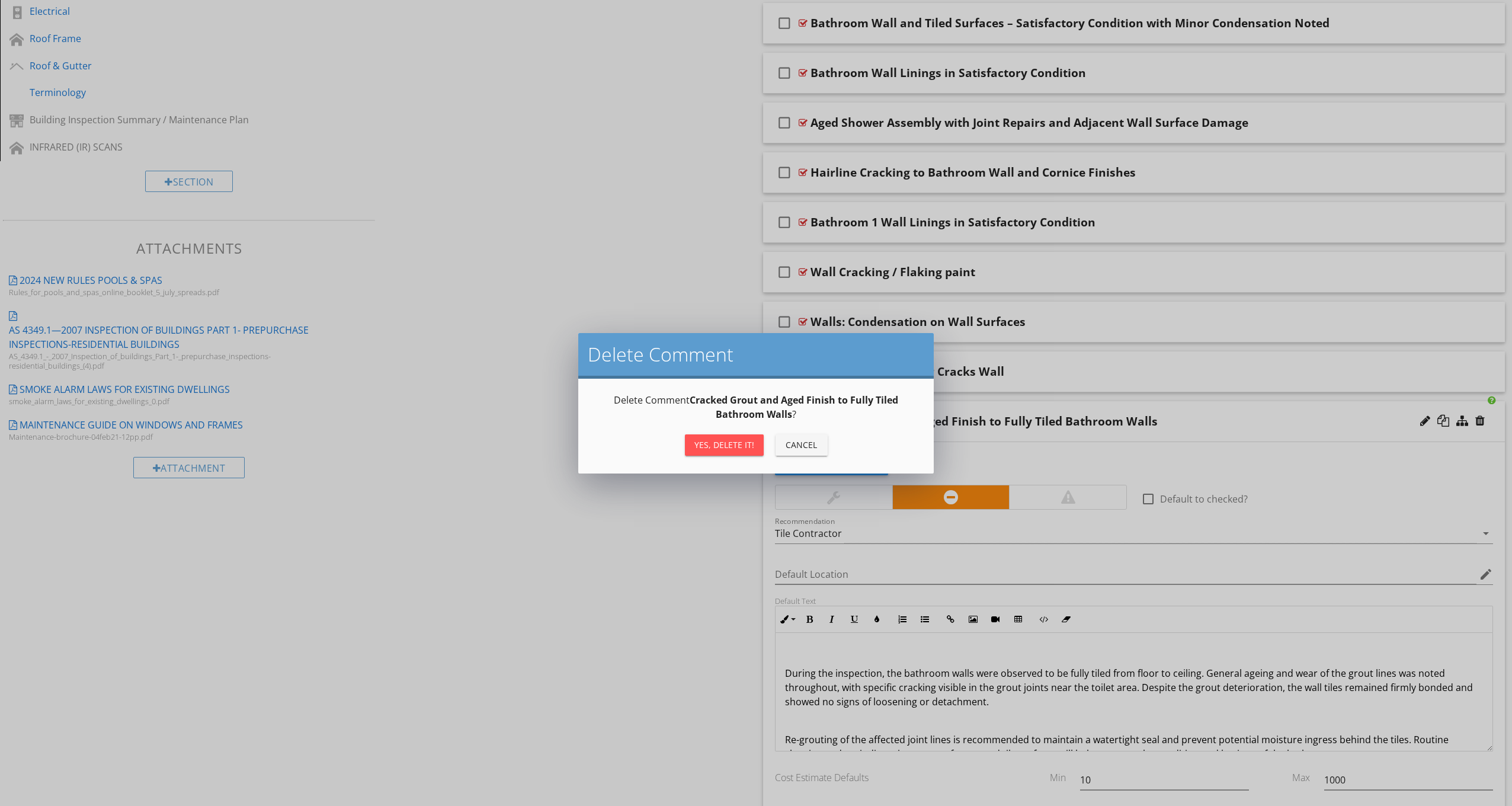 click on "Yes, Delete it!" at bounding box center (724, 444) 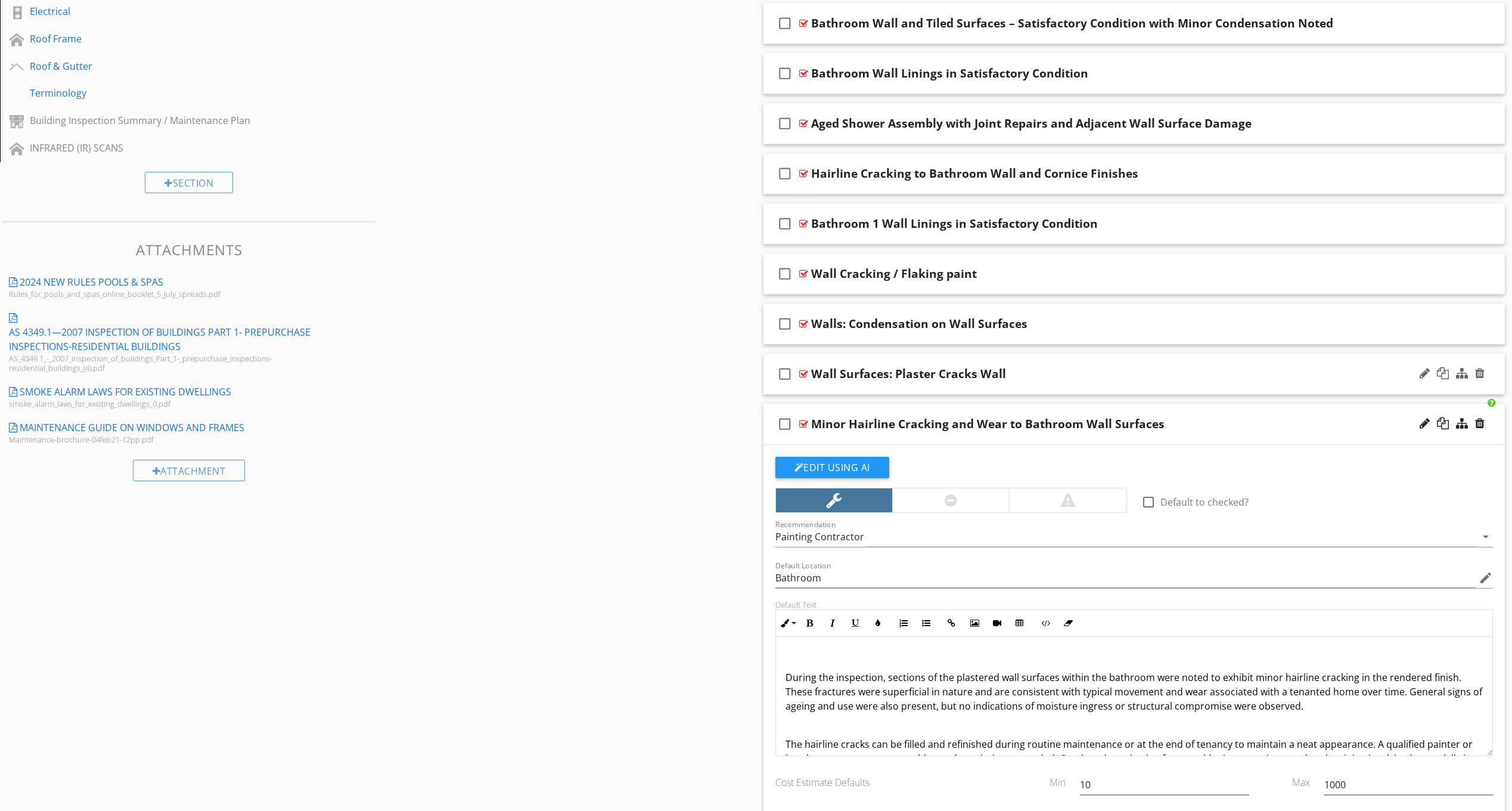 click on "Wall Surfaces: Plaster Cracks Wall" at bounding box center (1080, 374) 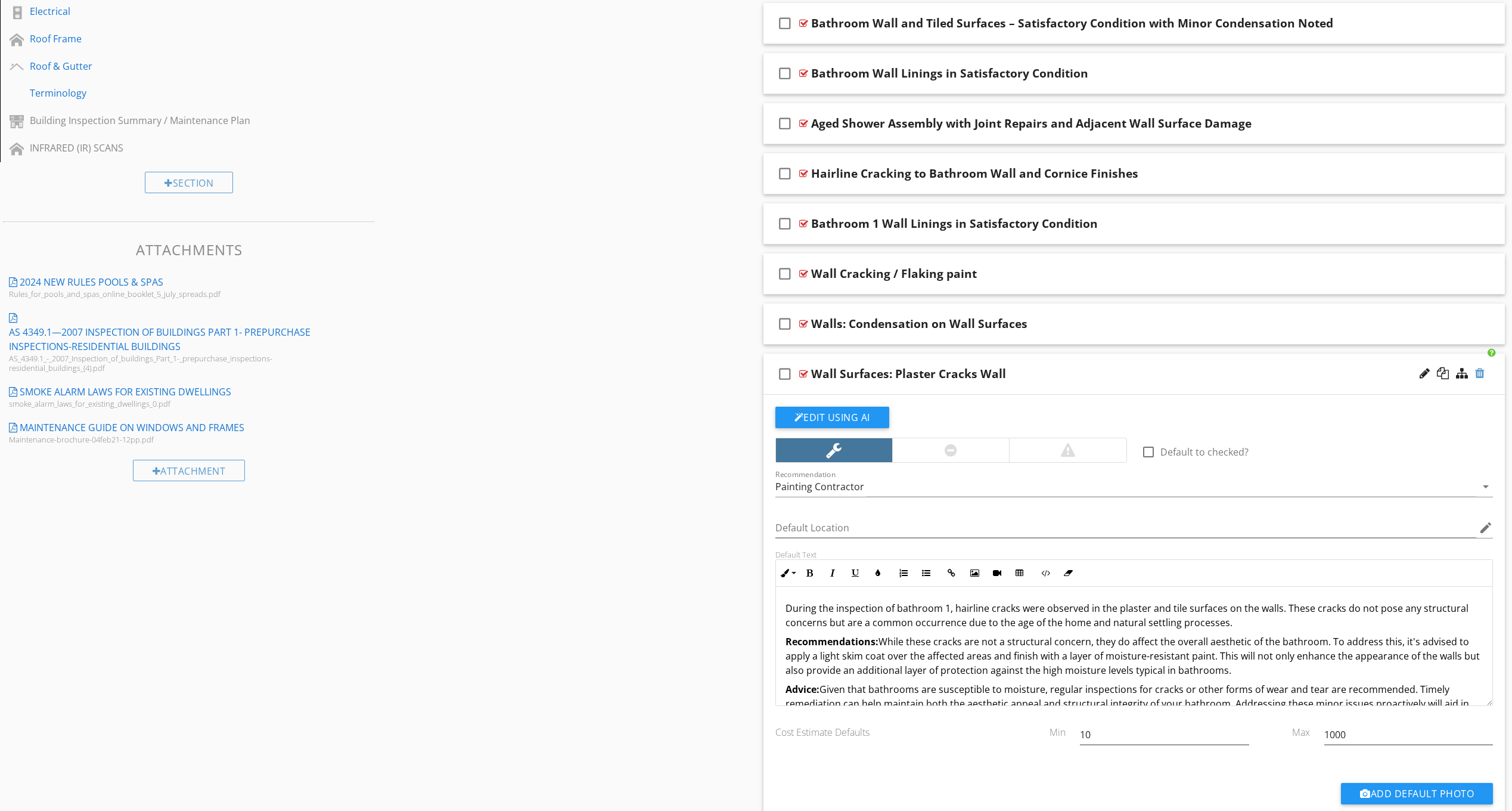 click at bounding box center [1480, 373] 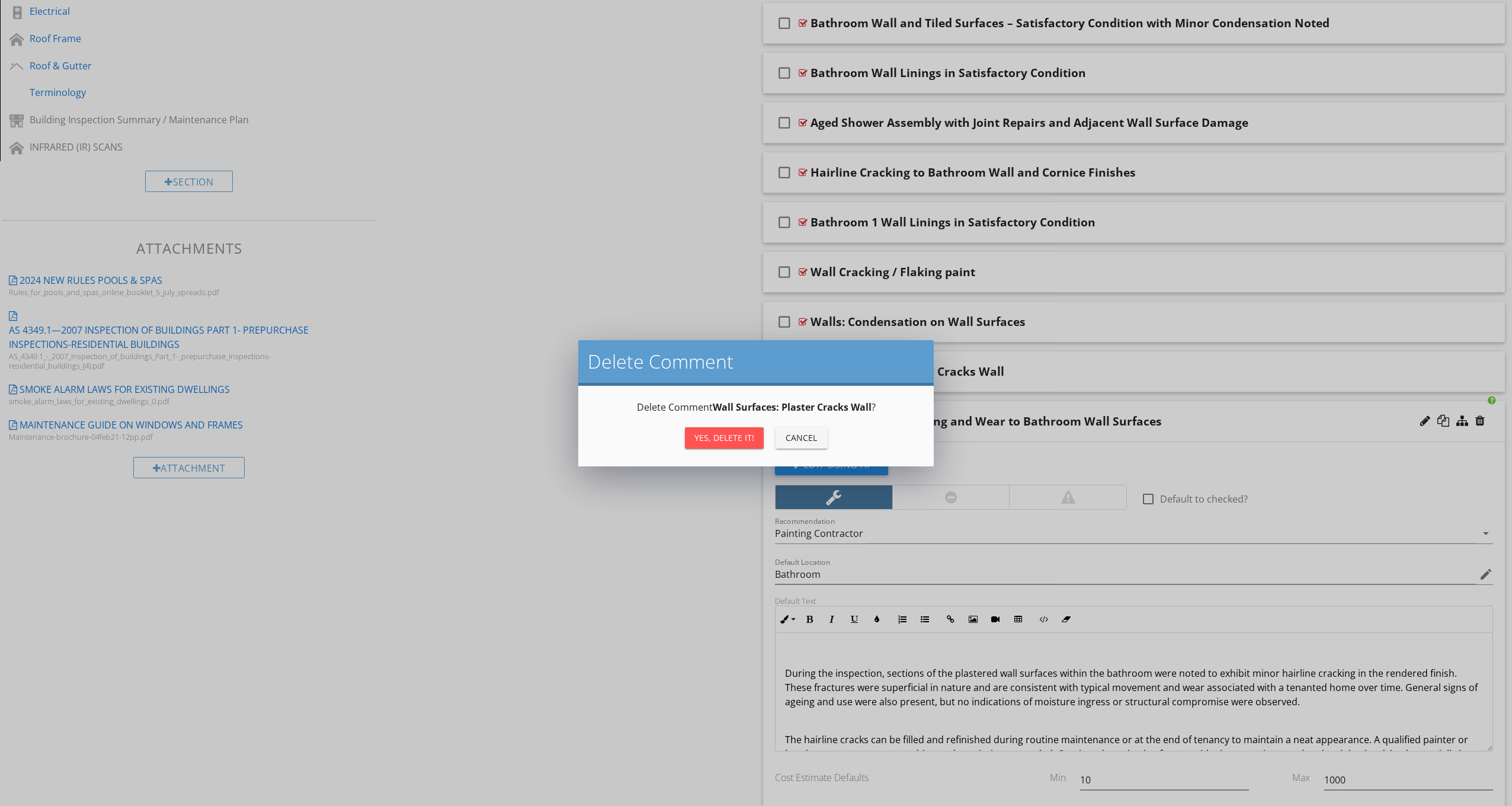 click on "Yes, Delete it!" at bounding box center (724, 437) 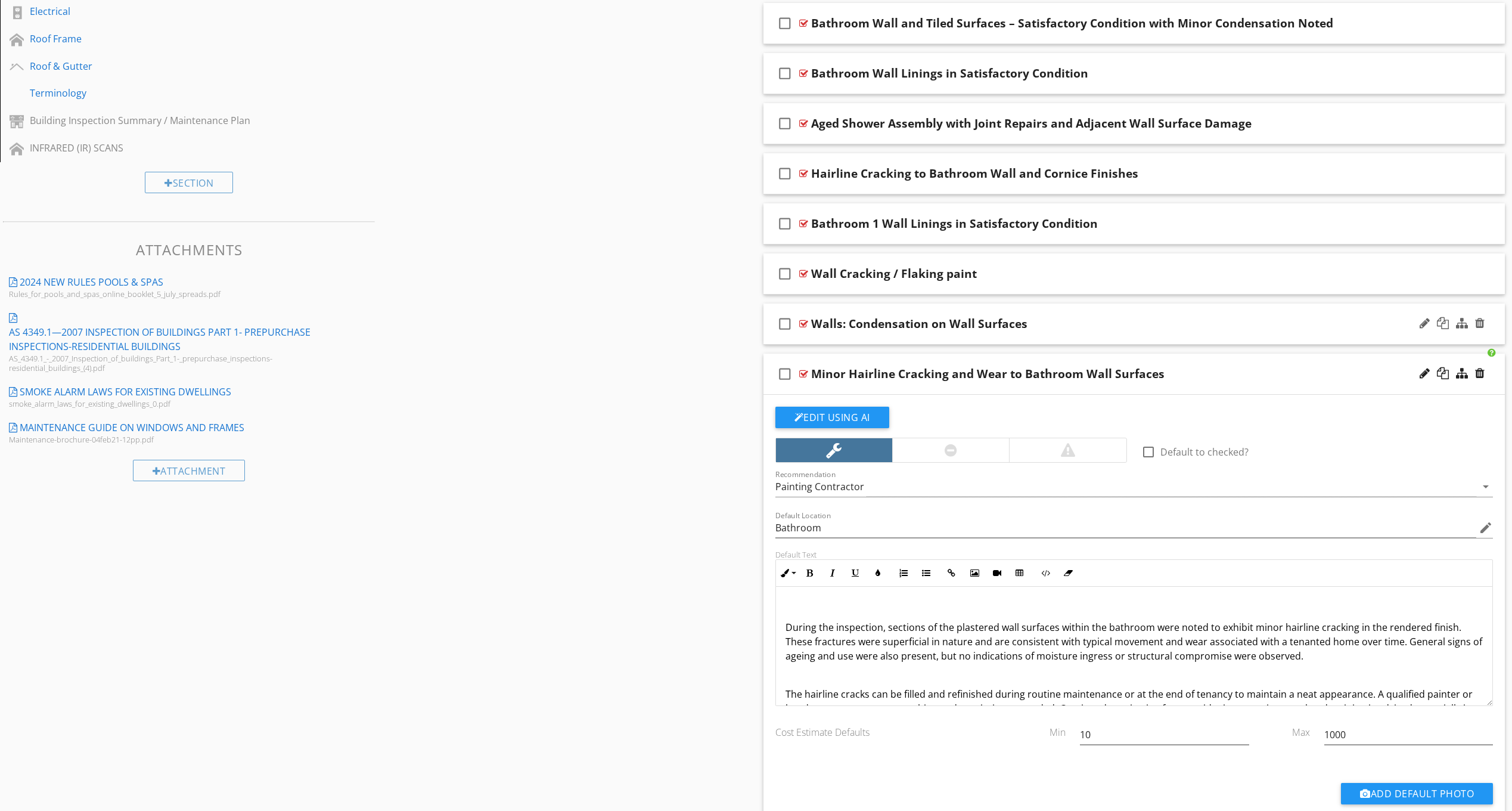 click on "check_box_outline_blank
Walls: Condensation on Wall Surfaces" at bounding box center [1134, 324] 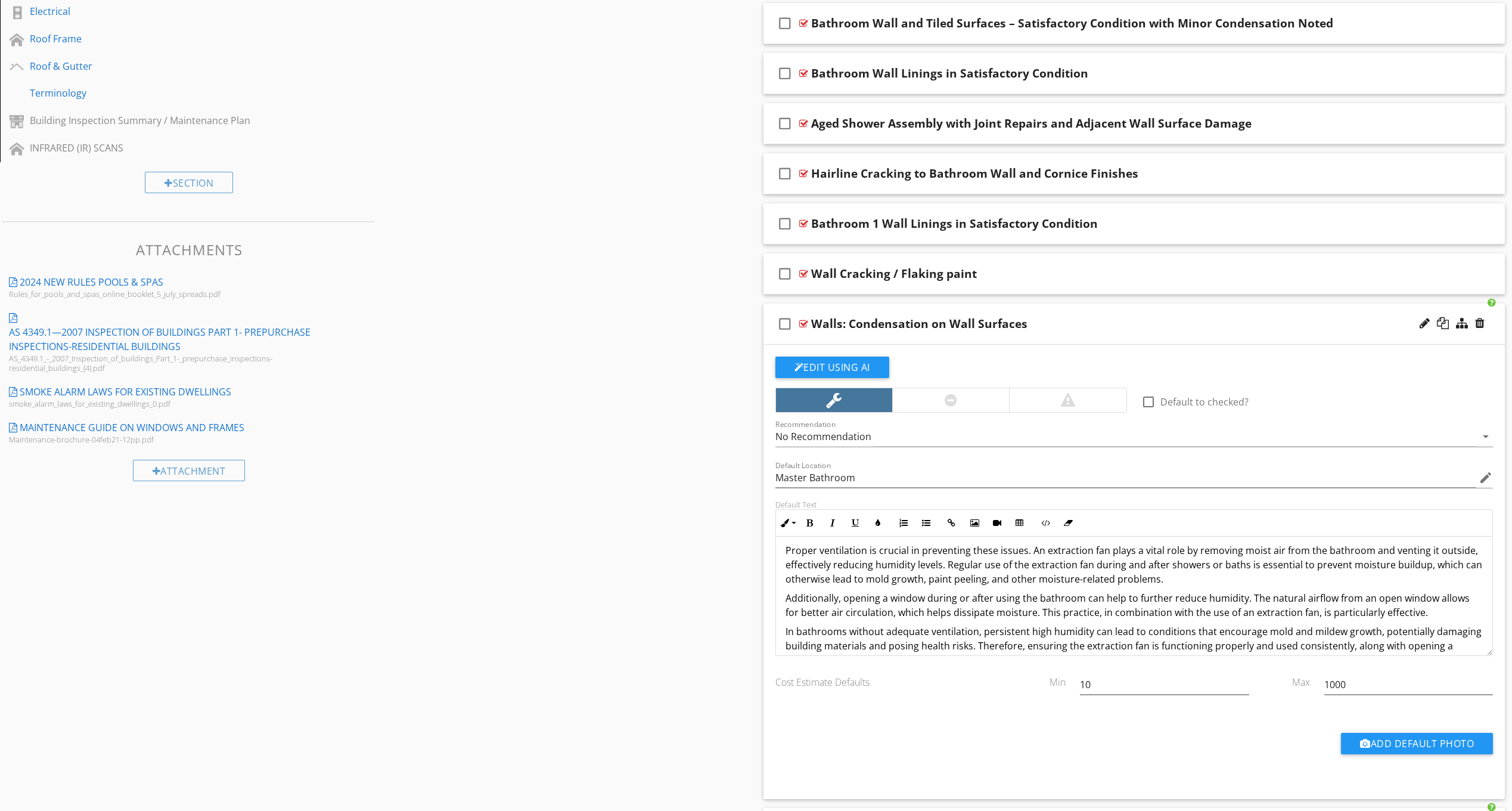 scroll, scrollTop: 36, scrollLeft: 0, axis: vertical 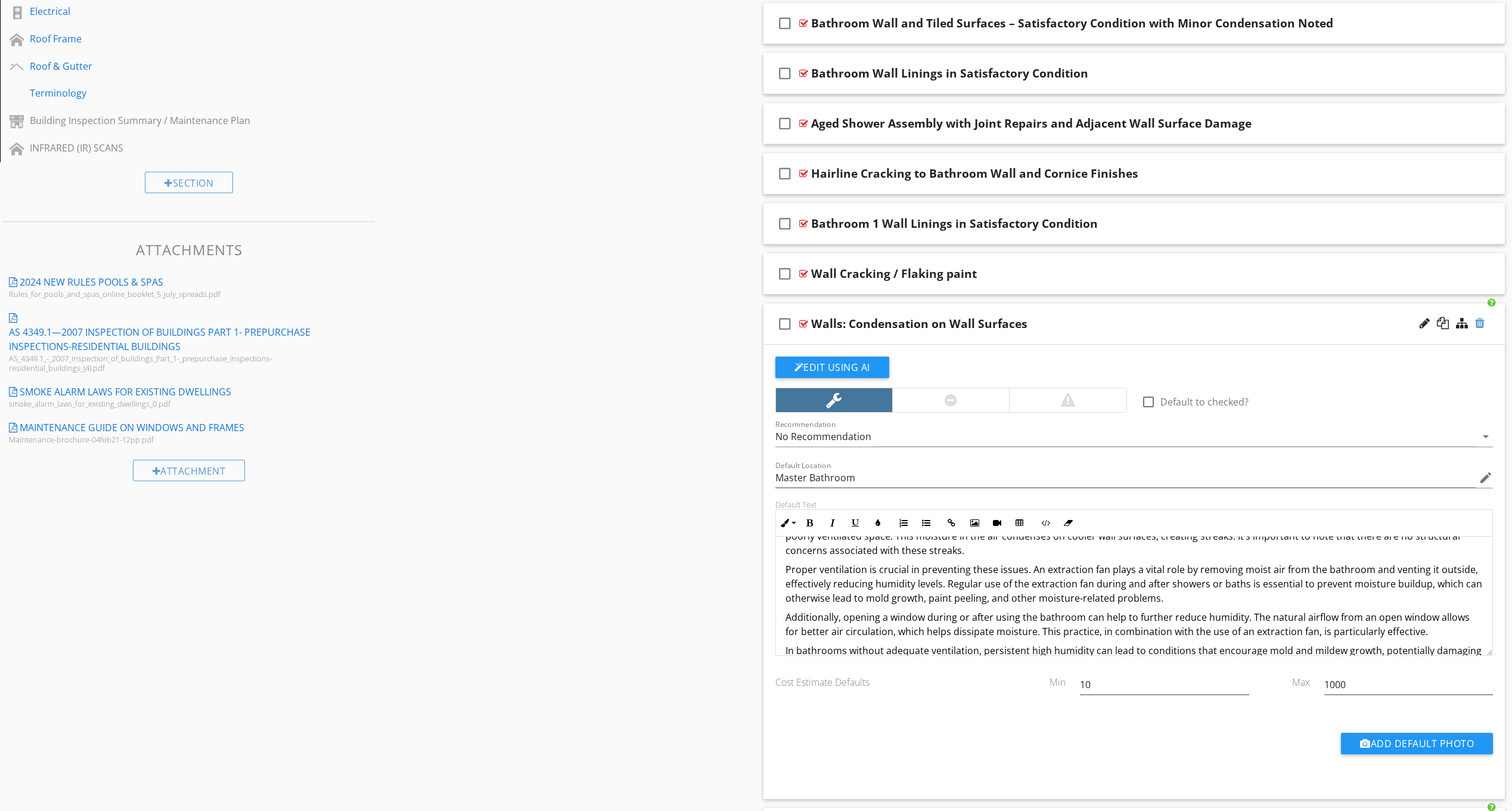click at bounding box center (1480, 323) 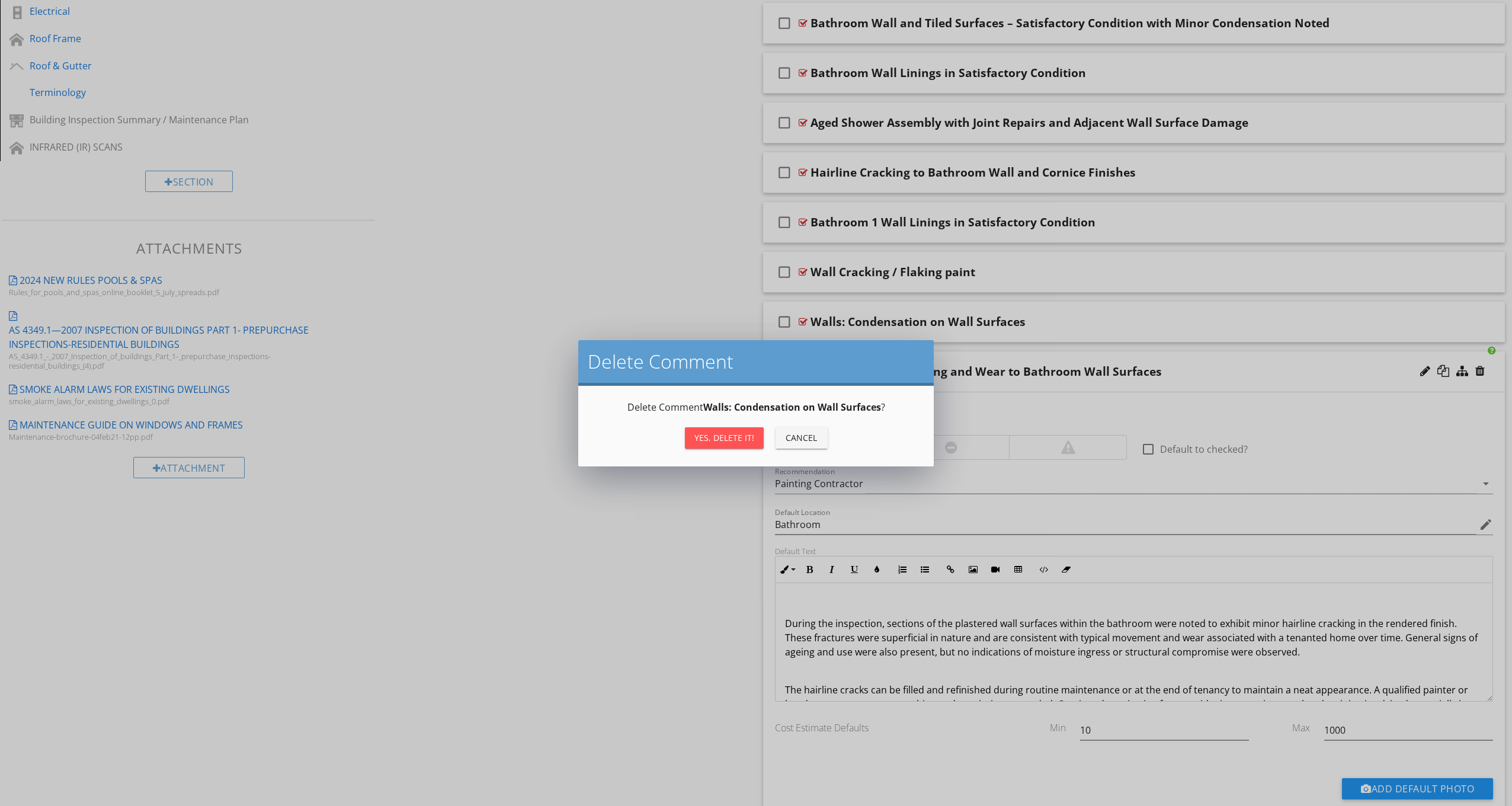 click on "Yes, Delete it!" at bounding box center (724, 437) 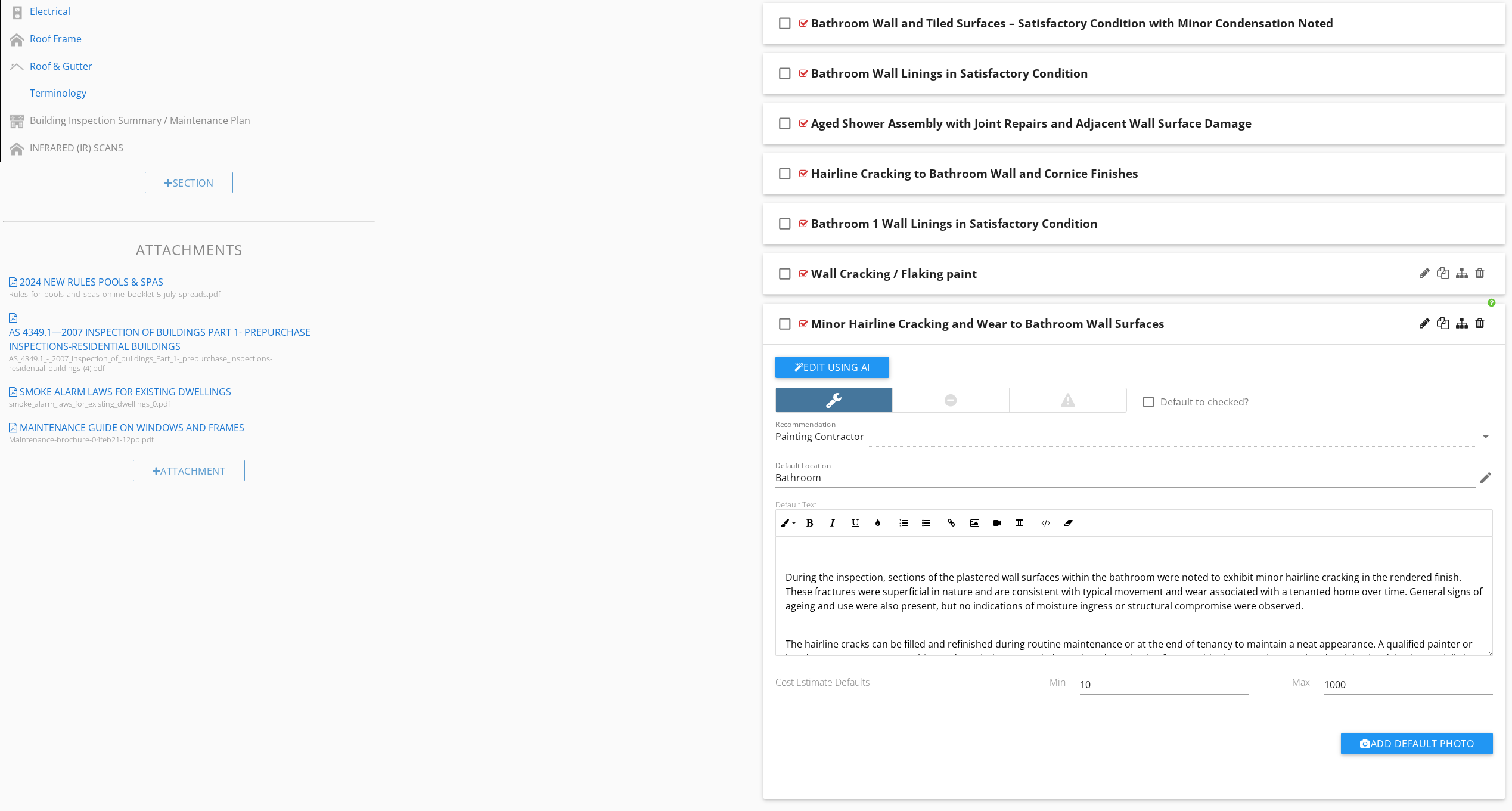 click on "Wall Cracking / Flaking paint" at bounding box center [1080, 274] 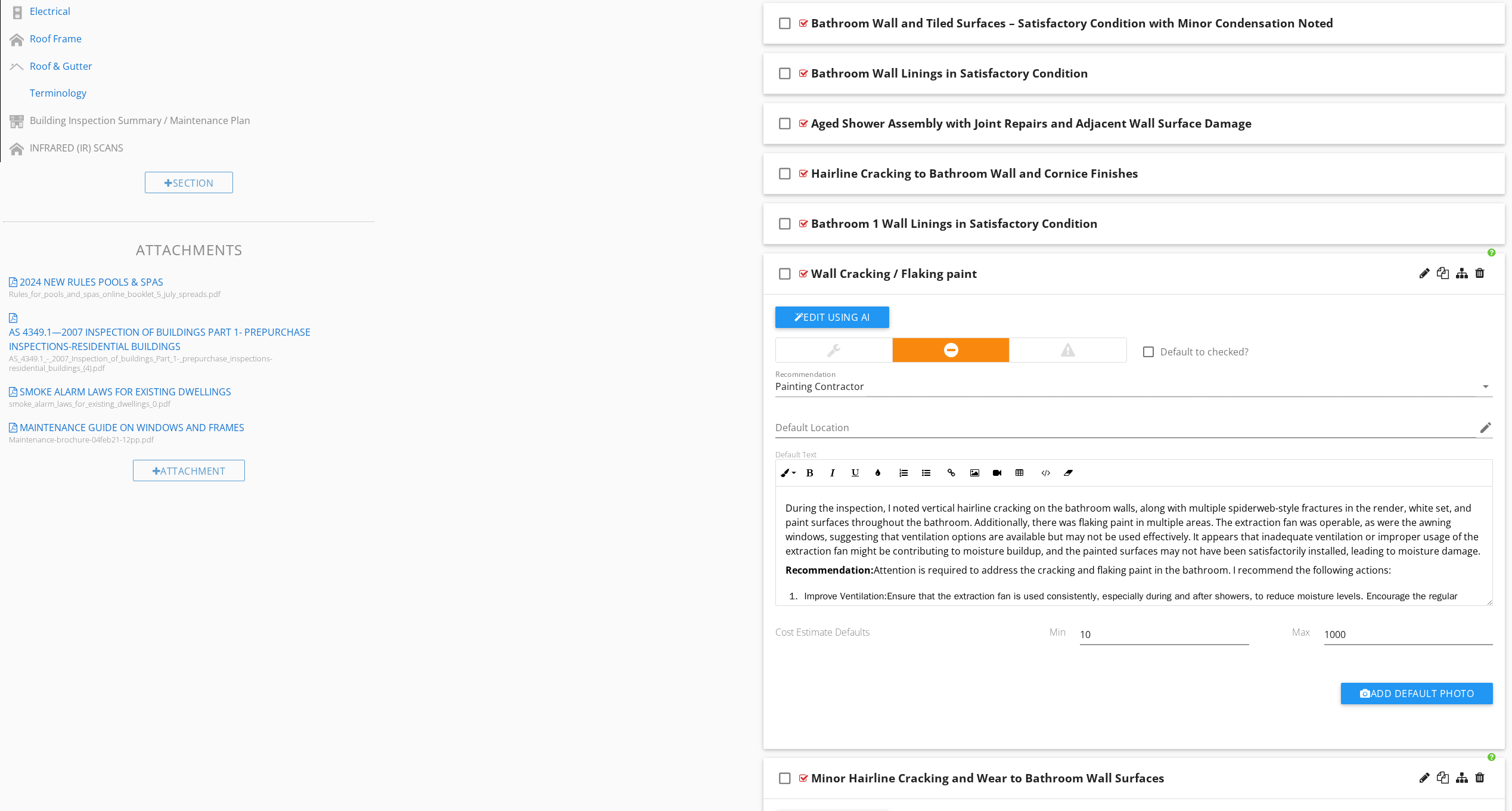 click on "Wall Cracking / Flaking paint" at bounding box center (1080, 274) 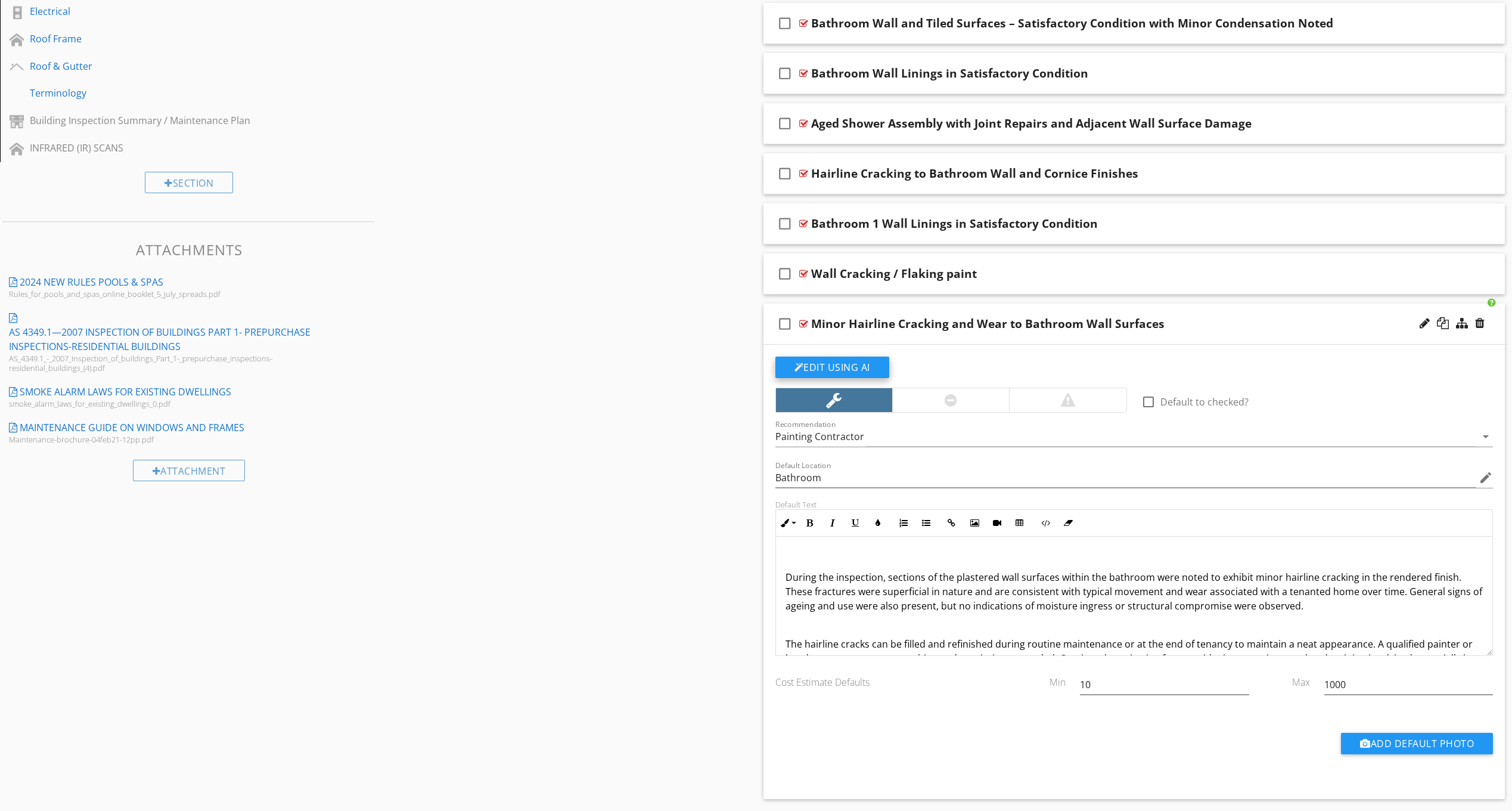 click on "Edit Using AI" at bounding box center (832, 367) 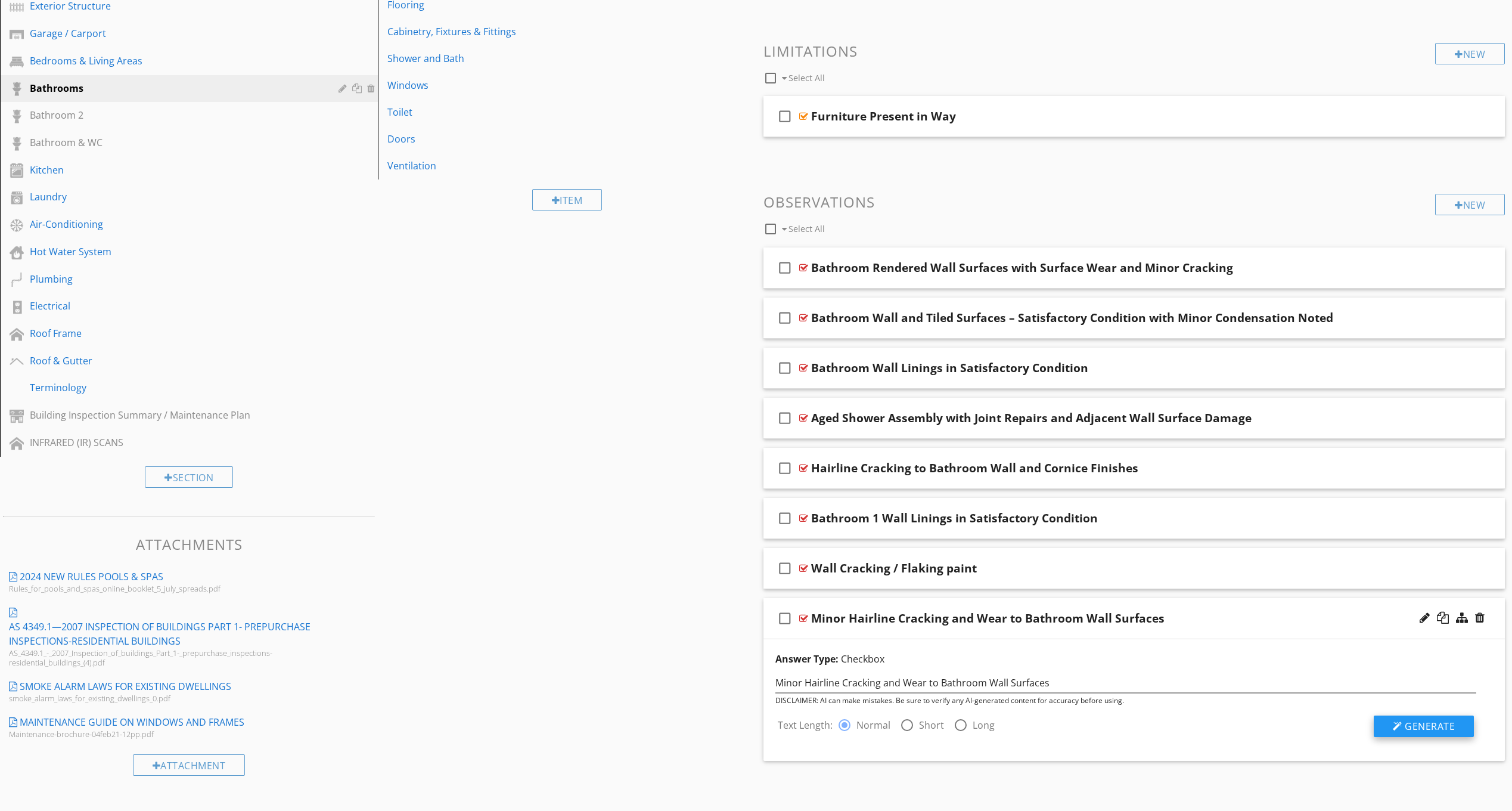 click on "Generate" at bounding box center [1424, 726] 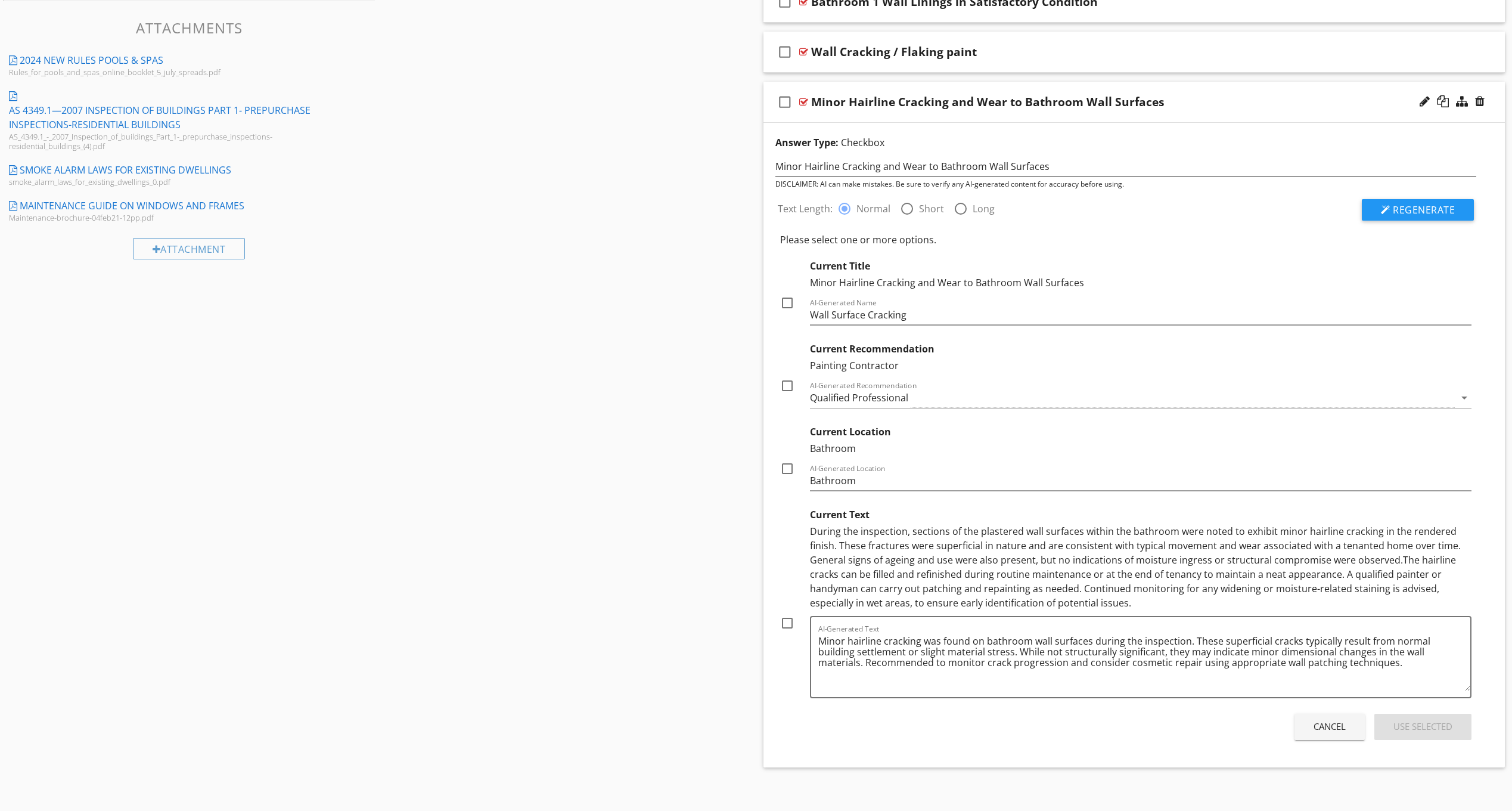 scroll, scrollTop: 767, scrollLeft: 0, axis: vertical 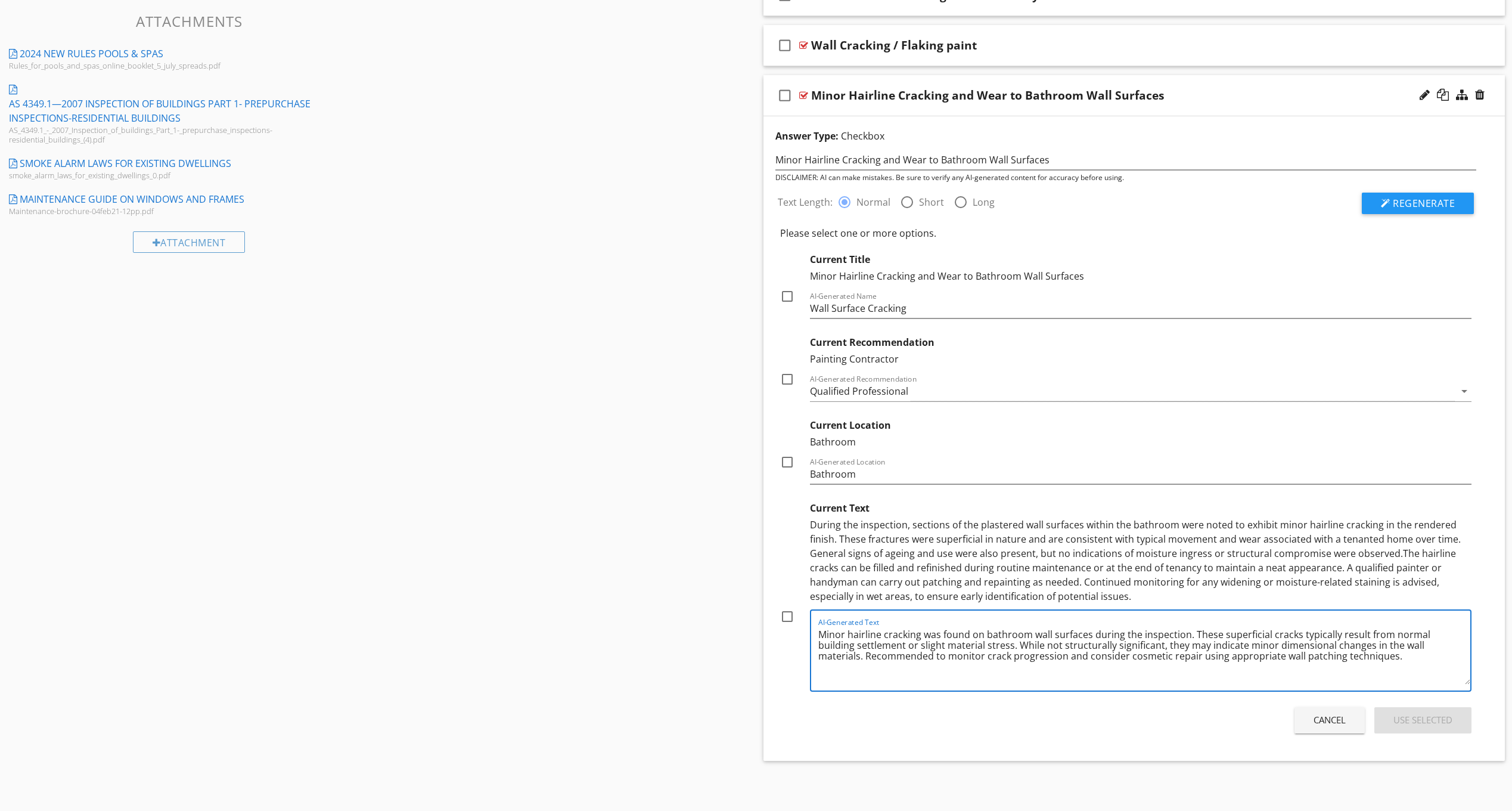 drag, startPoint x: 819, startPoint y: 632, endPoint x: 1355, endPoint y: 667, distance: 537 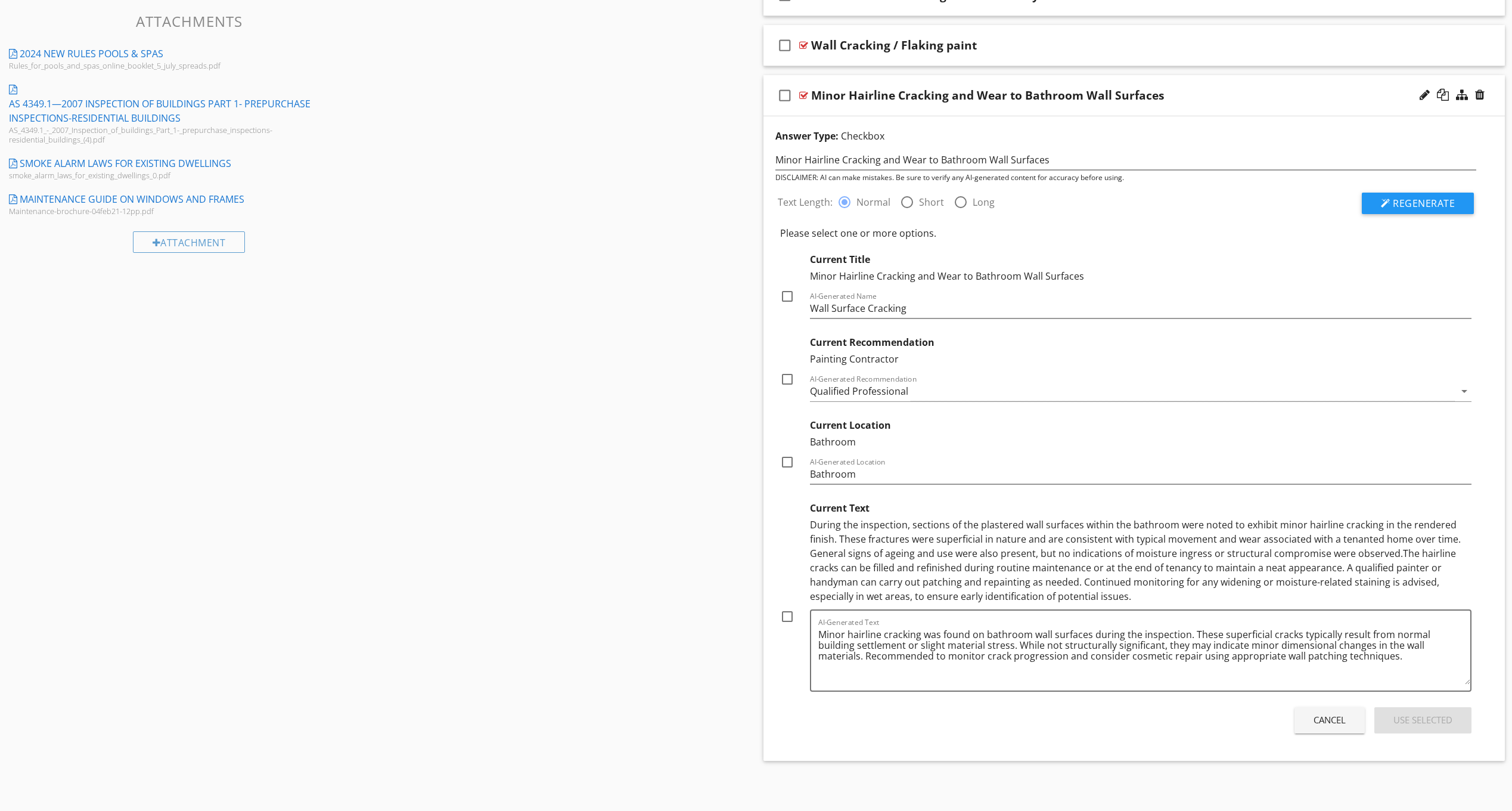 click on "During the inspection, sections of the plastered wall surfaces within the bathroom were noted to exhibit minor hairline cracking in the rendered finish. These fractures were superficial in nature and are consistent with typical movement and wear associated with a tenanted home over time. General signs of ageing and use were also present, but no indications of moisture ingress or structural compromise were observed.The hairline cracks can be filled and refinished during routine maintenance or at the end of tenancy to maintain a neat appearance. A qualified painter or handyman can carry out patching and repainting as needed. Continued monitoring for any widening or moisture-related staining is advised, especially in wet areas, to ensure early identification of potential issues." at bounding box center (1141, 561) 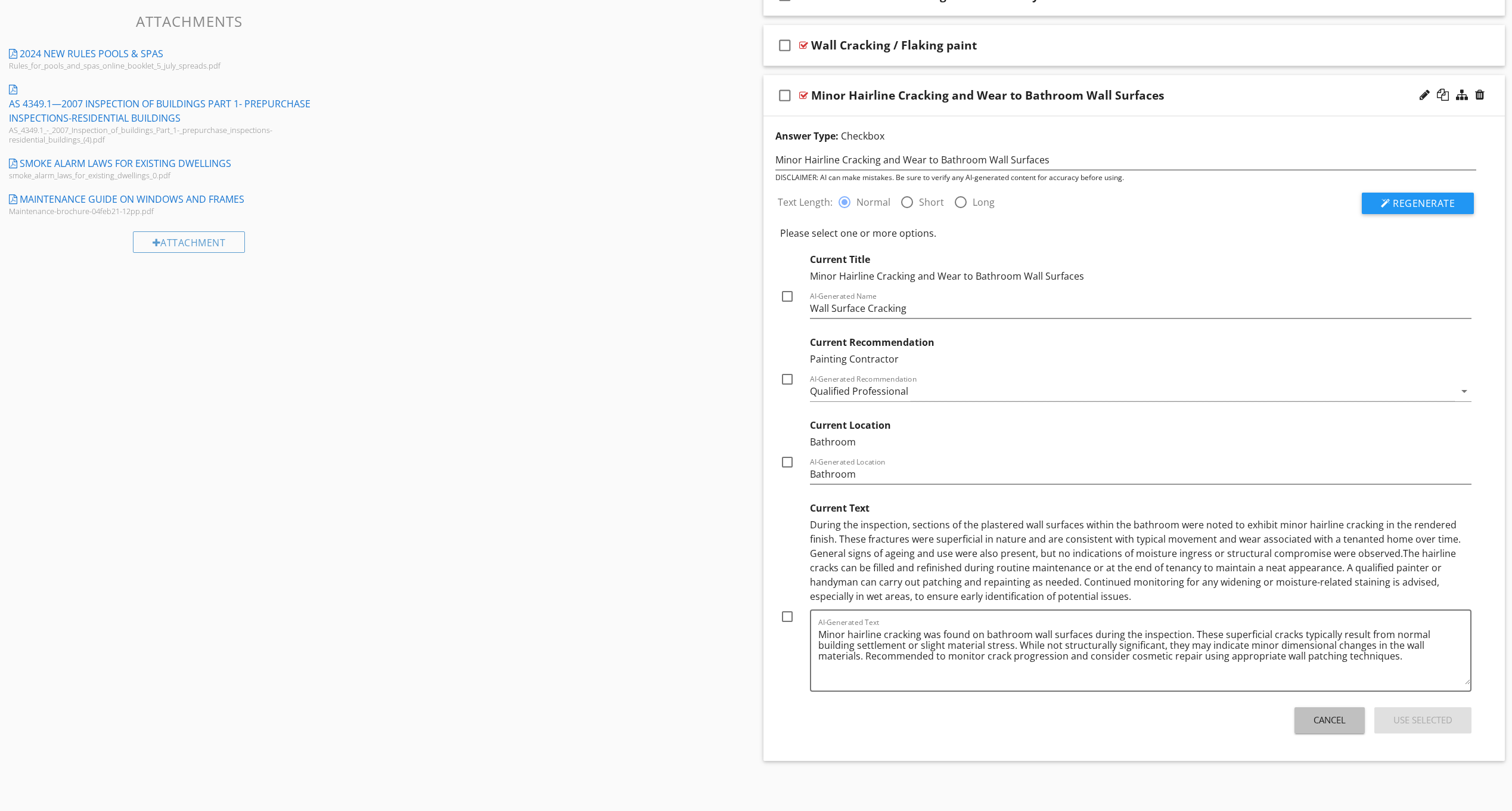 click on "Cancel" at bounding box center [1330, 720] 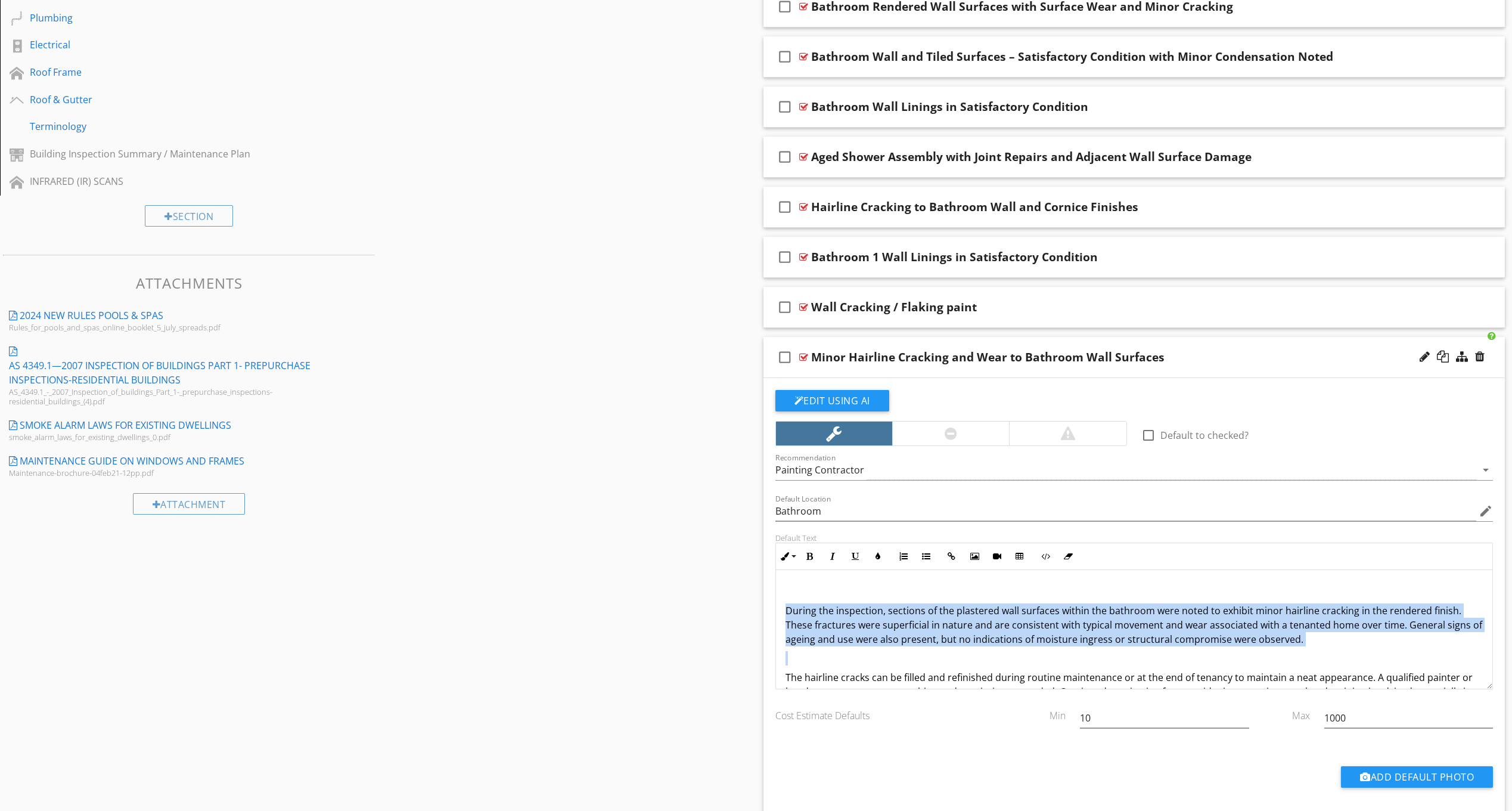 drag, startPoint x: 778, startPoint y: 605, endPoint x: 1309, endPoint y: 649, distance: 532.81986 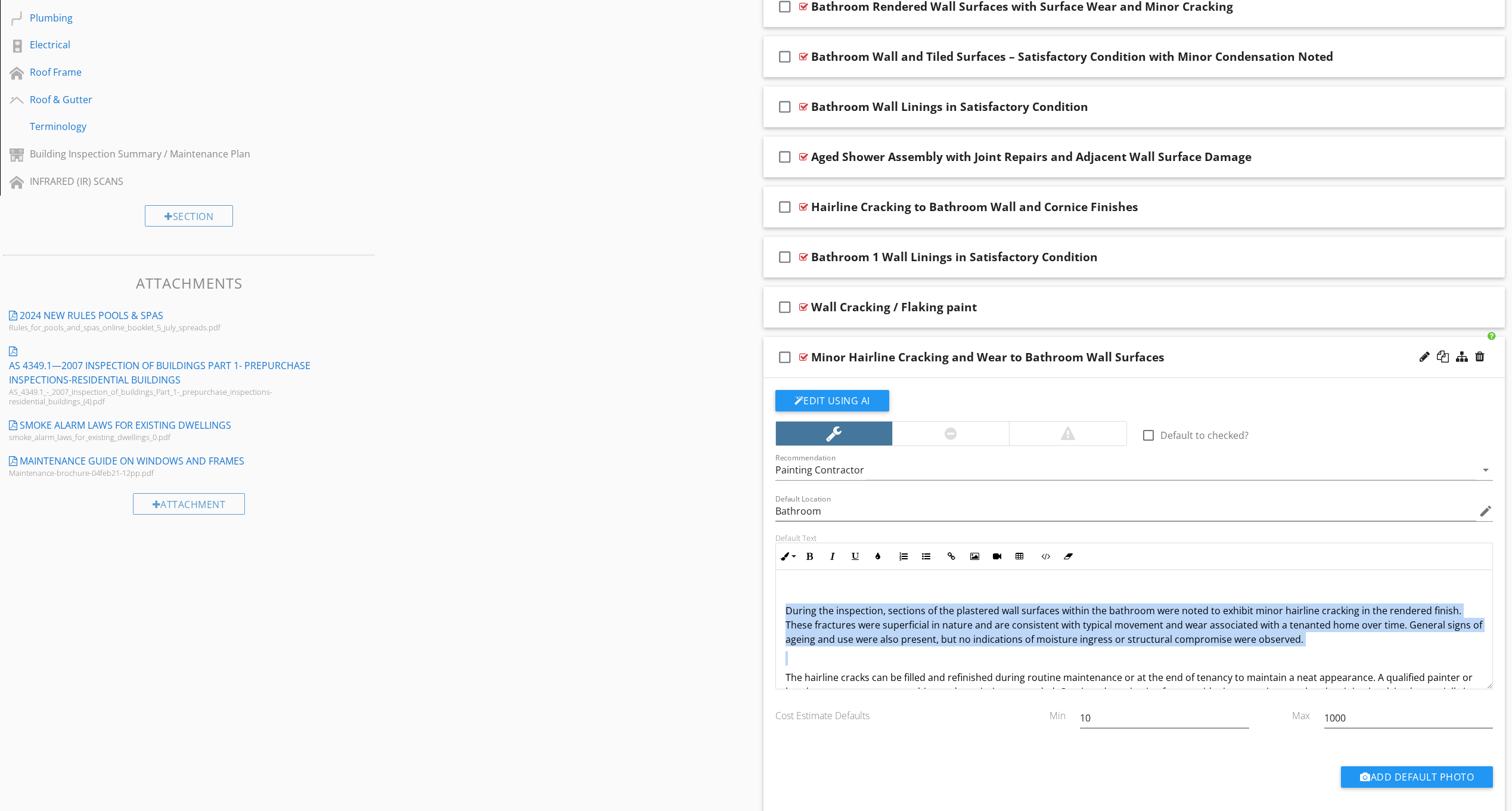 copy on "During the inspection, sections of the plastered wall surfaces within the bathroom were noted to exhibit minor hairline cracking in the rendered finish. These fractures were superficial in nature and are consistent with typical movement and wear associated with a tenanted home over time. General signs of ageing and use were also present, but no indications of moisture ingress or structural compromise were observed." 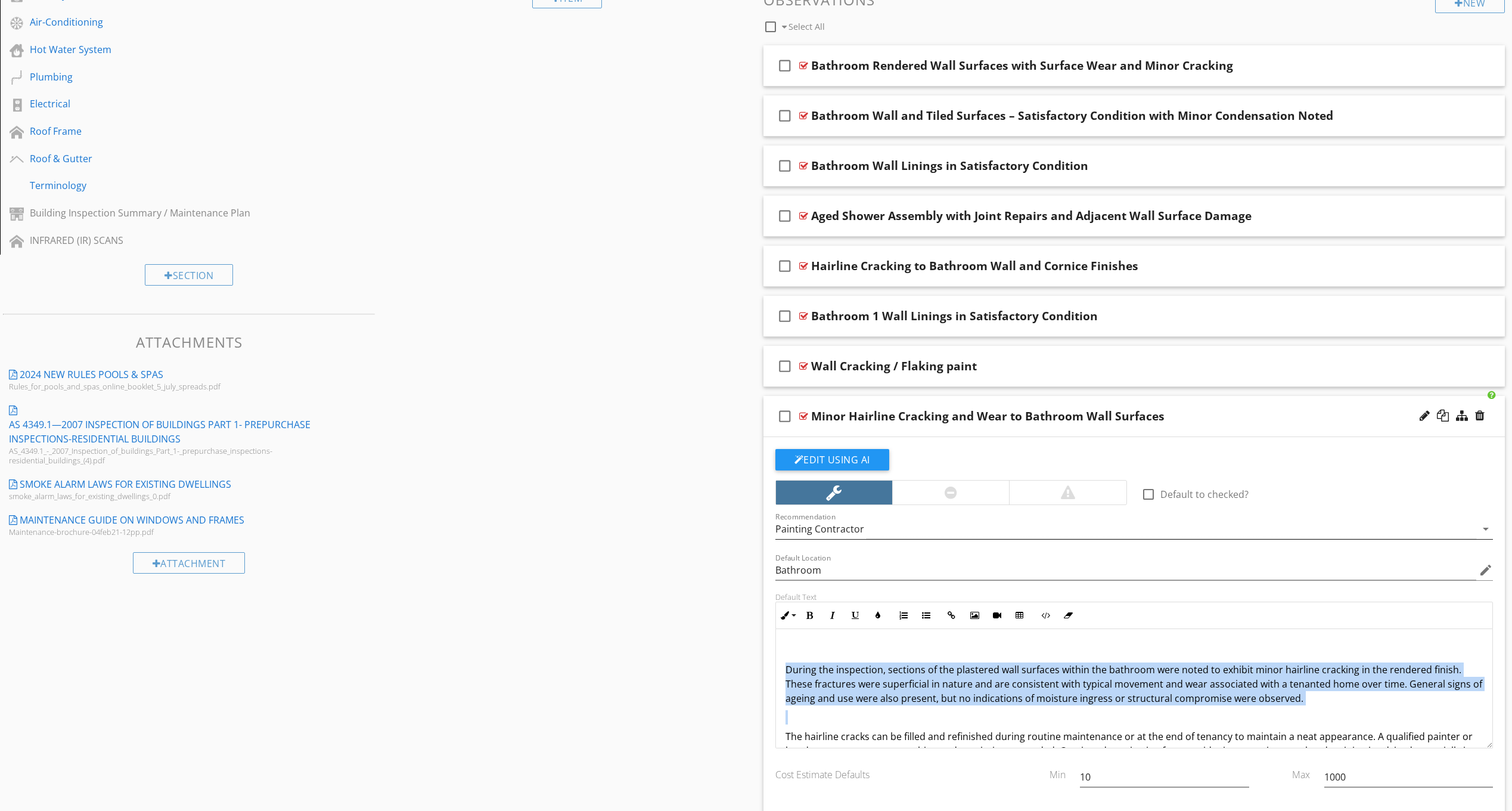 scroll, scrollTop: 446, scrollLeft: 0, axis: vertical 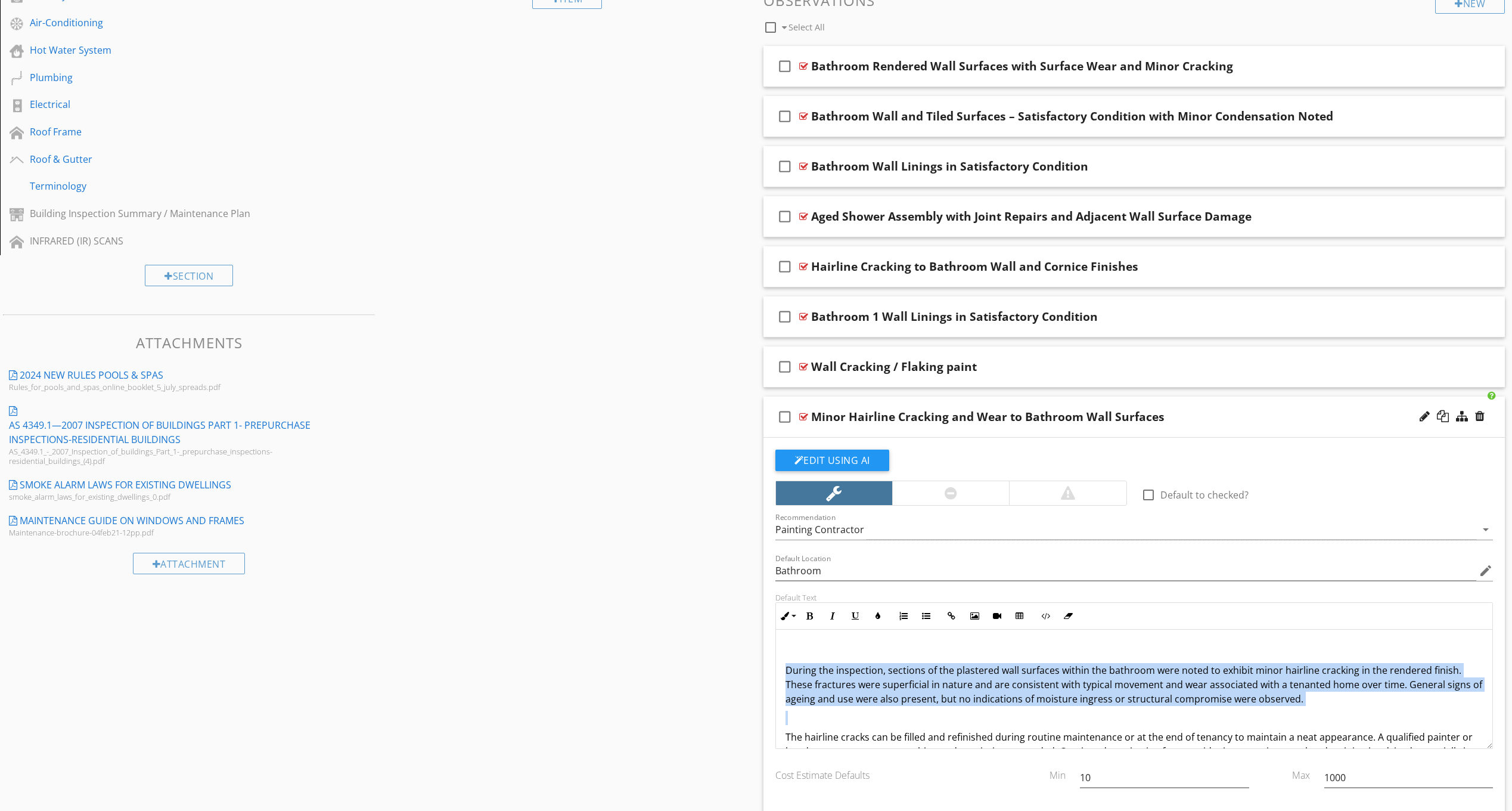 click at bounding box center (1134, 651) 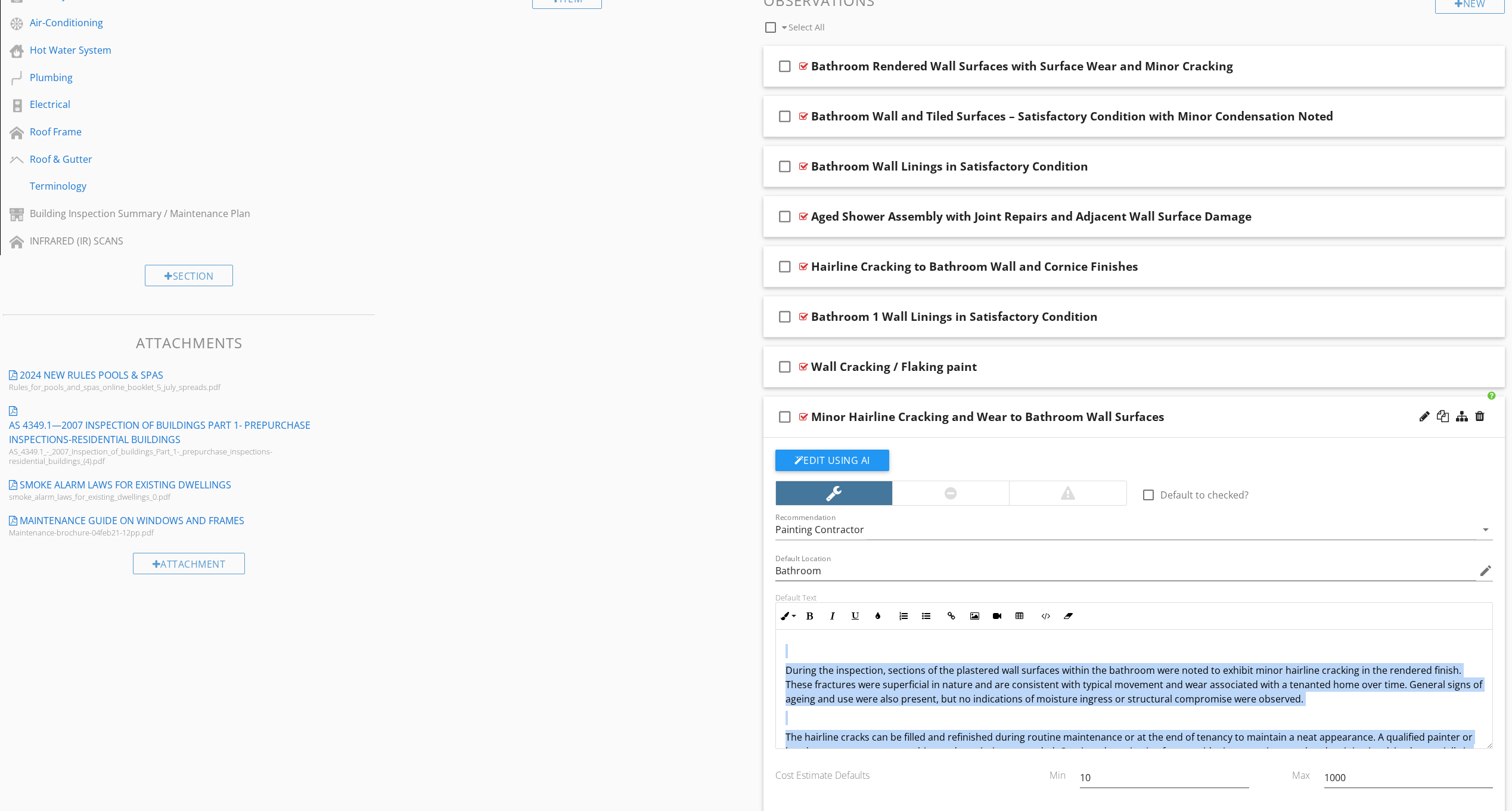 scroll, scrollTop: 39, scrollLeft: 0, axis: vertical 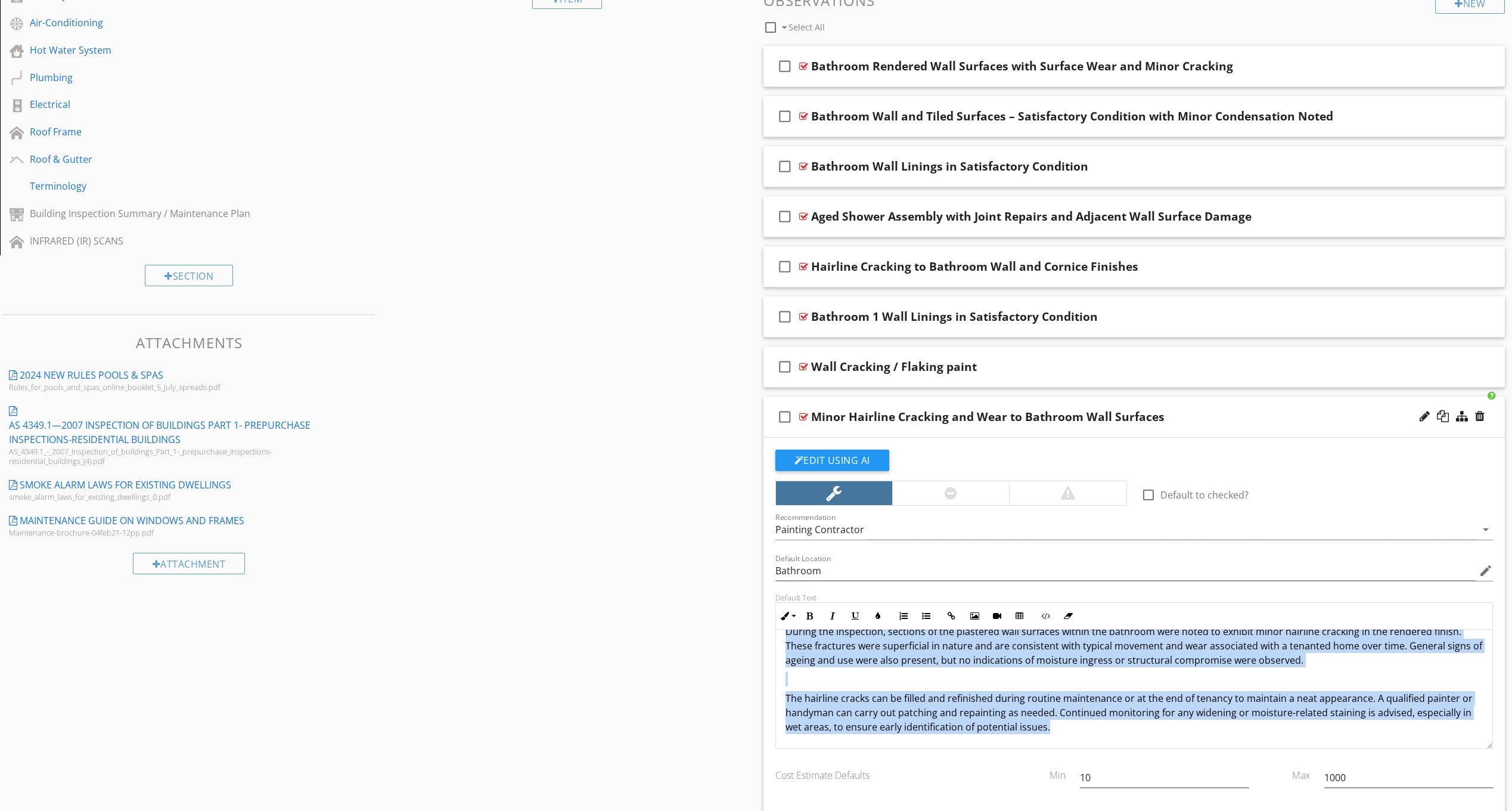 drag, startPoint x: 784, startPoint y: 645, endPoint x: 1269, endPoint y: 765, distance: 499.62486 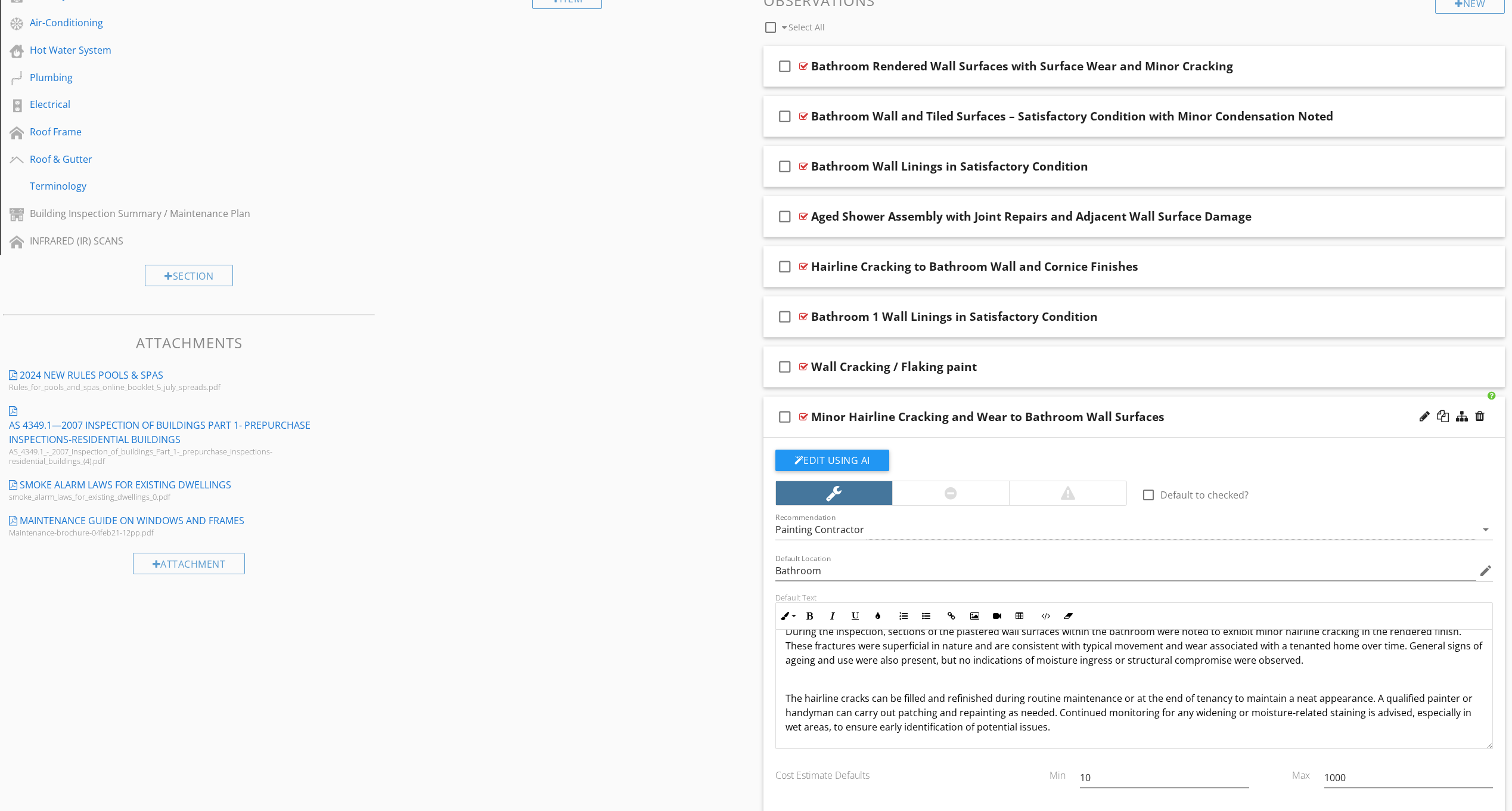 scroll, scrollTop: 118, scrollLeft: 0, axis: vertical 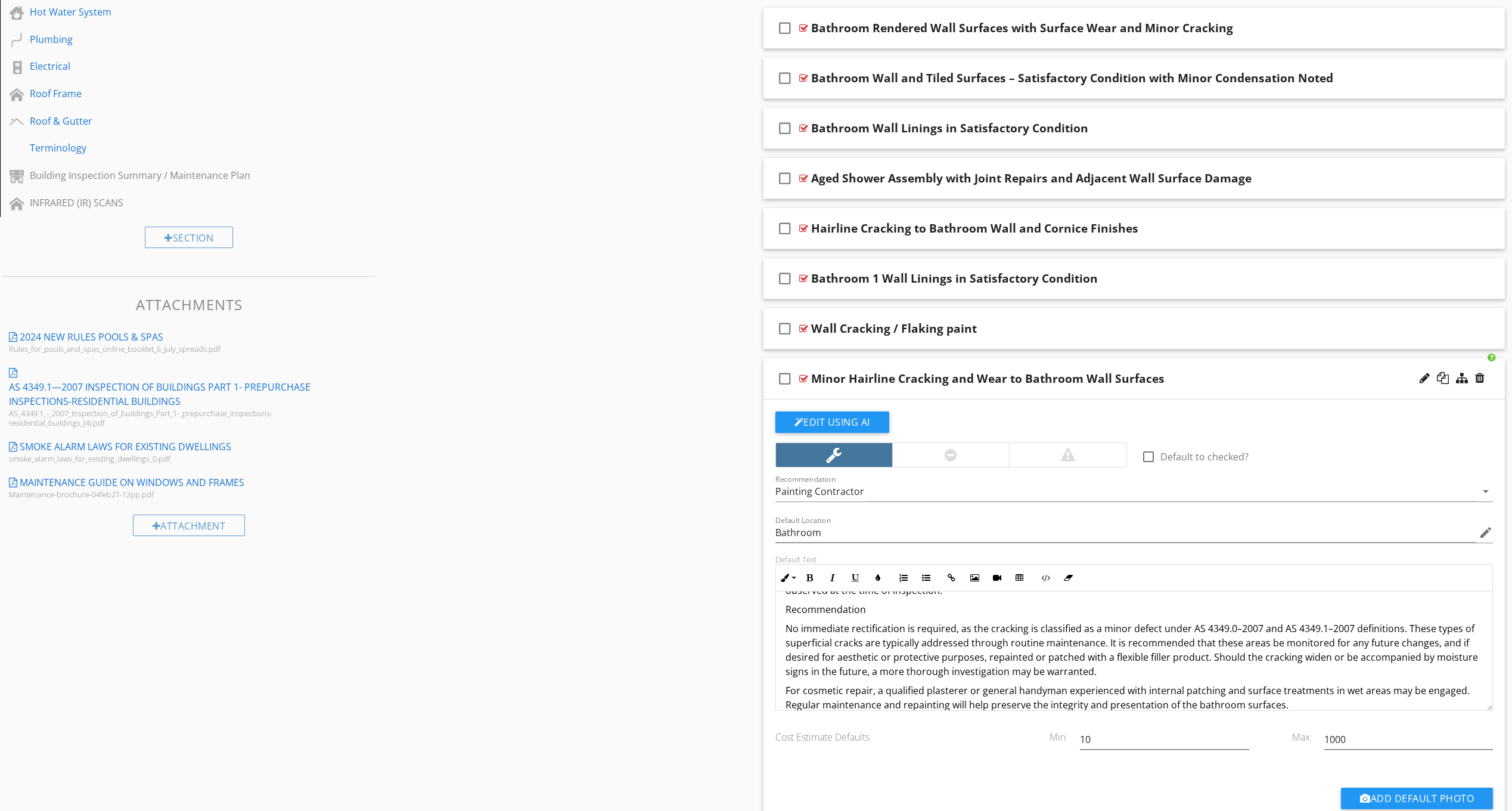 click on "No immediate rectification is required, as the cracking is classified as a minor defect under AS 4349.0–2007 and AS 4349.1–2007 definitions. These types of superficial cracks are typically addressed through routine maintenance. It is recommended that these areas be monitored for any future changes, and if desired for aesthetic or protective purposes, repainted or patched with a flexible filler product. Should the cracking widen or be accompanied by moisture signs in the future, a more thorough investigation may be warranted." 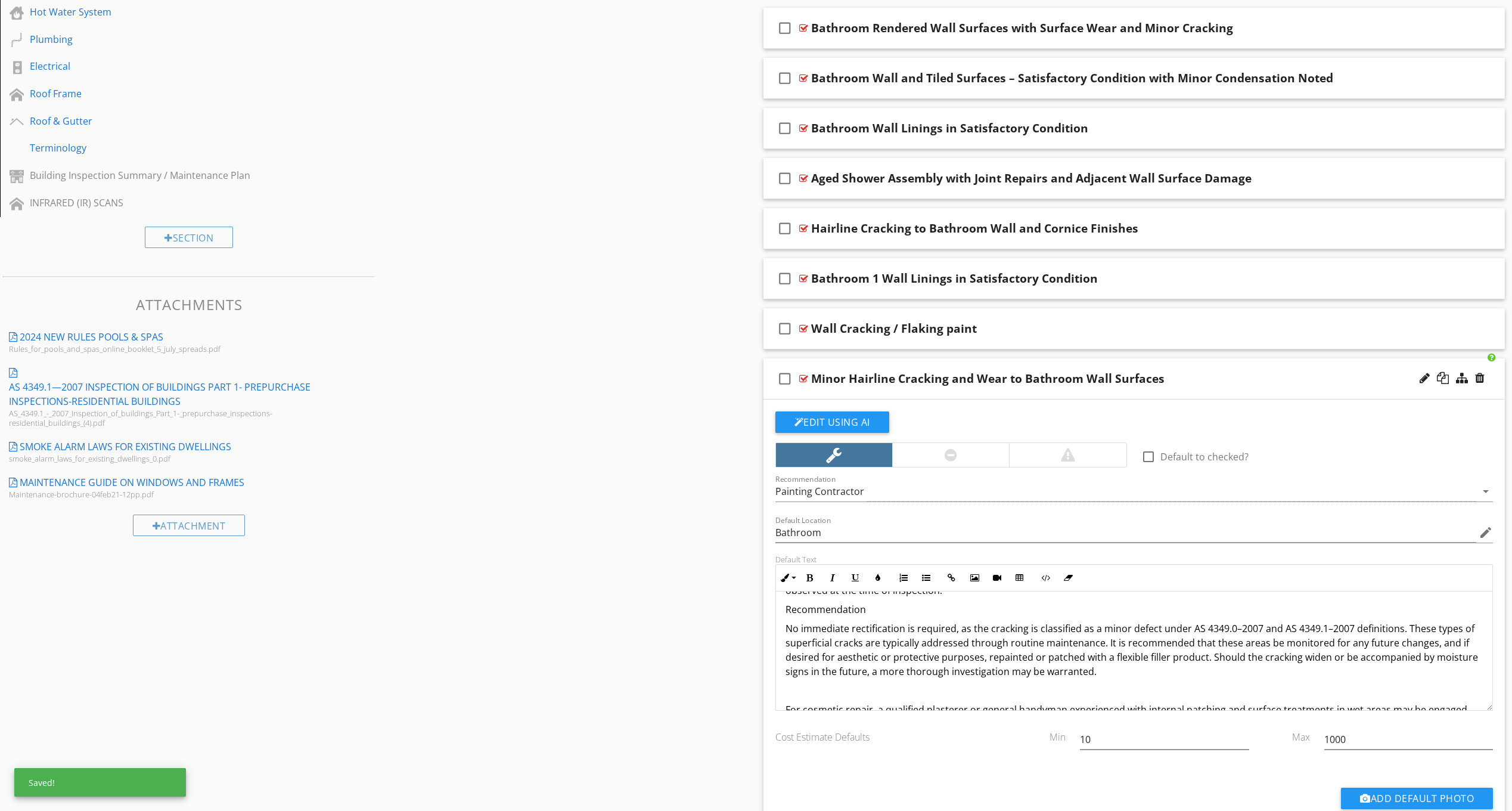 click on "Recommendation" at bounding box center [1134, 609] 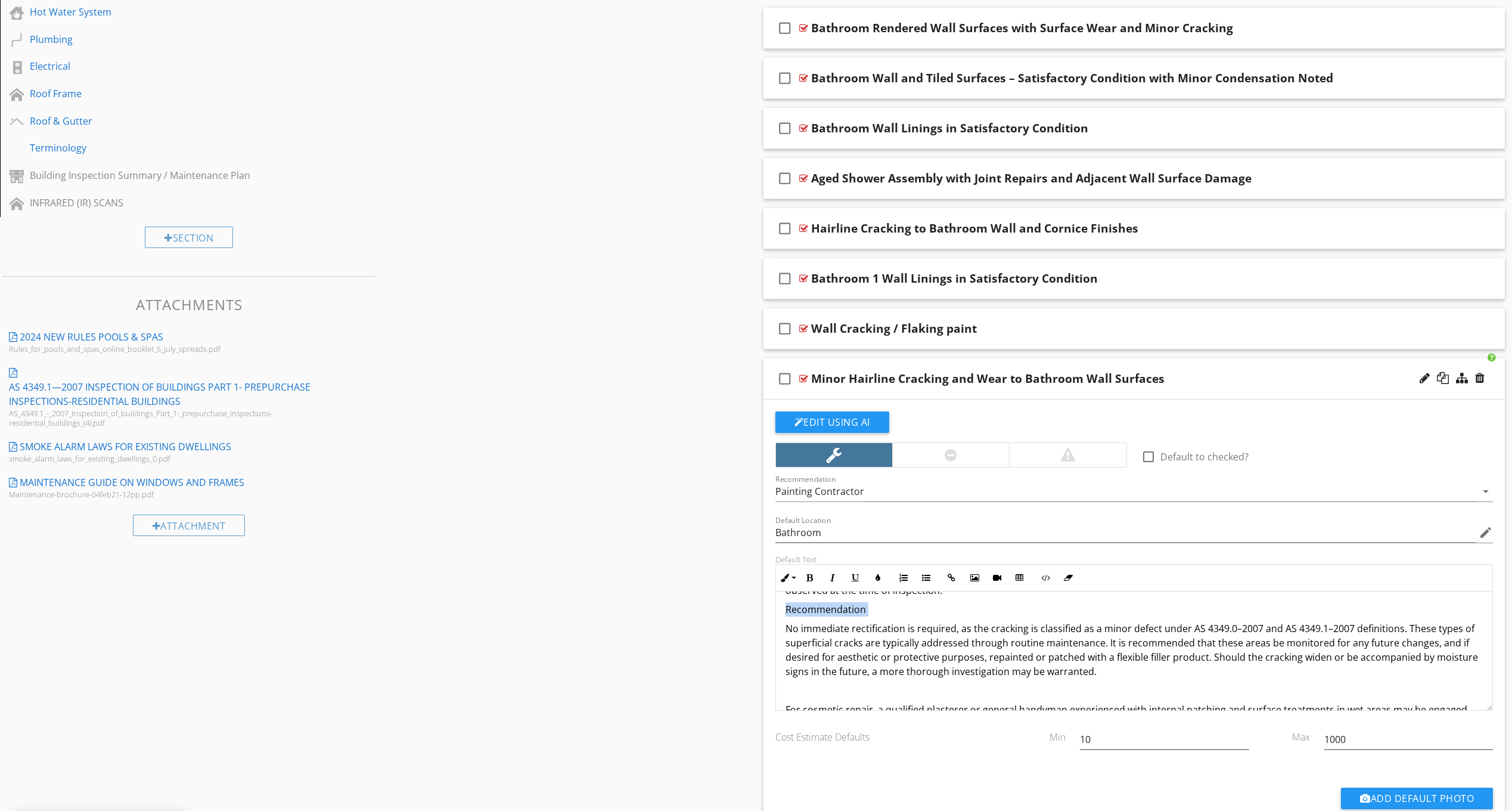 click on "Recommendation" at bounding box center [1134, 609] 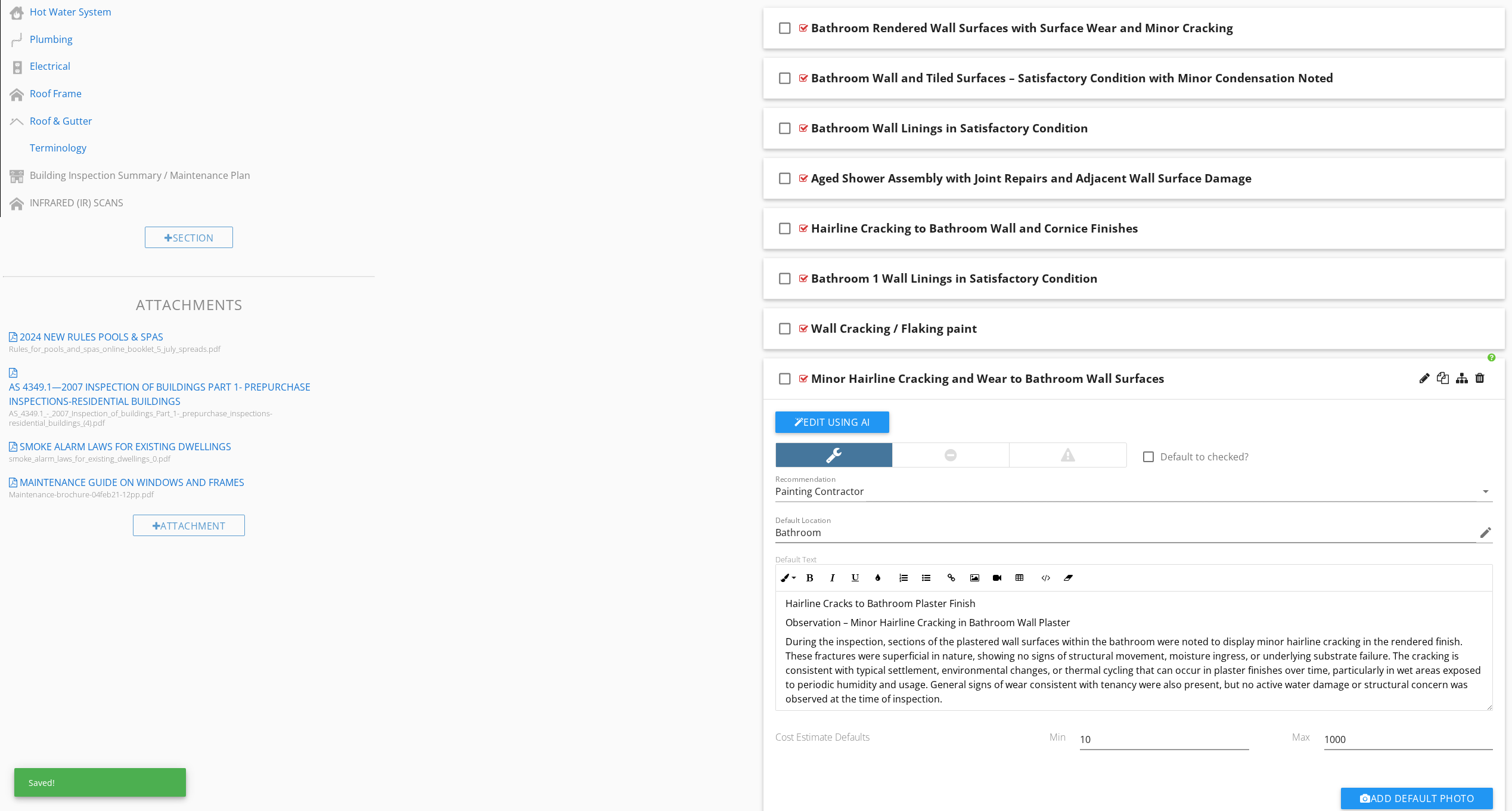 scroll, scrollTop: 0, scrollLeft: 0, axis: both 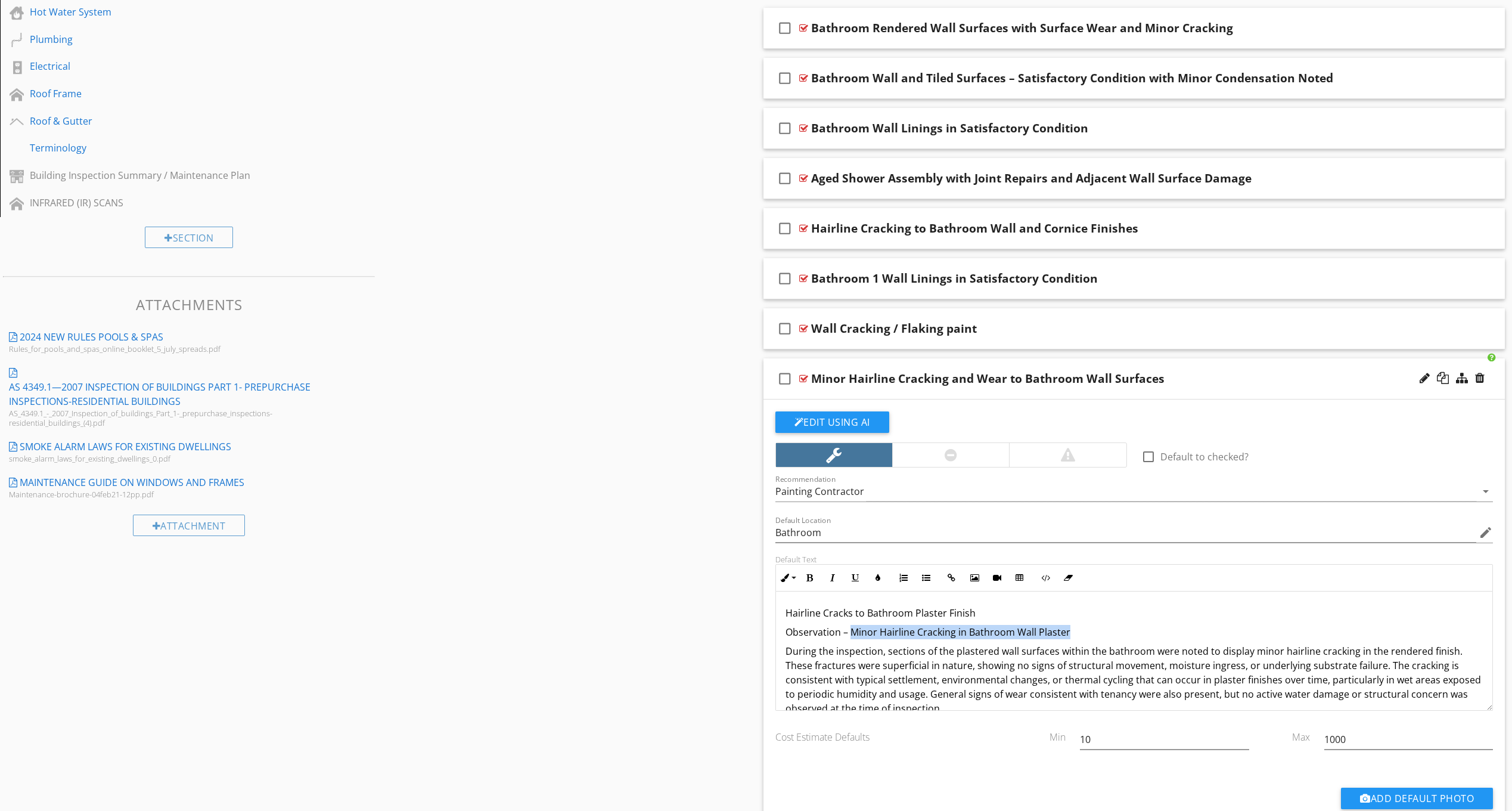 drag, startPoint x: 1076, startPoint y: 632, endPoint x: 853, endPoint y: 627, distance: 223.056 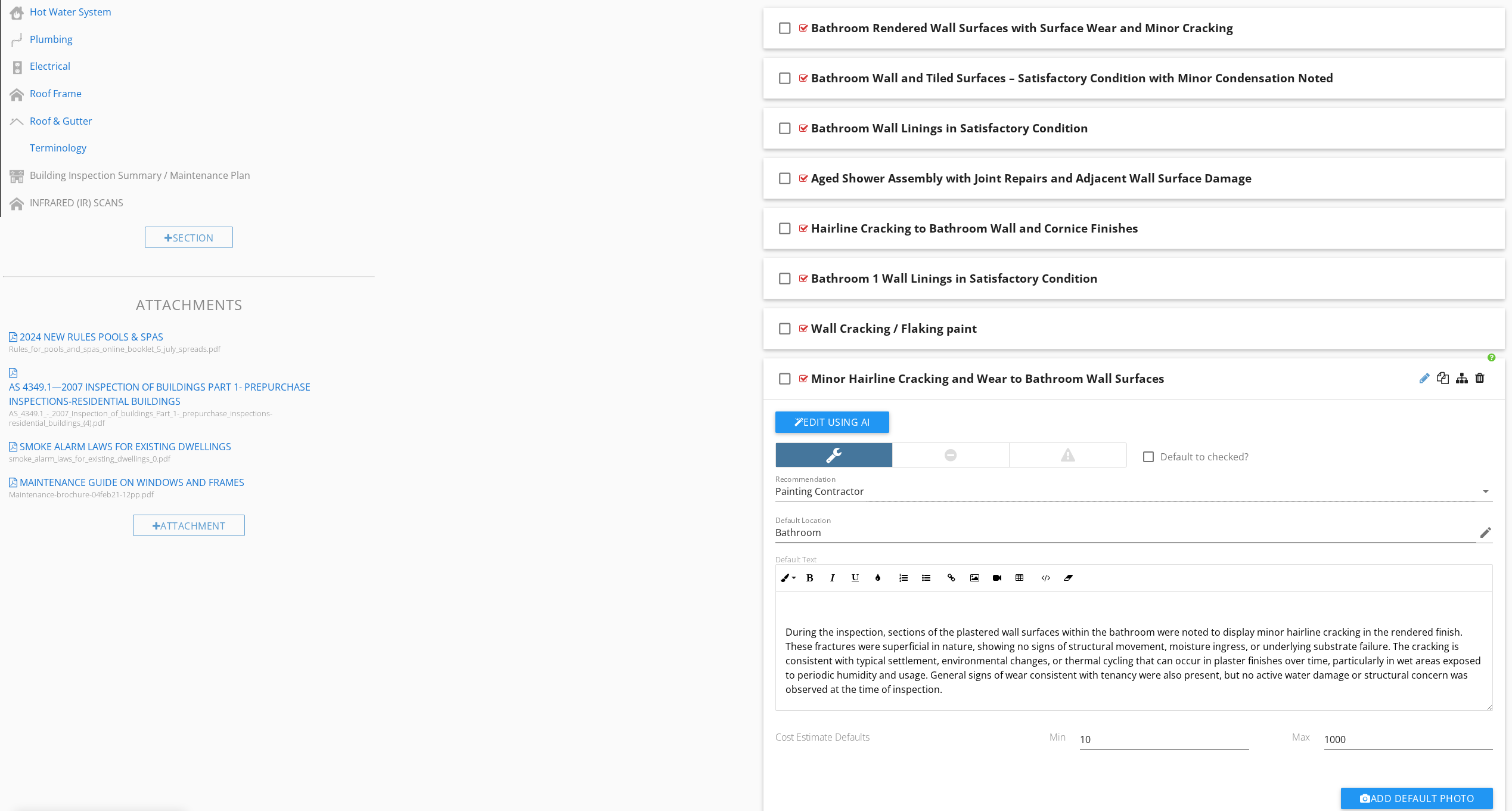 click at bounding box center (1424, 378) 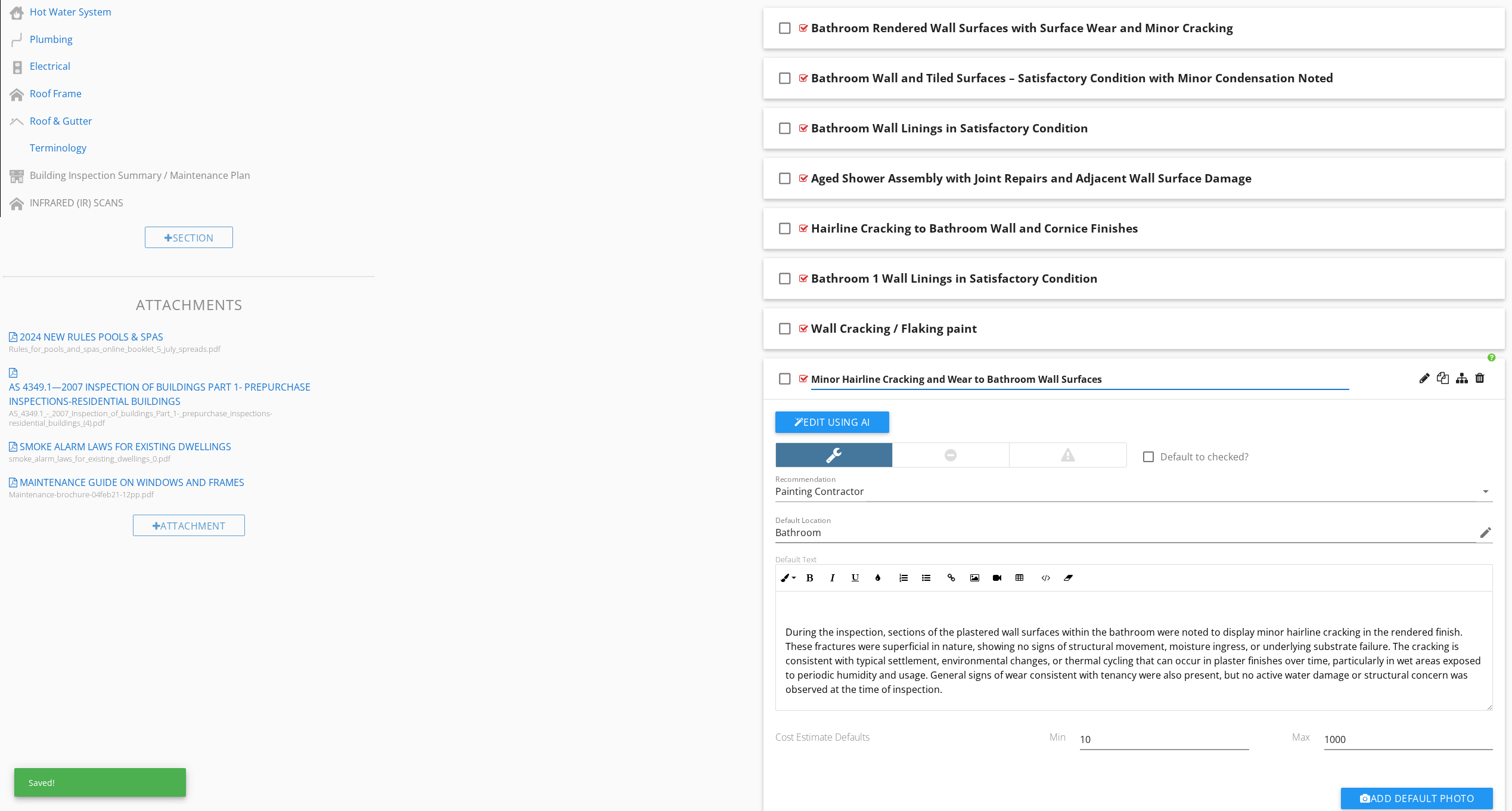 click on "Minor Hairline Cracking and Wear to Bathroom Wall Surfaces" at bounding box center [1080, 379] 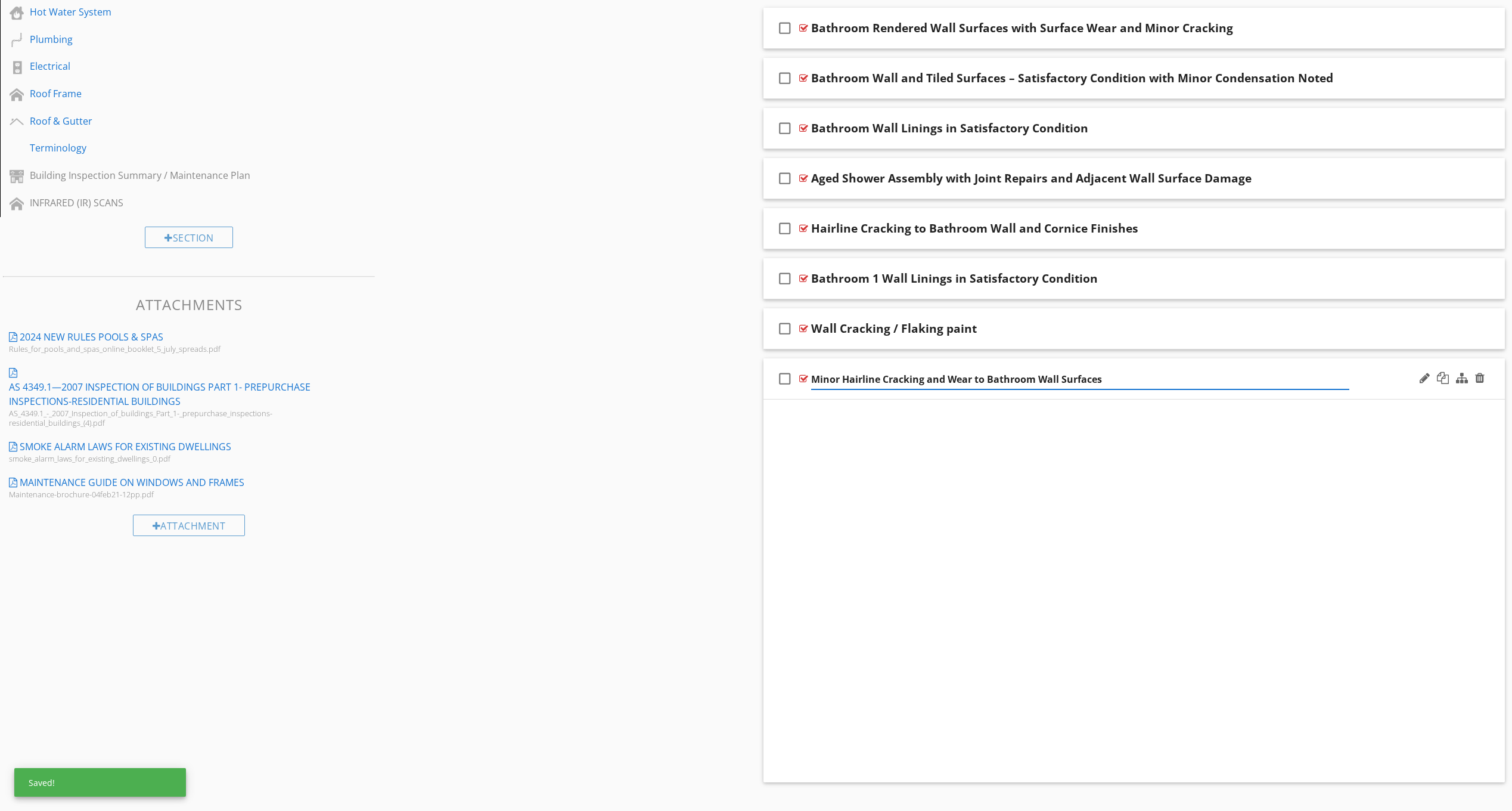 click on "Minor Hairline Cracking and Wear to Bathroom Wall Surfaces" at bounding box center [1080, 379] 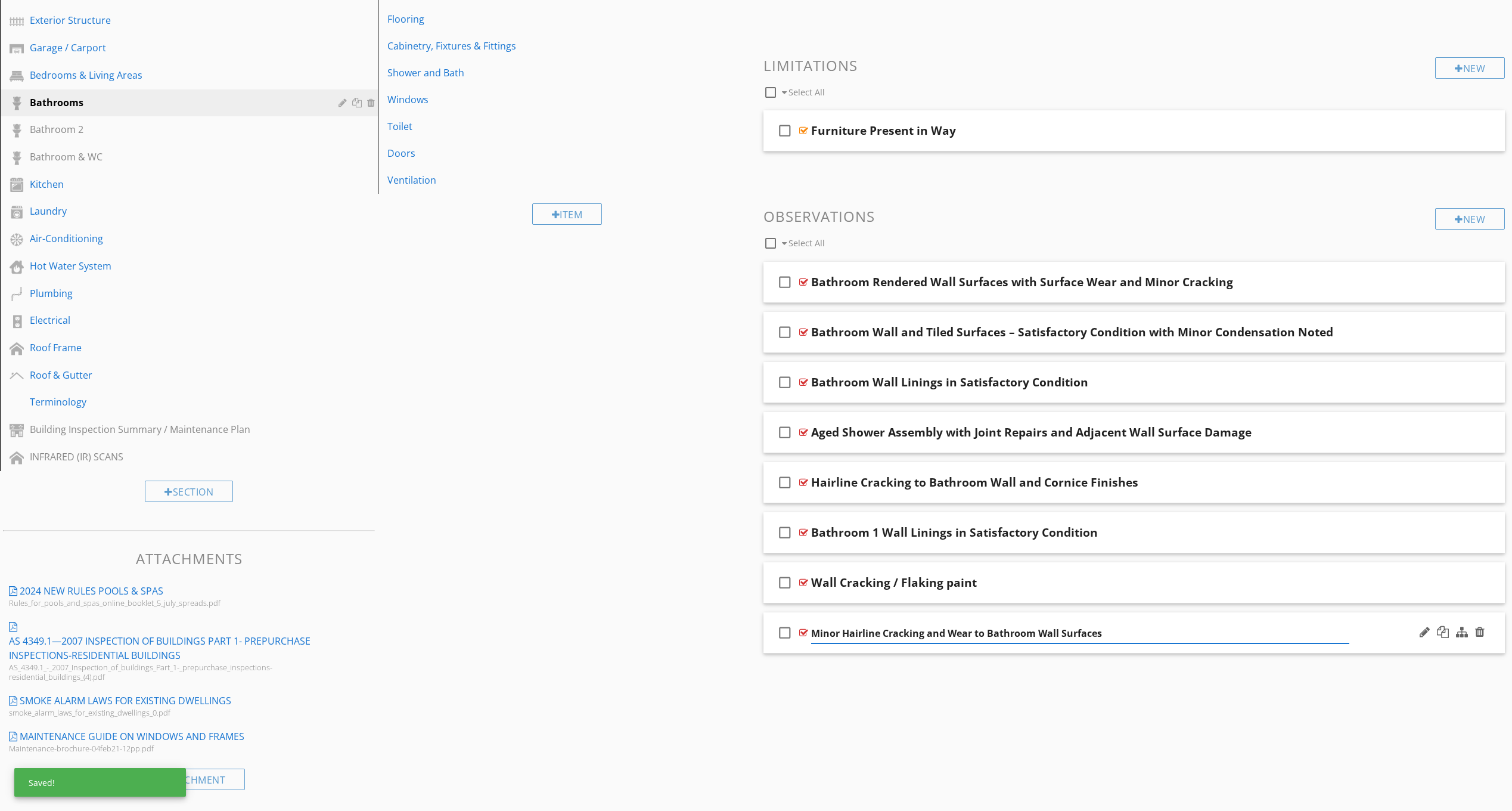 scroll, scrollTop: 484, scrollLeft: 0, axis: vertical 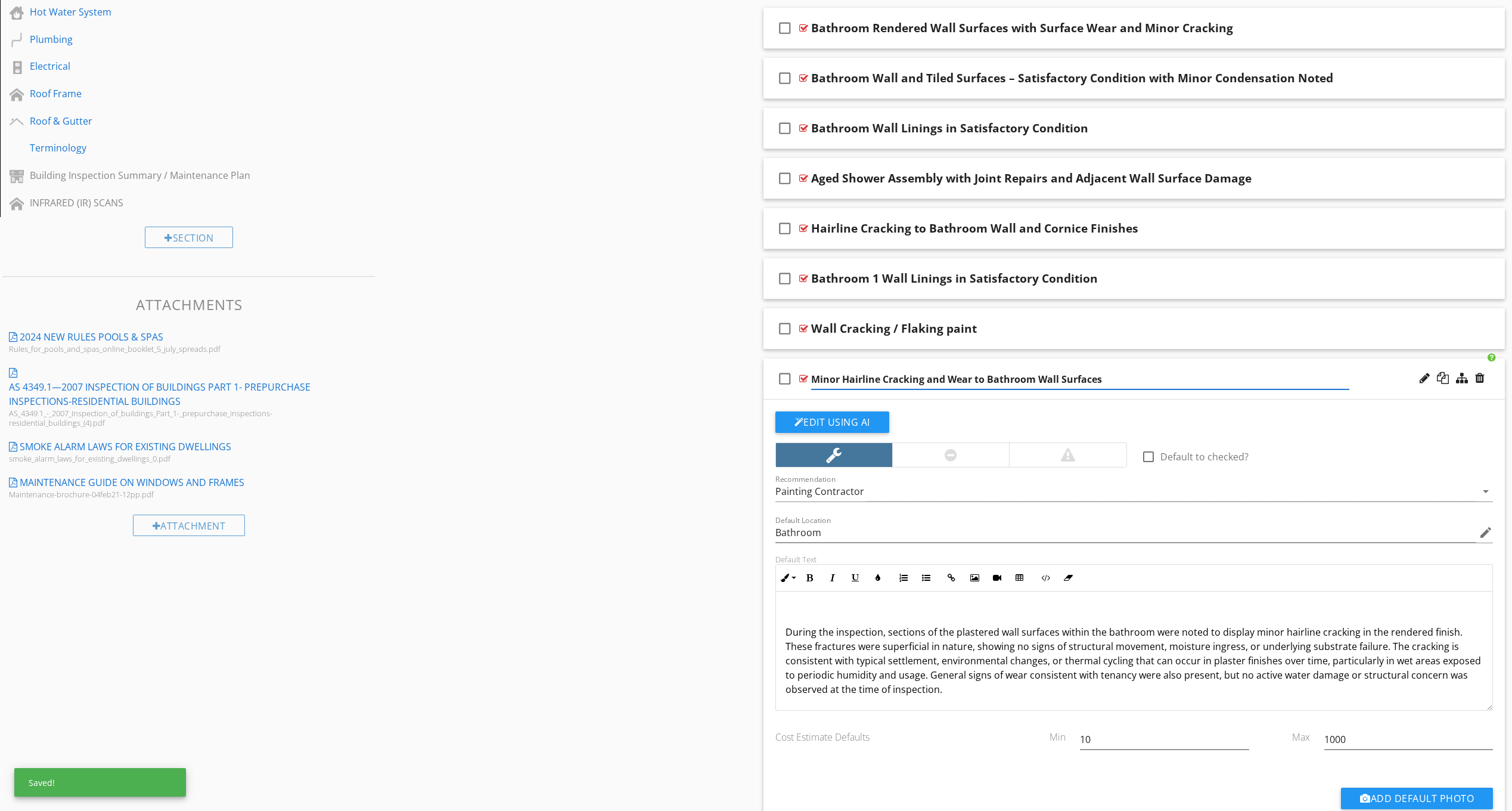 click on "Minor Hairline Cracking and Wear to Bathroom Wall Surfaces" at bounding box center (1080, 379) 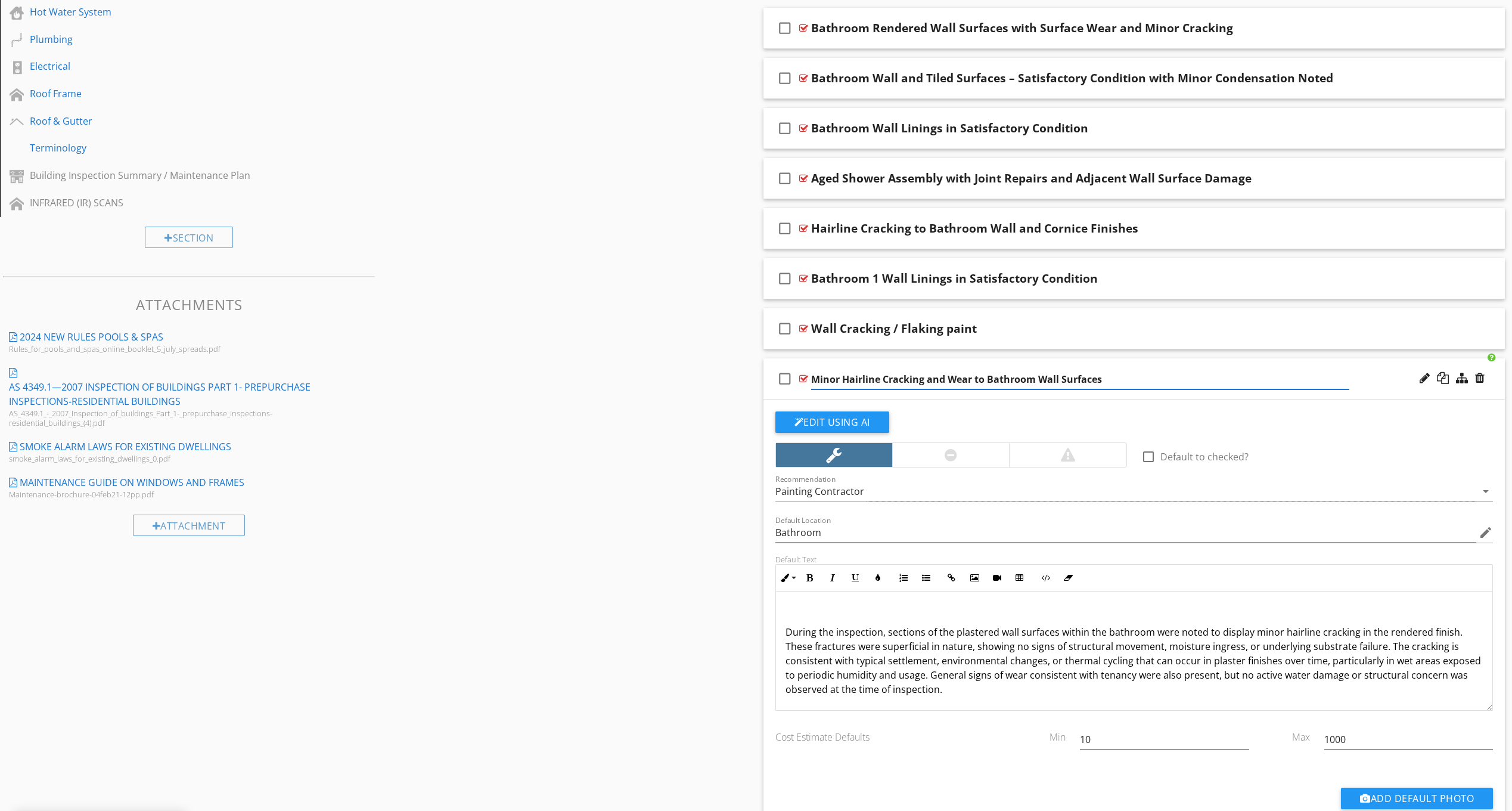 click on "Minor Hairline Cracking and Wear to Bathroom Wall Surfaces" at bounding box center [1080, 379] 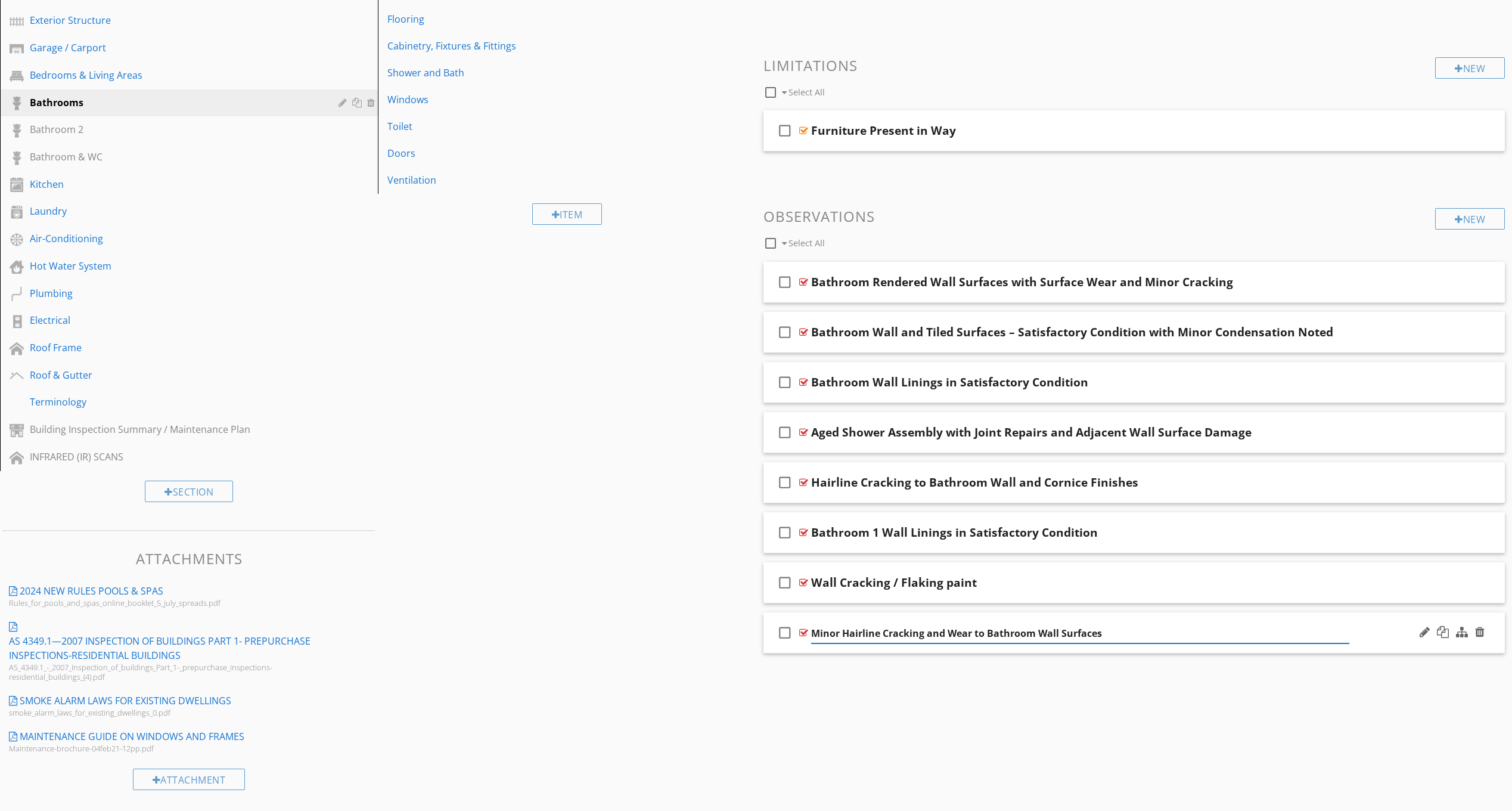 scroll, scrollTop: 230, scrollLeft: 0, axis: vertical 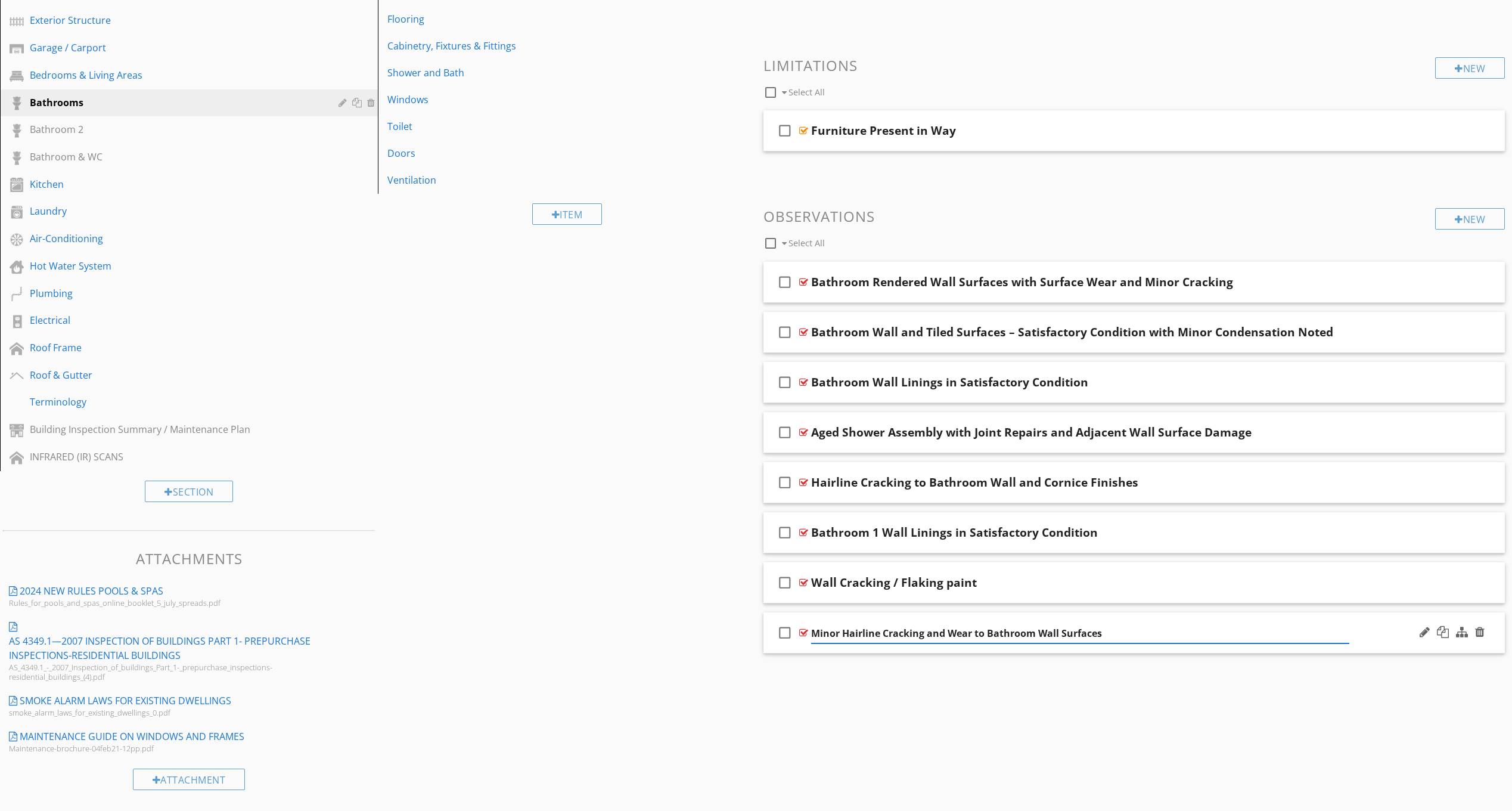 paste on "in Bathroom Wall Plaster" 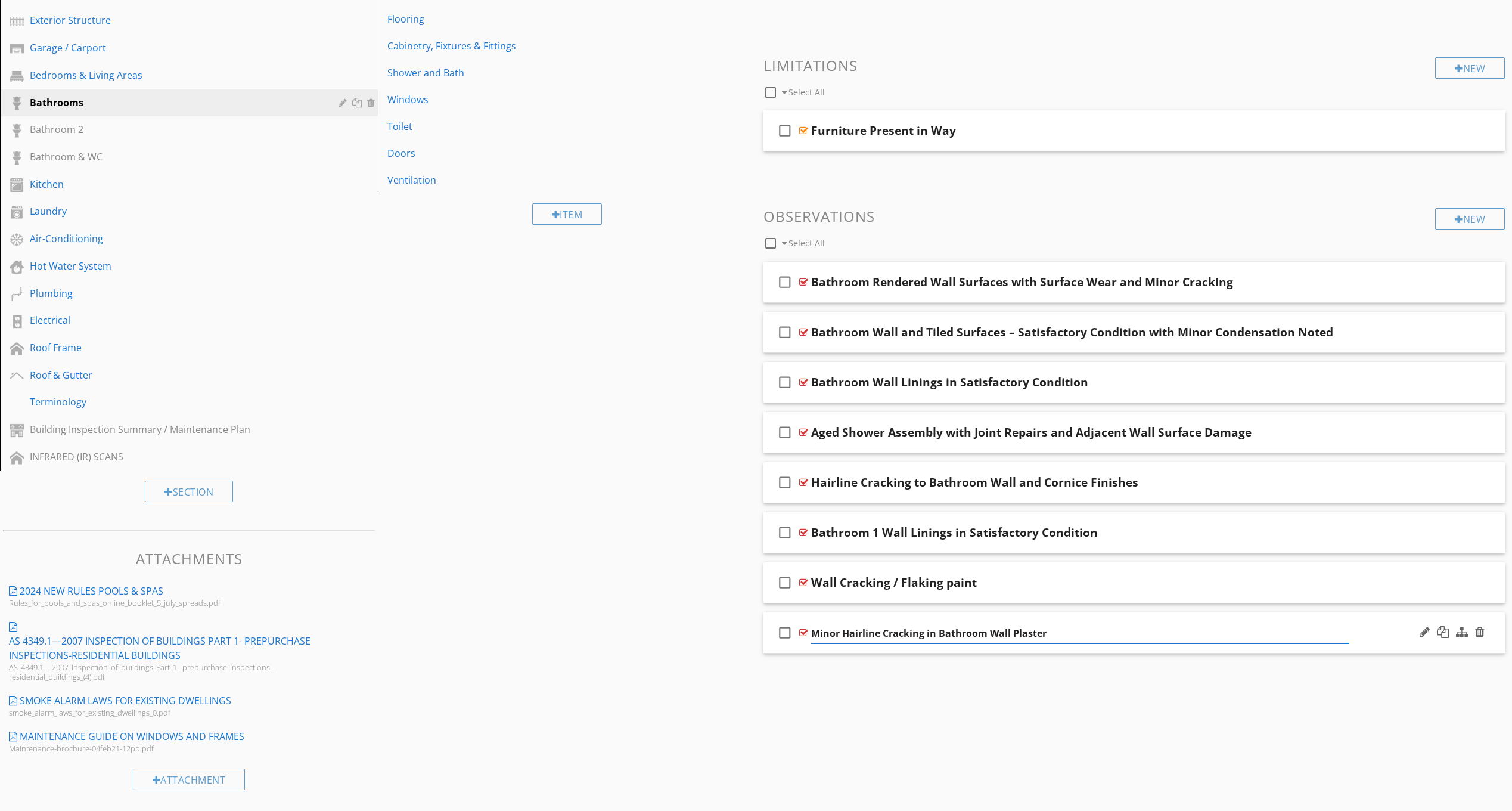 click on "Minor Hairline Cracking in Bathroom Wall Plaster" at bounding box center (1080, 633) 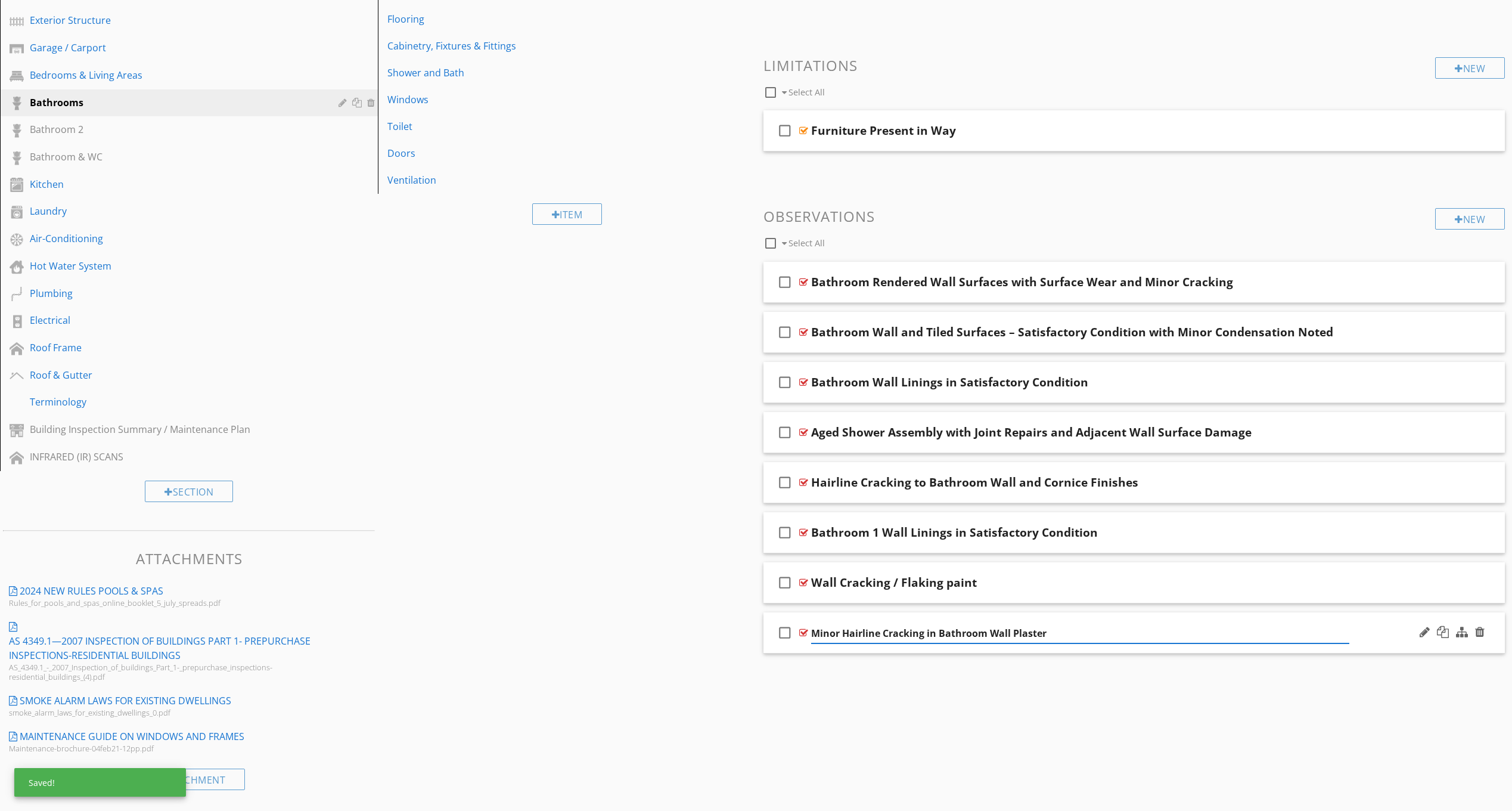 click on "check_box_outline_blank         Minor Hairline Cracking in Bathroom Wall Plaster" at bounding box center (1134, 633) 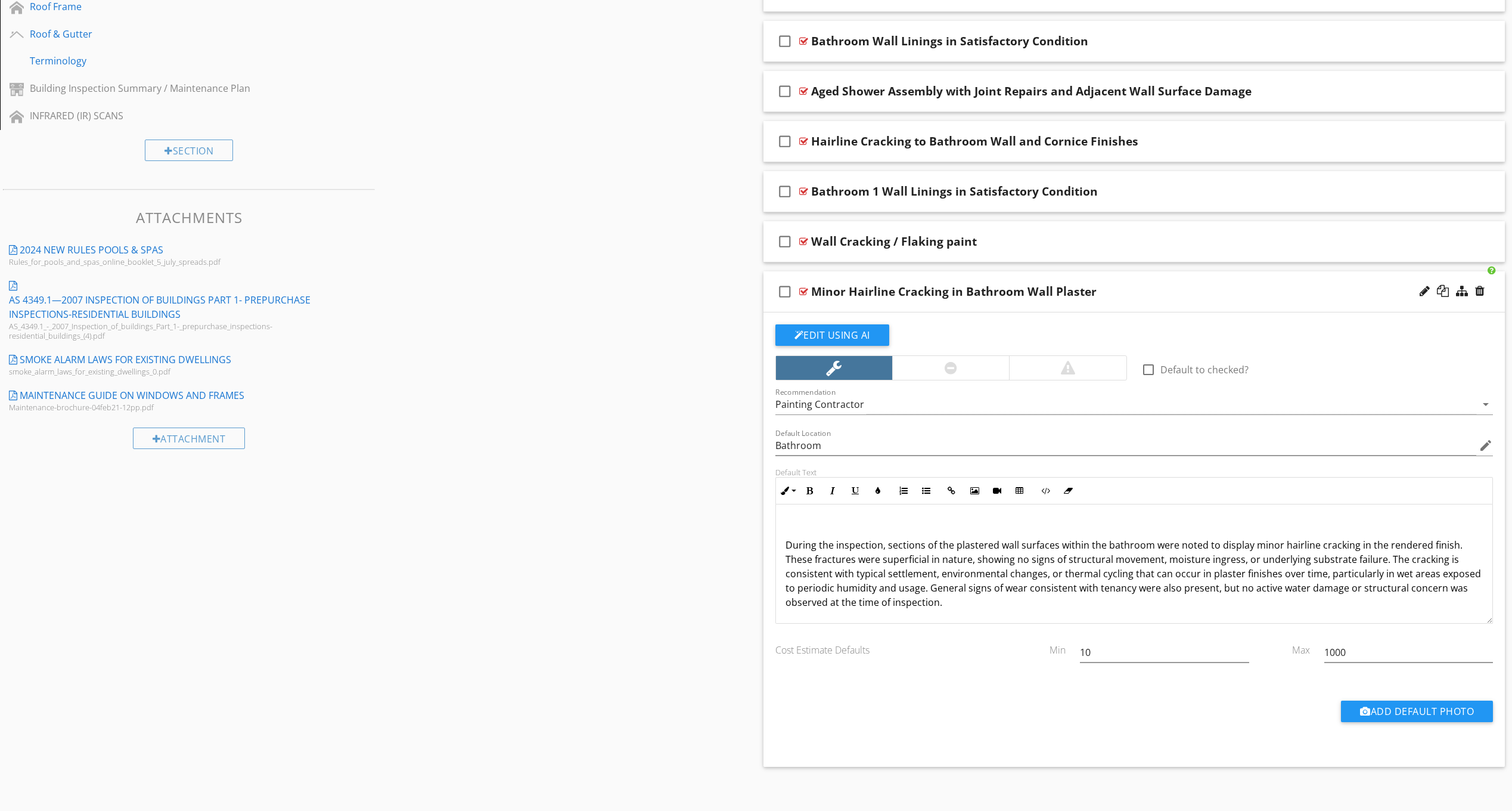 scroll, scrollTop: 577, scrollLeft: 0, axis: vertical 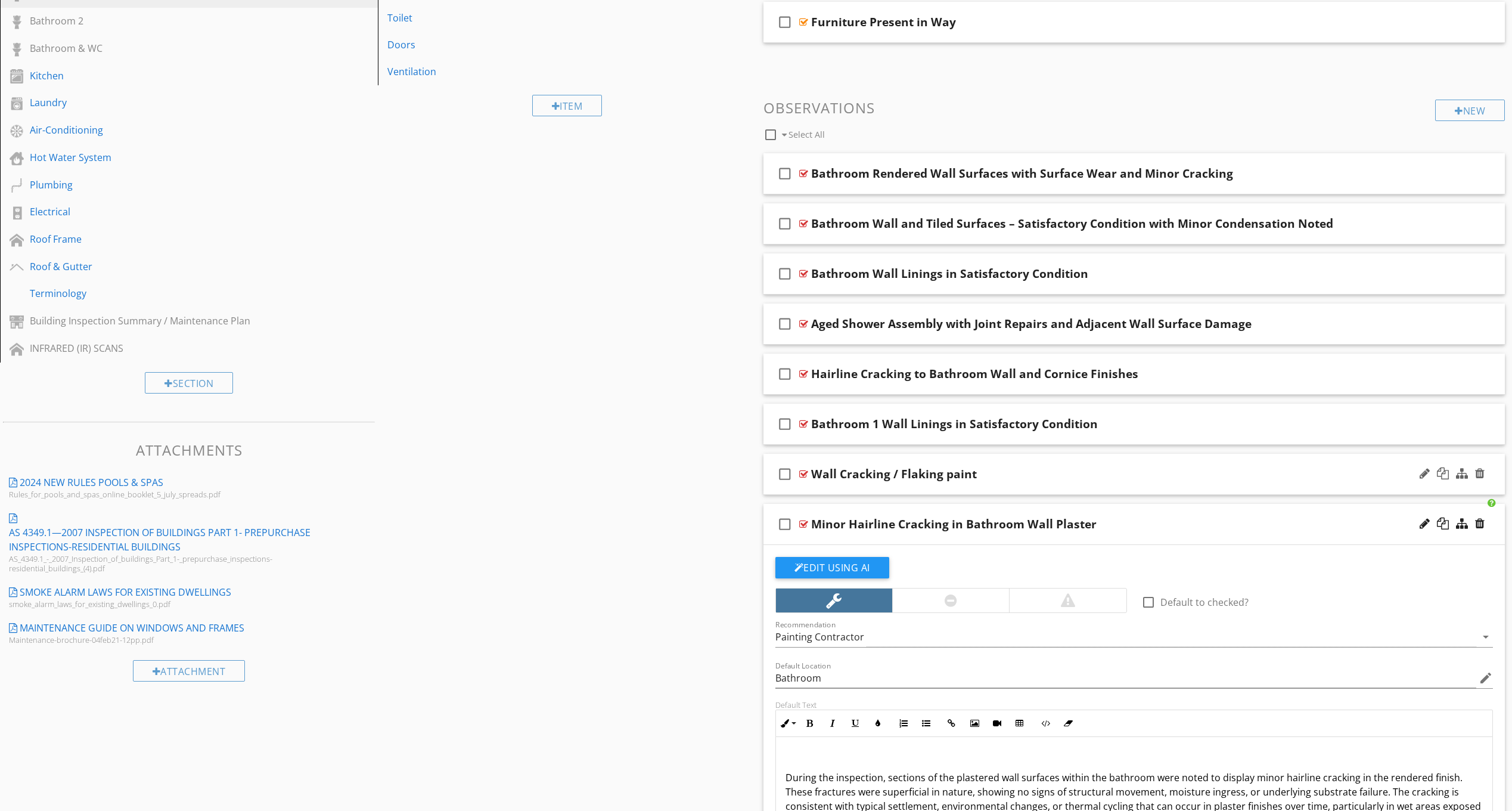 click on "Wall Cracking / Flaking paint" at bounding box center [1080, 474] 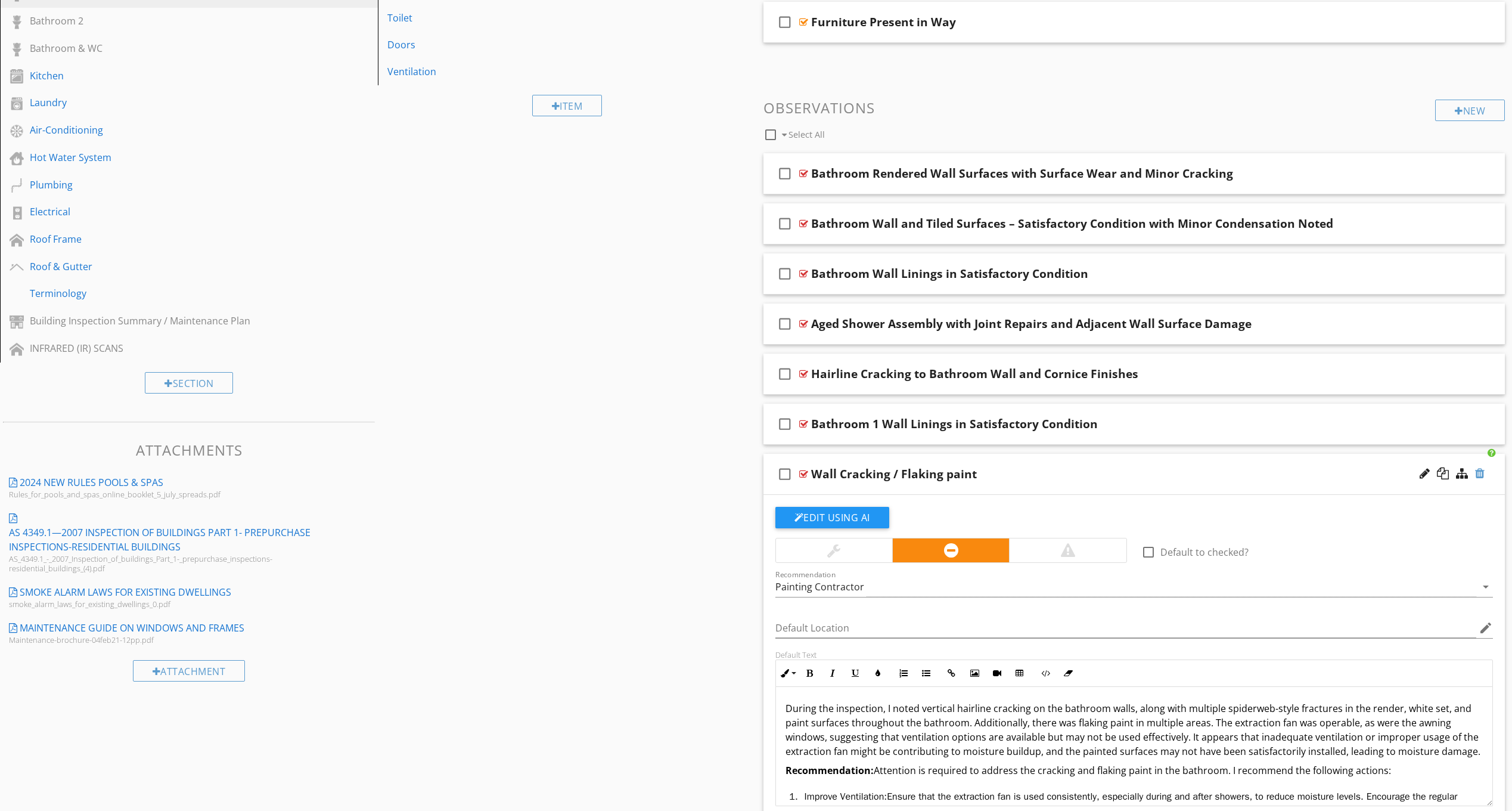 click at bounding box center [1480, 473] 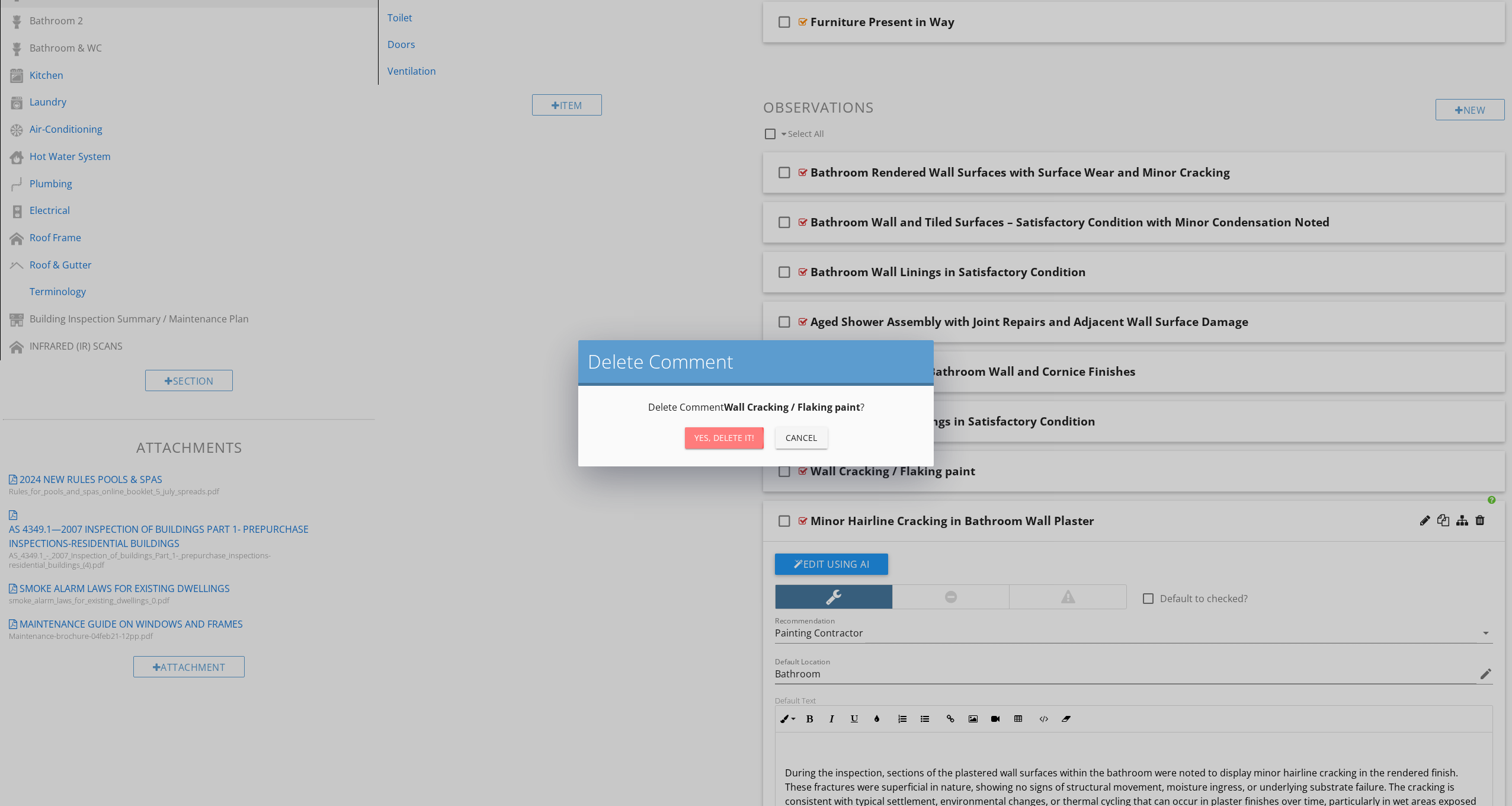 click on "Yes, Delete it!" at bounding box center (724, 437) 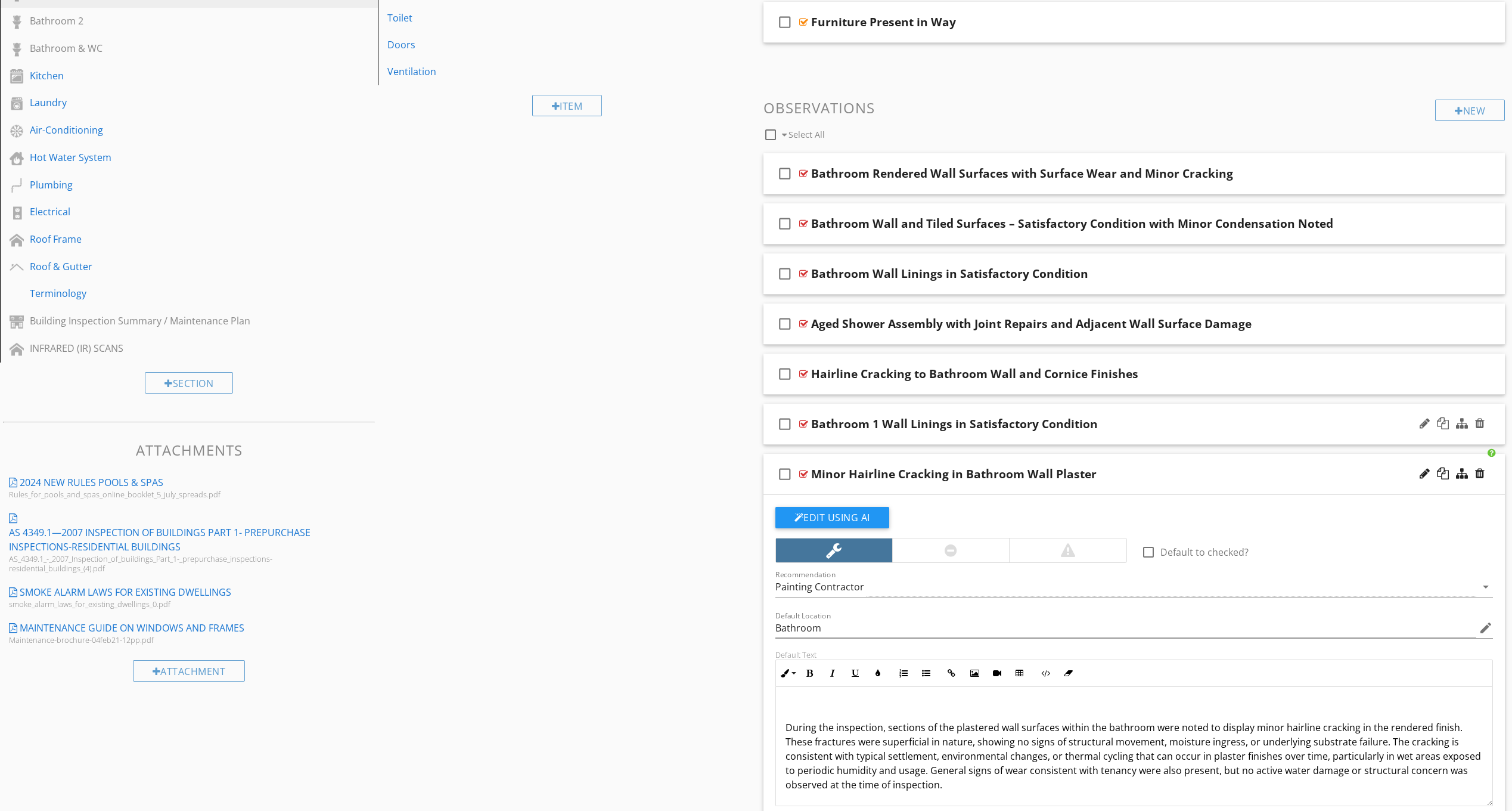 click on "check_box_outline_blank
Bathroom 1 Wall Linings in Satisfactory Condition" at bounding box center [1134, 424] 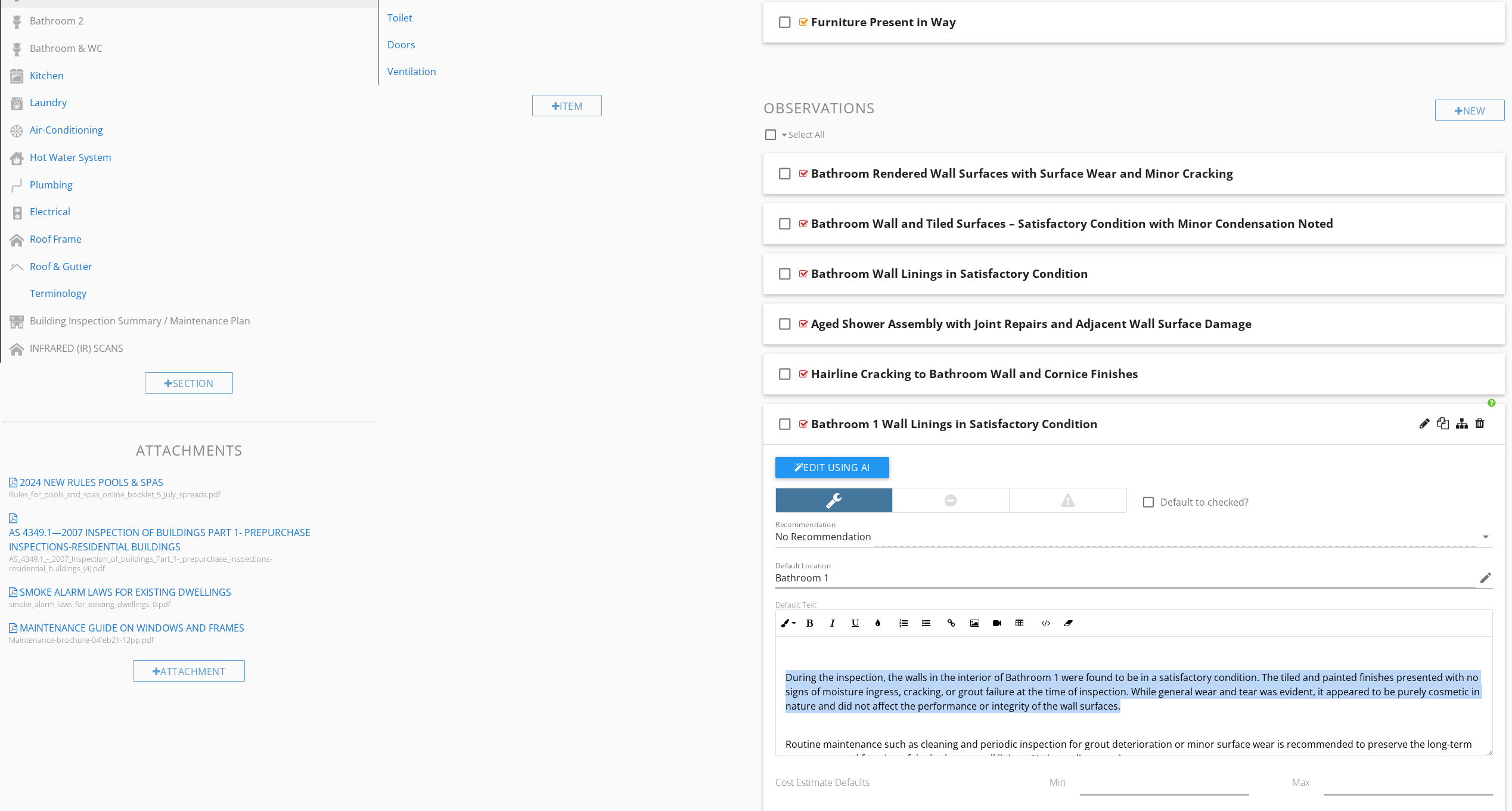 drag, startPoint x: 1114, startPoint y: 708, endPoint x: 783, endPoint y: 678, distance: 332.35674 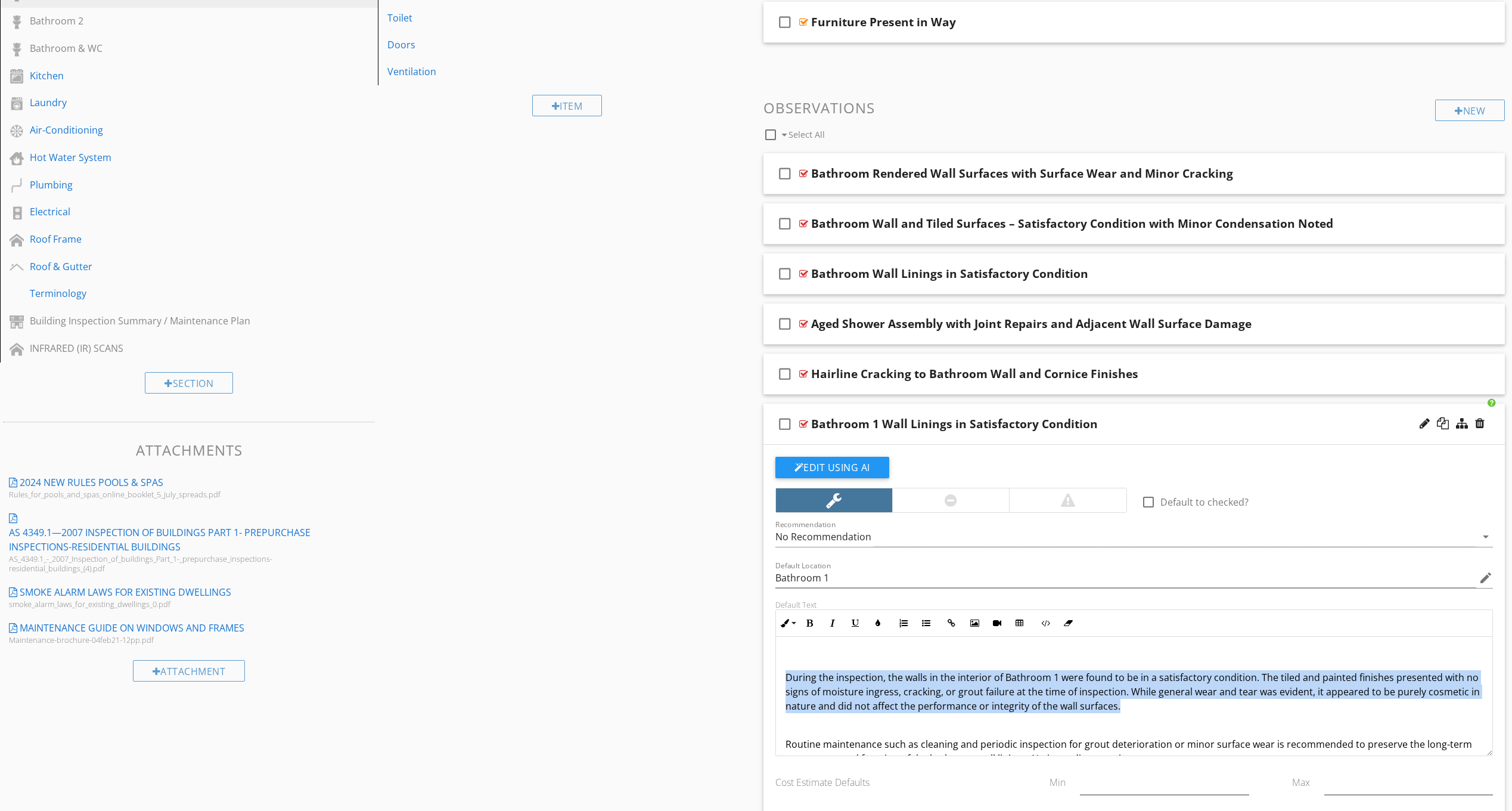 copy on "During the inspection, the walls in the interior of Bathroom 1 were found to be in a satisfactory condition. The tiled and painted finishes presented with no signs of moisture ingress, cracking, or grout failure at the time of inspection. While general wear and tear was evident, it appeared to be purely cosmetic in nature and did not affect the performance or integrity of the wall surfaces." 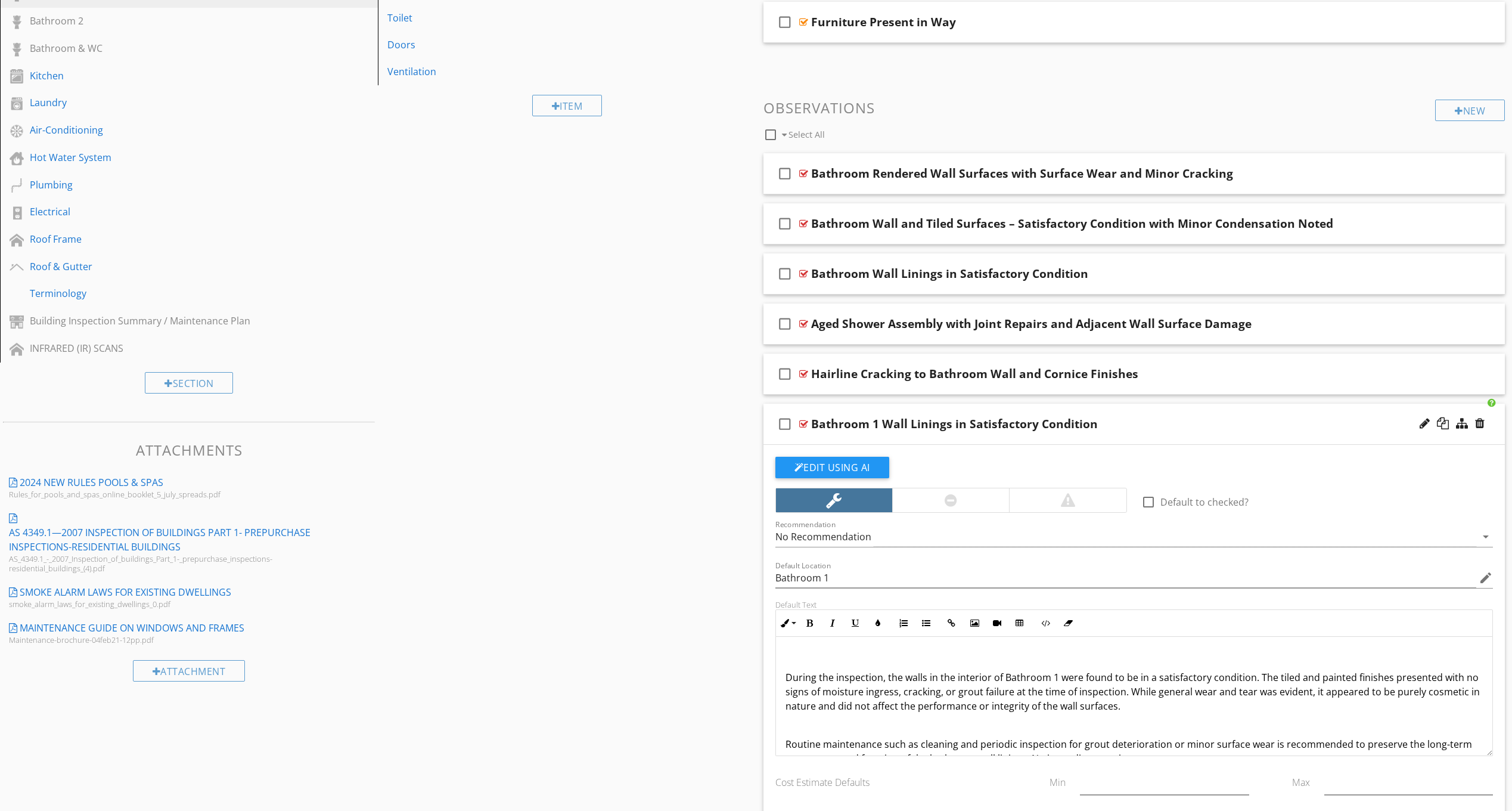 click at bounding box center (1134, 658) 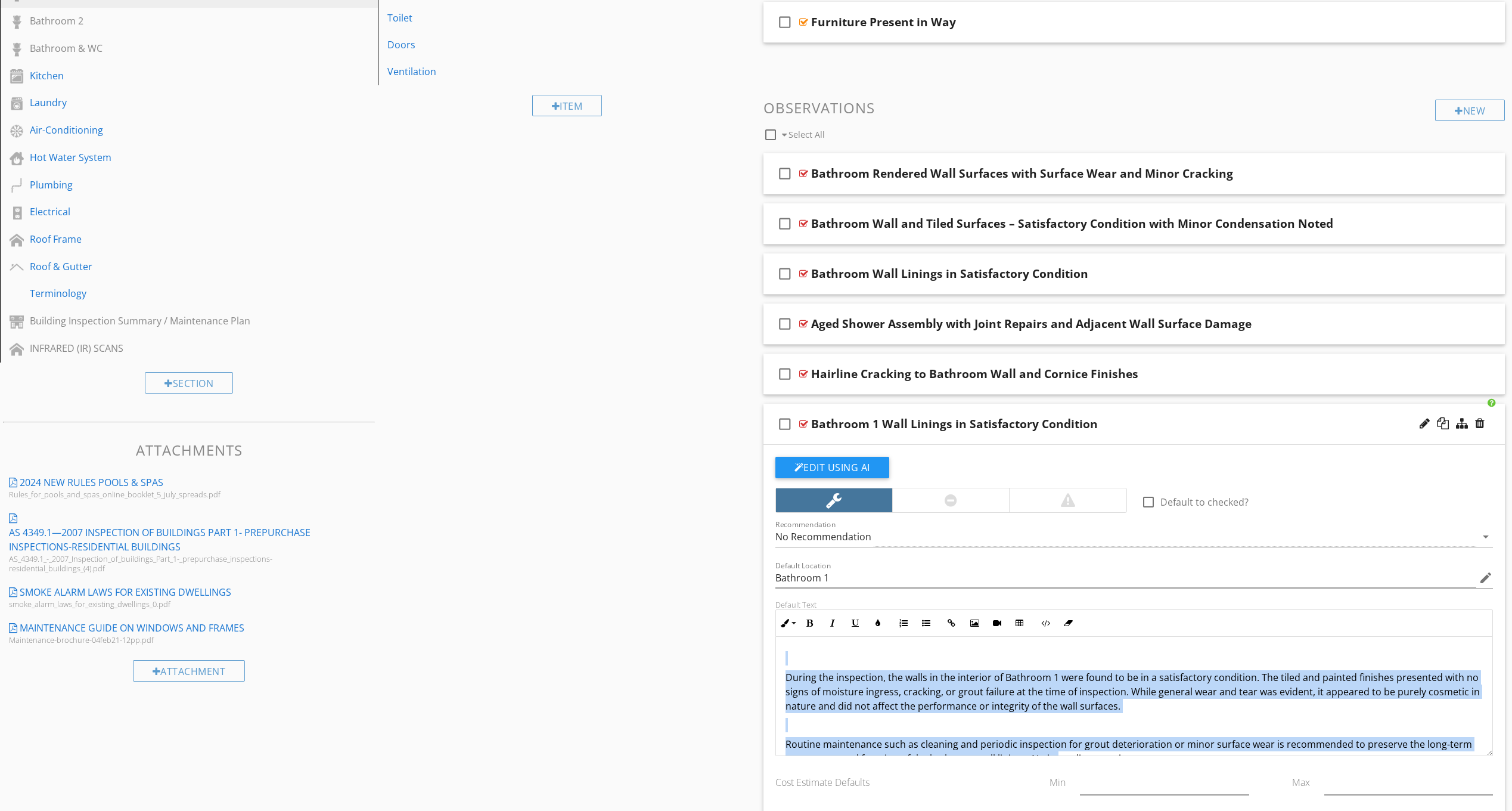 scroll, scrollTop: 24, scrollLeft: 0, axis: vertical 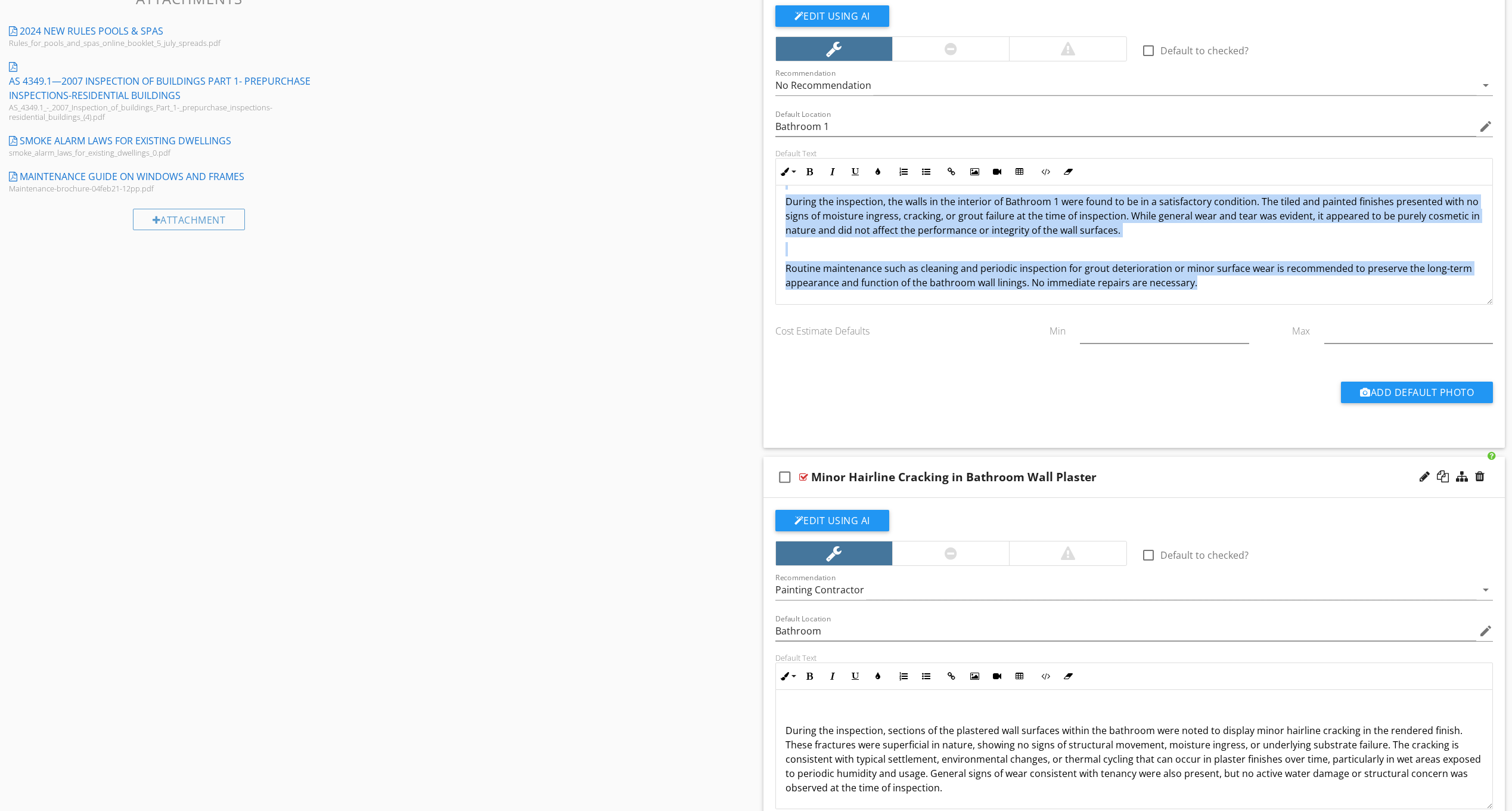drag, startPoint x: 783, startPoint y: 654, endPoint x: 1278, endPoint y: 810, distance: 519 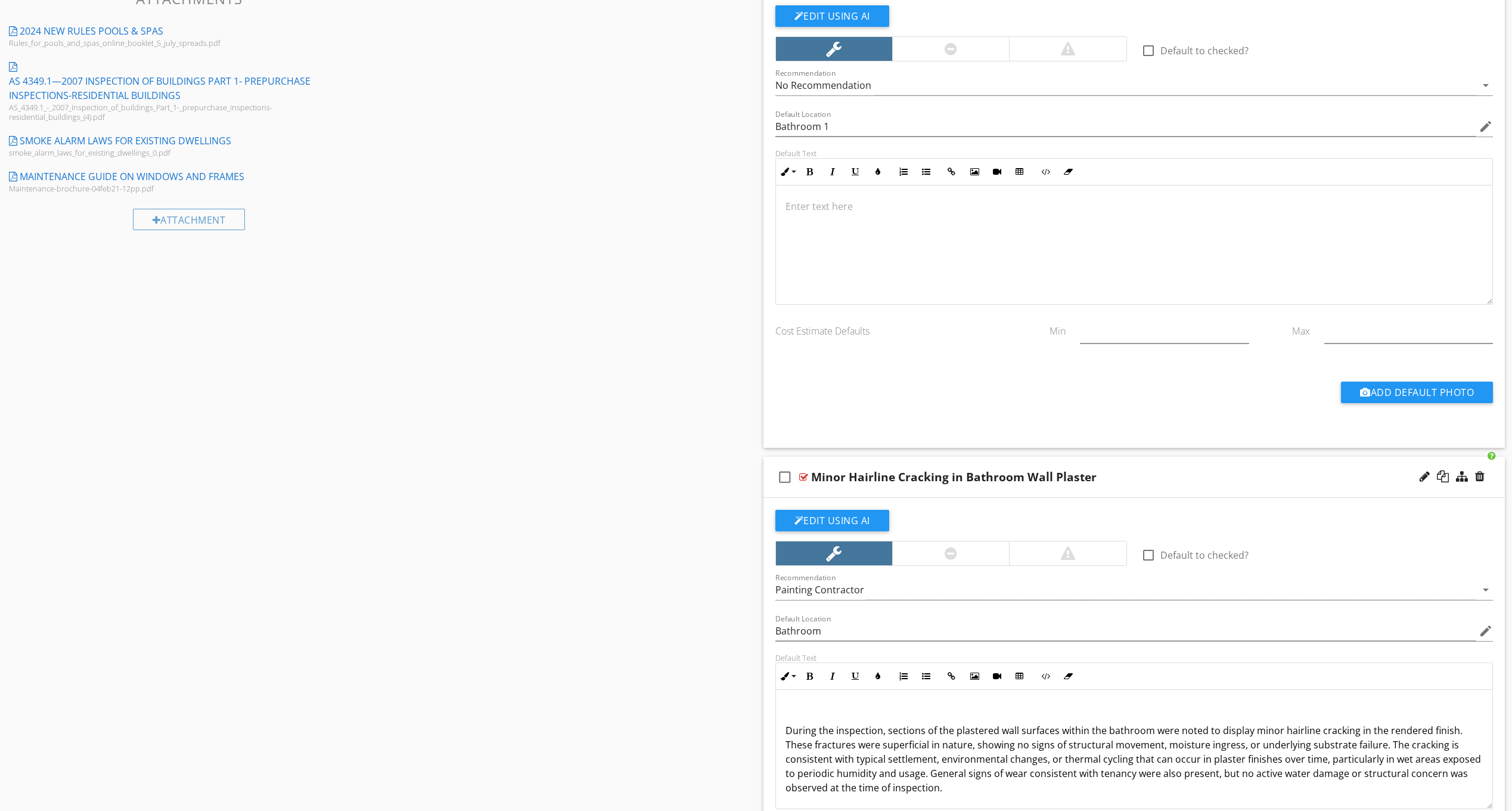 scroll, scrollTop: 814, scrollLeft: 0, axis: vertical 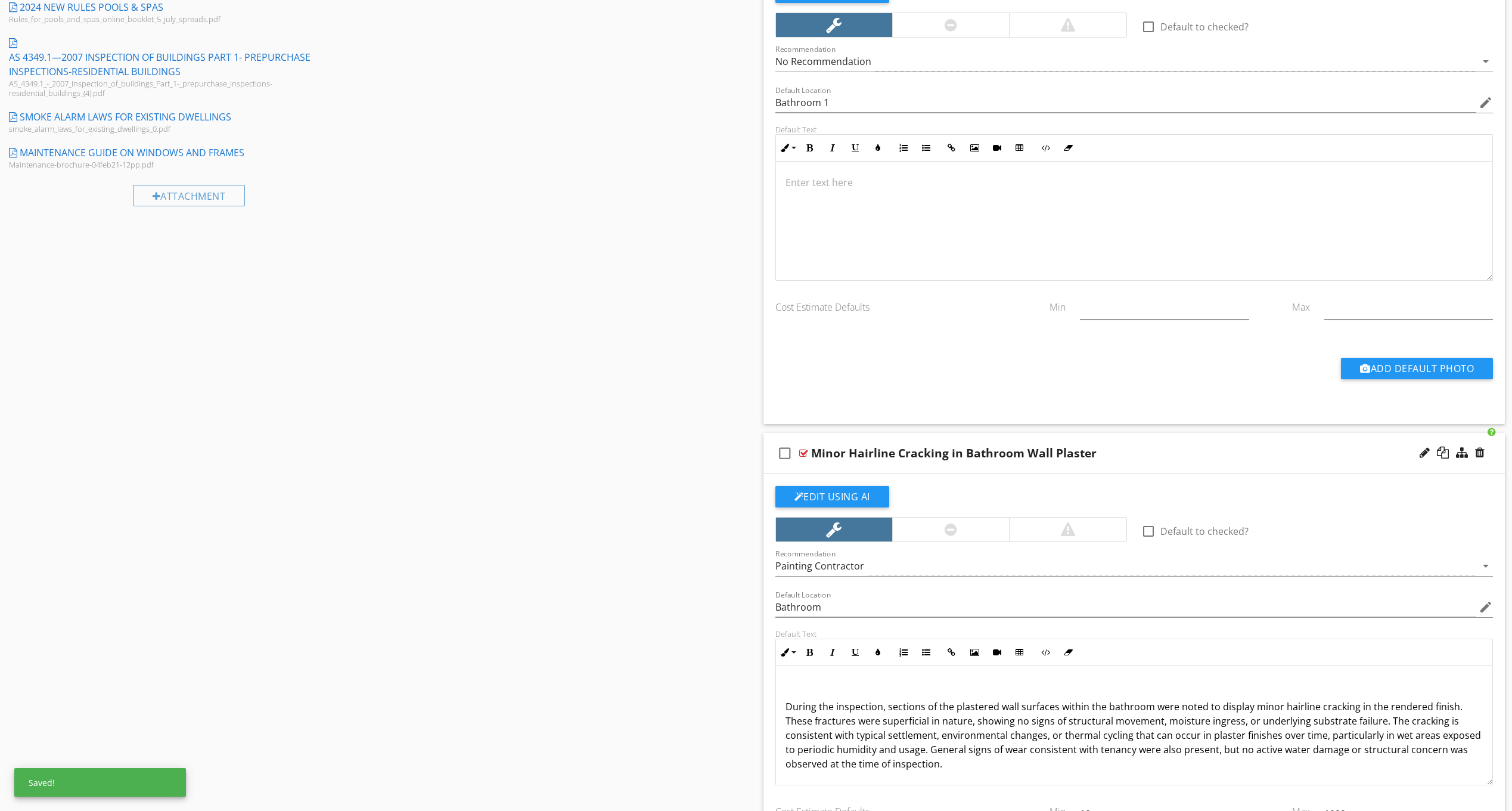 click at bounding box center [1134, 182] 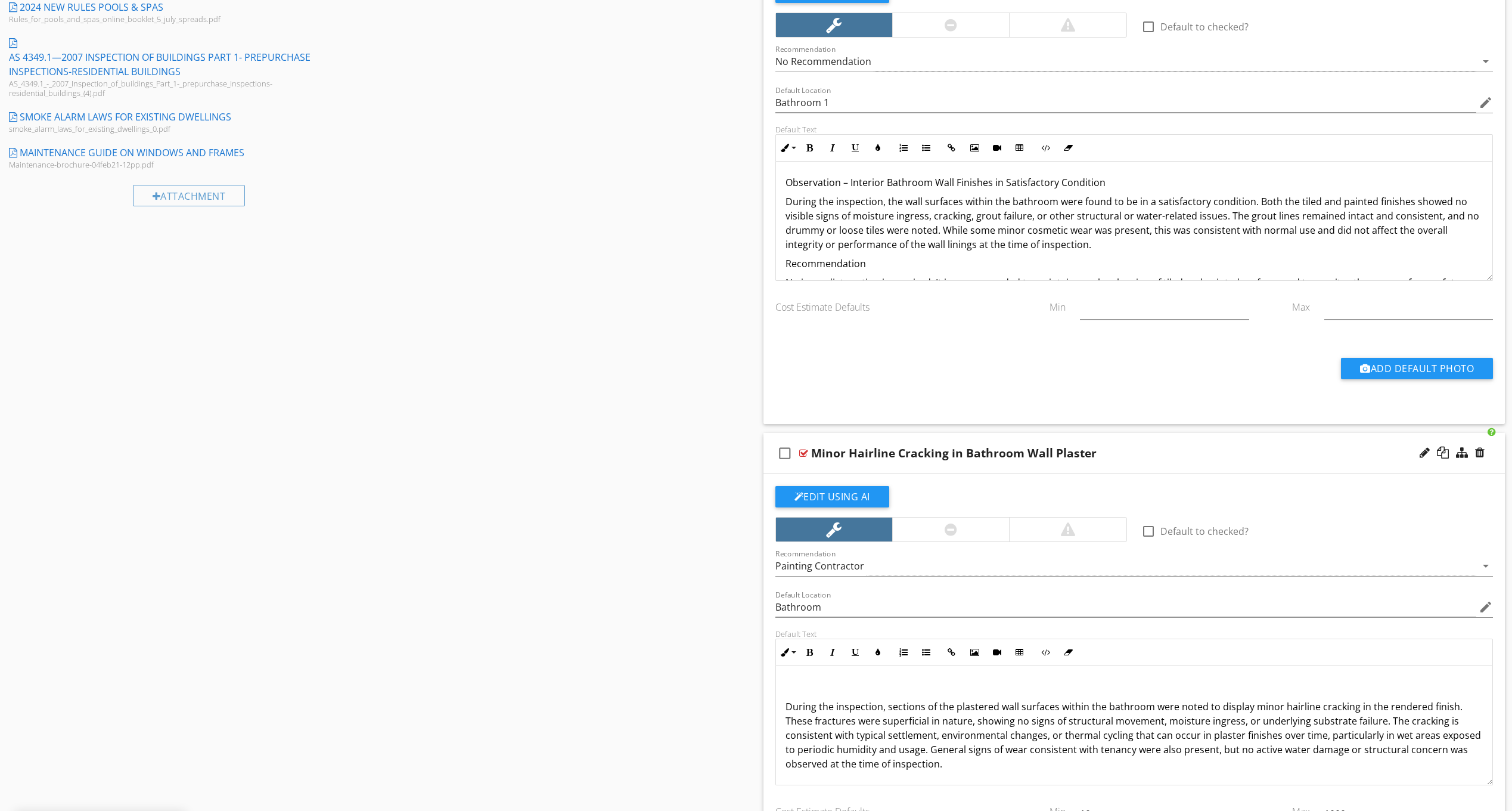 scroll, scrollTop: 790, scrollLeft: 0, axis: vertical 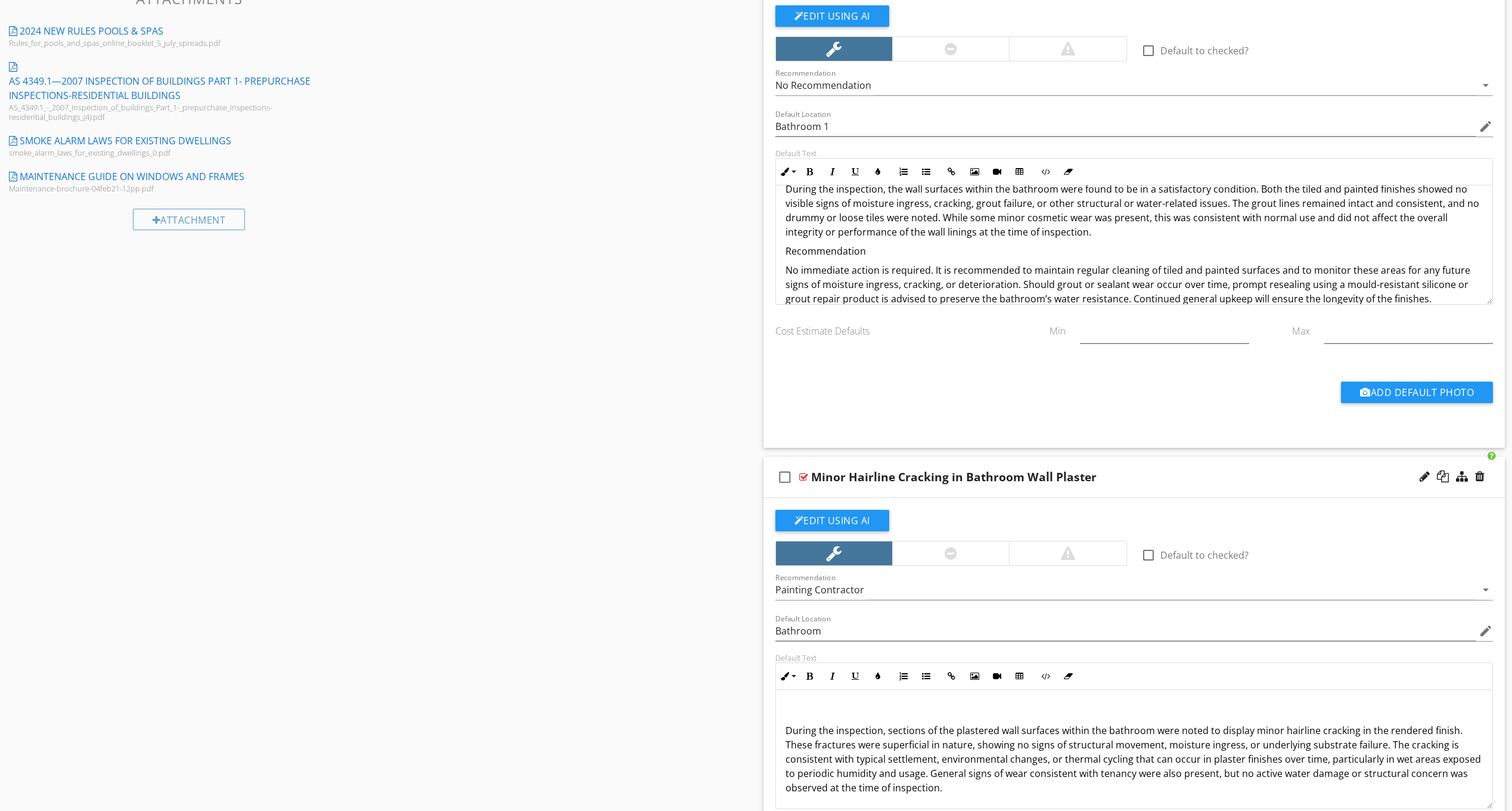 click on "Recommendation" 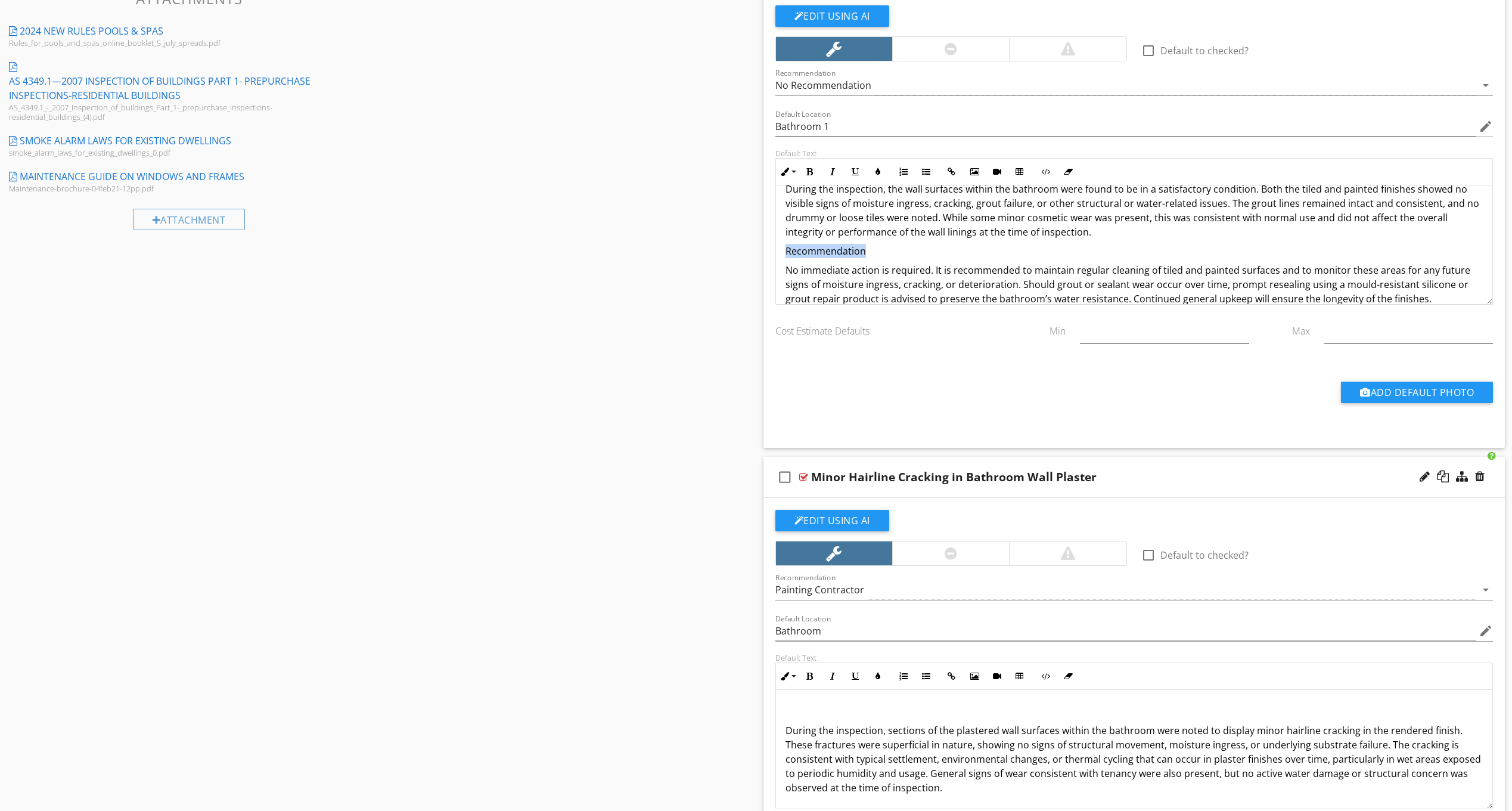 click on "Recommendation" 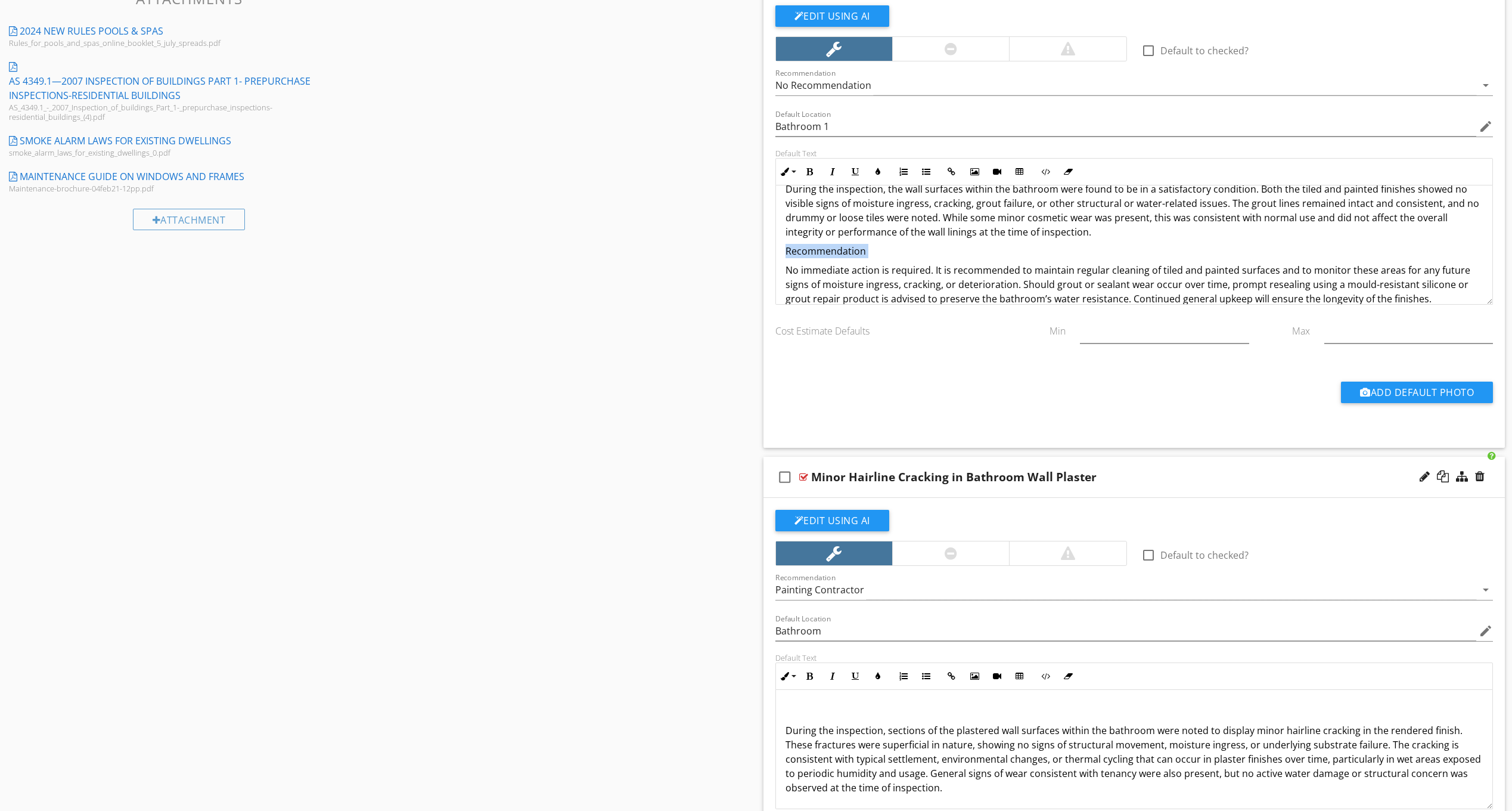 click on "Recommendation" 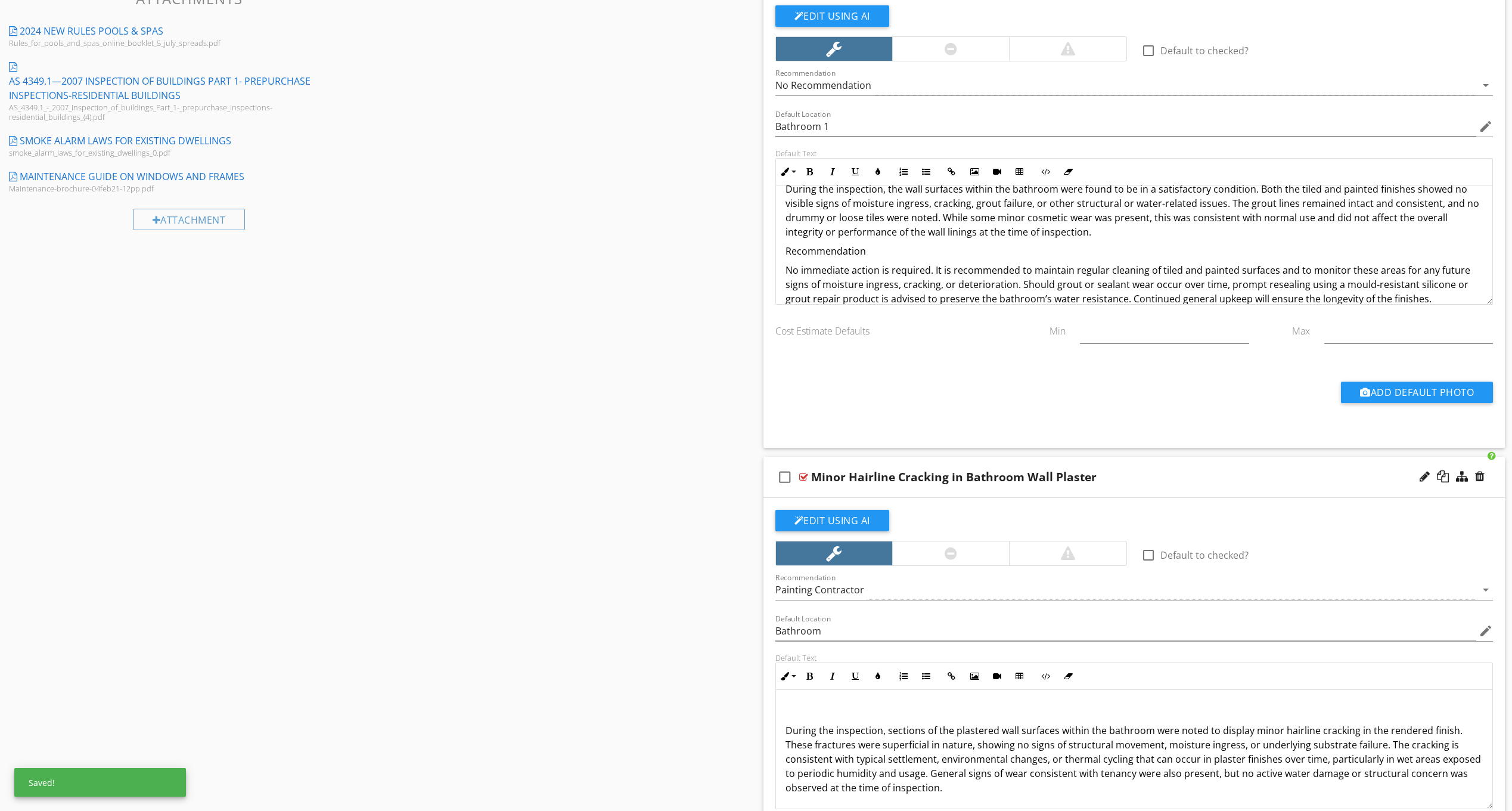 scroll, scrollTop: 34, scrollLeft: 0, axis: vertical 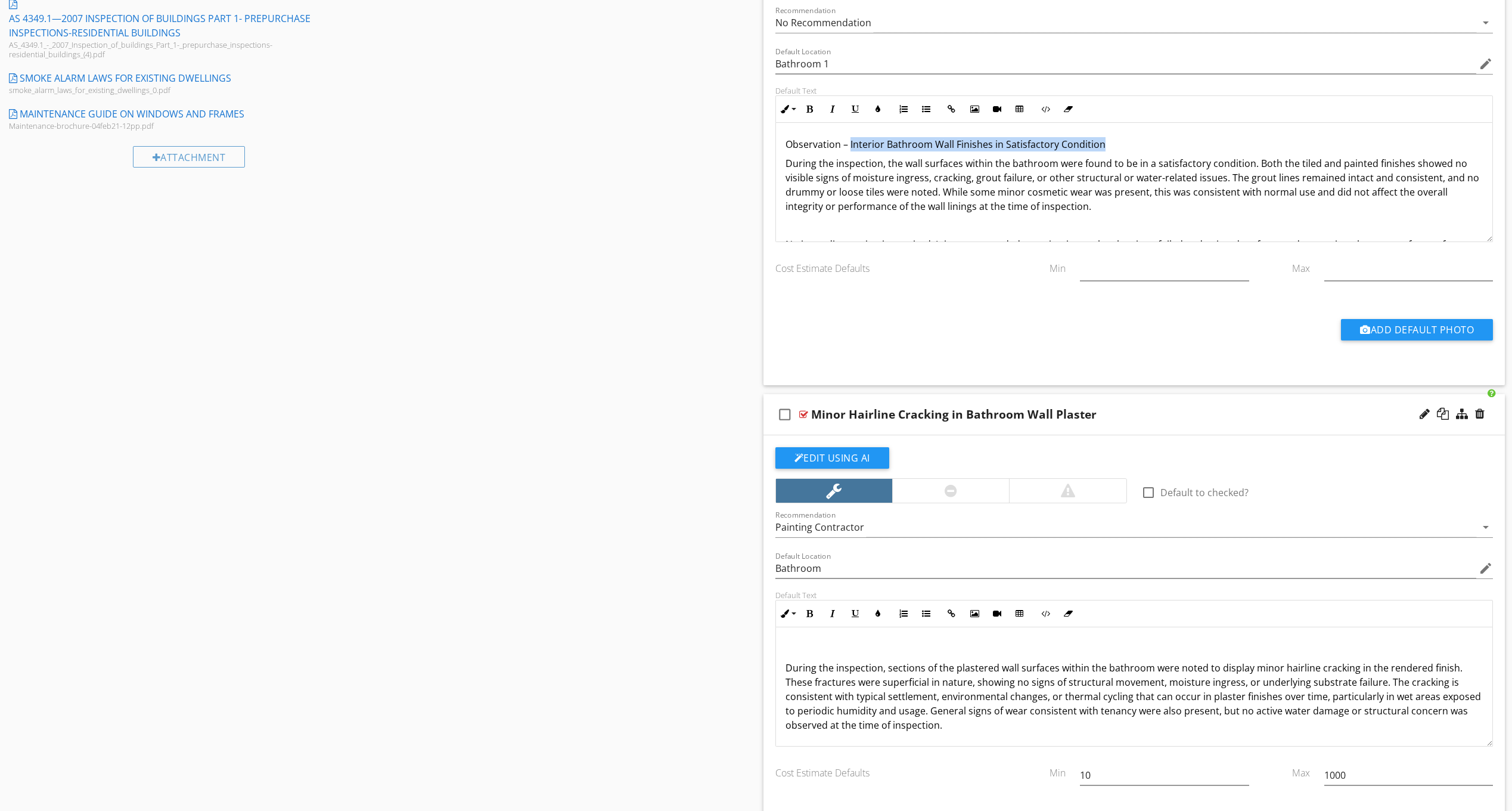 drag, startPoint x: 1110, startPoint y: 142, endPoint x: 849, endPoint y: 142, distance: 261 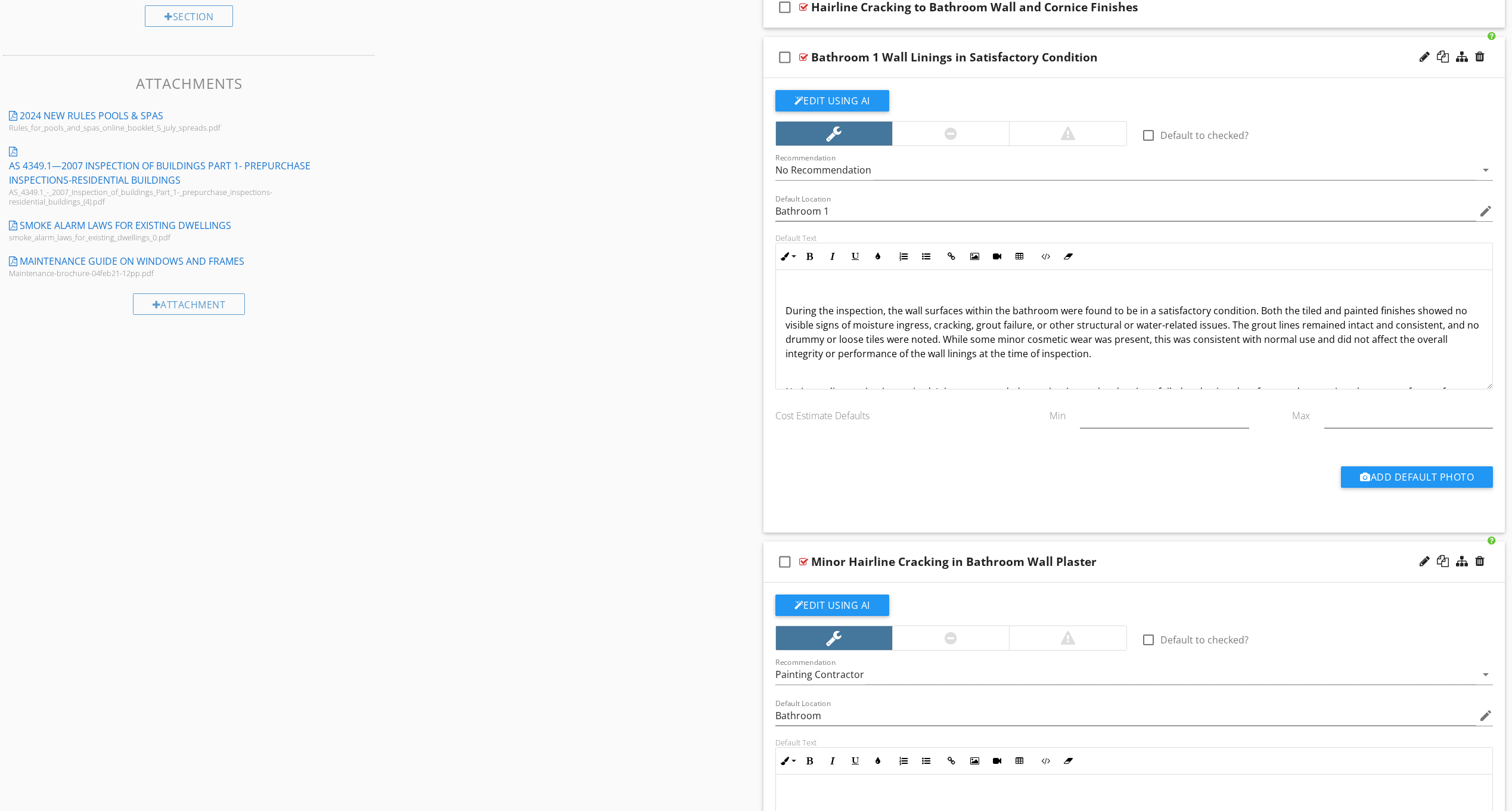 scroll, scrollTop: 674, scrollLeft: 0, axis: vertical 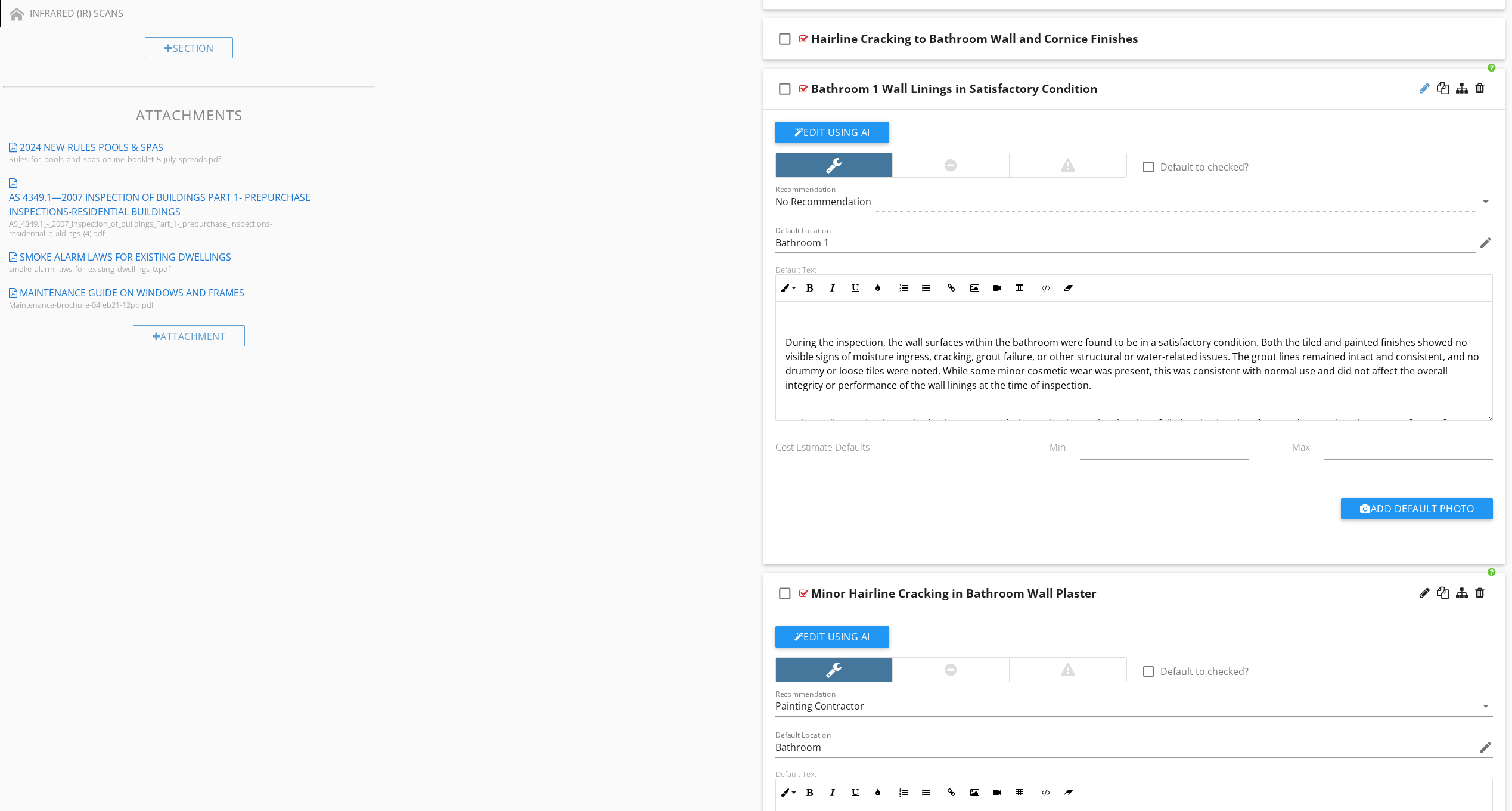 click at bounding box center [1424, 88] 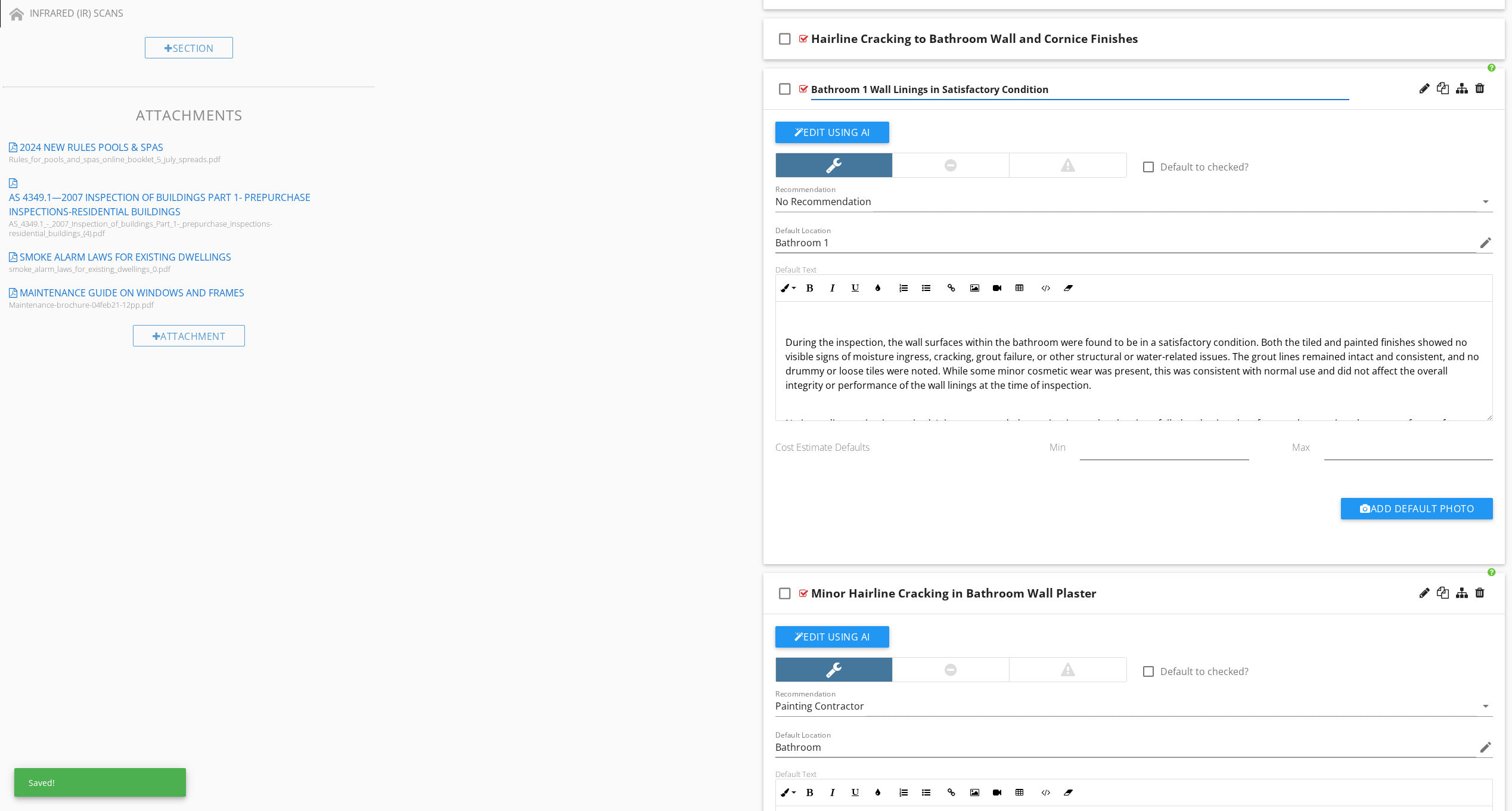 click on "Bathroom 1 Wall Linings in Satisfactory Condition" at bounding box center (1080, 89) 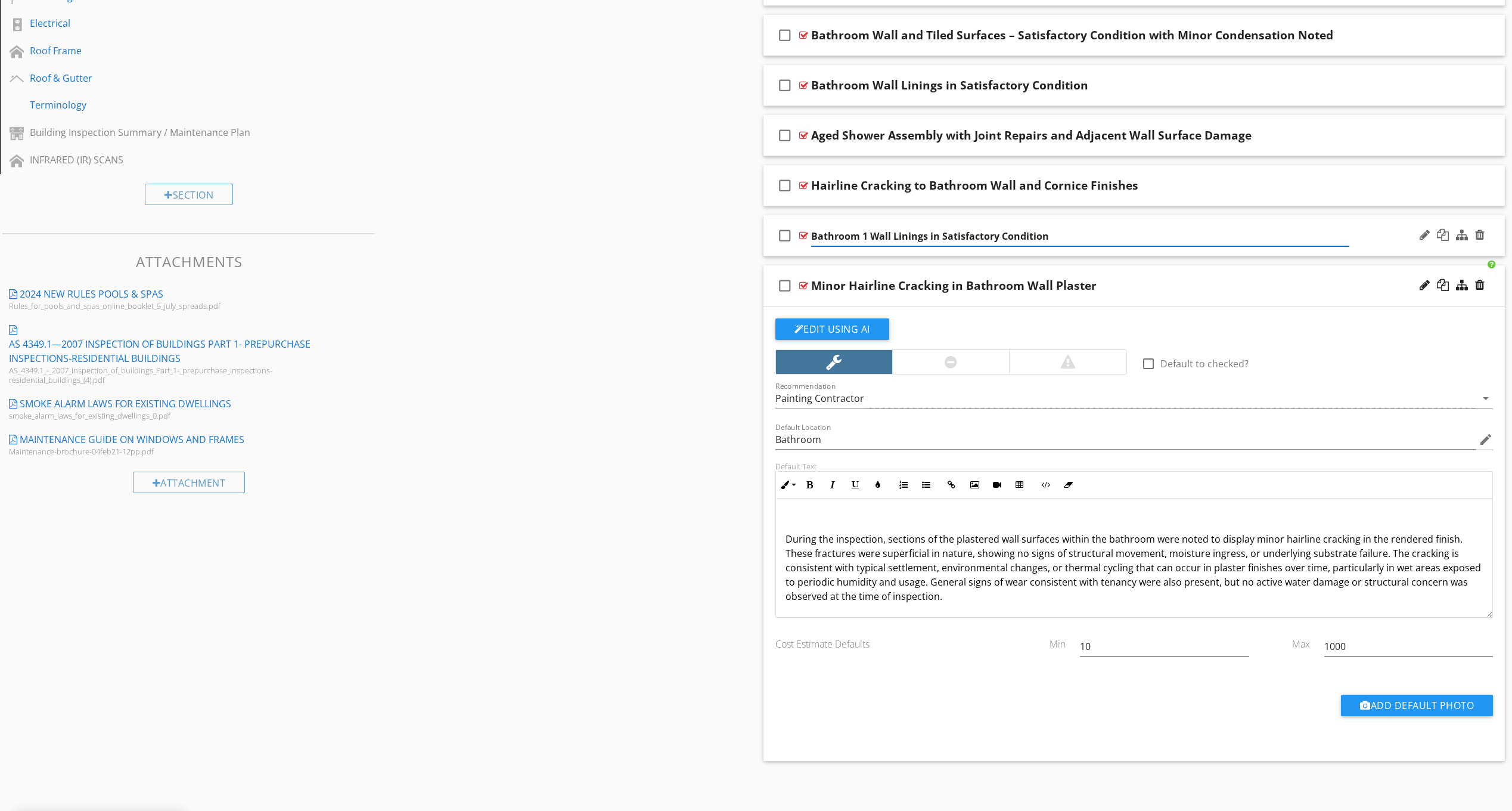 scroll, scrollTop: 527, scrollLeft: 0, axis: vertical 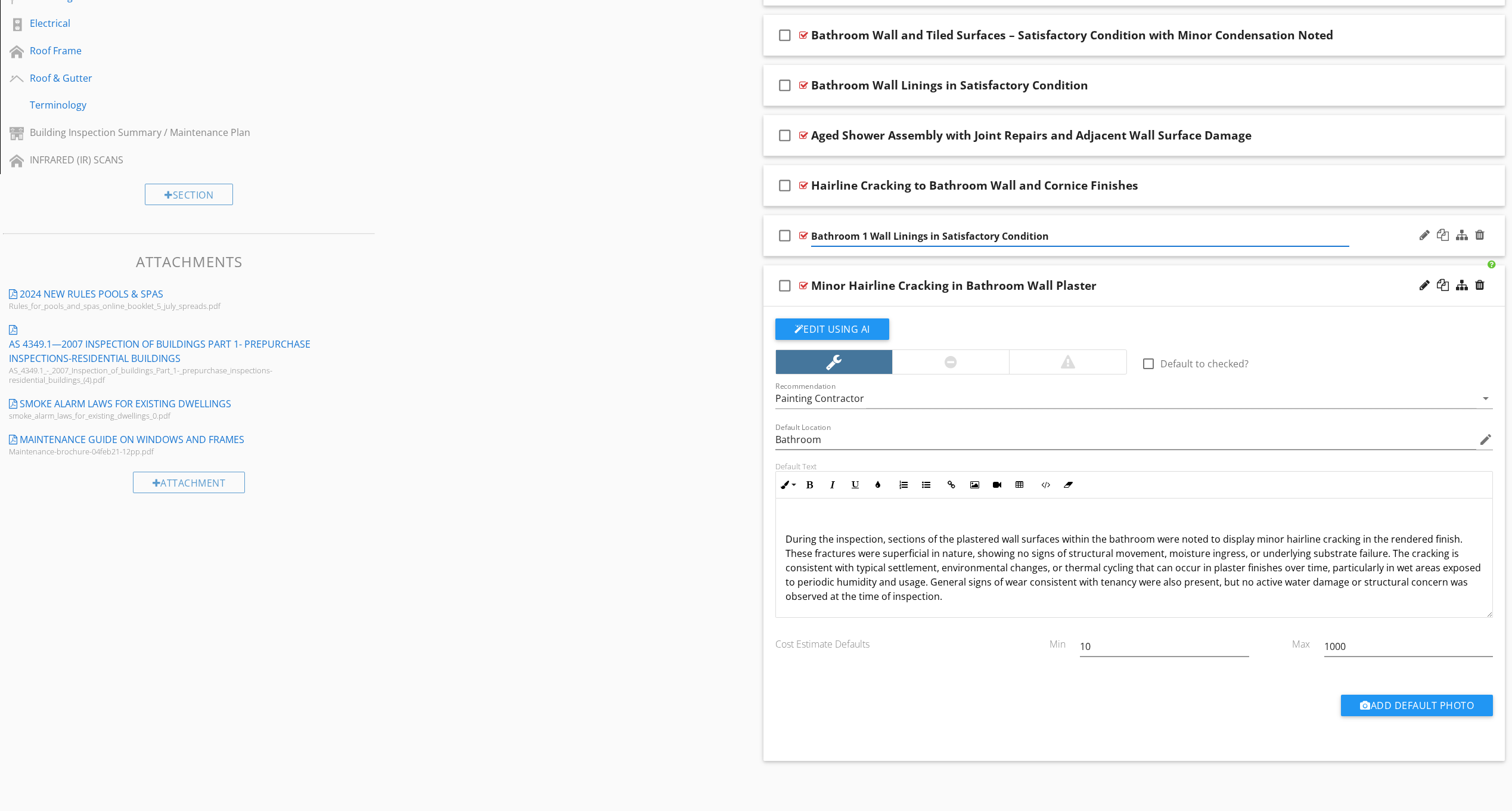 paste on "Interior Bathroom Wall Finishe" 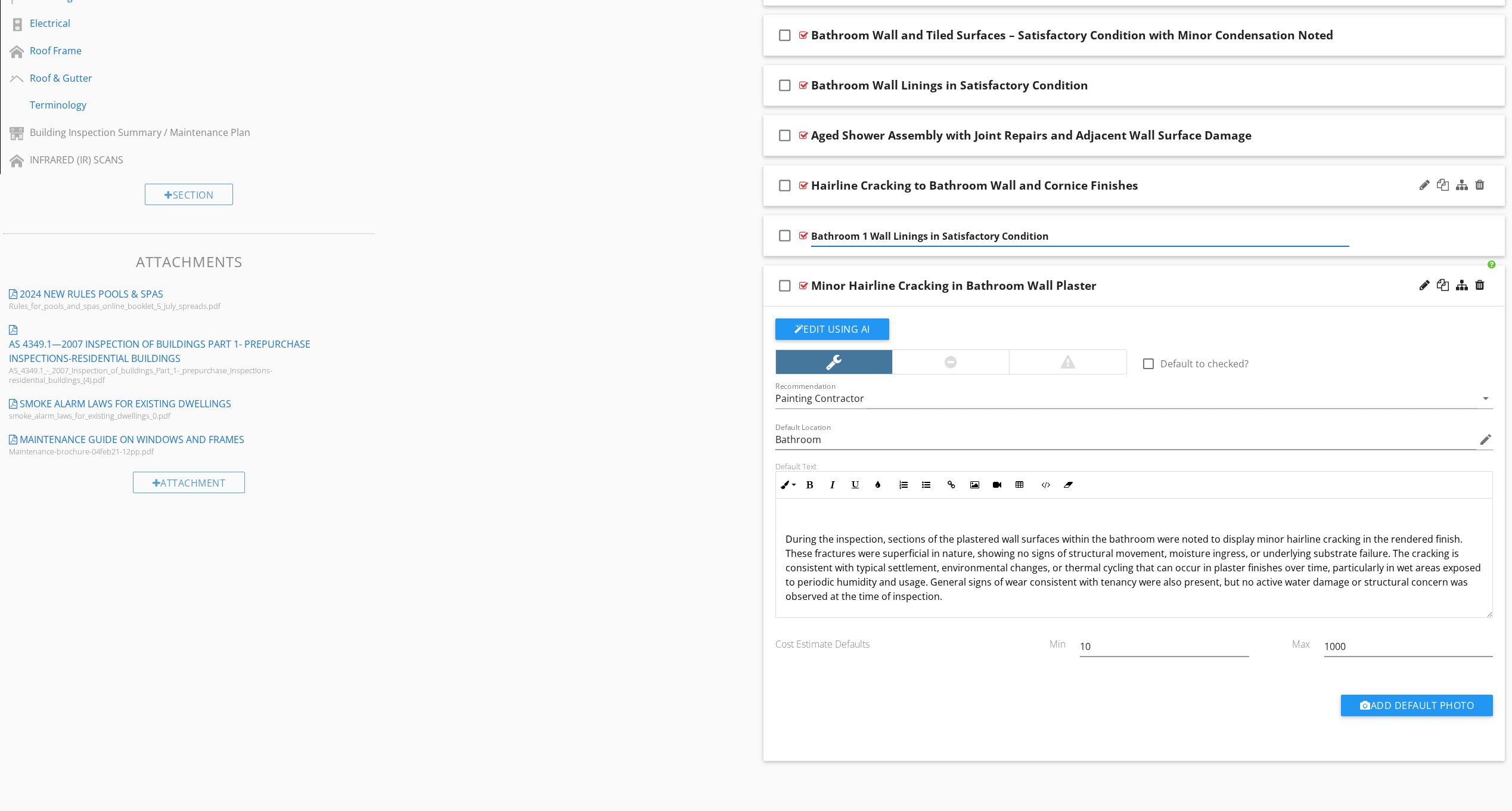 type on "Interior Bathroom Wall Finishes in Satisfactory Condition" 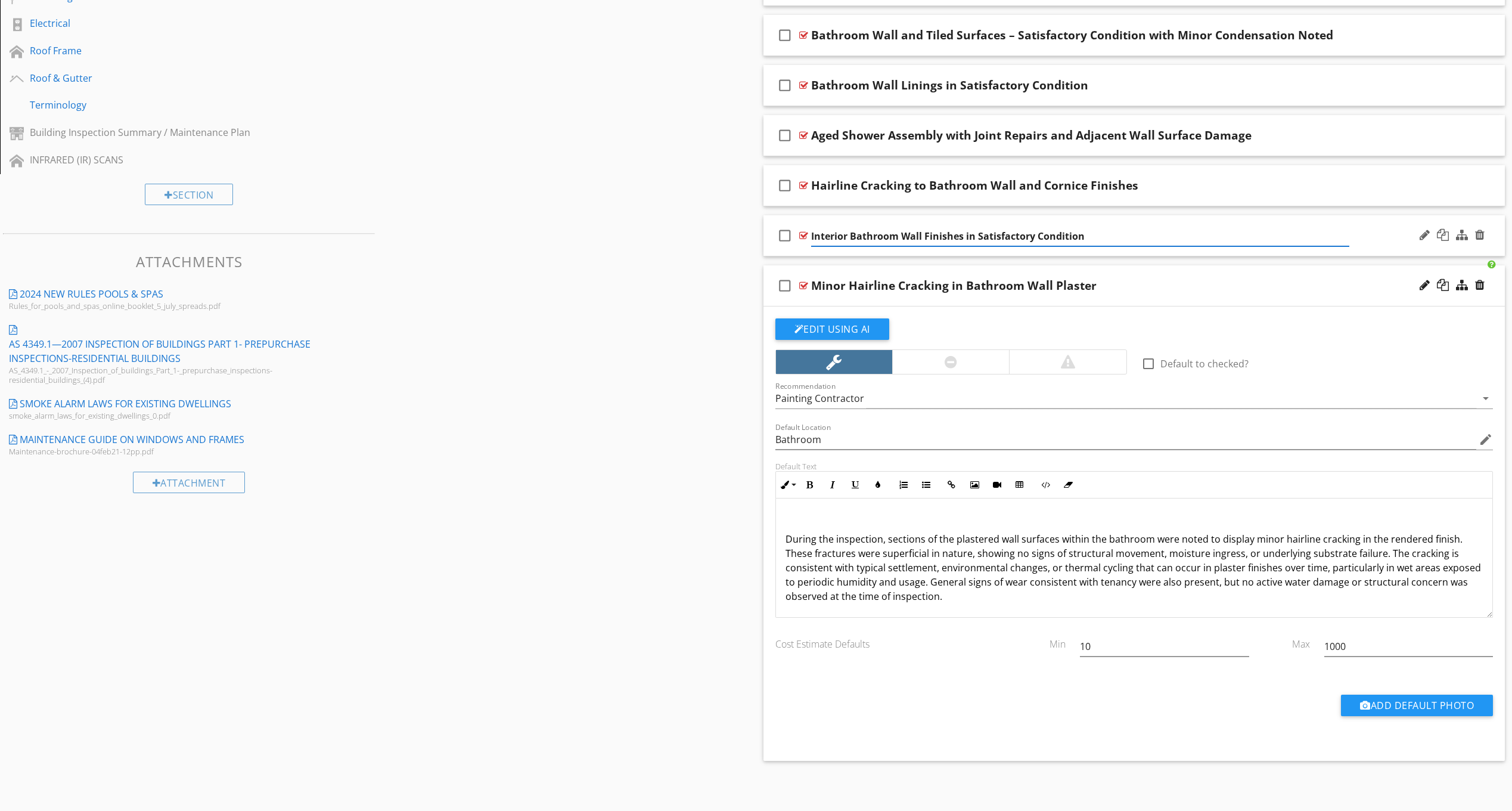 click on "check_box_outline_blank         Interior Bathroom Wall Finishes in Satisfactory Condition" at bounding box center [1134, 236] 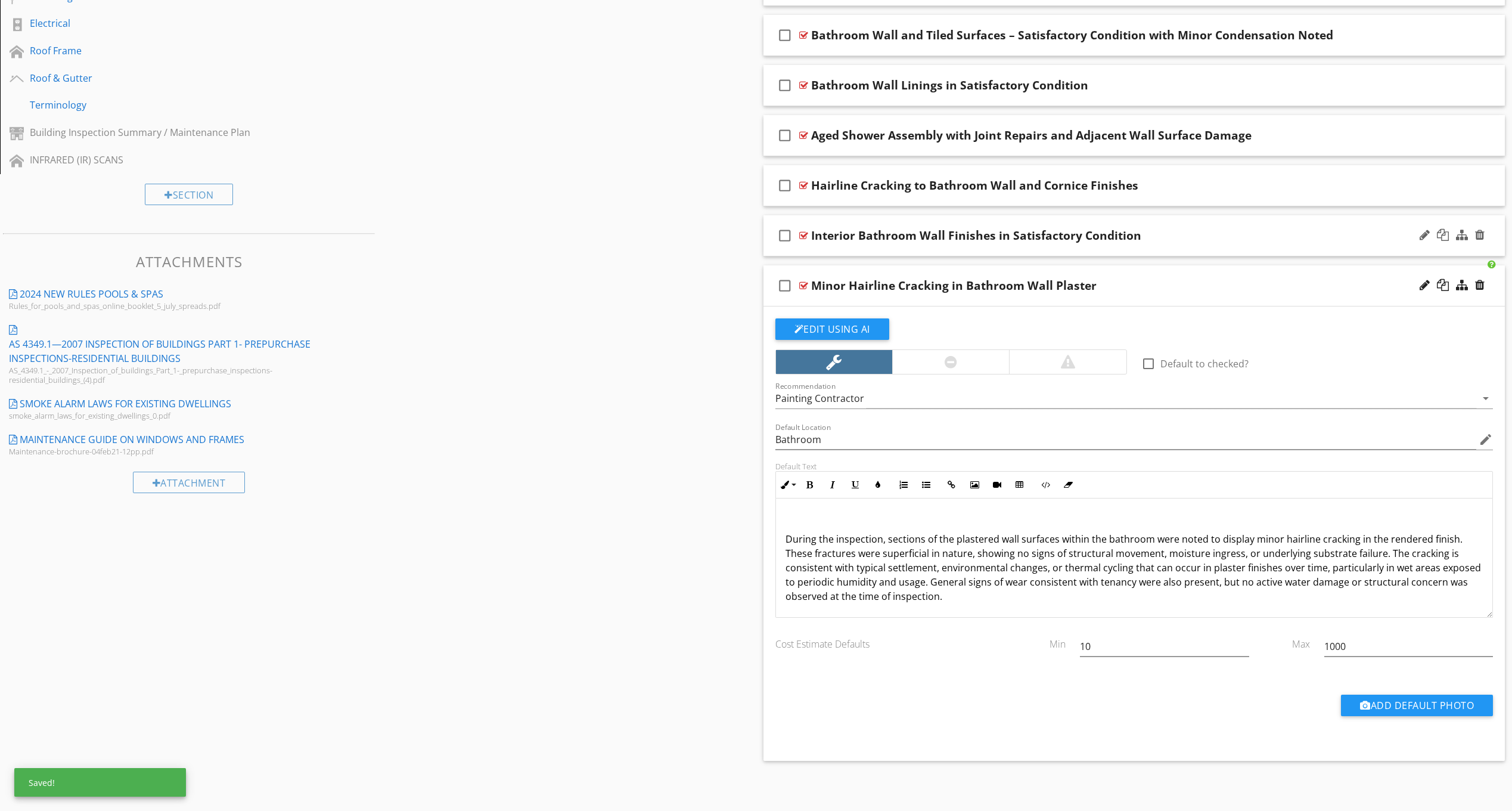 scroll, scrollTop: 674, scrollLeft: 0, axis: vertical 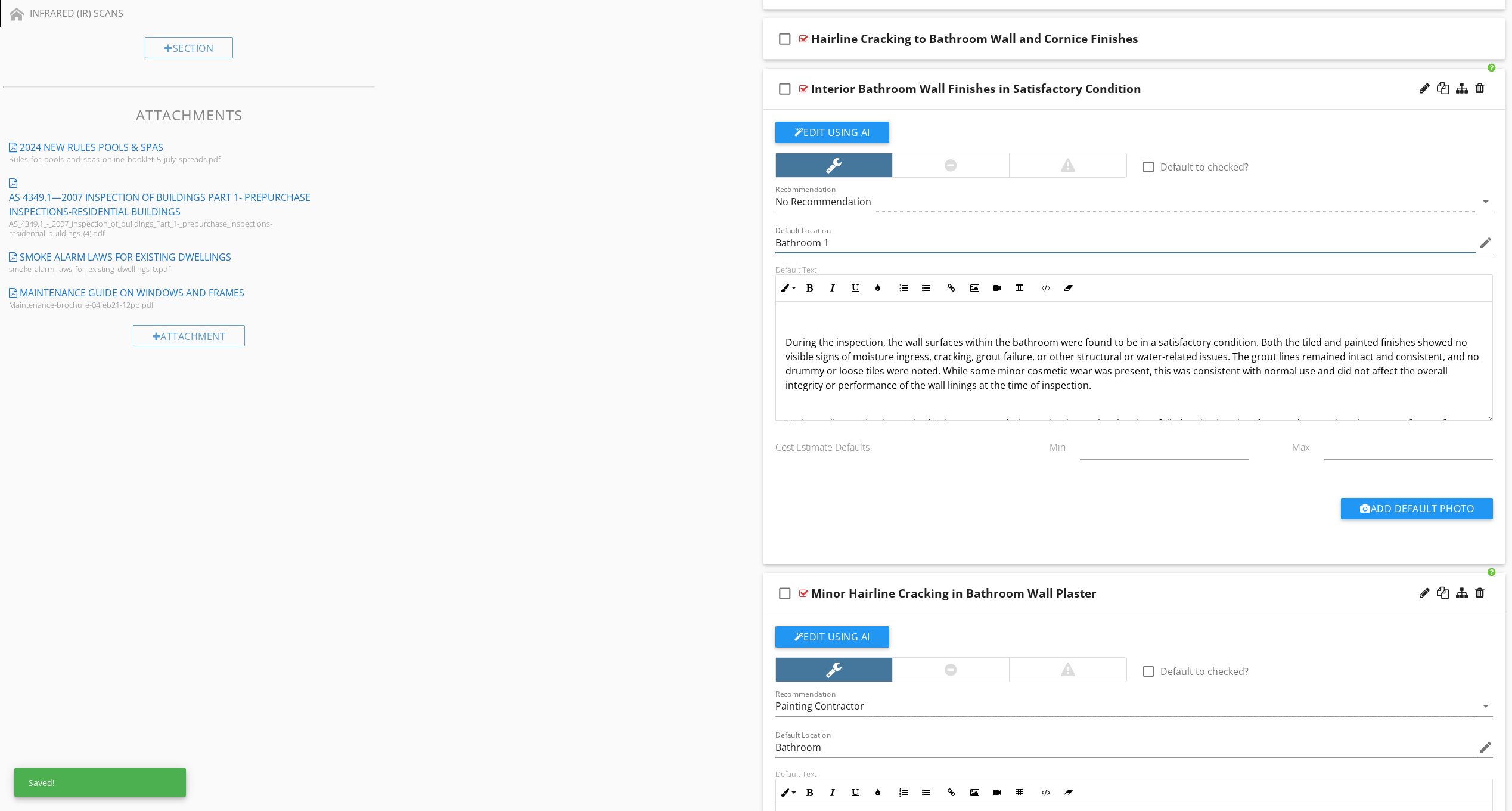 click on "Bathroom 1" at bounding box center (1126, 243) 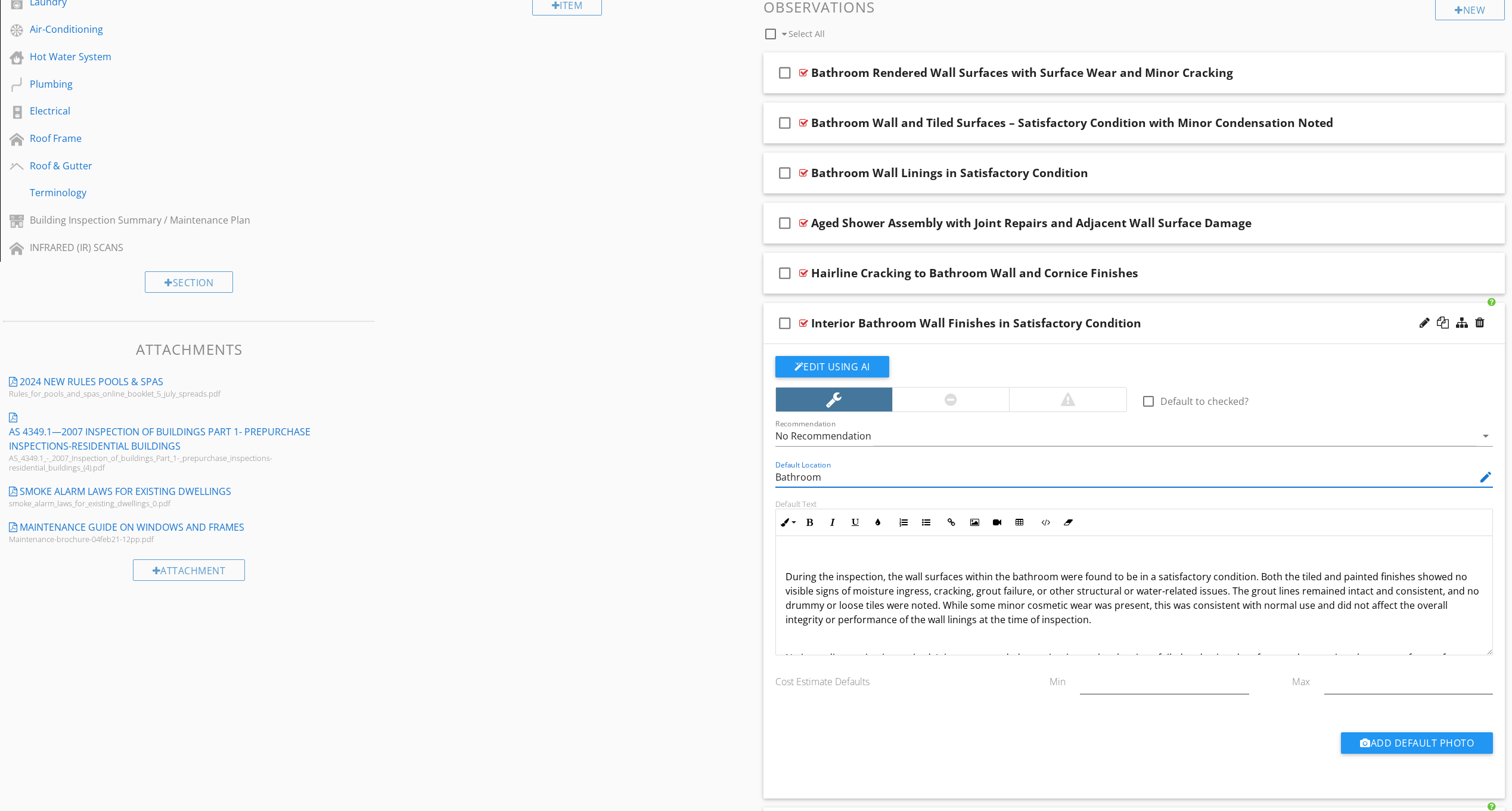 scroll, scrollTop: 435, scrollLeft: 0, axis: vertical 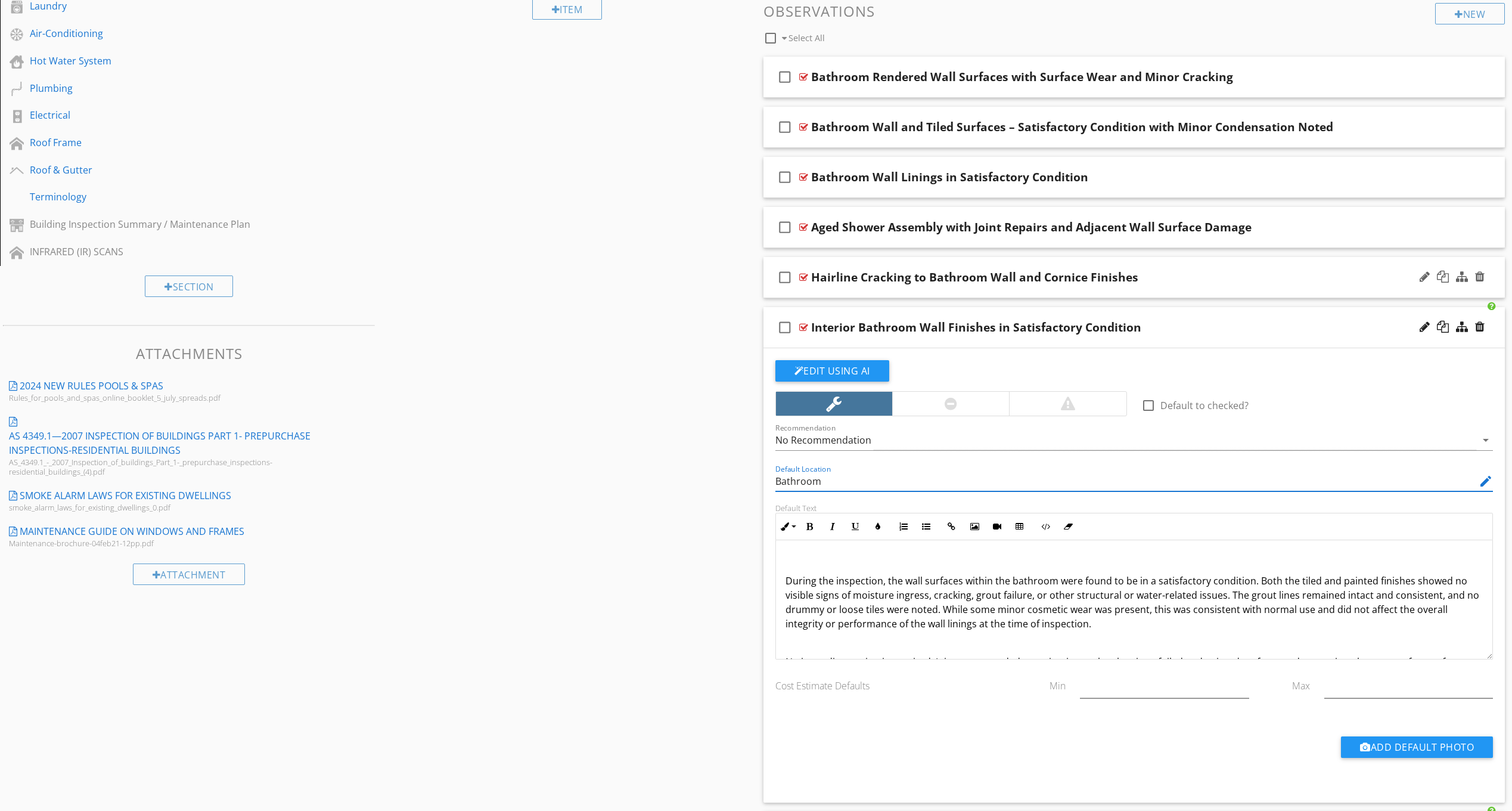 type on "Bathroom" 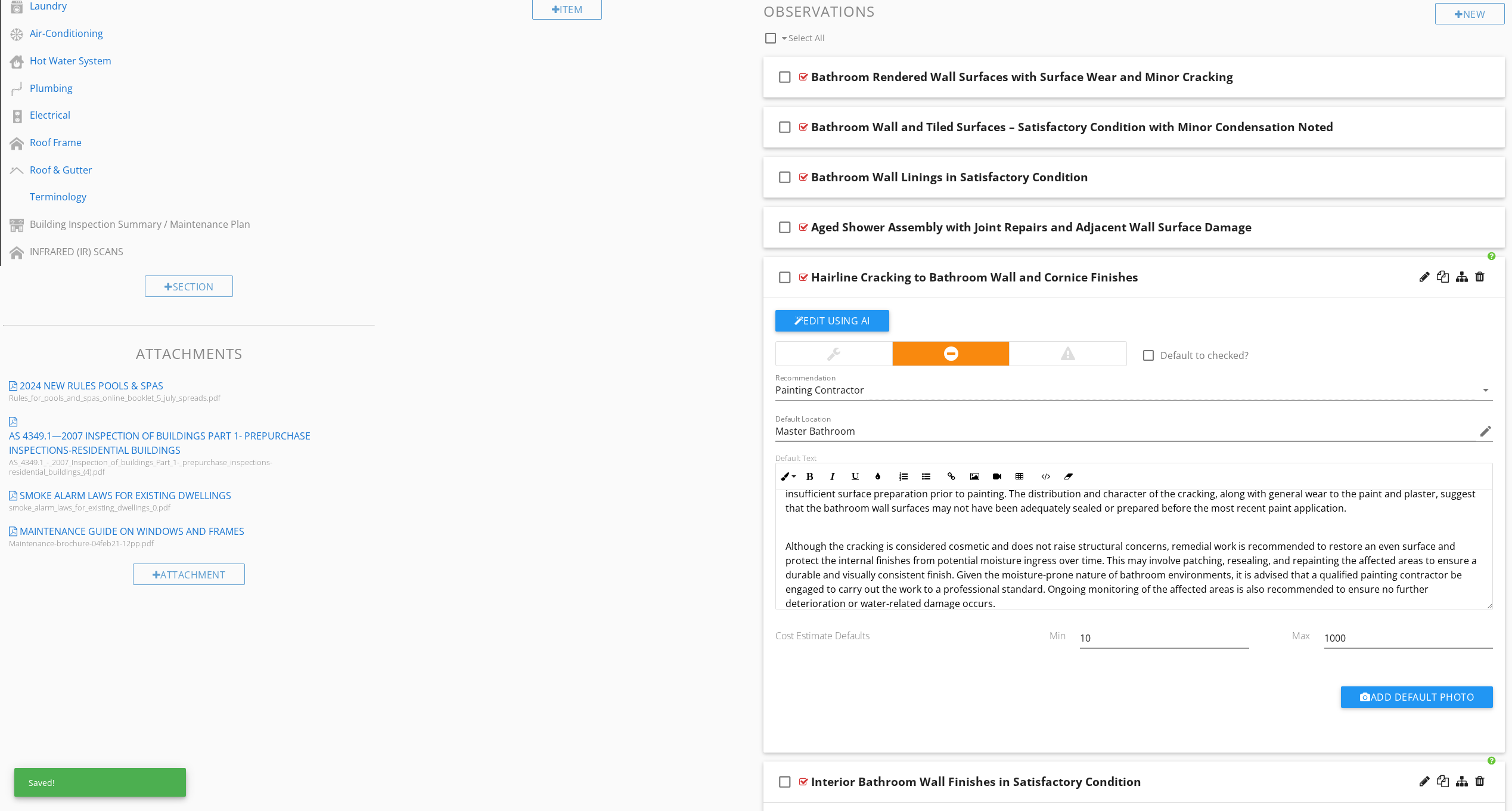 scroll, scrollTop: 96, scrollLeft: 0, axis: vertical 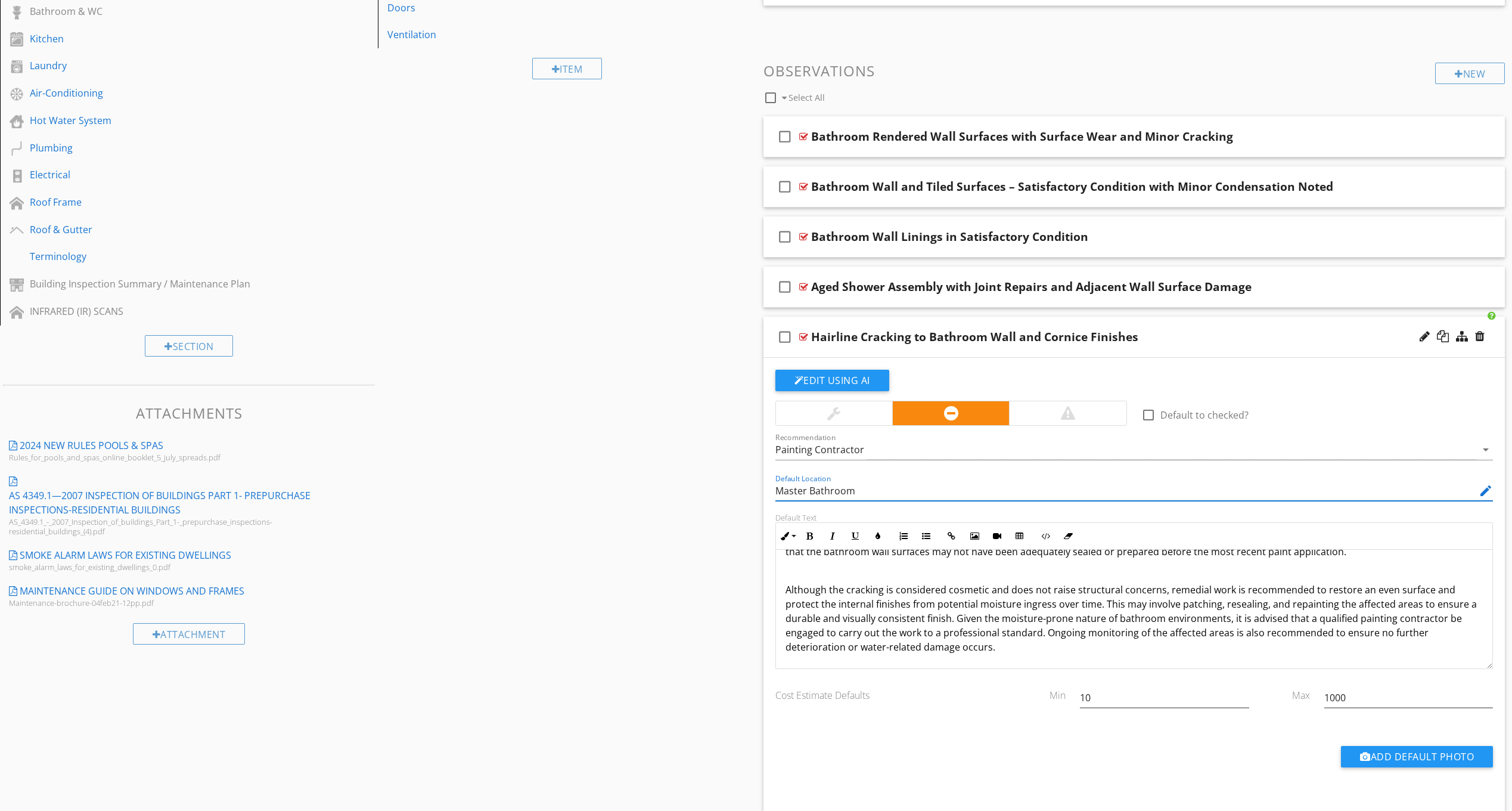 drag, startPoint x: 811, startPoint y: 486, endPoint x: 772, endPoint y: 490, distance: 39.20459 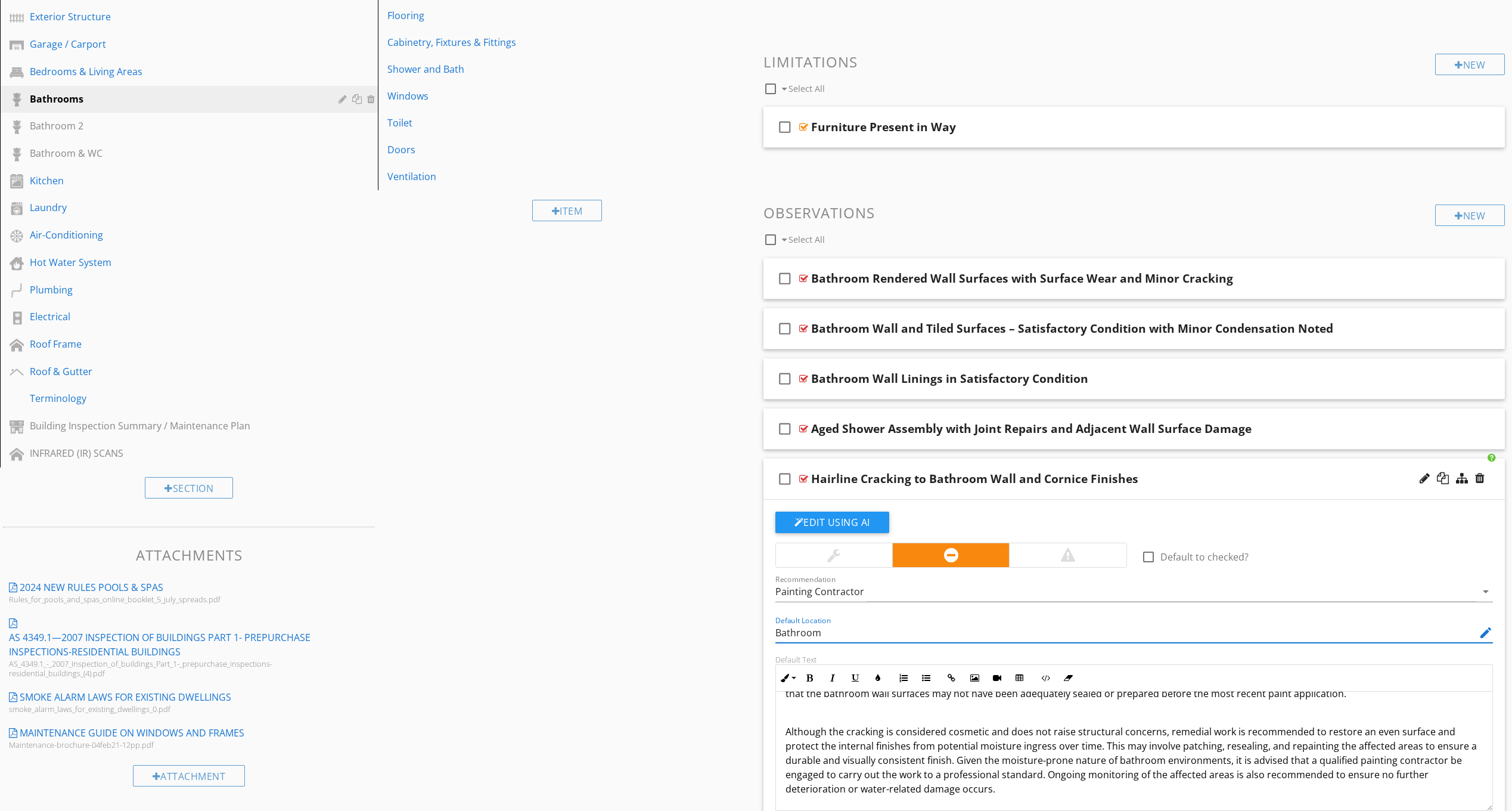 scroll, scrollTop: 197, scrollLeft: 0, axis: vertical 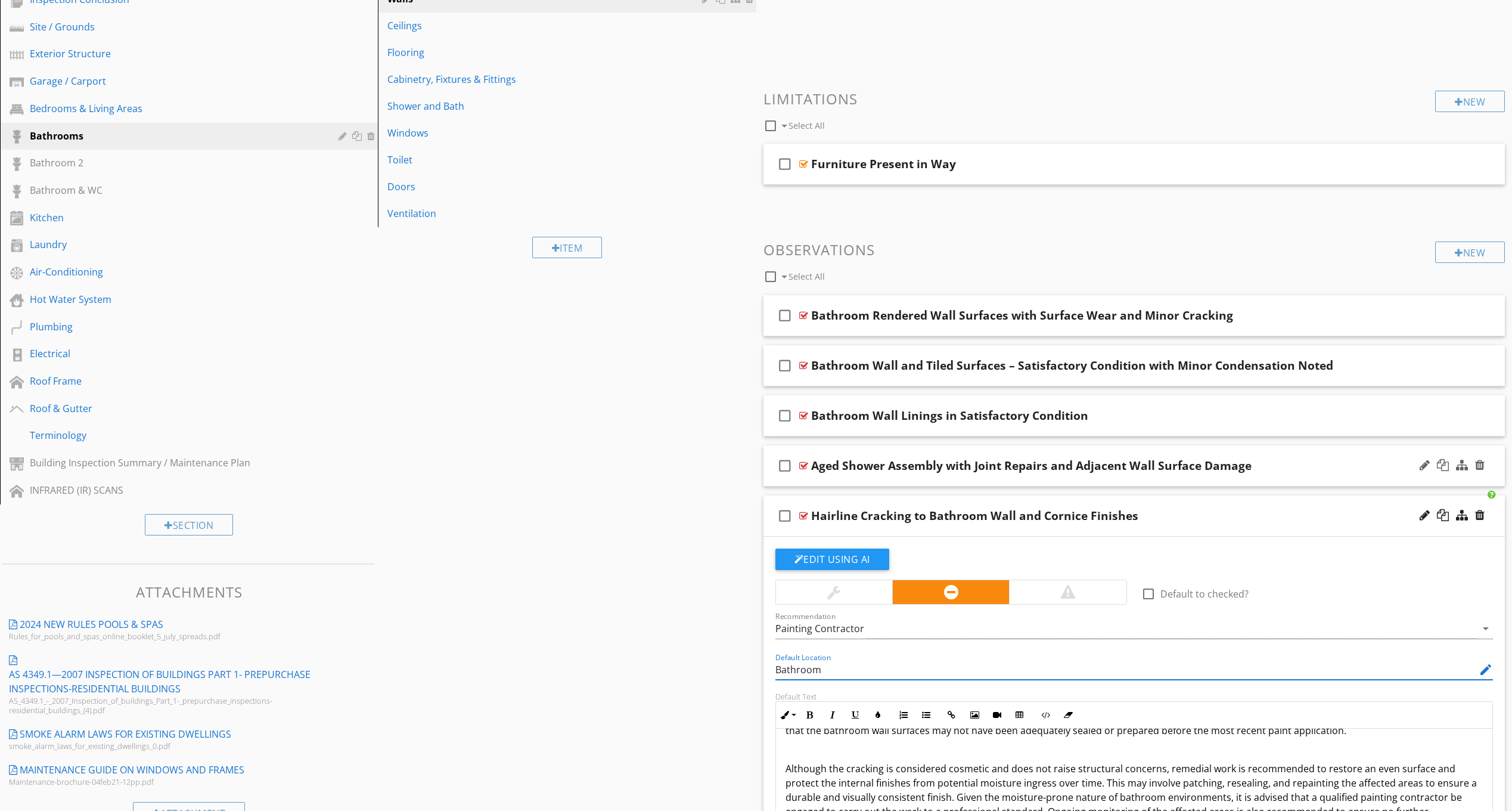 type on "Bathroom" 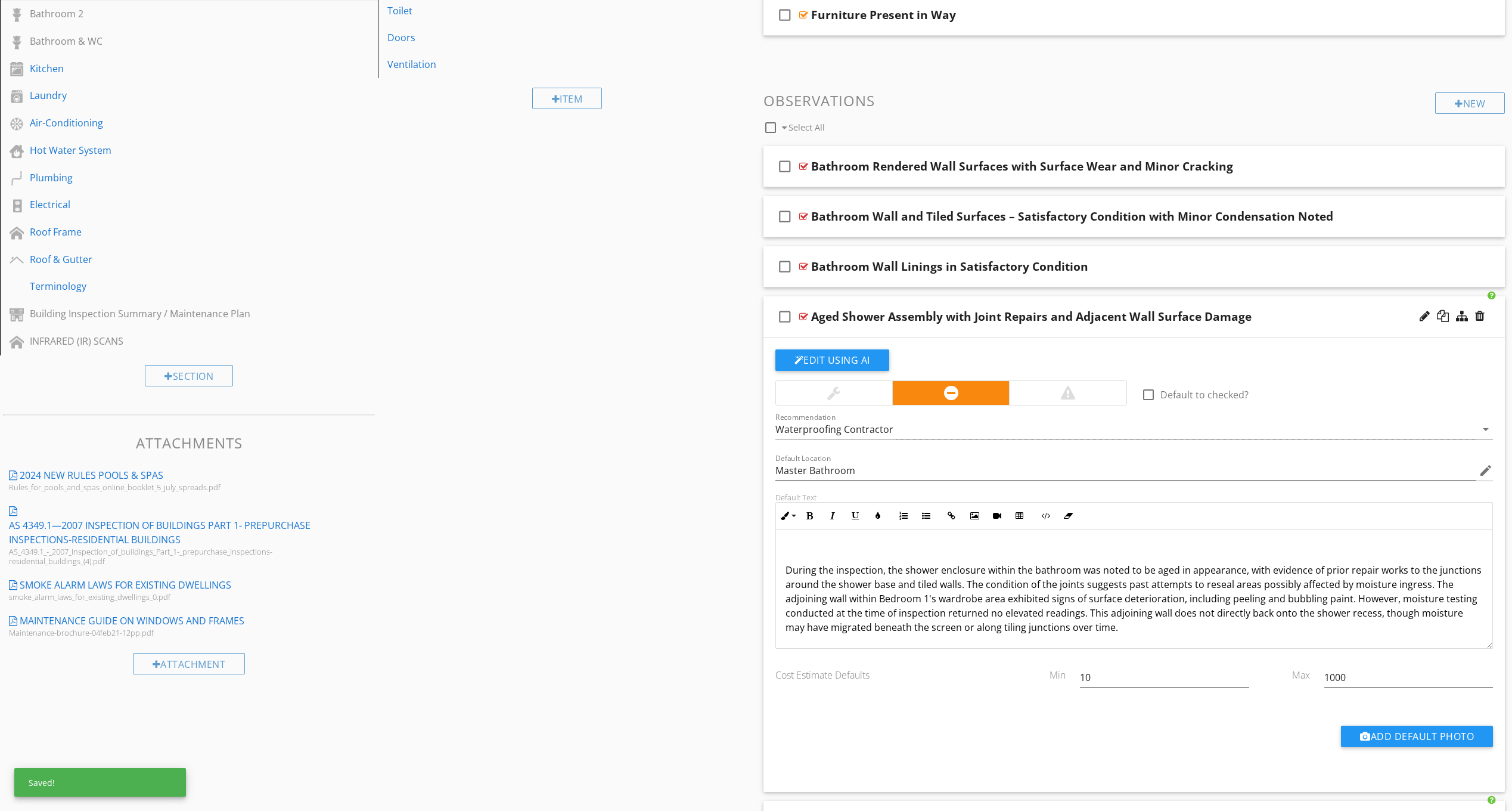 scroll, scrollTop: 376, scrollLeft: 0, axis: vertical 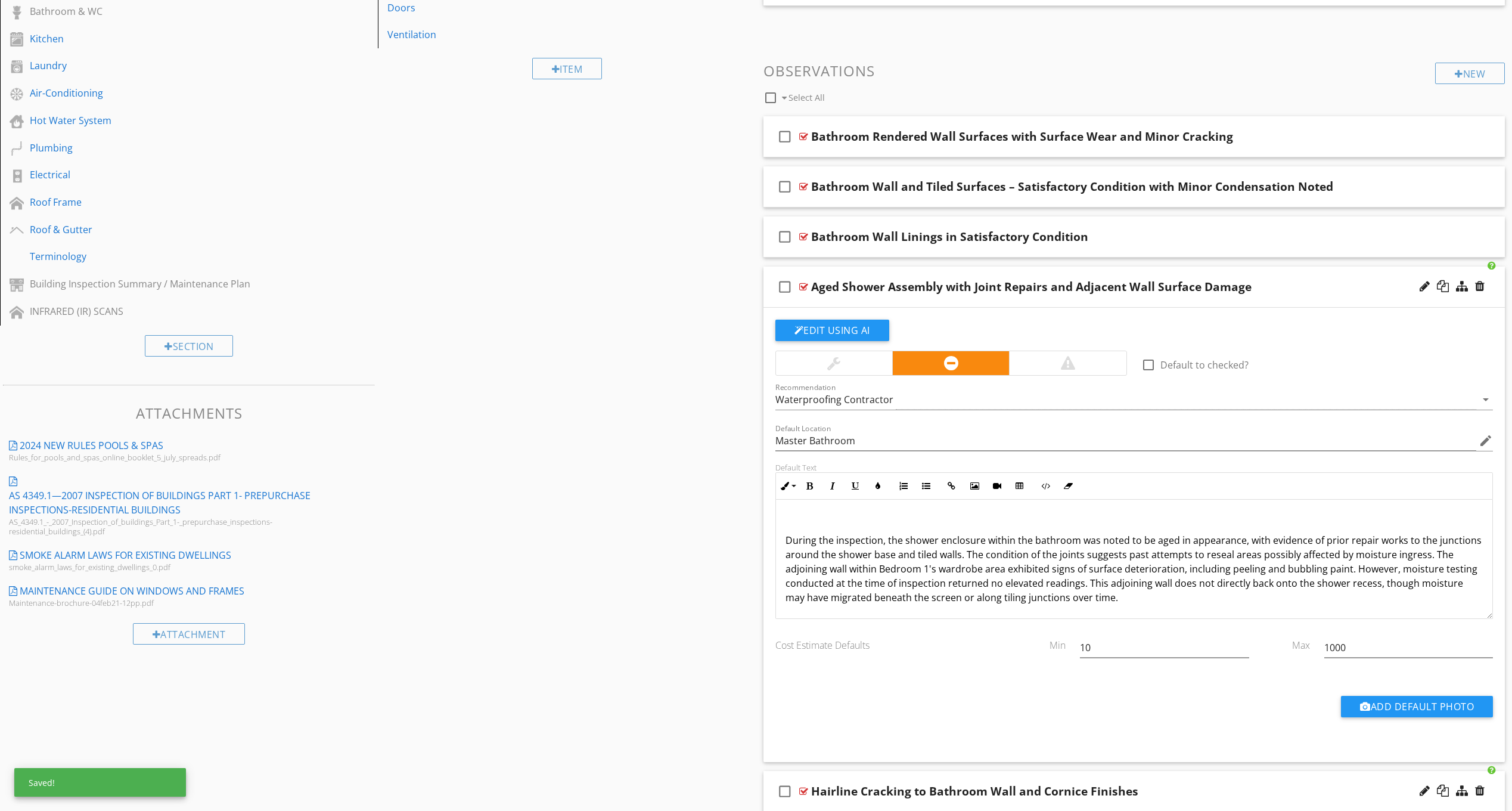 type on "Master Bathroom" 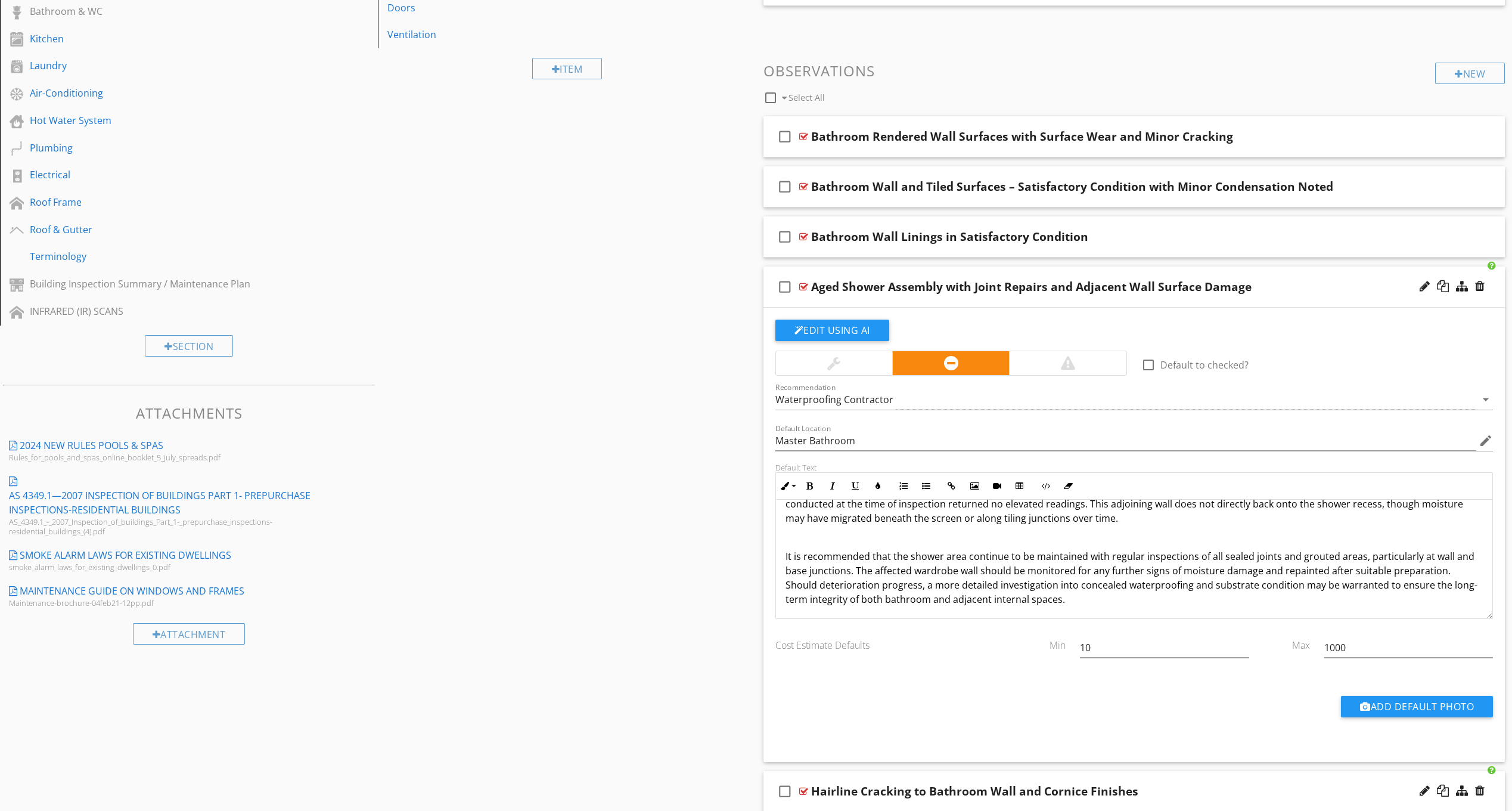 scroll, scrollTop: 82, scrollLeft: 0, axis: vertical 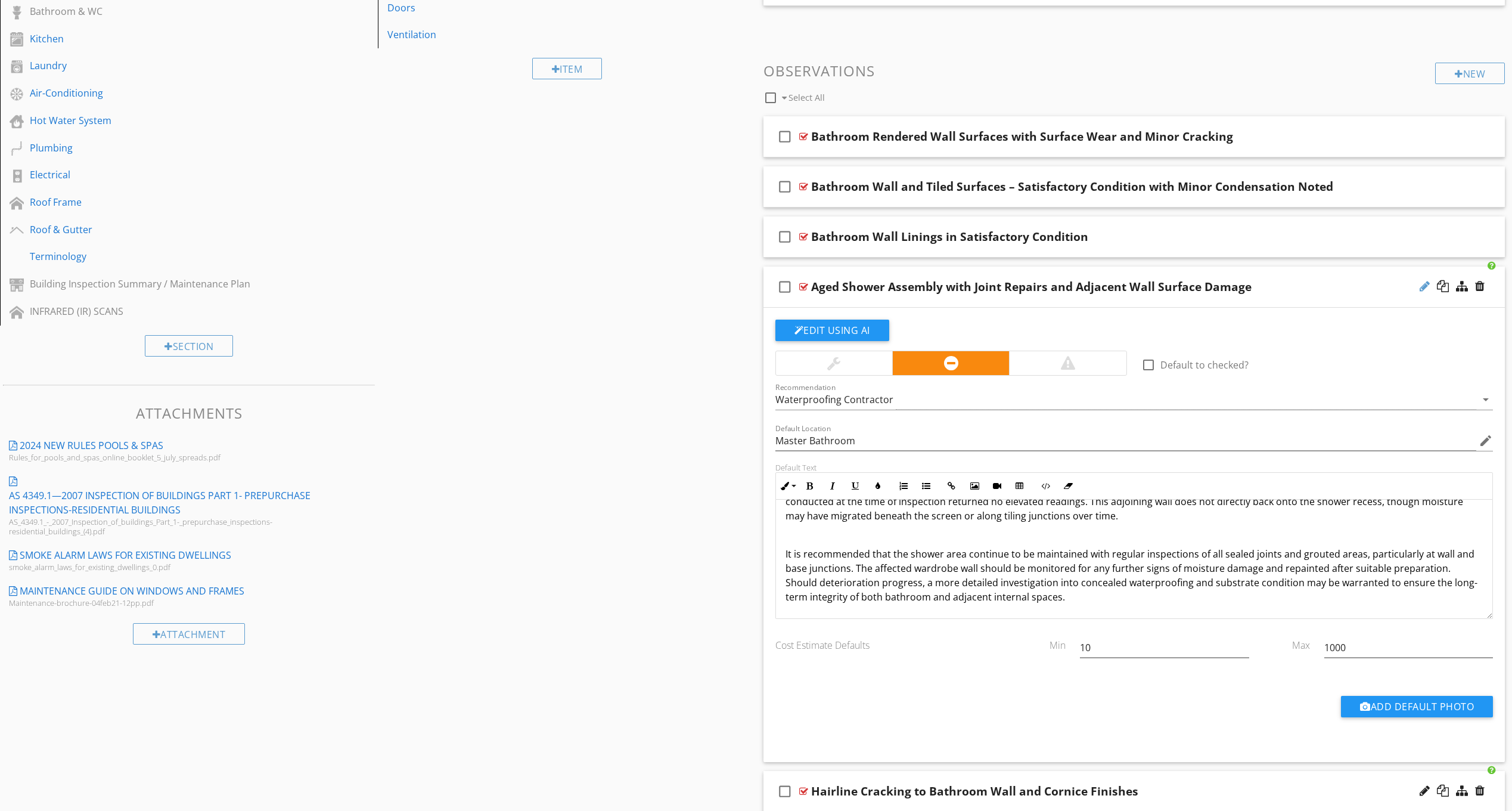 click at bounding box center [1424, 286] 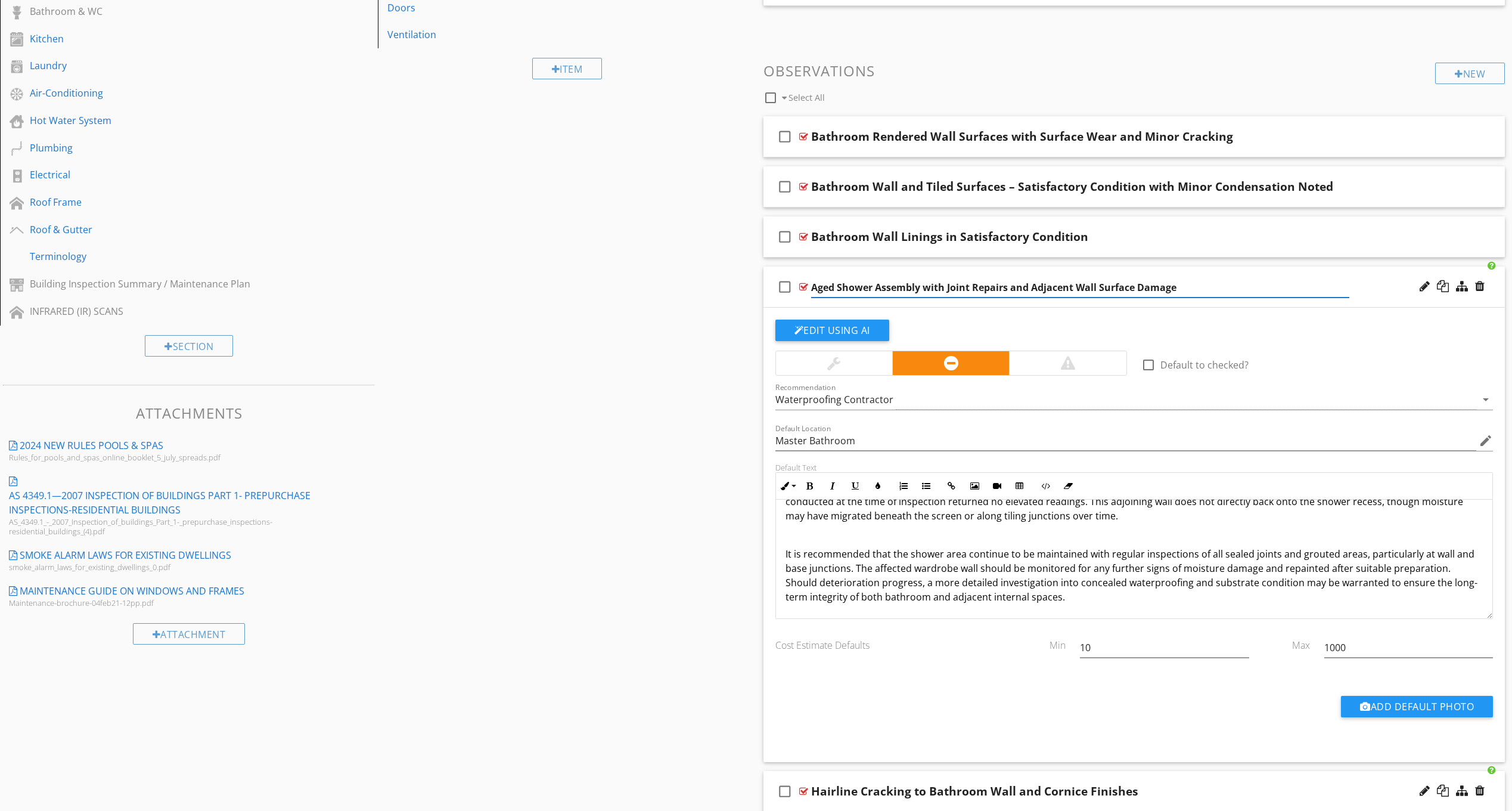 click on "Aged Shower Assembly with Joint Repairs and Adjacent Wall Surface Damage" at bounding box center (1080, 287) 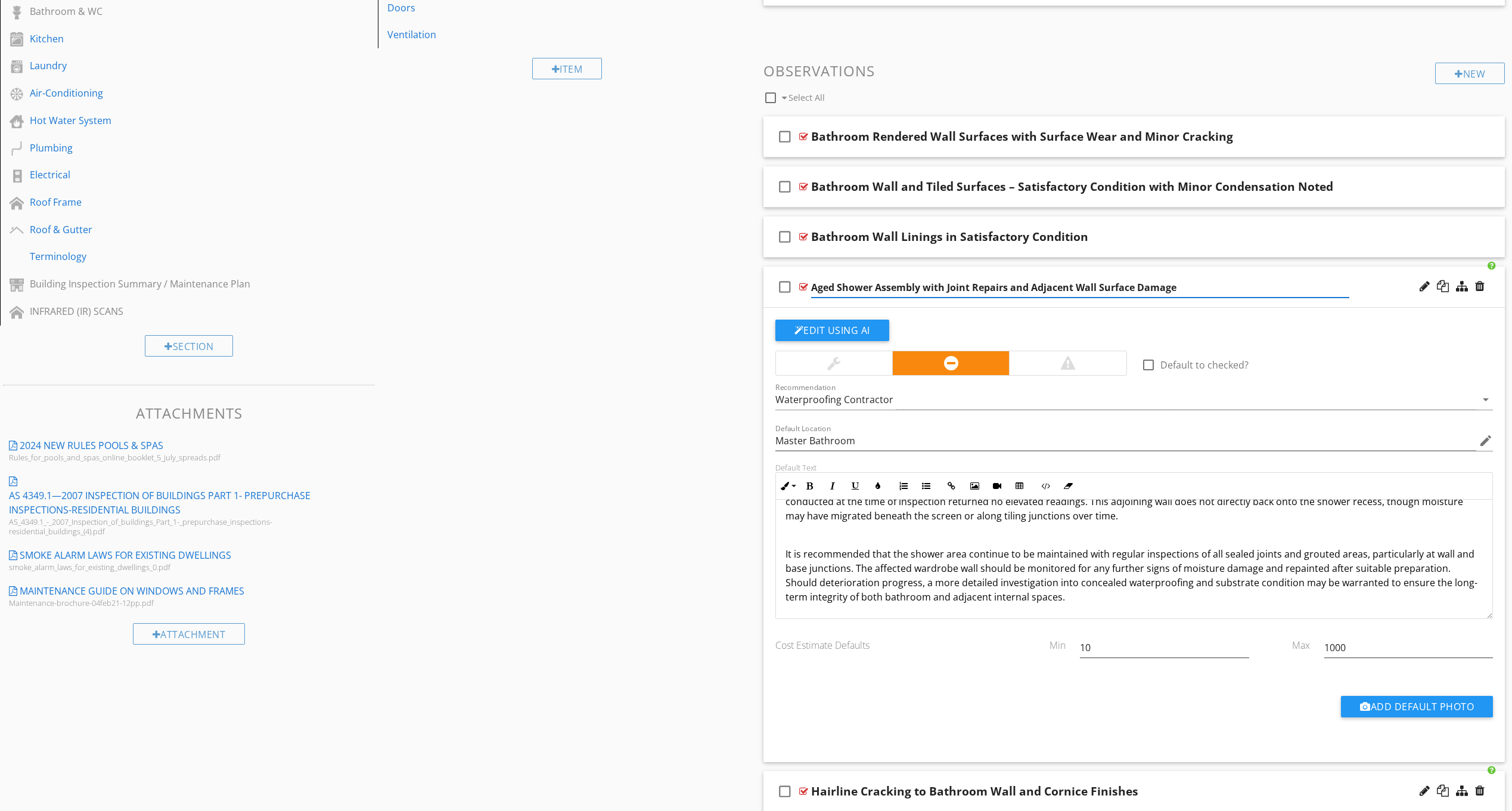 click on "Aged Shower Assembly with Joint Repairs and Adjacent Wall Surface Damage" at bounding box center [1080, 287] 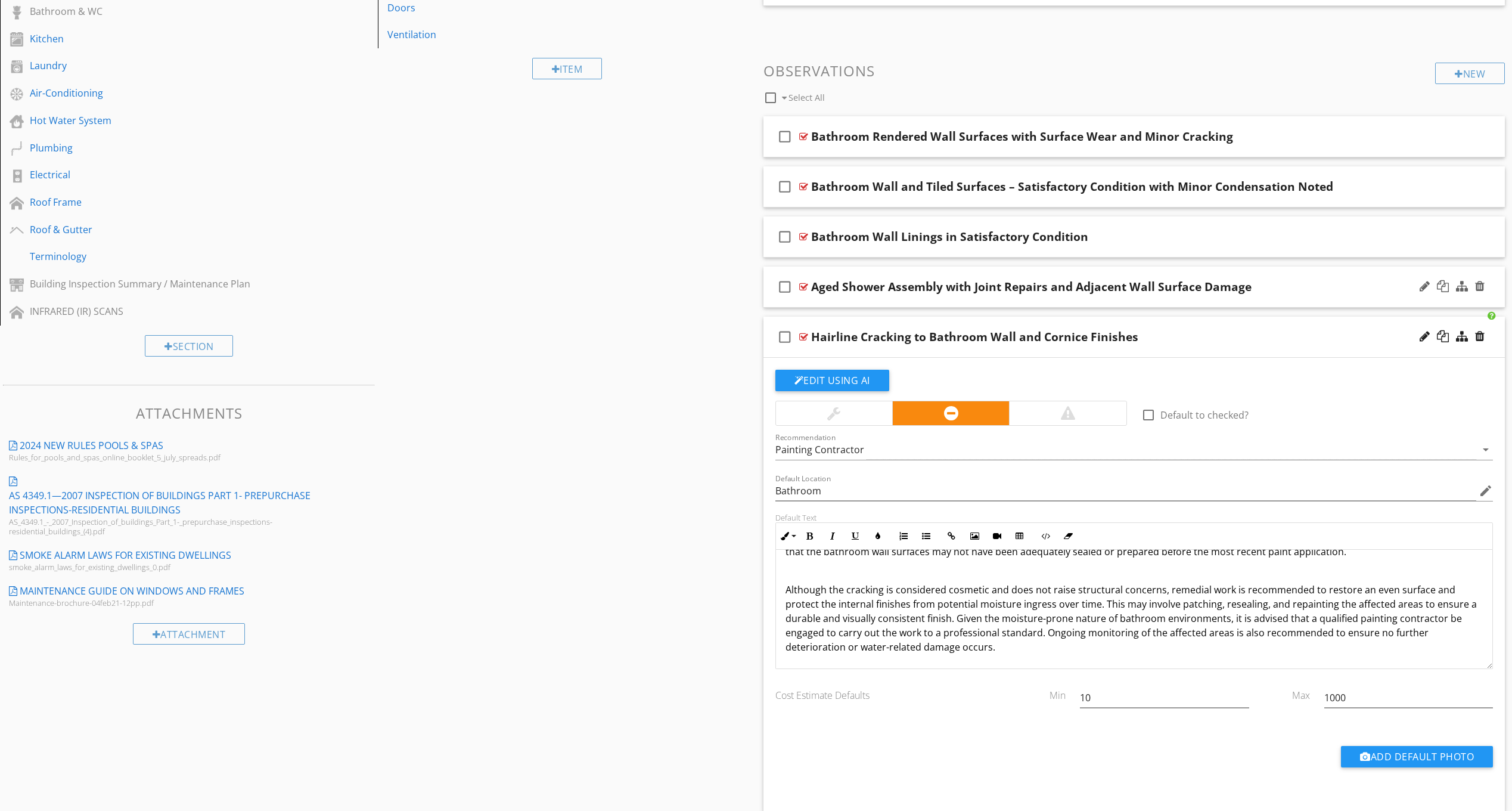 drag, startPoint x: 1081, startPoint y: 660, endPoint x: 1187, endPoint y: 640, distance: 107.87029 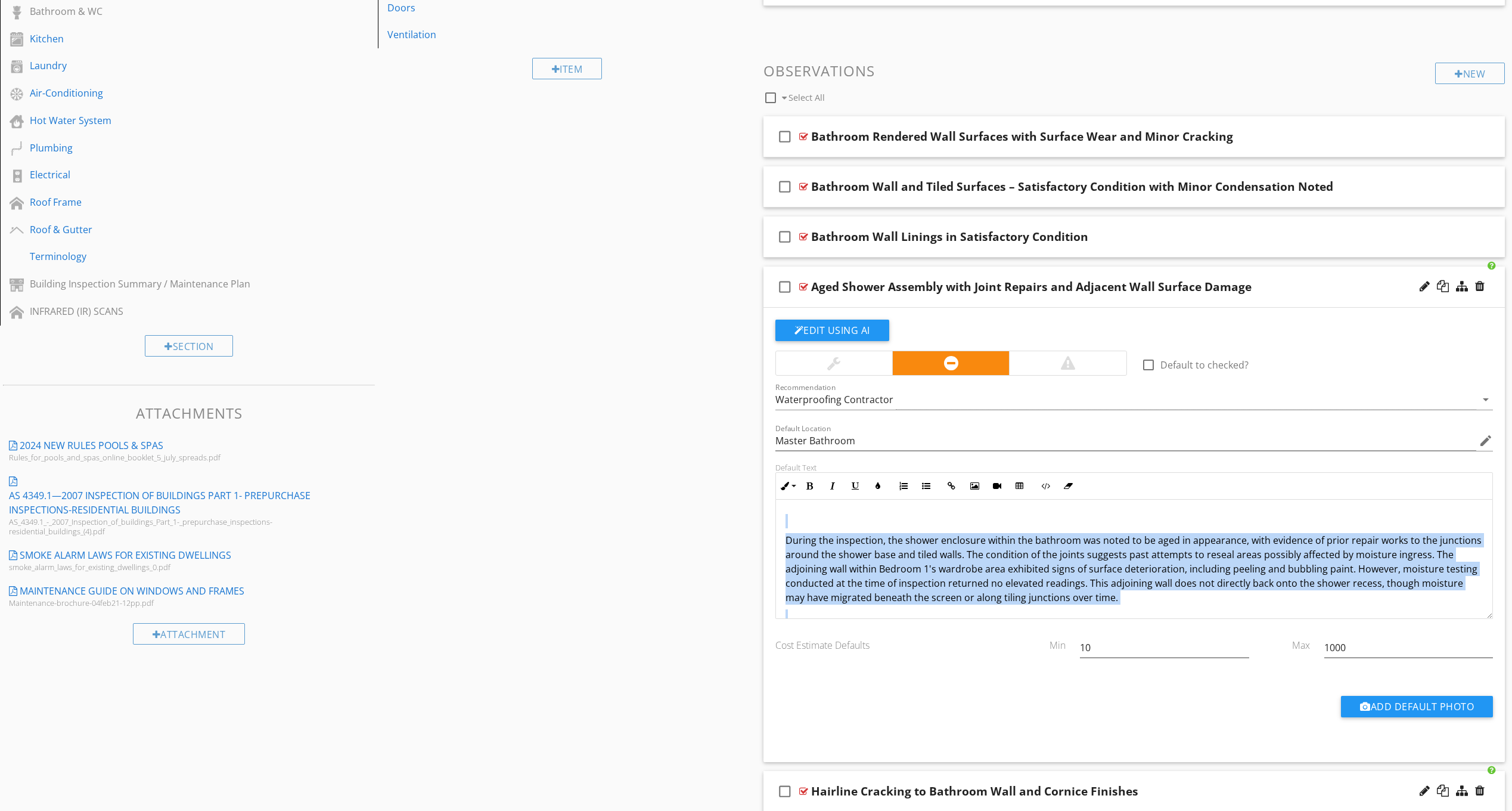 scroll, scrollTop: 82, scrollLeft: 0, axis: vertical 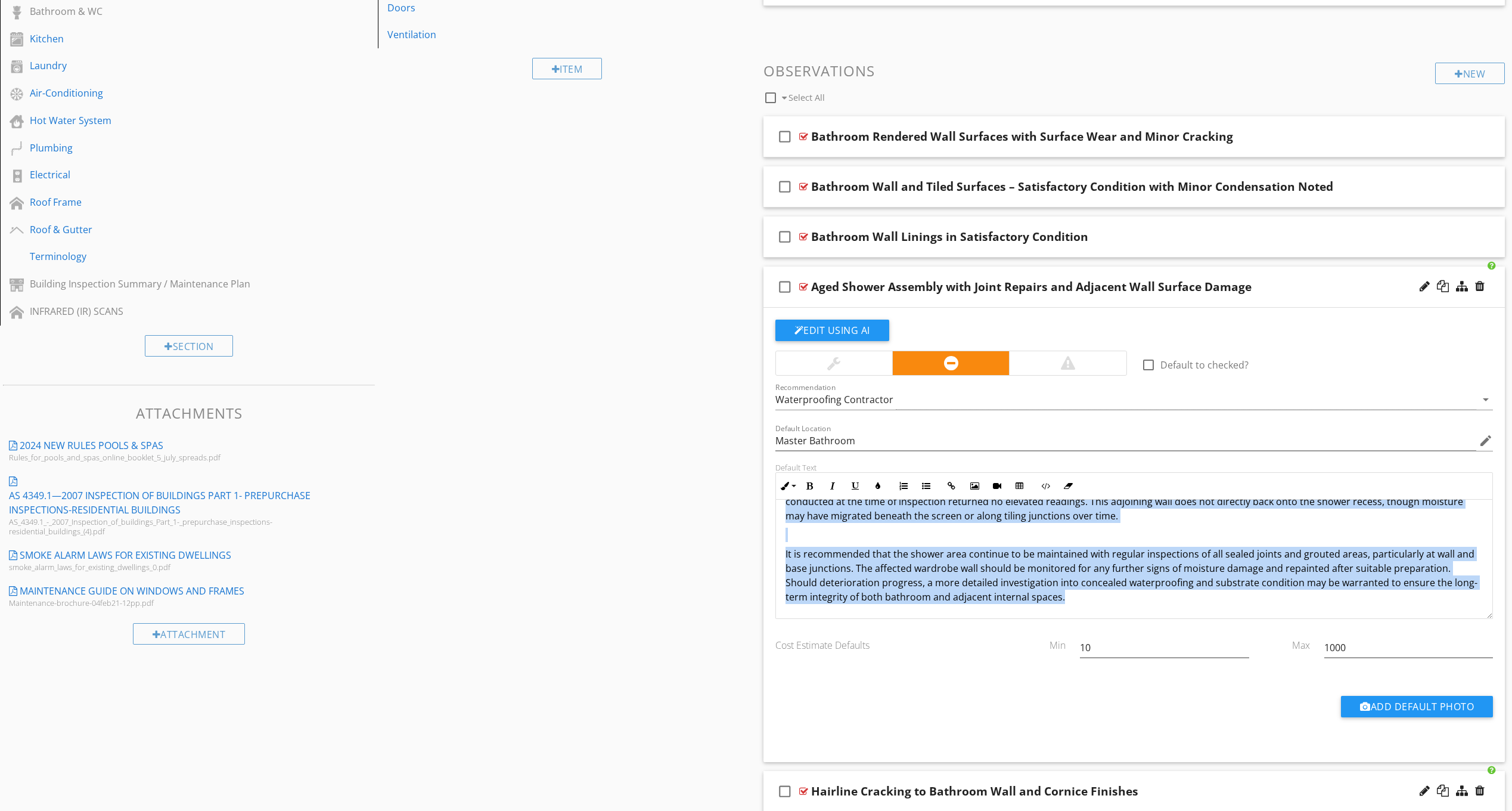 drag, startPoint x: 782, startPoint y: 509, endPoint x: 1127, endPoint y: 671, distance: 381.142 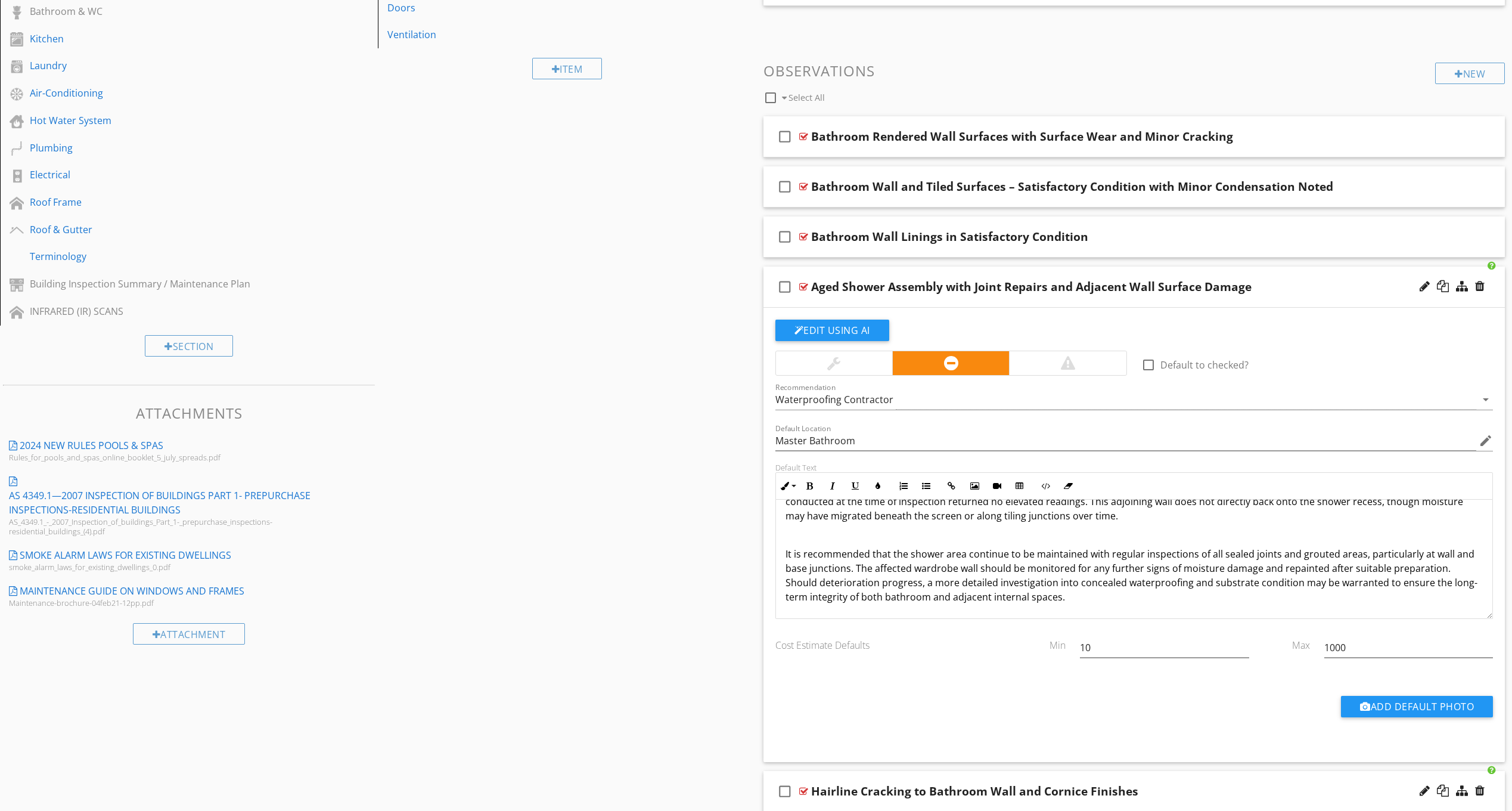 scroll, scrollTop: 53, scrollLeft: 0, axis: vertical 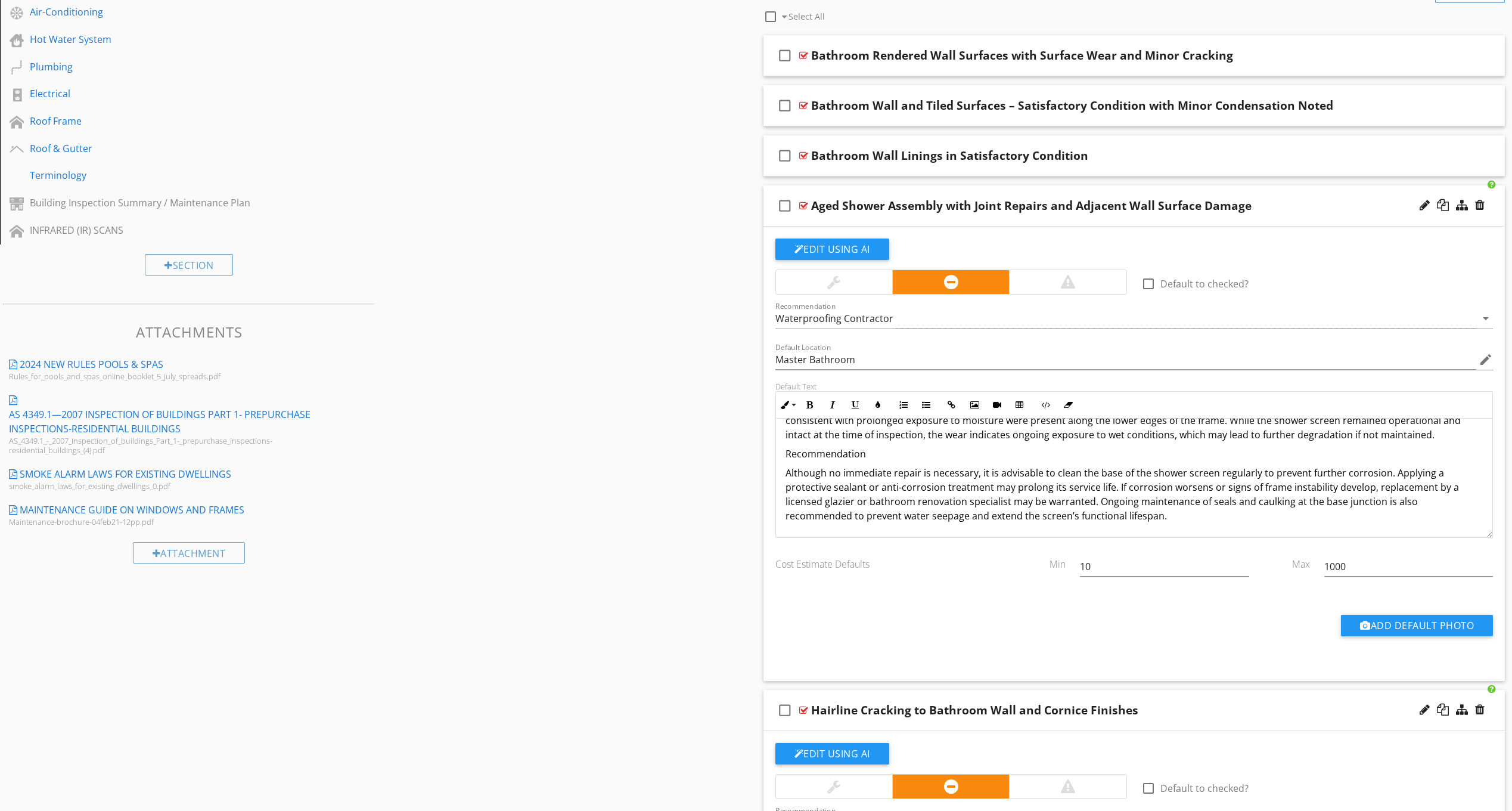 click on "Recommendation" 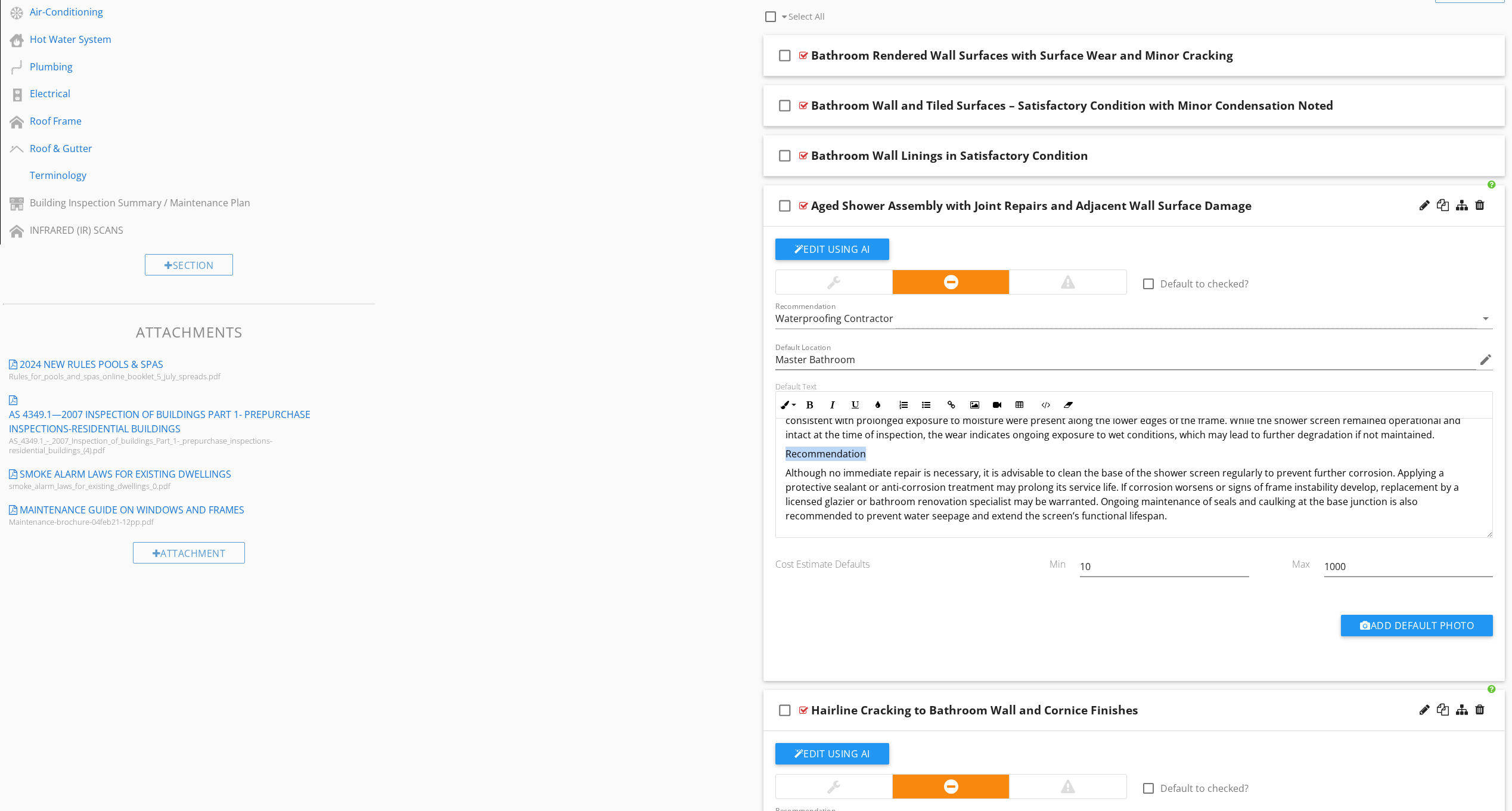 click on "Recommendation" 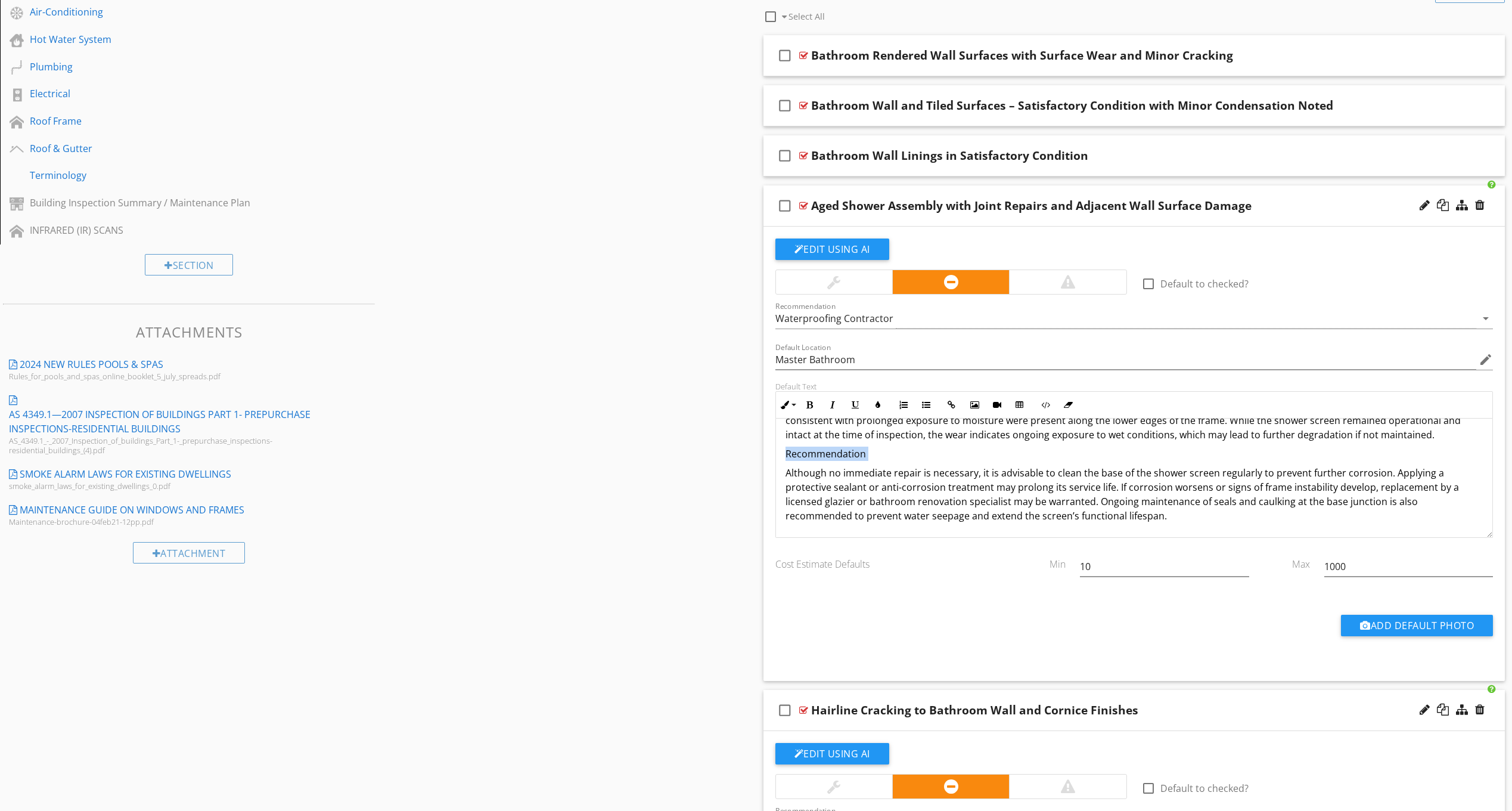 click on "Recommendation" 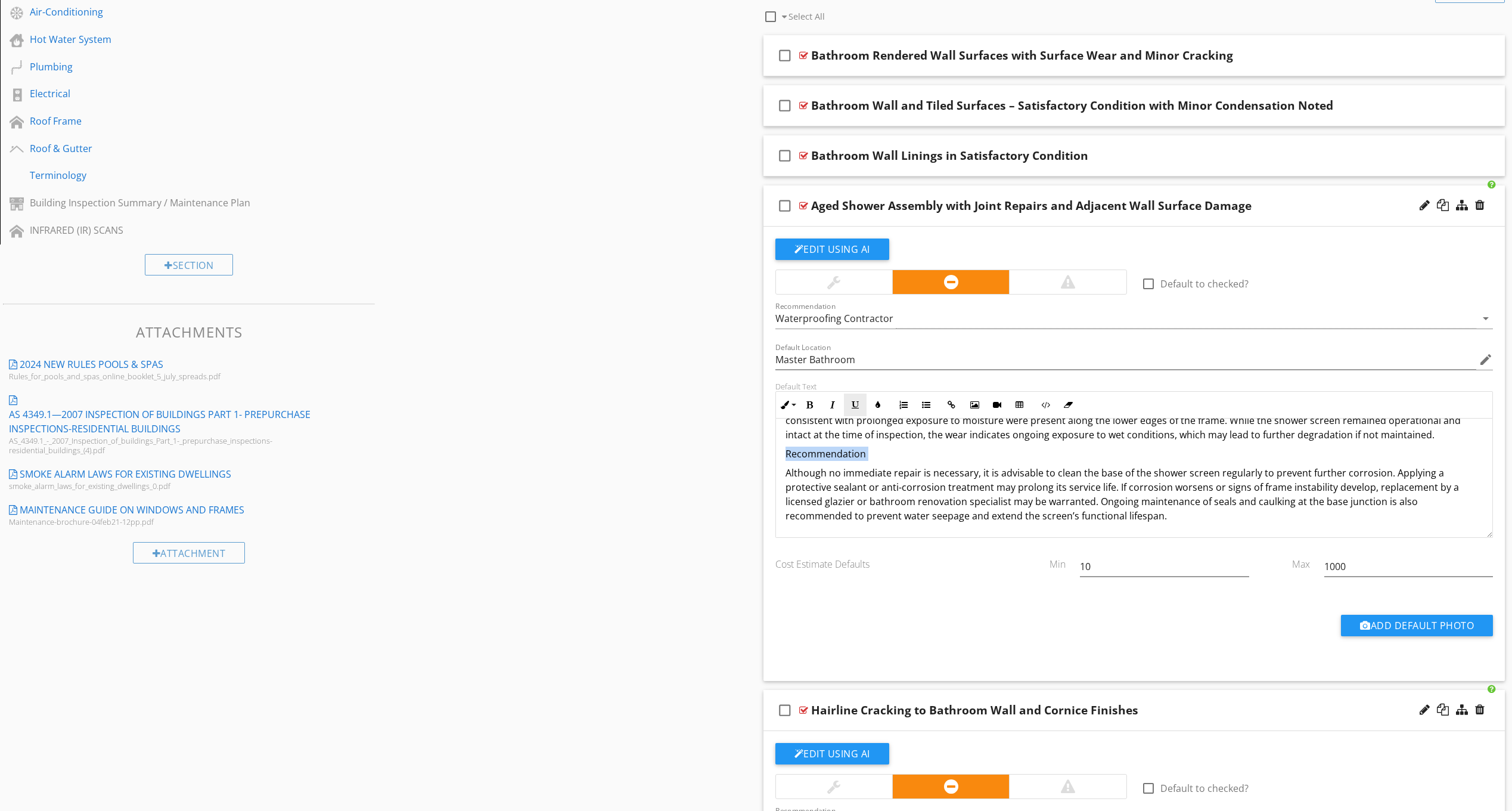 scroll, scrollTop: 404, scrollLeft: 0, axis: vertical 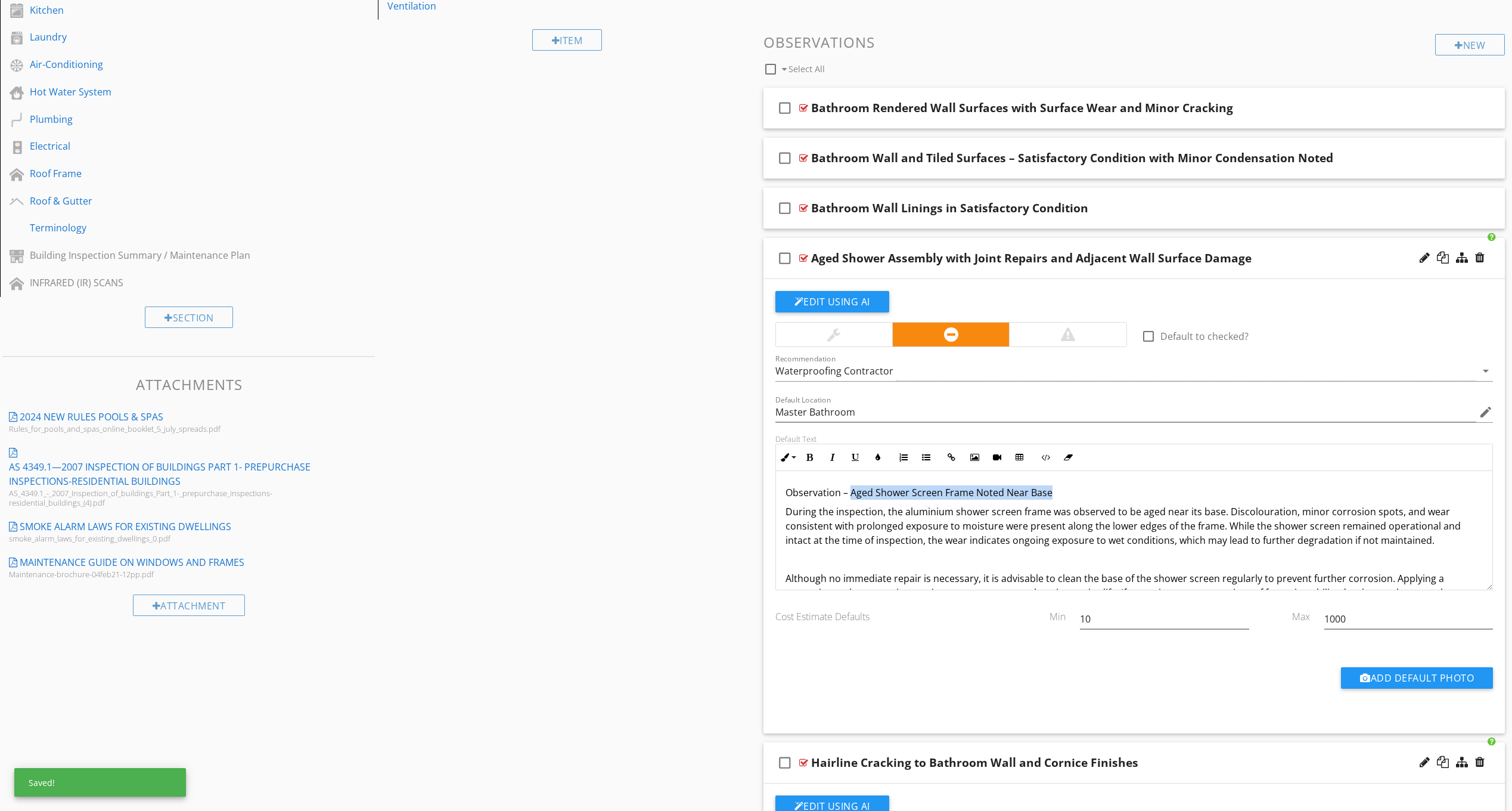 drag, startPoint x: 1057, startPoint y: 493, endPoint x: 852, endPoint y: 496, distance: 205.02195 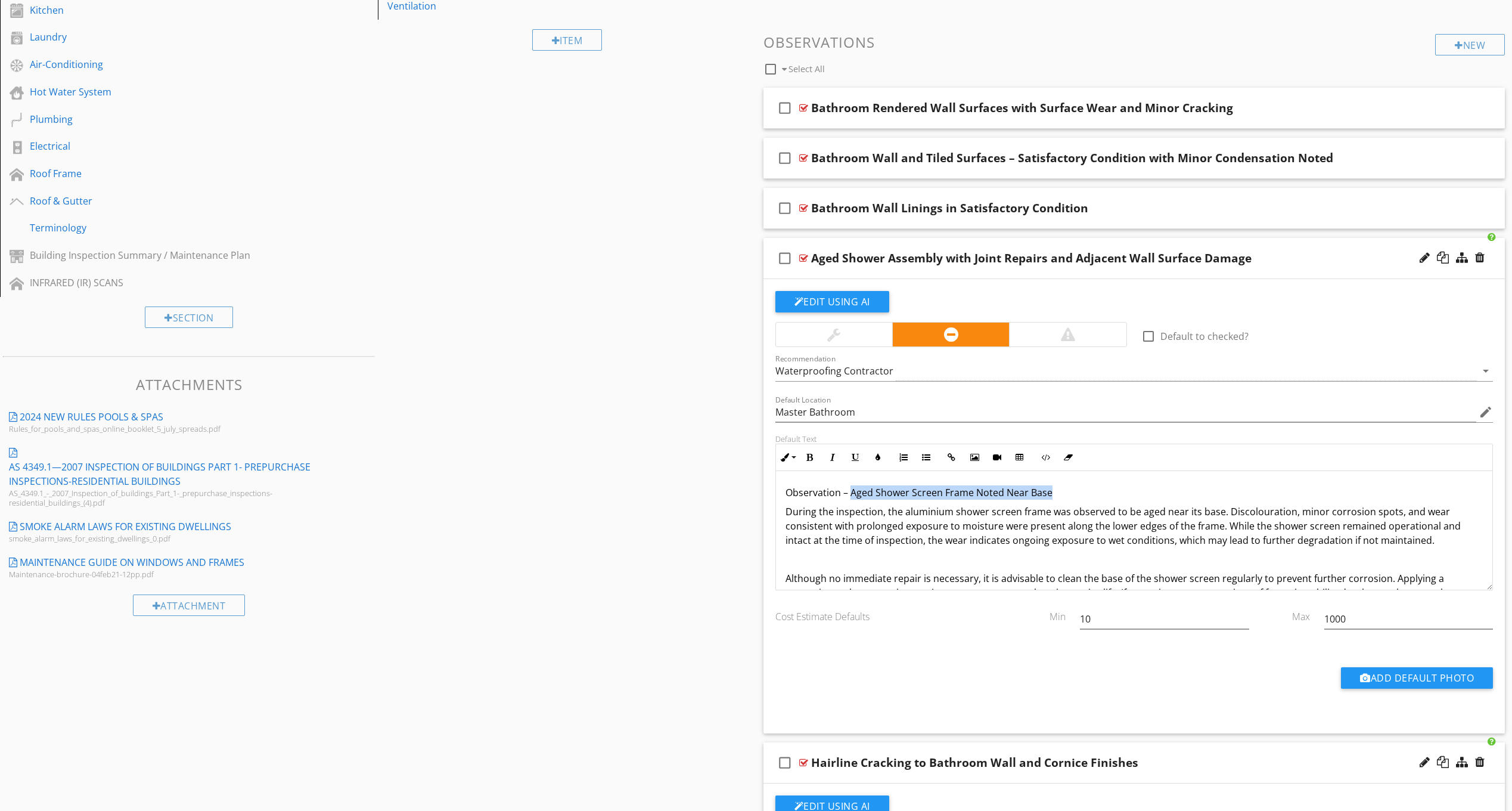 copy on "Aged Shower Screen Frame Noted Near Base" 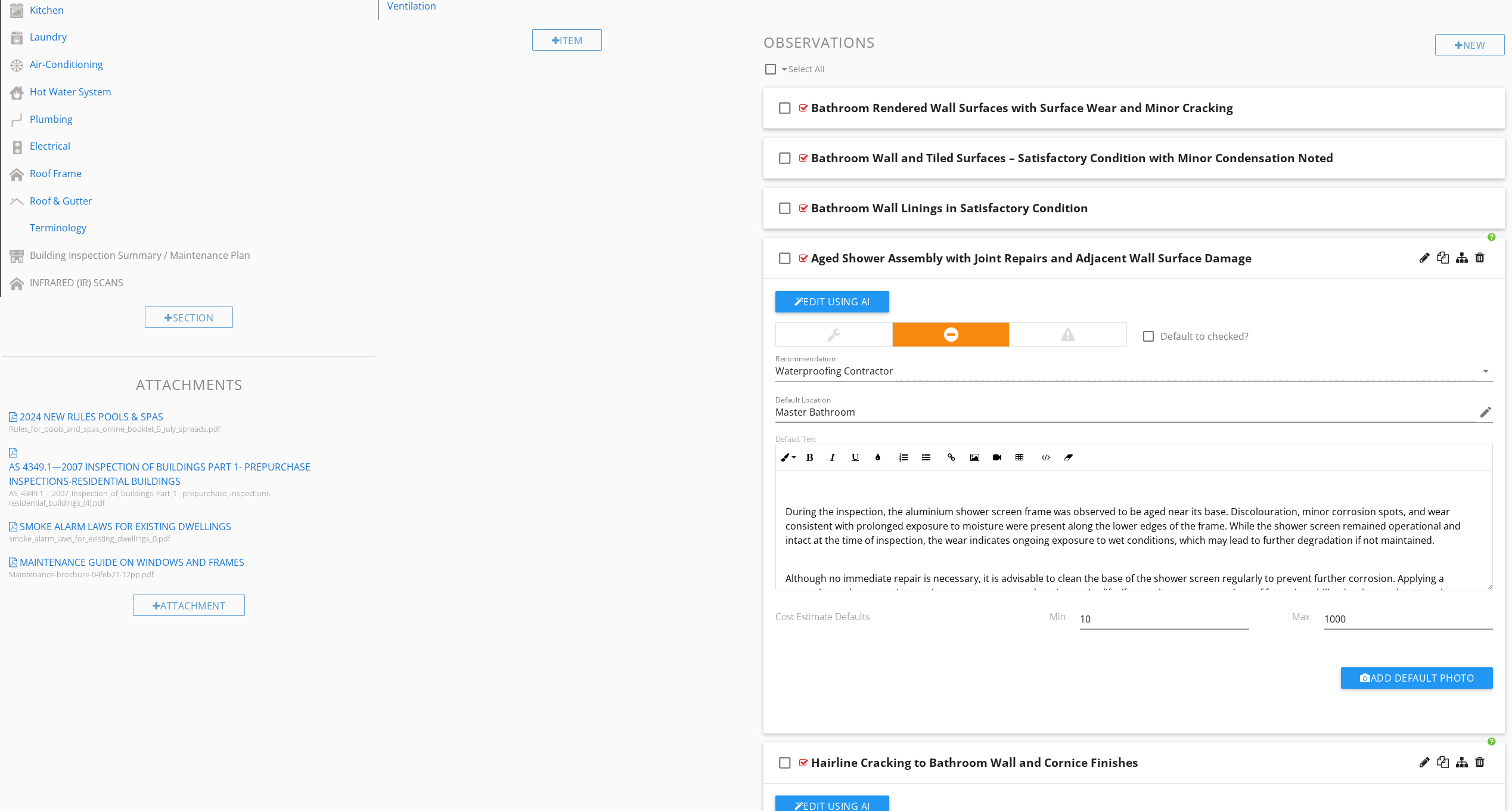 type on "Master Bathroom" 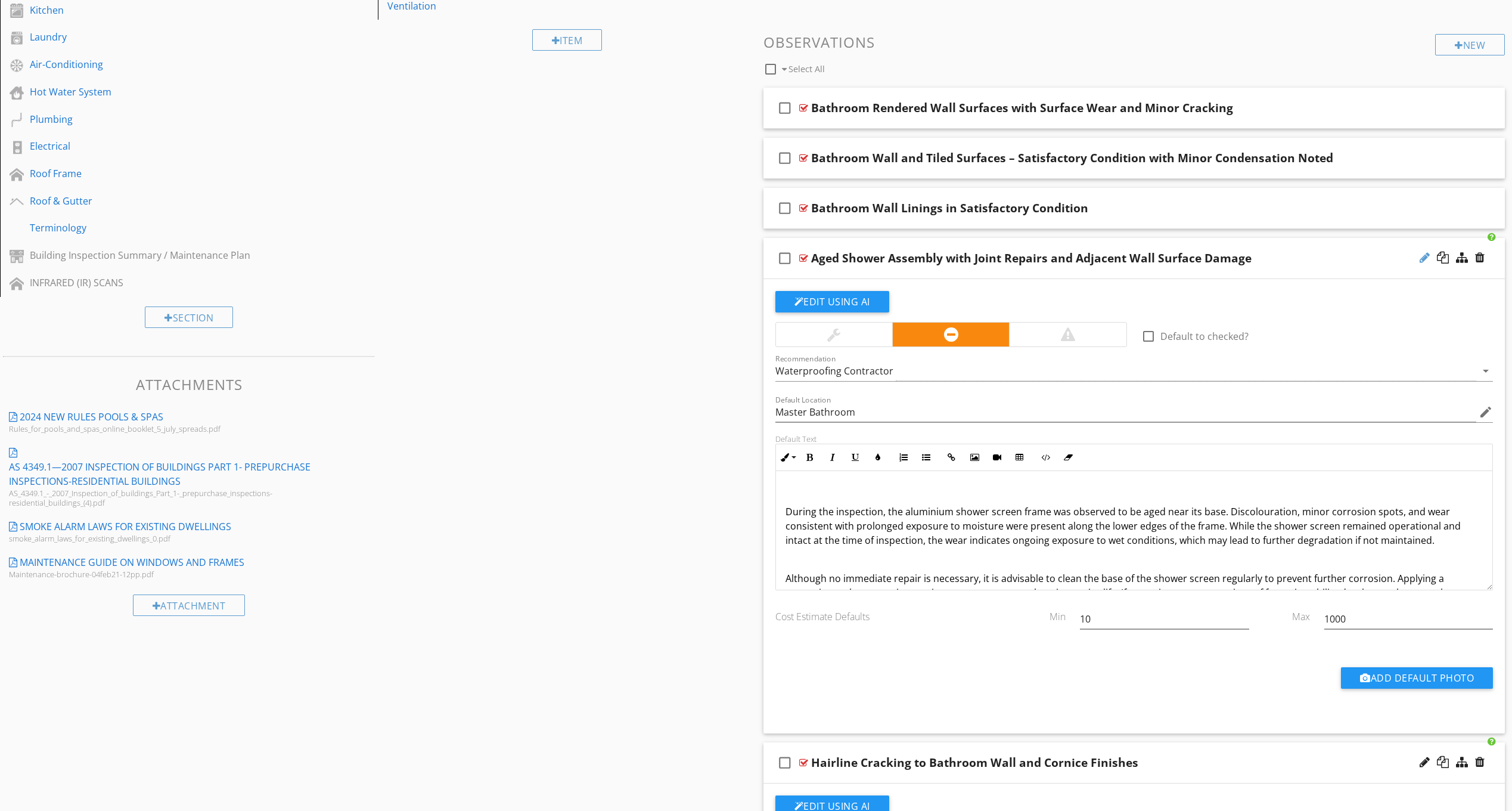 click at bounding box center (1424, 258) 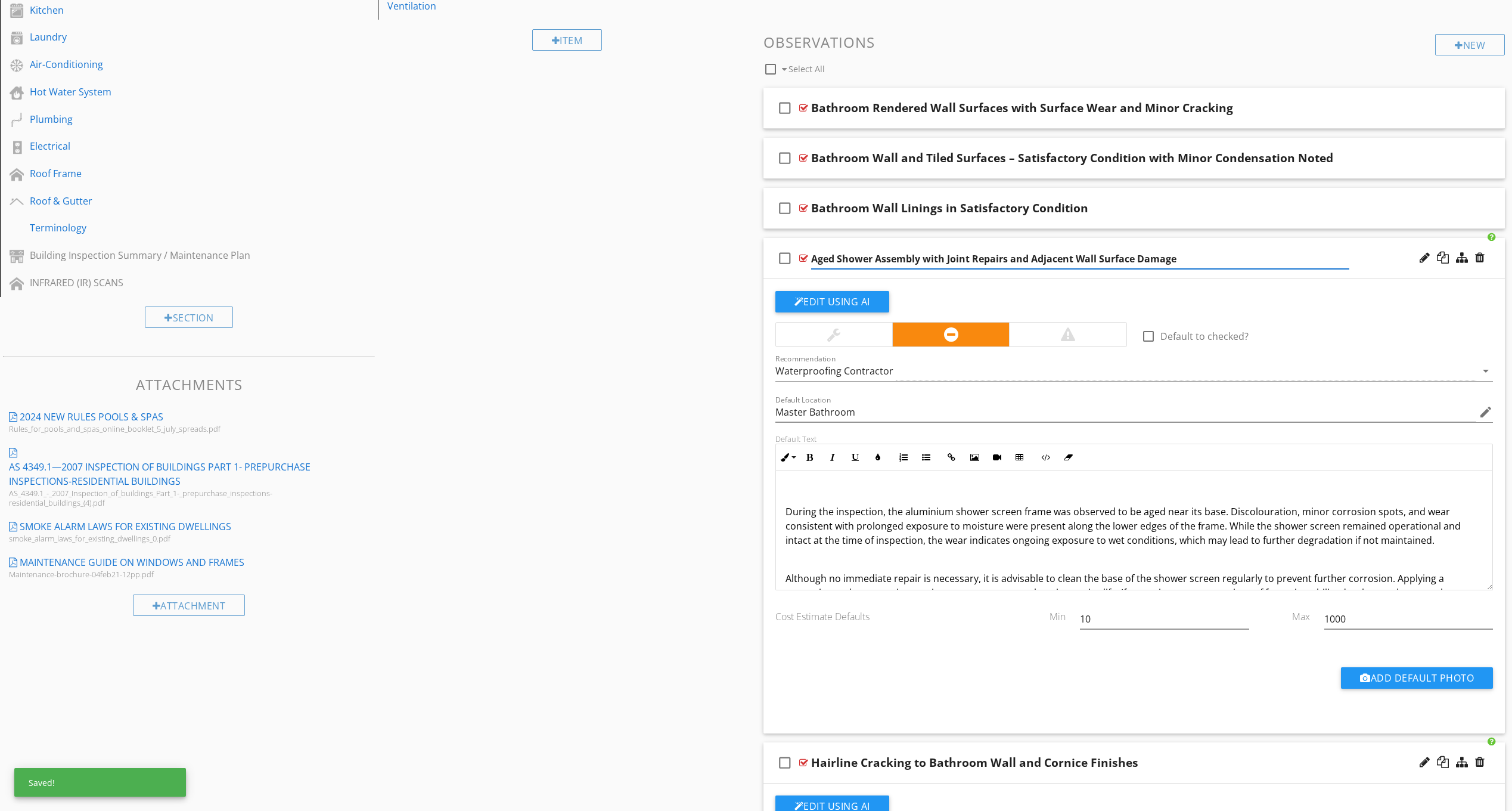 click on "Aged Shower Assembly with Joint Repairs and Adjacent Wall Surface Damage" at bounding box center [1080, 259] 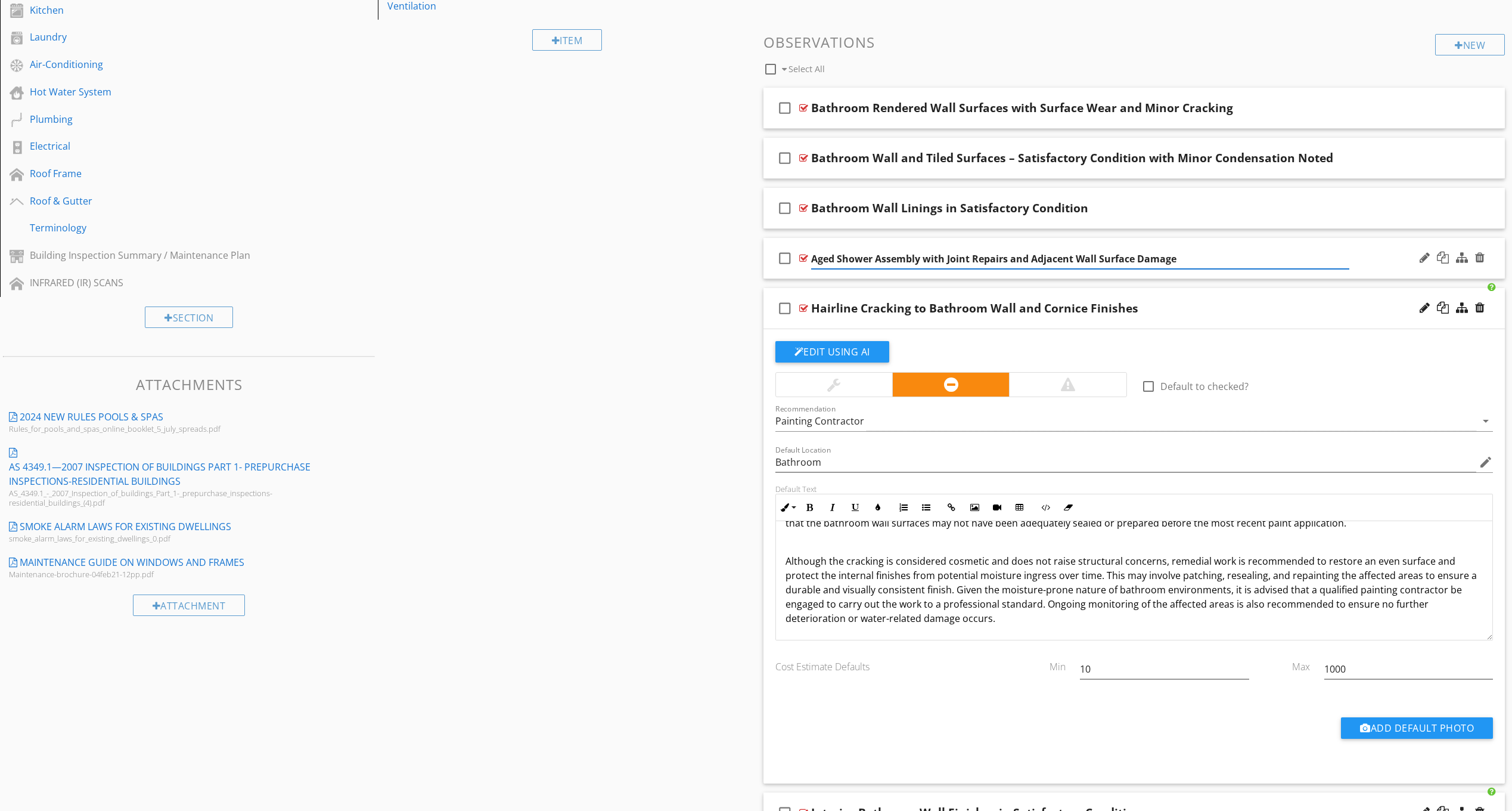 paste on "Screen Frame Noted Near Bas" 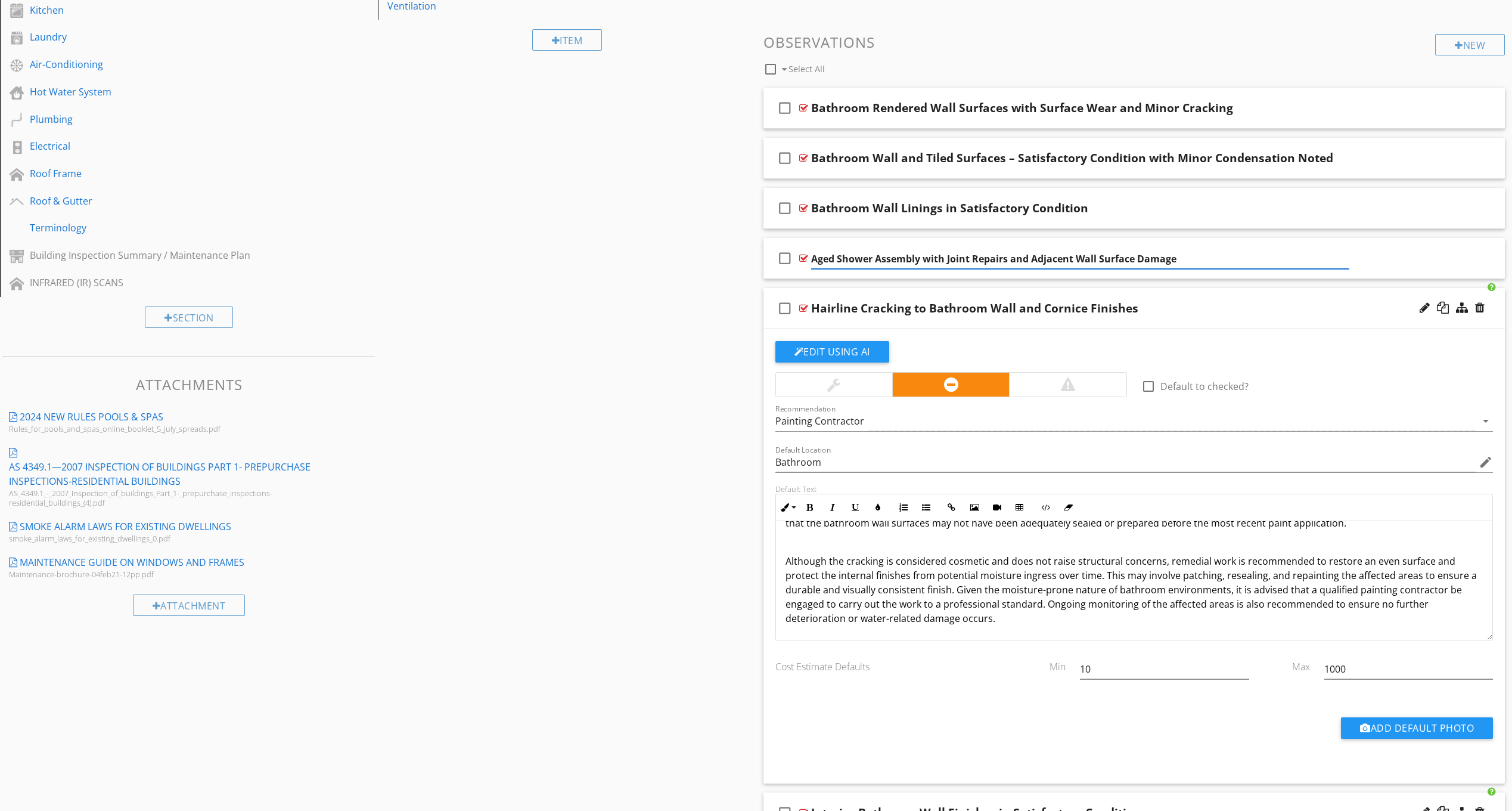 type on "Aged Shower Screen Frame Noted Near Base" 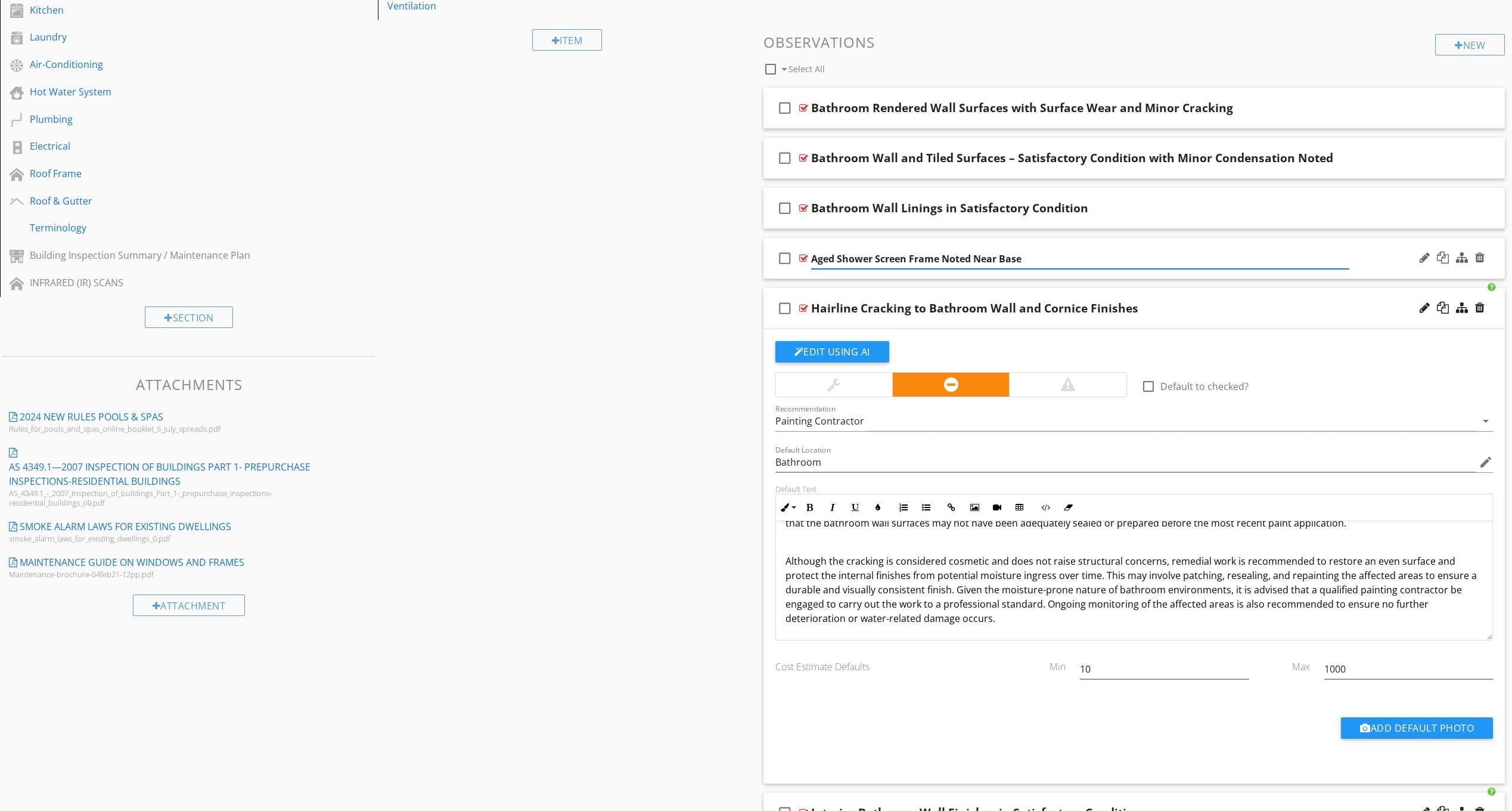 click on "Aged Shower Screen Frame Noted Near Base" at bounding box center [1080, 259] 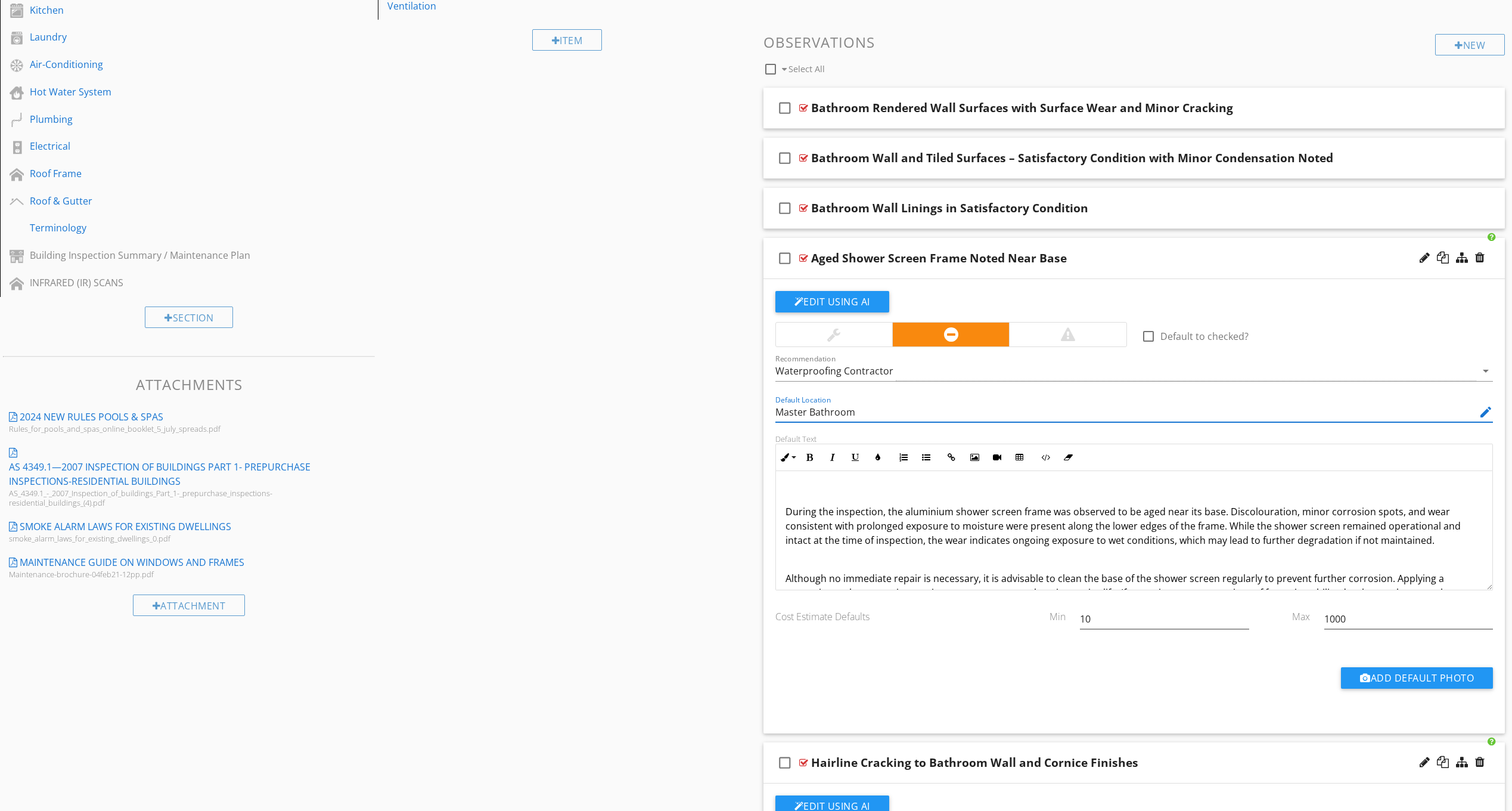 drag, startPoint x: 811, startPoint y: 407, endPoint x: 778, endPoint y: 405, distance: 33.0606 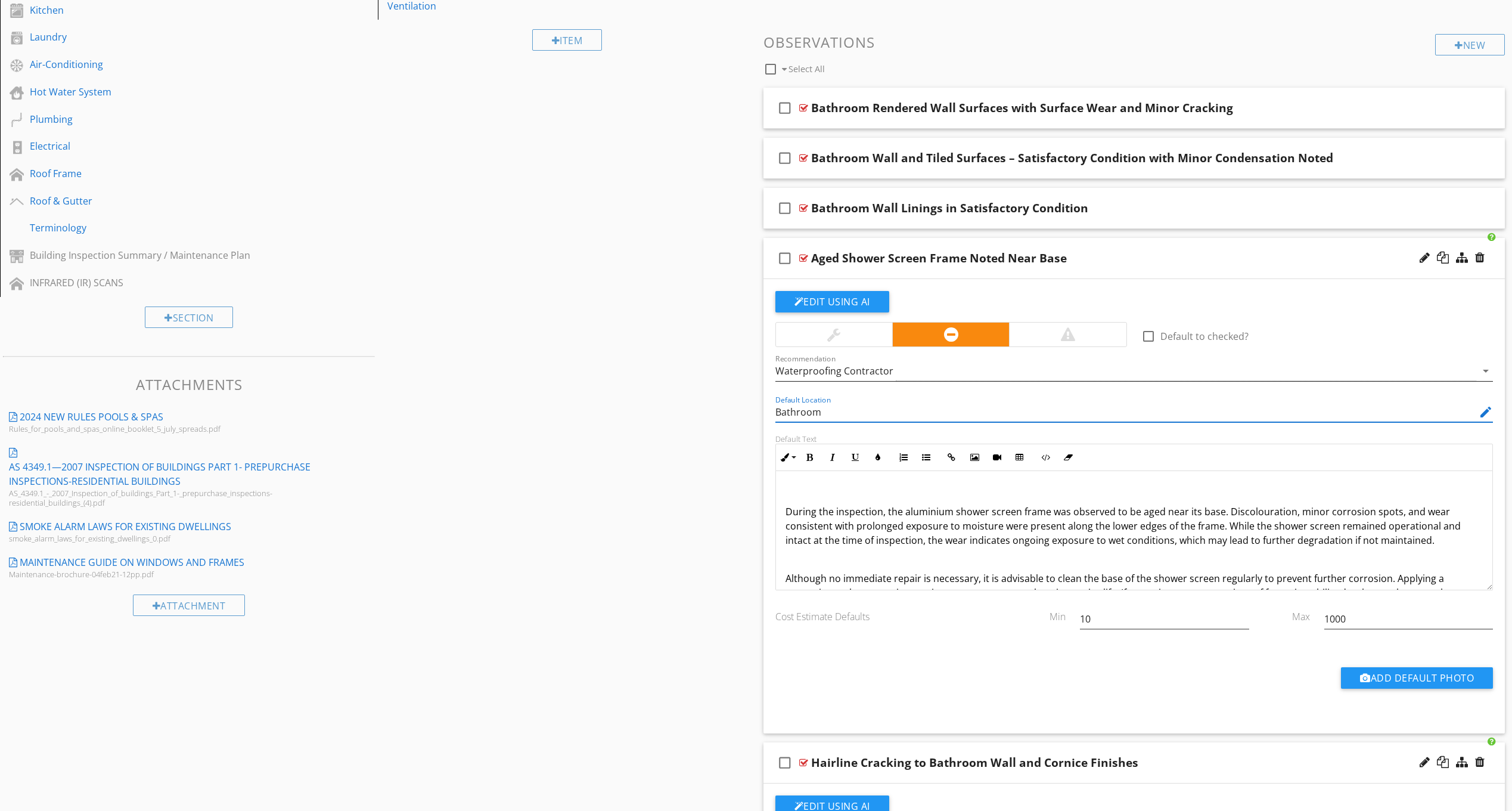 drag, startPoint x: 948, startPoint y: 365, endPoint x: 847, endPoint y: 363, distance: 101.0198 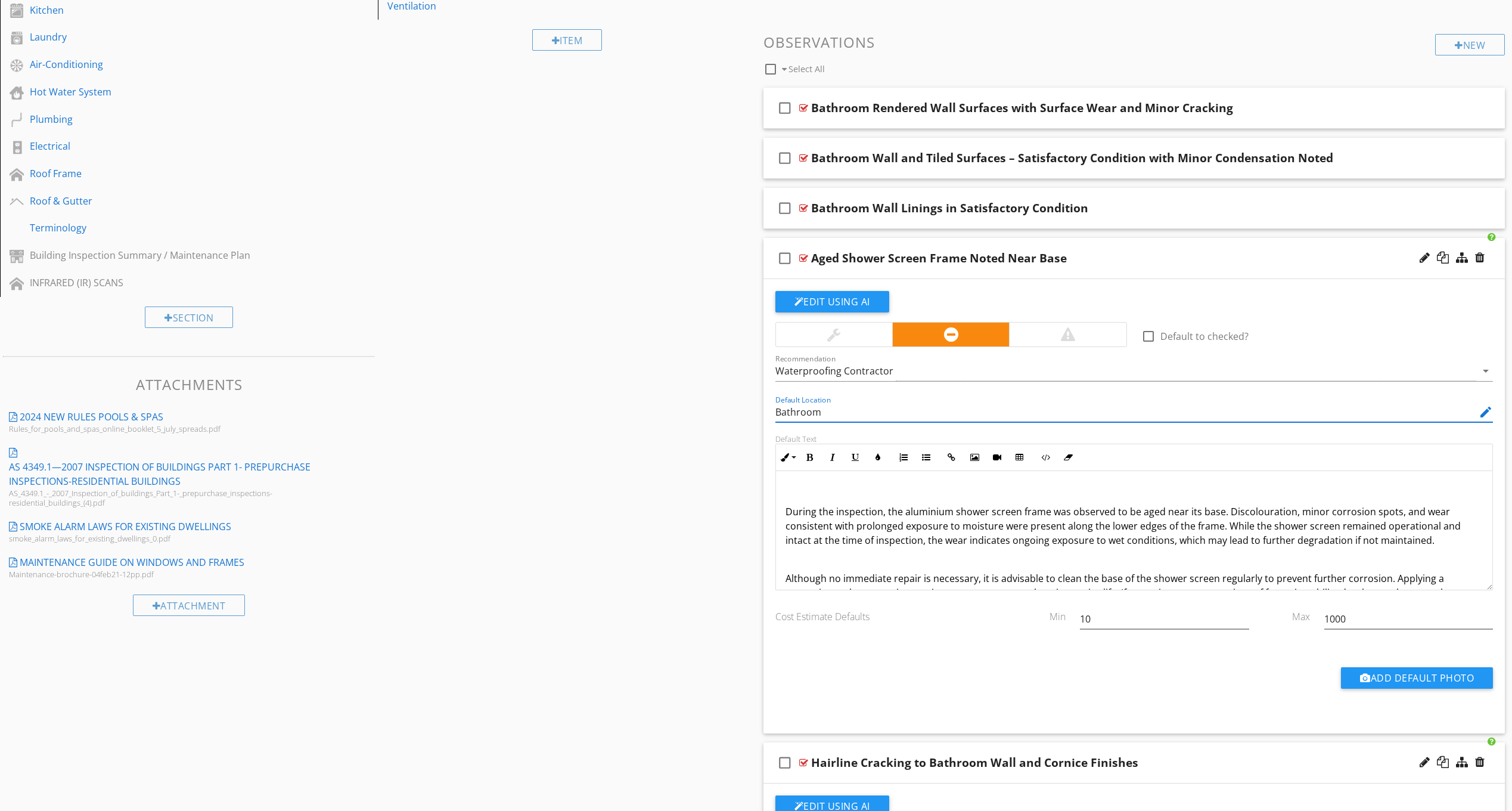 click on "Waterproofing Contractor" at bounding box center (1126, 371) 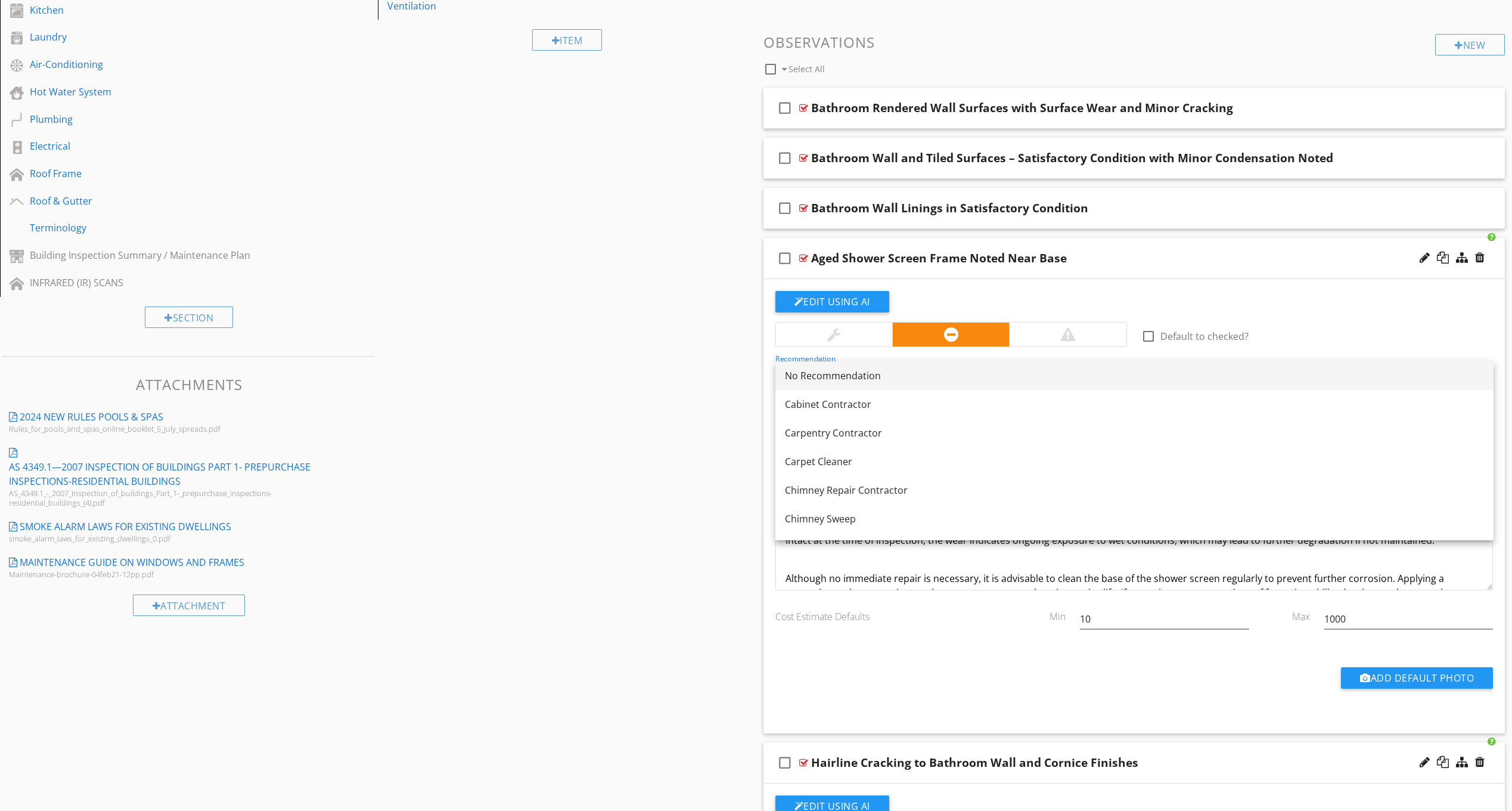 click on "No Recommendation" at bounding box center (1134, 376) 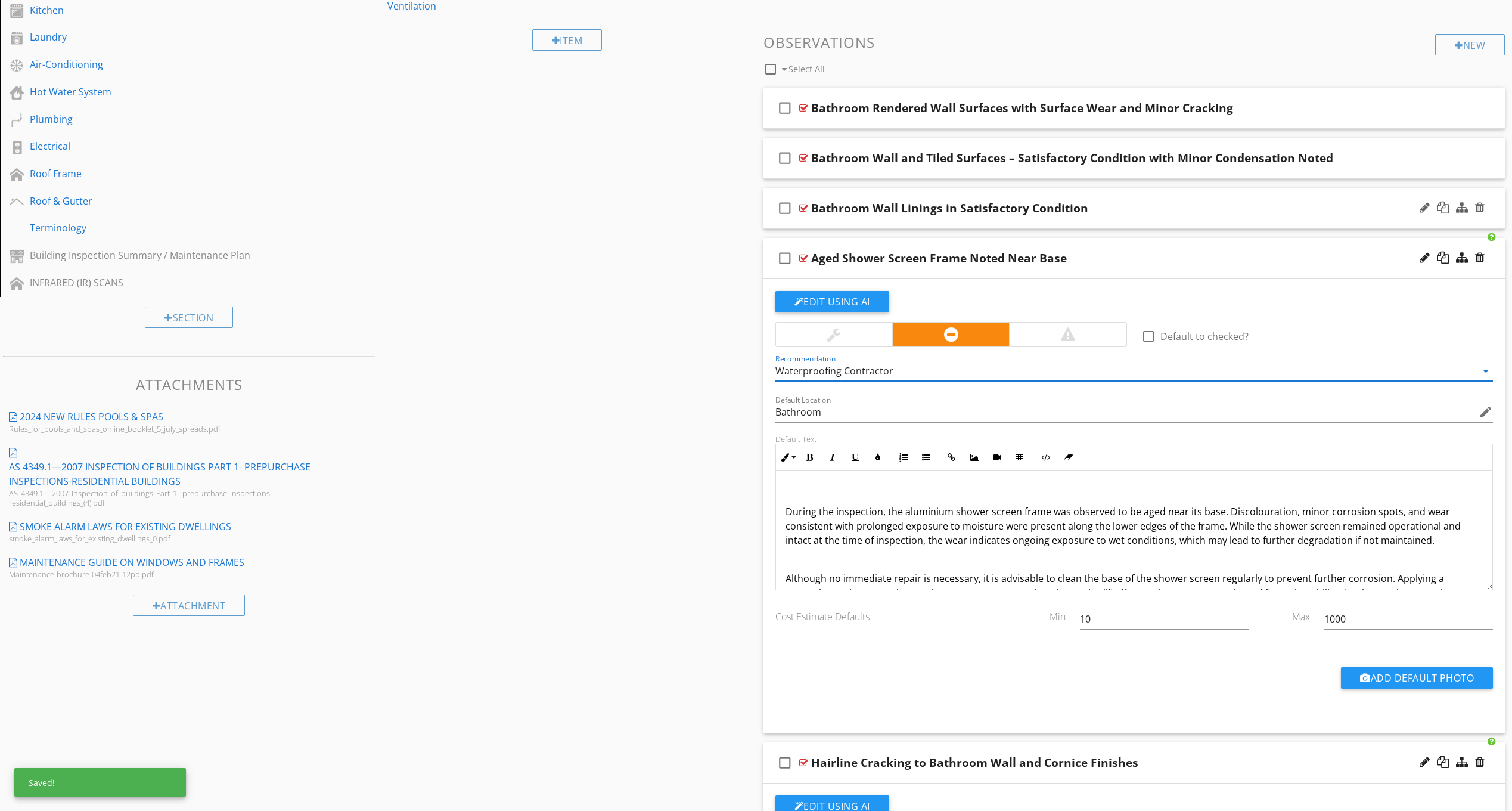 click on "Bathroom Wall Linings in Satisfactory Condition" at bounding box center [1080, 208] 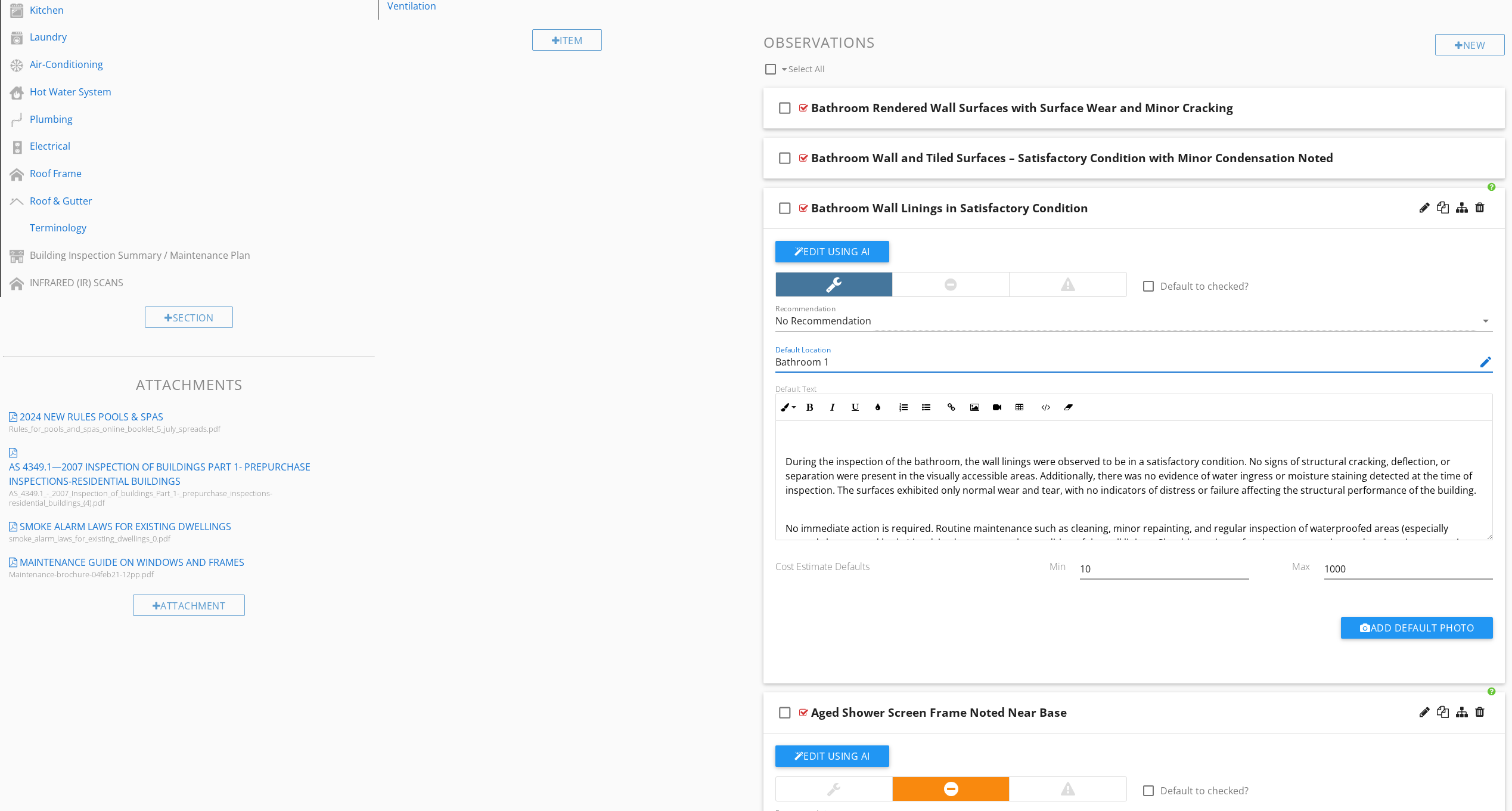 click on "Bathroom 1" at bounding box center [1126, 362] 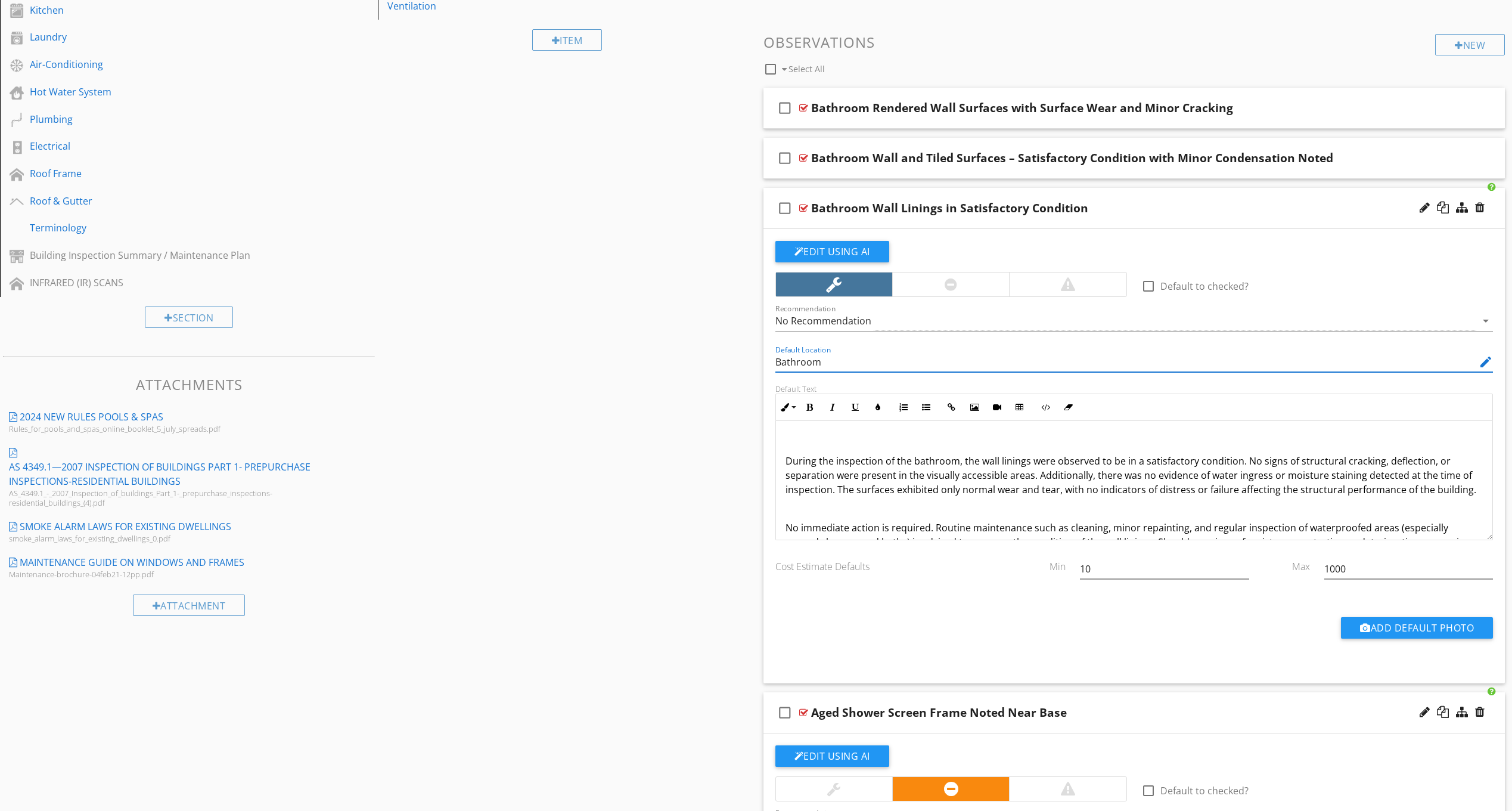 scroll, scrollTop: 0, scrollLeft: 0, axis: both 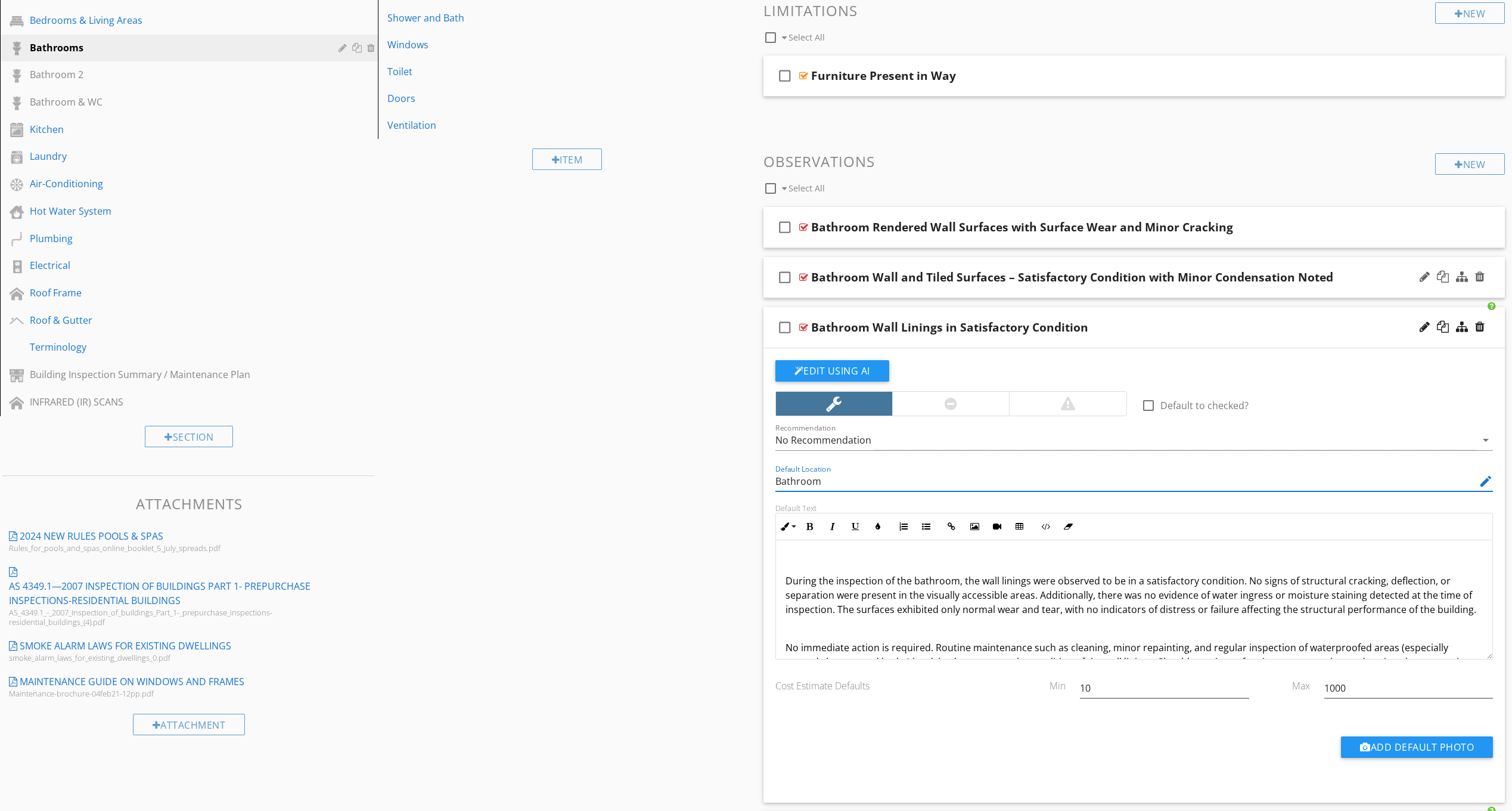 type on "Bathroom" 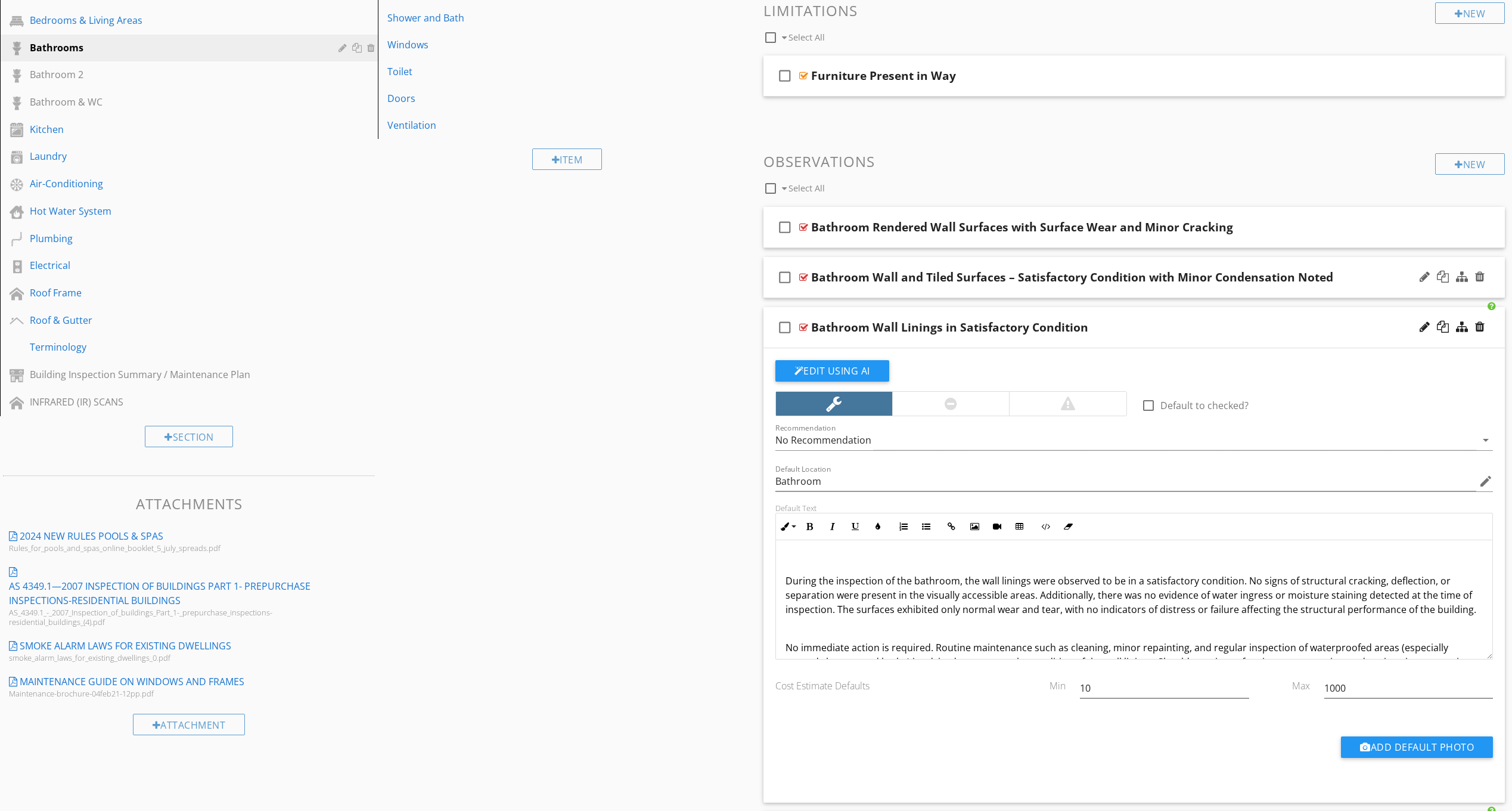 click on "check_box_outline_blank
Bathroom Wall and Tiled Surfaces – Satisfactory Condition with Minor Condensation Noted" at bounding box center [1134, 277] 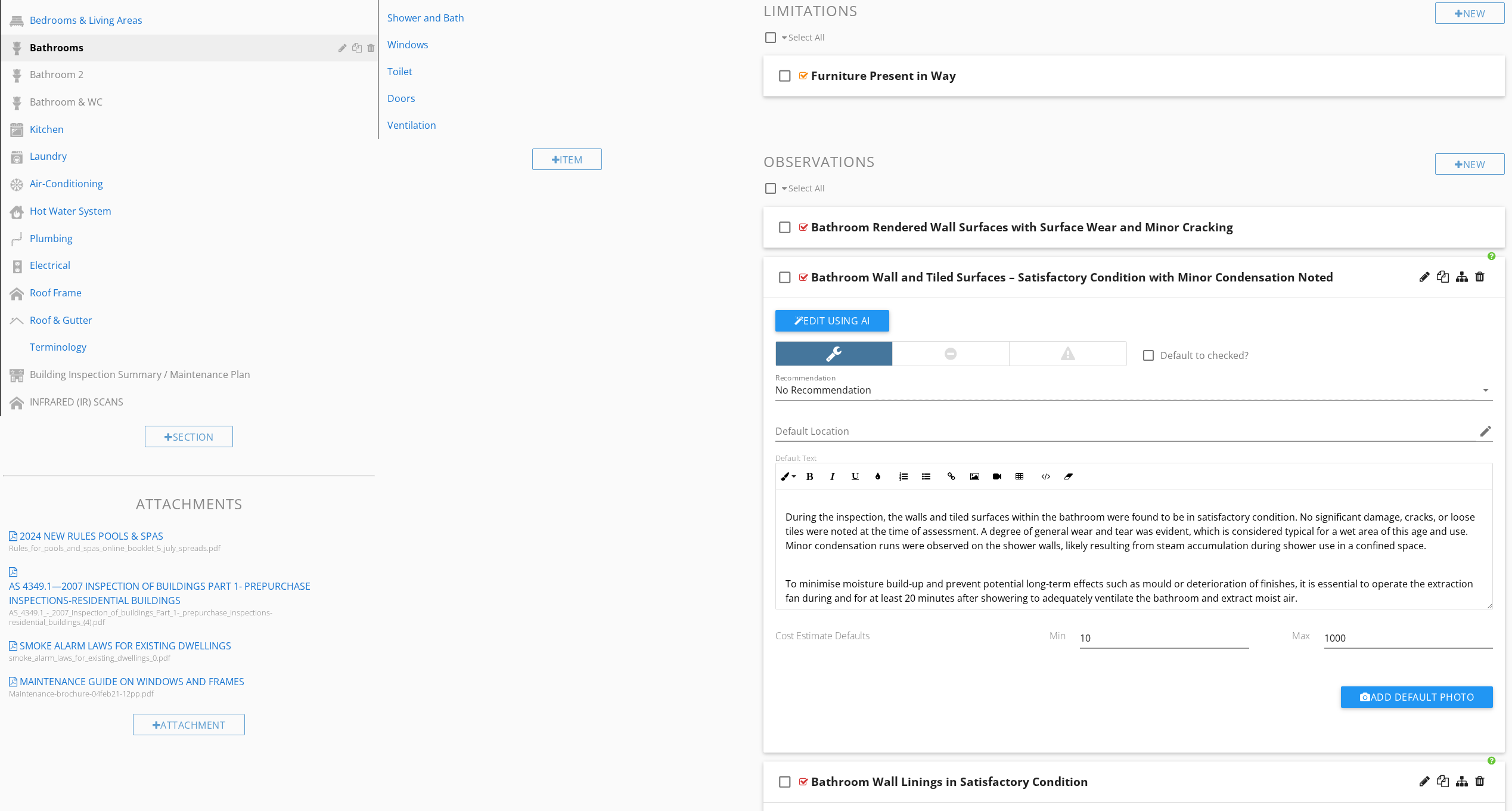 scroll, scrollTop: 24, scrollLeft: 0, axis: vertical 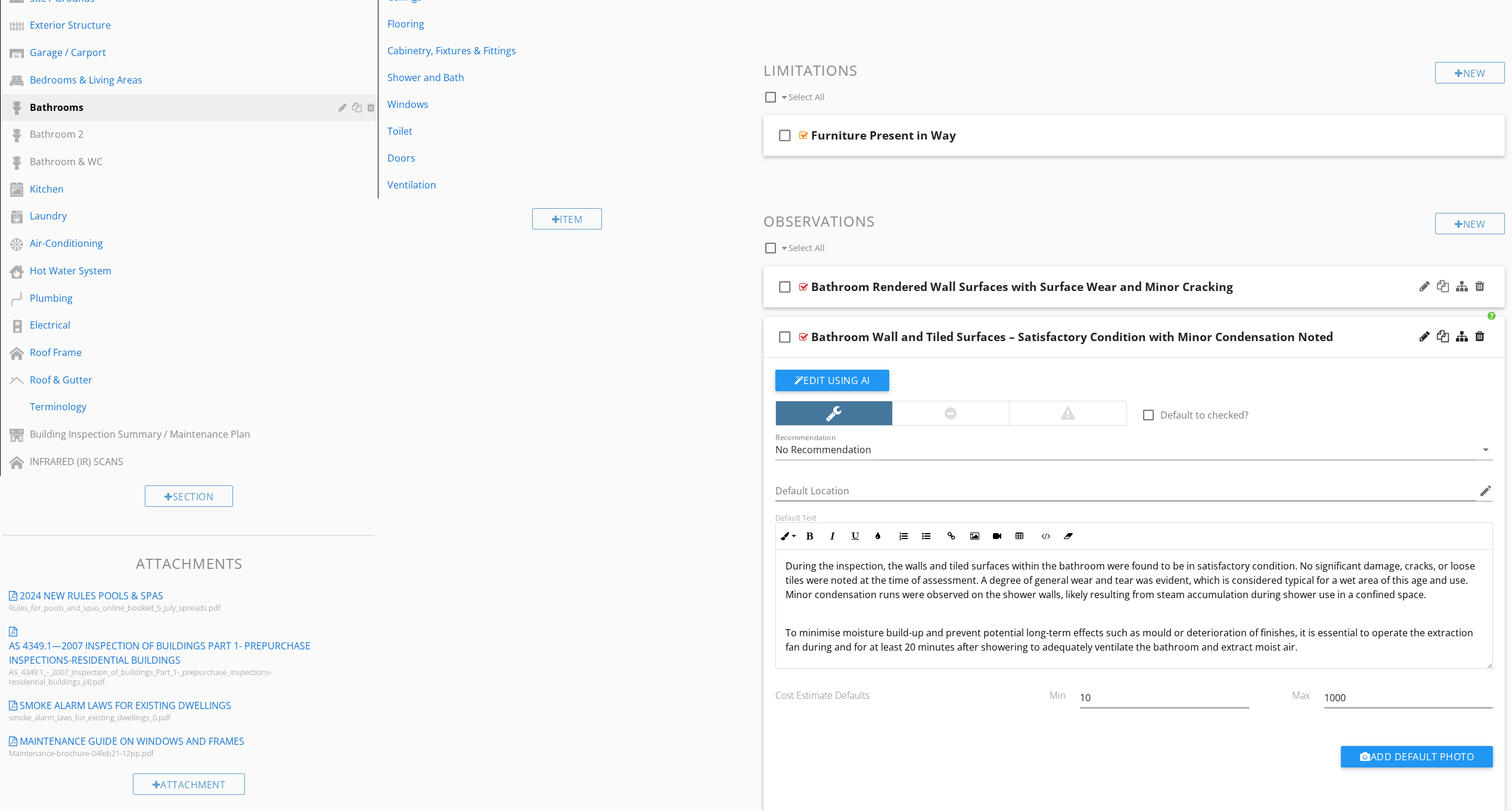 click on "Bathroom Rendered Wall Surfaces with Surface Wear and Minor Cracking" at bounding box center [1080, 287] 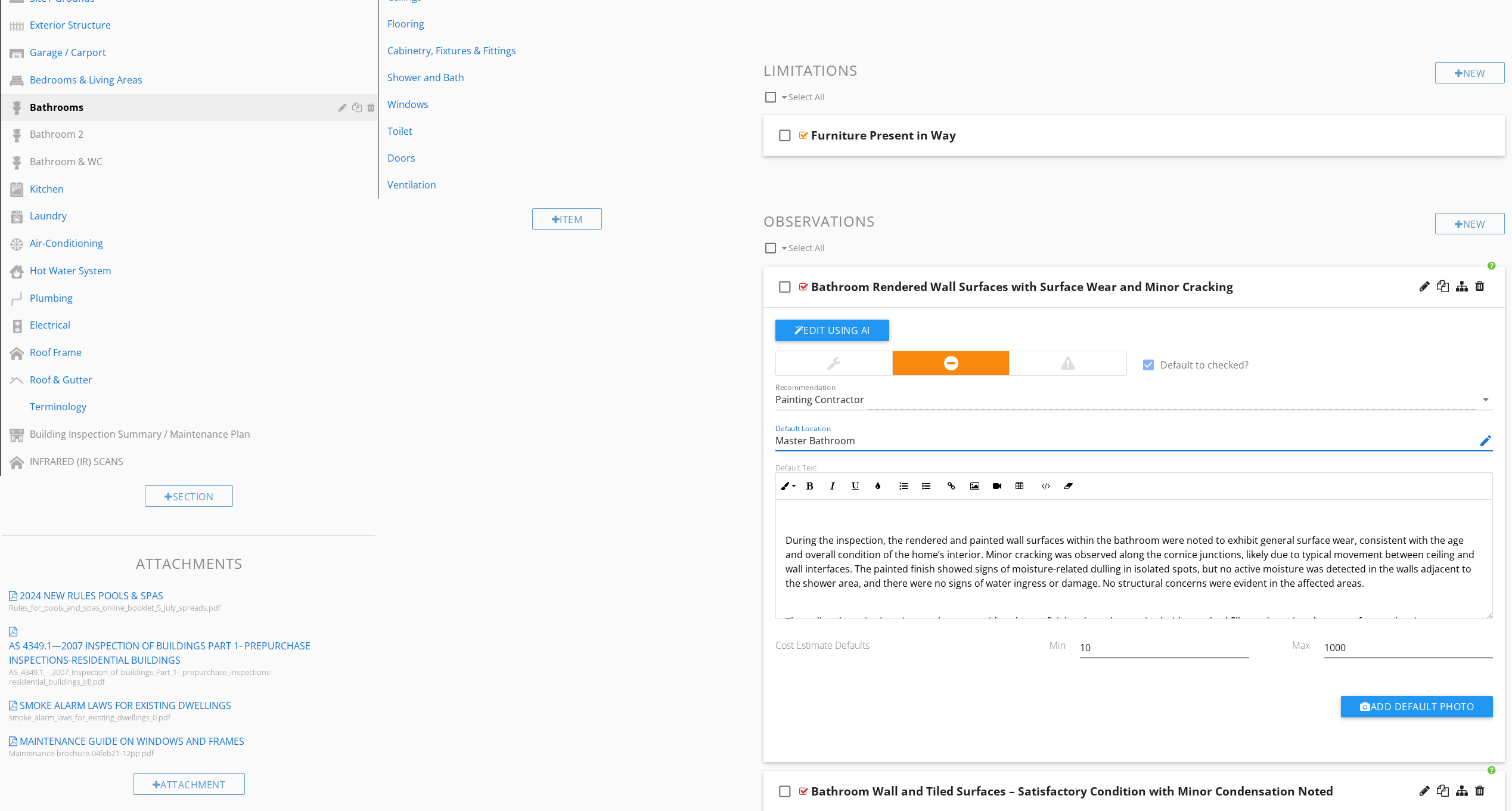 drag, startPoint x: 810, startPoint y: 437, endPoint x: 768, endPoint y: 444, distance: 42.57934 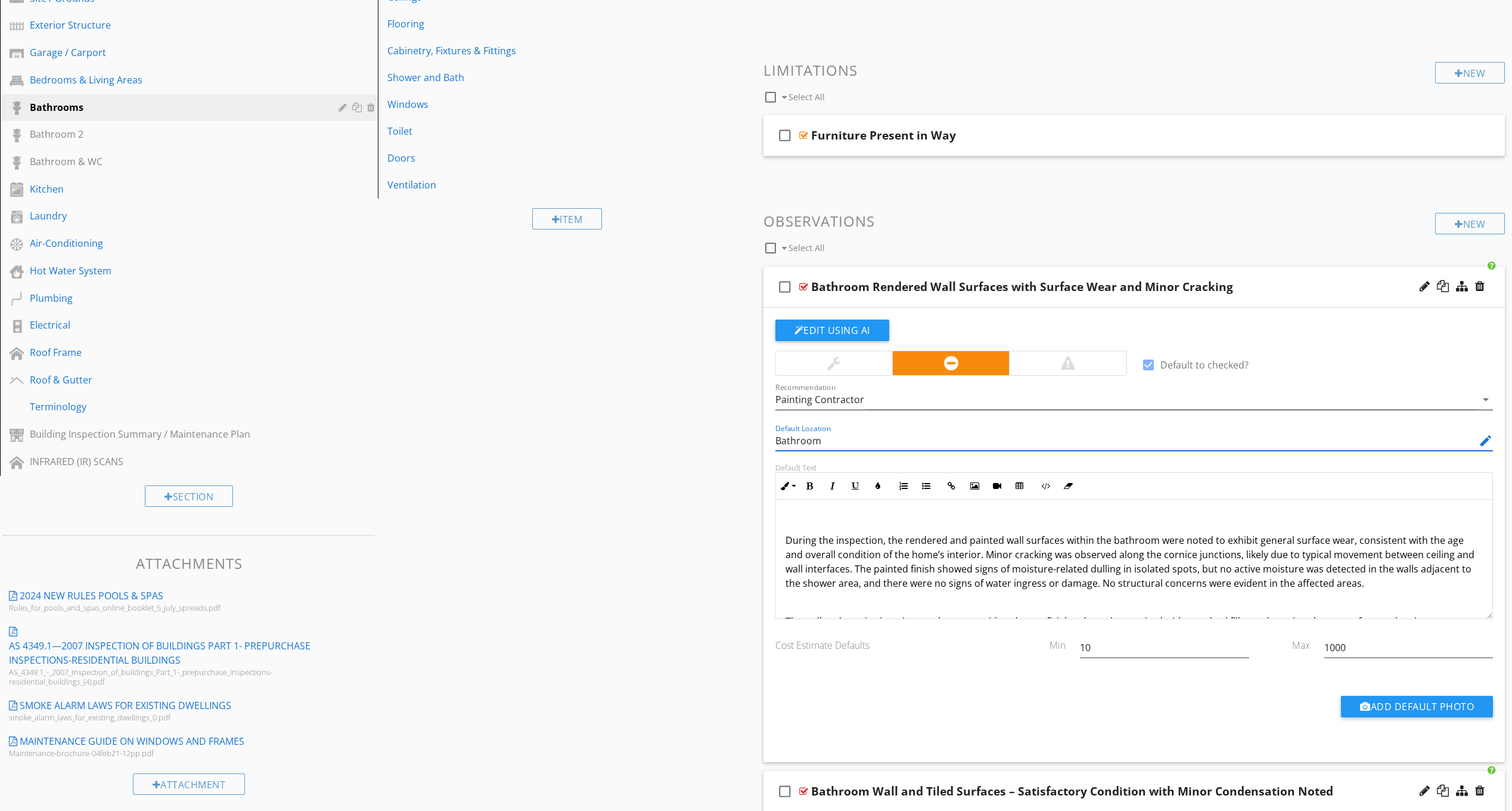 type on "Bathroom" 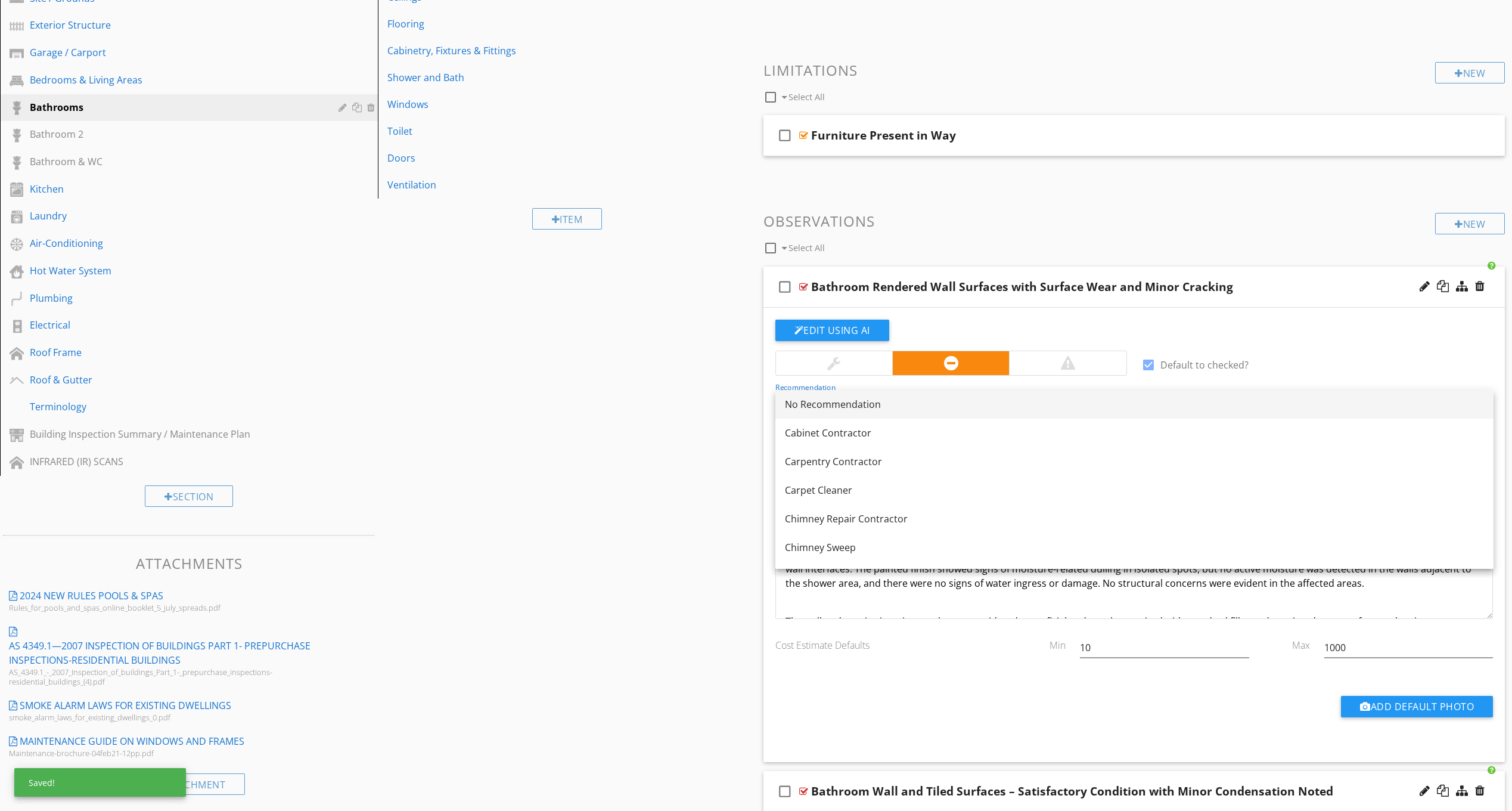 click on "No Recommendation" at bounding box center [1134, 404] 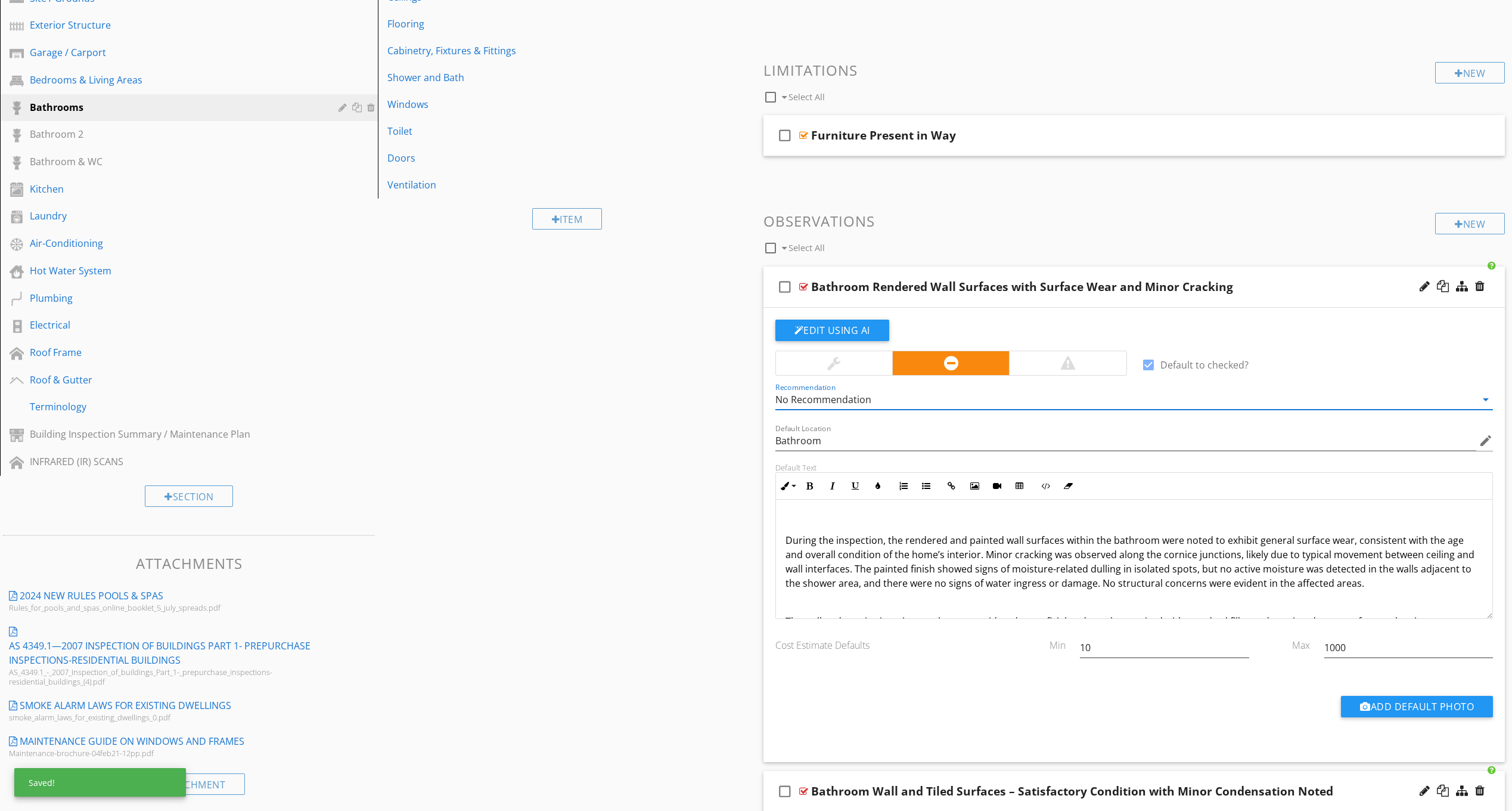 click at bounding box center (834, 363) 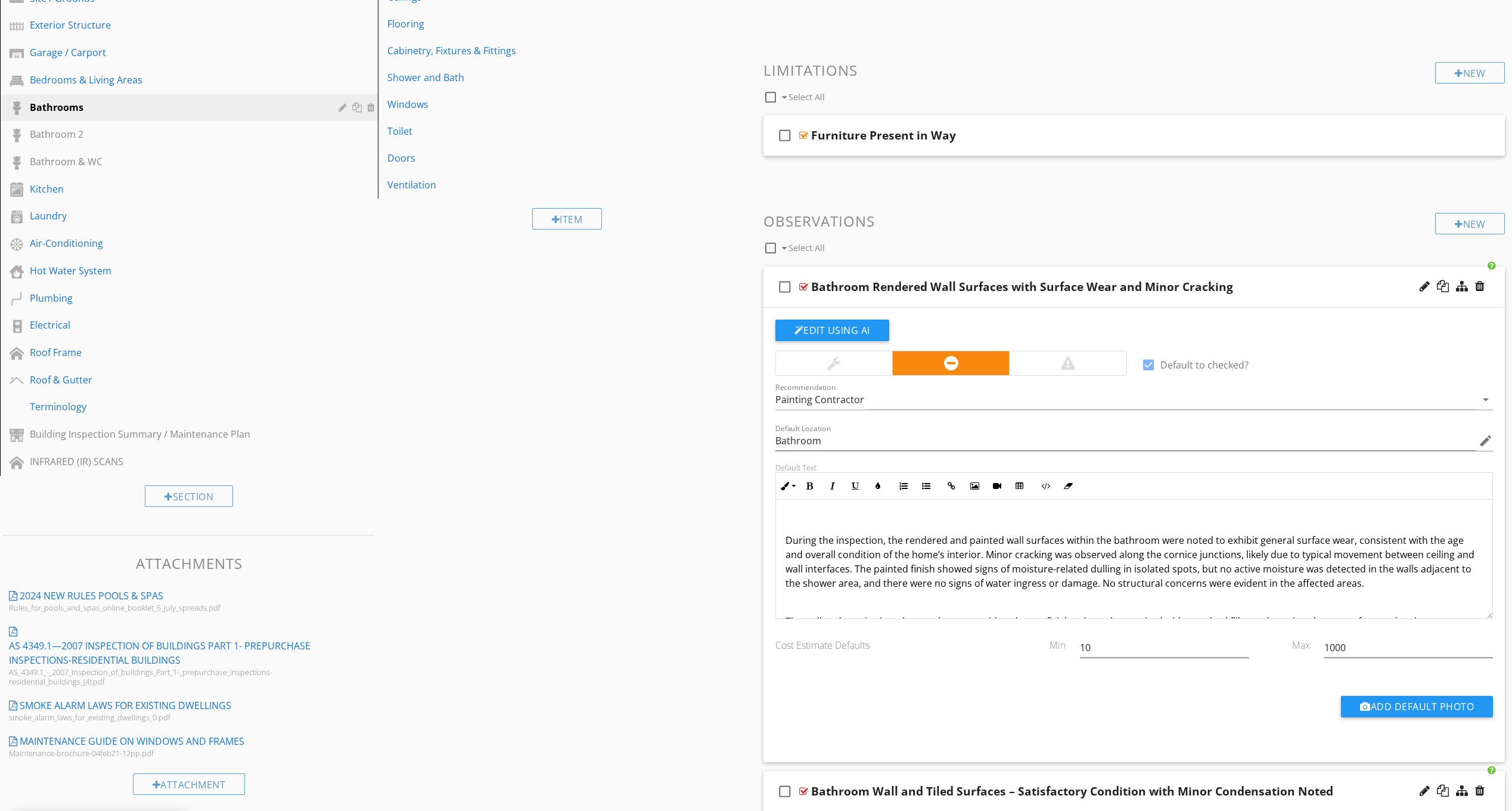 click at bounding box center (834, 363) 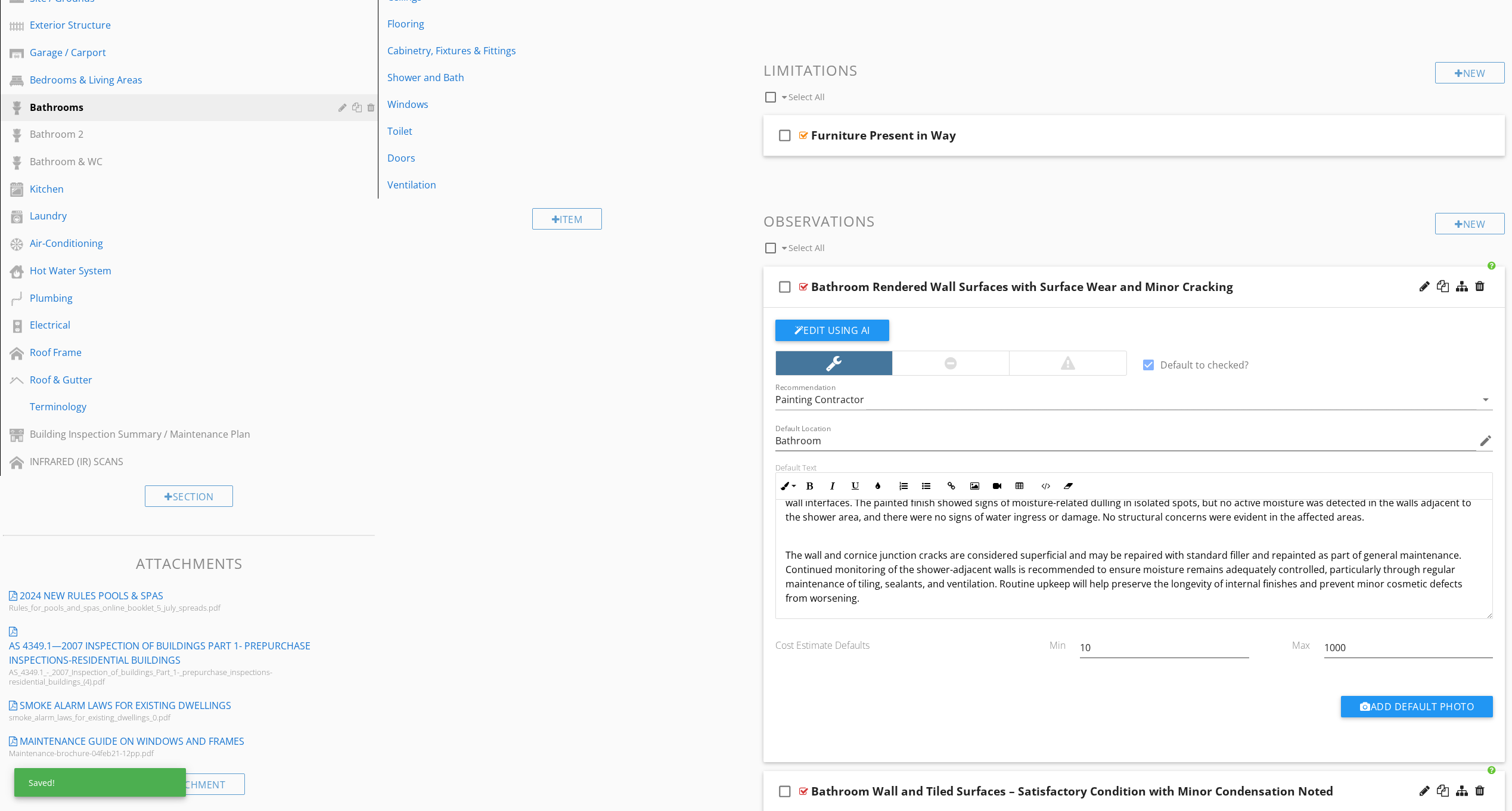 scroll, scrollTop: 67, scrollLeft: 0, axis: vertical 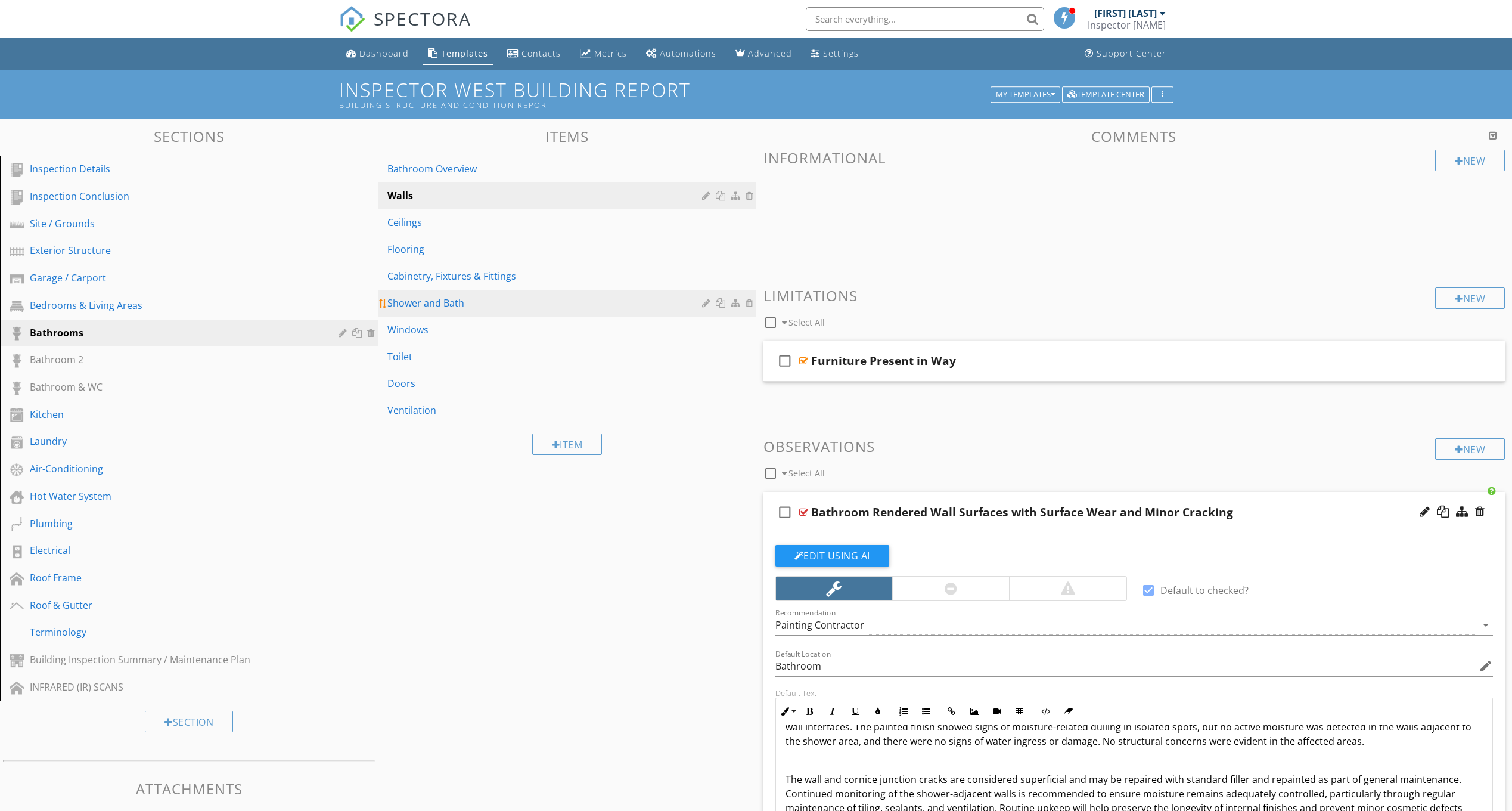 click on "Shower and Bath" at bounding box center [546, 303] 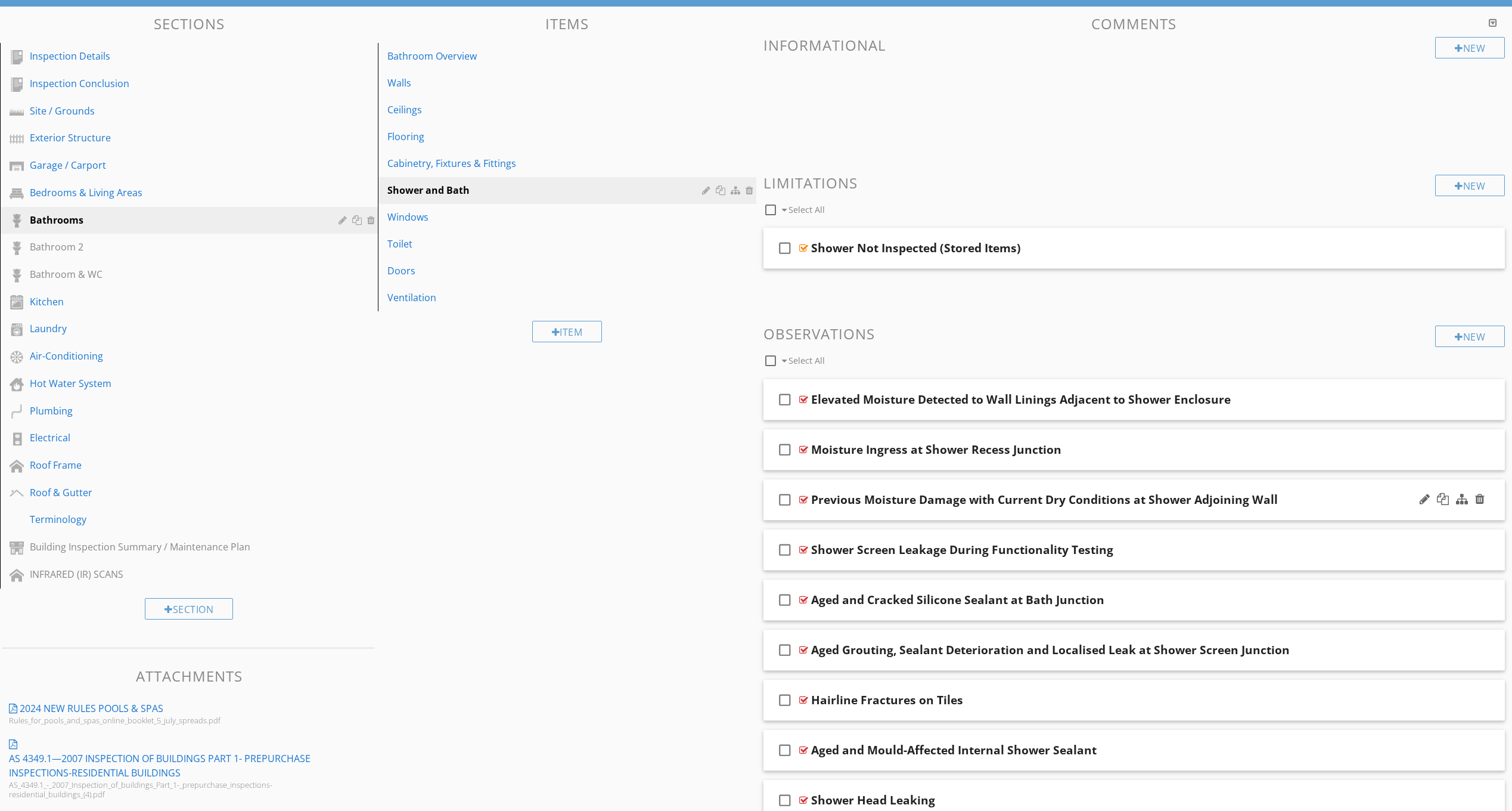 scroll, scrollTop: 119, scrollLeft: 0, axis: vertical 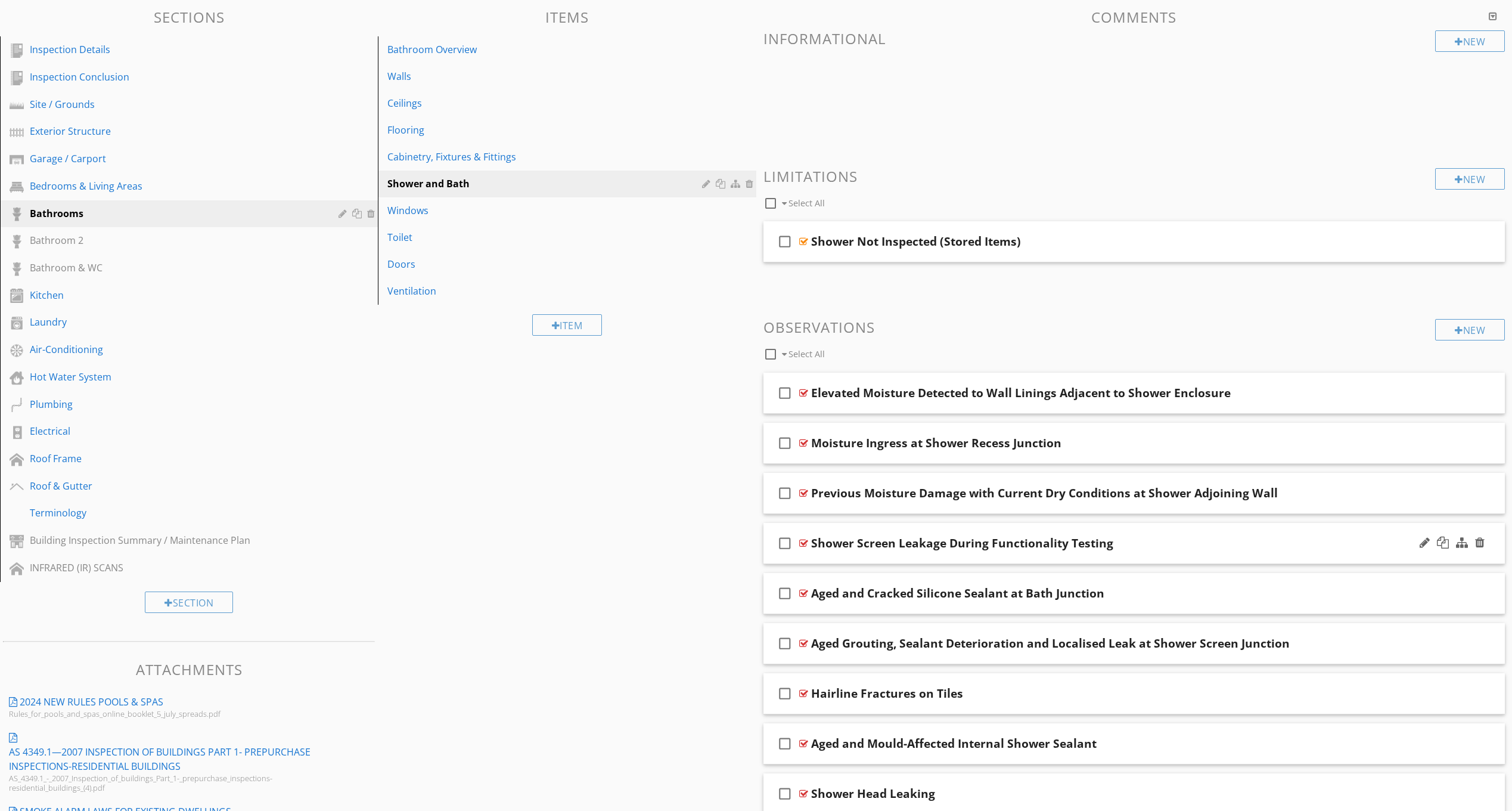 type 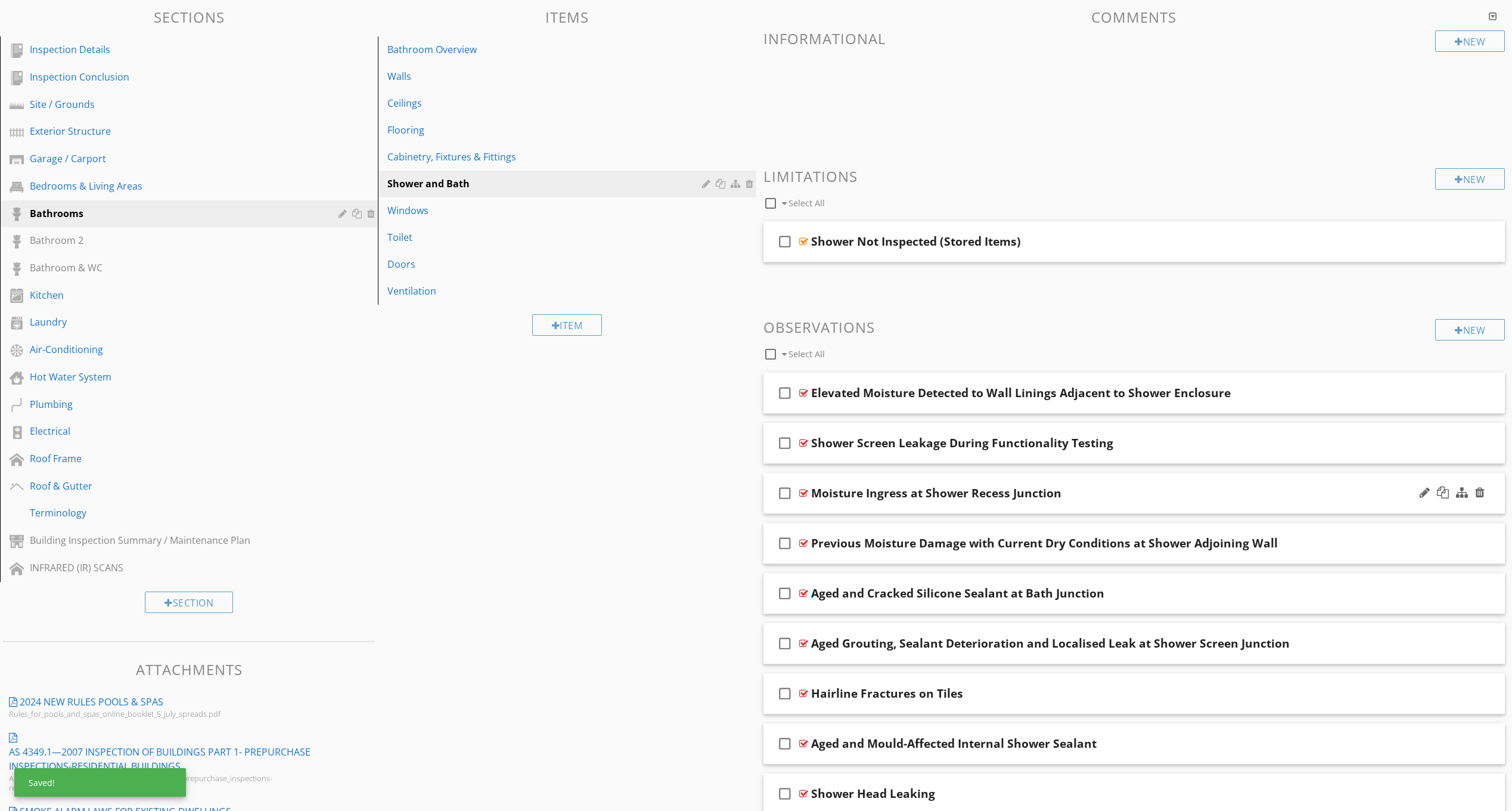 click on "Moisture Ingress at Shower Recess Junction" at bounding box center (1080, 493) 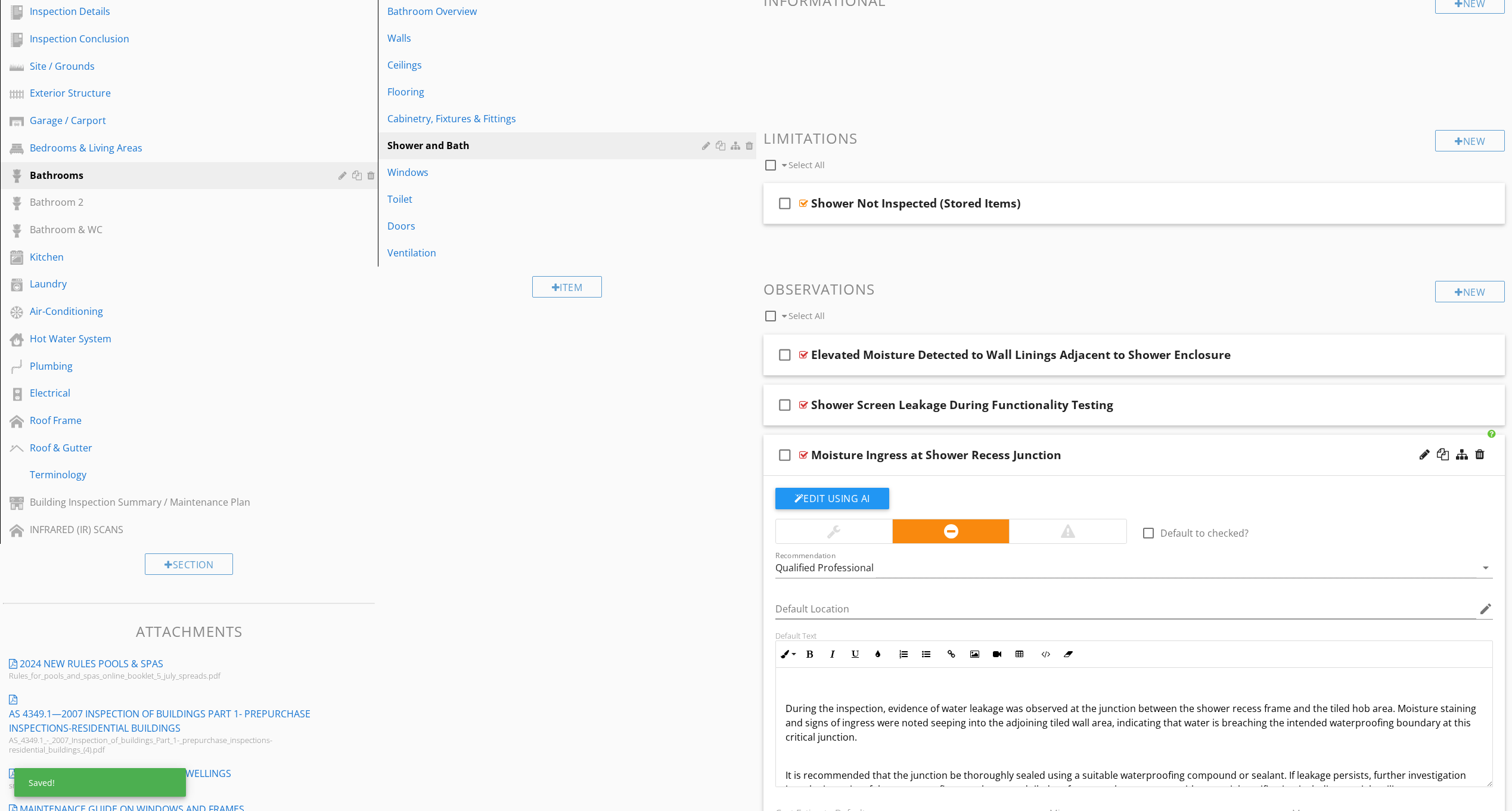 scroll, scrollTop: 298, scrollLeft: 0, axis: vertical 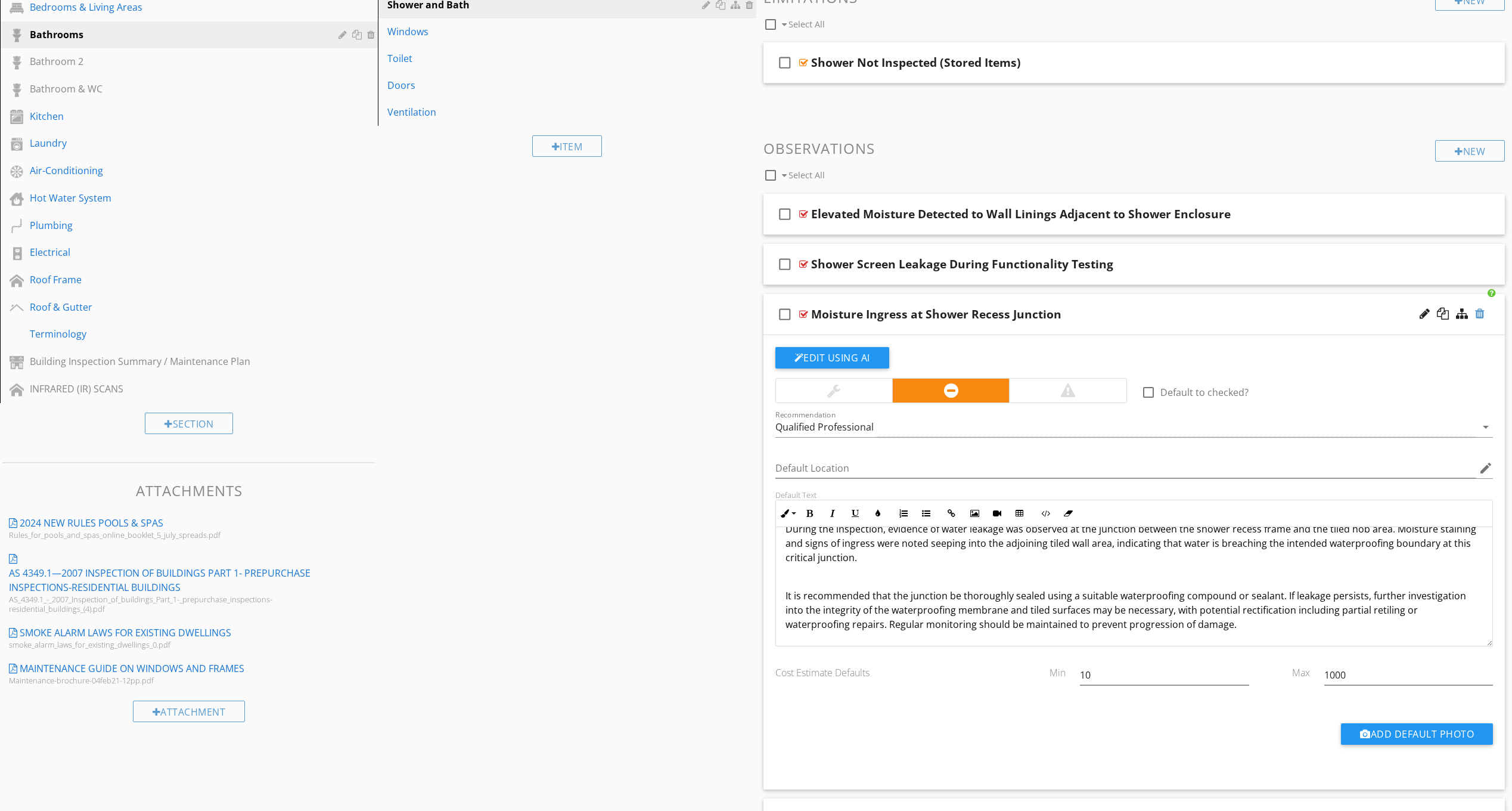 click at bounding box center [1480, 314] 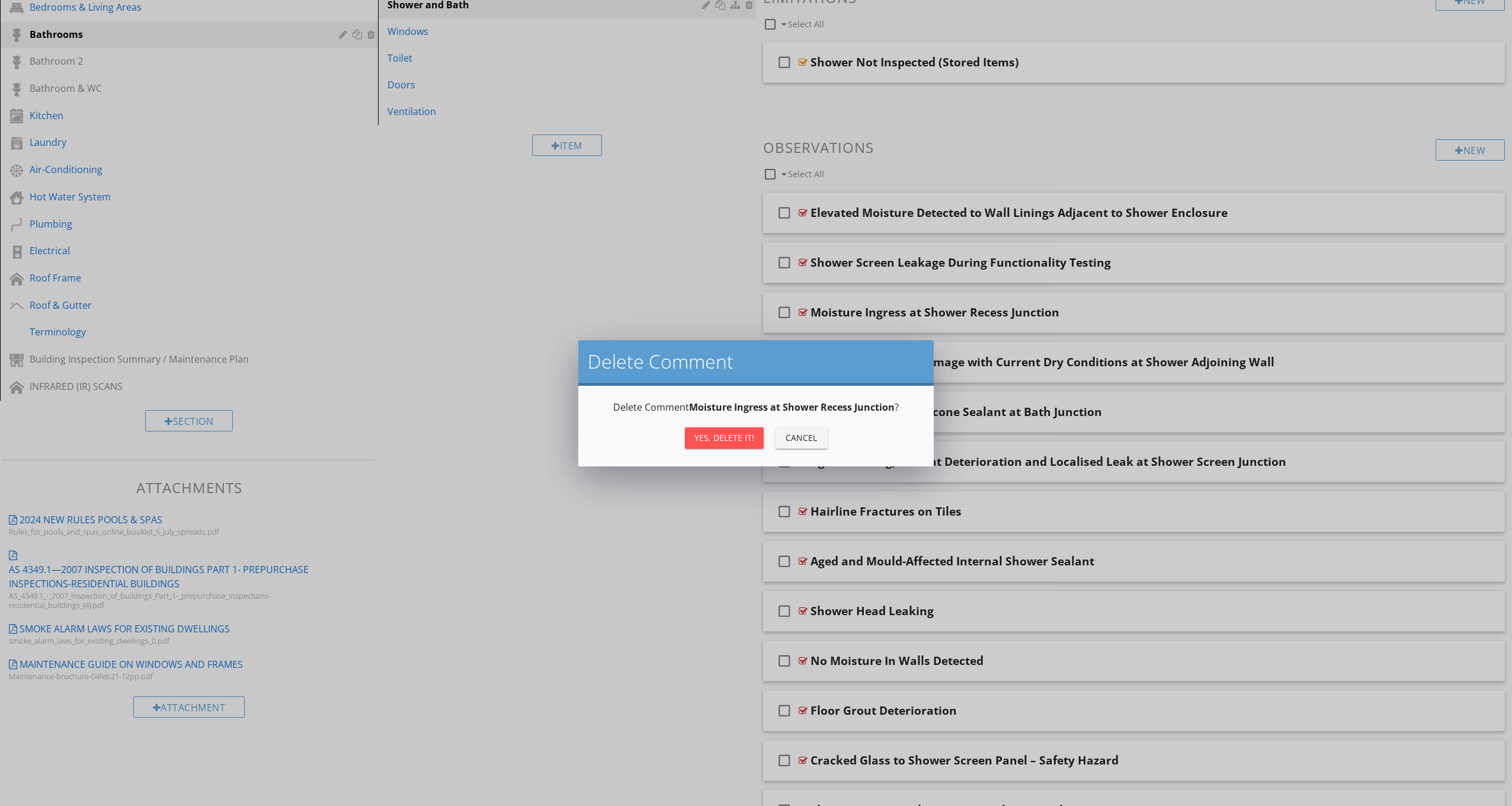 click on "Yes, Delete it!" at bounding box center (724, 437) 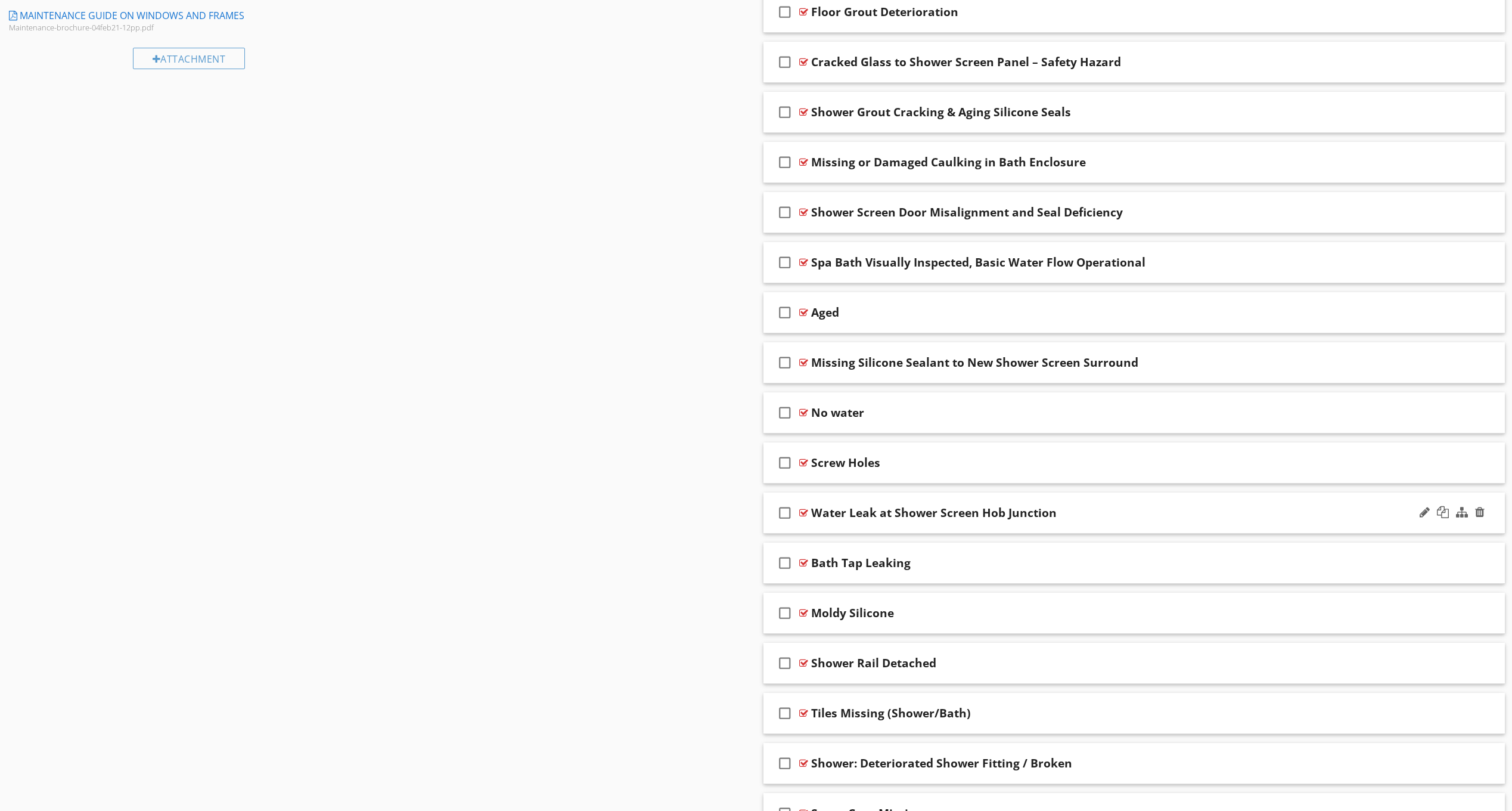 scroll, scrollTop: 954, scrollLeft: 0, axis: vertical 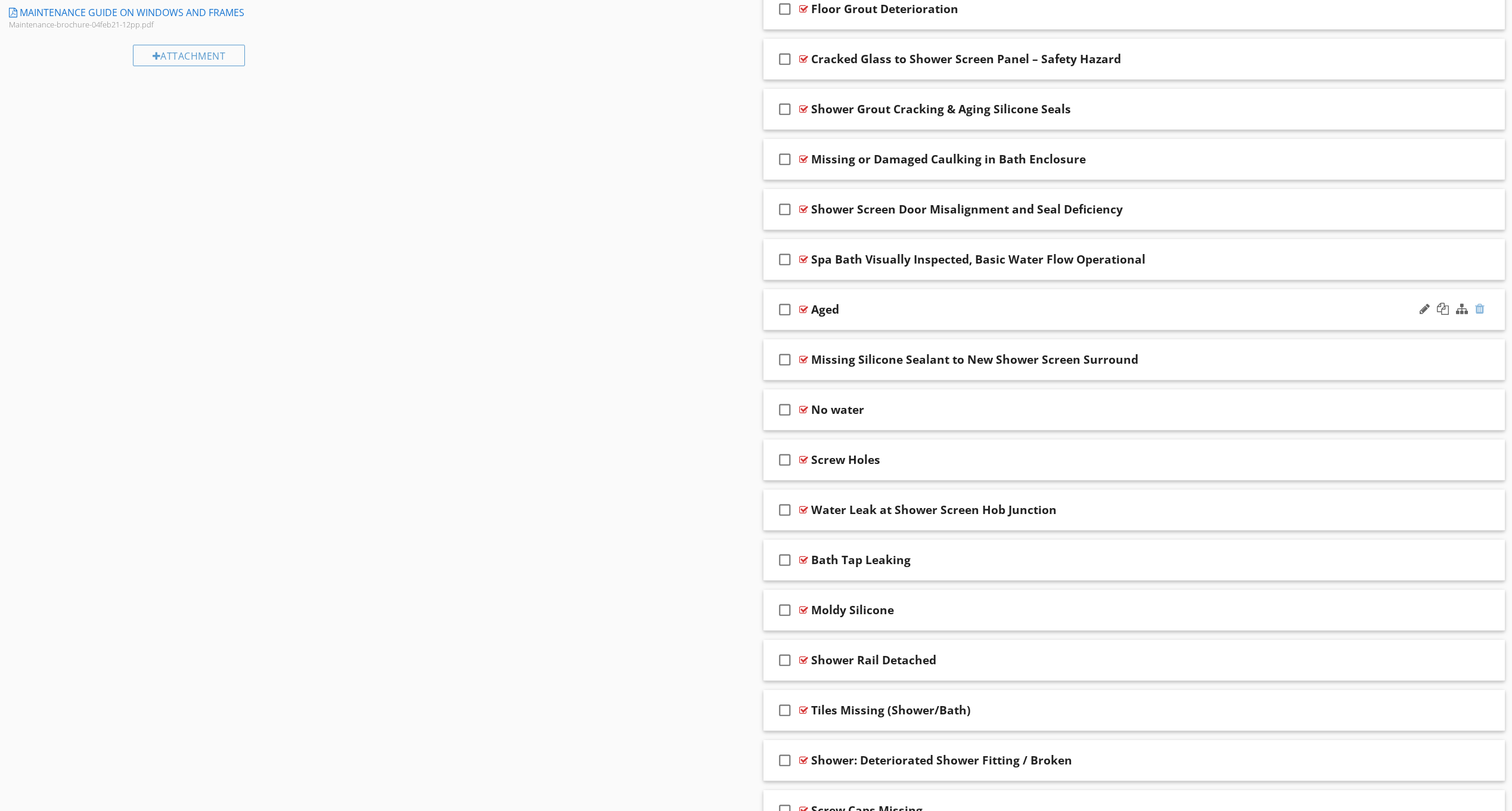 click at bounding box center [1480, 309] 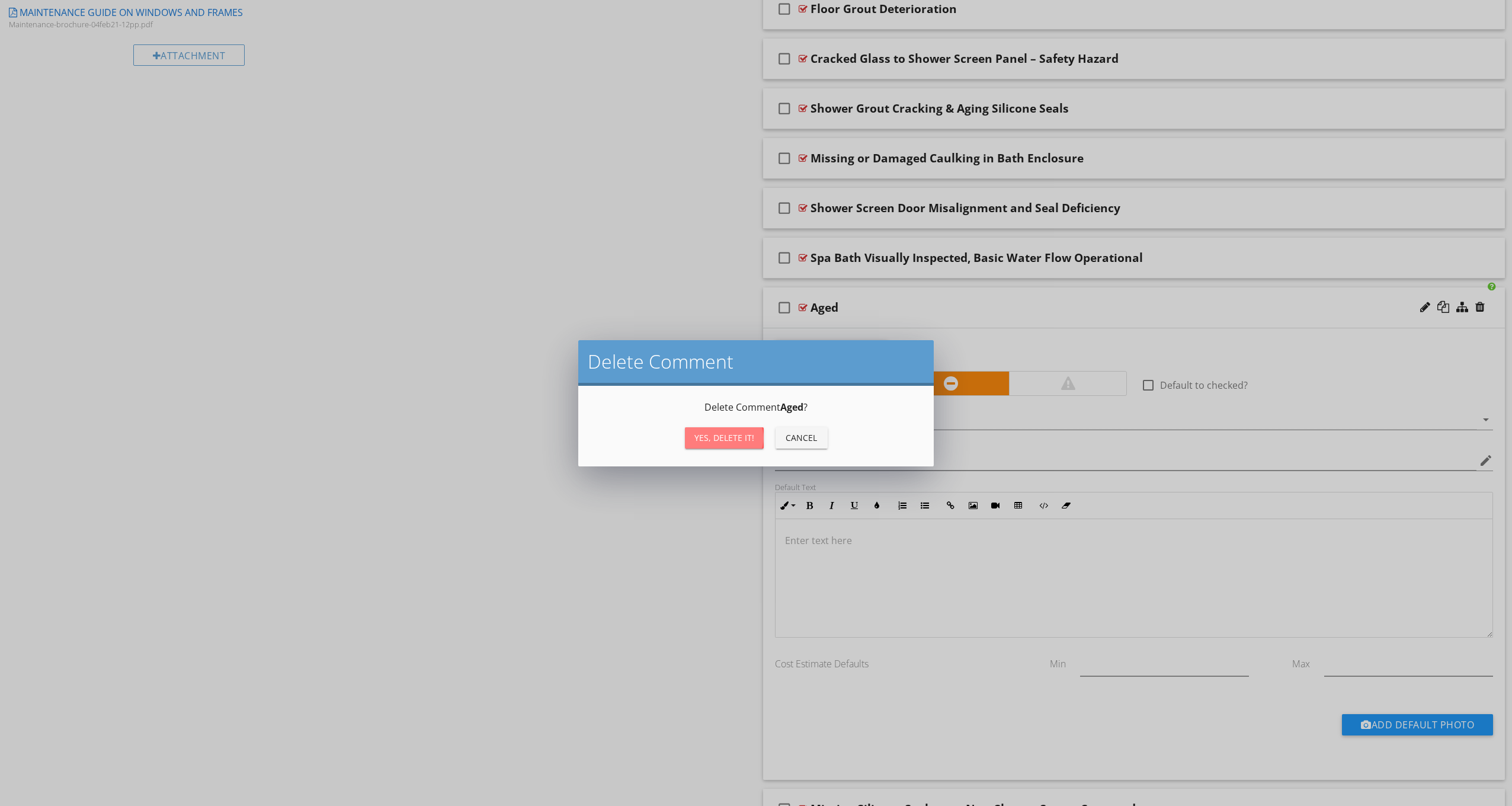 click on "Yes, Delete it!" at bounding box center (724, 438) 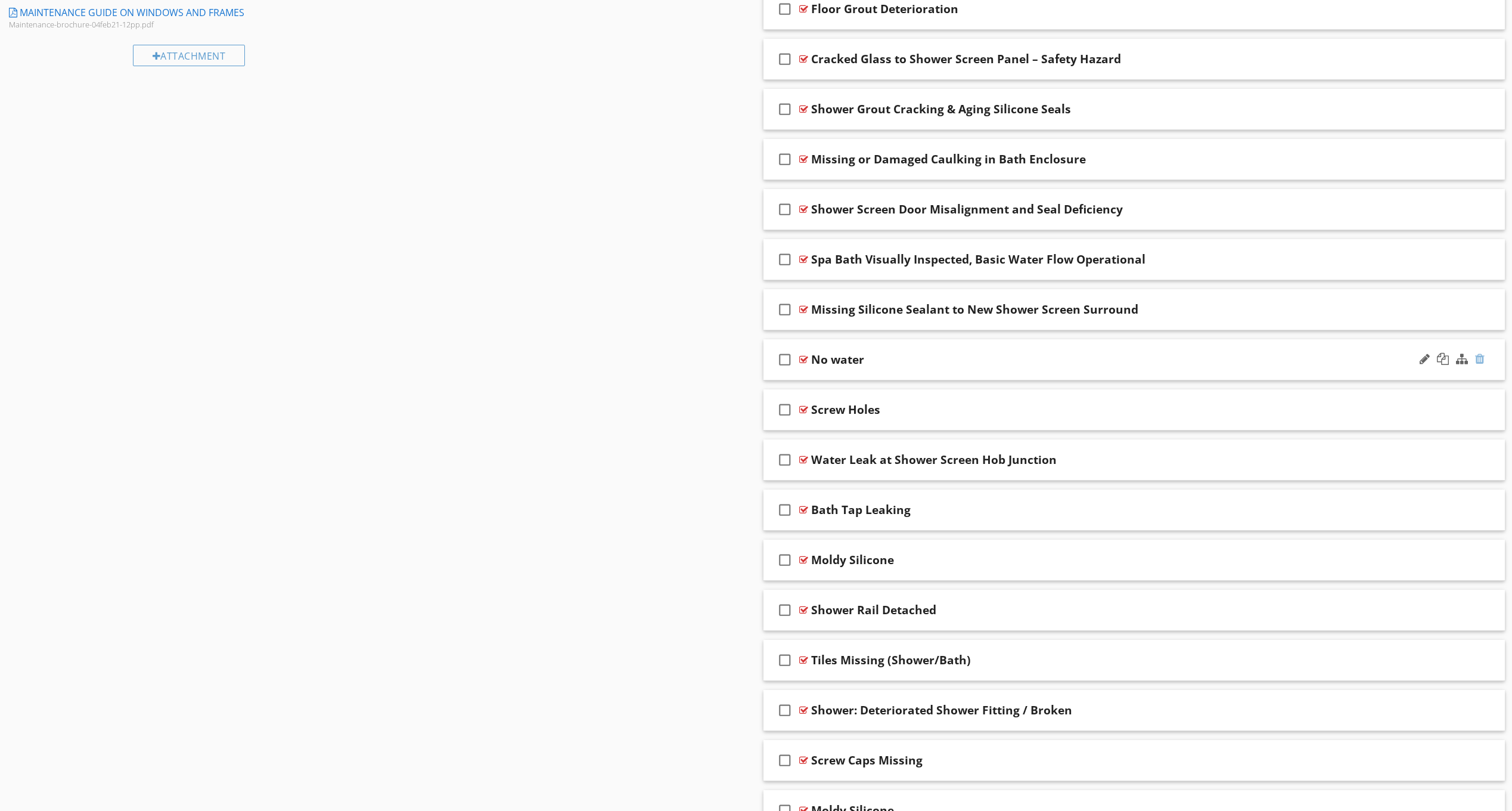 click at bounding box center [1480, 359] 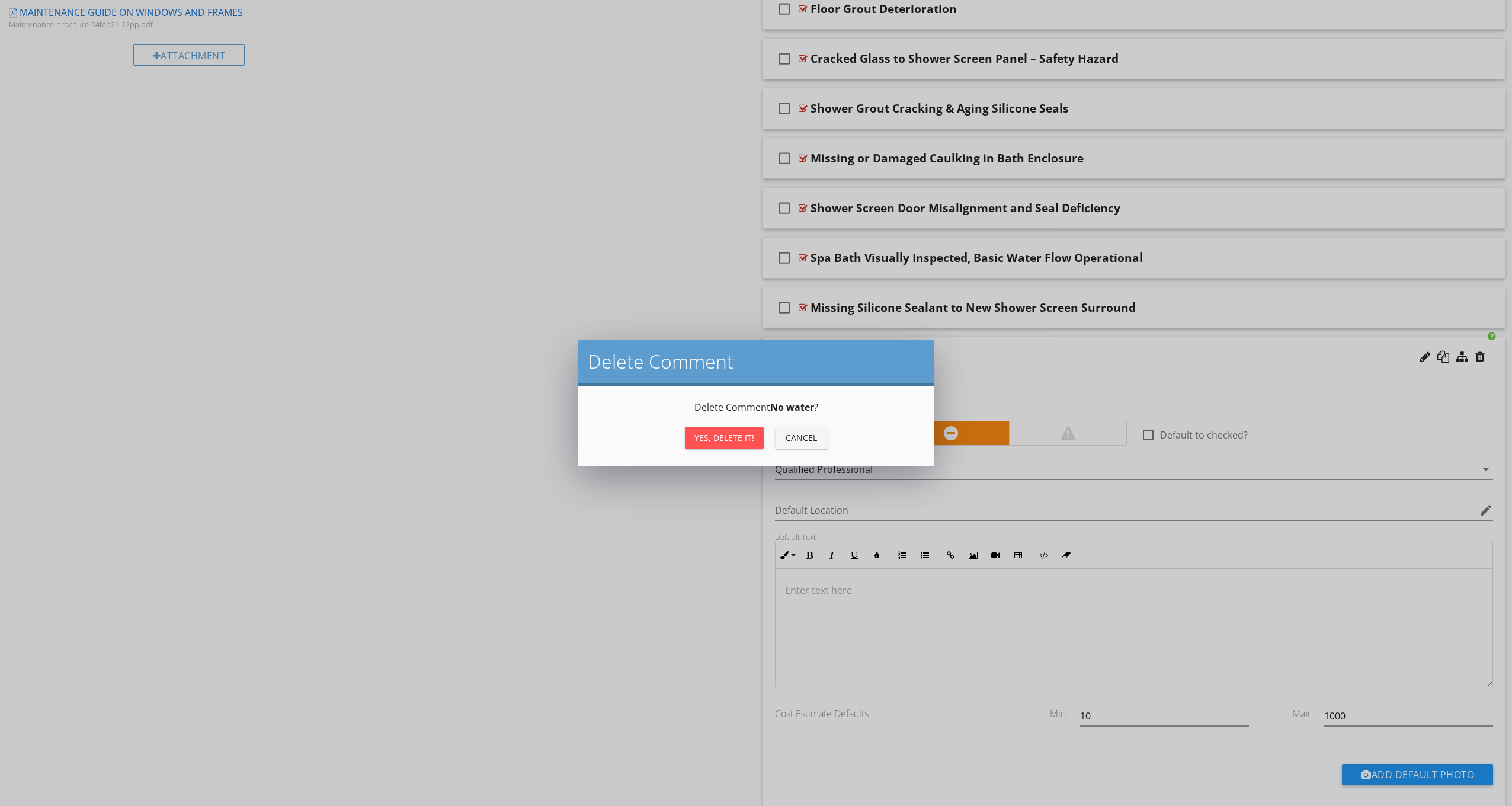 click on "Yes, Delete it!" at bounding box center (724, 437) 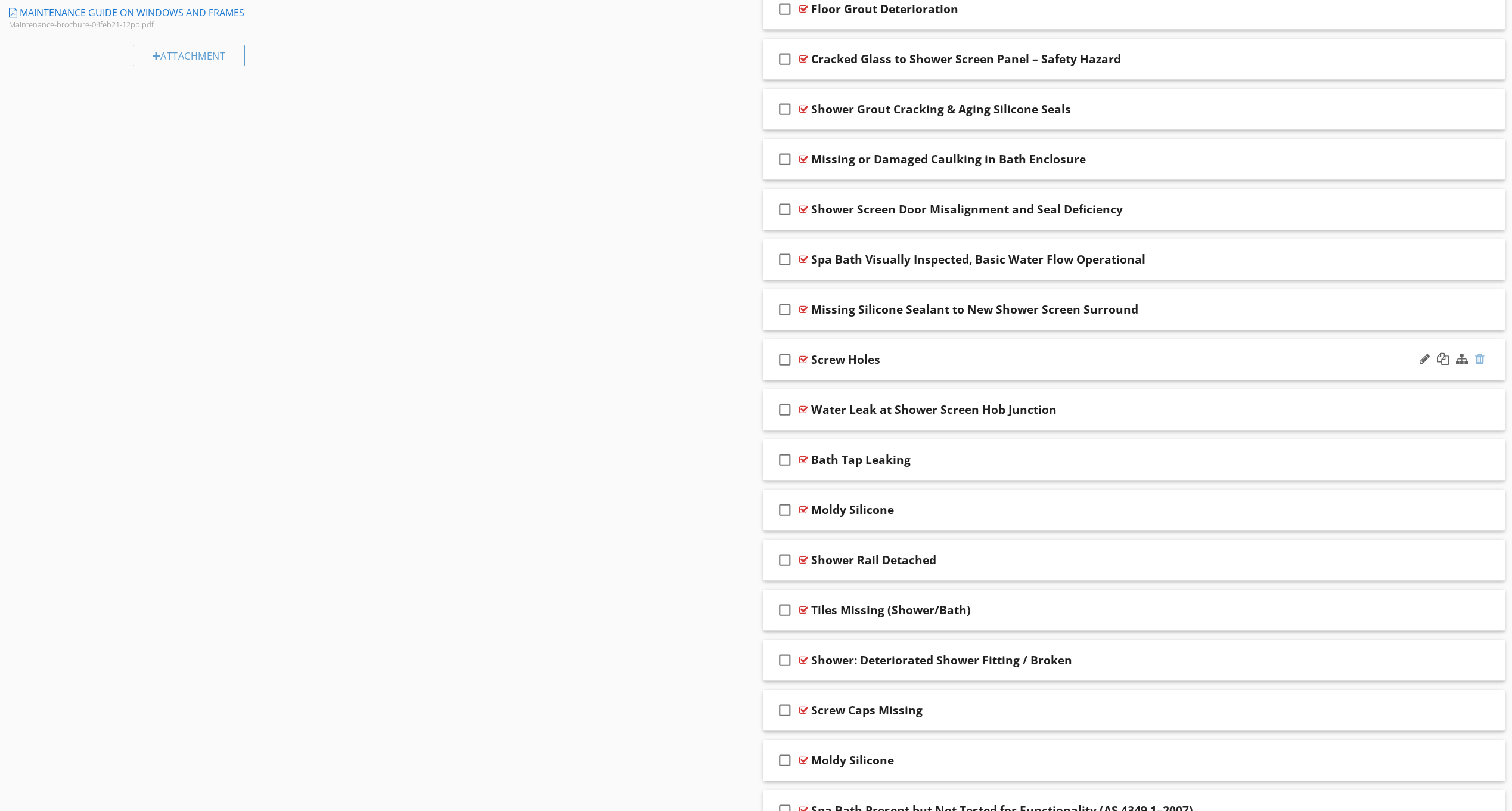 click at bounding box center [1480, 359] 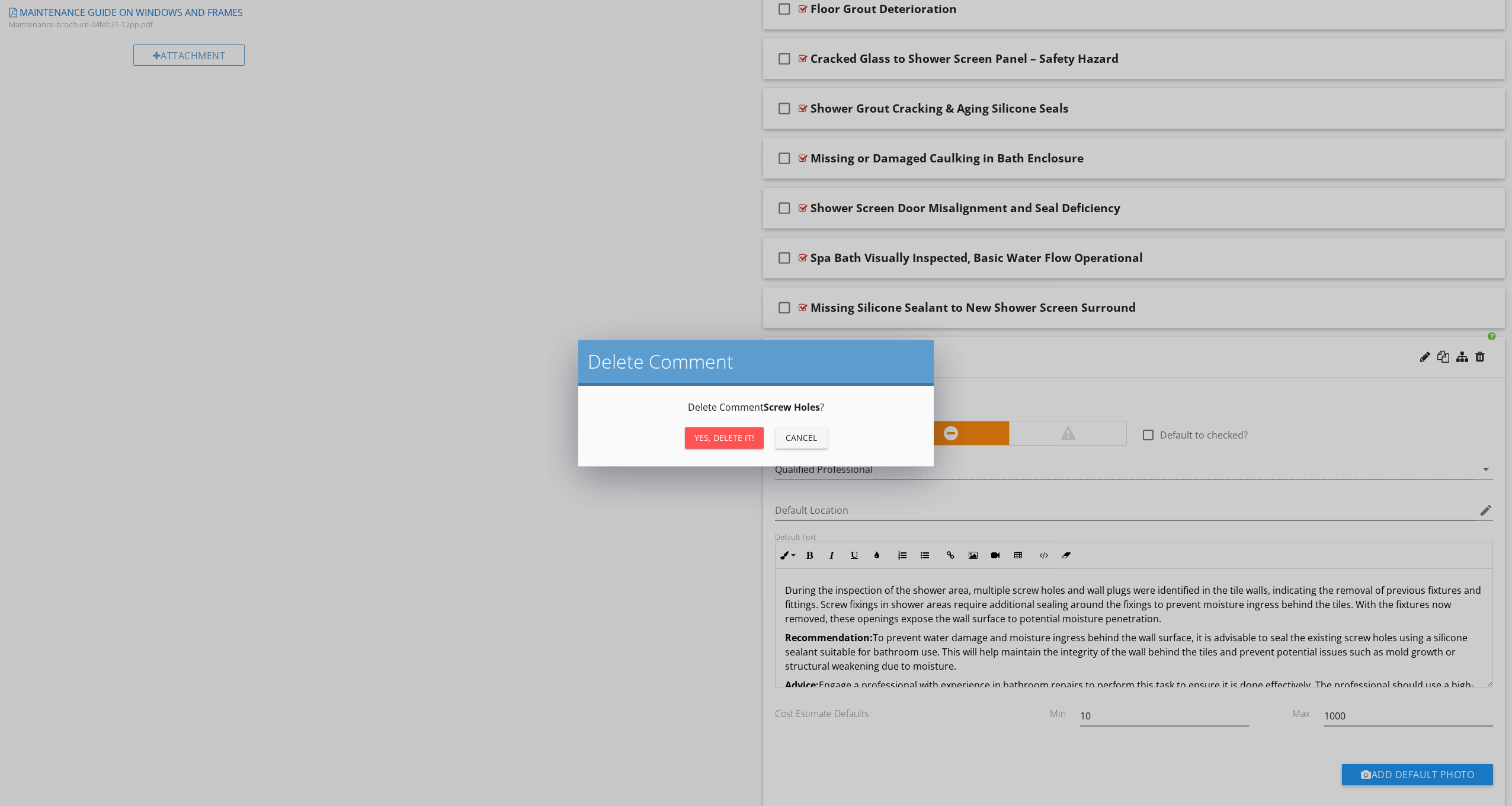 click on "Yes, Delete it!" at bounding box center [724, 437] 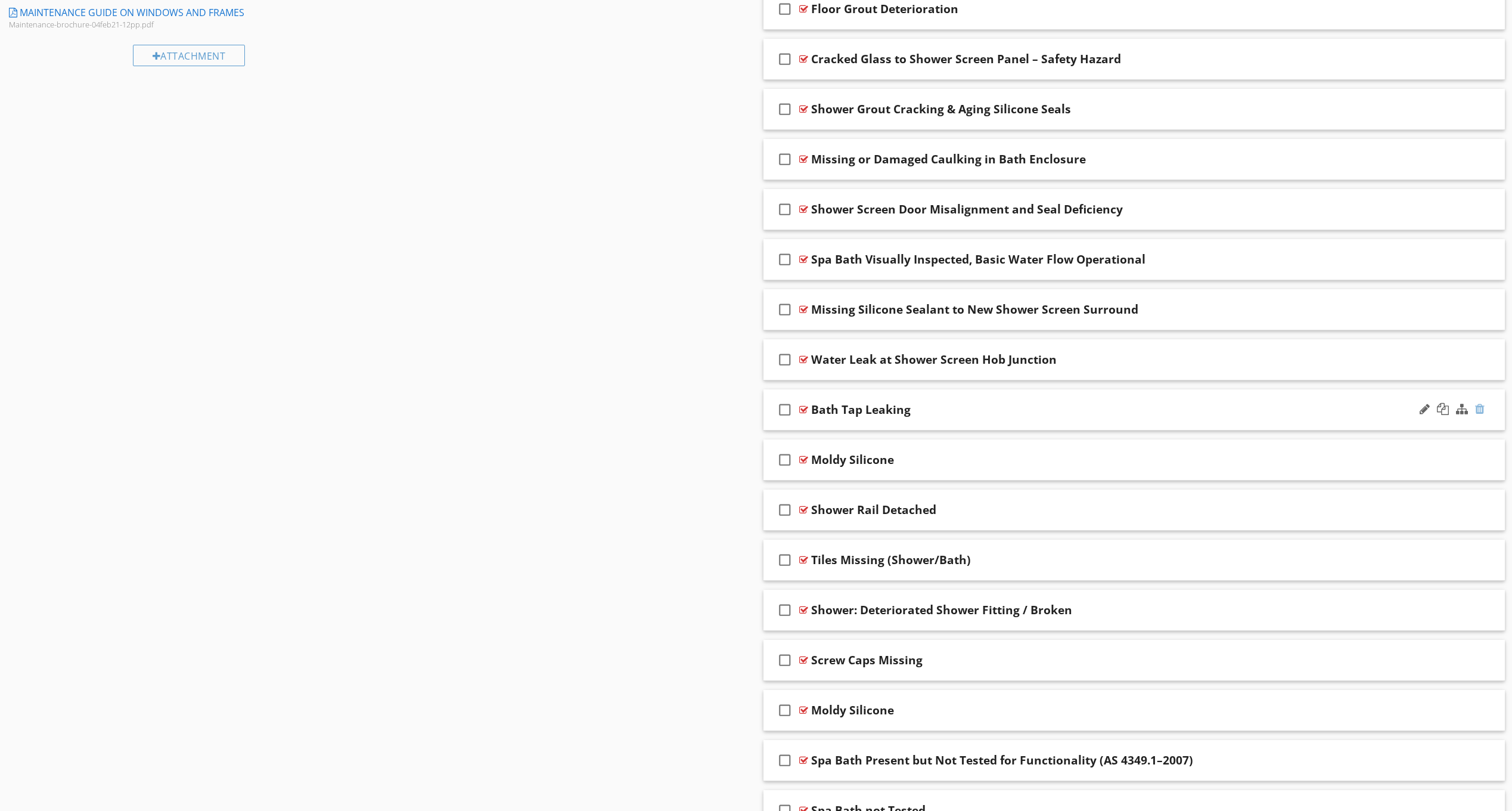 click at bounding box center [1480, 409] 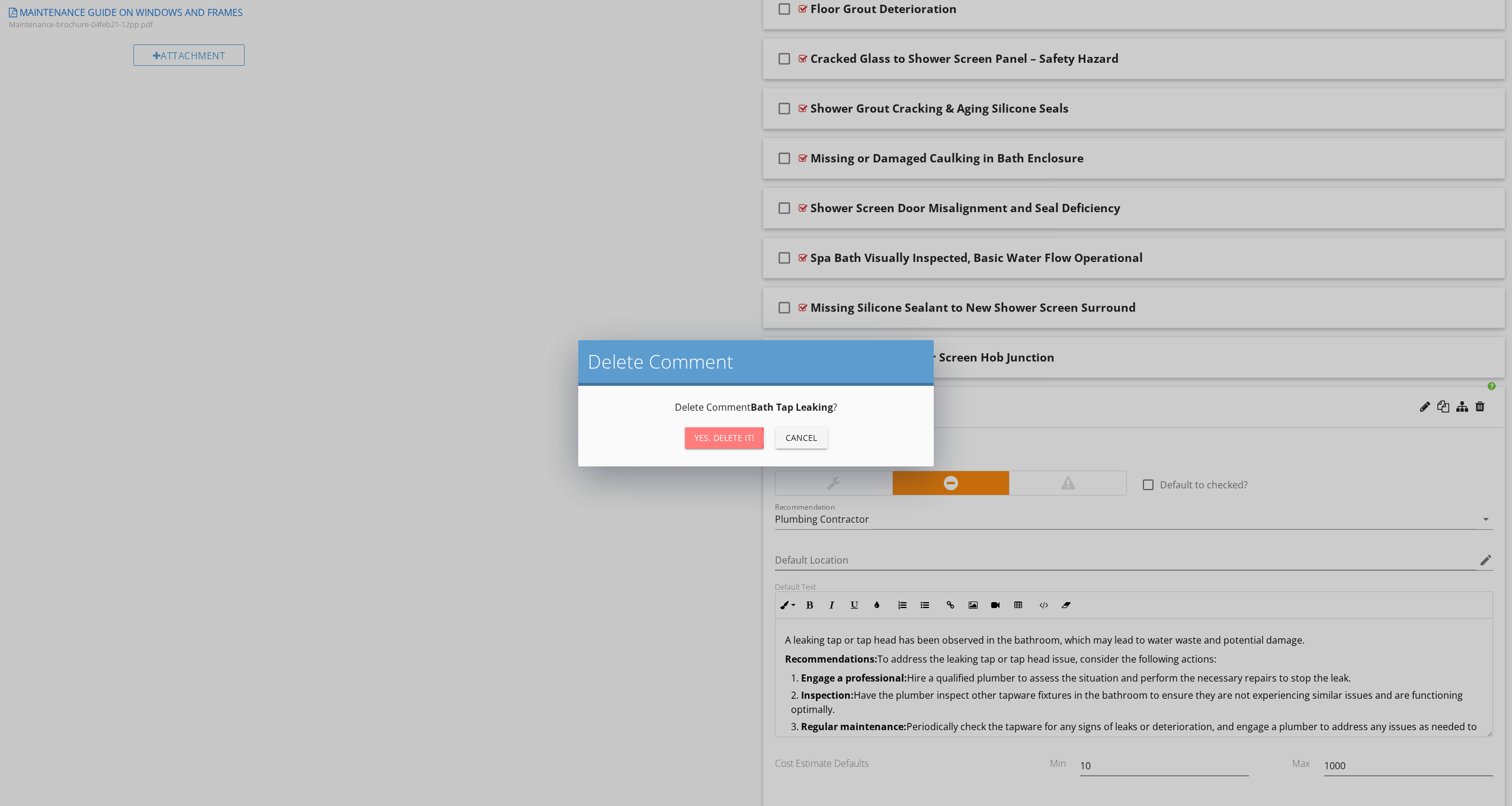 click on "Yes, Delete it!" at bounding box center (724, 438) 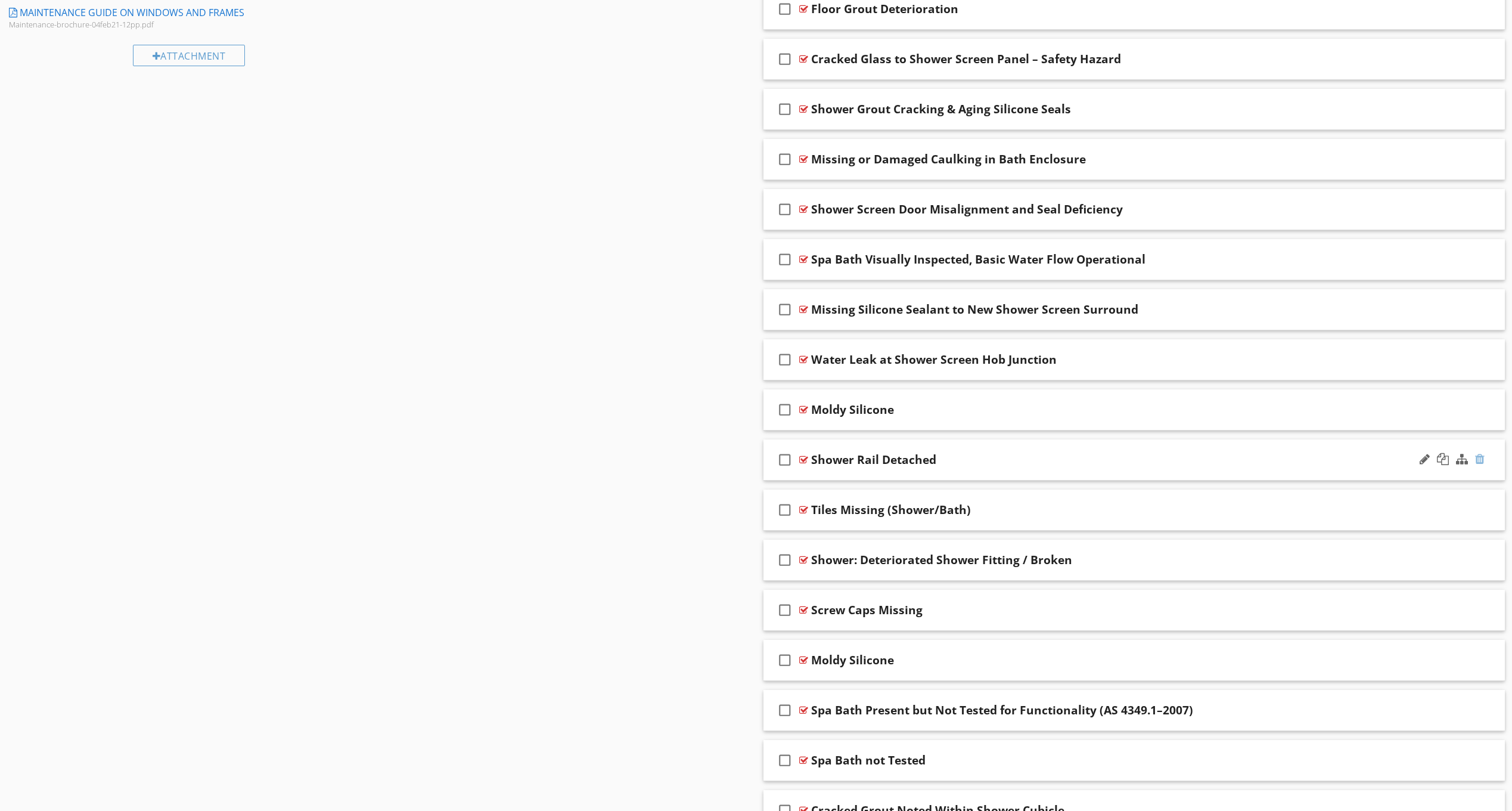 click at bounding box center [1480, 459] 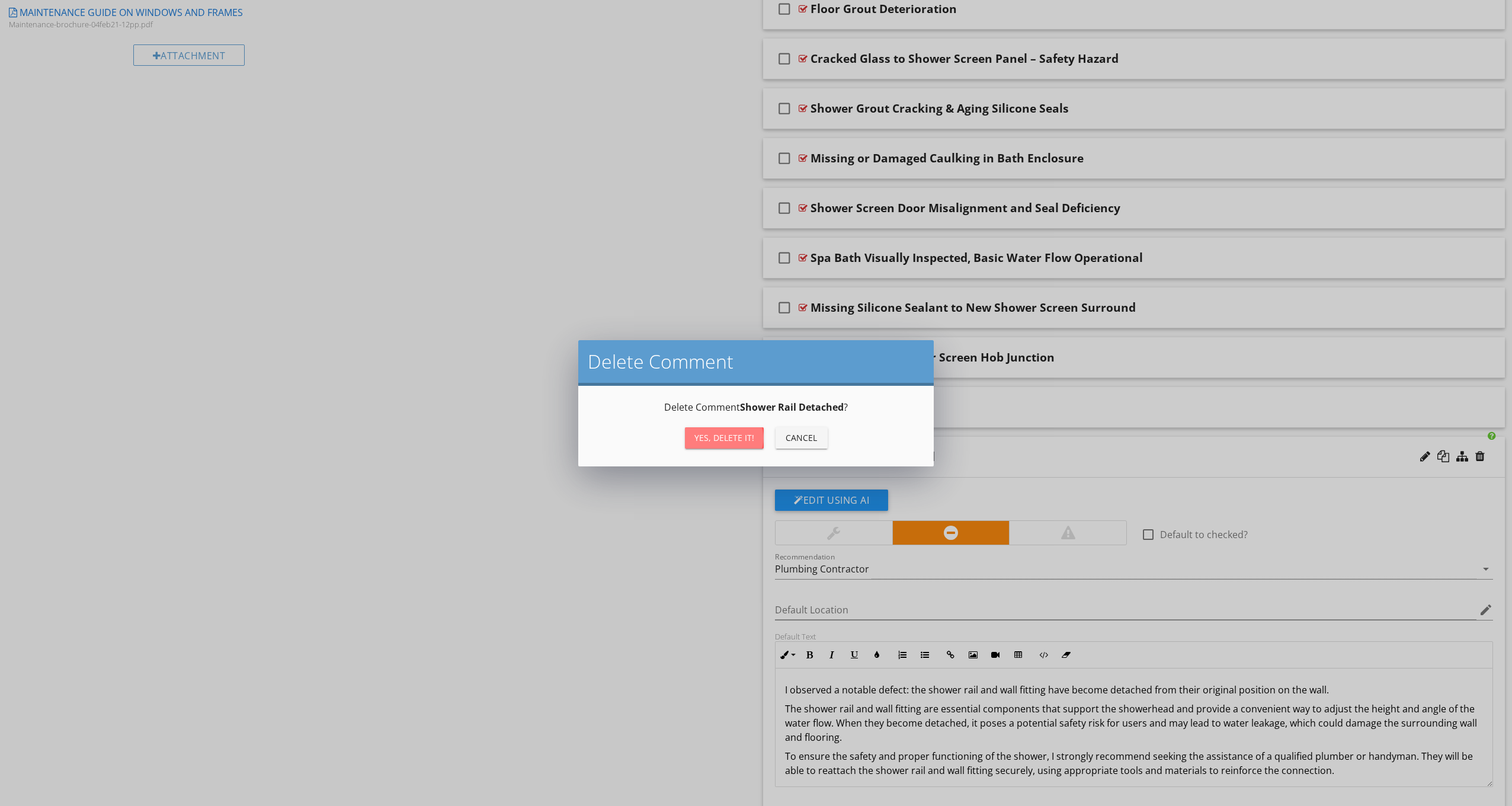 click on "Yes, Delete it!" at bounding box center (724, 437) 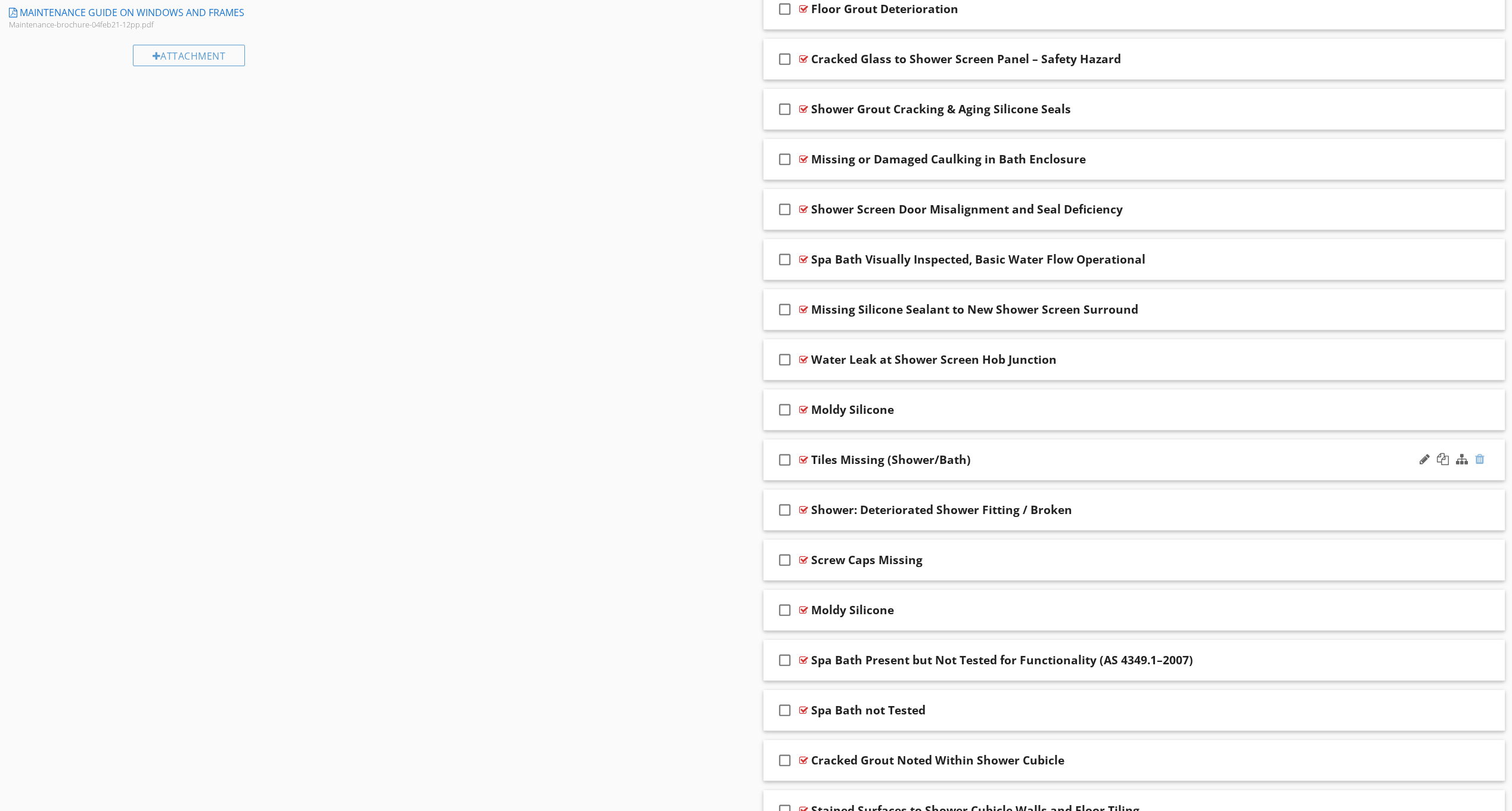 click at bounding box center (1480, 459) 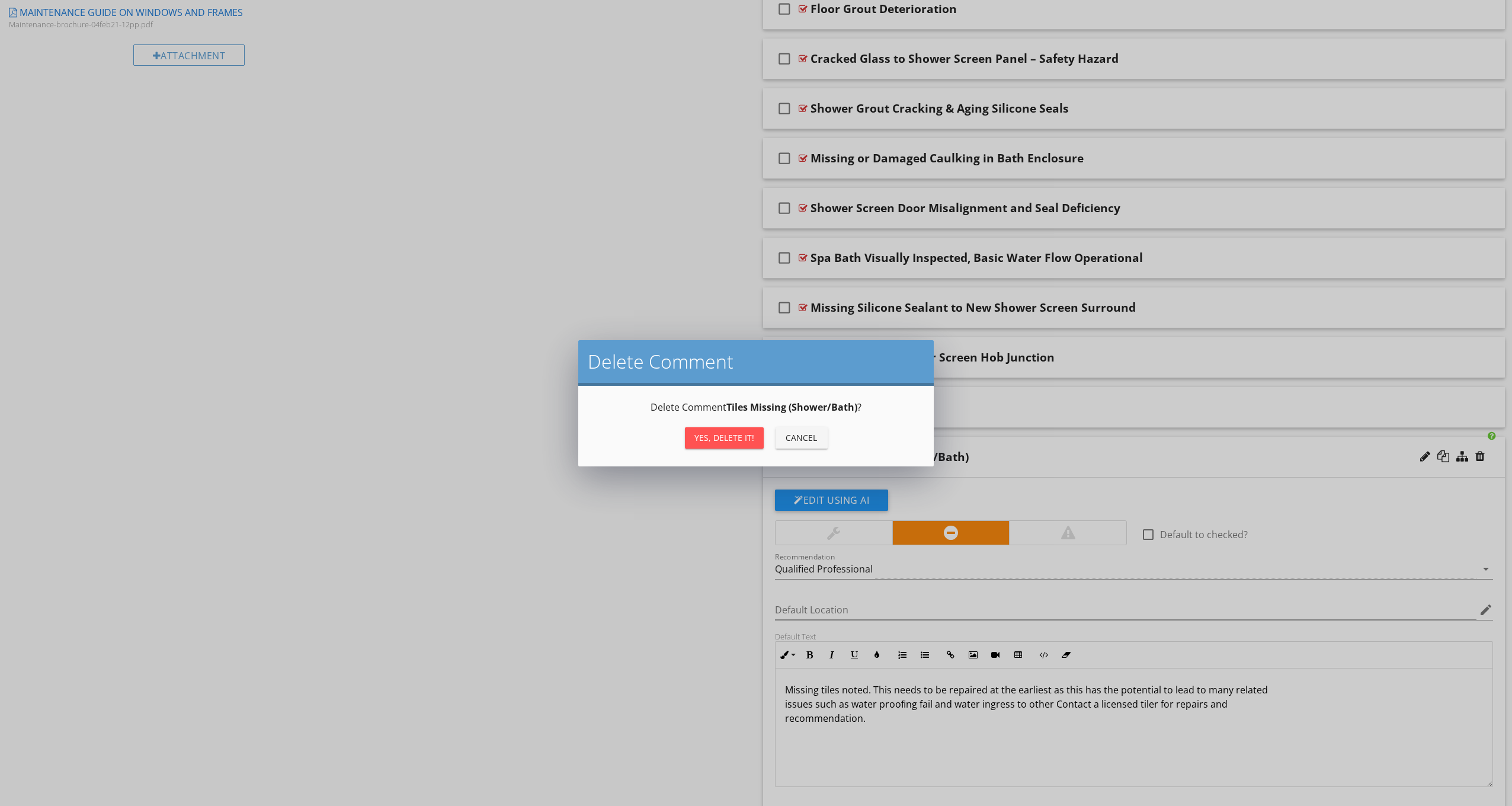 click on "Yes, Delete it!" at bounding box center (724, 437) 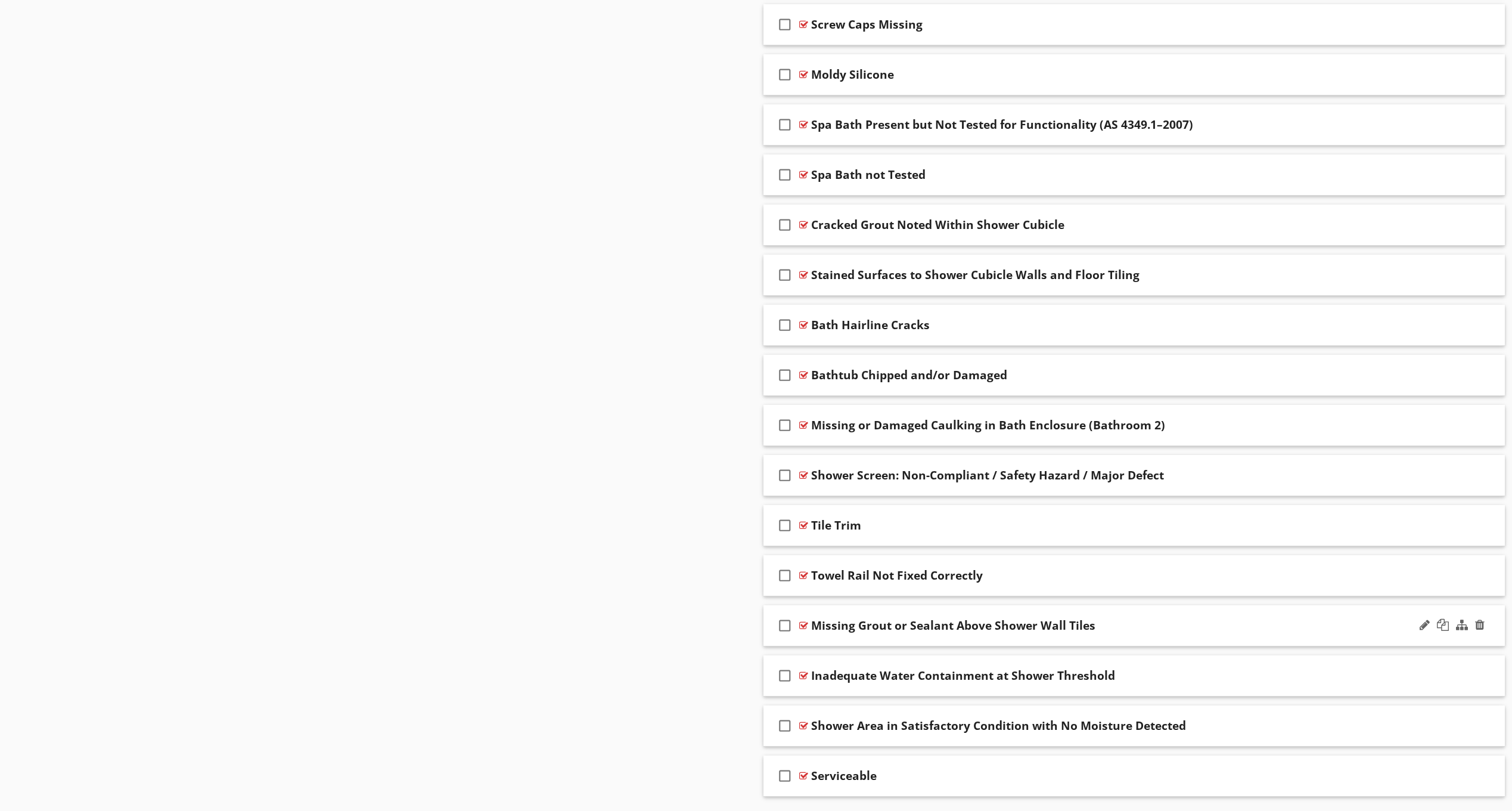 scroll, scrollTop: 1475, scrollLeft: 0, axis: vertical 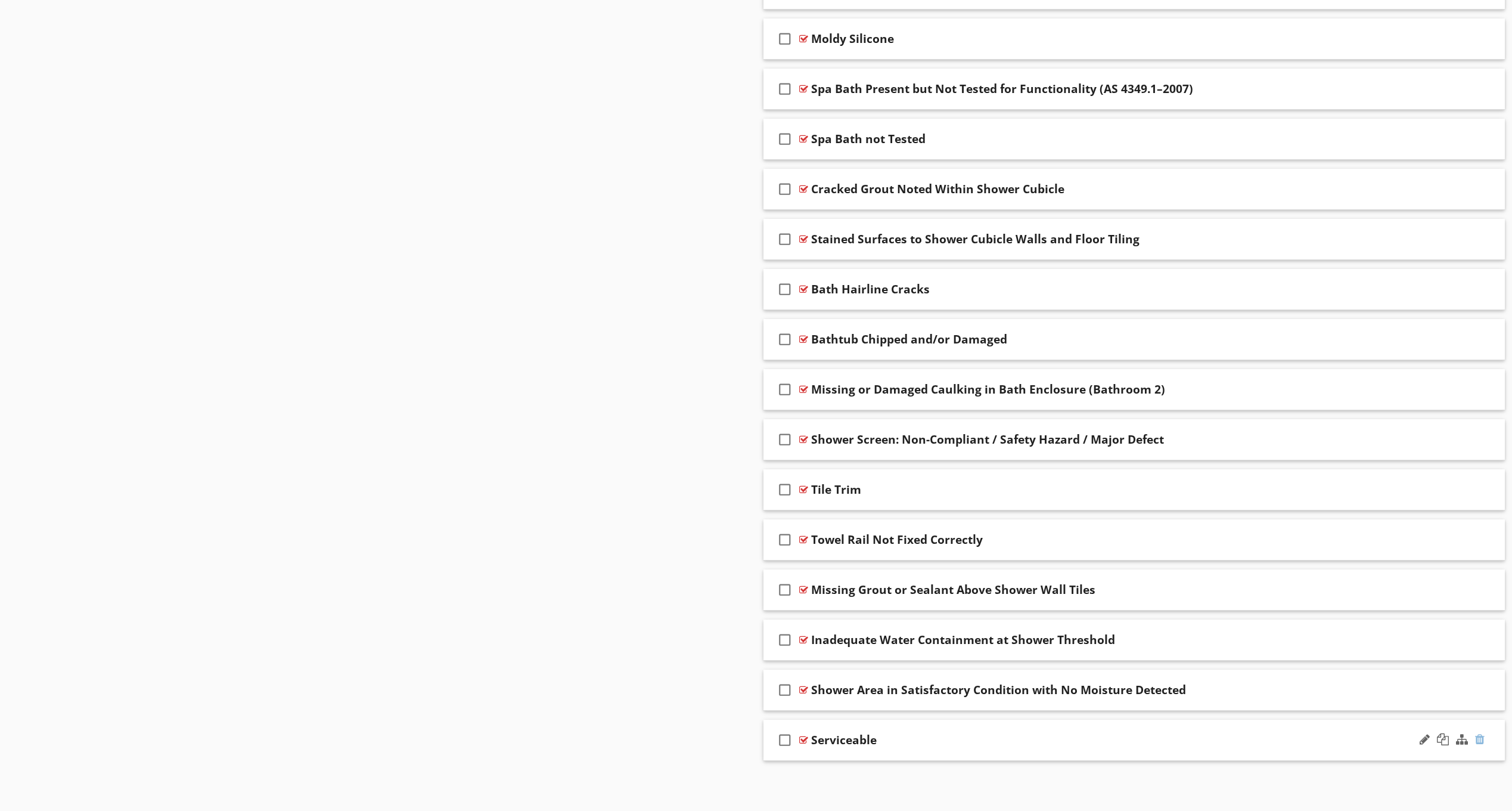 click at bounding box center [1480, 739] 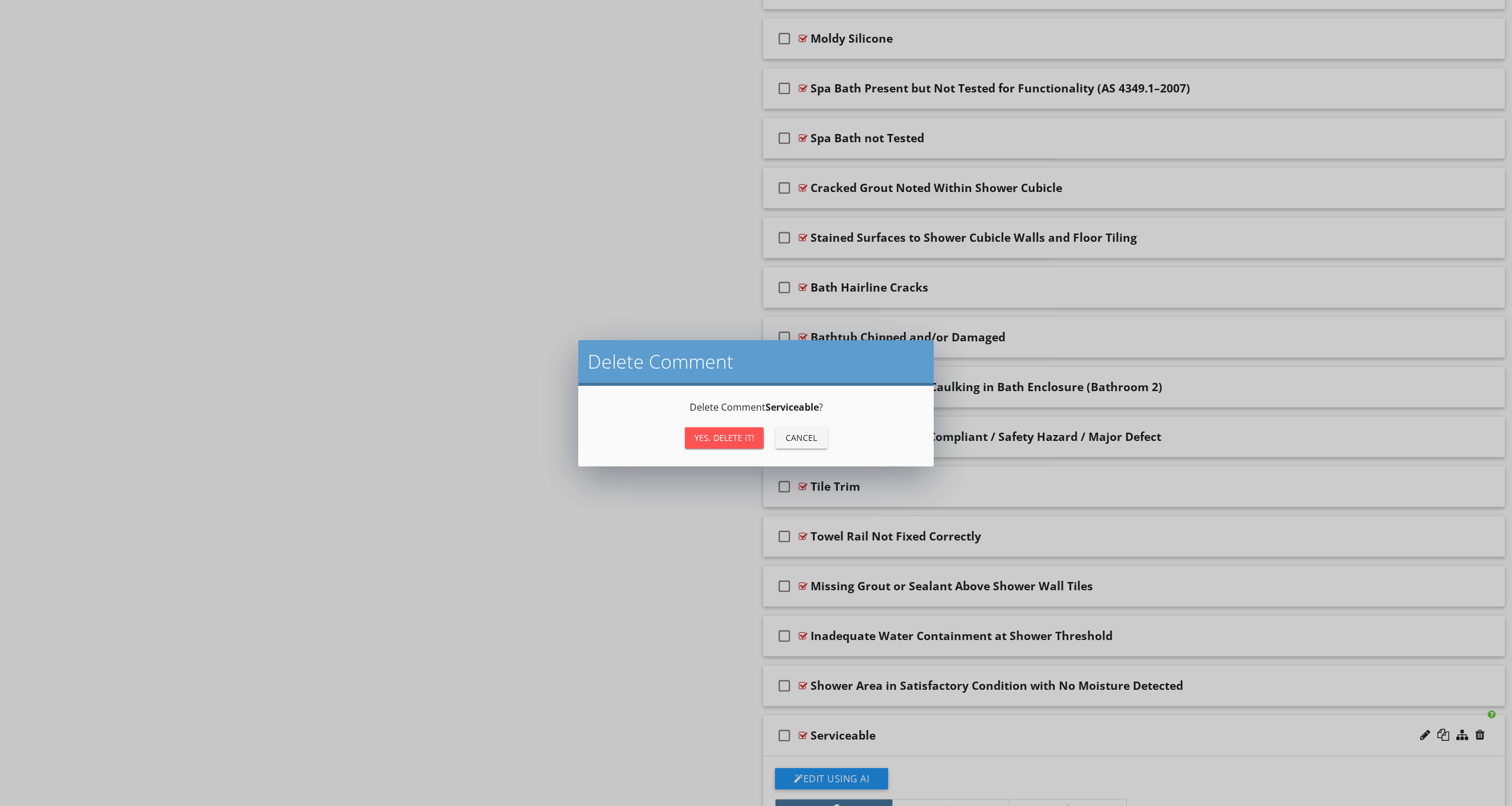 click on "Yes, Delete it!" at bounding box center (724, 438) 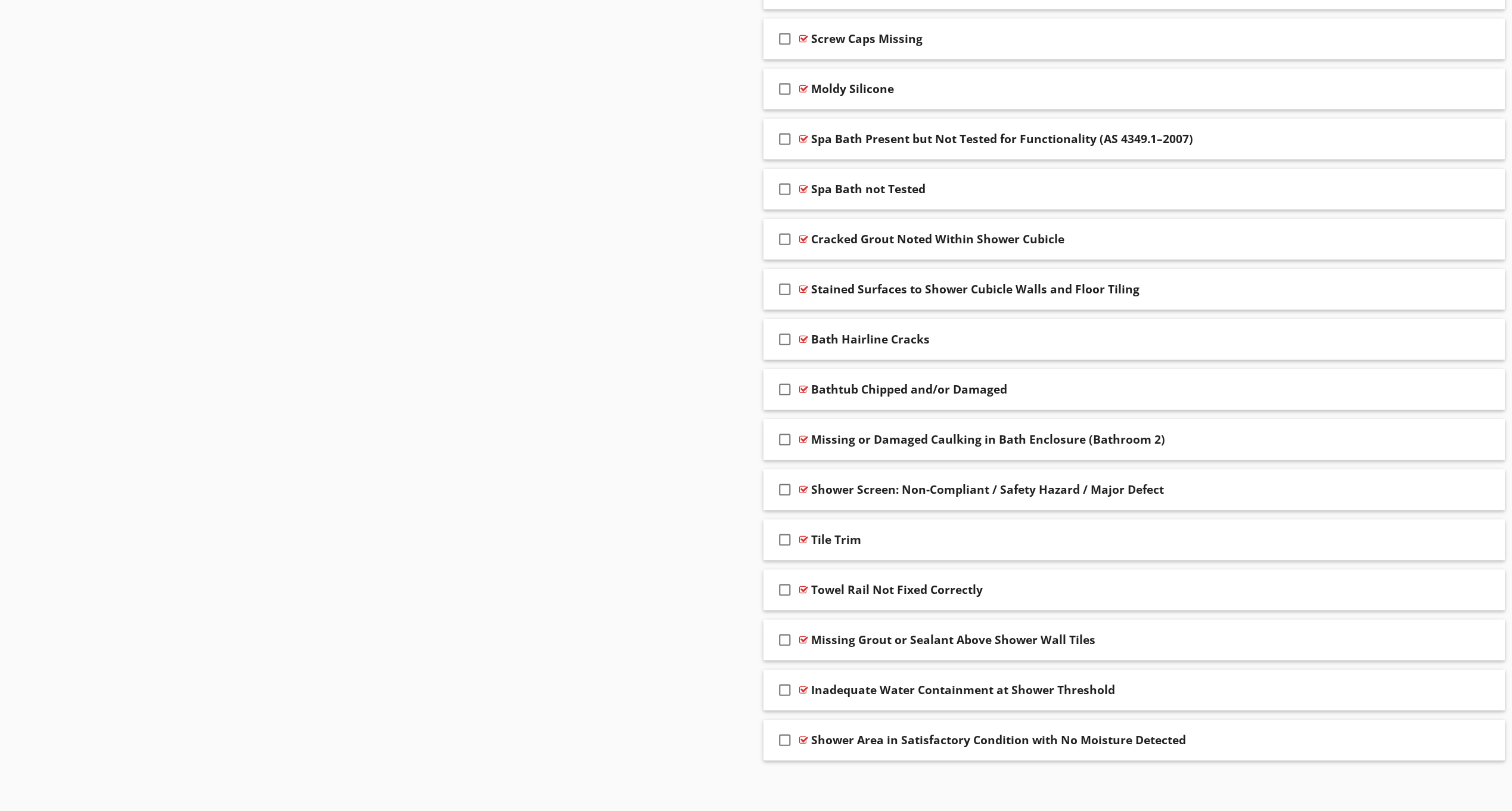 scroll, scrollTop: 1425, scrollLeft: 0, axis: vertical 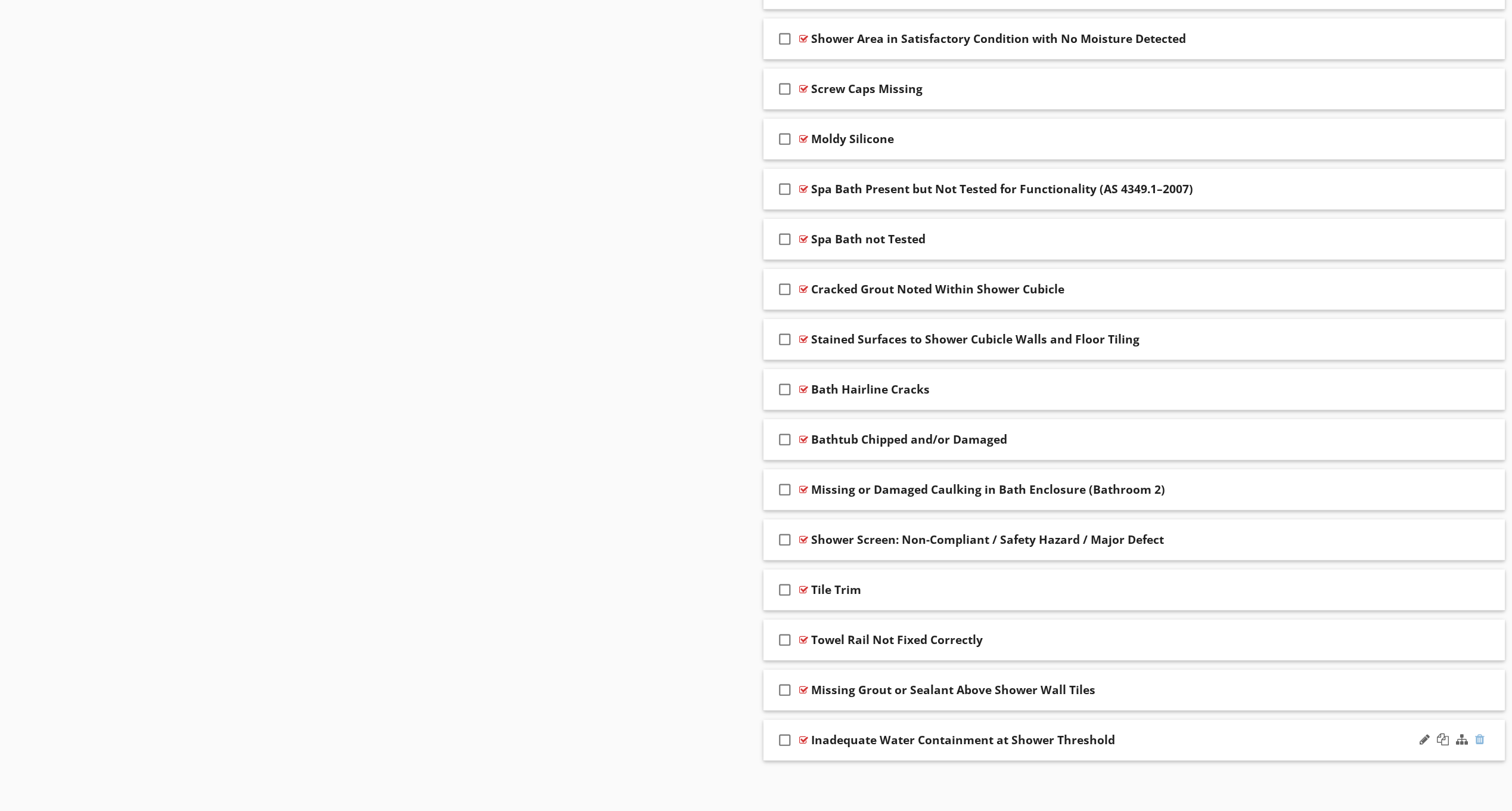 click at bounding box center (1480, 739) 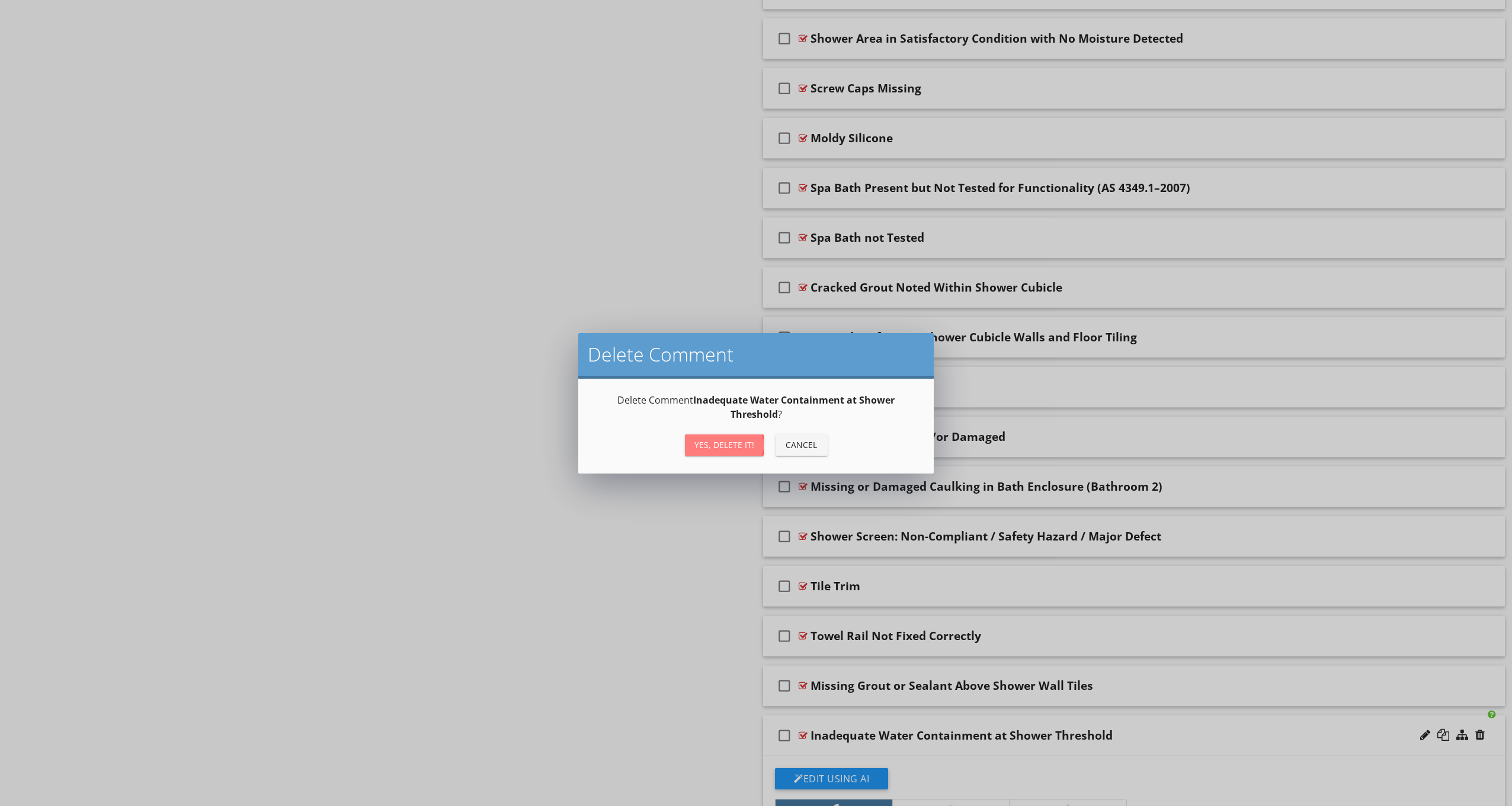 click on "Yes, Delete it!" at bounding box center (724, 445) 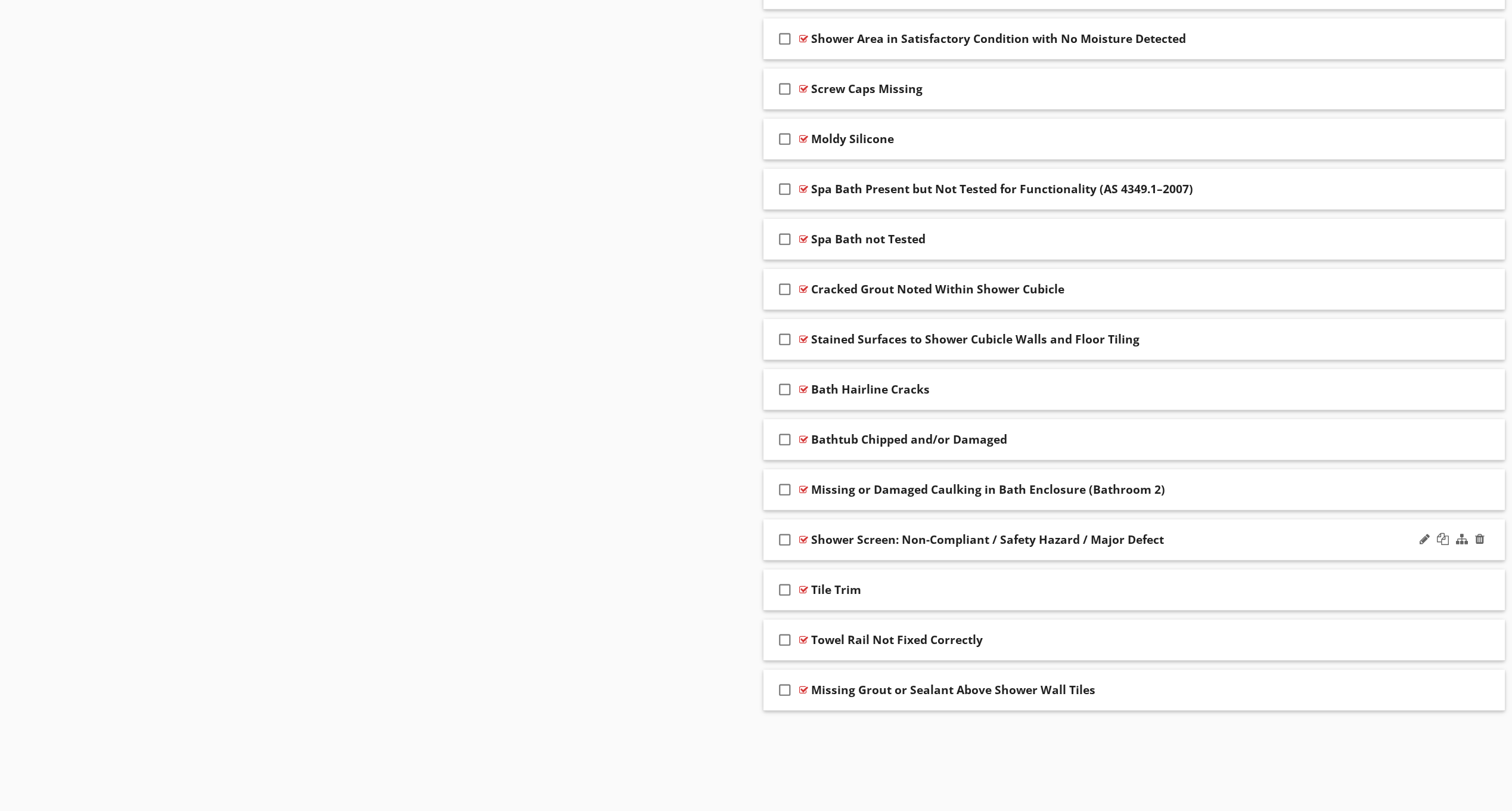 scroll, scrollTop: 1375, scrollLeft: 0, axis: vertical 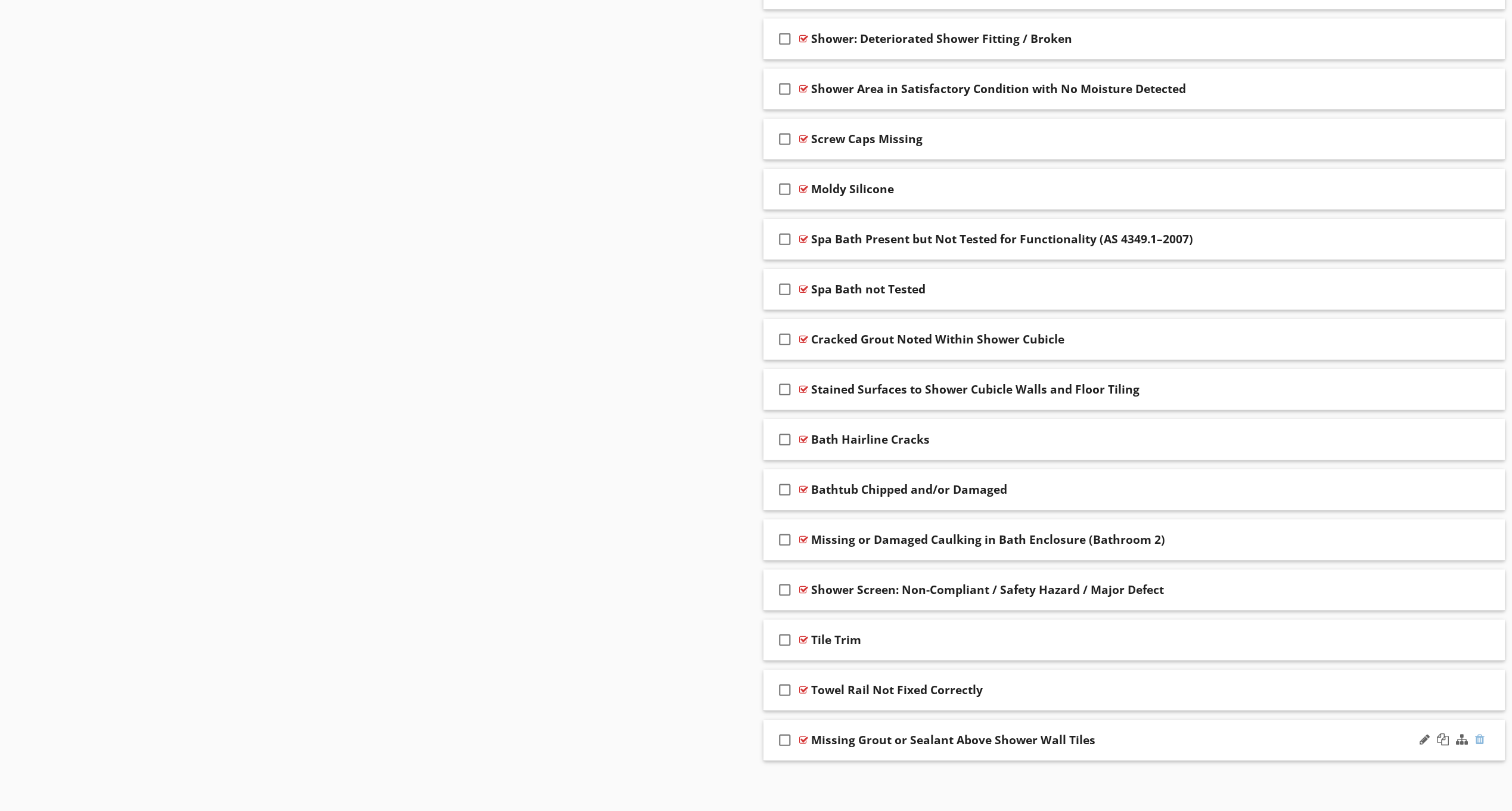 click at bounding box center (1480, 739) 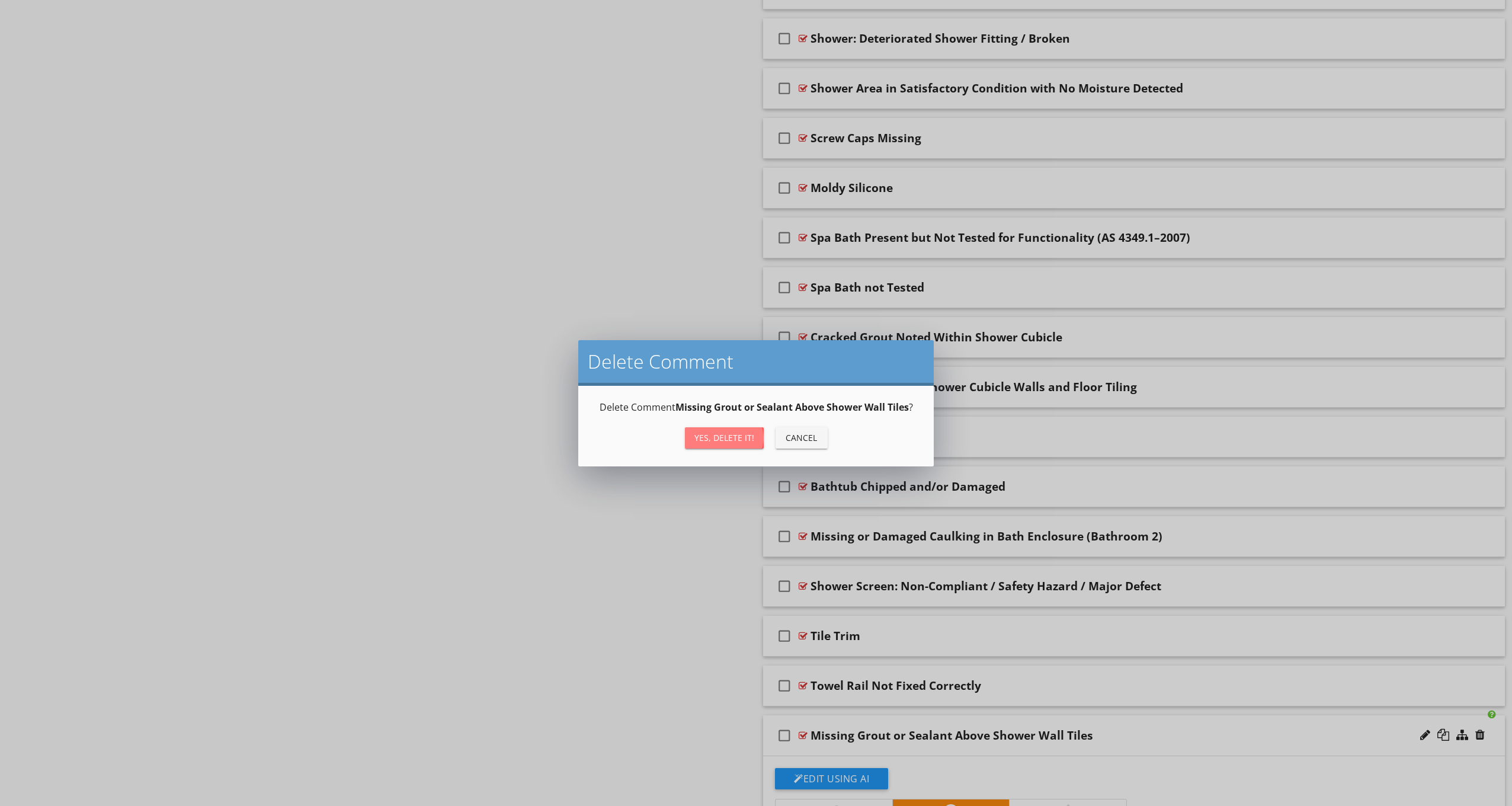 click on "Yes, Delete it!" at bounding box center [724, 438] 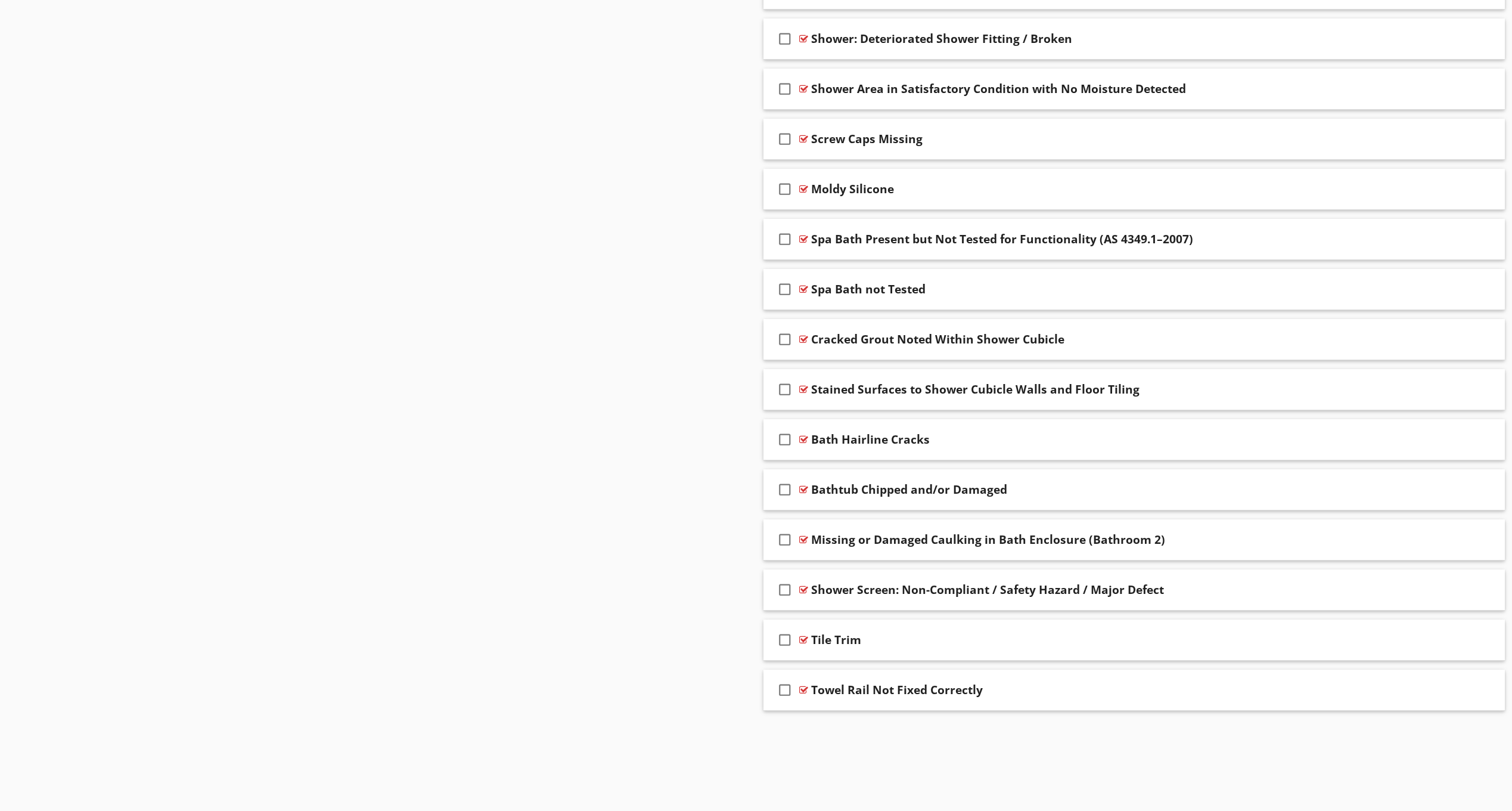 scroll, scrollTop: 1325, scrollLeft: 0, axis: vertical 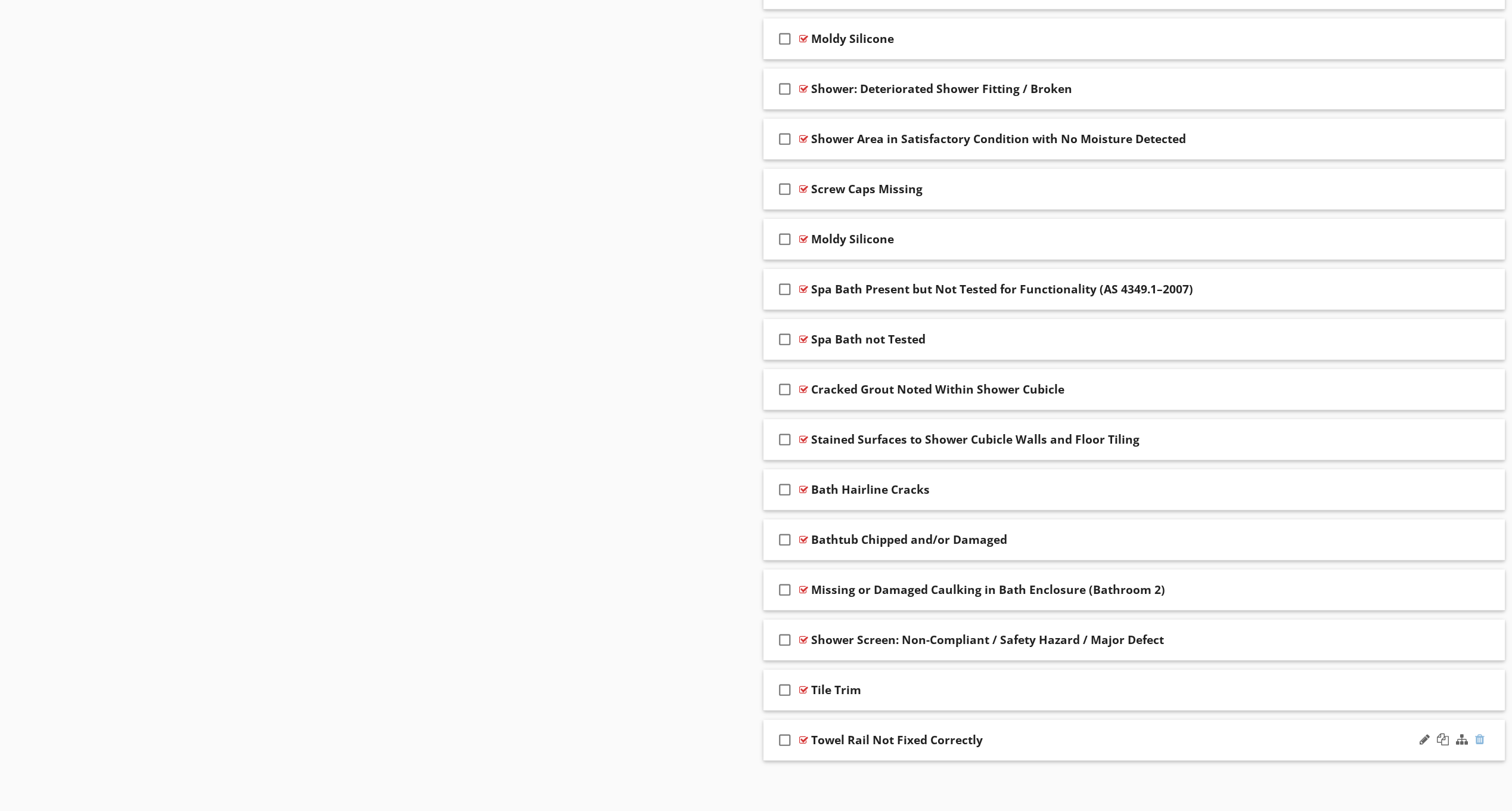 click at bounding box center [1480, 739] 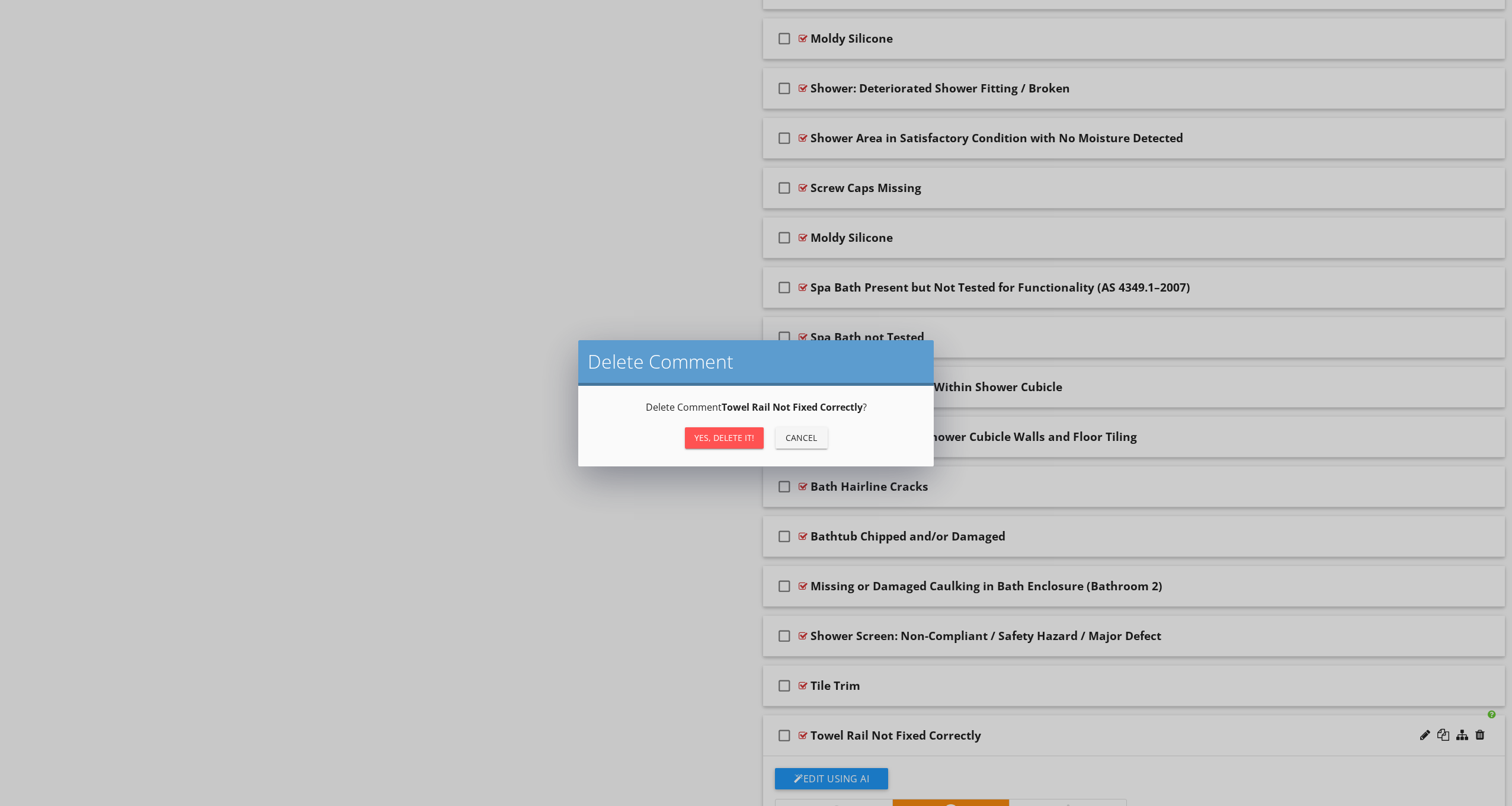 click on "Yes, Delete it!" at bounding box center (724, 437) 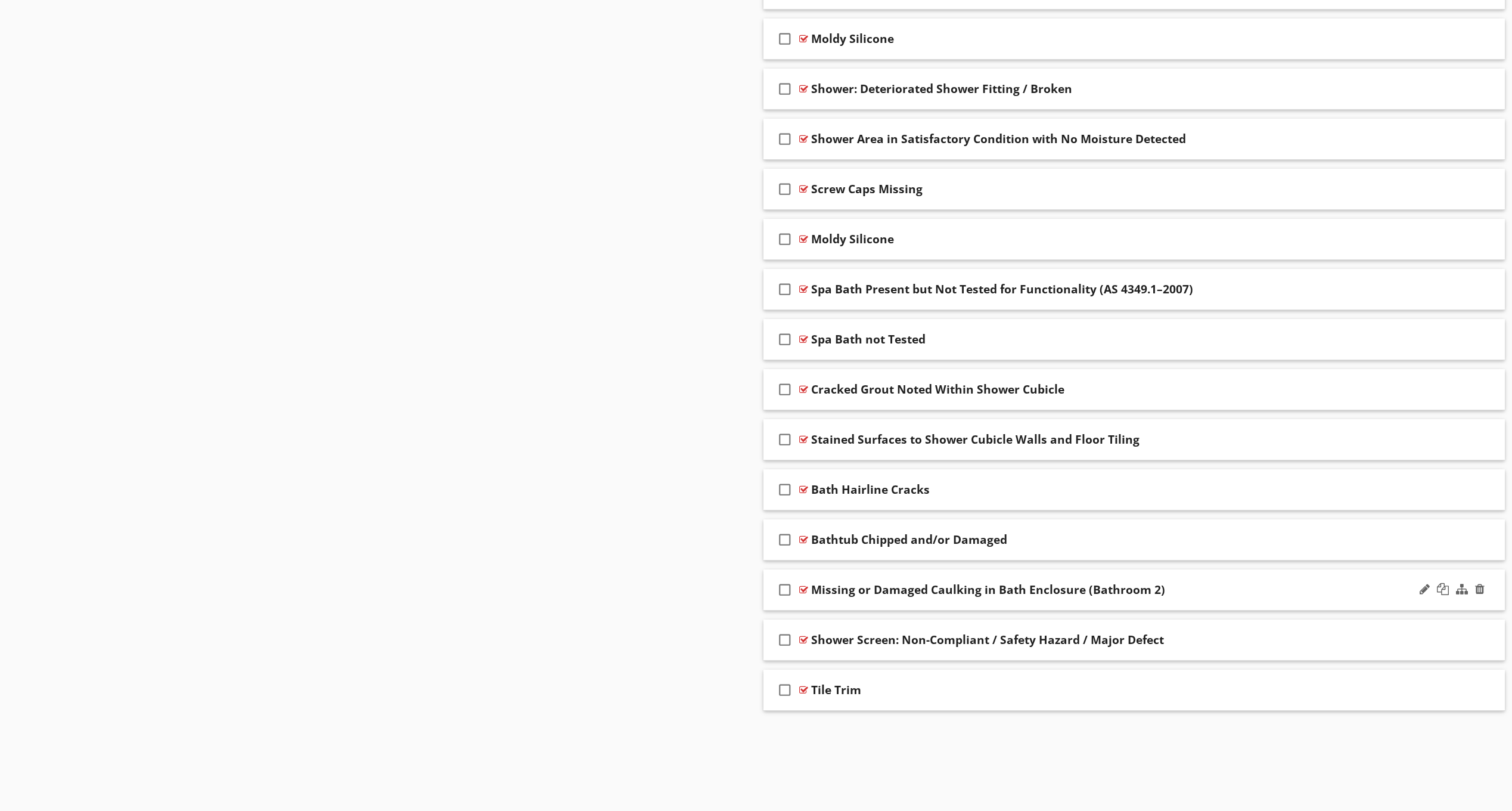 scroll, scrollTop: 1275, scrollLeft: 0, axis: vertical 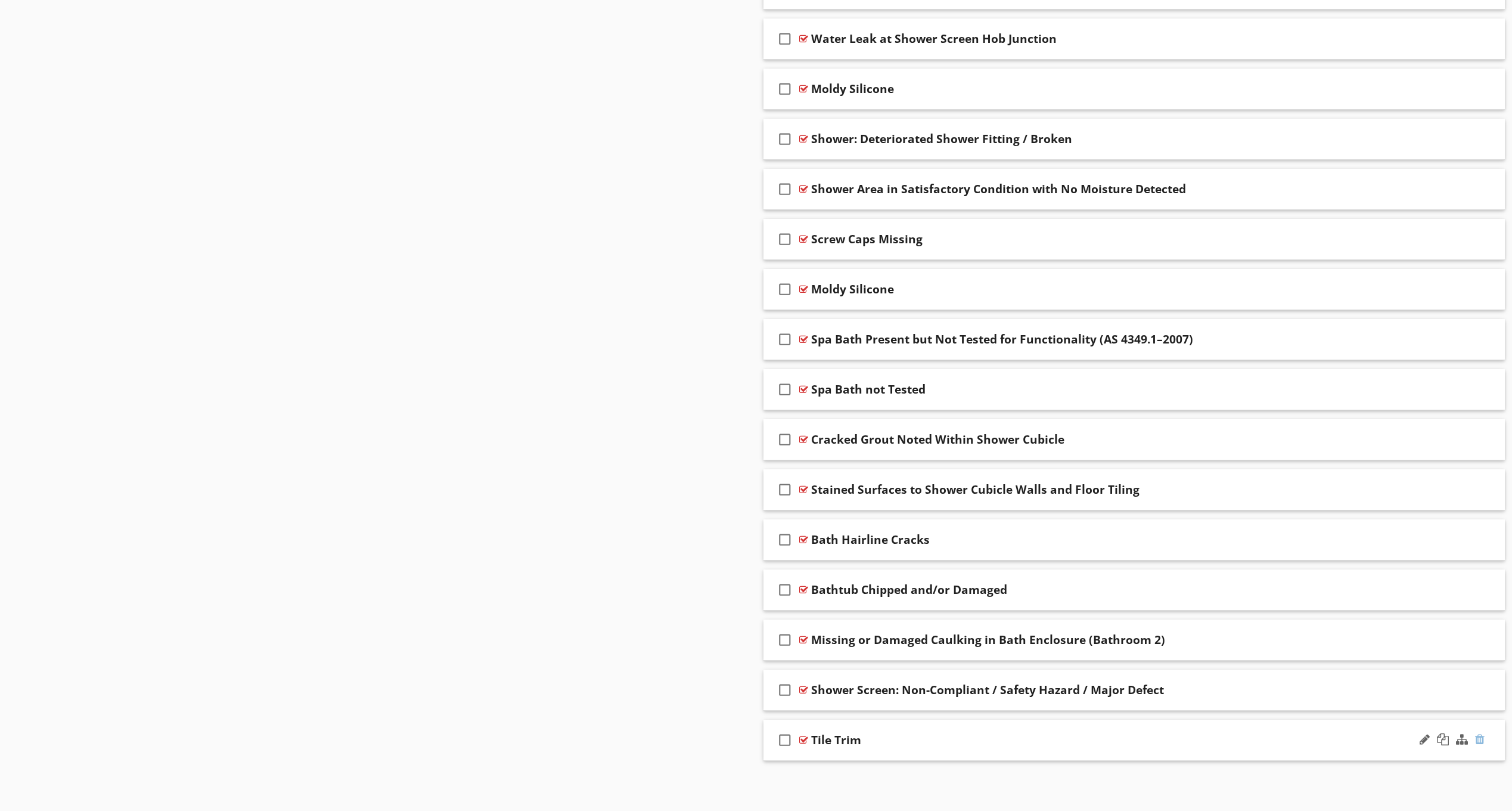 click at bounding box center [1480, 739] 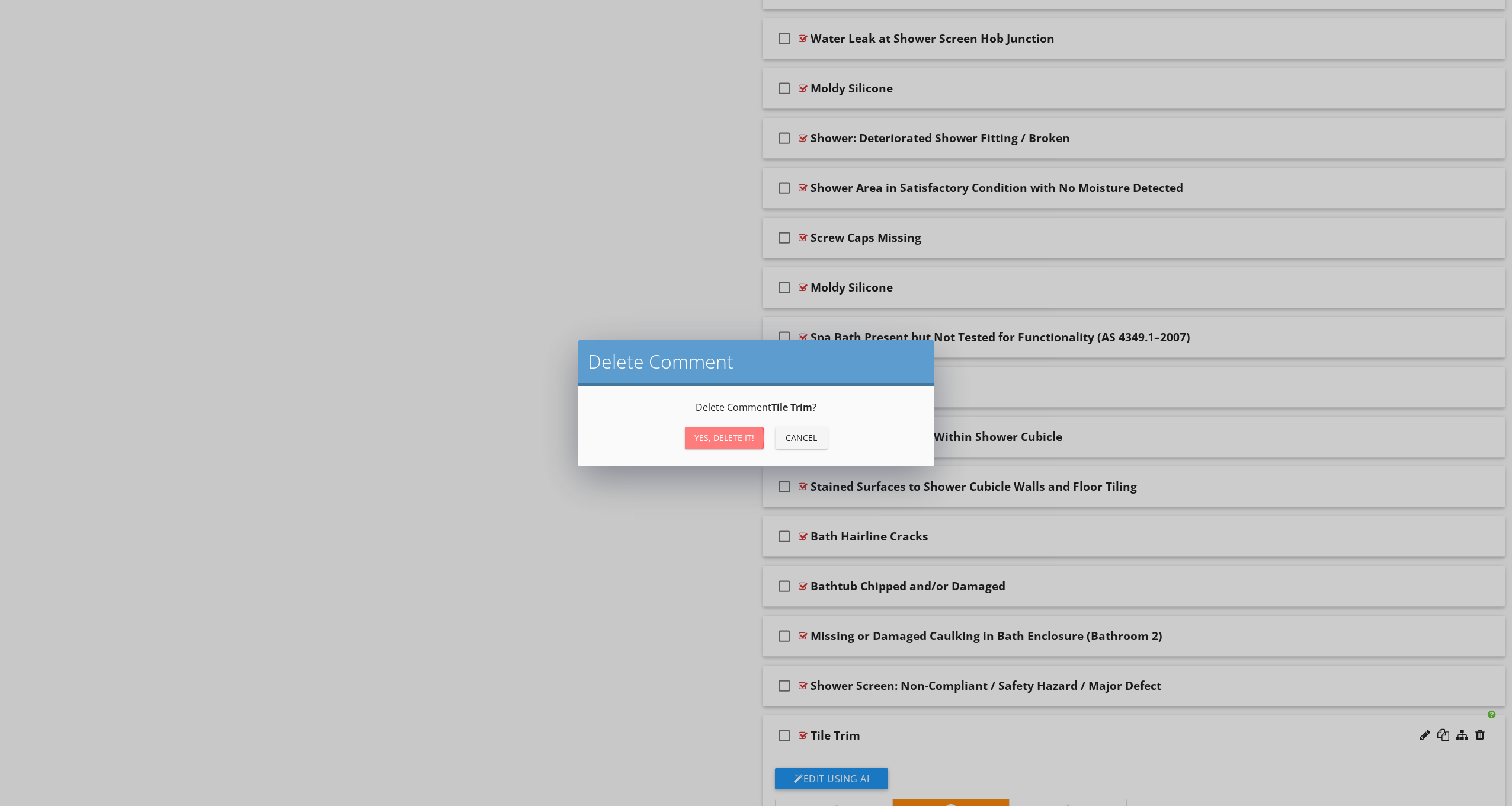 click on "Yes, Delete it!" at bounding box center [724, 438] 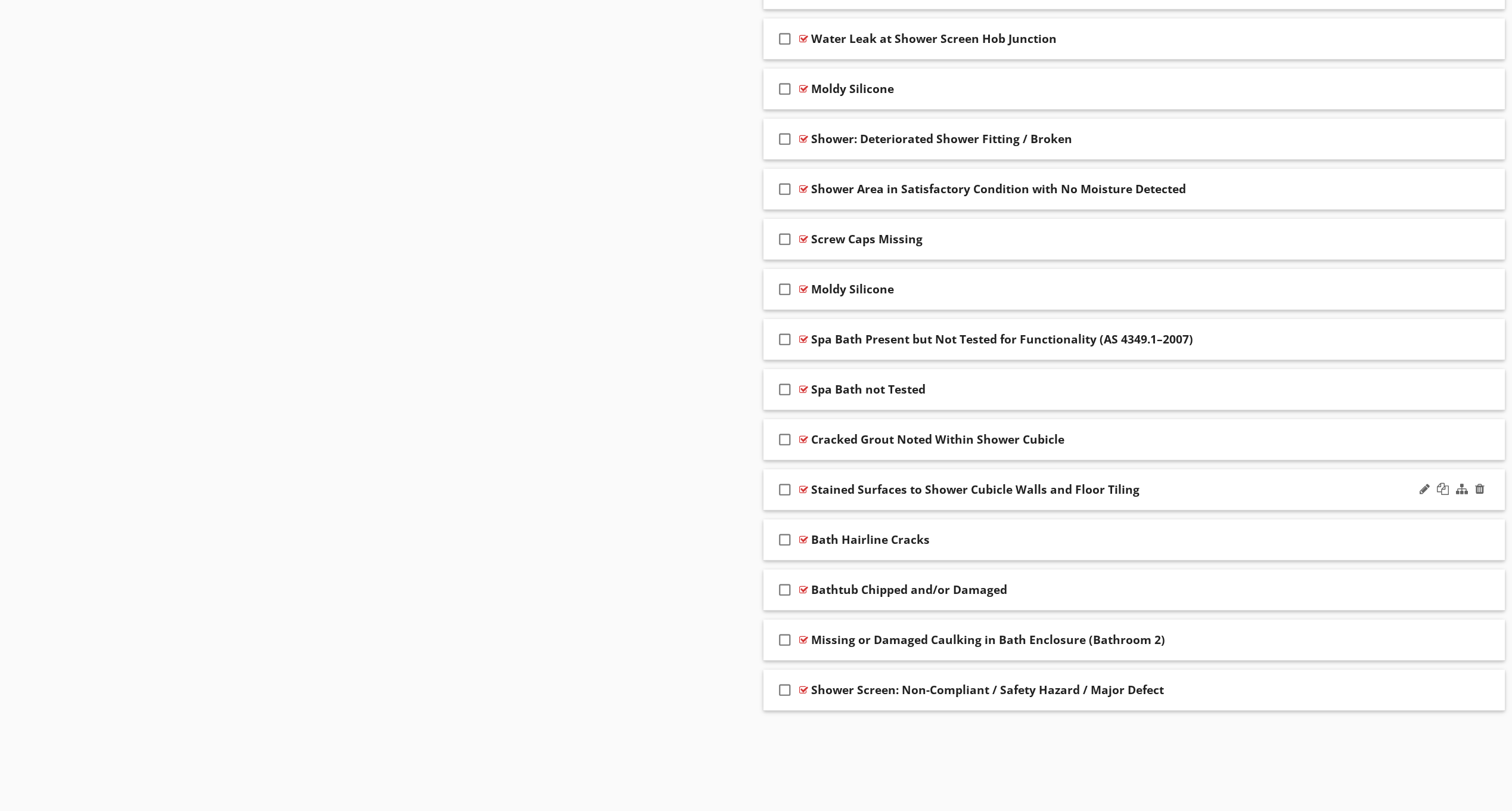 scroll, scrollTop: 1225, scrollLeft: 0, axis: vertical 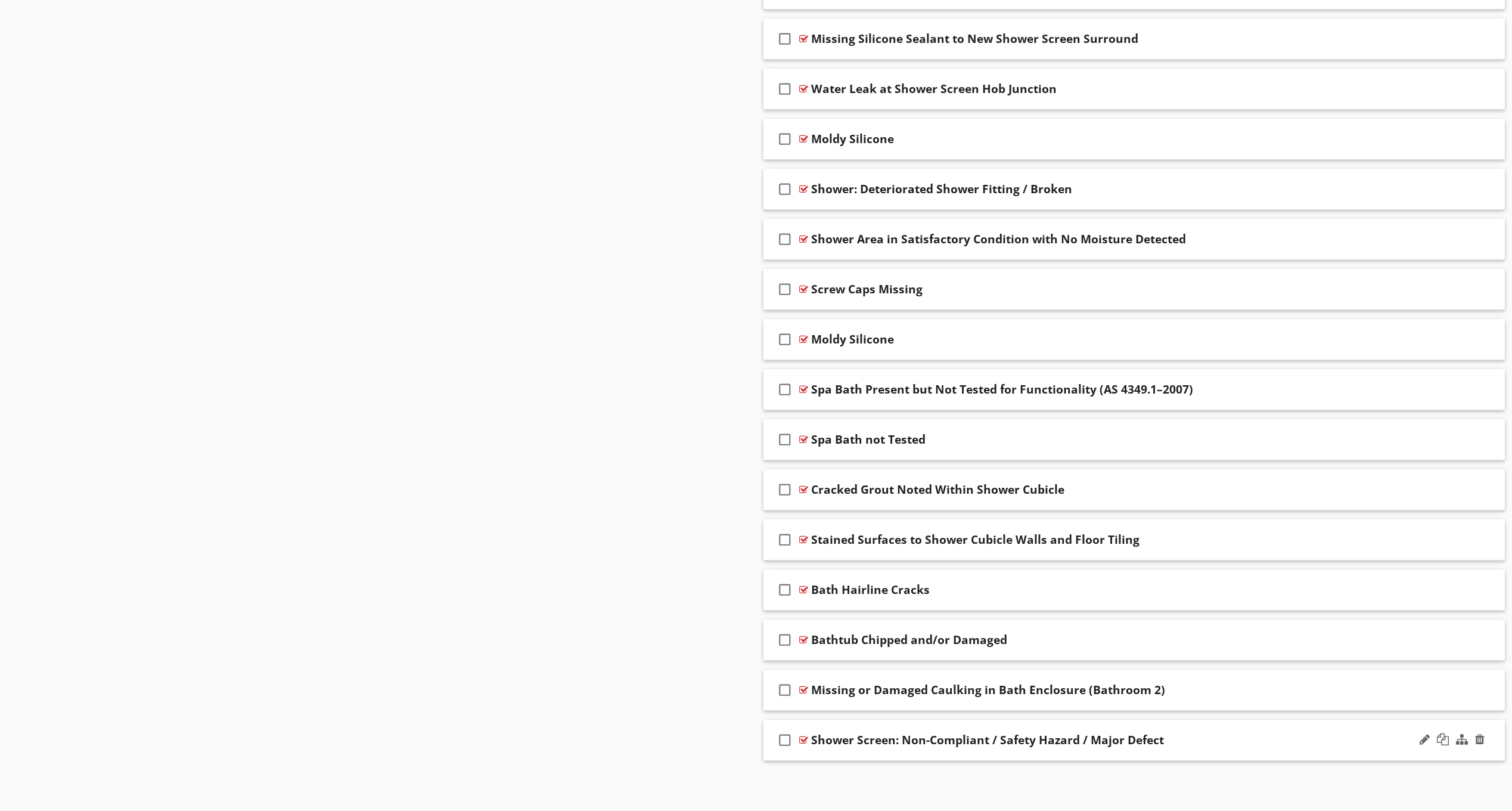 click at bounding box center (1452, 740) 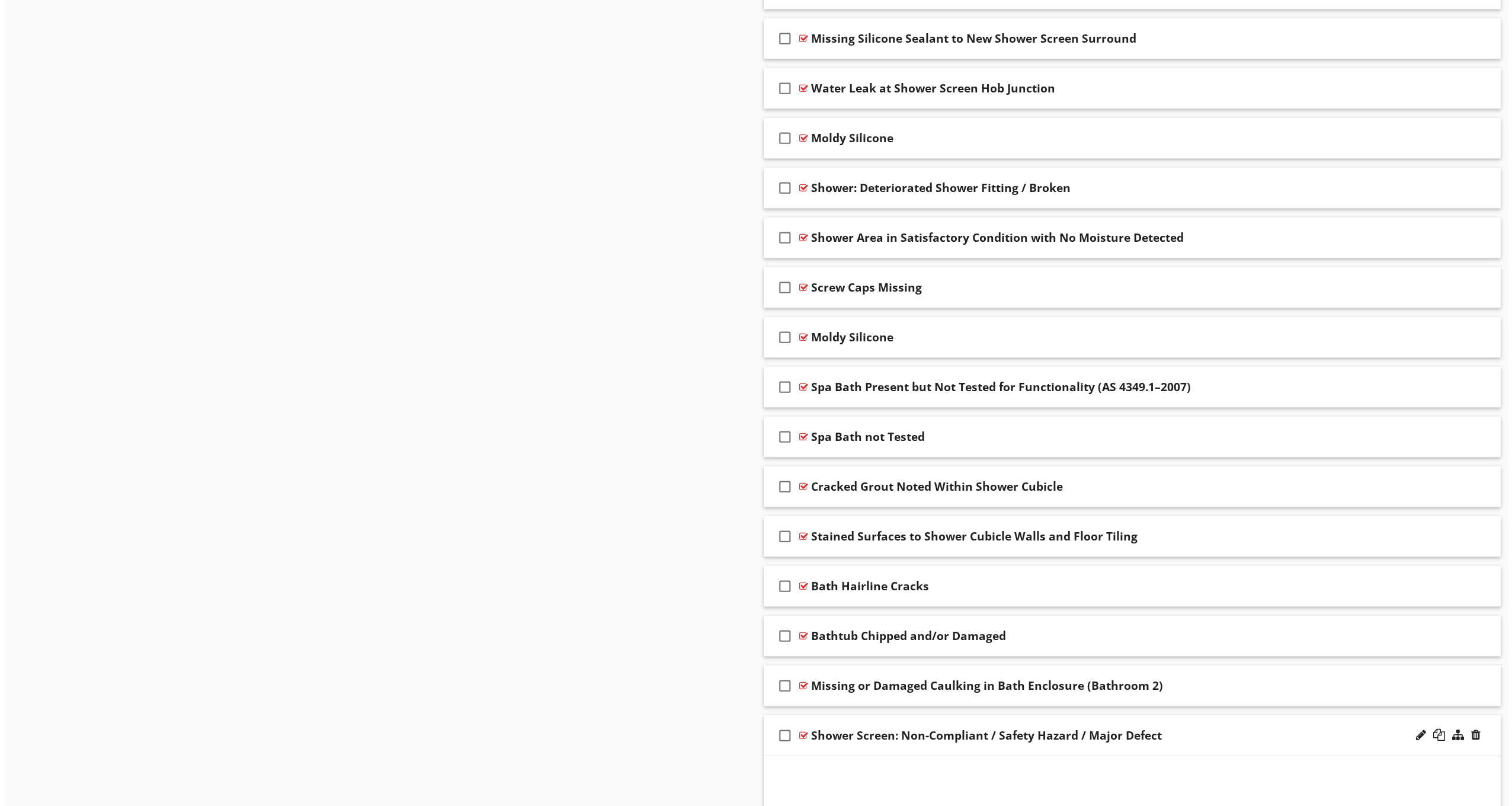 scroll, scrollTop: 1267, scrollLeft: 0, axis: vertical 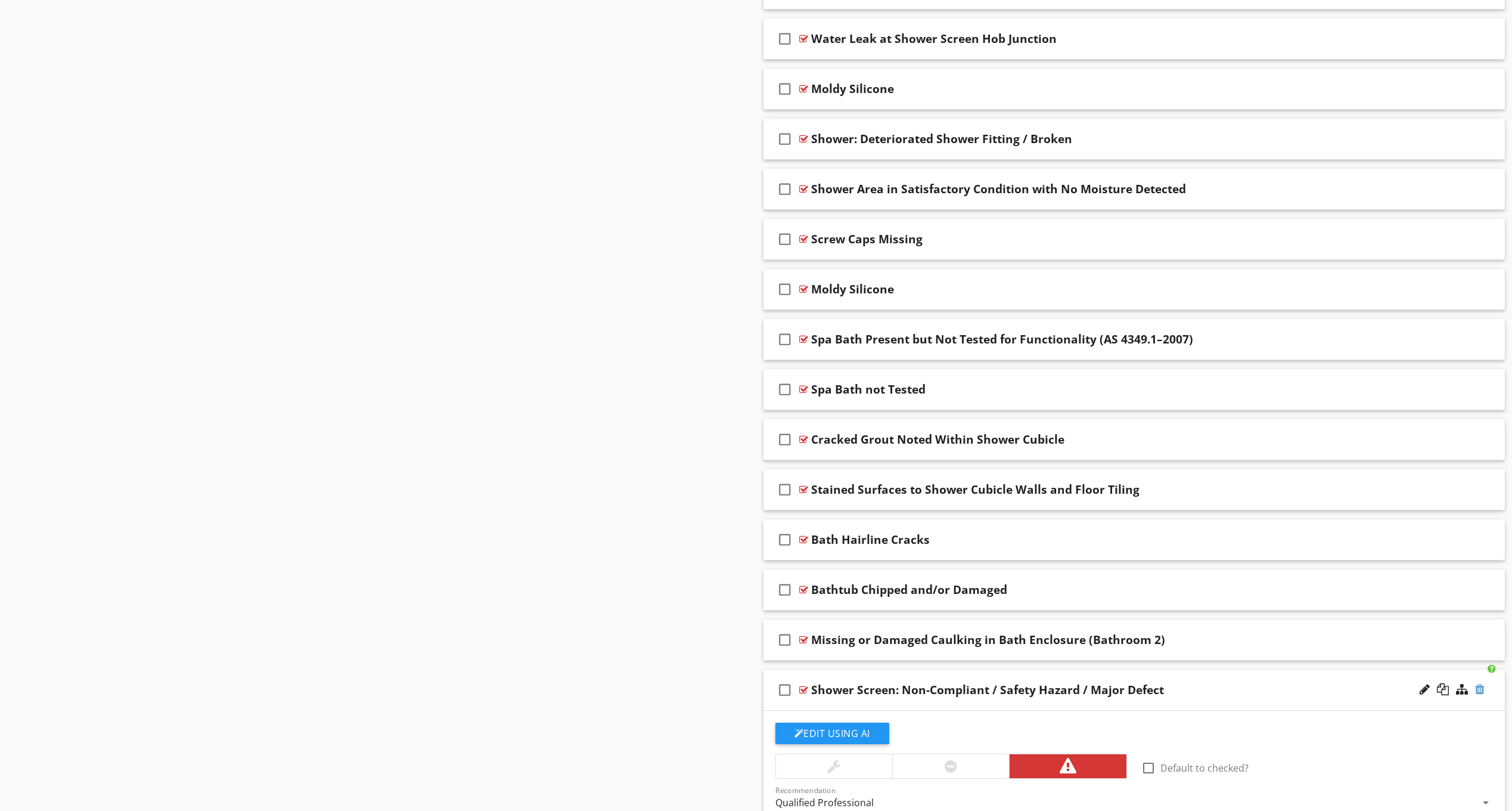 click at bounding box center (1480, 689) 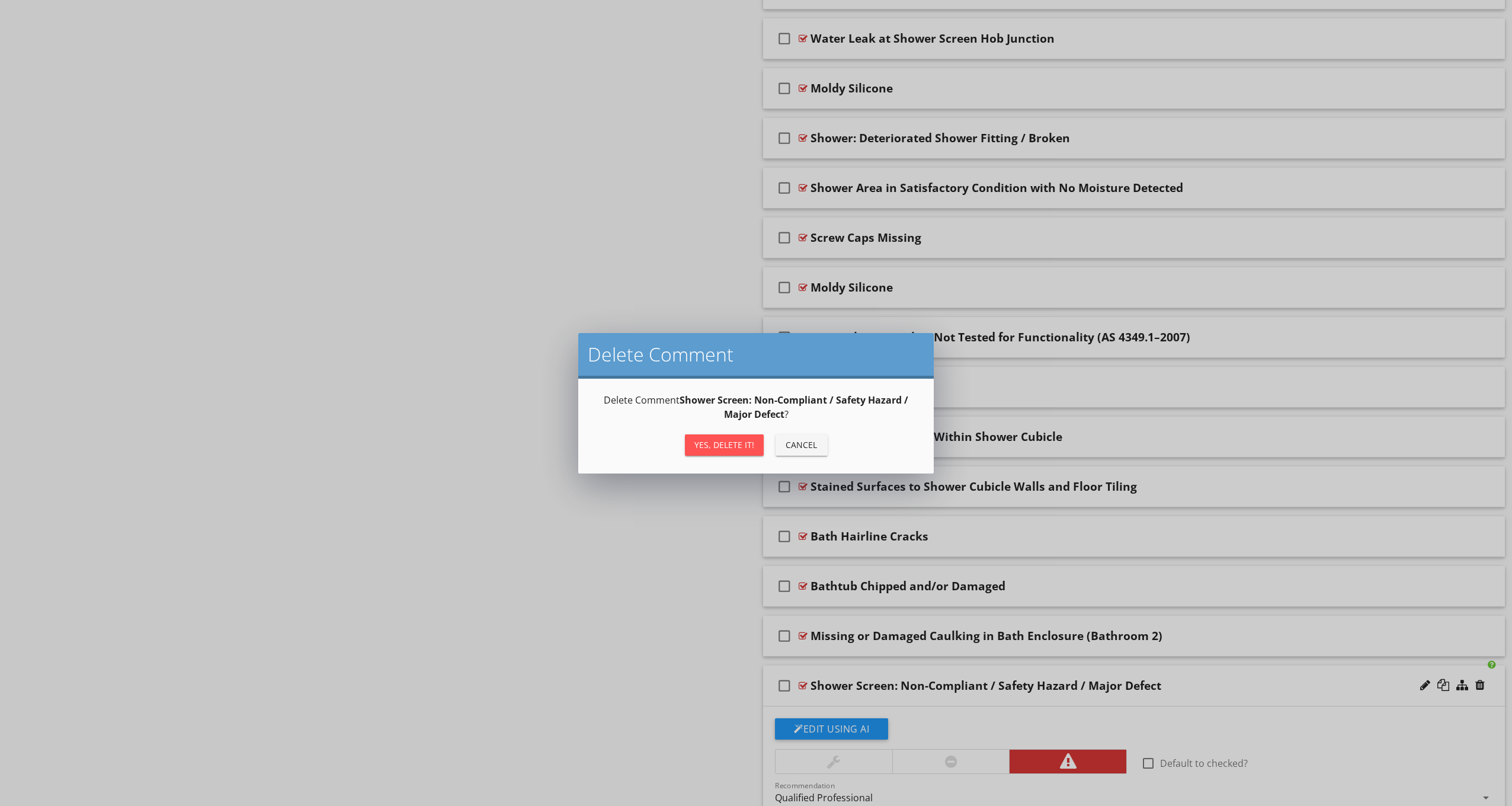 type on "<p id="isPasted"><strong><span style="color: rgb(213, 54, 54);">During the inspection of Bathroom 2, it was observed that the shower screen door could only open a maximum of 200mm due to the vanity obstructing its movement.</span></strong></p><p><strong>Recommendation:&nbsp;</strong><strong><span style="color: rgb(213, 54, 54);">In accordance with Australian regulations and safety standards, shower screen doors are required to open outward to ensure the safety of occupants in the event of an emergency. This is a minimum standard stipulated by the Building Code of Australia. Typically, shower screen doors are designed with hinges that allow them to pivot up to 180 degrees, facilitating both inward and outward opening.</span></strong></p><p><strong>2014 National Construction Code&nbsp;</strong></p><p><img src="https://cdn.spectora.com/editor_assets/images/000/436/046/original/1698908593667.png?1698908596" style="width: 640px; display: inline-block; vertical-align: bottom; margin: 5px 15px 5px 0px; max-width:..." 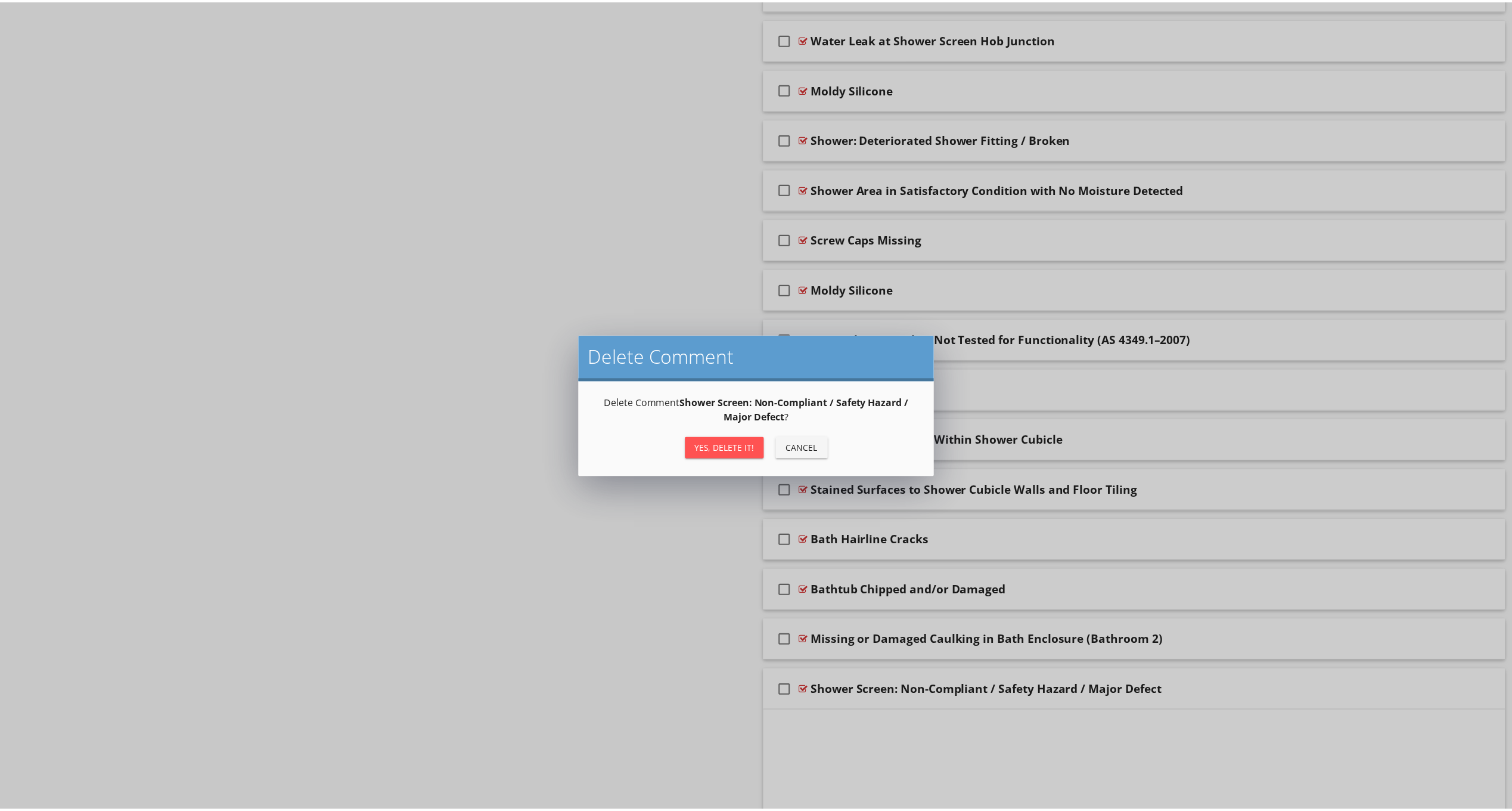 scroll, scrollTop: 1225, scrollLeft: 0, axis: vertical 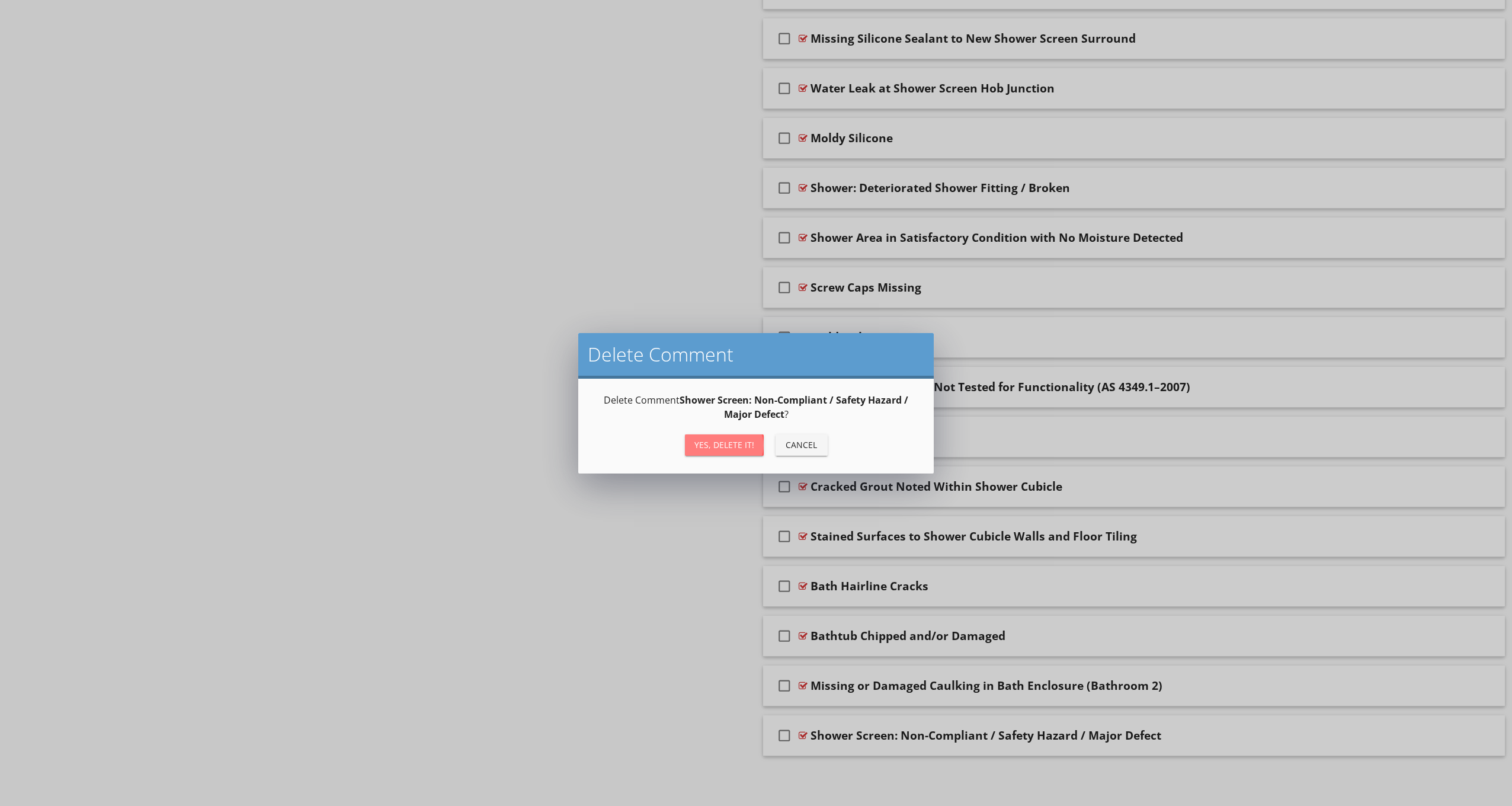 click on "Yes, Delete it!" at bounding box center [724, 444] 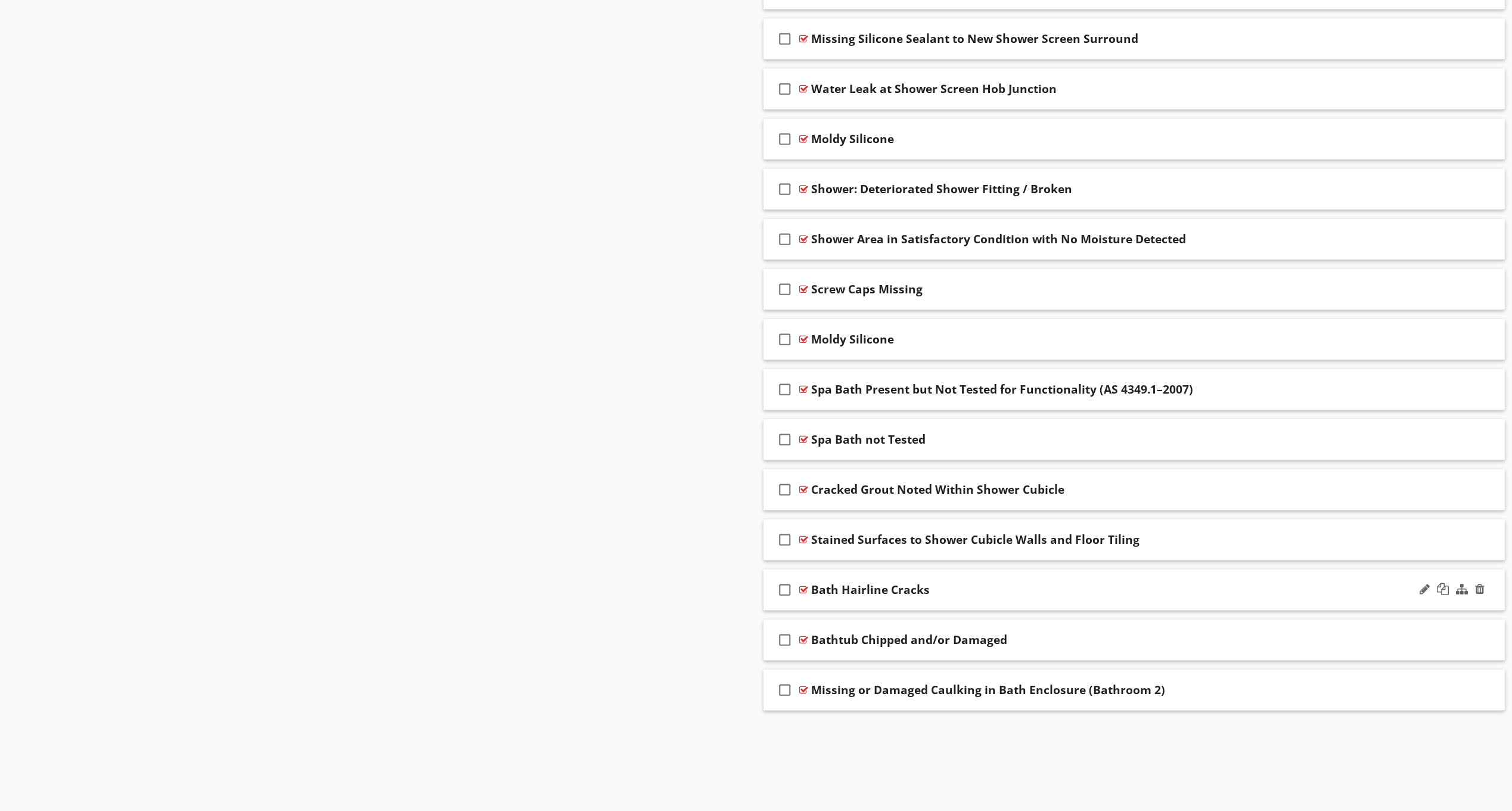 scroll, scrollTop: 1175, scrollLeft: 0, axis: vertical 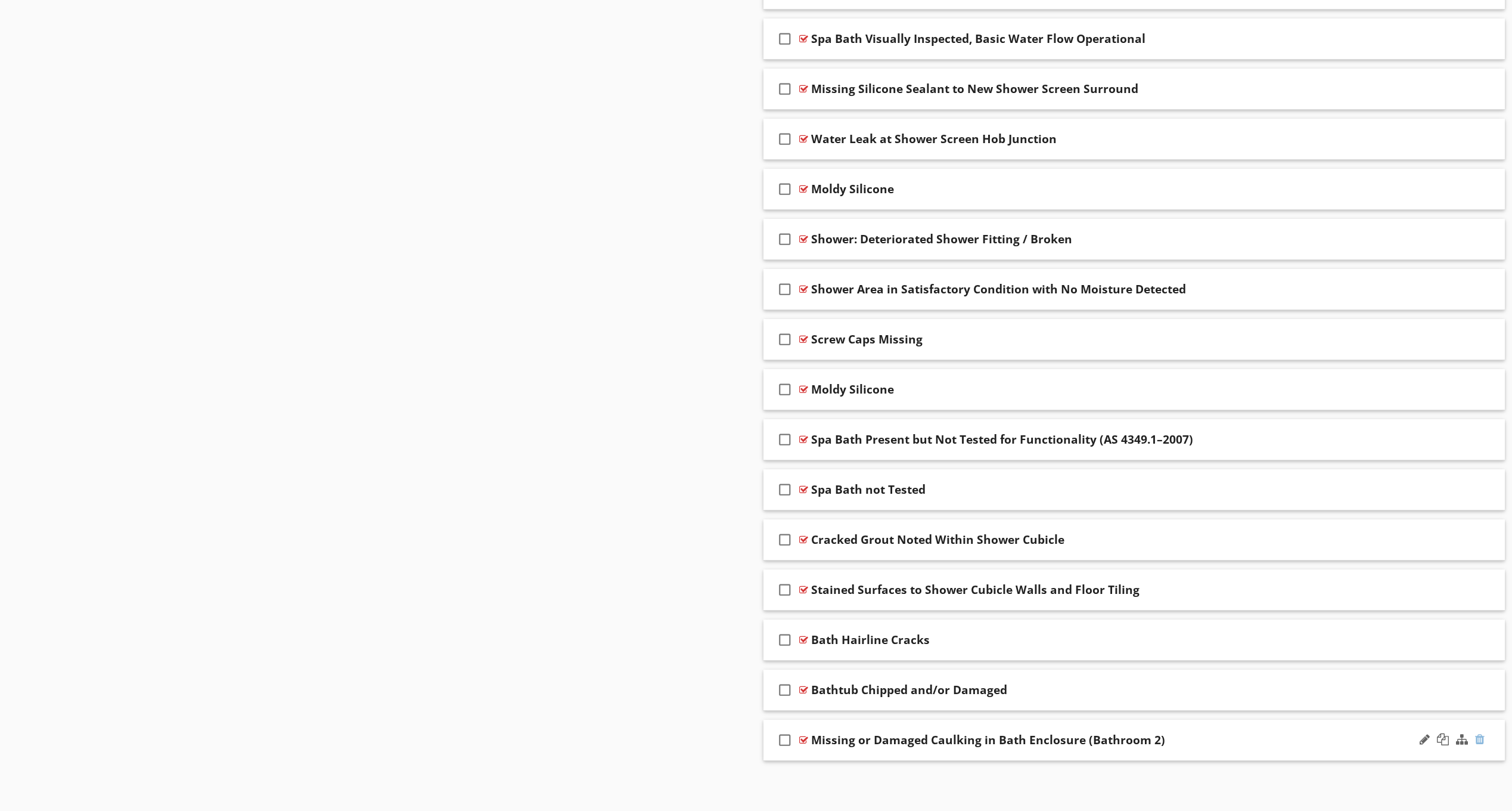 click at bounding box center [1480, 739] 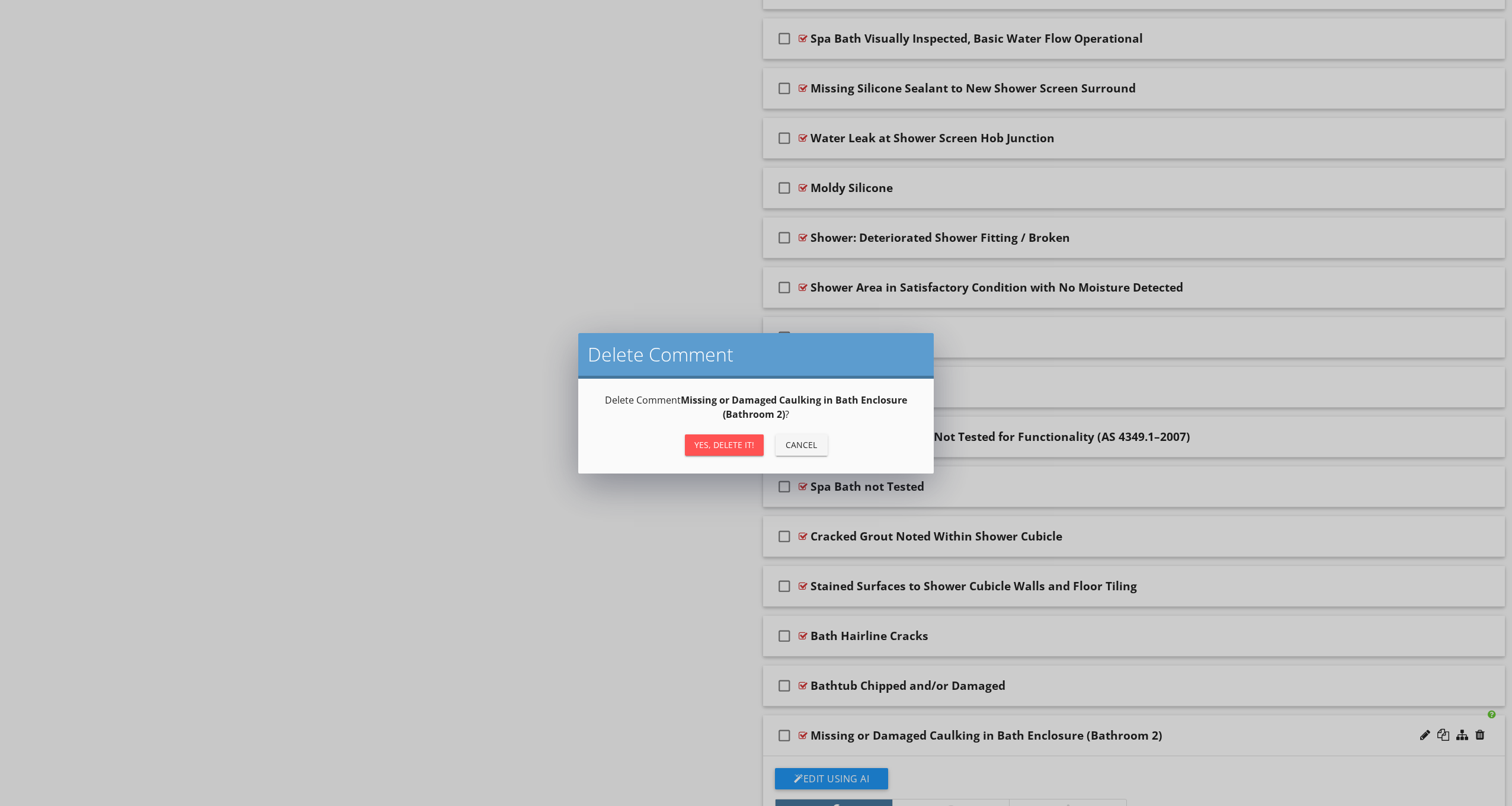 click on "Yes, Delete it!   Cancel" at bounding box center (756, 445) 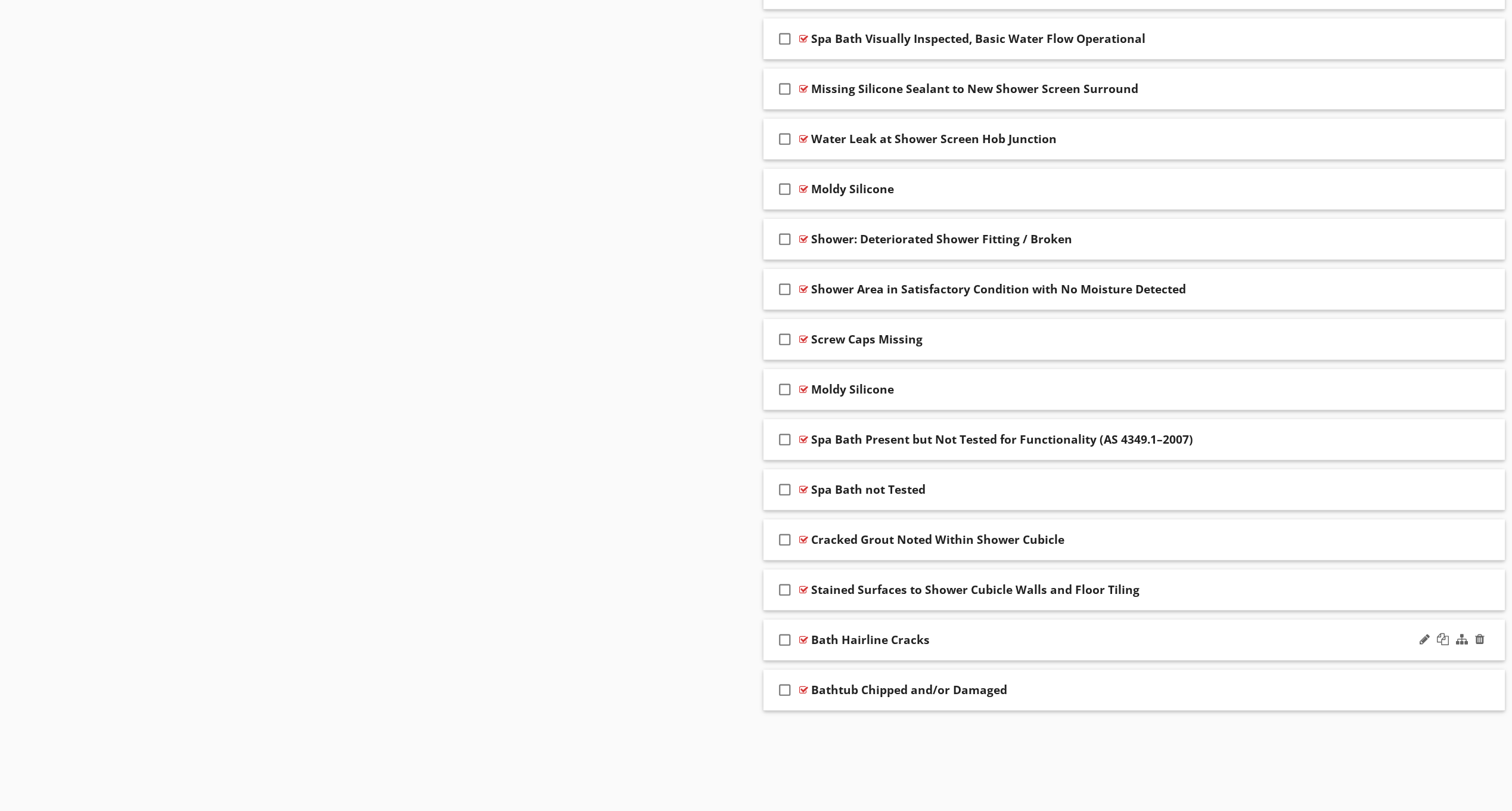 scroll, scrollTop: 1125, scrollLeft: 0, axis: vertical 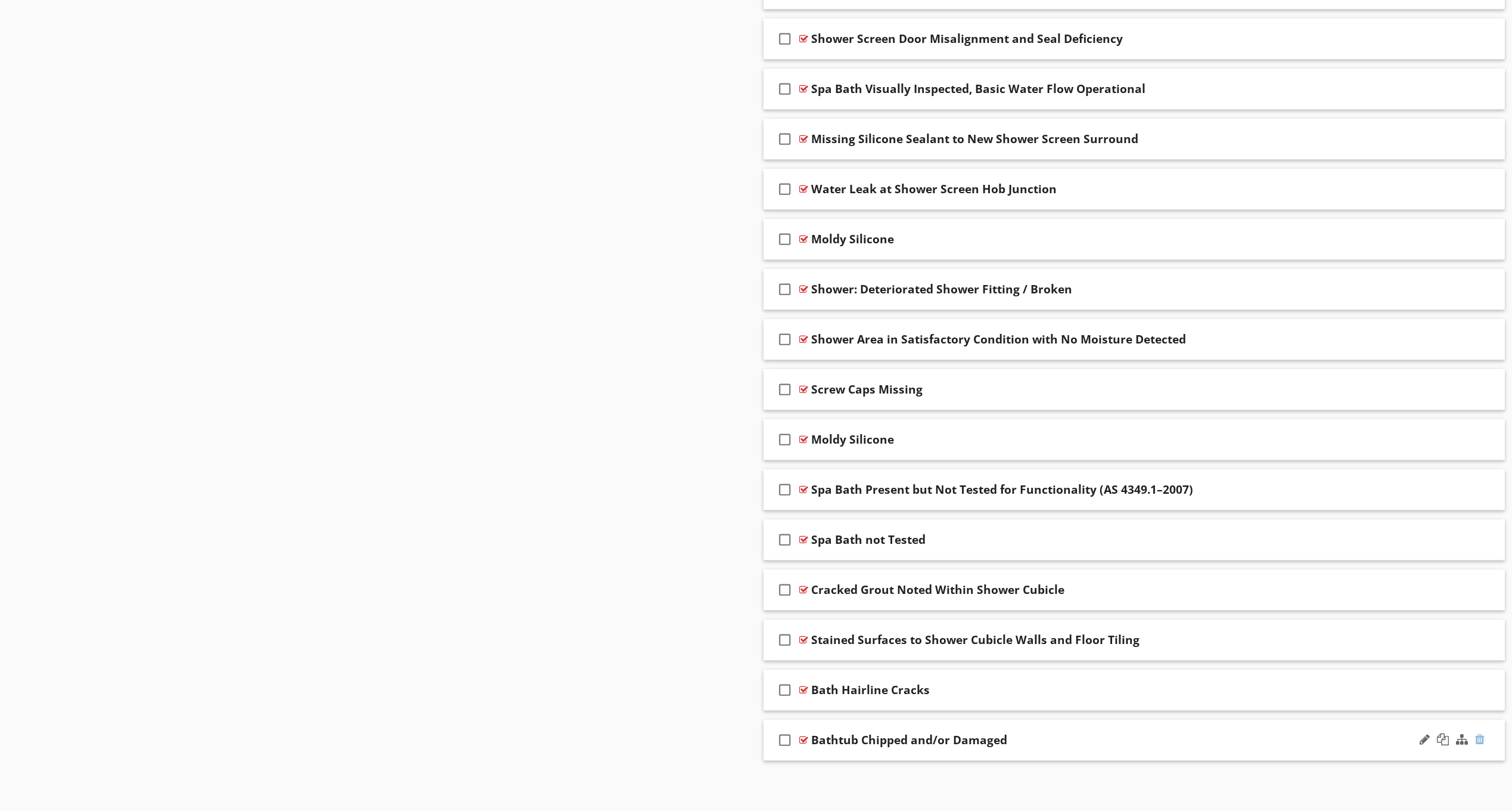 click at bounding box center (1480, 739) 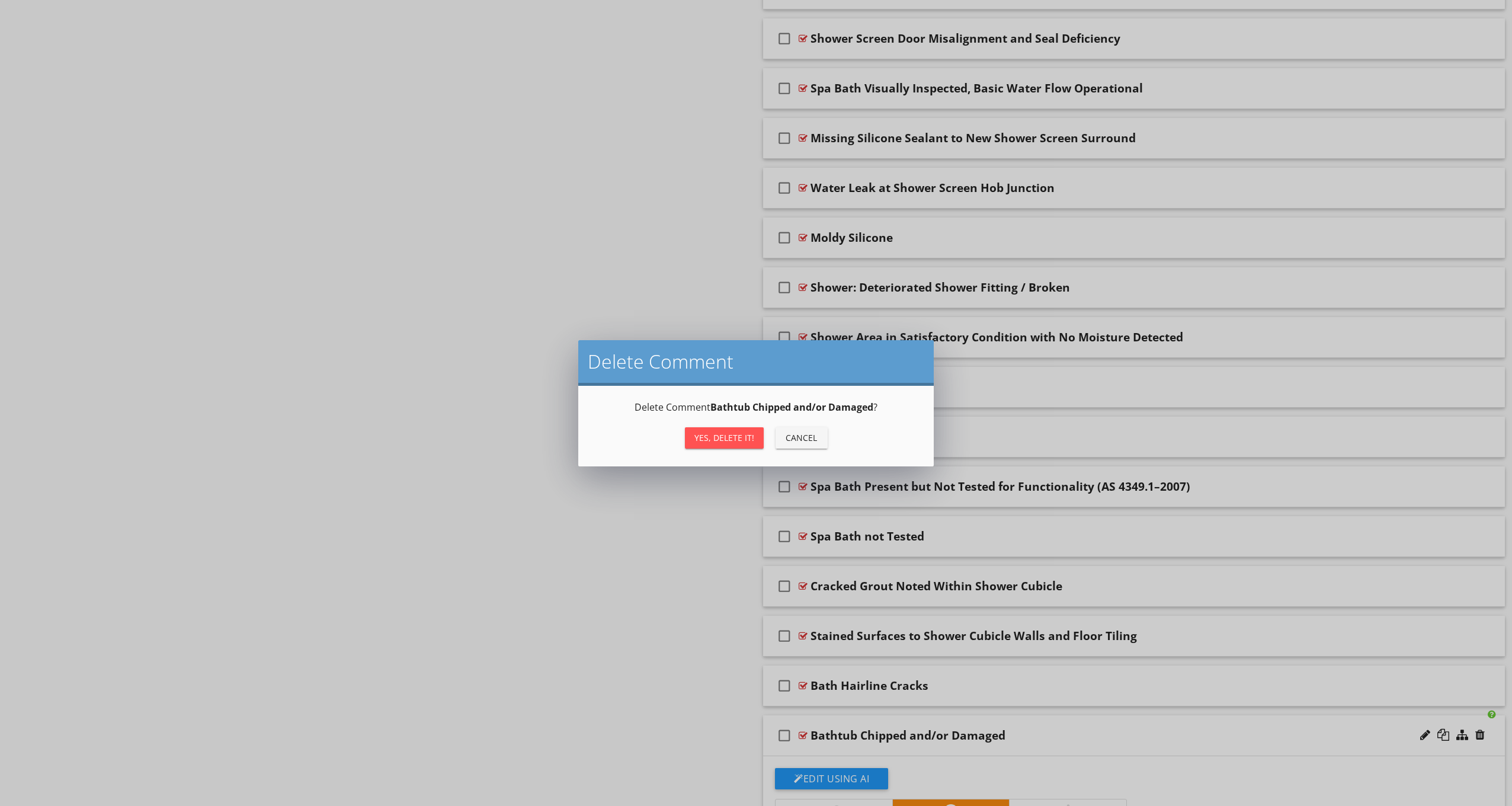 click on "Yes, Delete it!" at bounding box center [724, 438] 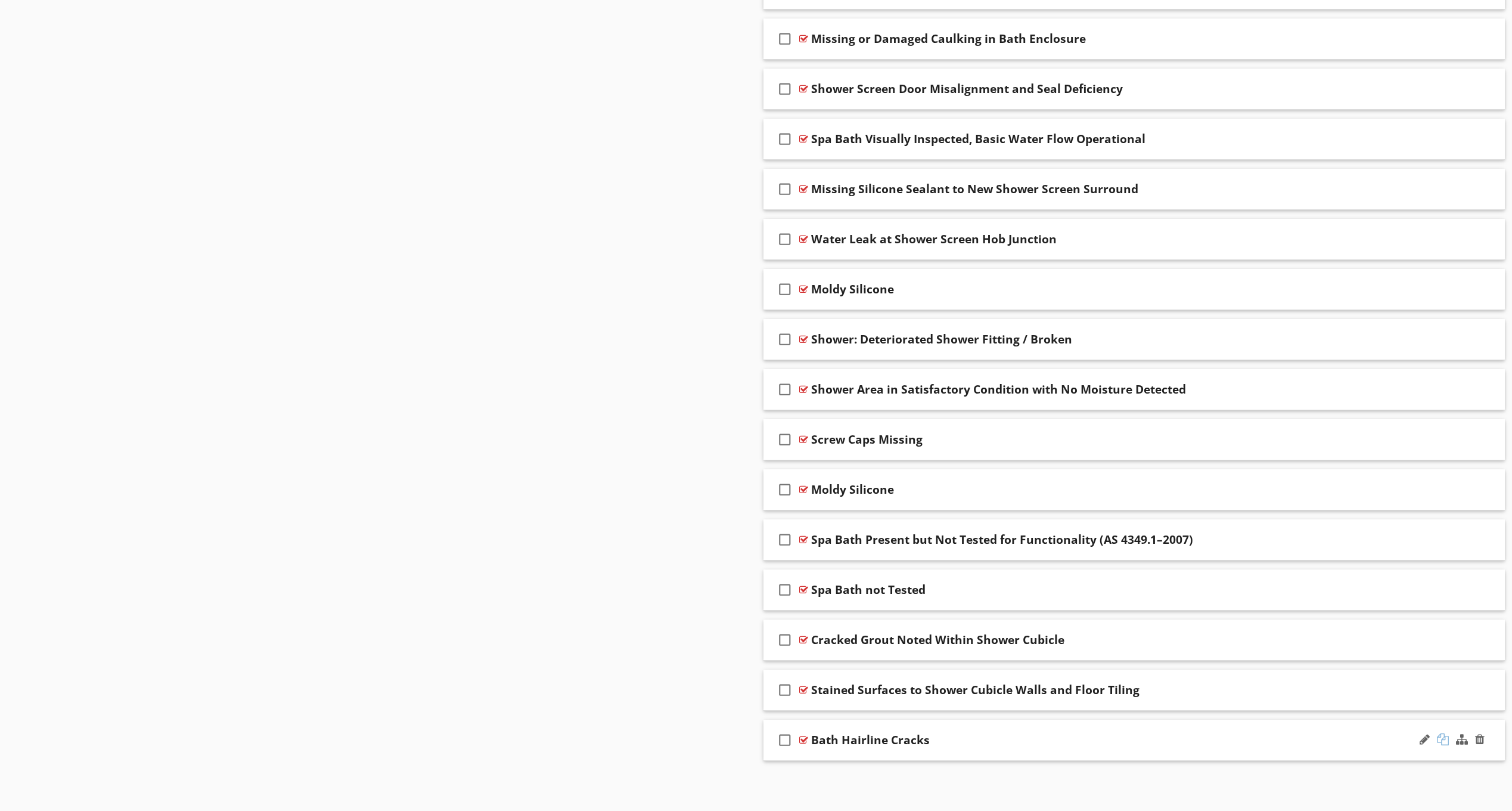 scroll, scrollTop: 1075, scrollLeft: 0, axis: vertical 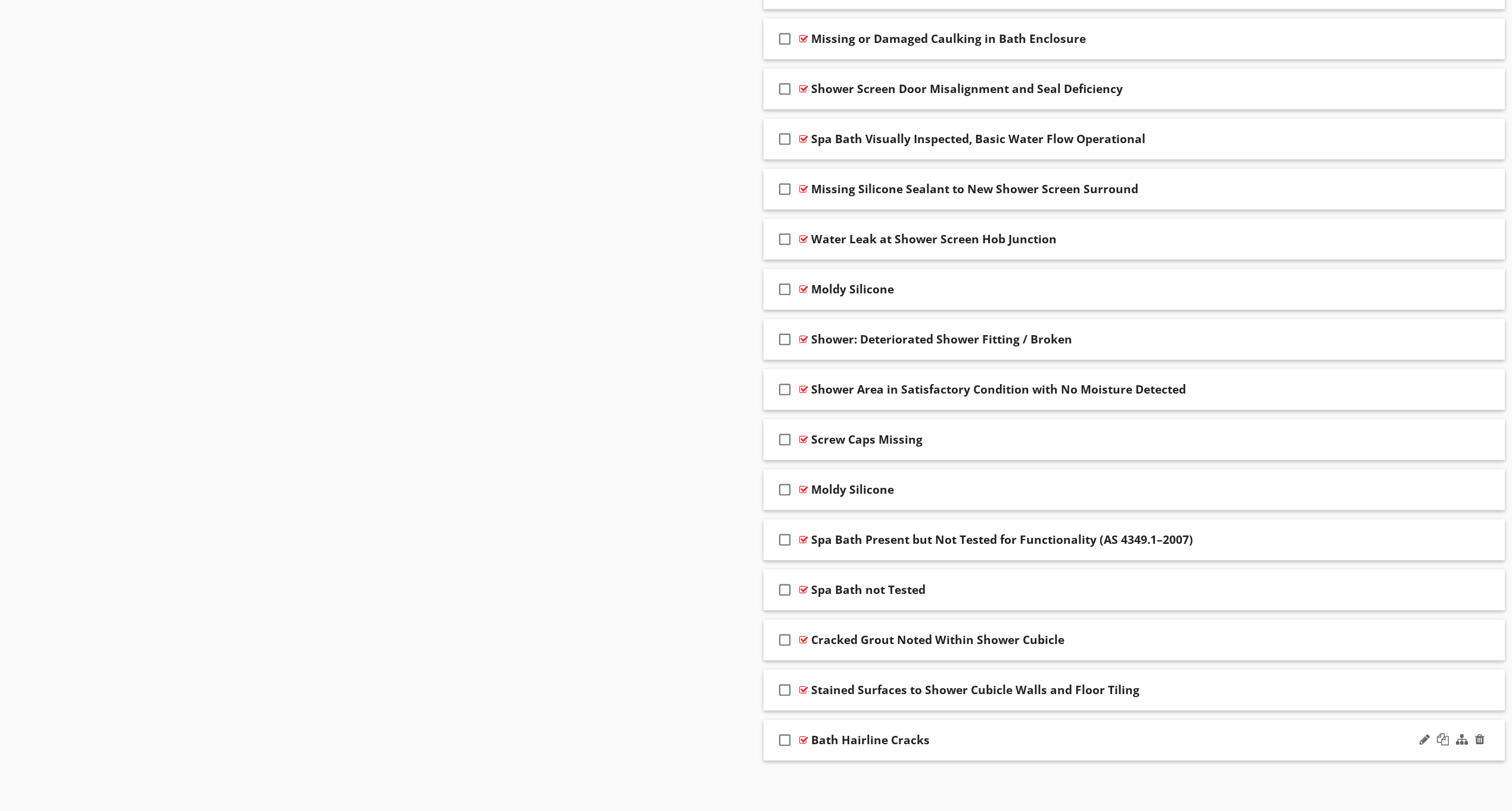 click on "check_box_outline_blank
Bath Hairline Cracks" at bounding box center (1134, 740) 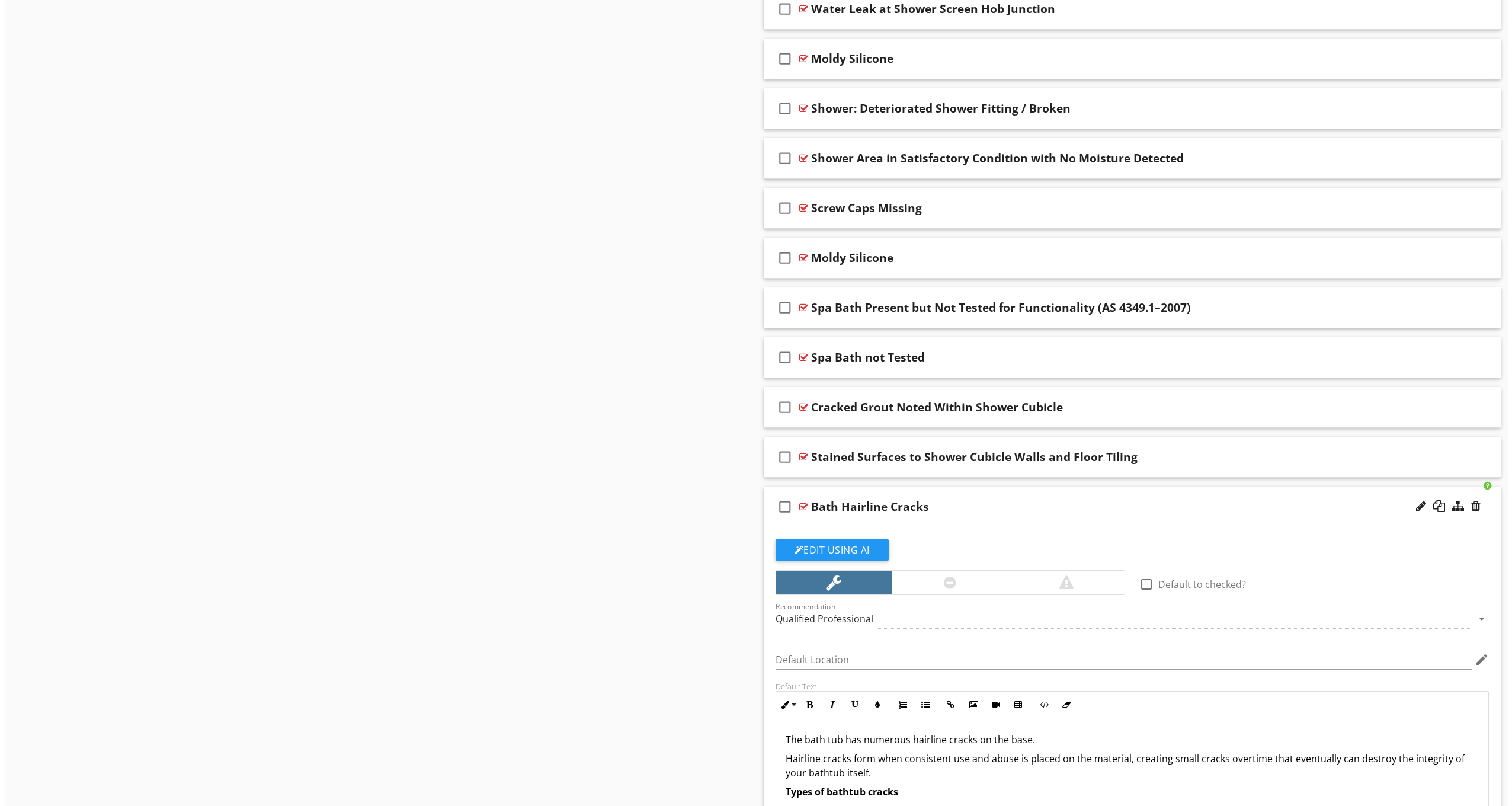 scroll, scrollTop: 1355, scrollLeft: 0, axis: vertical 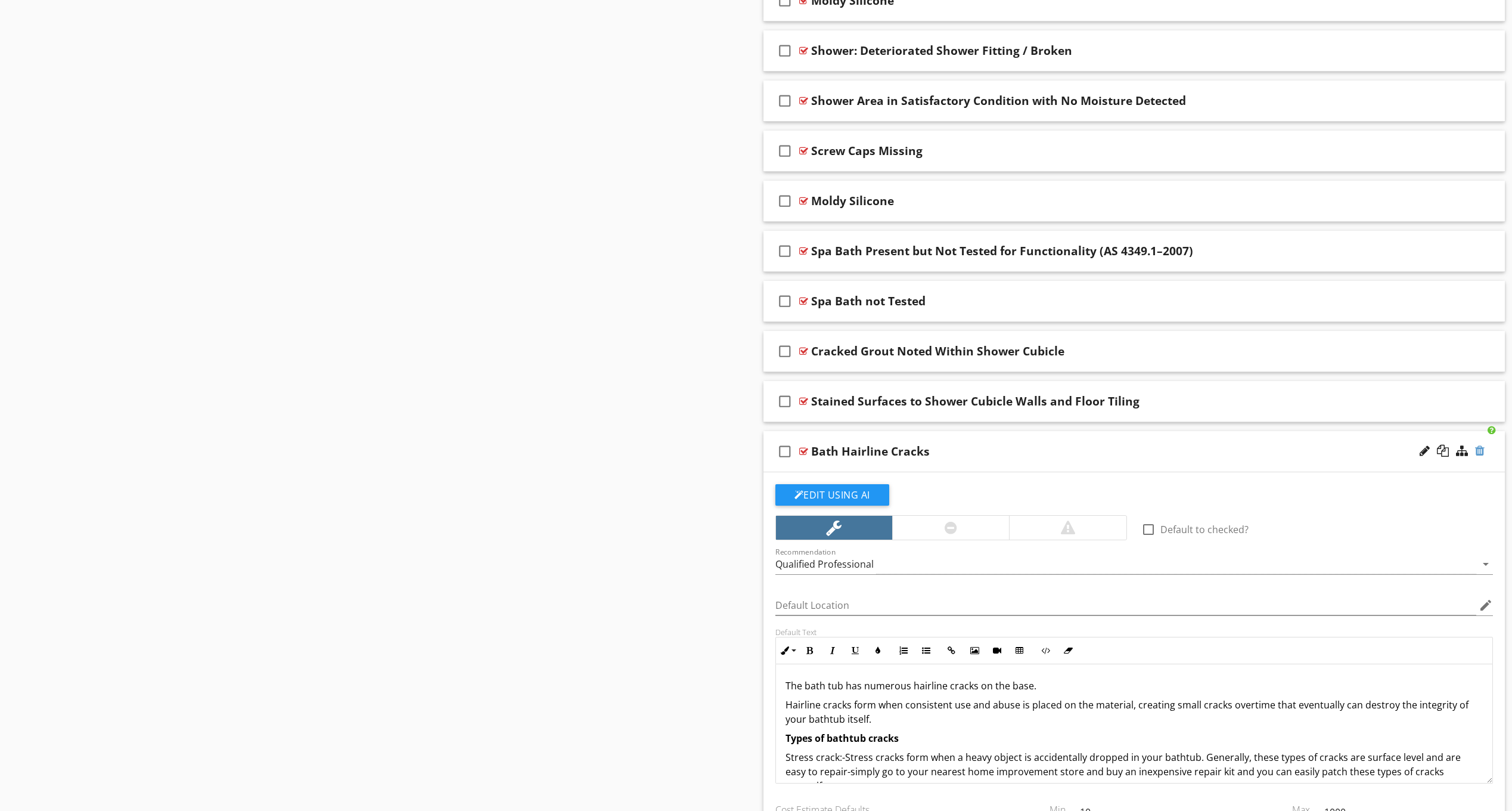 click at bounding box center (1480, 451) 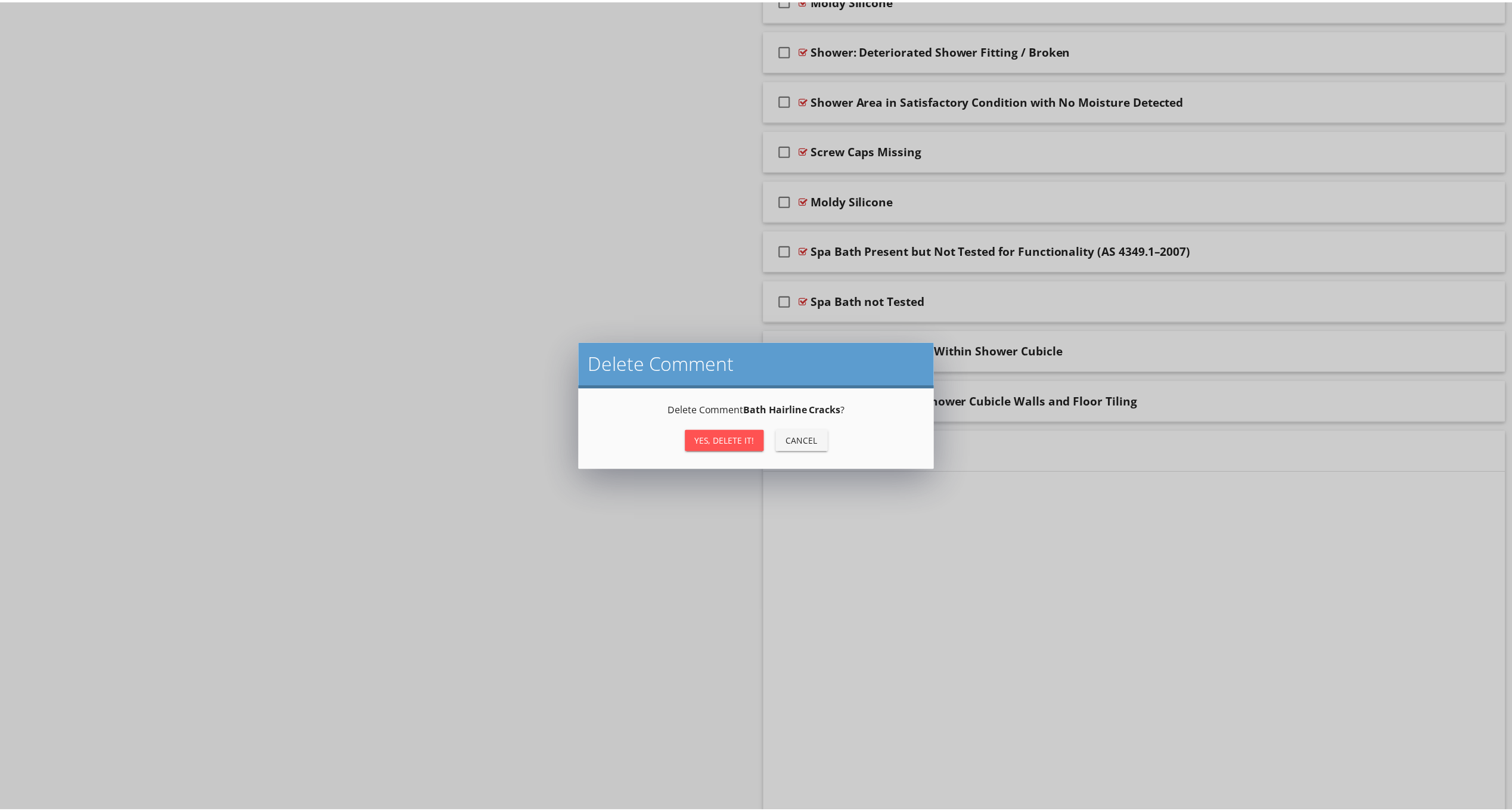 scroll, scrollTop: 1075, scrollLeft: 0, axis: vertical 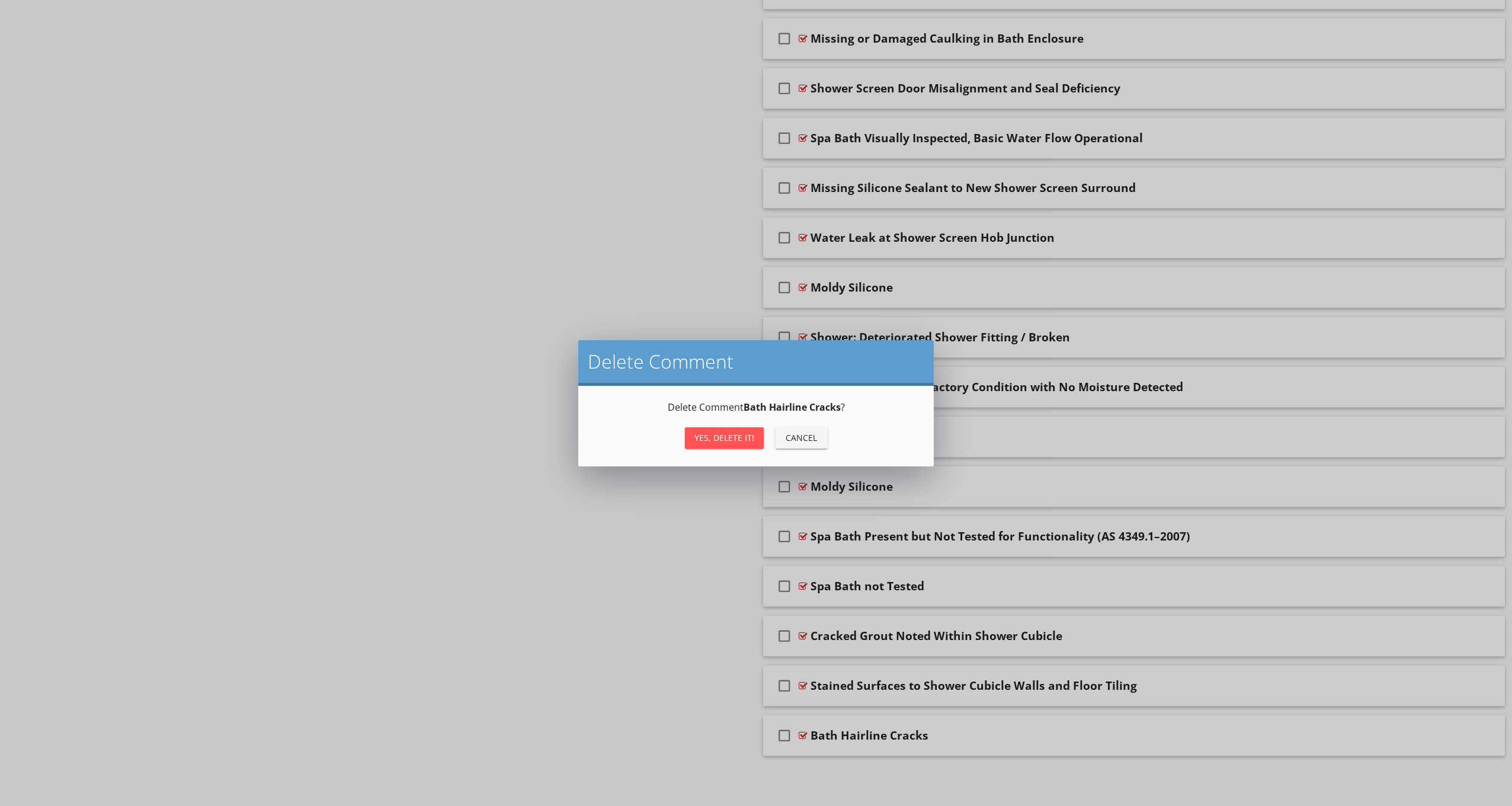 click on "Yes, Delete it!" at bounding box center (724, 437) 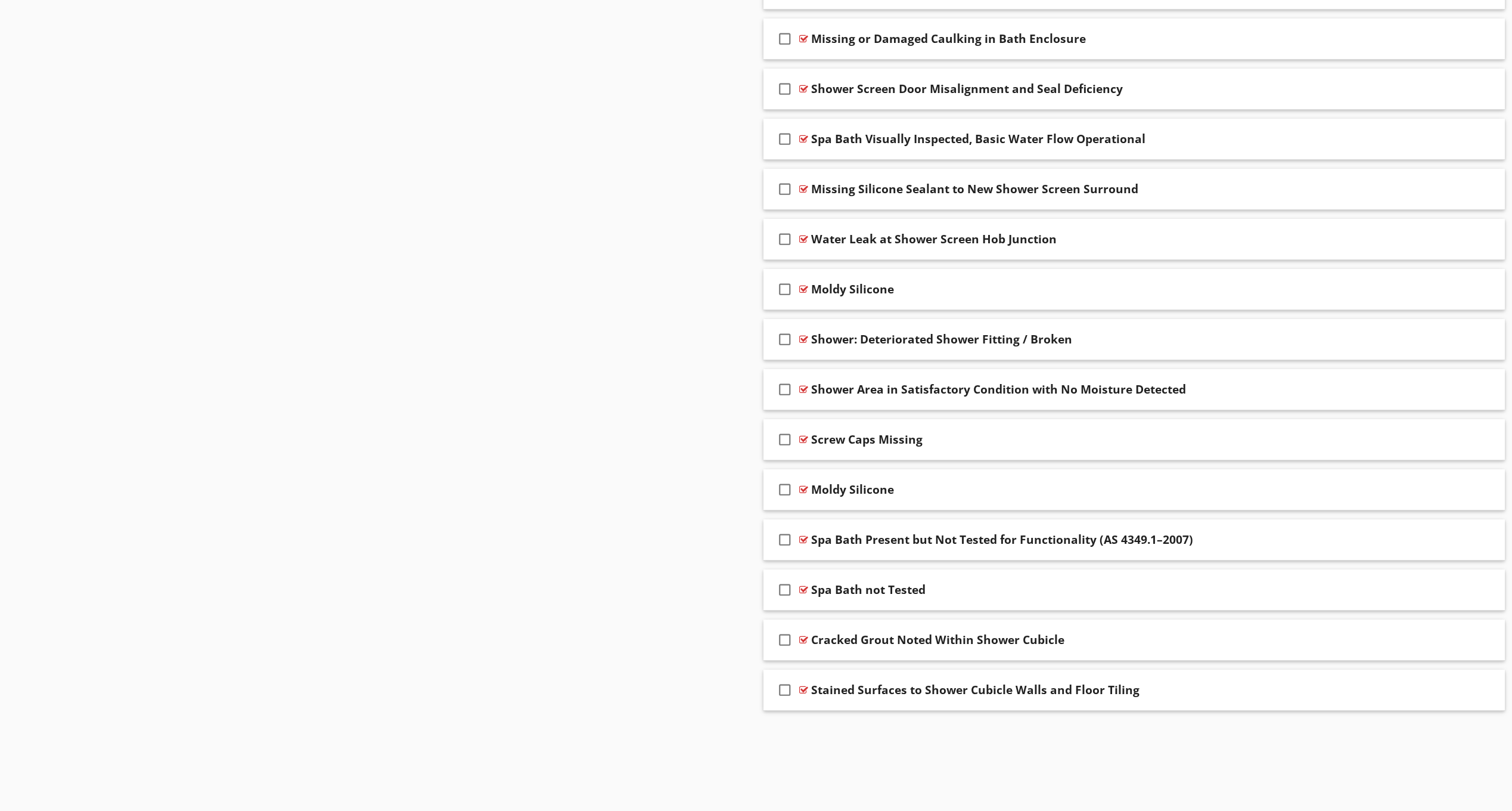 scroll, scrollTop: 1024, scrollLeft: 0, axis: vertical 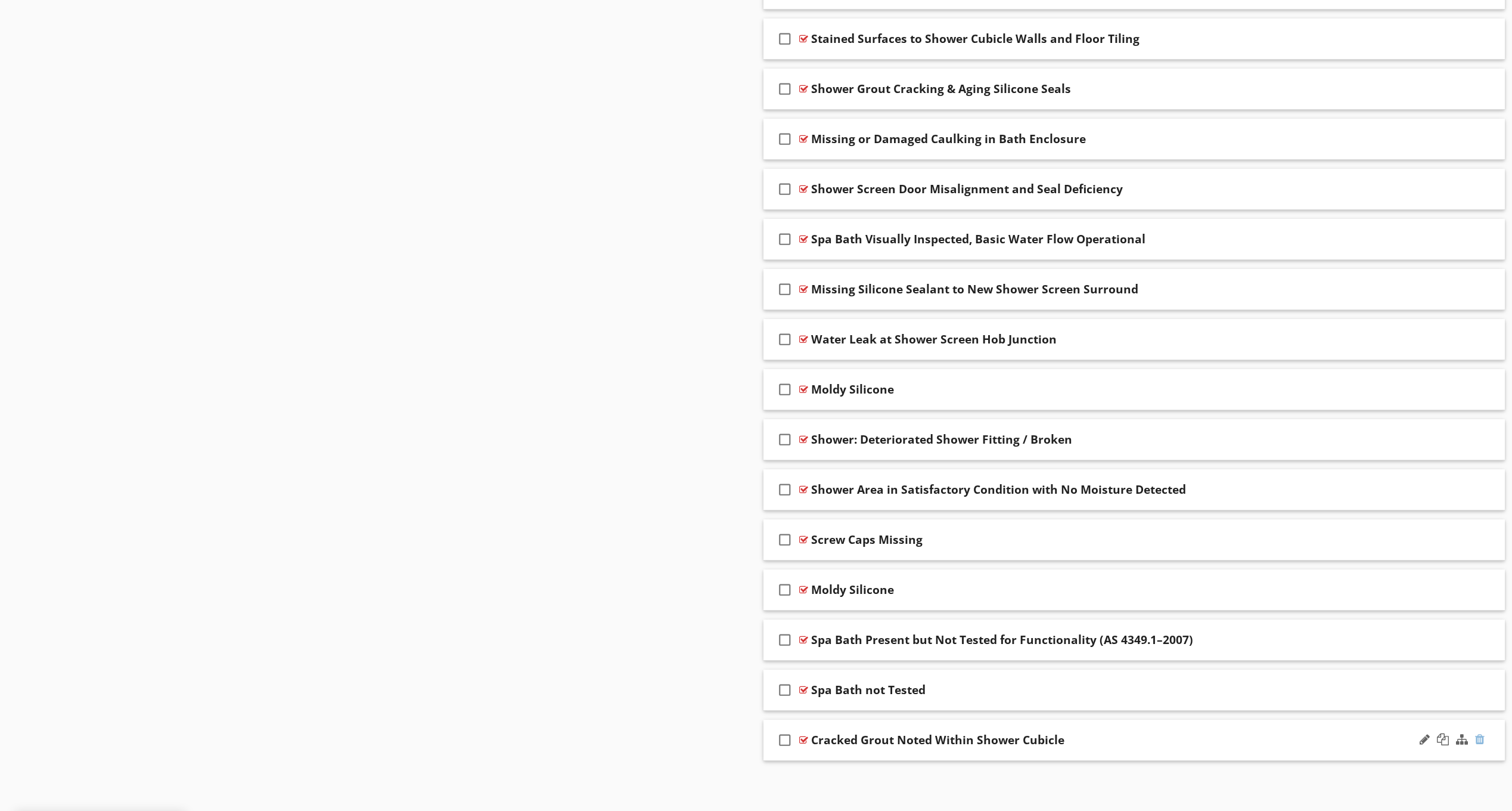 click at bounding box center (1480, 739) 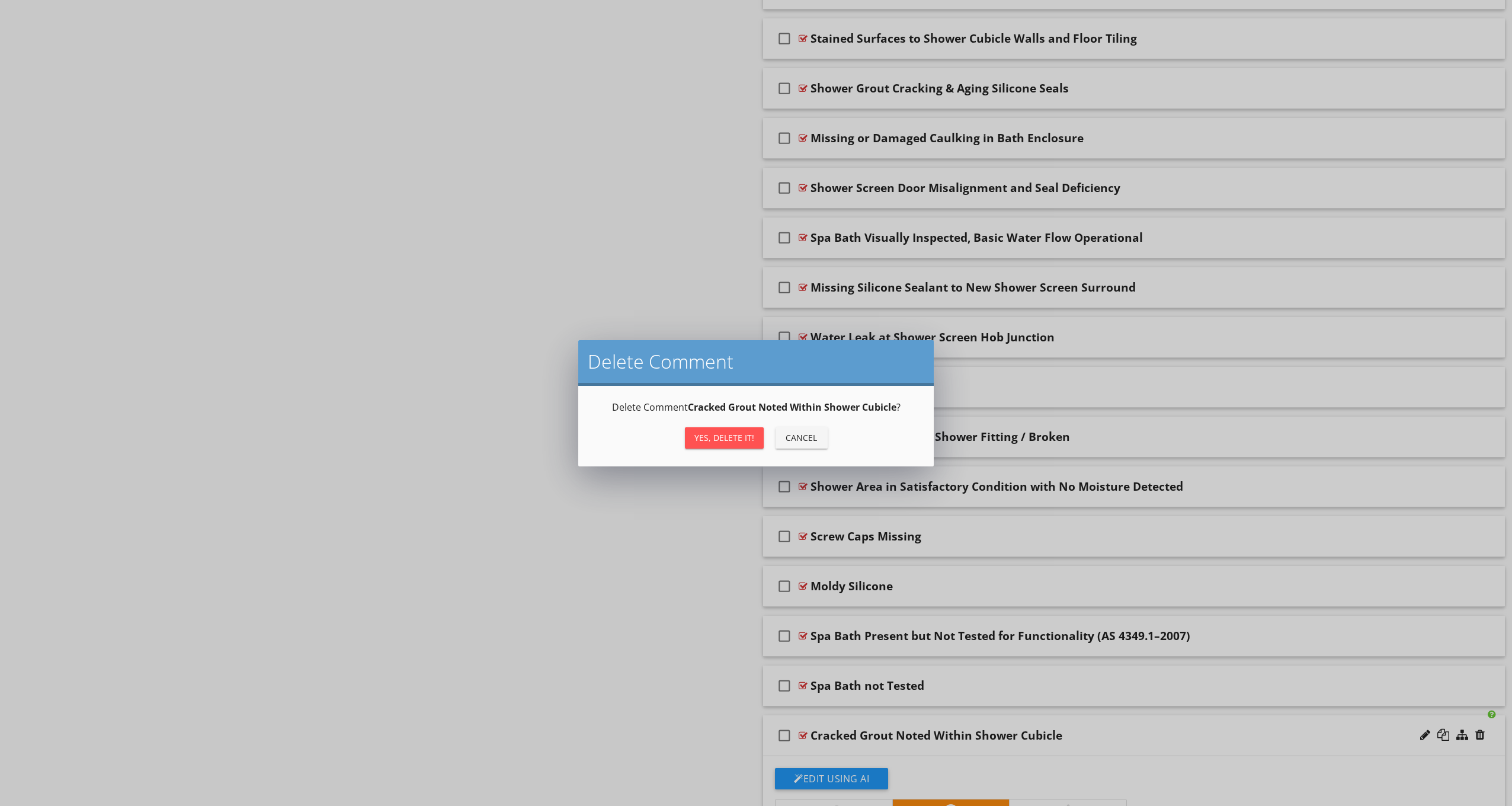 click on "Yes, Delete it!" at bounding box center [724, 438] 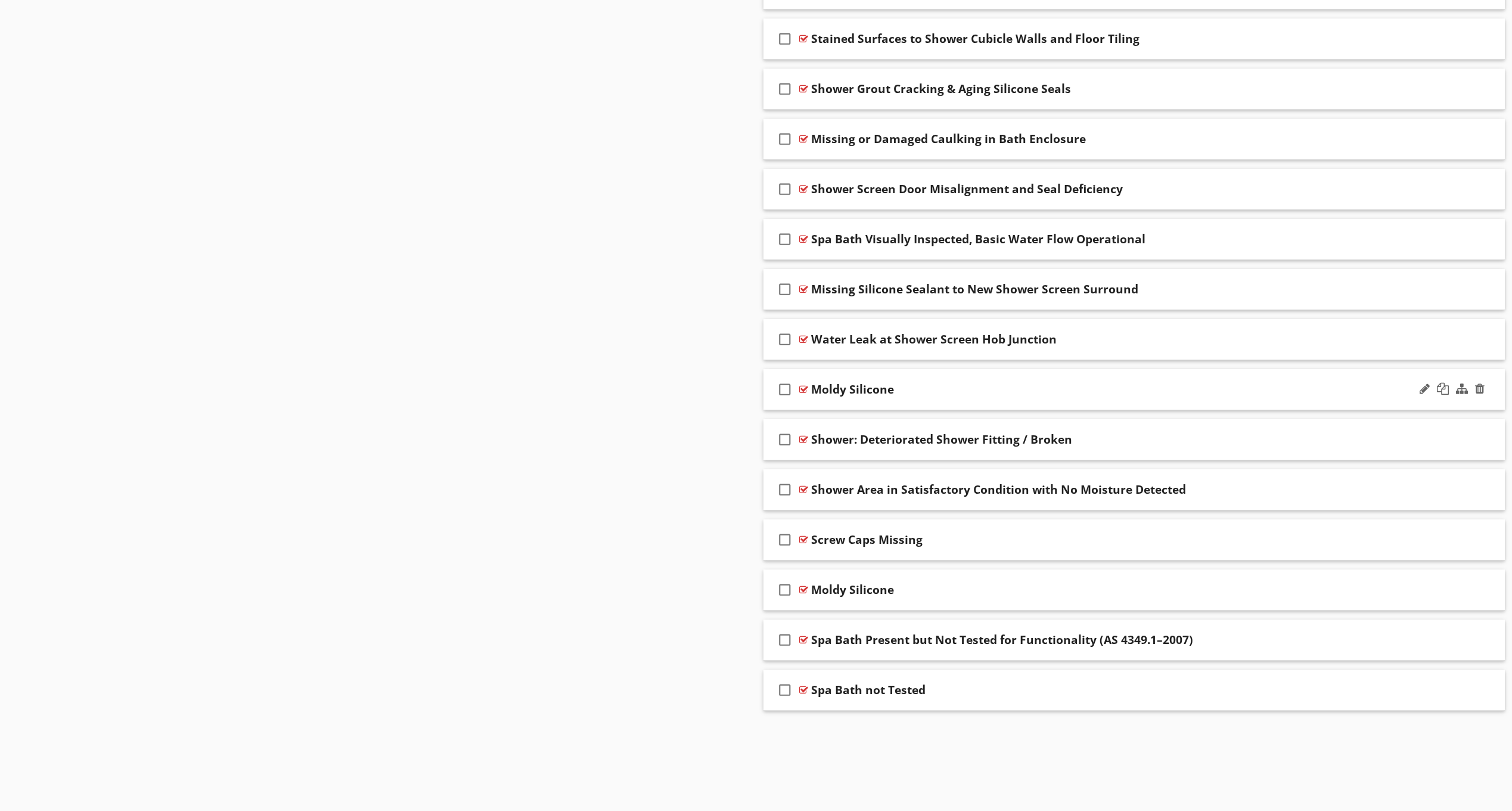 scroll, scrollTop: 974, scrollLeft: 0, axis: vertical 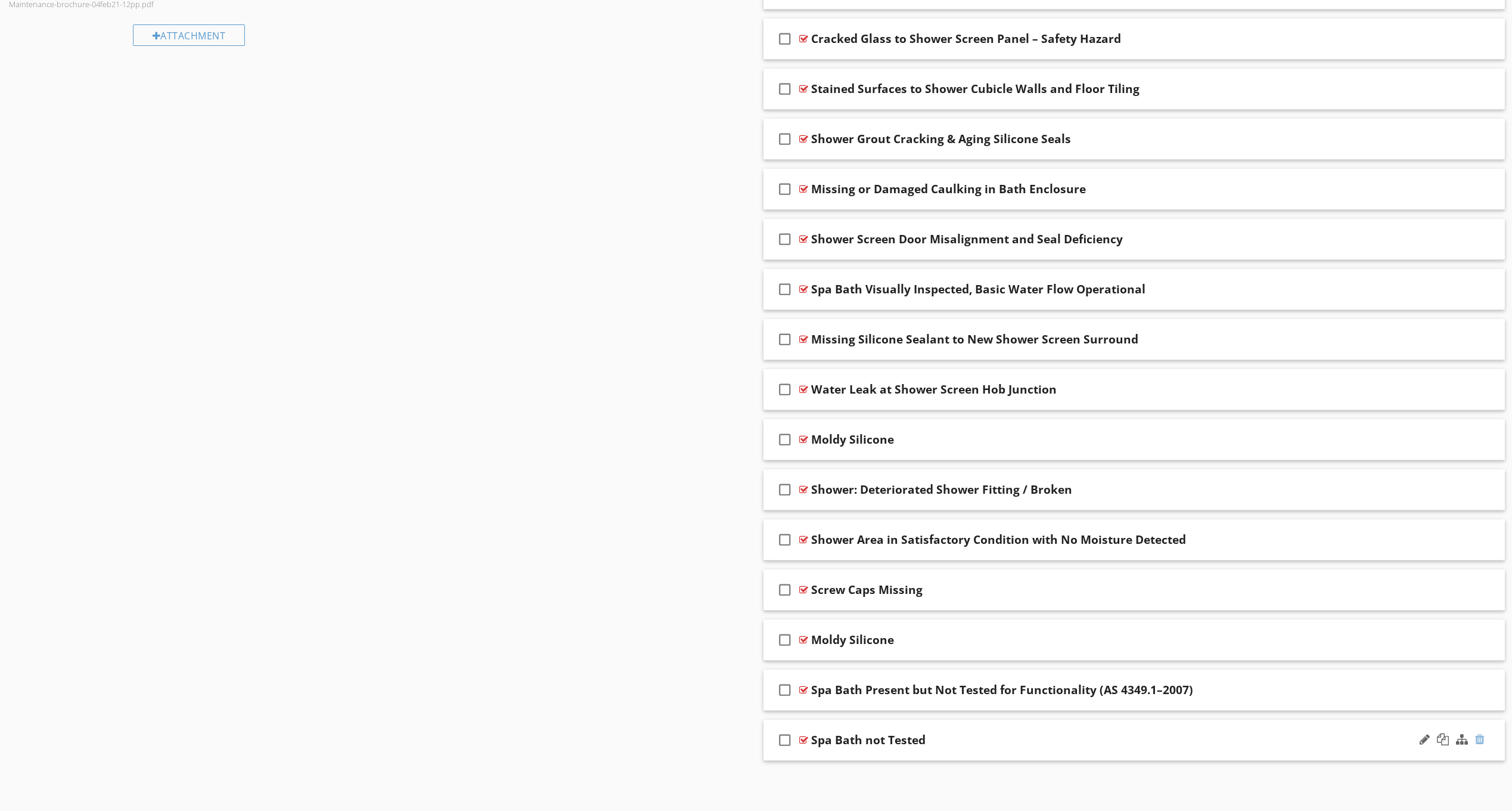 click at bounding box center [1480, 739] 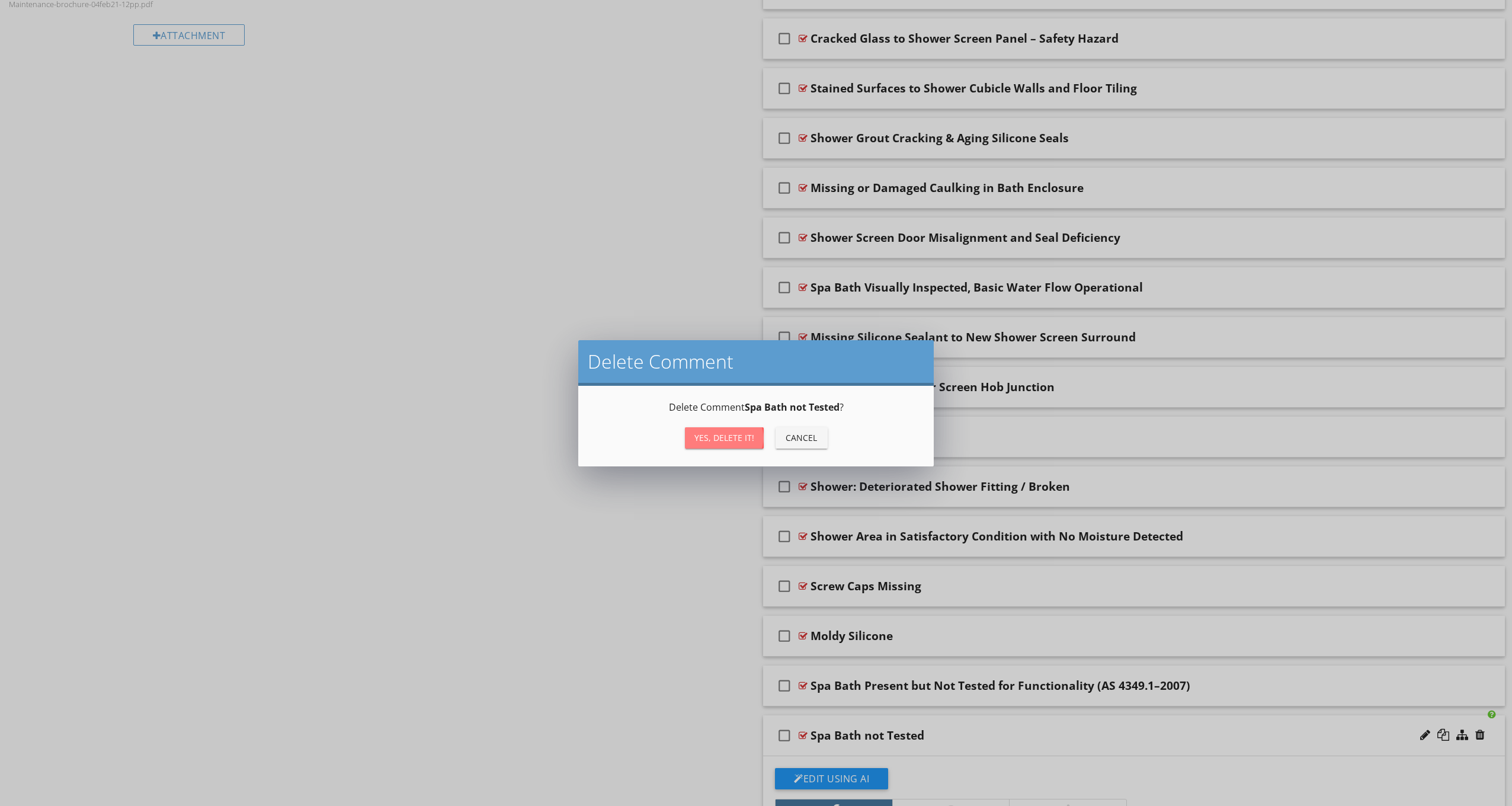 click on "Yes, Delete it!" at bounding box center (724, 437) 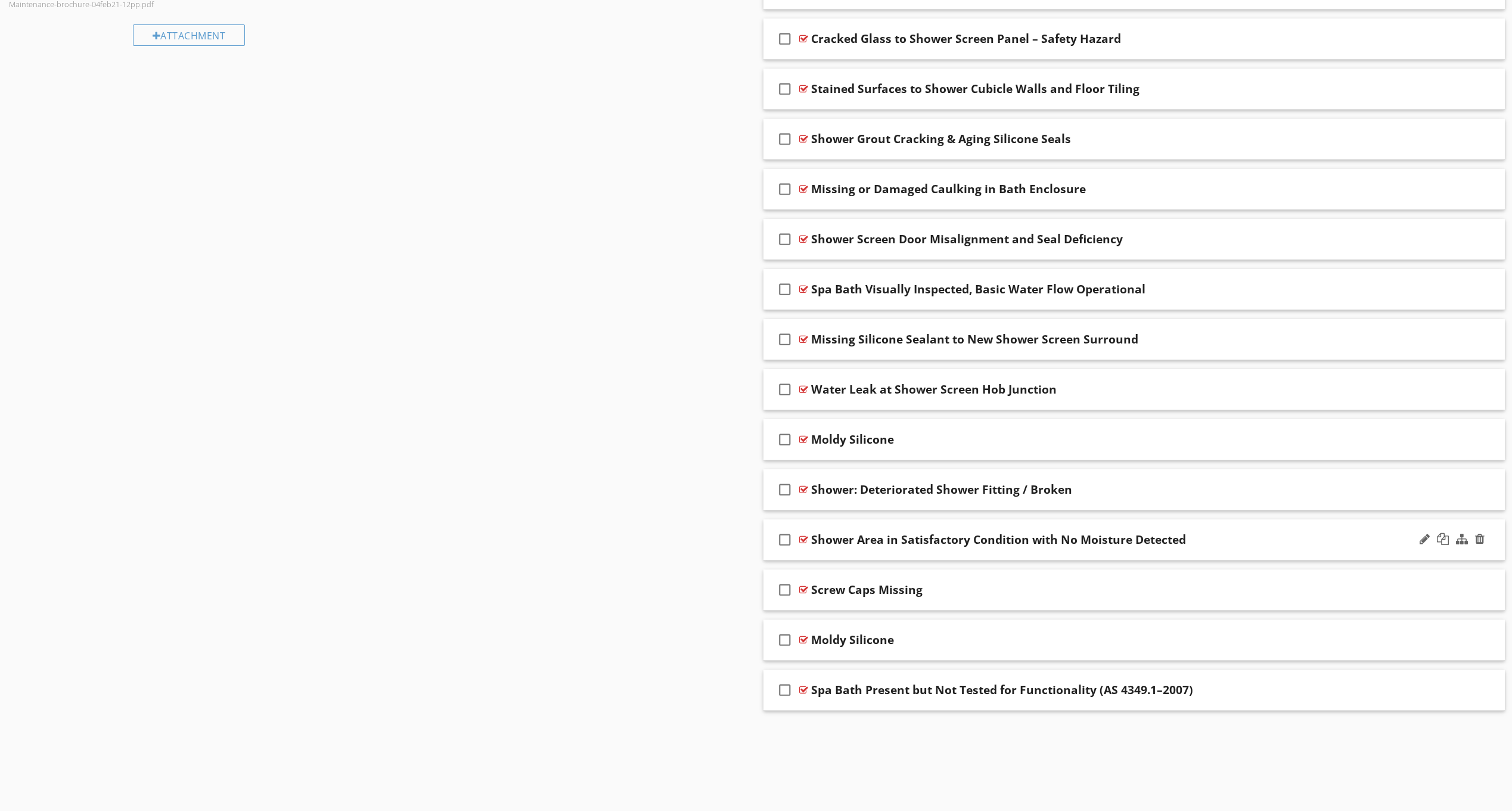 scroll, scrollTop: 924, scrollLeft: 0, axis: vertical 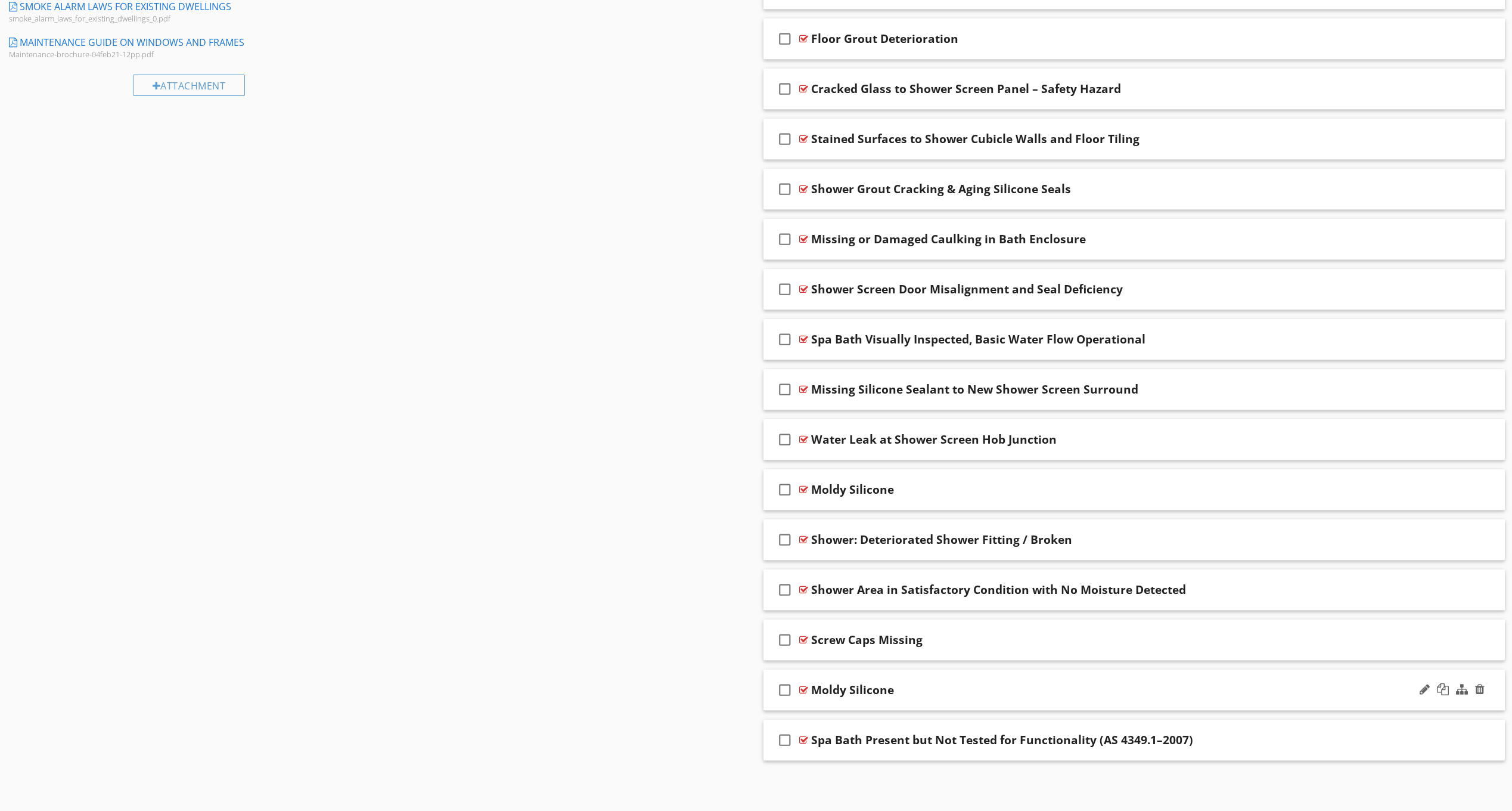 click on "check_box_outline_blank
Moldy Silicone" at bounding box center (1134, 690) 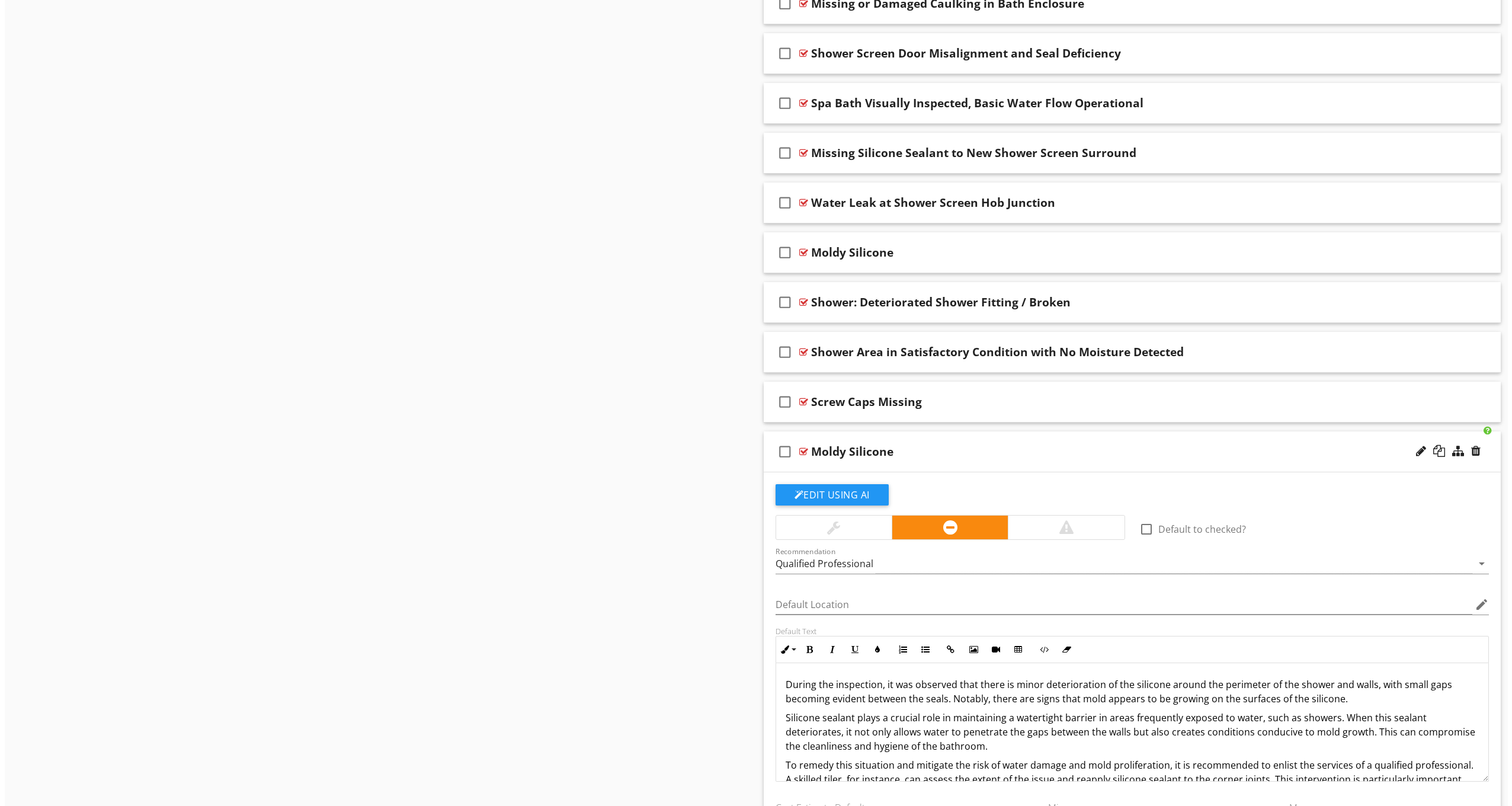scroll, scrollTop: 1205, scrollLeft: 0, axis: vertical 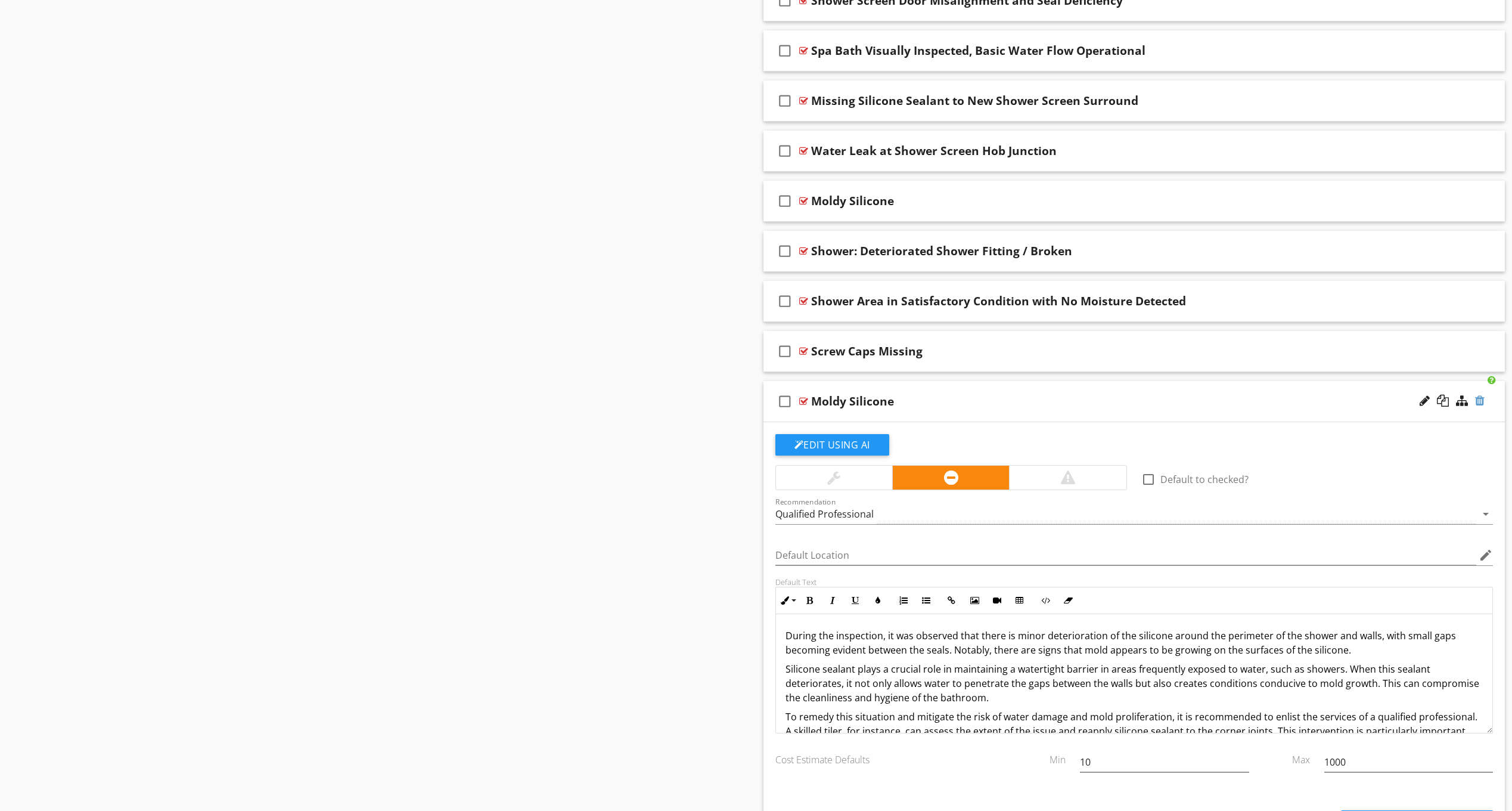 click at bounding box center [1480, 401] 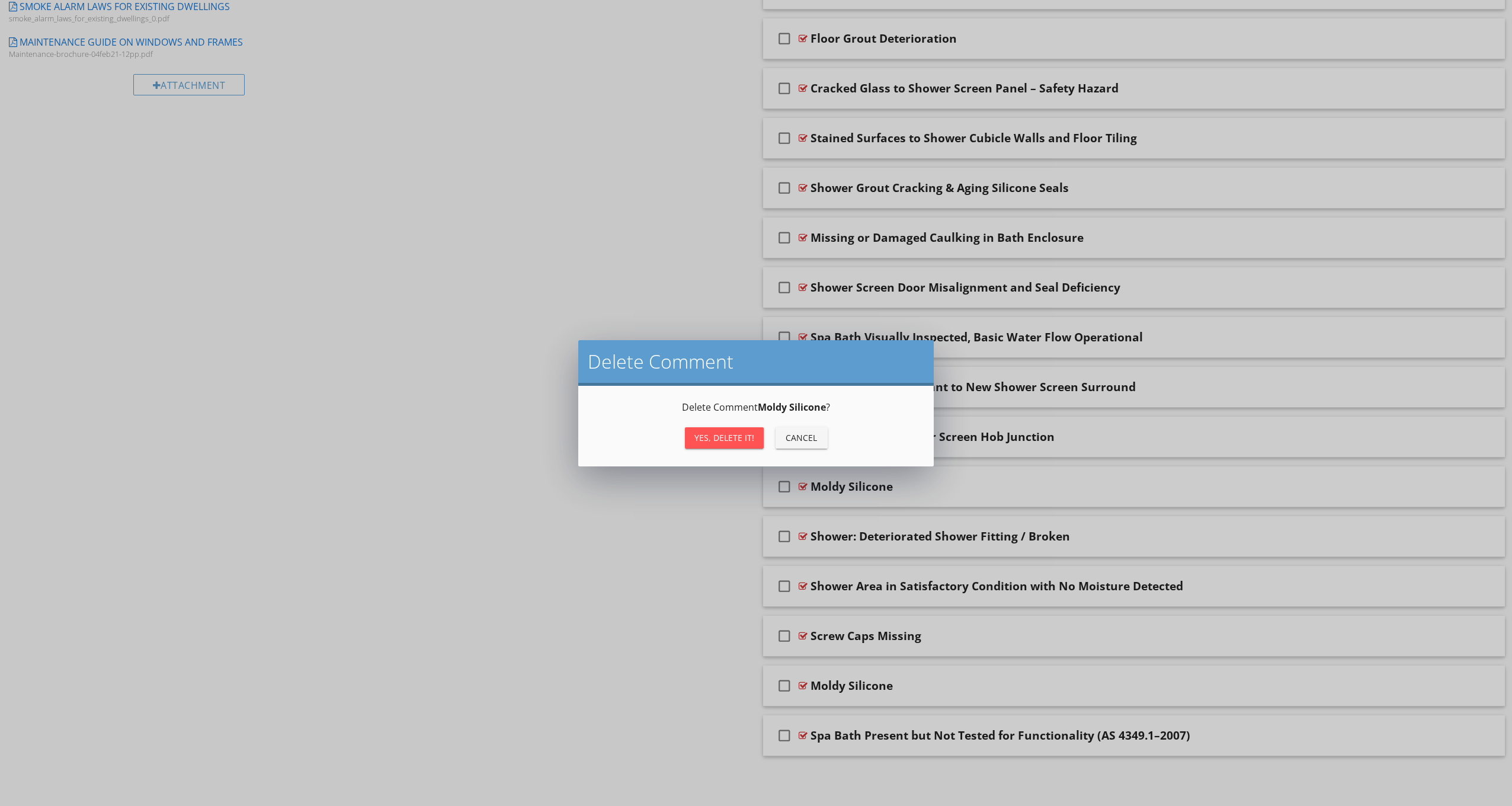 click on "Yes, Delete it!" at bounding box center (724, 437) 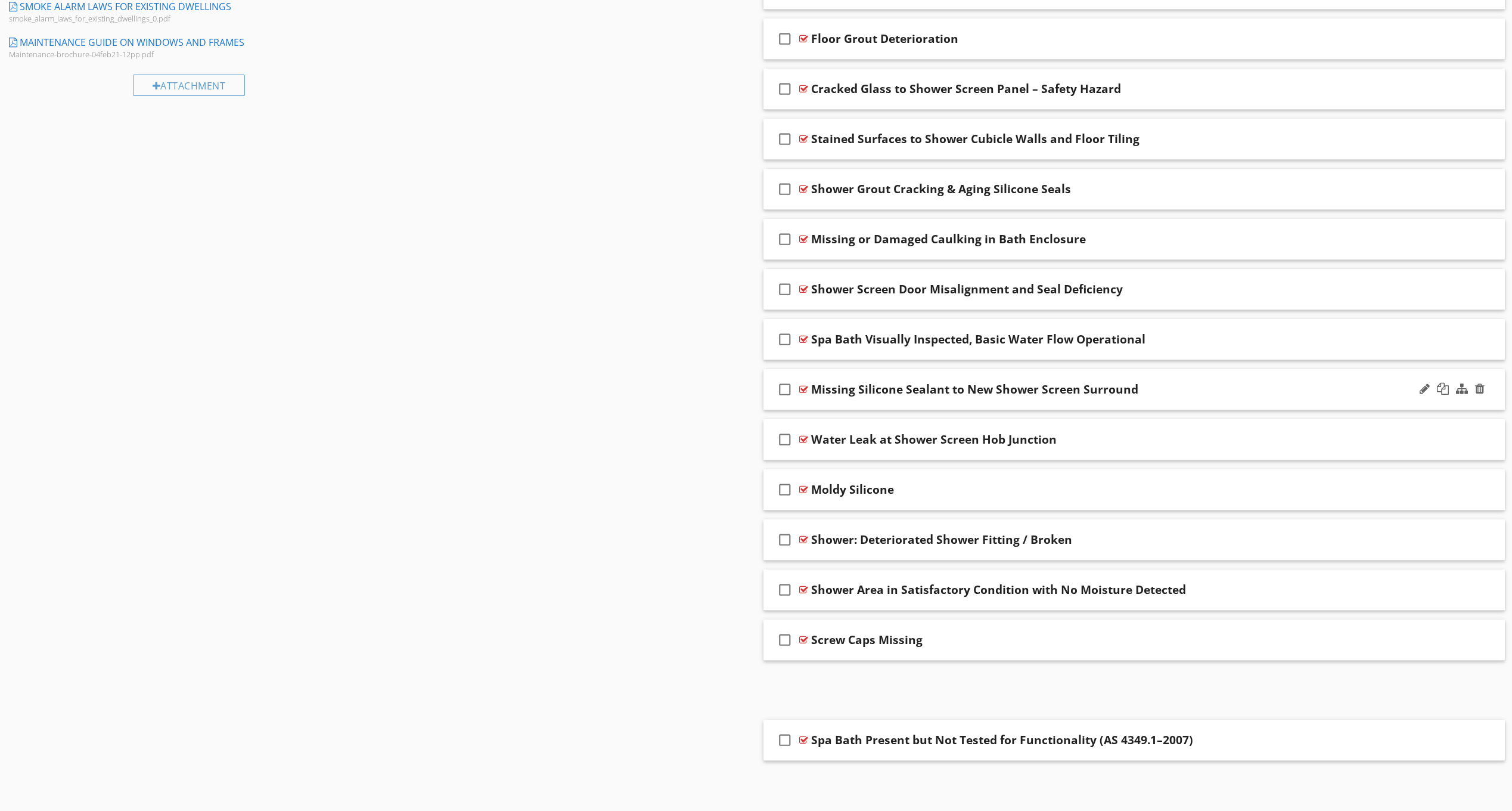 scroll, scrollTop: 874, scrollLeft: 0, axis: vertical 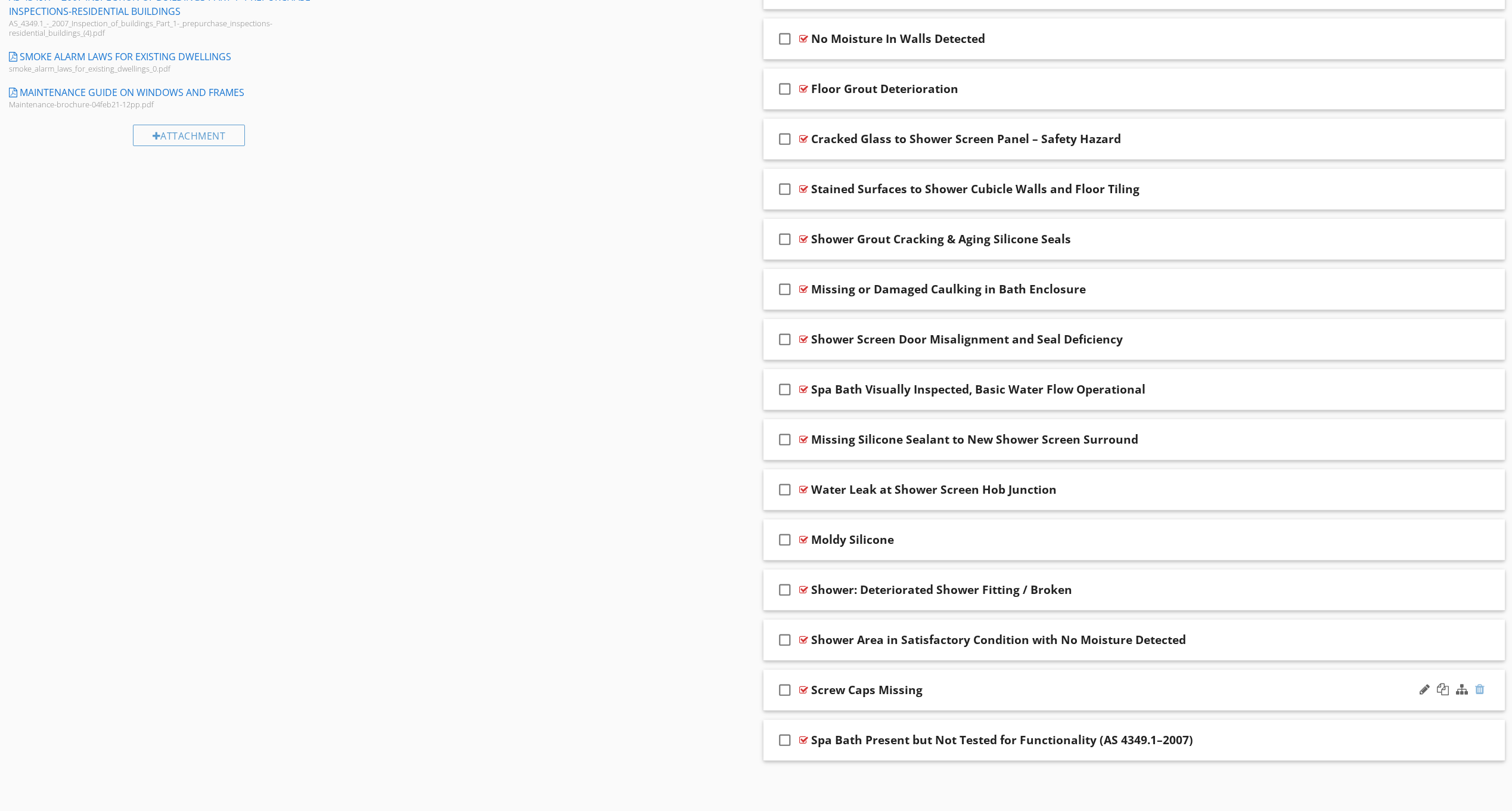 click at bounding box center [1480, 689] 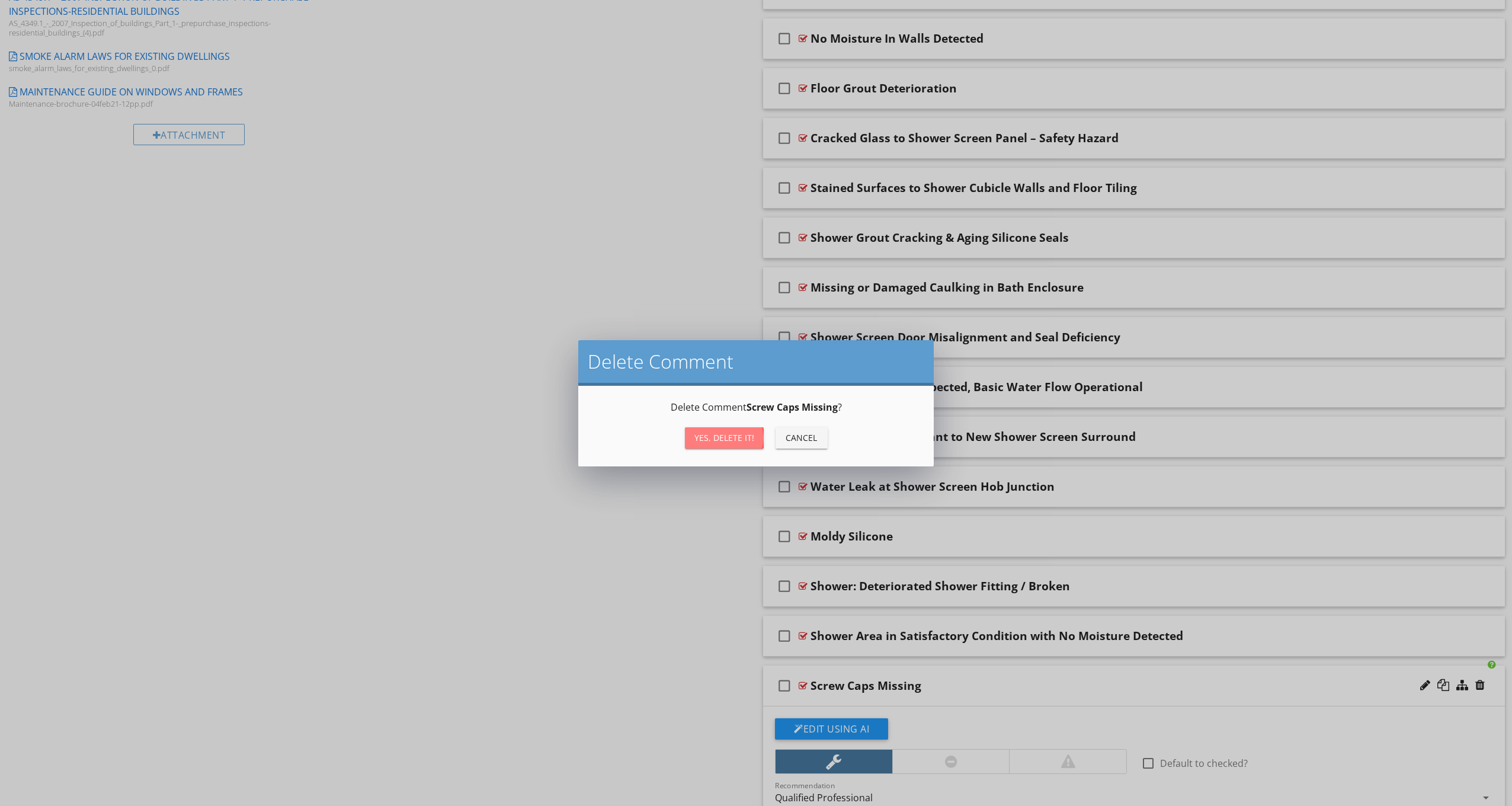 click on "Yes, Delete it!" at bounding box center (724, 437) 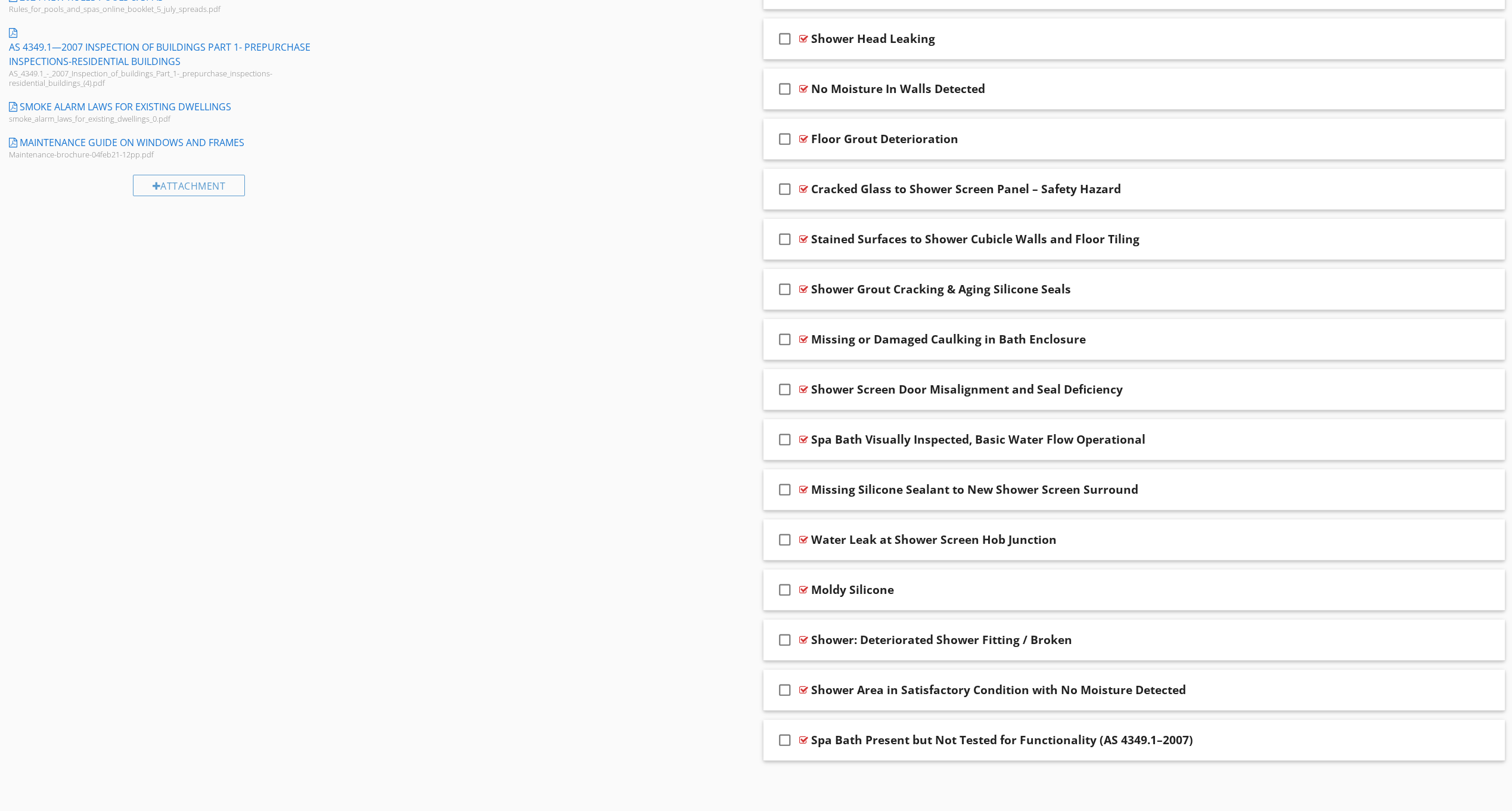 scroll, scrollTop: 824, scrollLeft: 0, axis: vertical 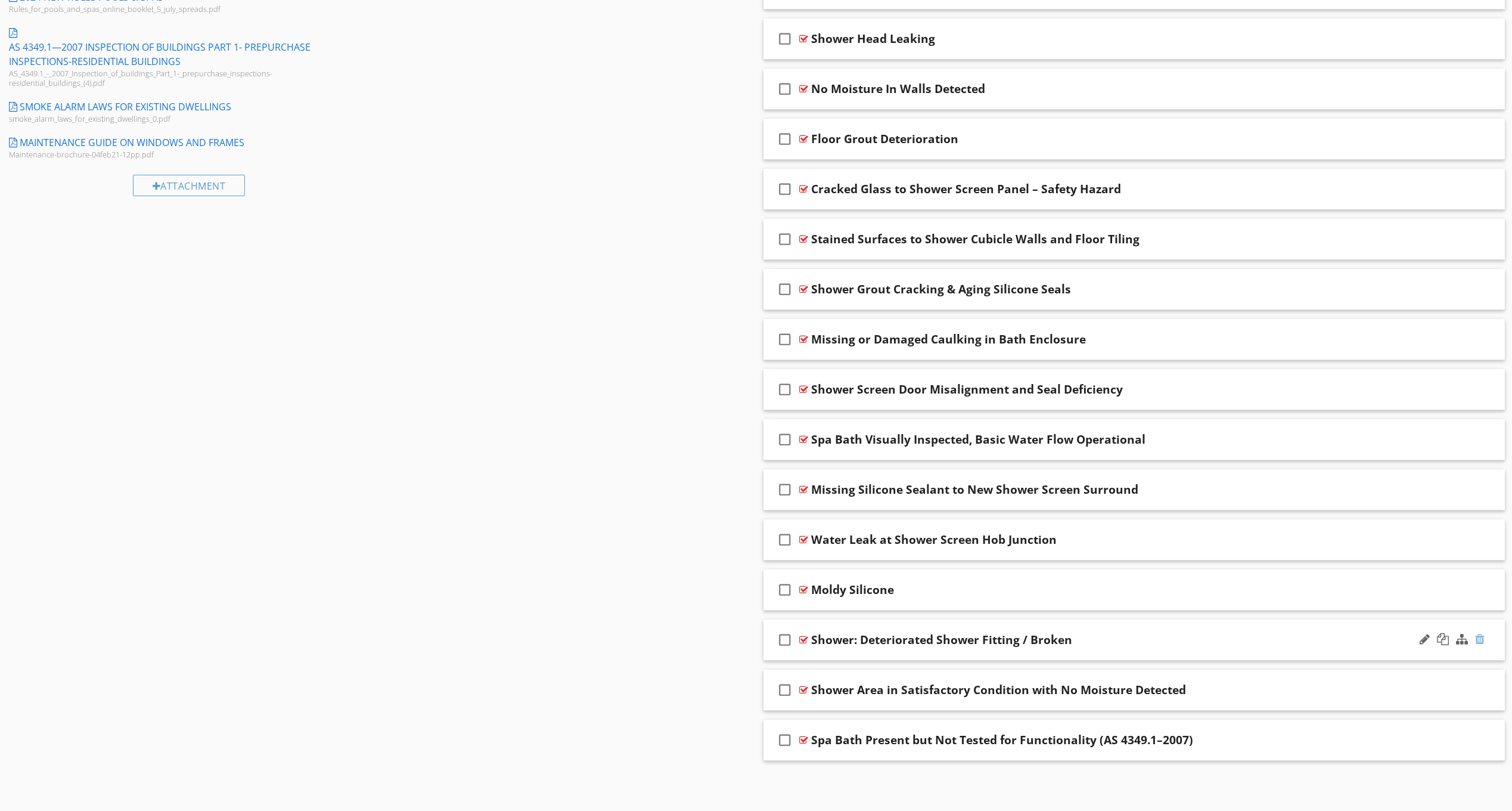 click at bounding box center (1480, 639) 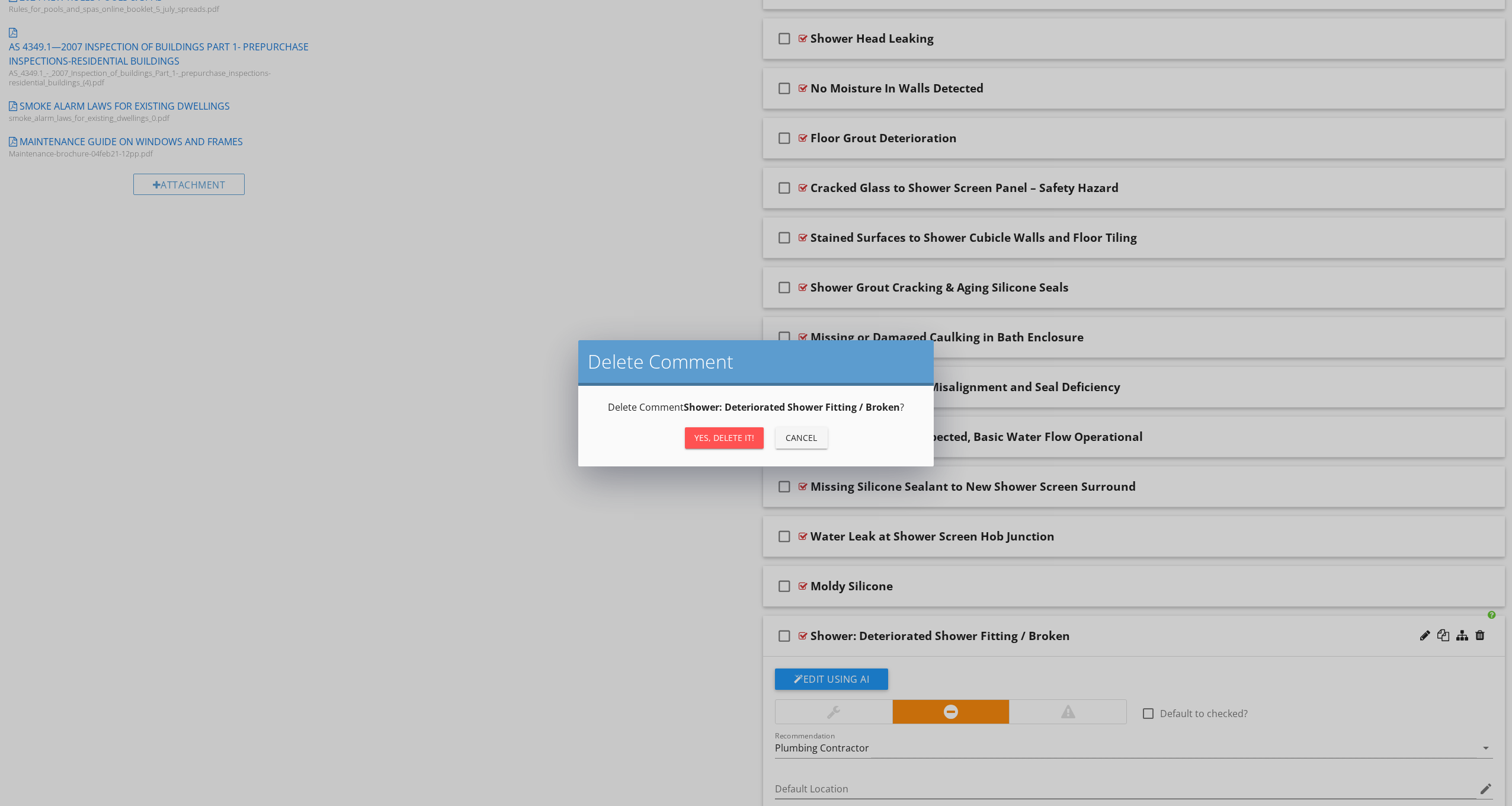 click on "Yes, Delete it!" at bounding box center [724, 438] 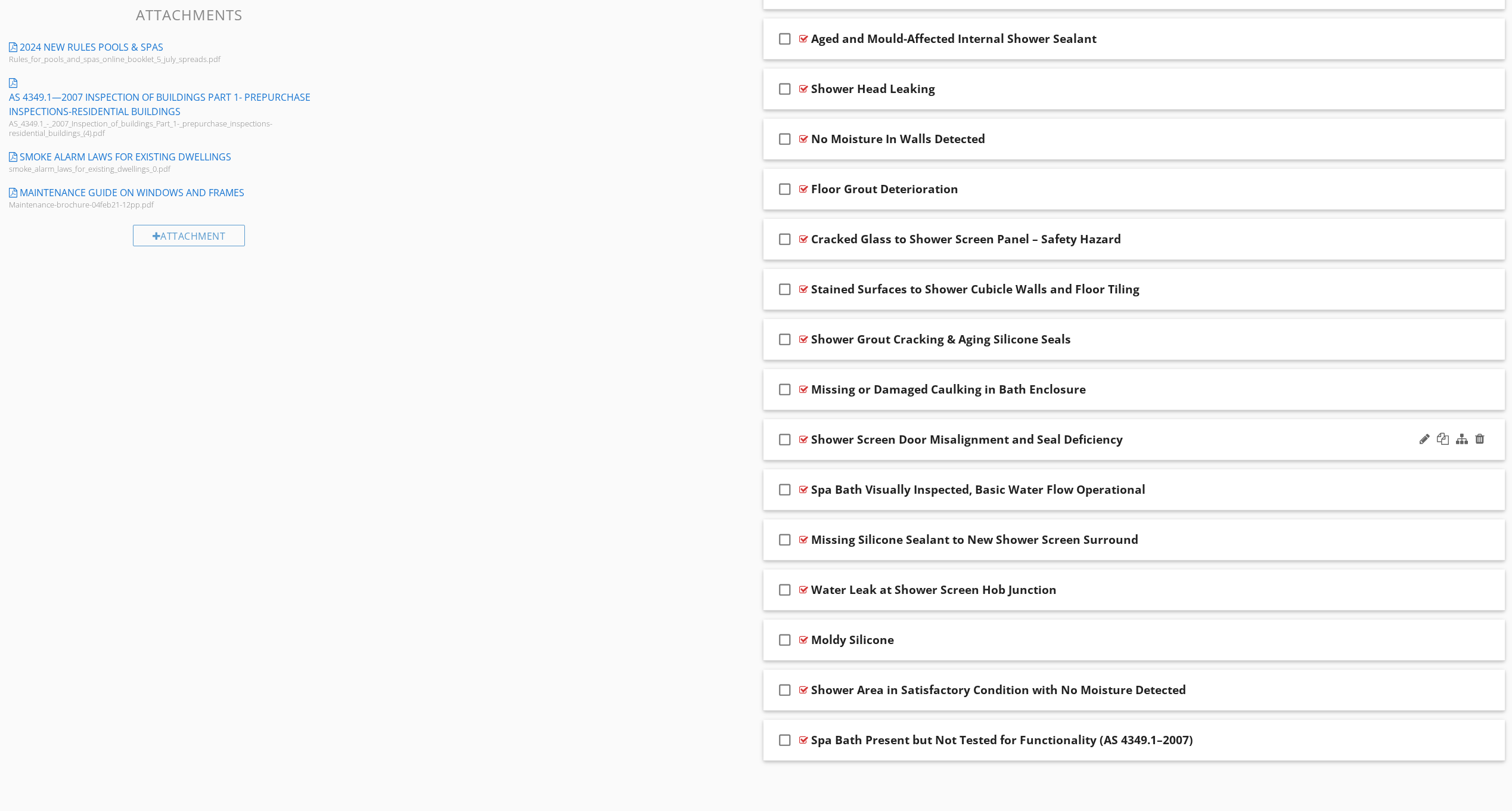 scroll, scrollTop: 774, scrollLeft: 0, axis: vertical 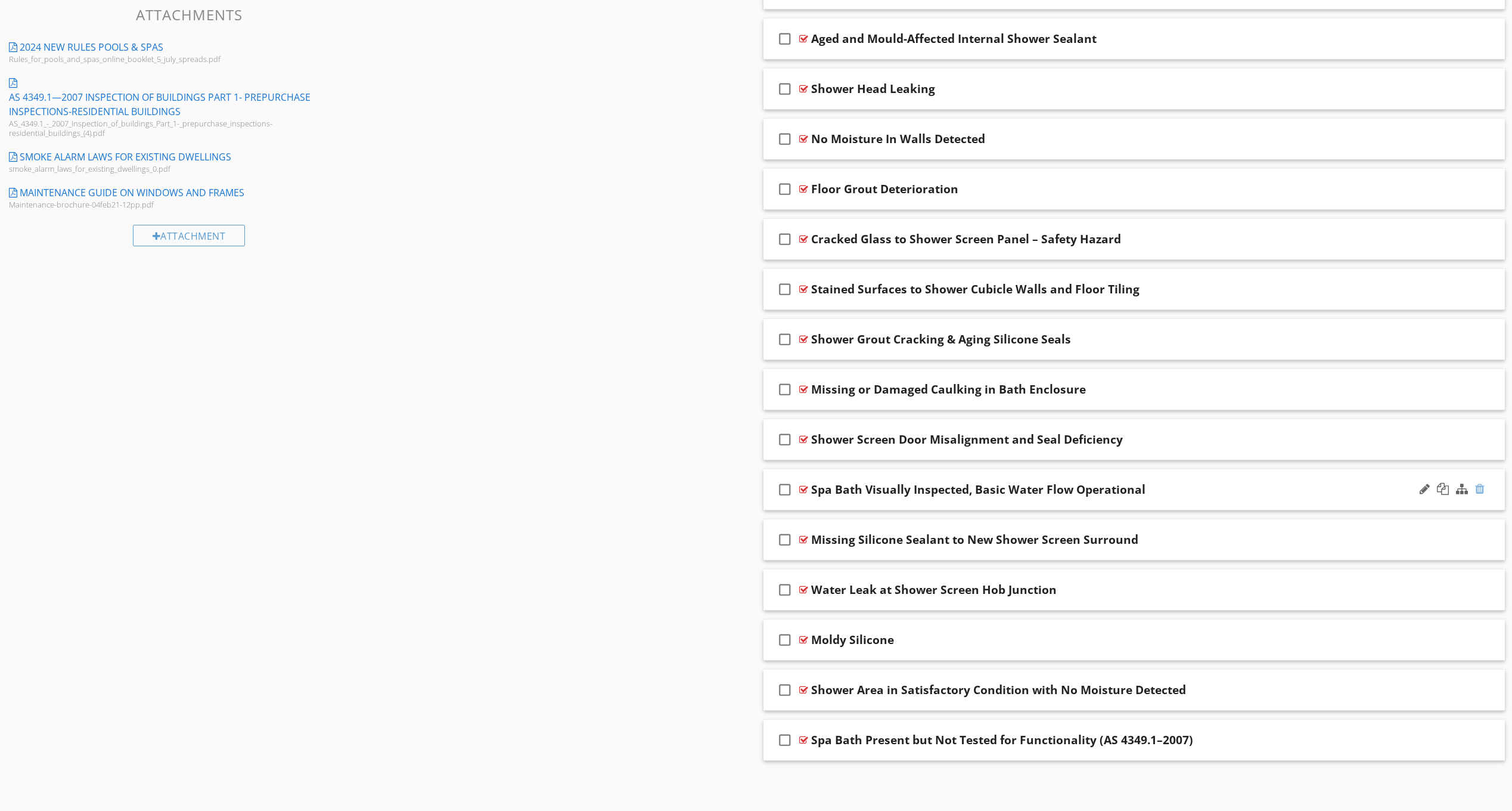 click at bounding box center [1480, 489] 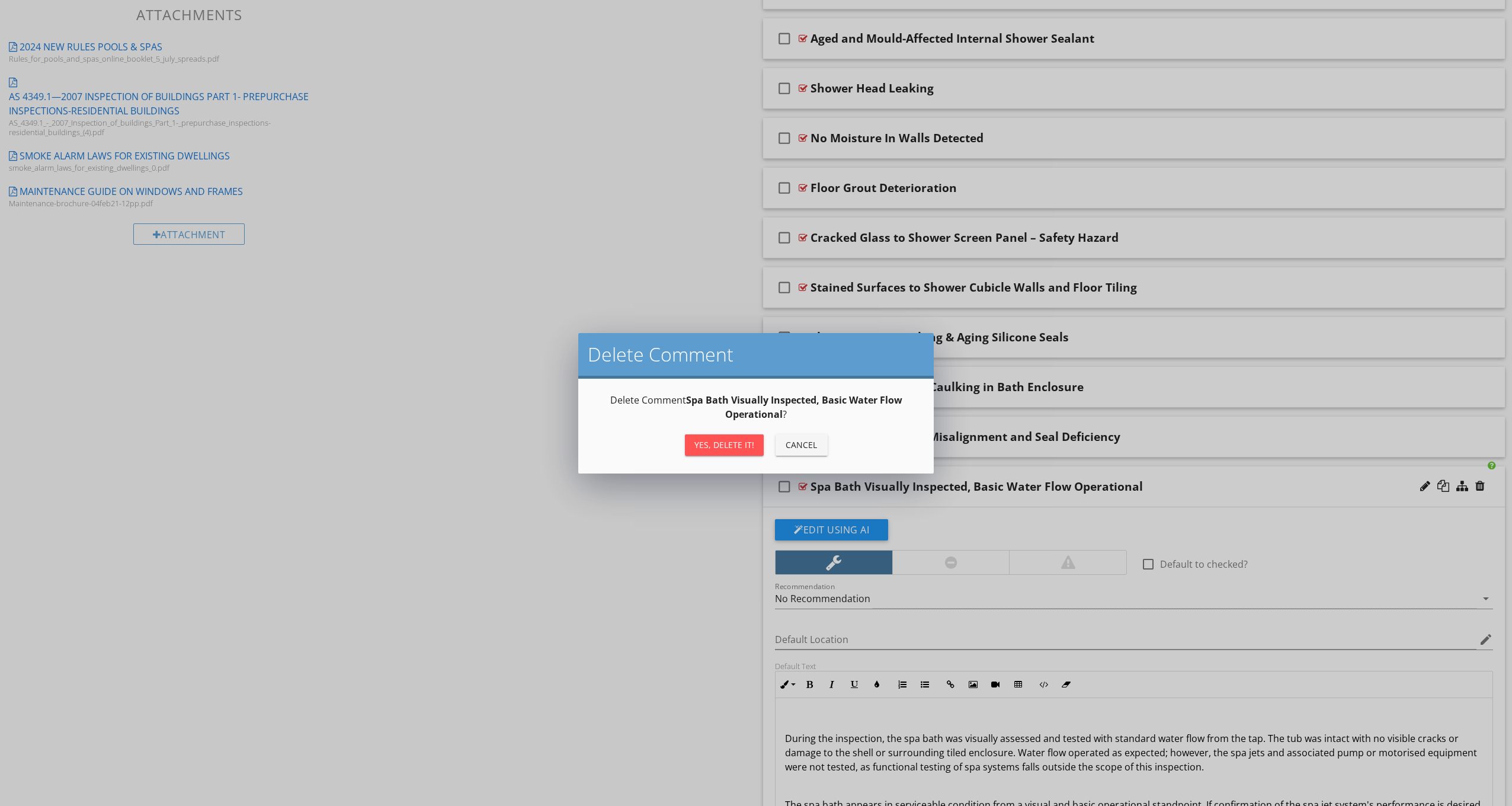 click on "Yes, Delete it!" at bounding box center (724, 444) 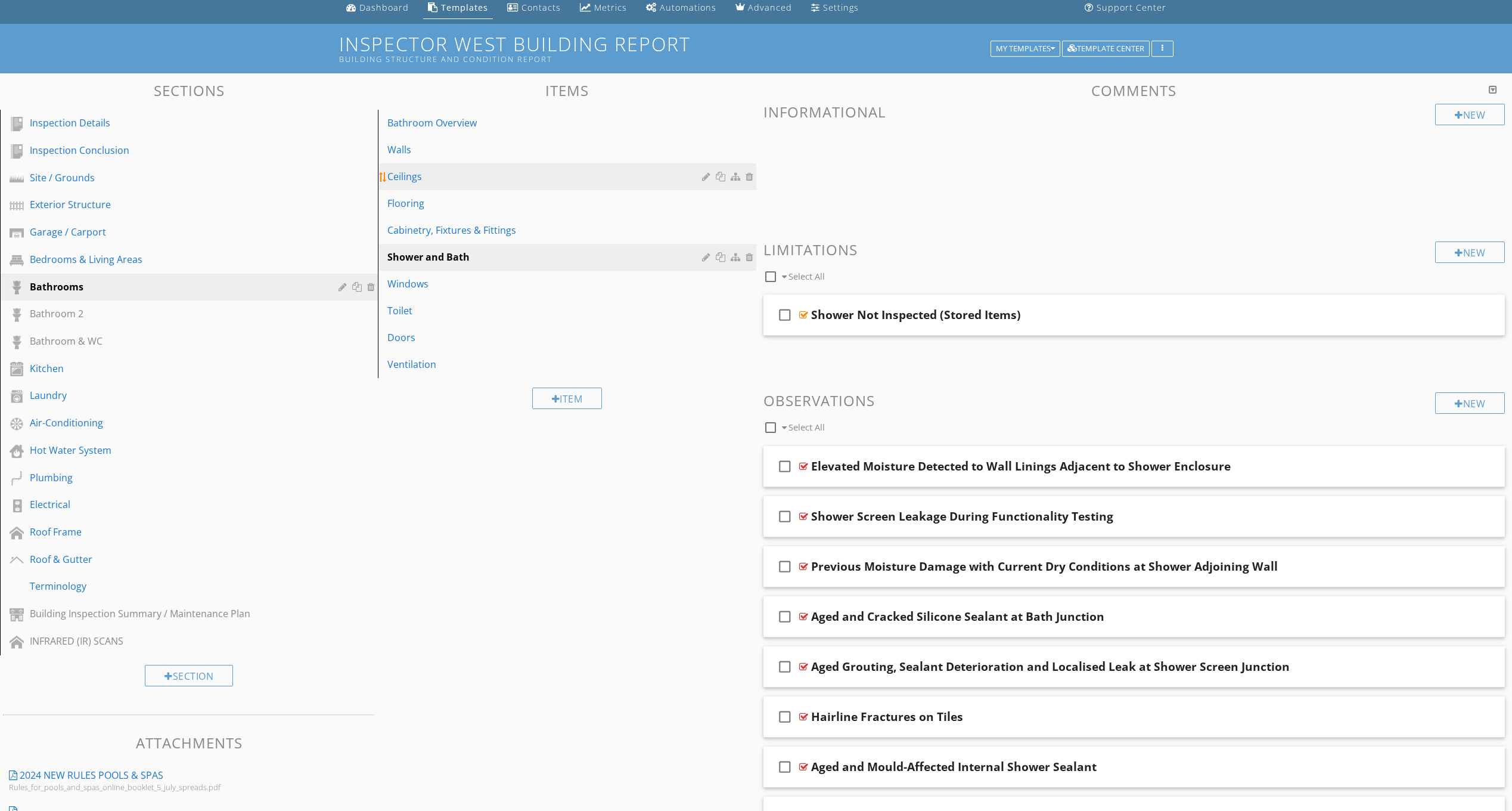 scroll, scrollTop: 0, scrollLeft: 0, axis: both 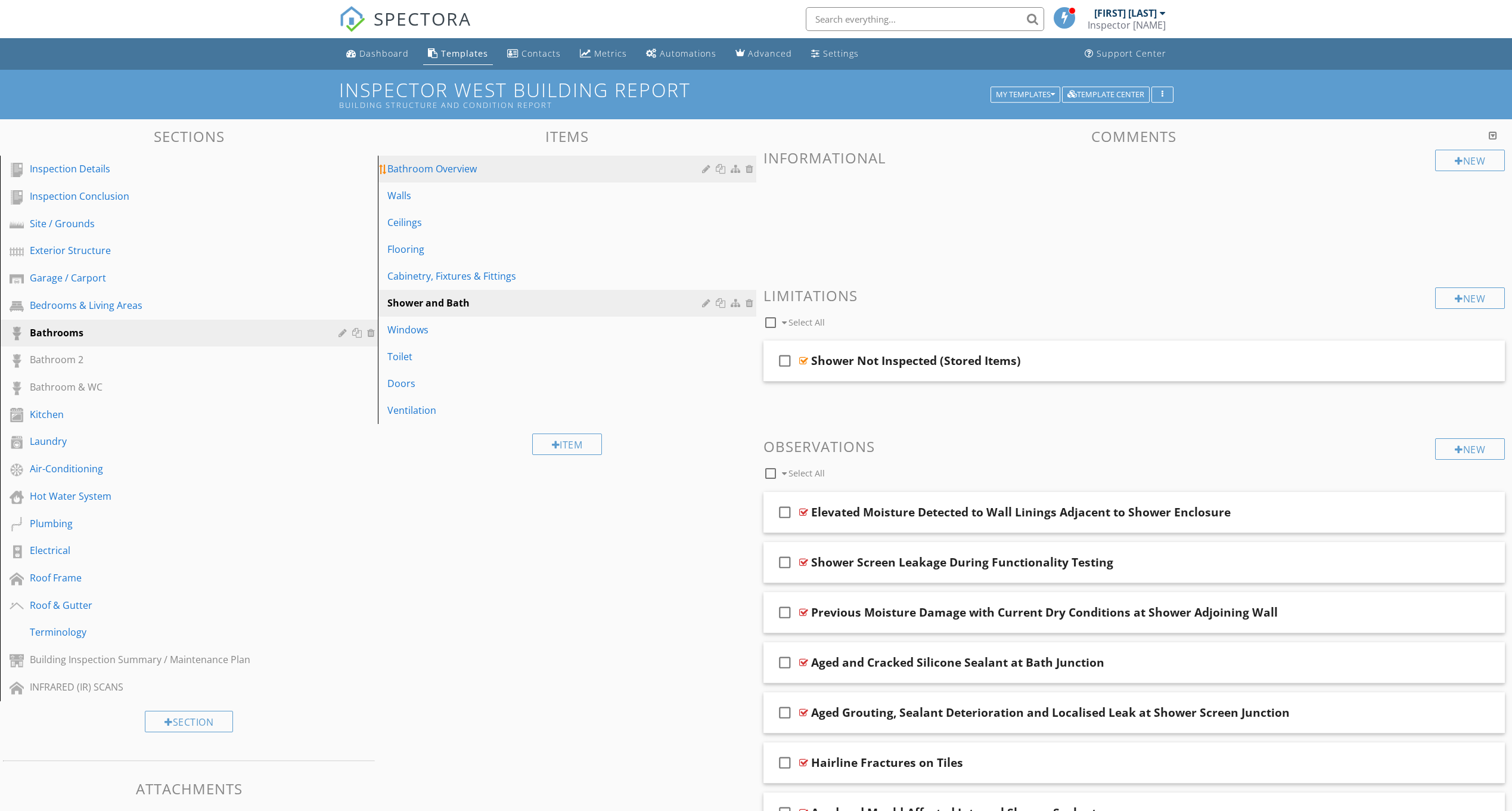 click on "Bathroom Overview" at bounding box center (546, 169) 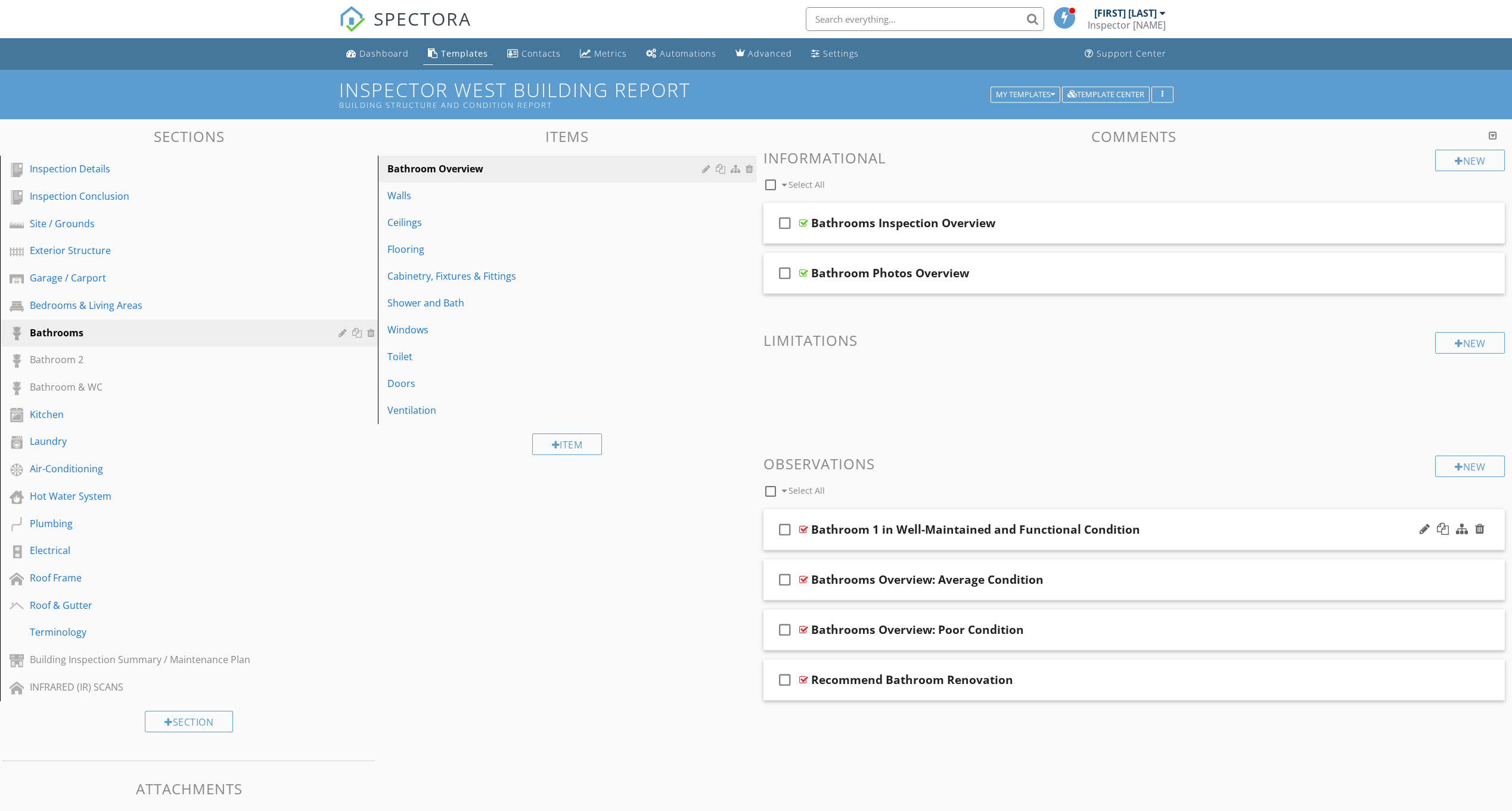click on "Bathroom 1 in Well-Maintained and Functional Condition" at bounding box center [1080, 530] 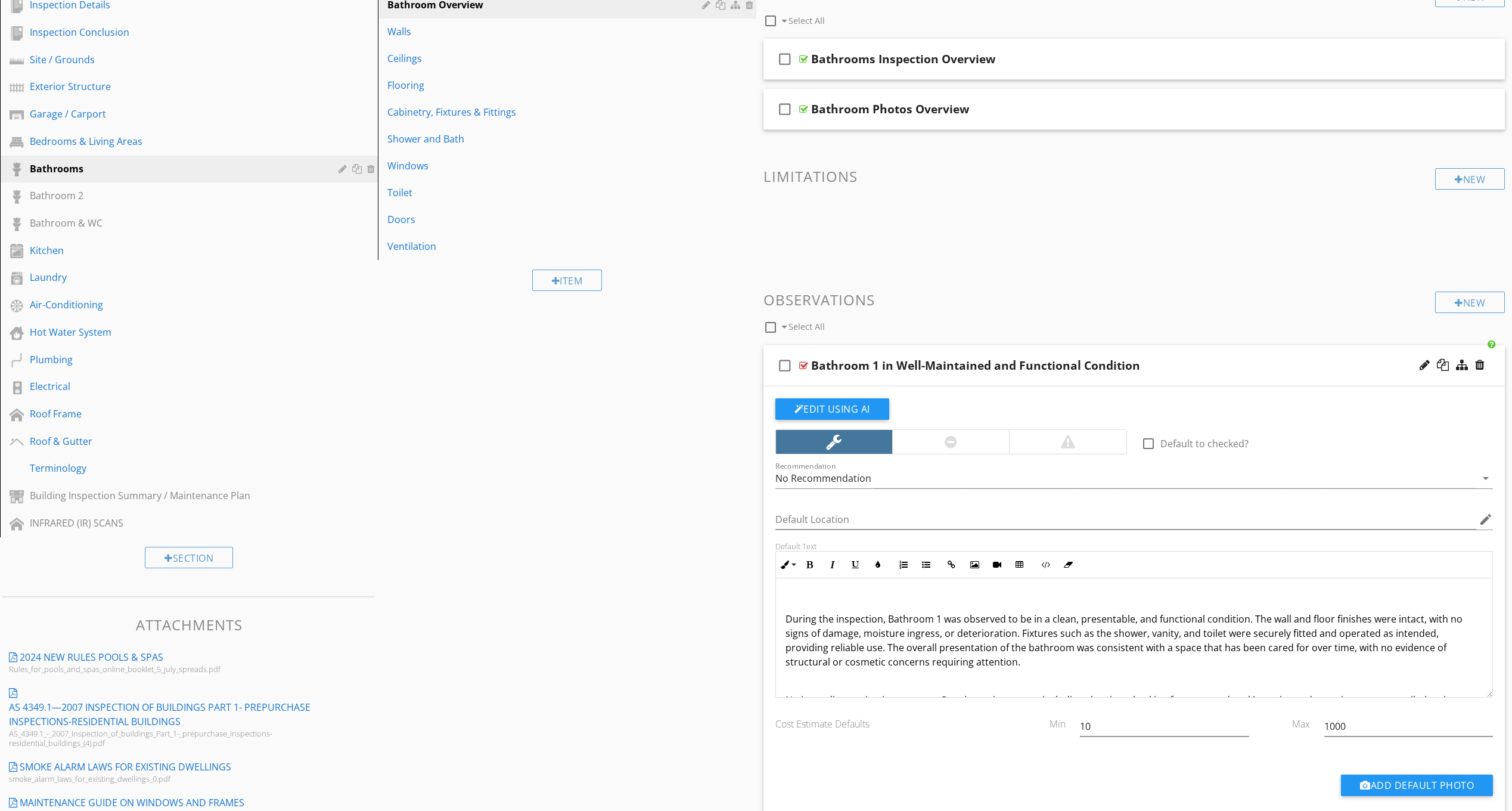 scroll, scrollTop: 179, scrollLeft: 0, axis: vertical 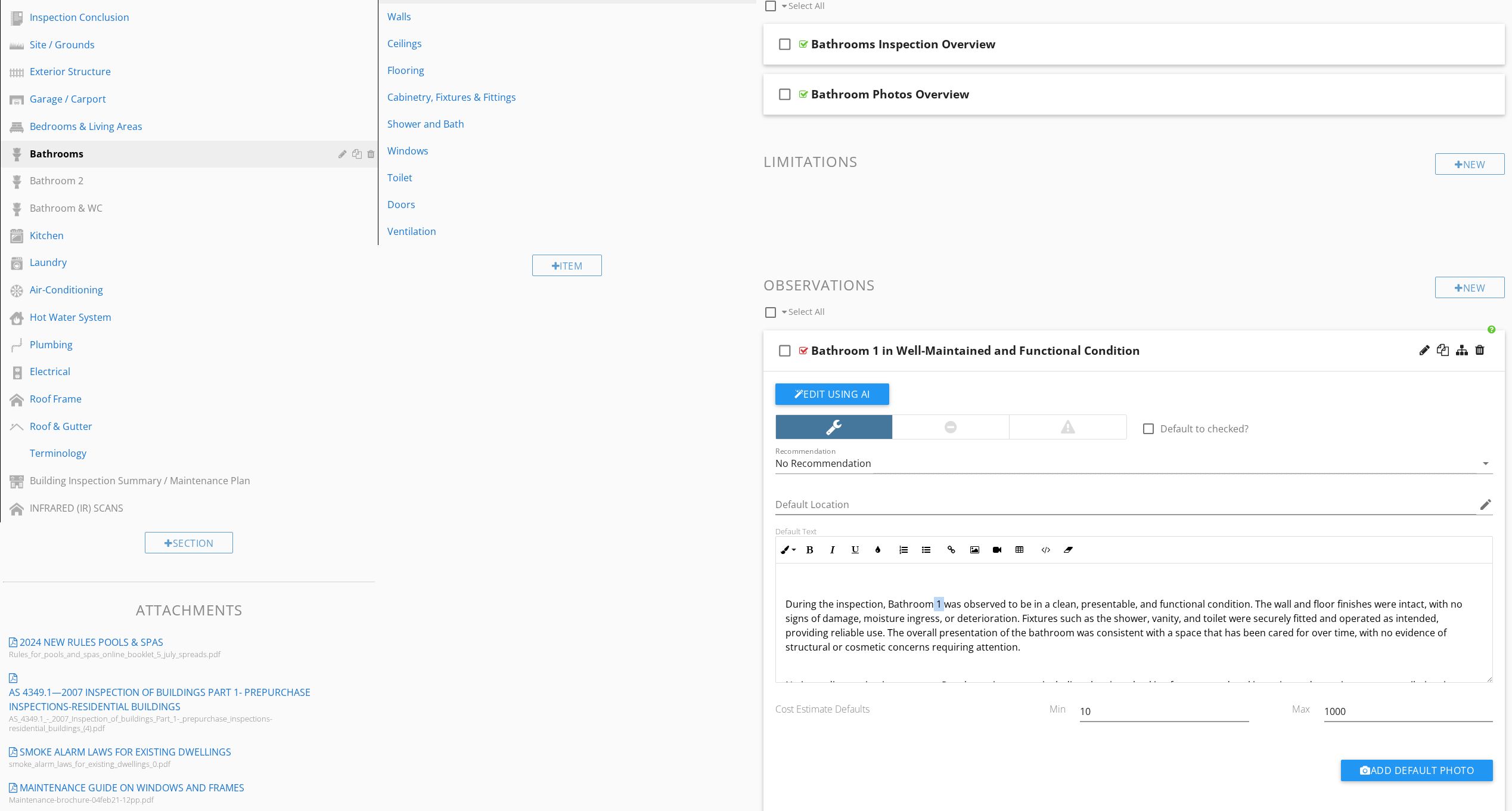 drag, startPoint x: 941, startPoint y: 606, endPoint x: 932, endPoint y: 608, distance: 9.219544 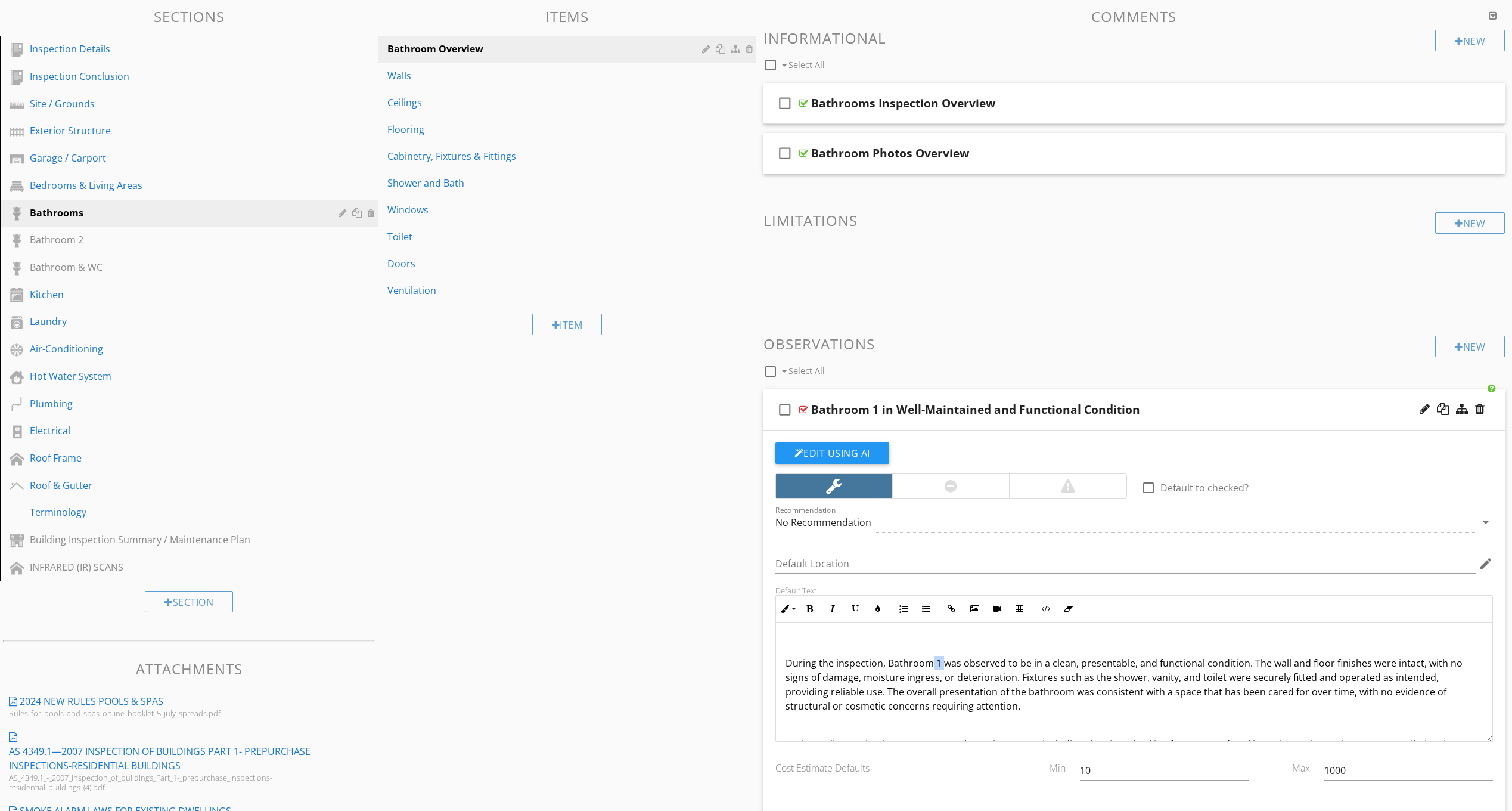 scroll, scrollTop: 0, scrollLeft: 0, axis: both 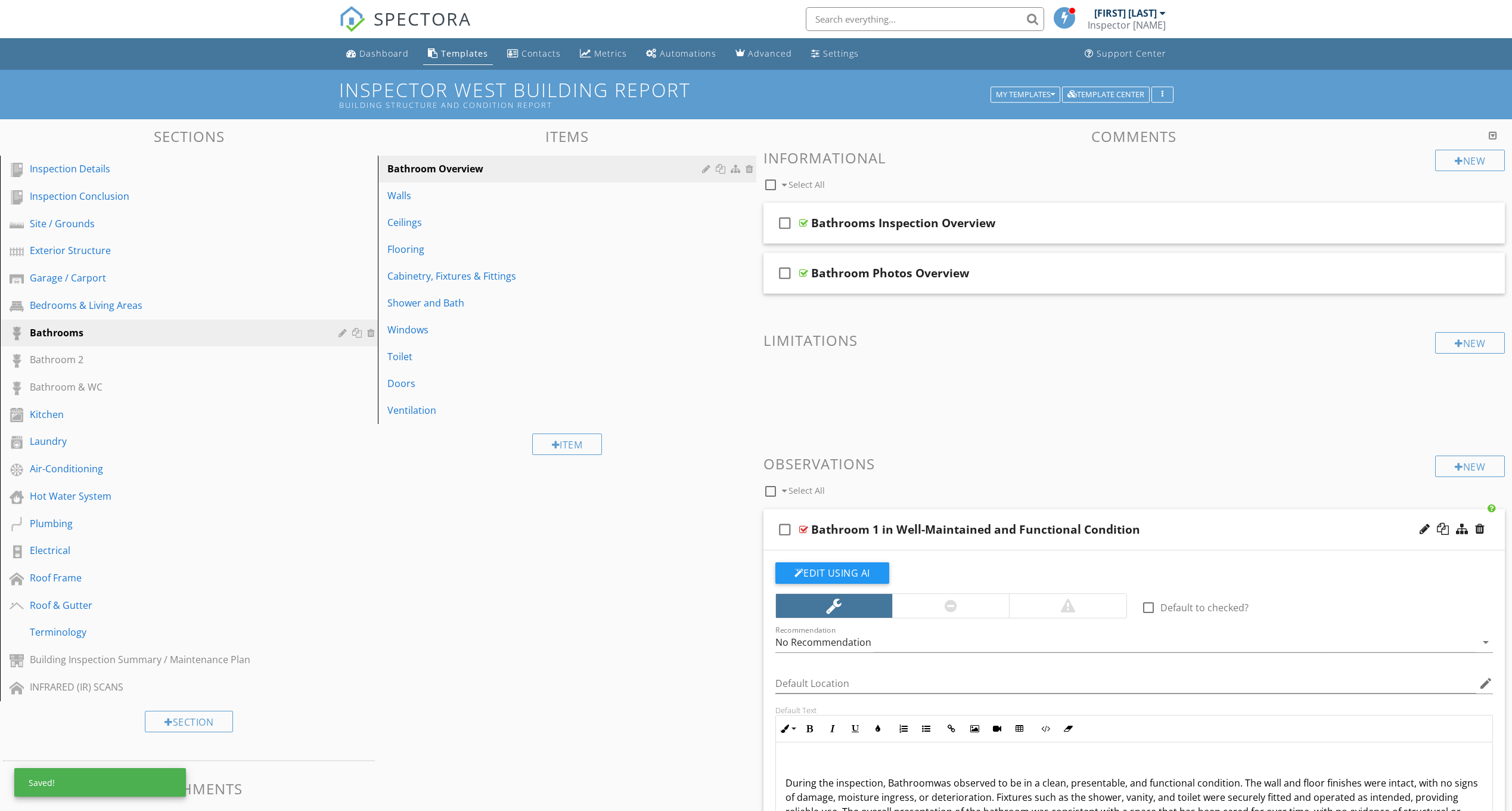 click on "New
Informational   check_box_outline_blank     Select All       check_box_outline_blank
Bathrooms Inspection Overview
check_box_outline_blank
Bathroom Photos Overview
New
Limitations
New
Observations   check_box_outline_blank     Select All     check_box_outline_blank
Bathroom 1 in Well-Maintained and Functional Condition
Edit Using AI
check_box_outline_blank Default to checked?           Recommendation No Recommendation arrow_drop_down   Default Location edit       Default Text   Inline Style XLarge Large Normal Small Light Small/Light Bold Italic Underline Colors Ordered List Unordered List Insert Link Insert Image Insert Video Insert Table Code View Clear Formatting Enter text here    Cost Estimate Defaults    Min   10   Max   1000       check_box_outline_blank" at bounding box center [1134, 652] 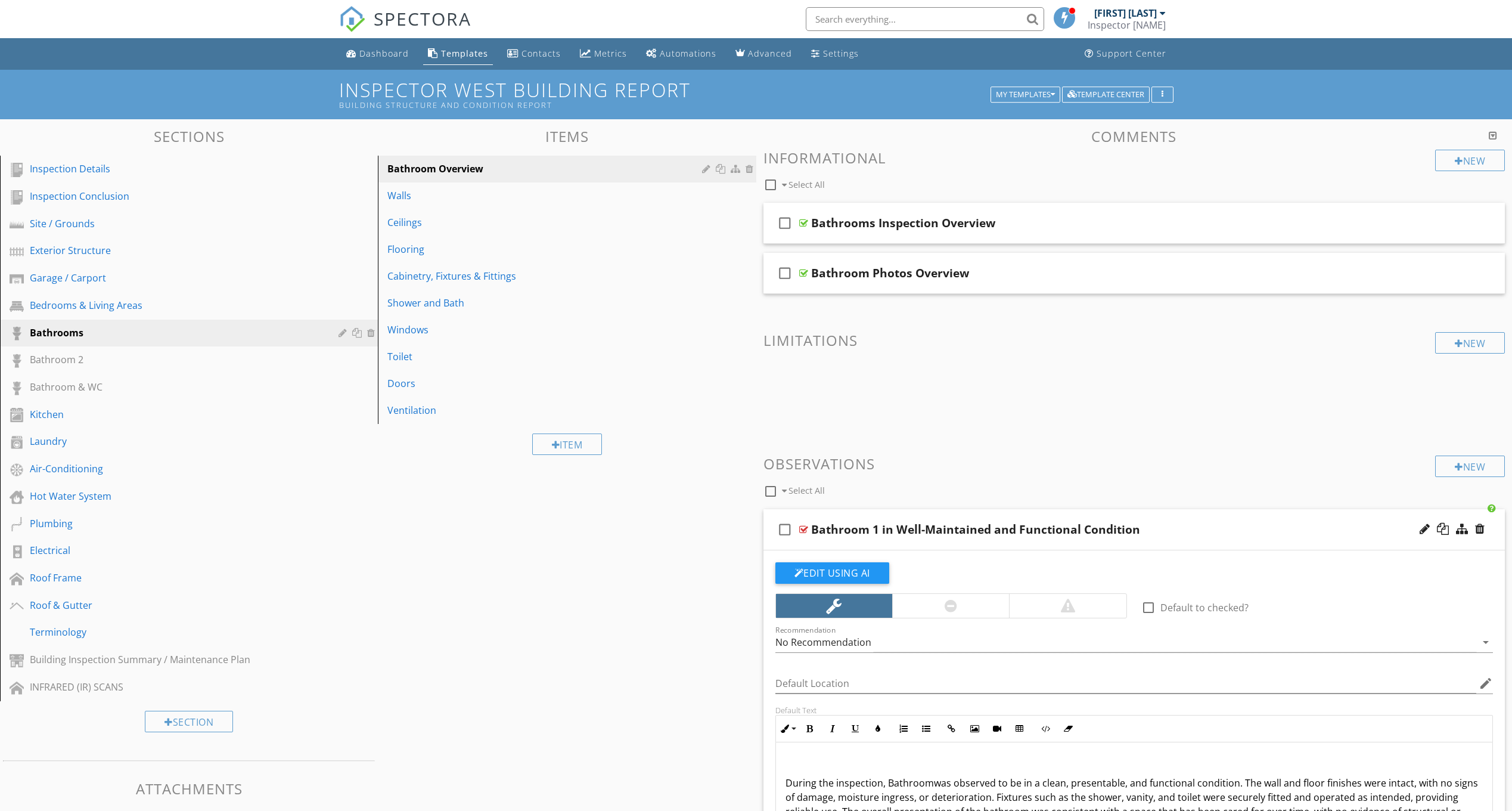 click on "Observations" at bounding box center (1134, 463) 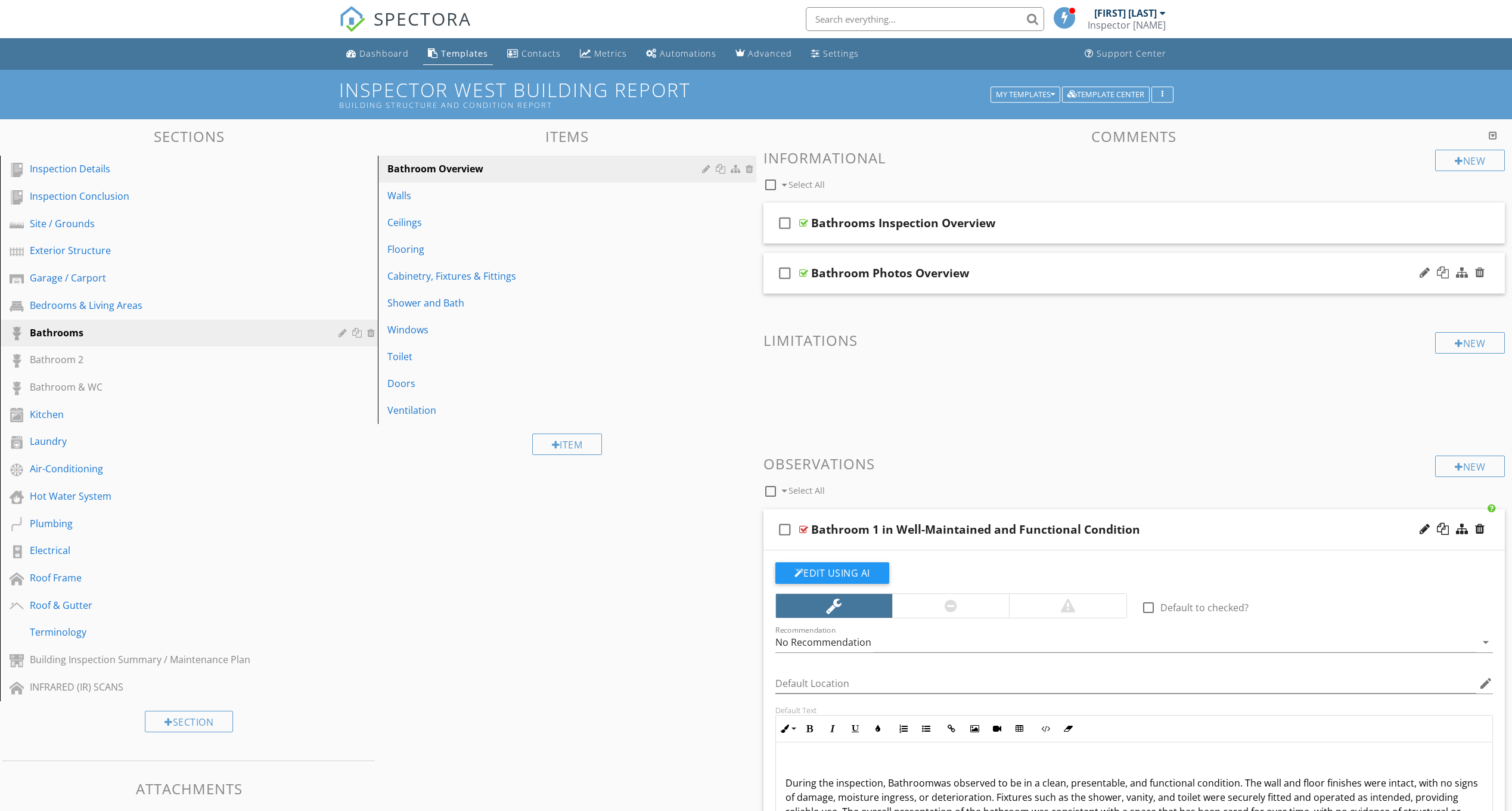 click on "Bathroom Photos Overview" at bounding box center [1080, 273] 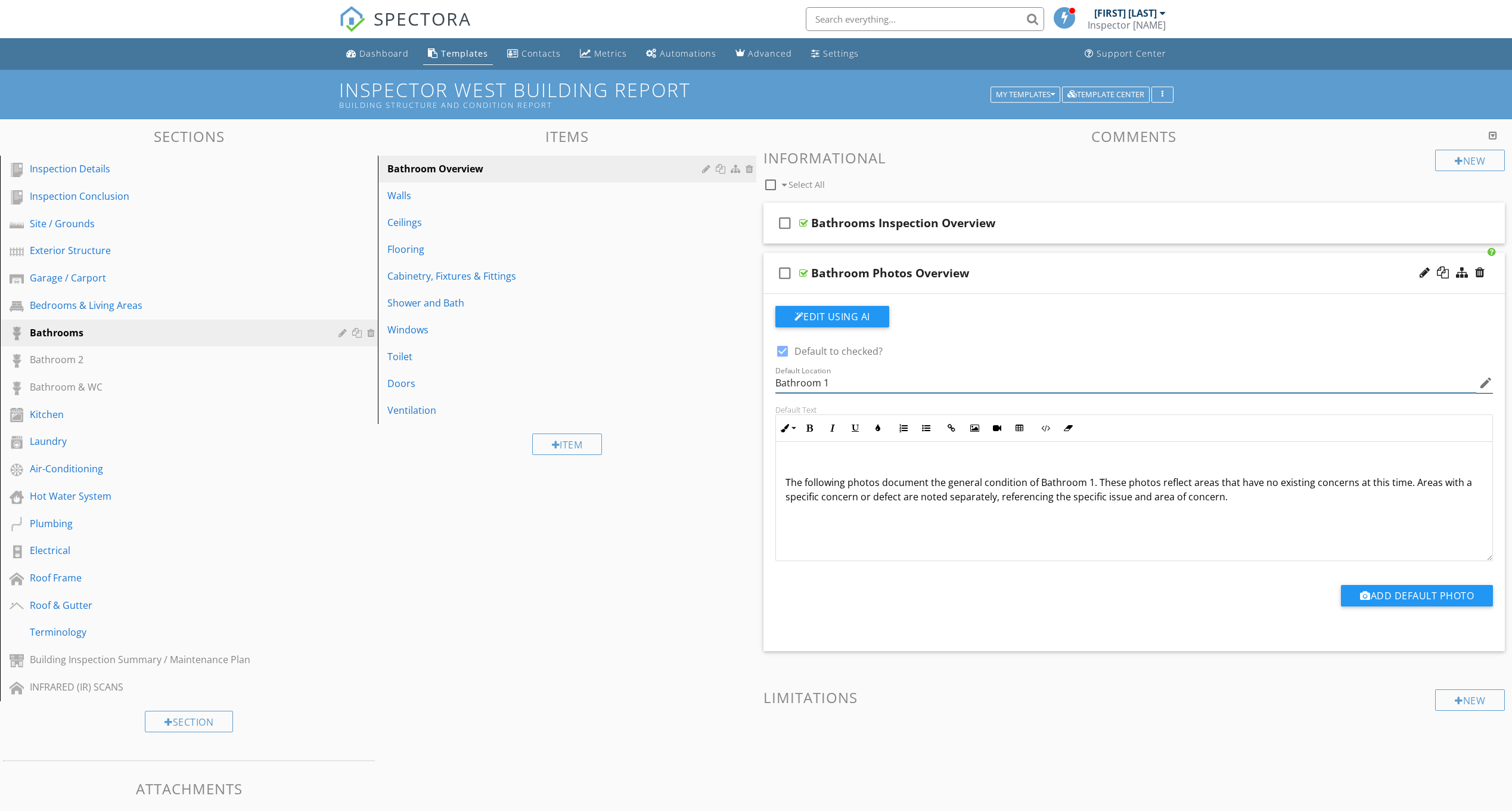 click on "Bathroom 1" at bounding box center [1126, 383] 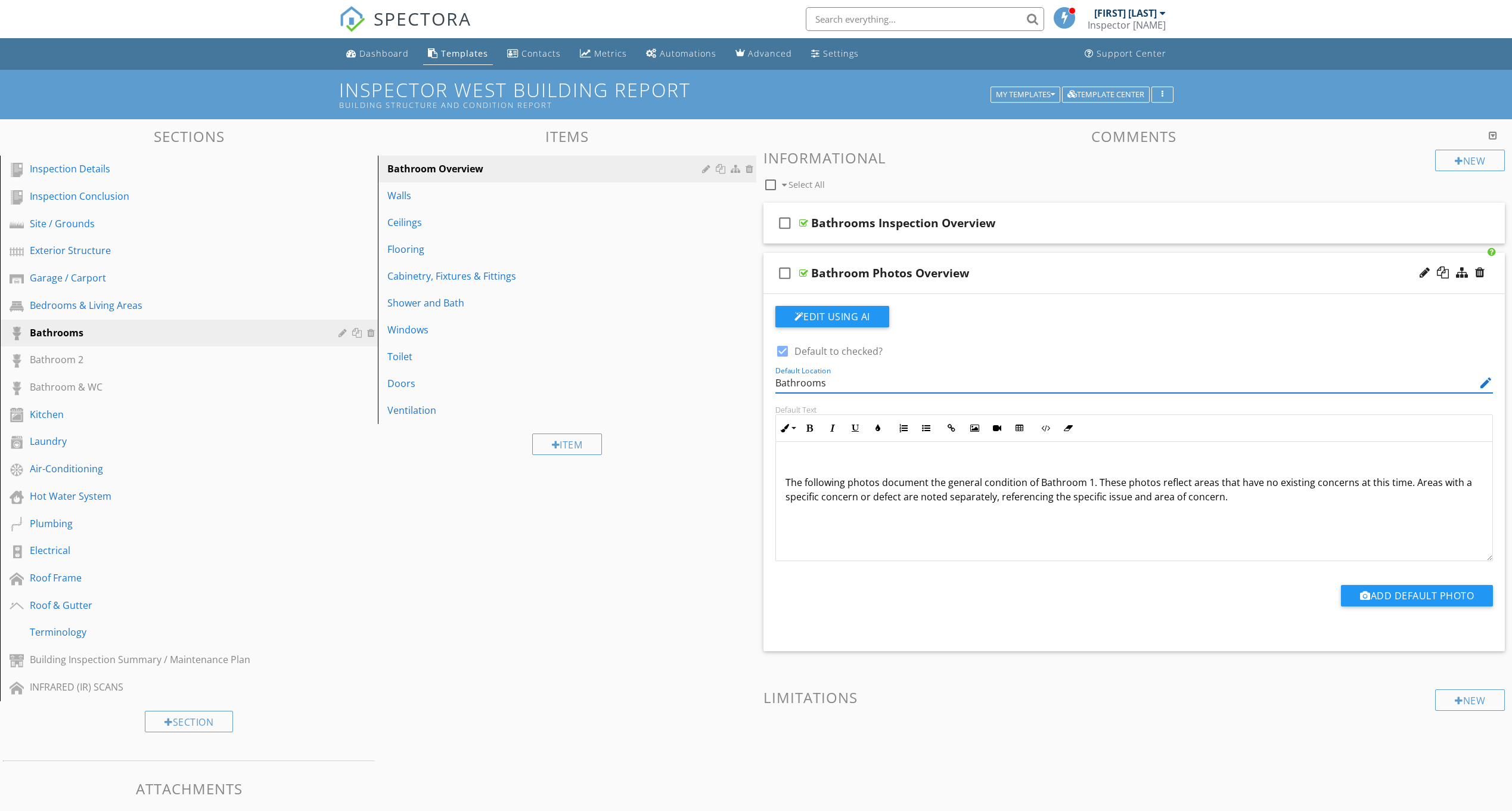 type on "Bathrooms" 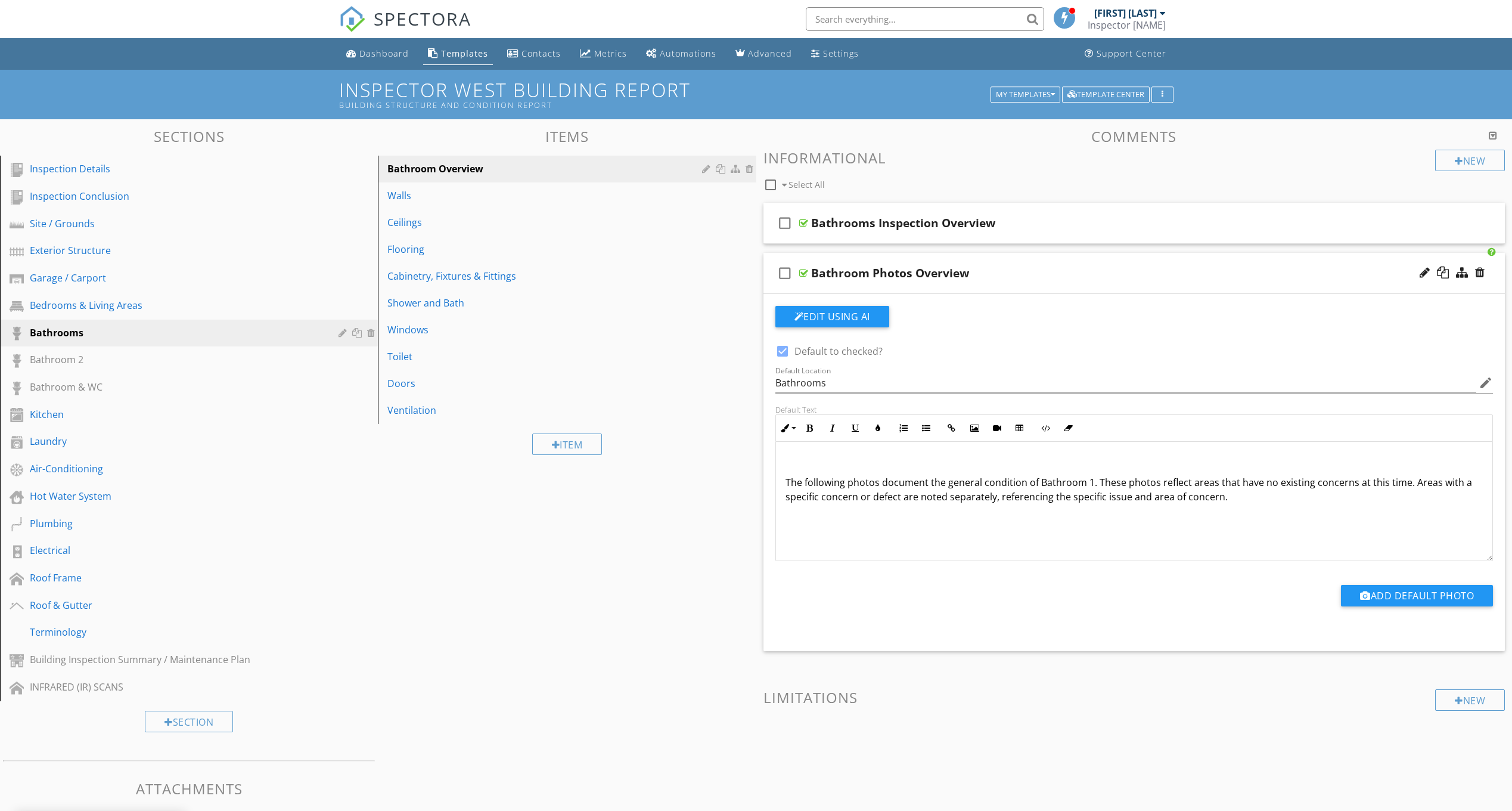 click on "The following photos document the general condition of Bathroom 1. These photos reflect areas that have no existing concerns at this time. Areas with a specific concern or defect are noted separately, referencing the specific issue and area of concern." at bounding box center [1134, 490] 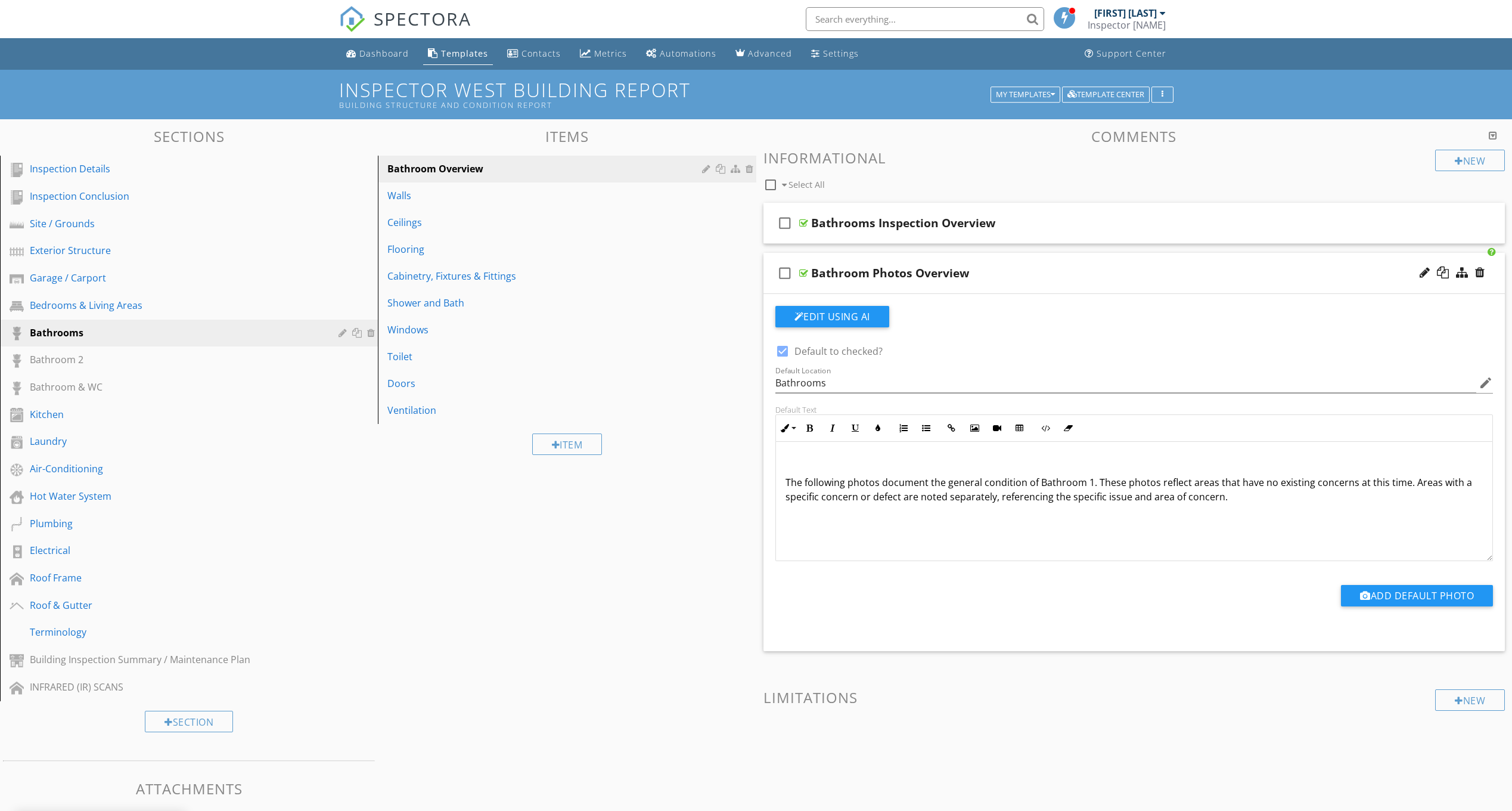 type 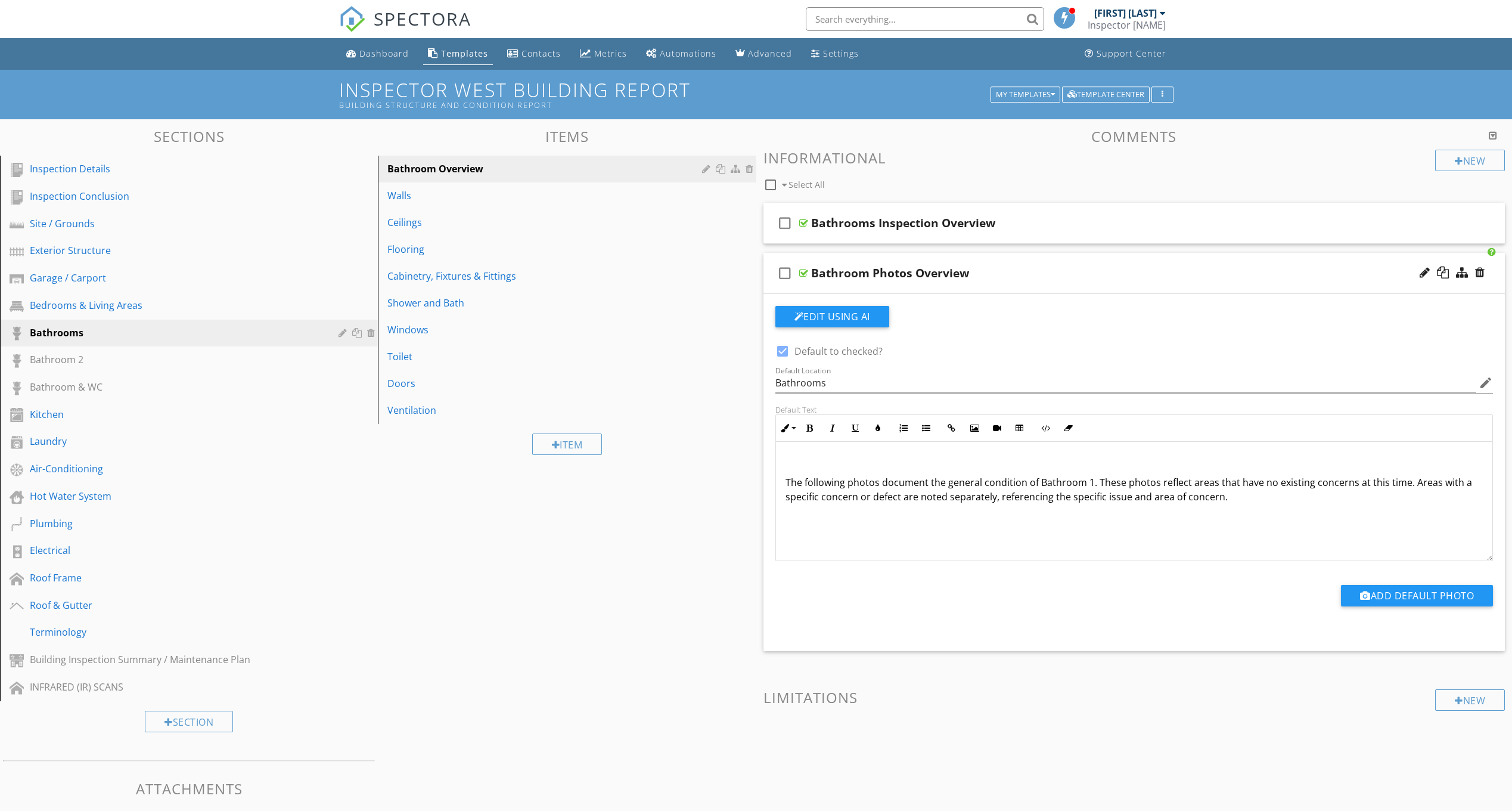 click on "The following photos document the general condition of Bathroom 1. These photos reflect areas that have no existing concerns at this time. Areas with a specific concern or defect are noted separately, referencing the specific issue and area of concern." at bounding box center [1134, 490] 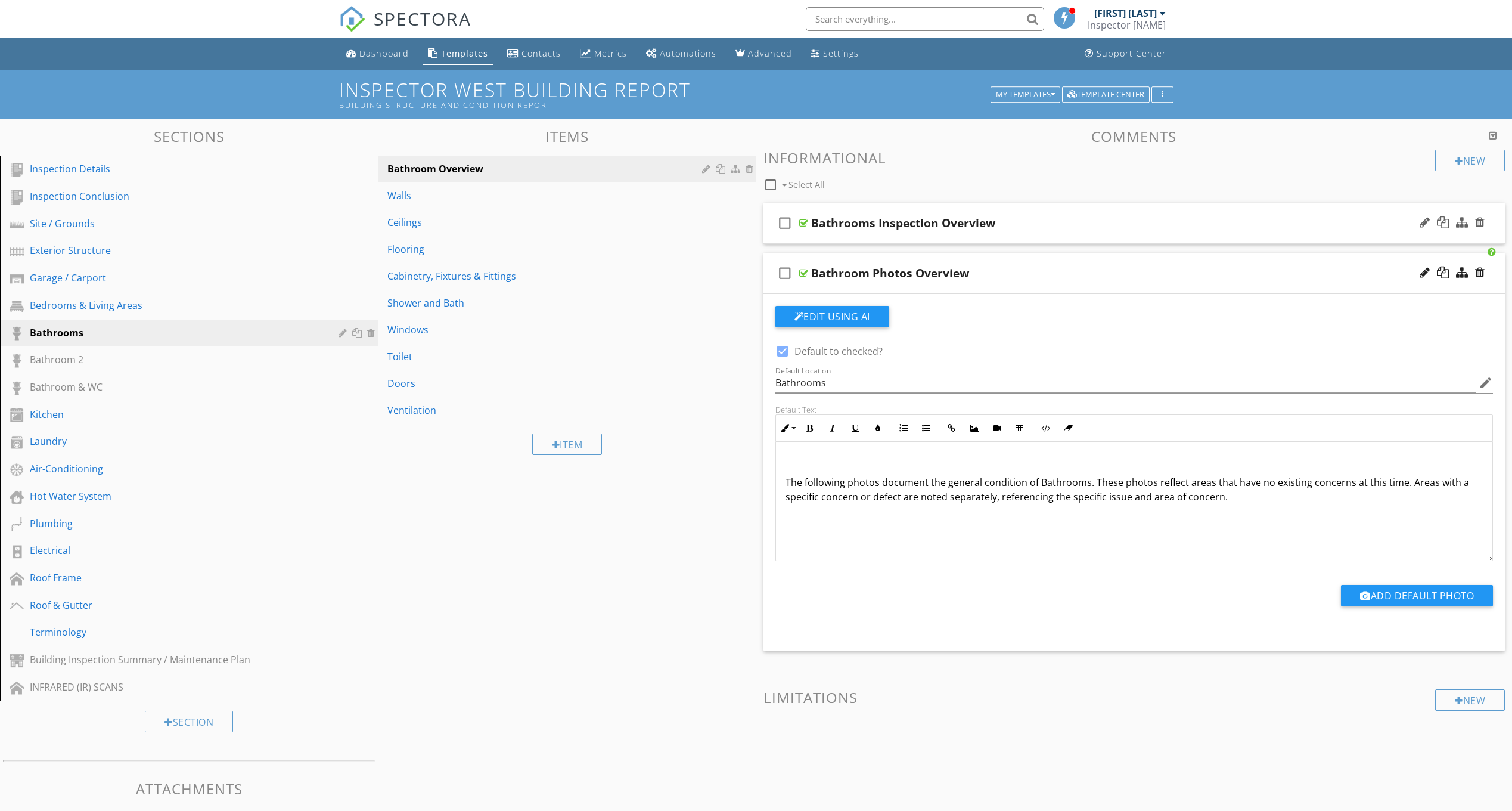 click on "Bathrooms Inspection Overview" at bounding box center (1080, 223) 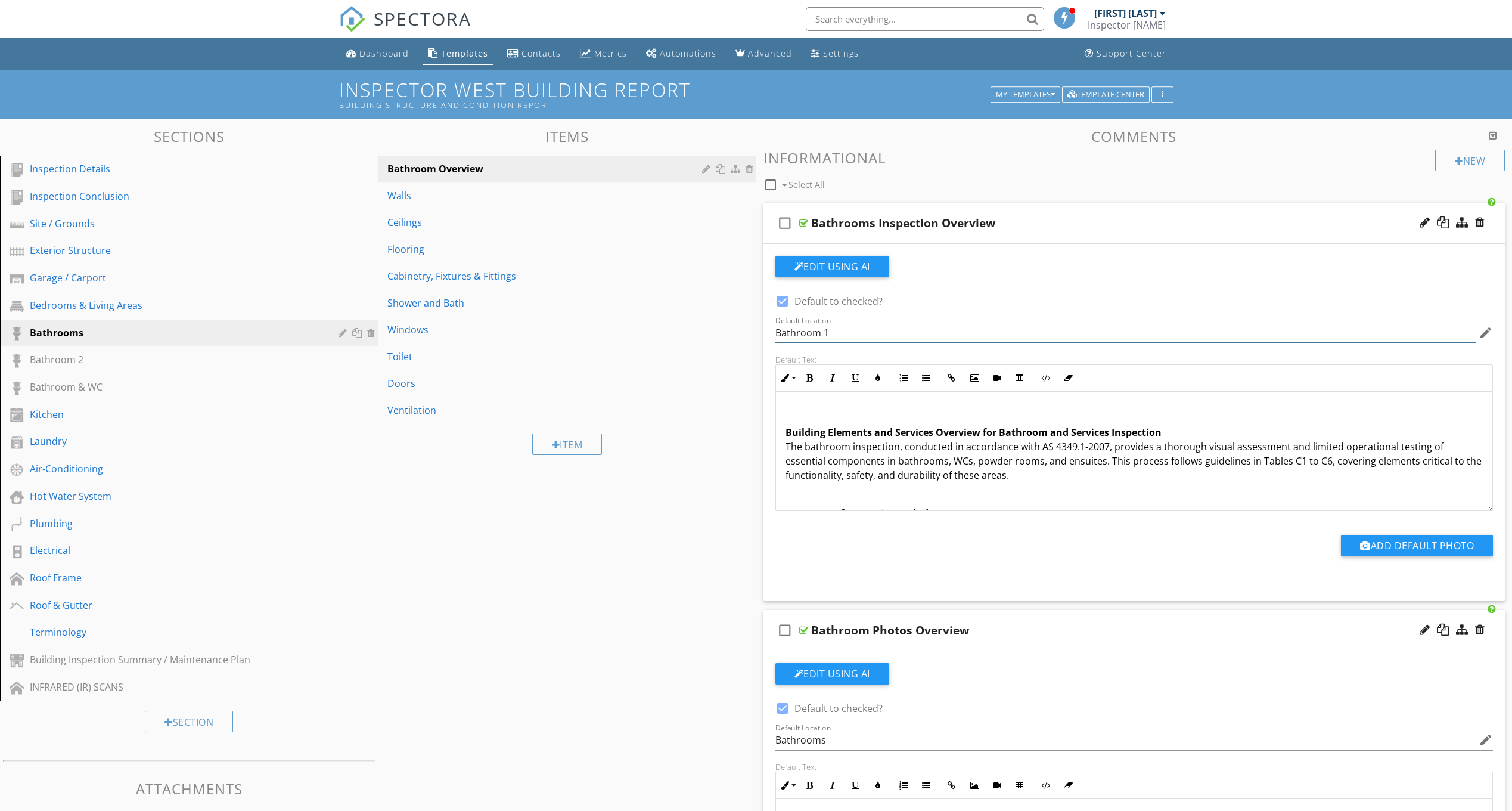 click on "Bathroom 1" at bounding box center [1126, 333] 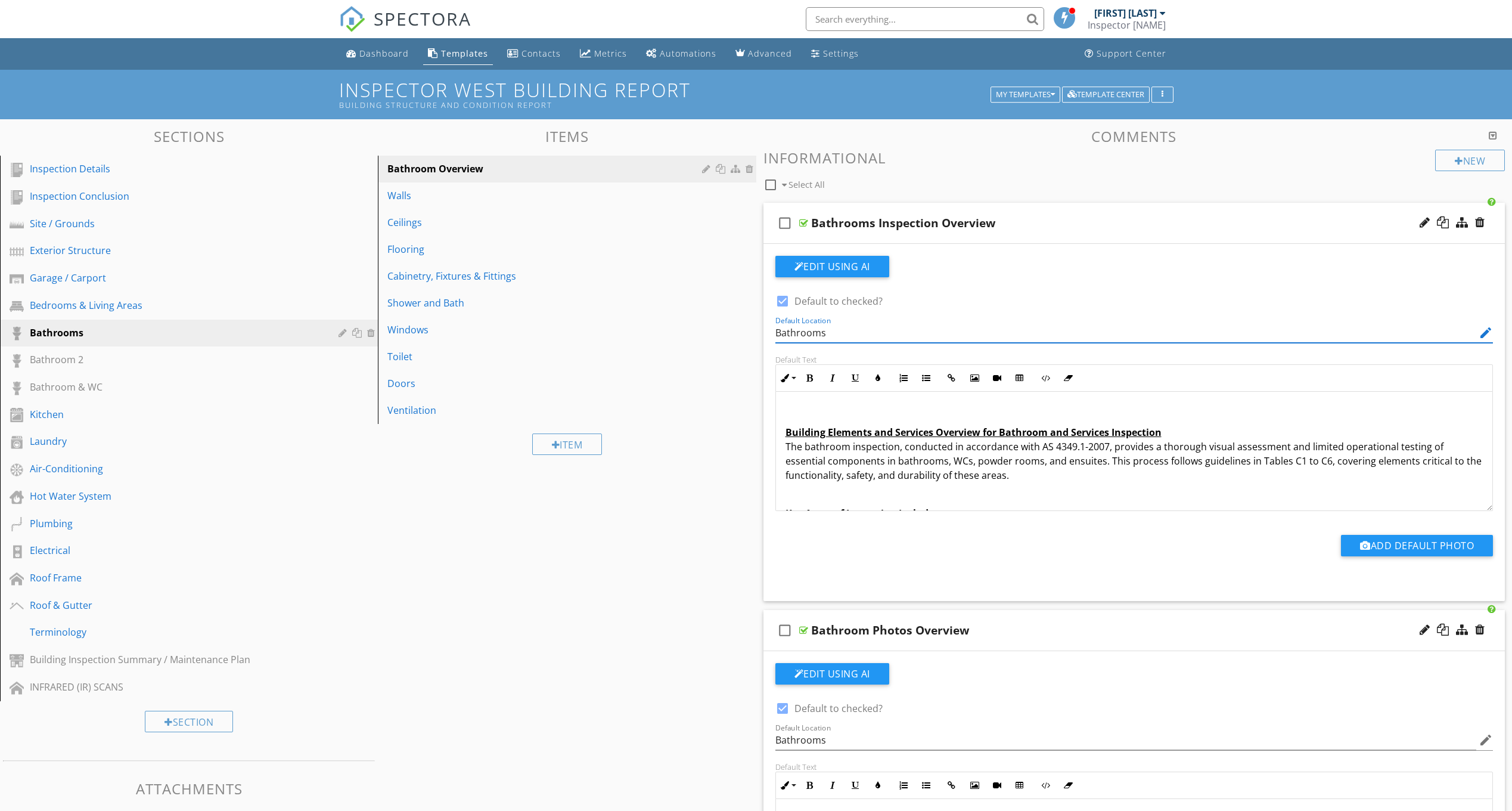type on "Bathrooms" 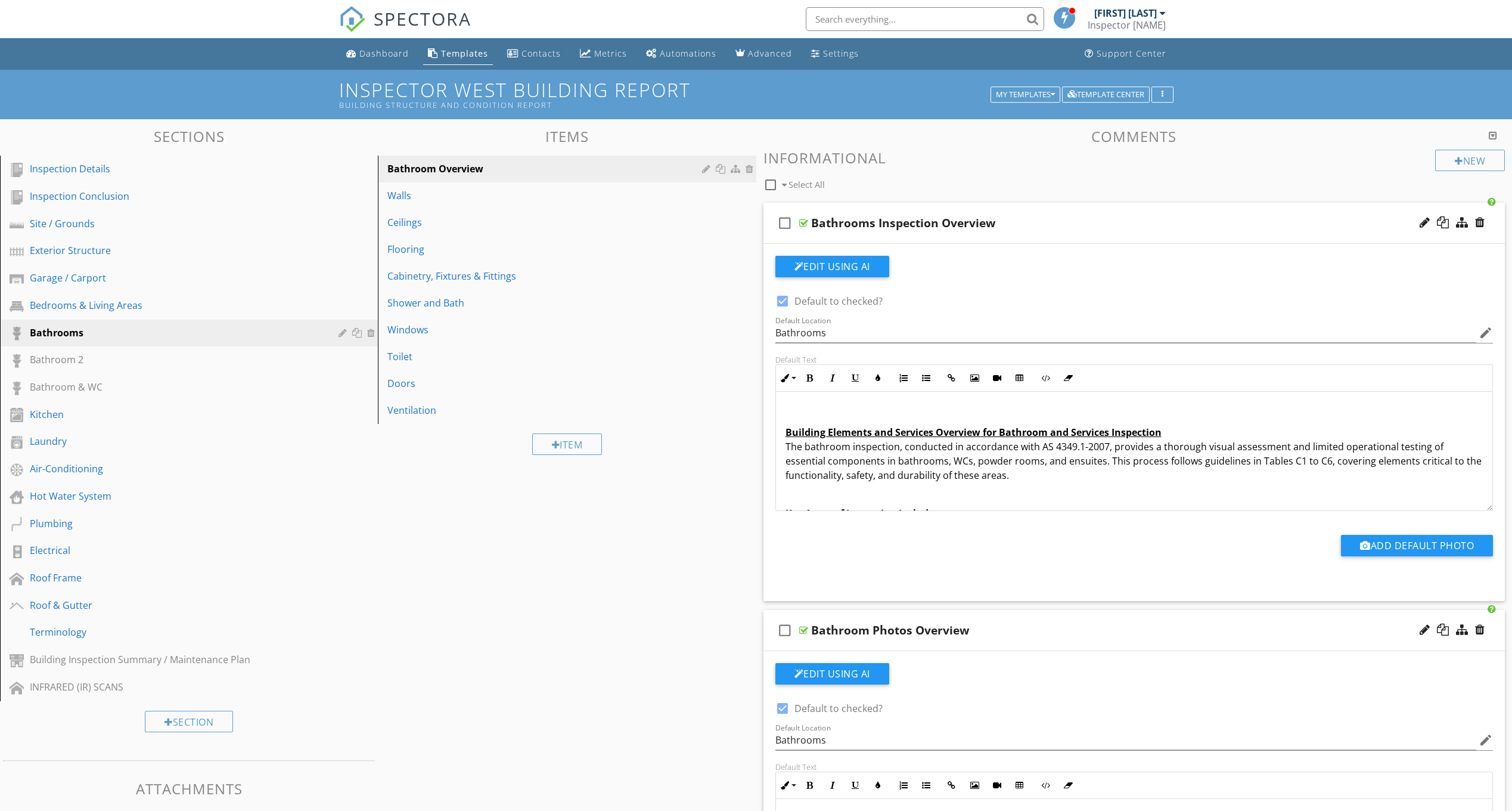 click on "Building Elements and Services Overview for Bathroom and Services Inspection The bathroom inspection, conducted in accordance with AS 4349.1-2007, provides a thorough visual assessment and limited operational testing of essential components in bathrooms, WCs, powder rooms, and ensuites. This process follows guidelines in Tables C1 to C6, covering elements critical to the functionality, safety, and durability of these areas." at bounding box center [1134, 454] 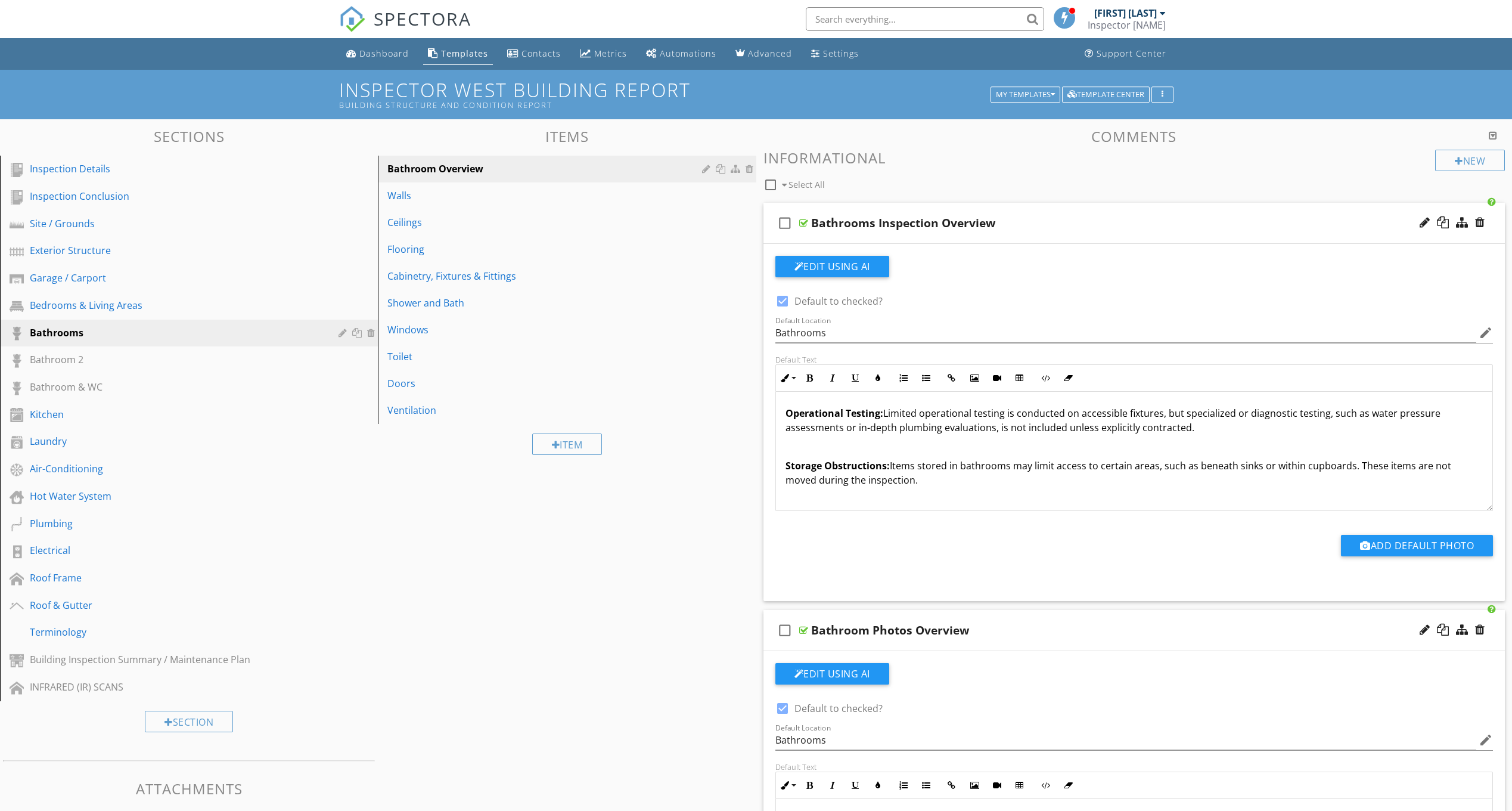 scroll, scrollTop: 535, scrollLeft: 0, axis: vertical 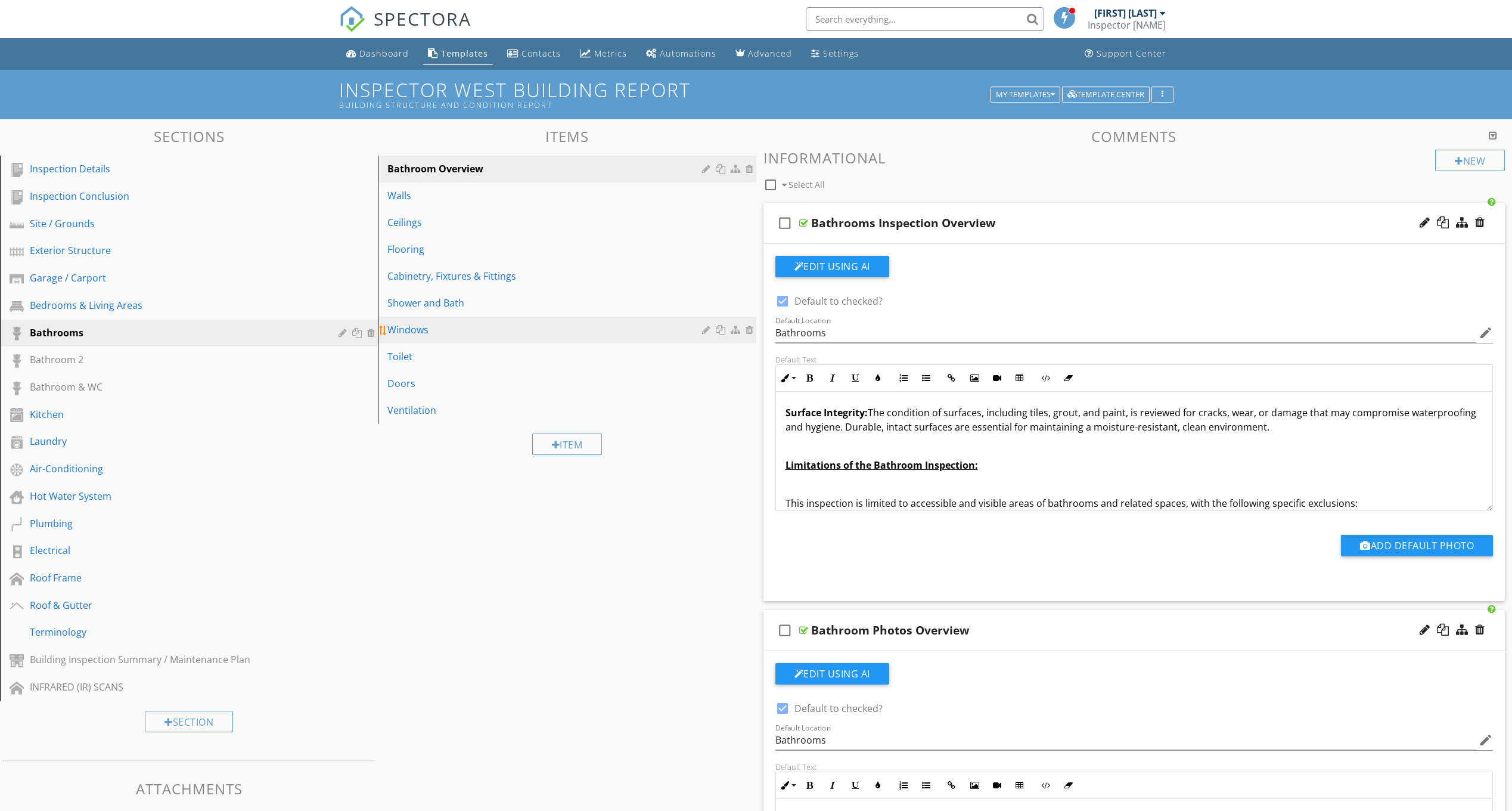 click at bounding box center (751, 330) 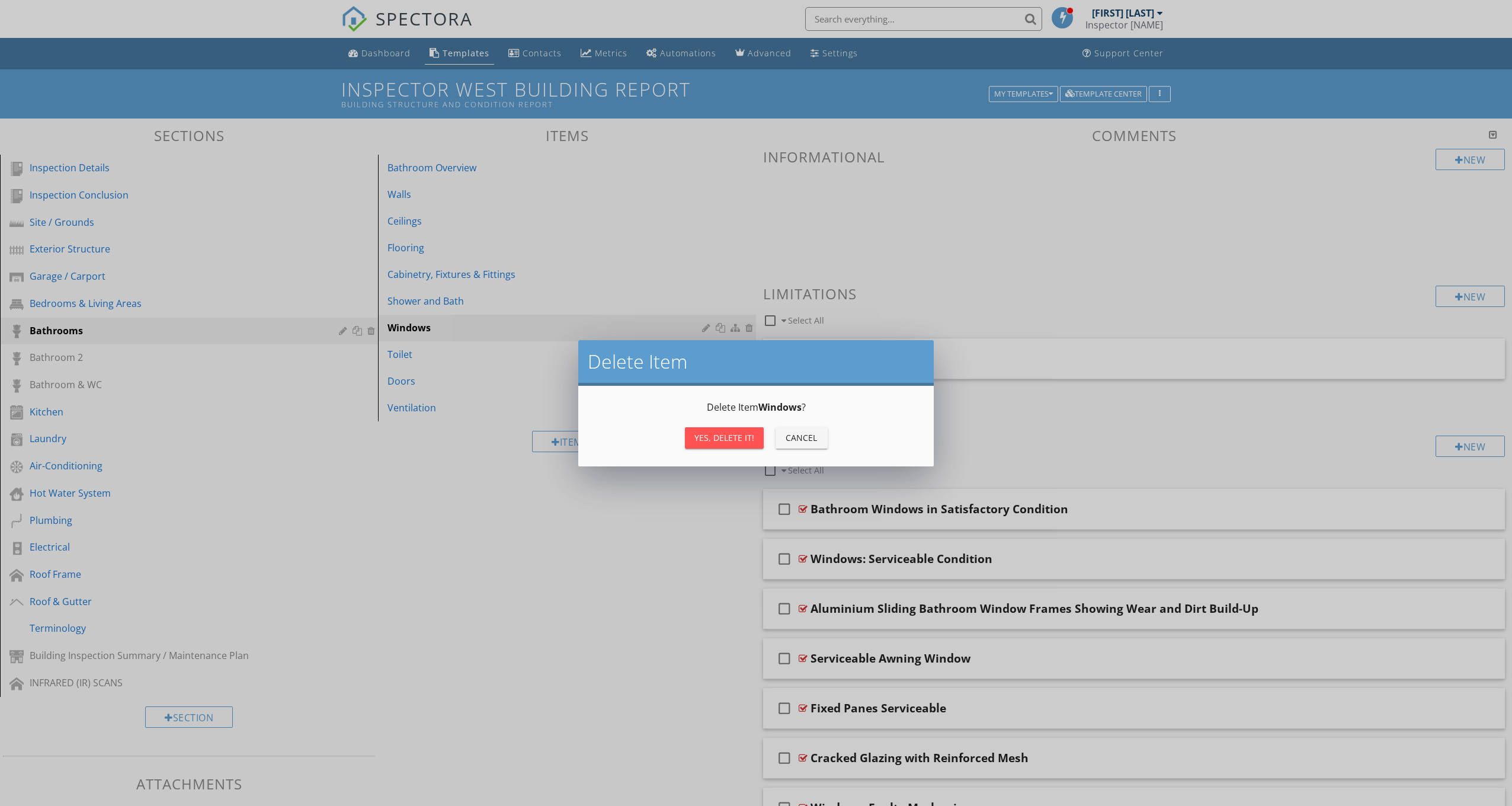 click on "Yes, Delete it!" at bounding box center [724, 437] 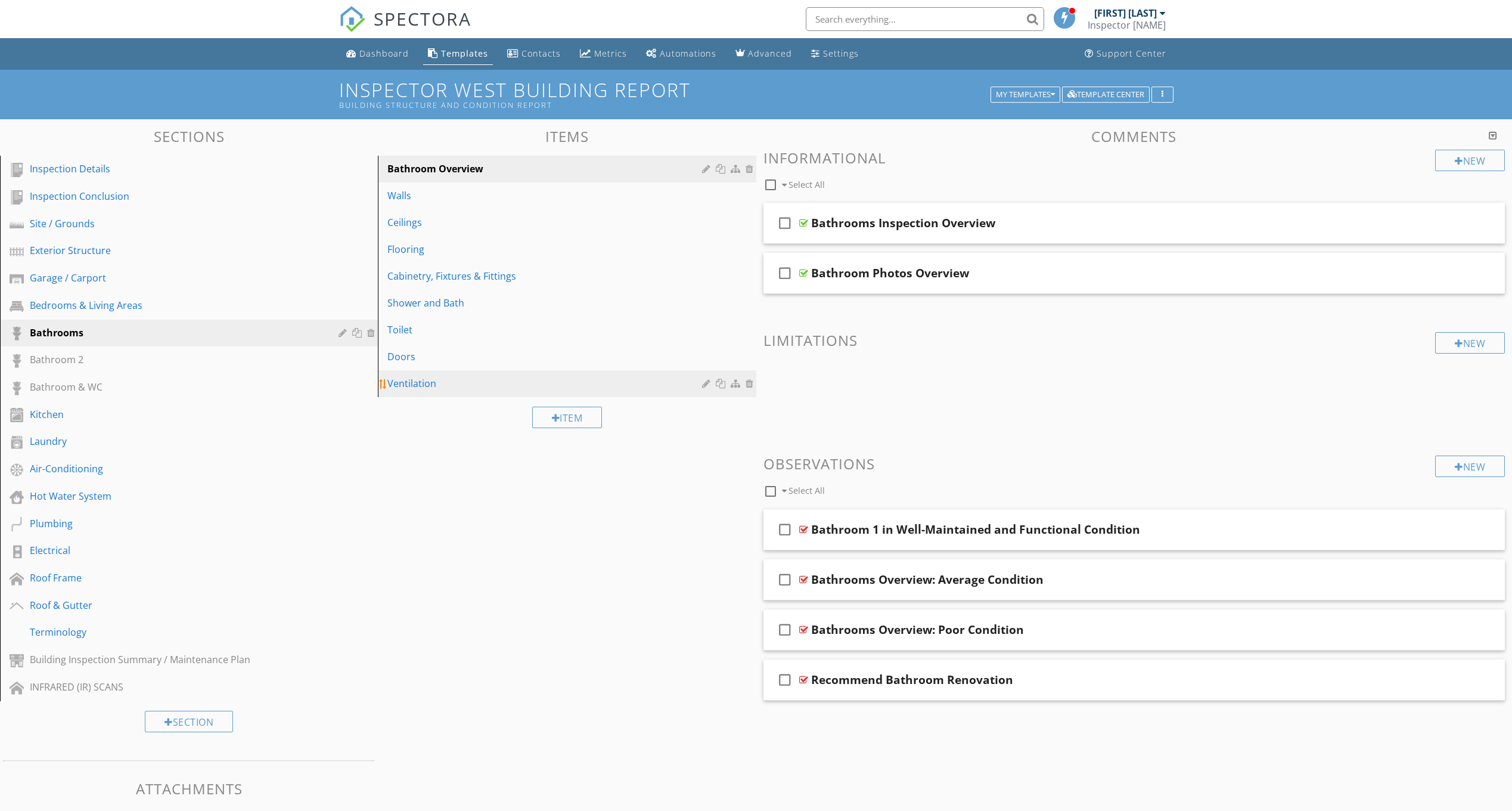 click at bounding box center [707, 383] 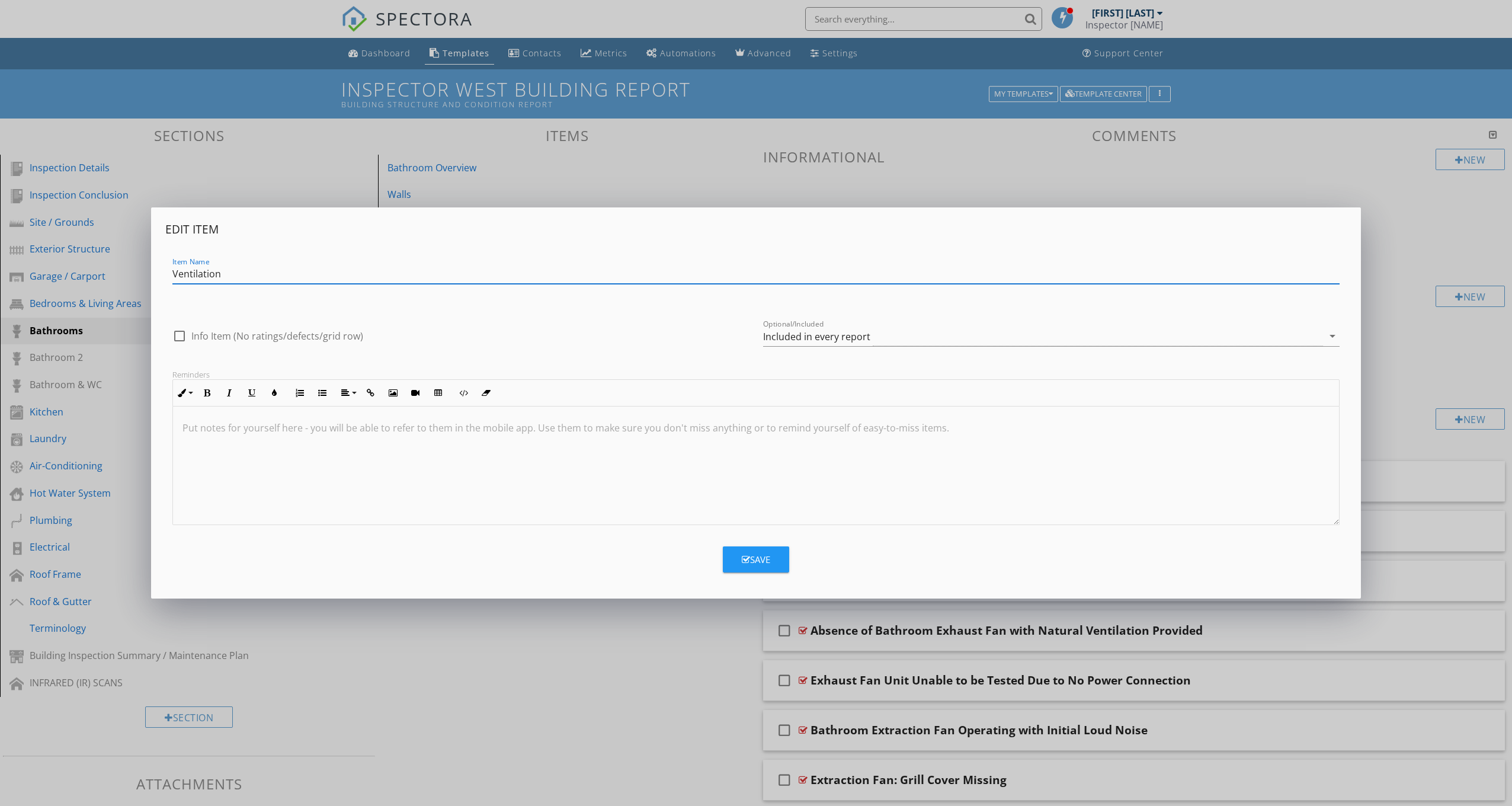 click on "Edit Item   Item Name Ventilation     check_box_outline_blank Info Item (No ratings/defects/grid row)   Optional/Included Included in every report arrow_drop_down     Reminders   Inline Style XLarge Large Normal Small Light Small/Light Bold Italic Underline Colors Ordered List Unordered List Align Align Left Align Center Align Right Align Justify Insert Link Insert Image Insert Video Insert Table Code View Clear Formatting Put notes for yourself here - you will be able to refer to them in the mobile app. Use them to make sure you don't miss anything or to remind yourself of easy-to-miss items.
Save" at bounding box center (756, 403) 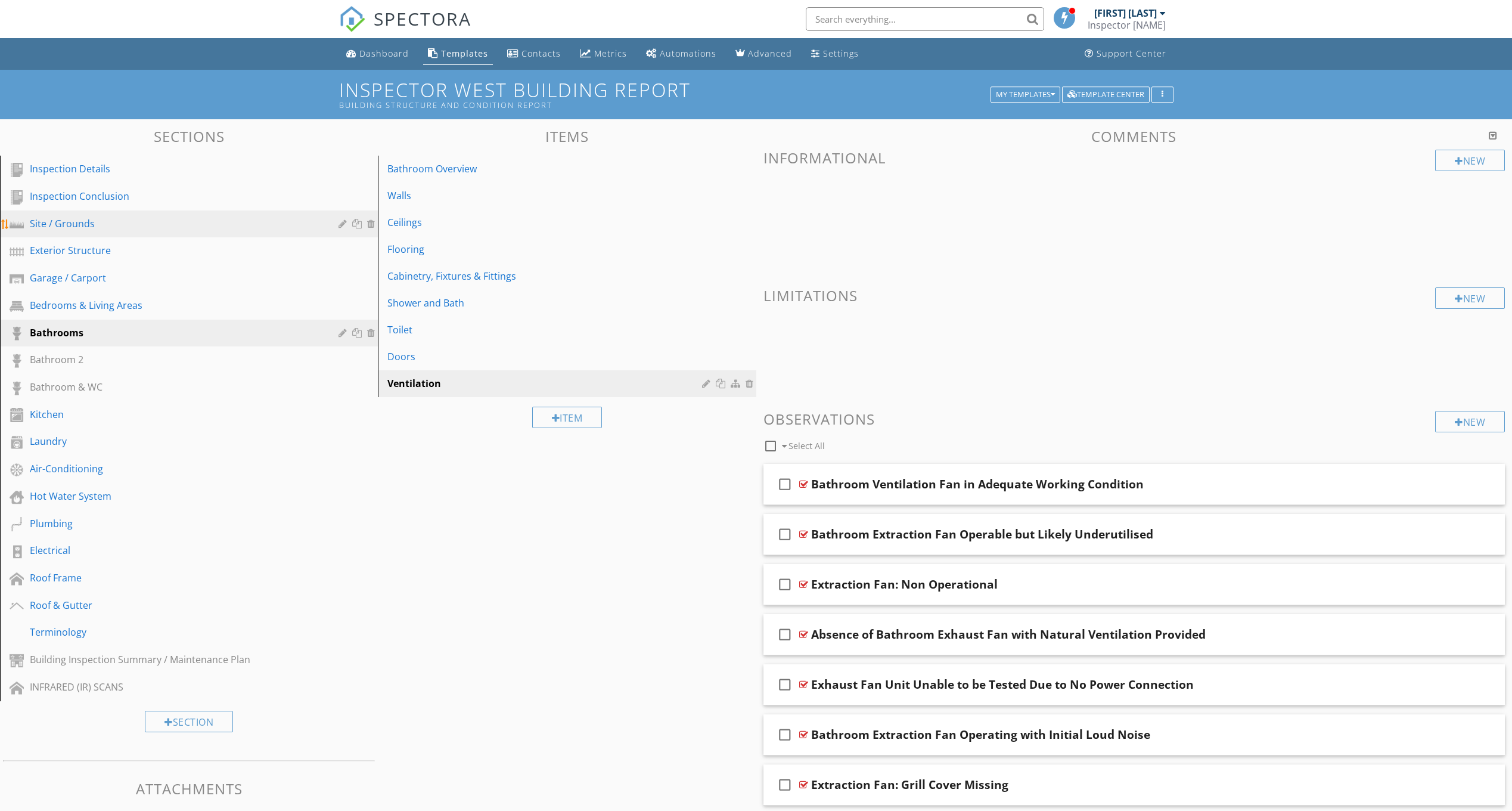 click on "Site / Grounds" at bounding box center (175, 224) 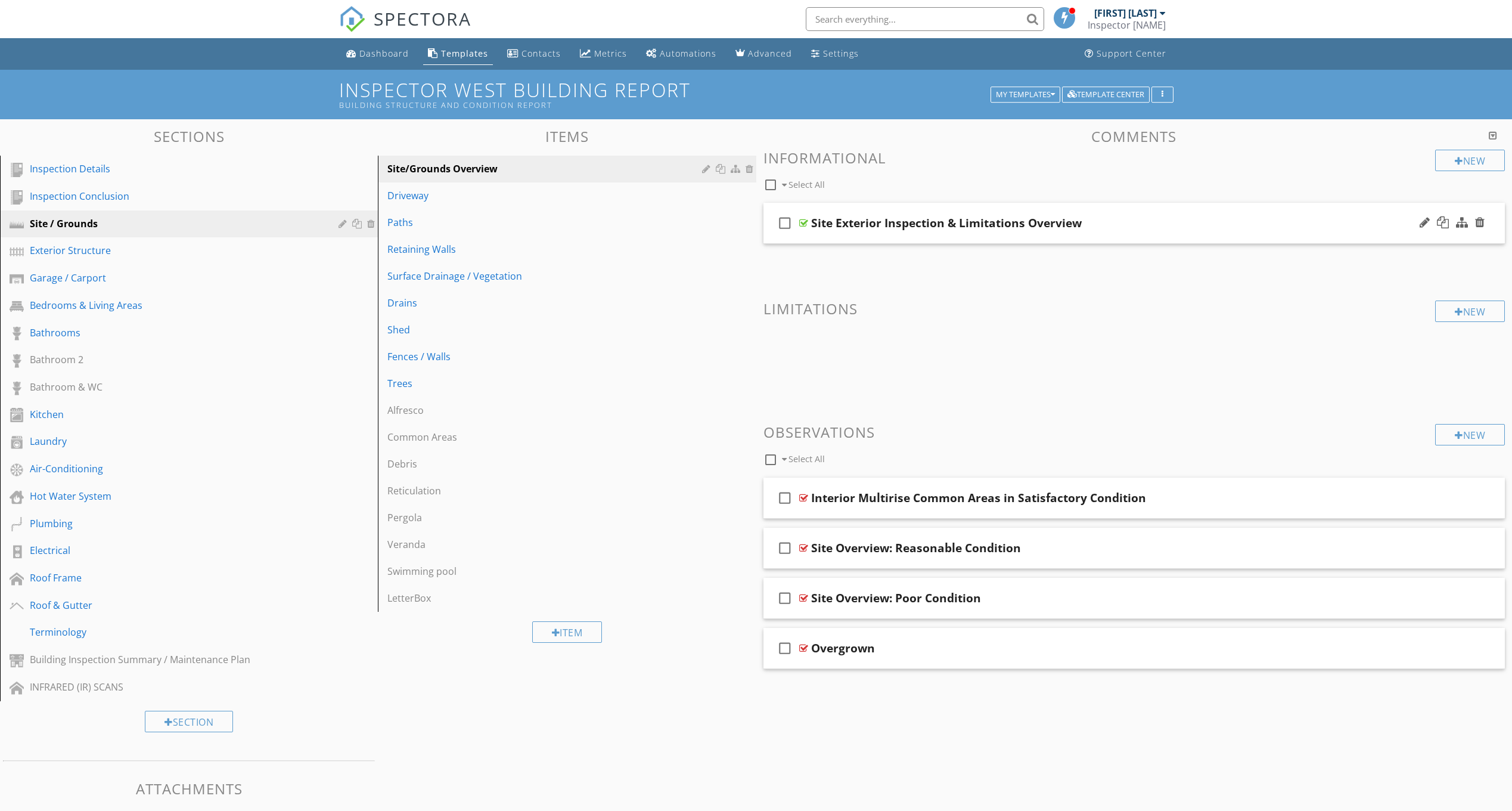 click on "check_box_outline_blank
Site Exterior Inspection & Limitations Overview" at bounding box center [1134, 223] 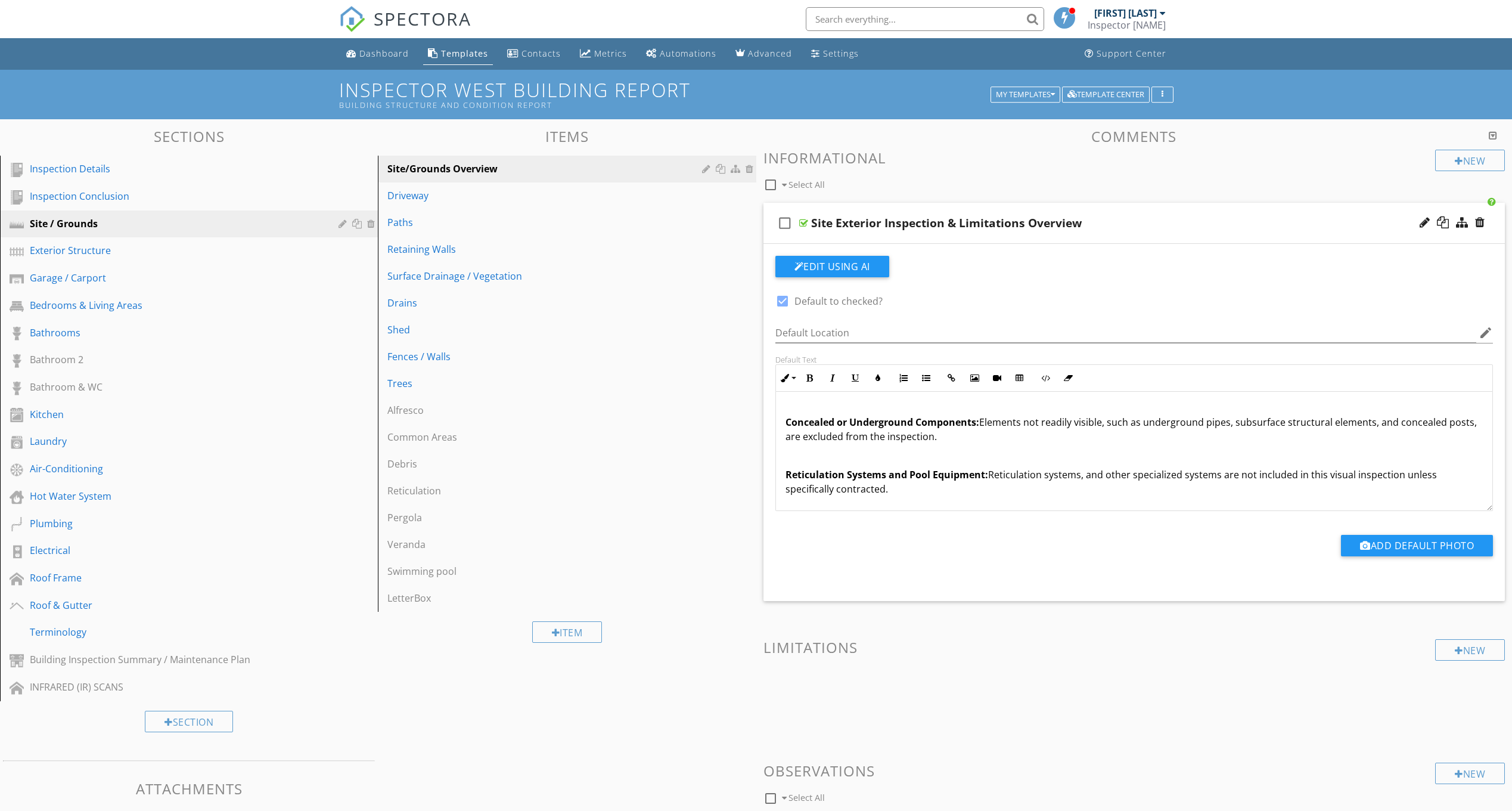 scroll, scrollTop: 723, scrollLeft: 0, axis: vertical 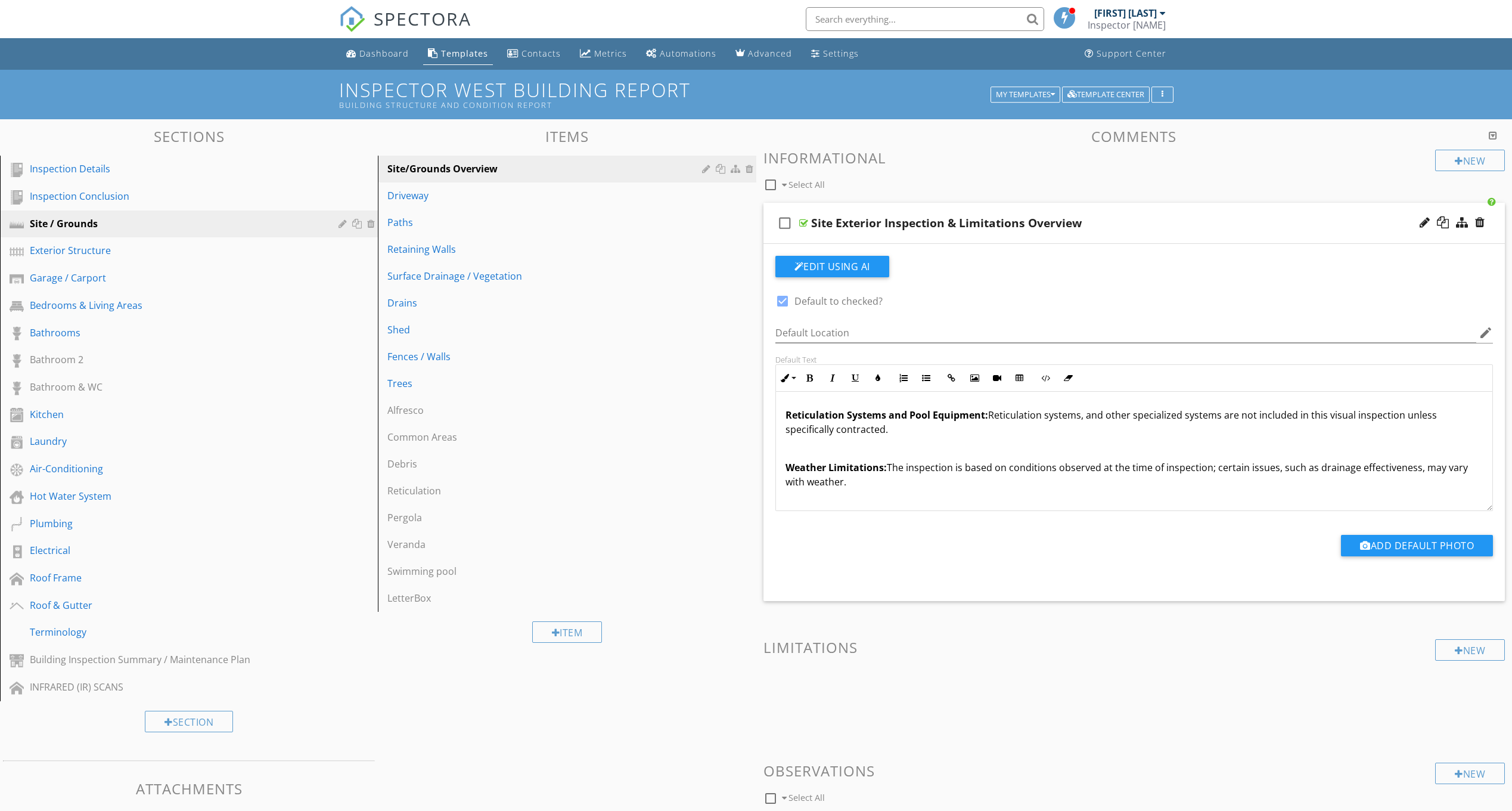 drag, startPoint x: 991, startPoint y: 413, endPoint x: 999, endPoint y: 426, distance: 15.264338 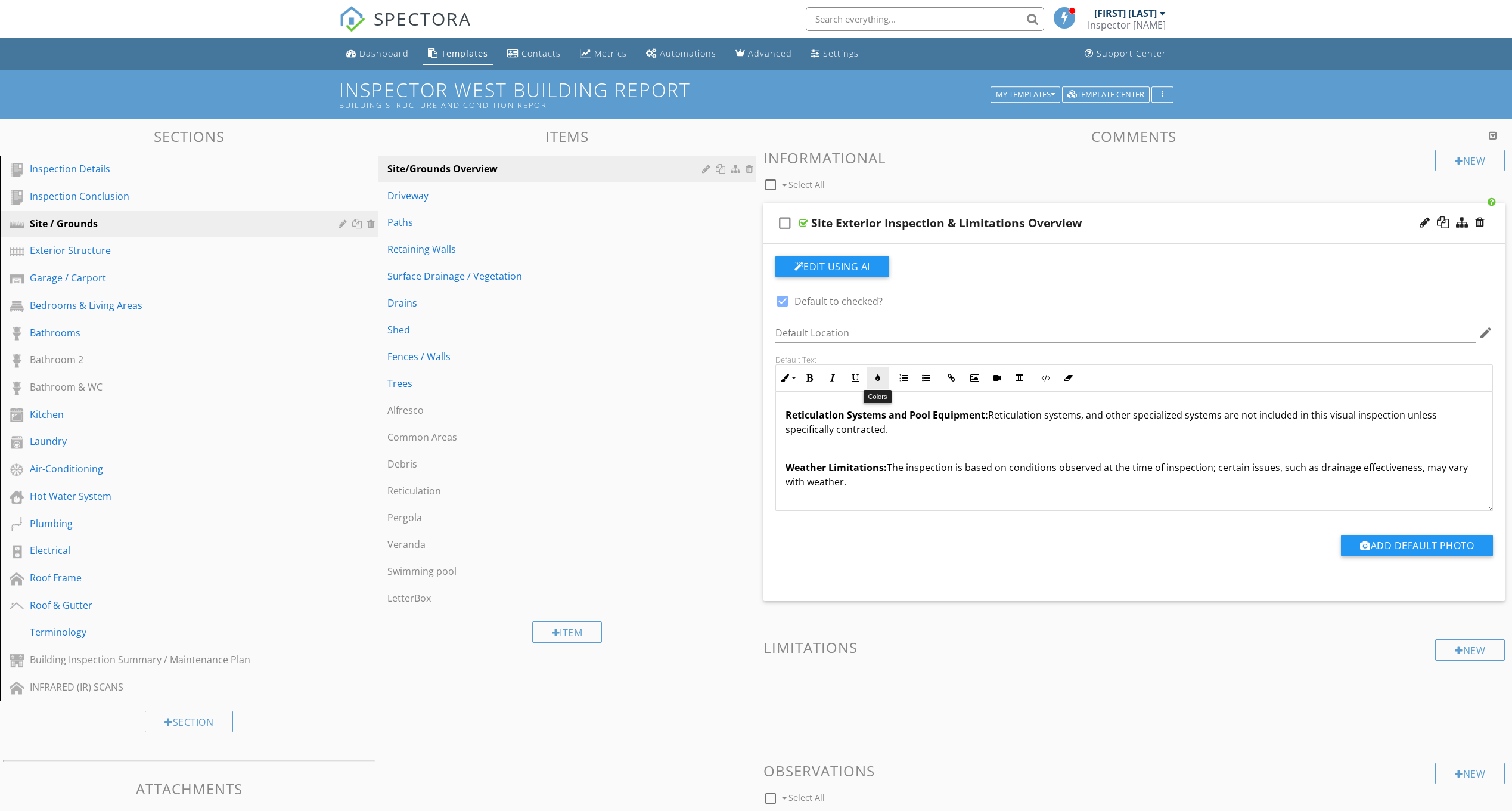 click at bounding box center [878, 378] 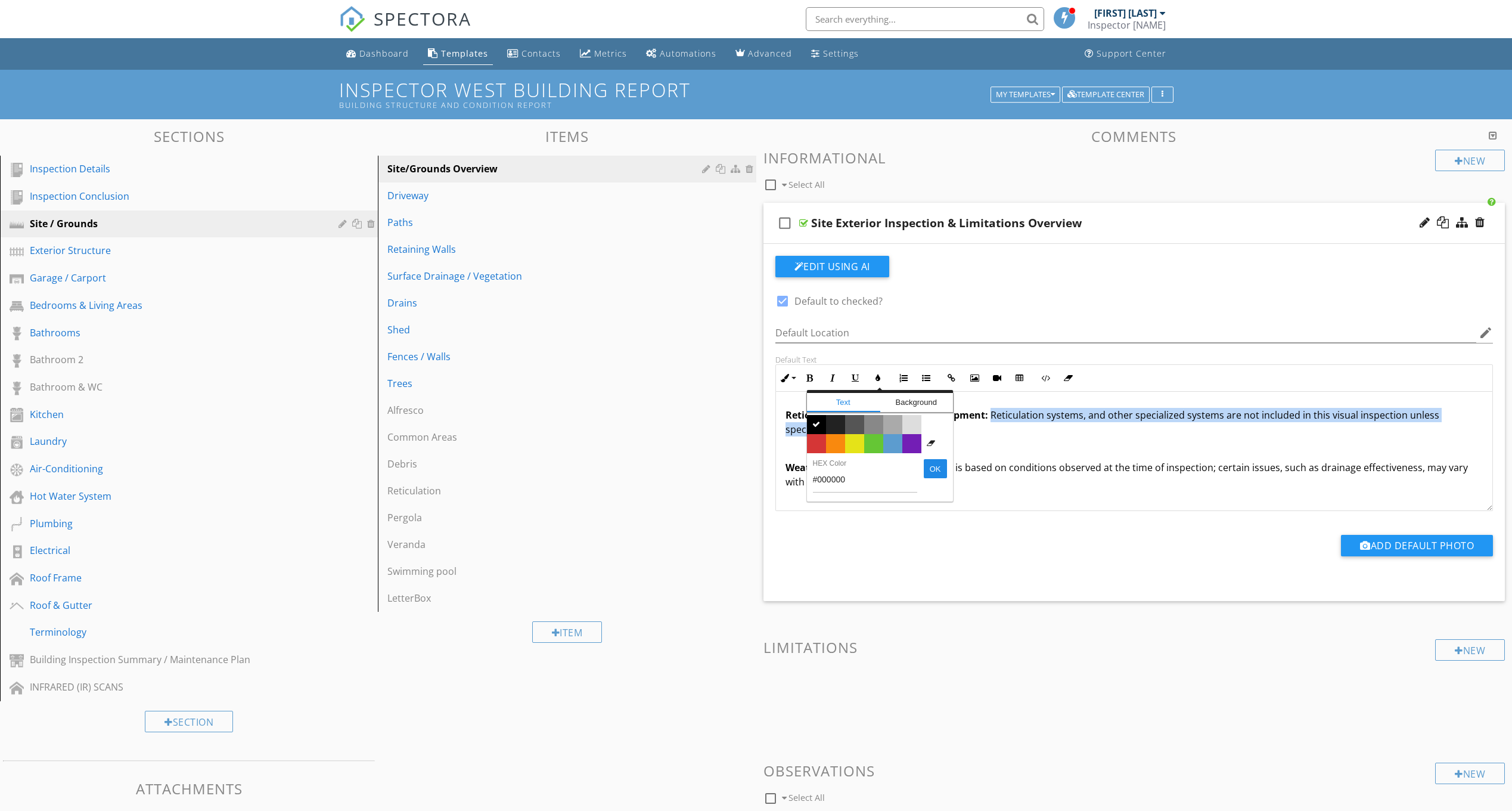 click on "Color #d53636" at bounding box center (816, 444) 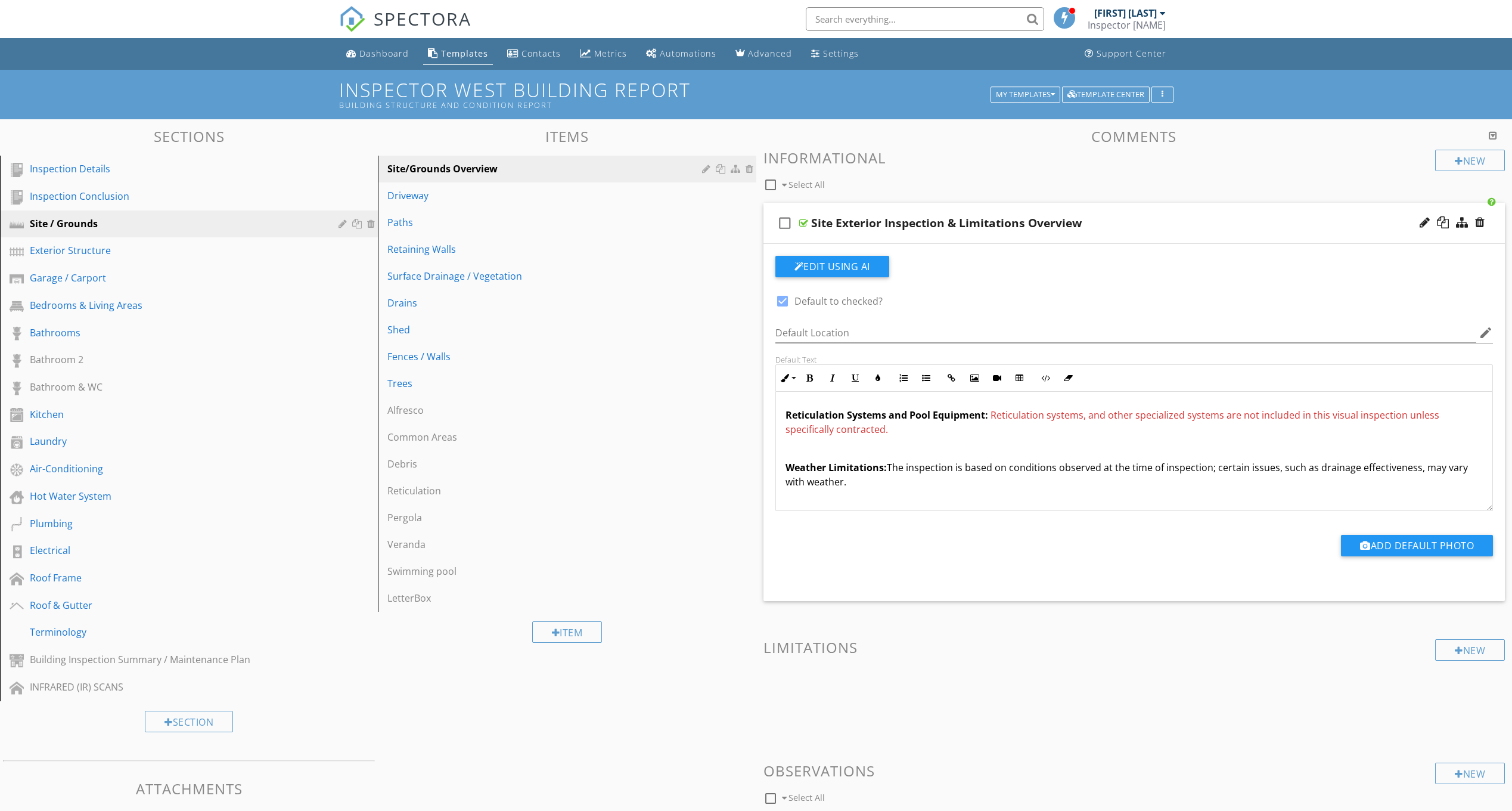 click at bounding box center (1134, 448) 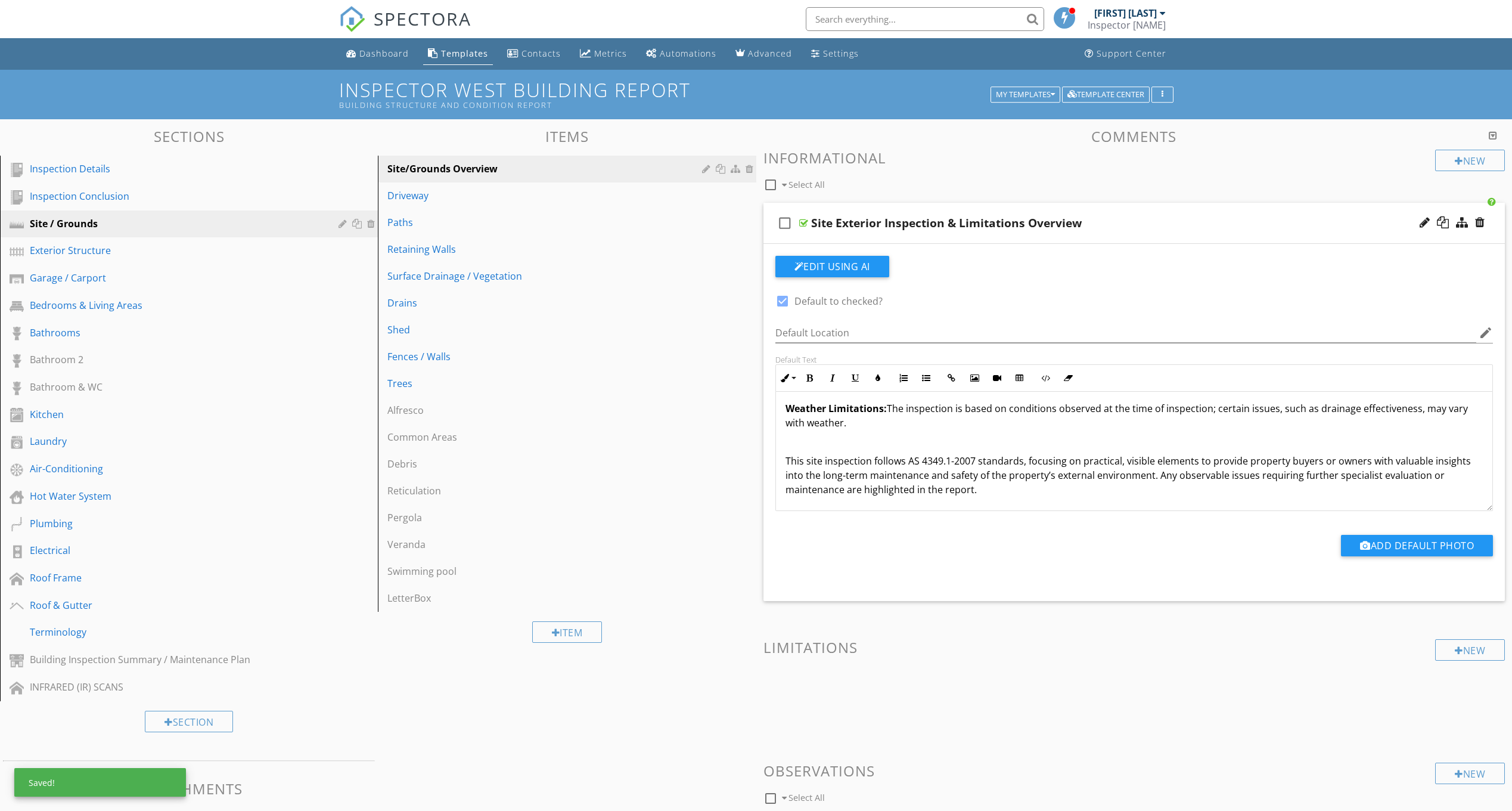 scroll, scrollTop: 783, scrollLeft: 0, axis: vertical 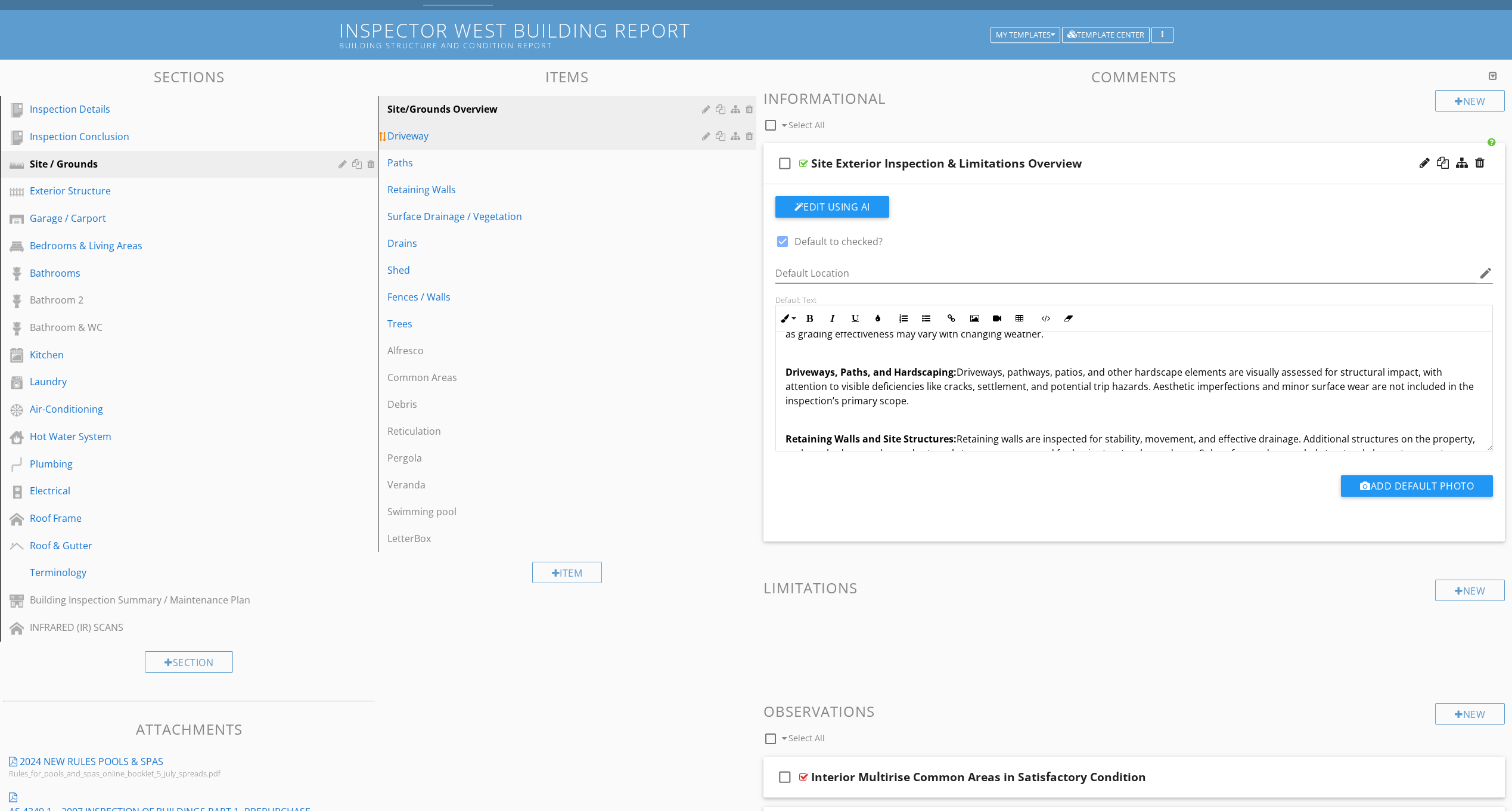 click on "Driveway" at bounding box center (546, 136) 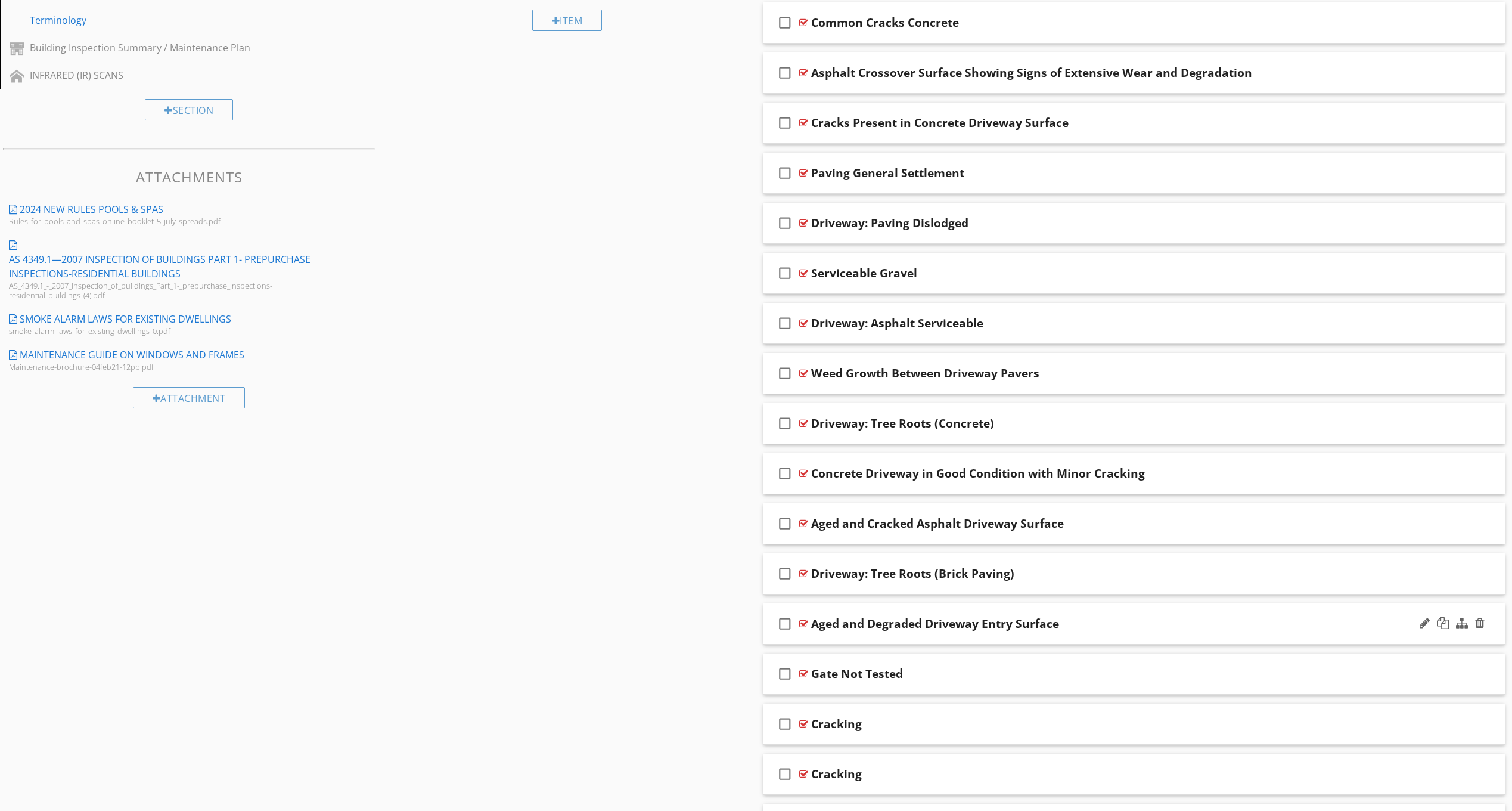scroll, scrollTop: 796, scrollLeft: 0, axis: vertical 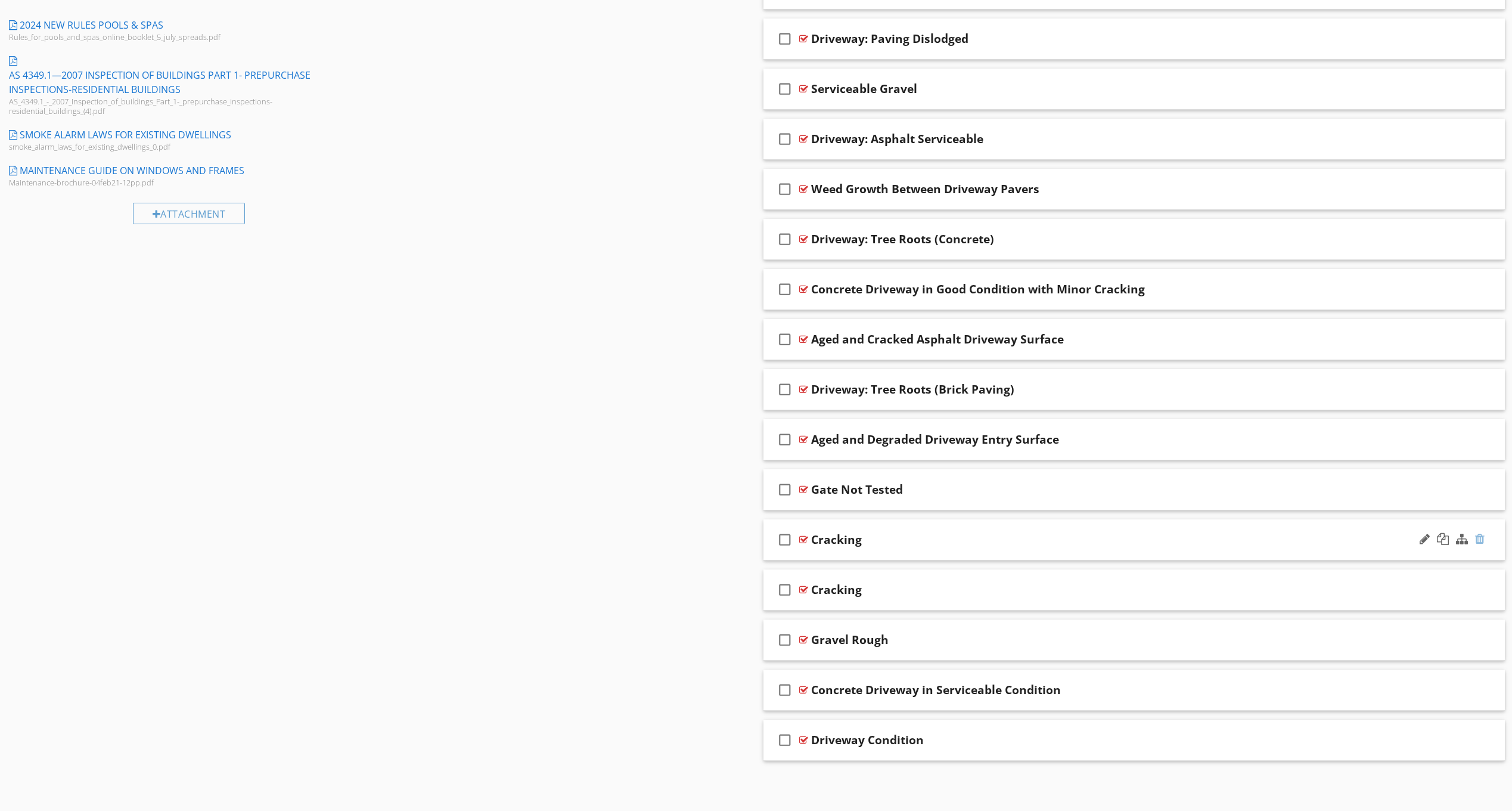 click at bounding box center [1480, 539] 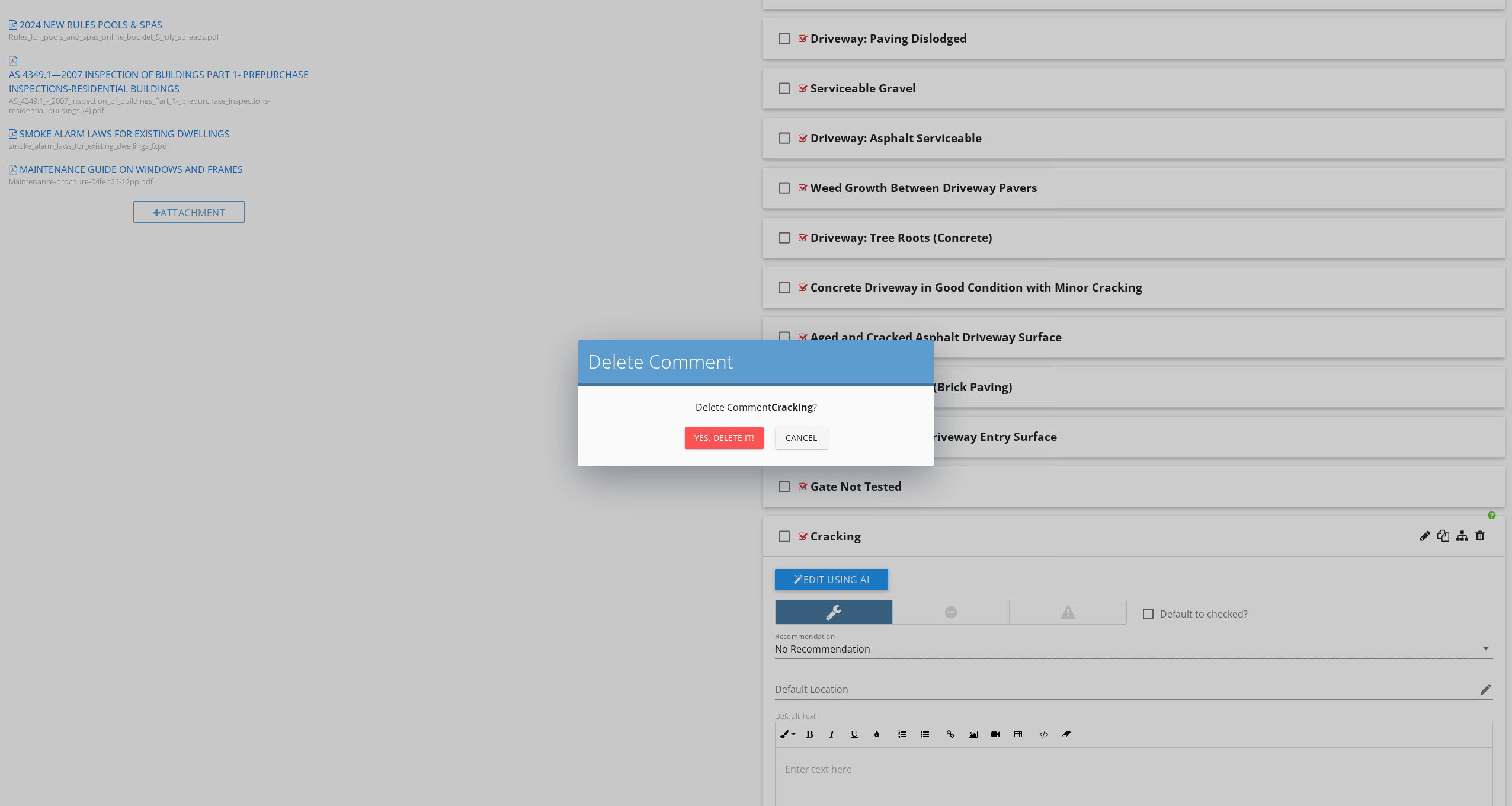 click on "Yes, Delete it!" at bounding box center [724, 437] 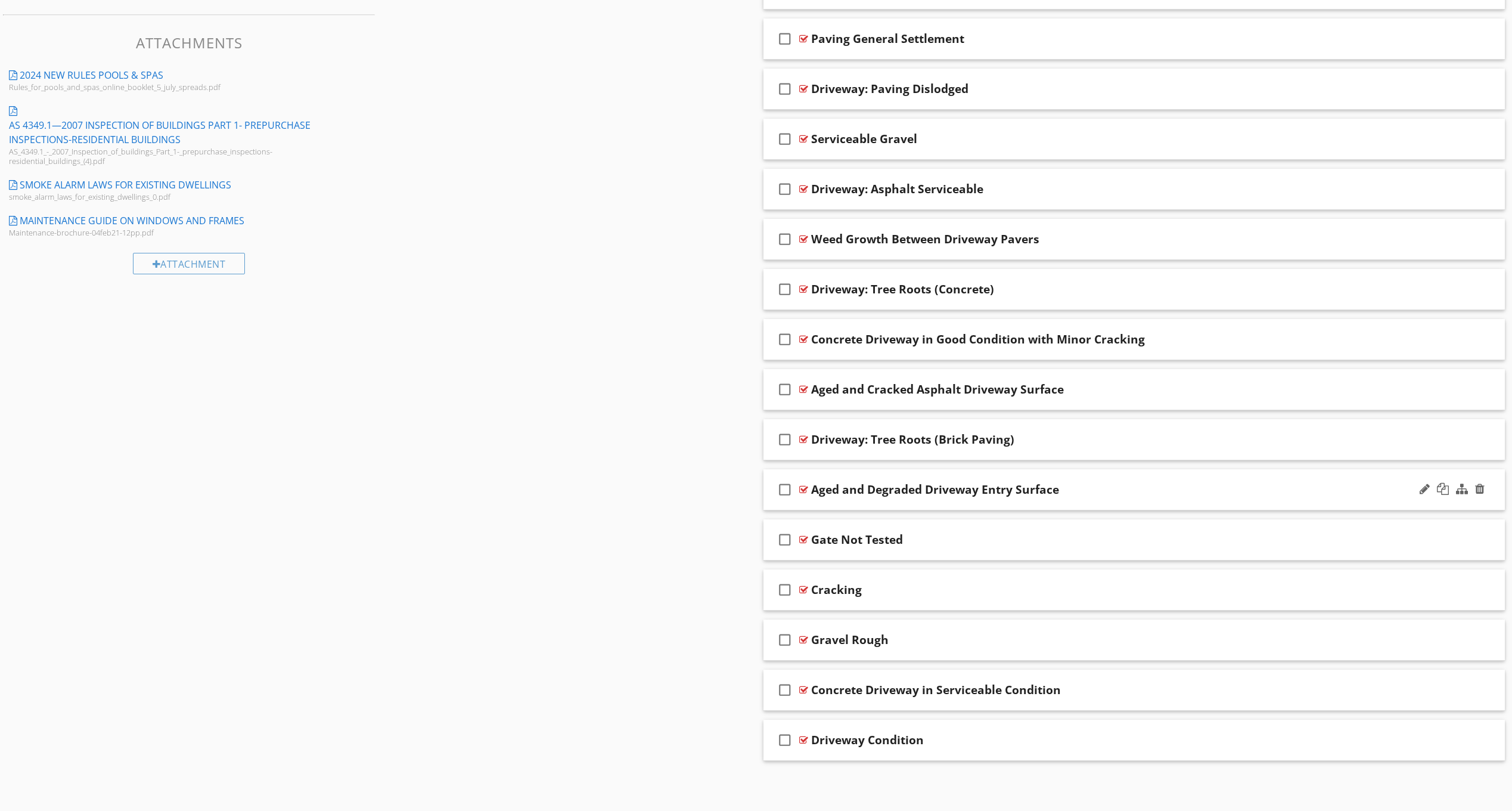 scroll, scrollTop: 746, scrollLeft: 0, axis: vertical 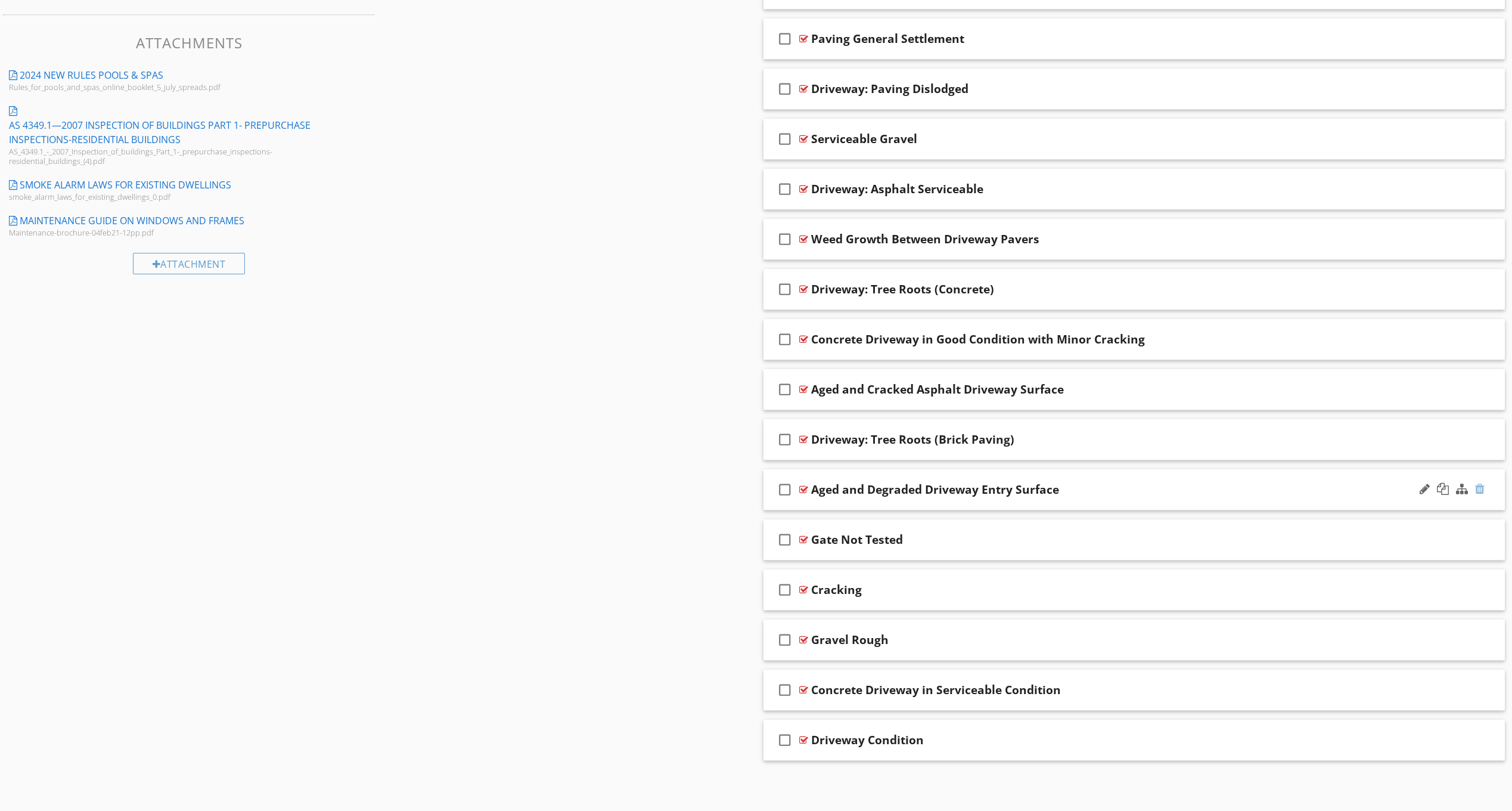 click at bounding box center (1480, 489) 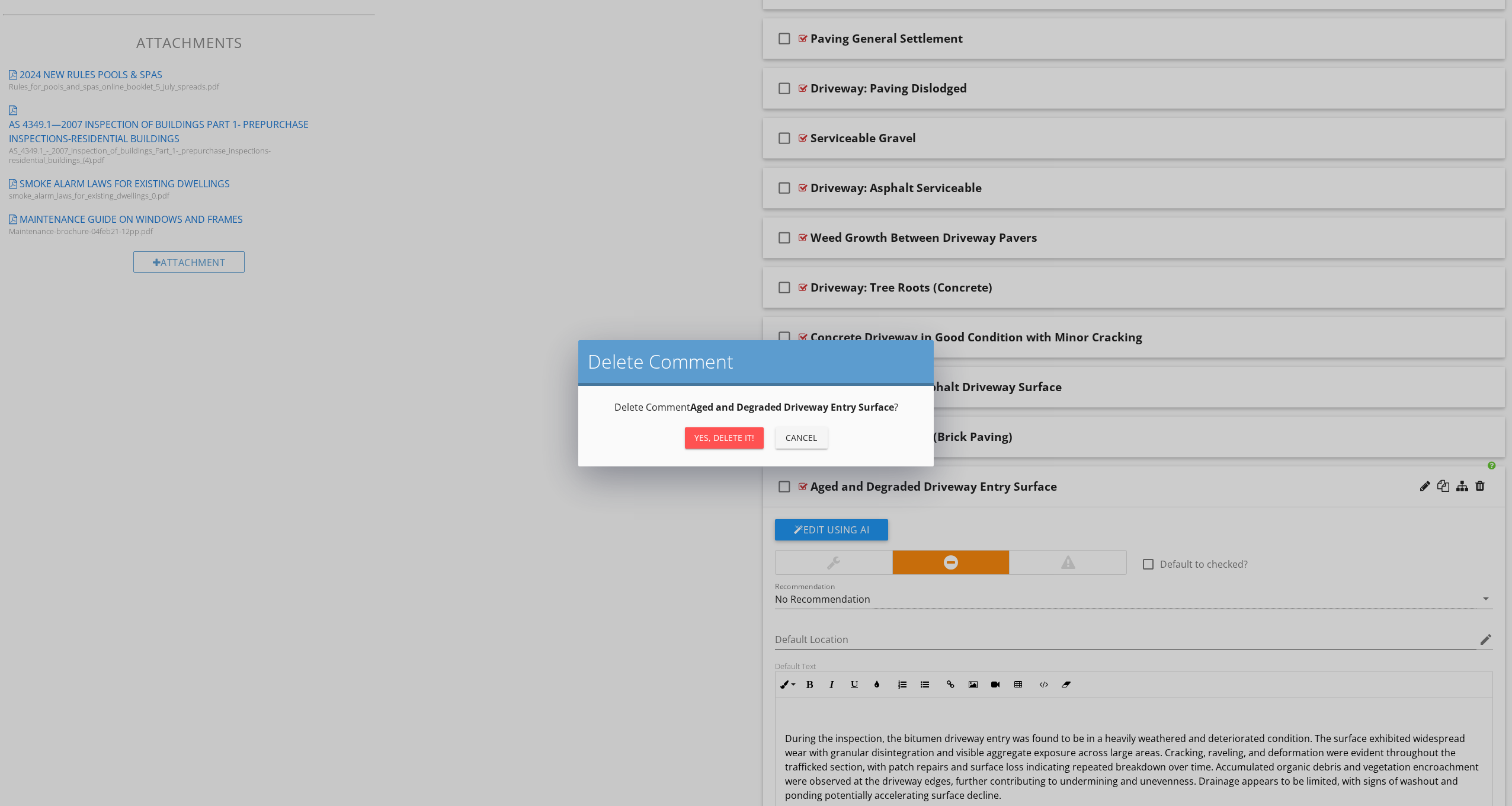 click on "Yes, Delete it!   Cancel" at bounding box center [756, 438] 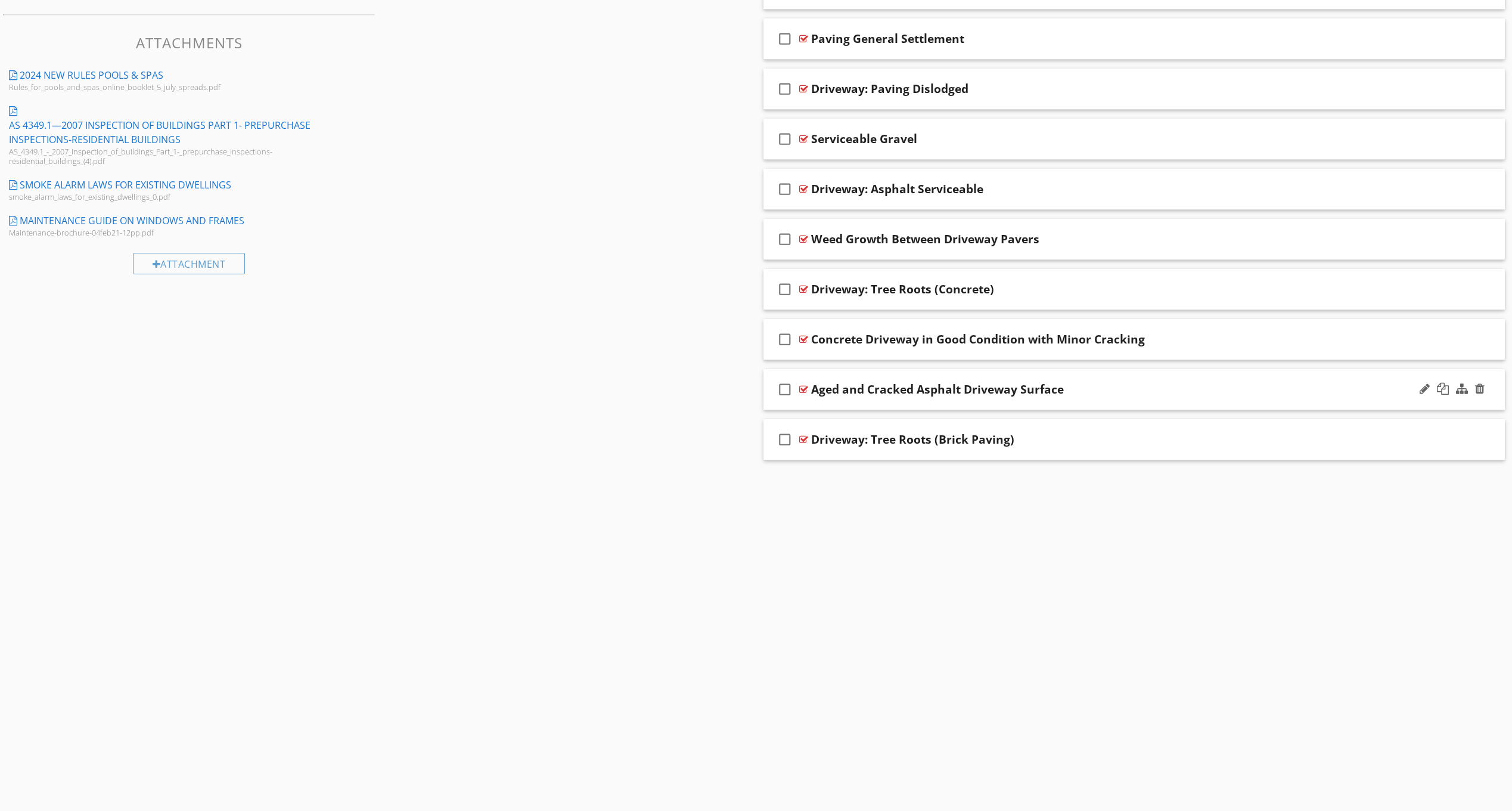 scroll, scrollTop: 696, scrollLeft: 0, axis: vertical 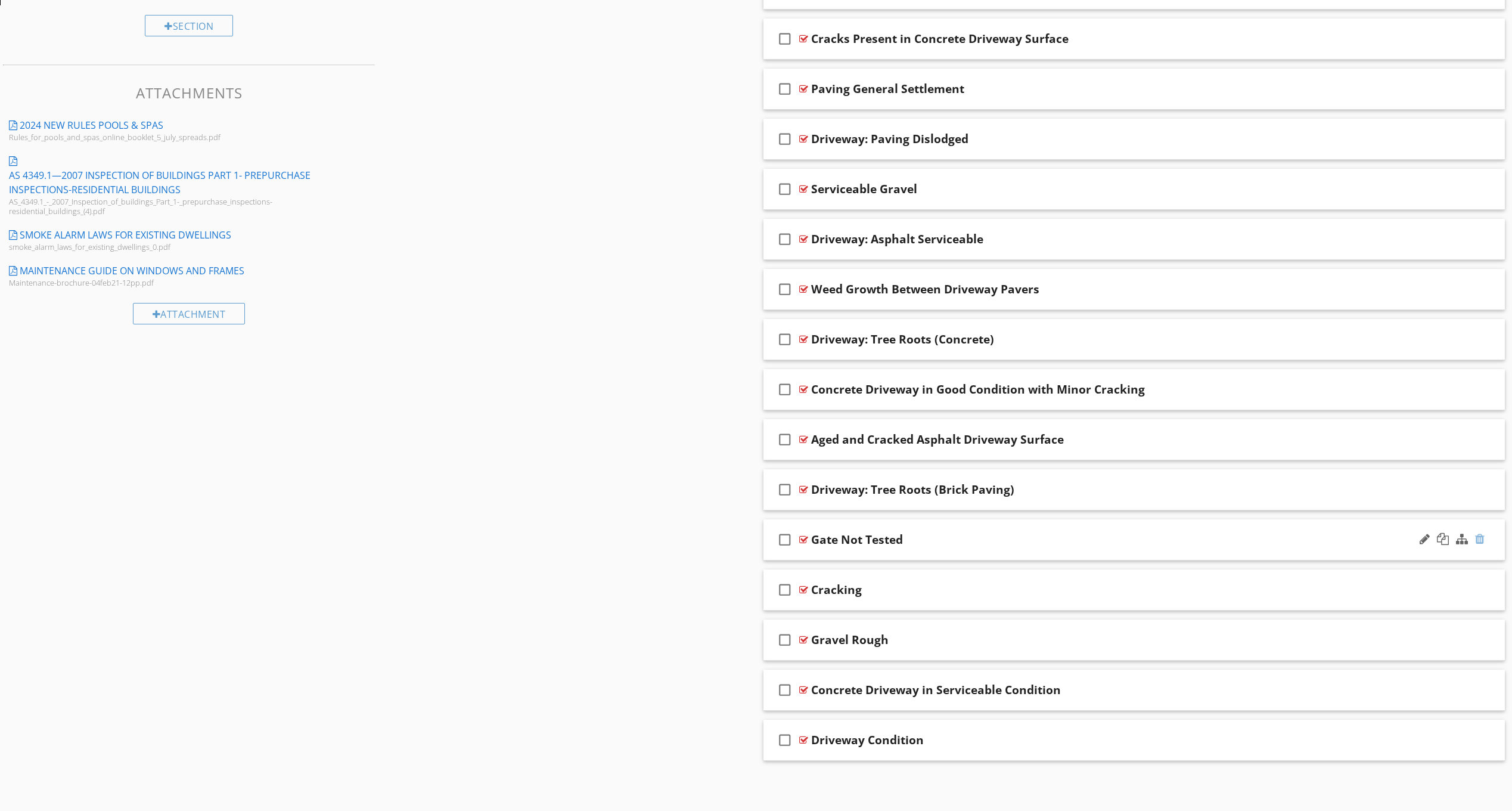 click at bounding box center (1480, 539) 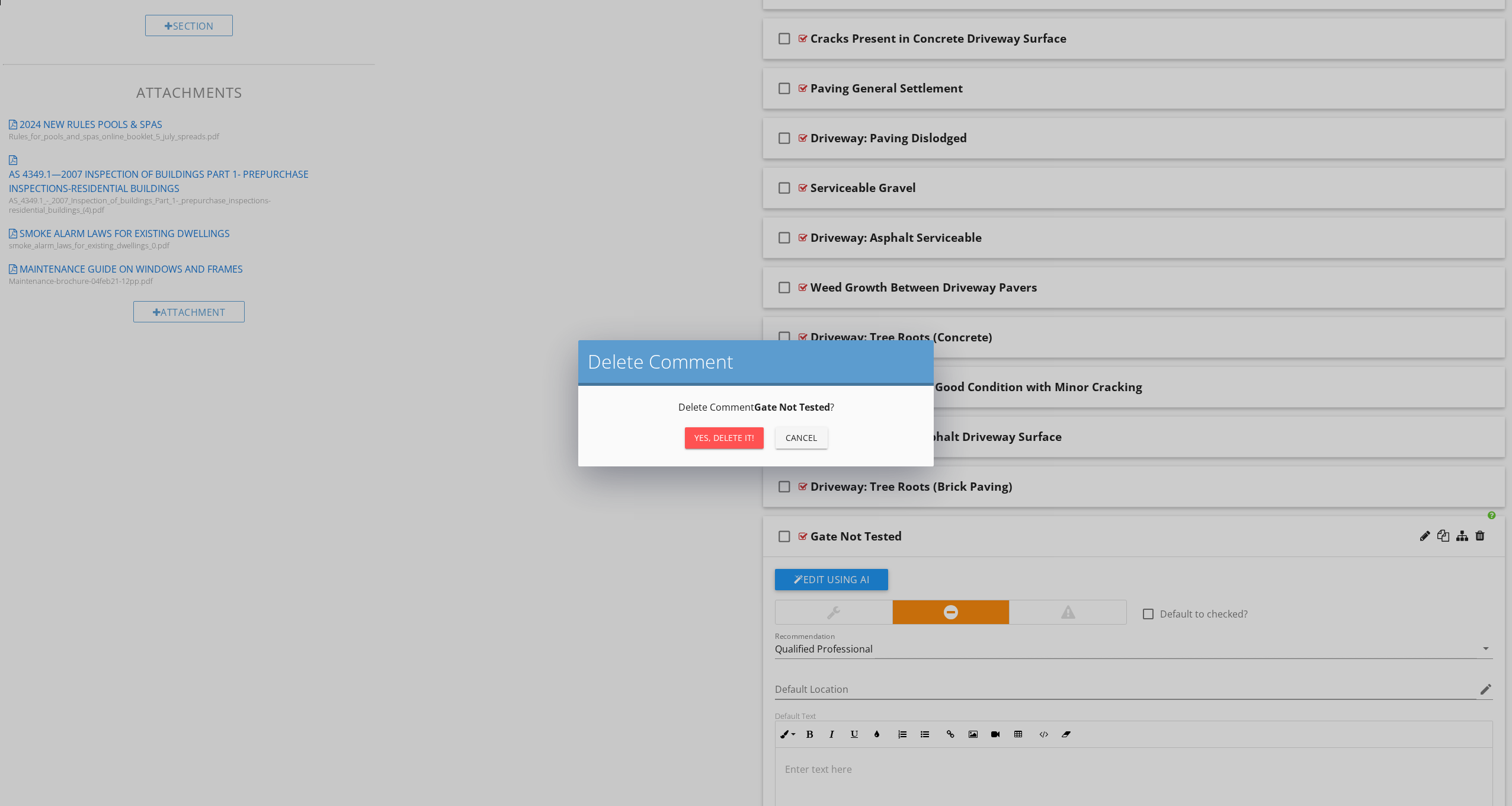 click on "Yes, Delete it!" at bounding box center [724, 437] 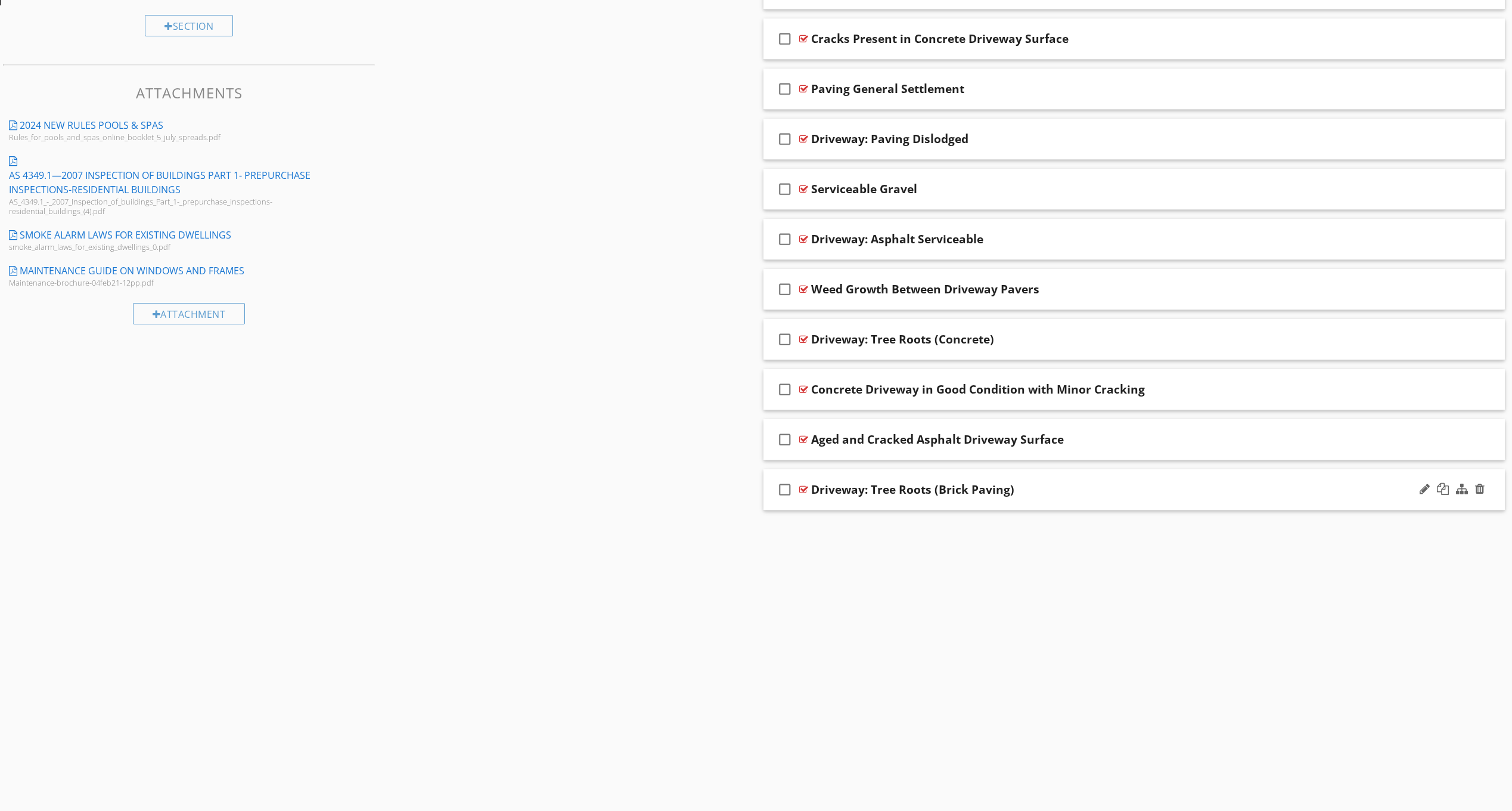 scroll, scrollTop: 646, scrollLeft: 0, axis: vertical 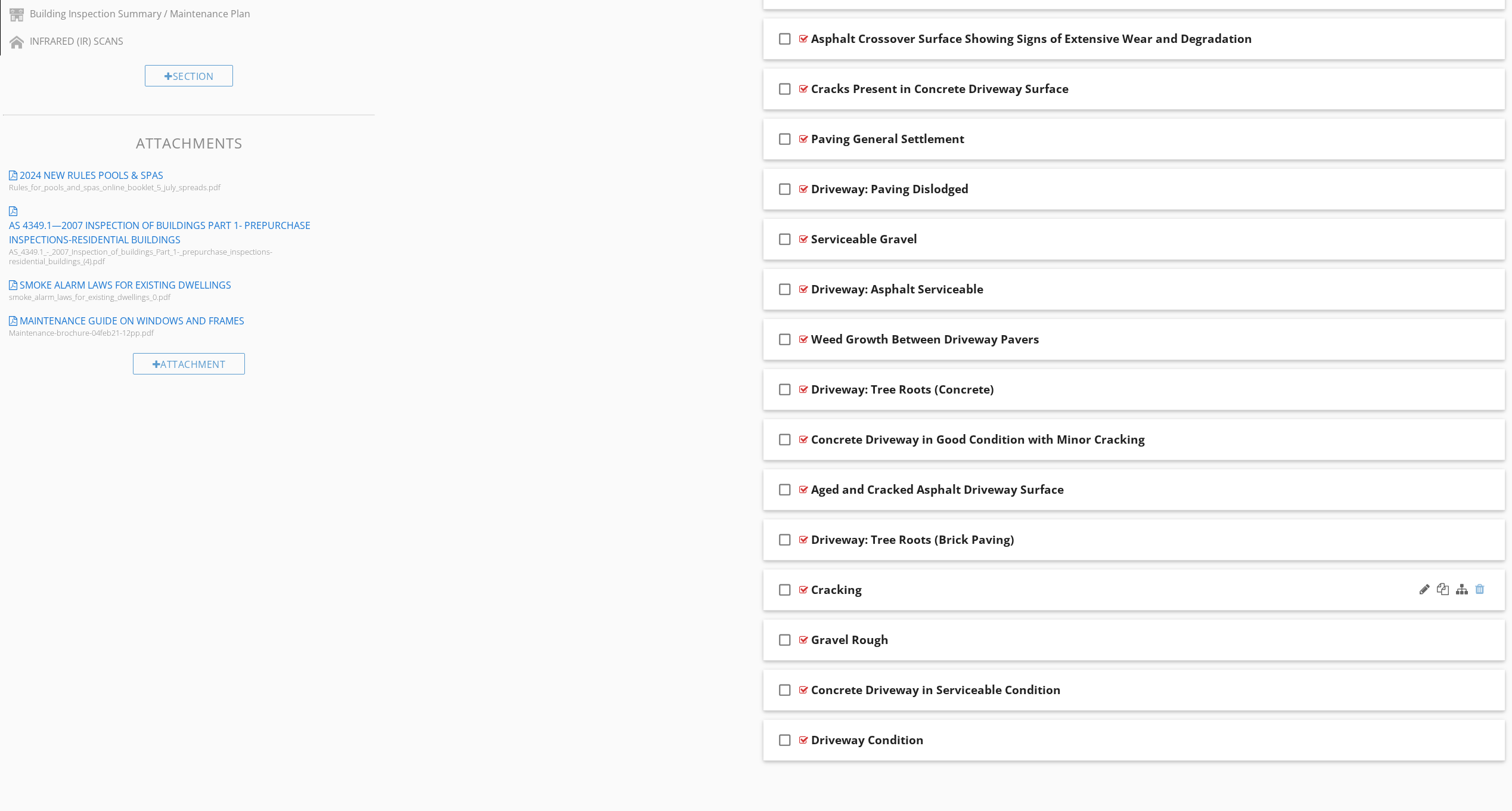 click at bounding box center (1480, 589) 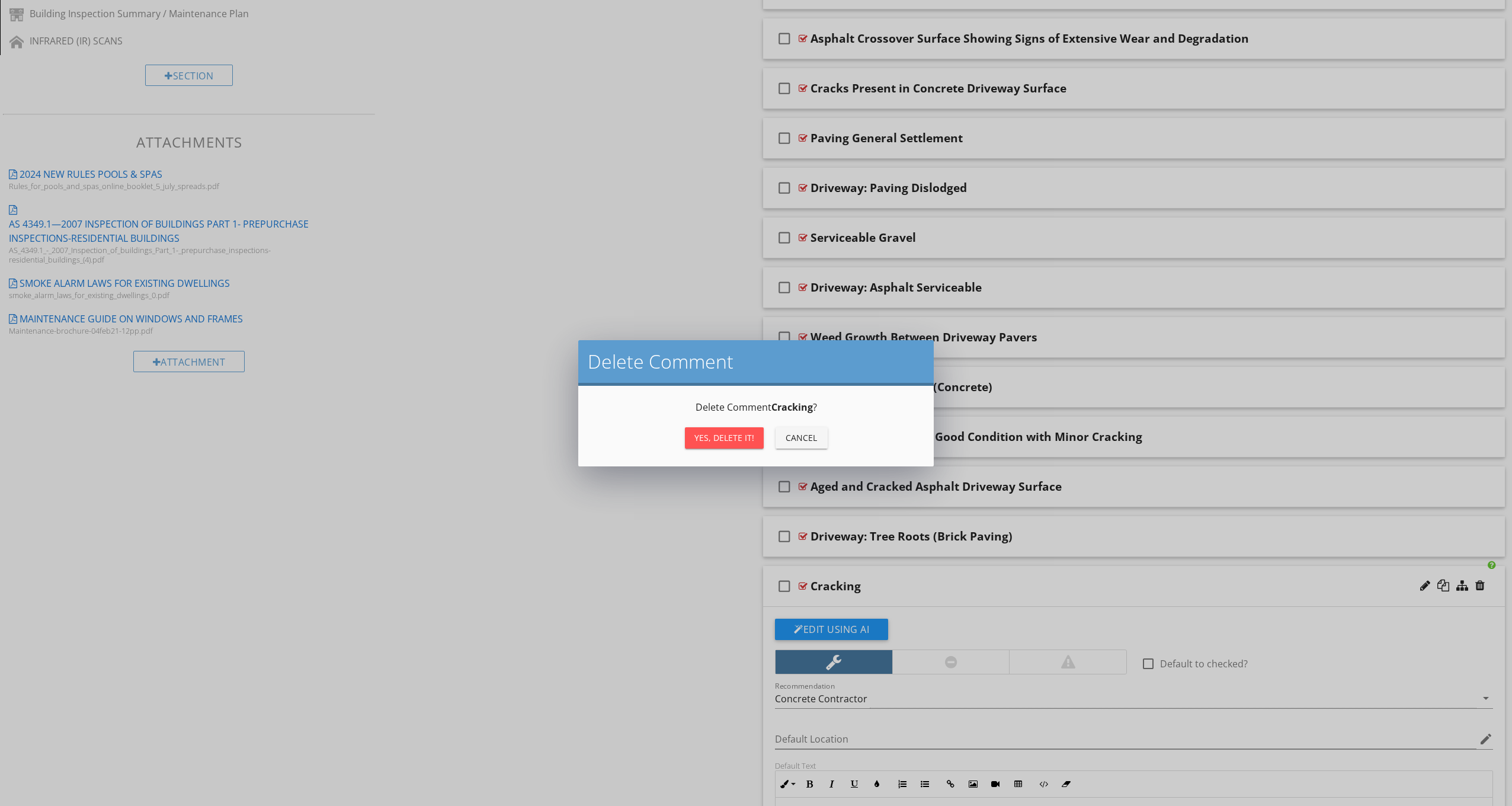 click on "Yes, Delete it!" at bounding box center [724, 437] 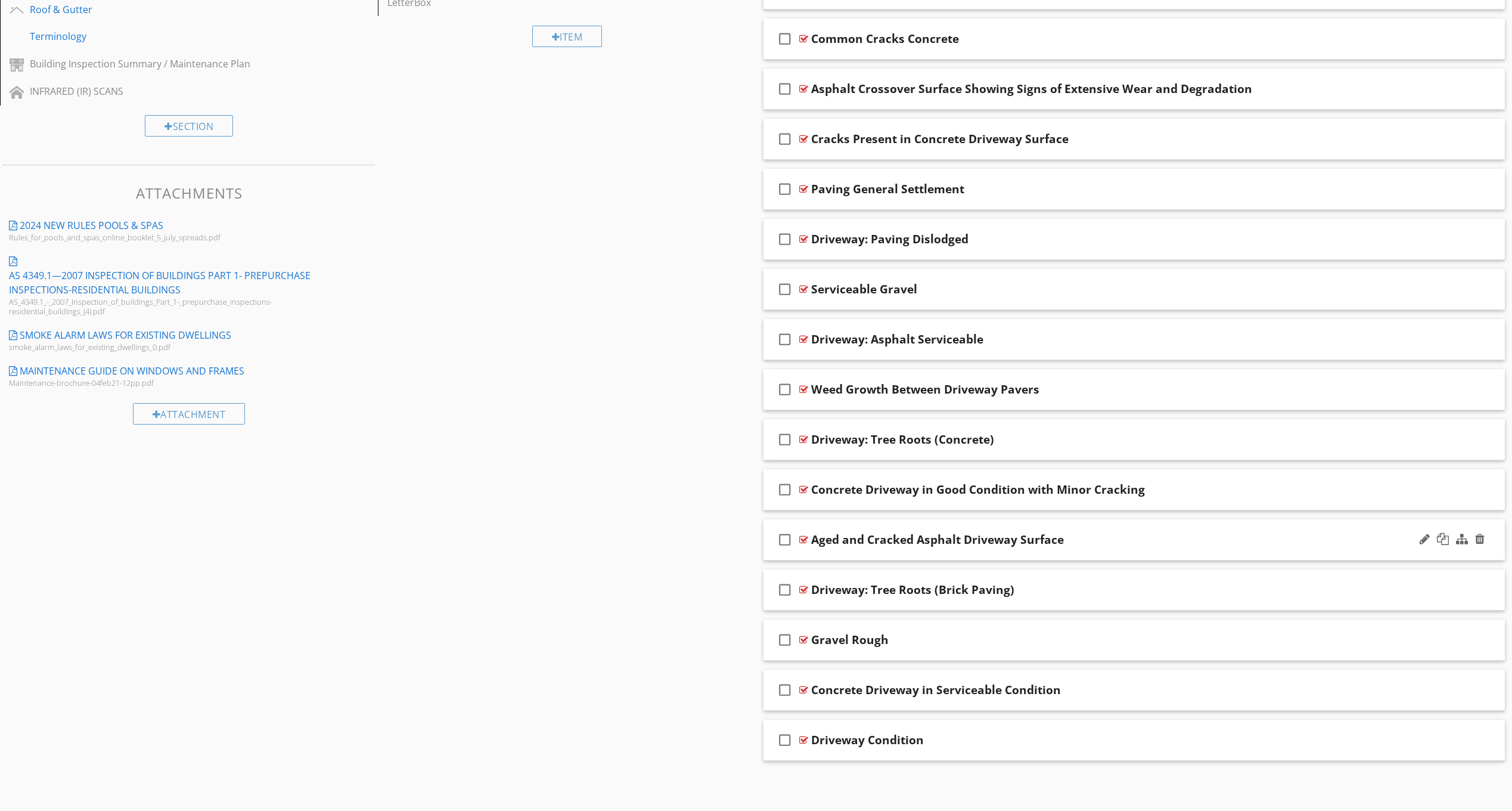 scroll, scrollTop: 596, scrollLeft: 0, axis: vertical 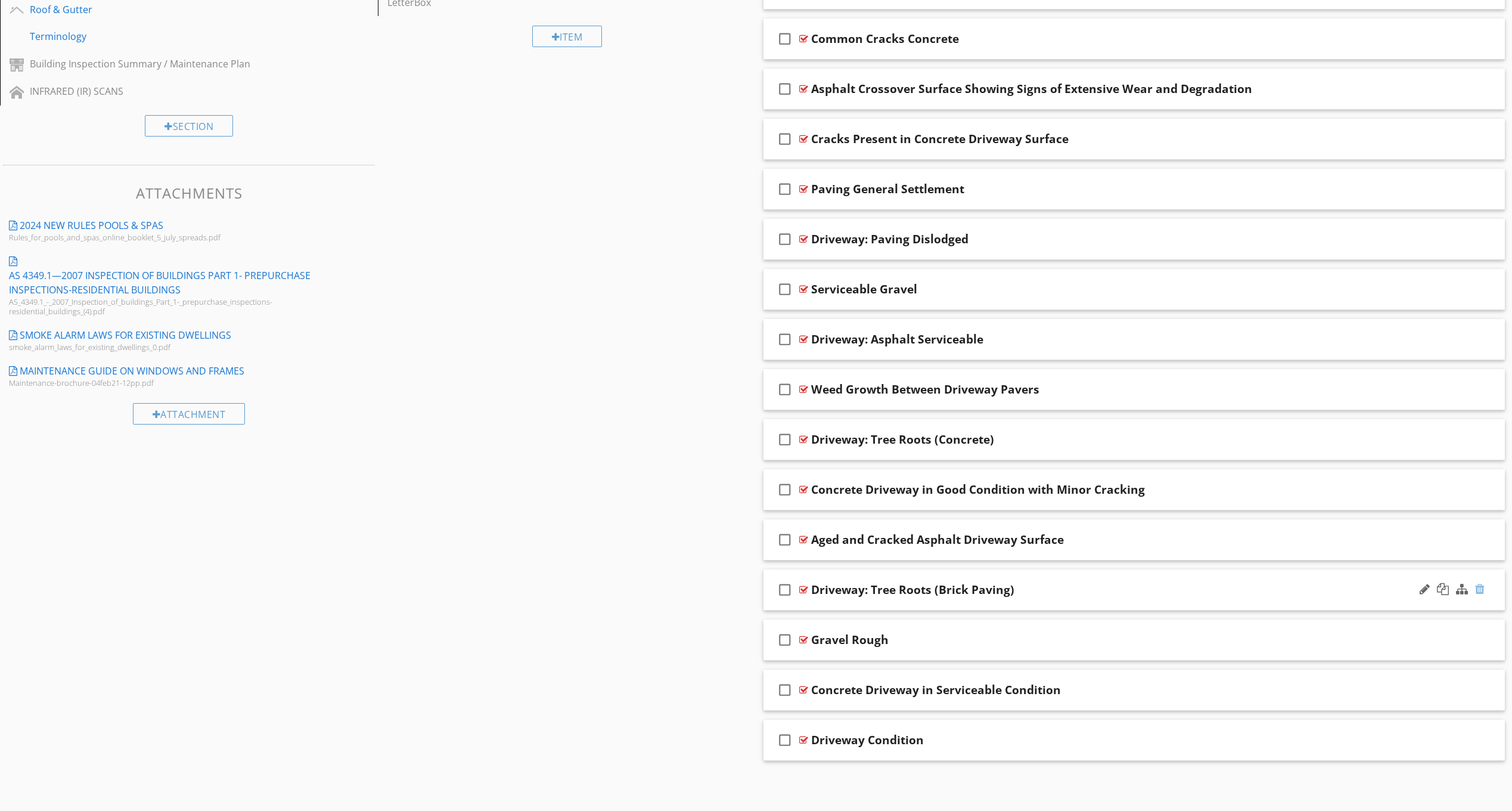 click at bounding box center (1480, 589) 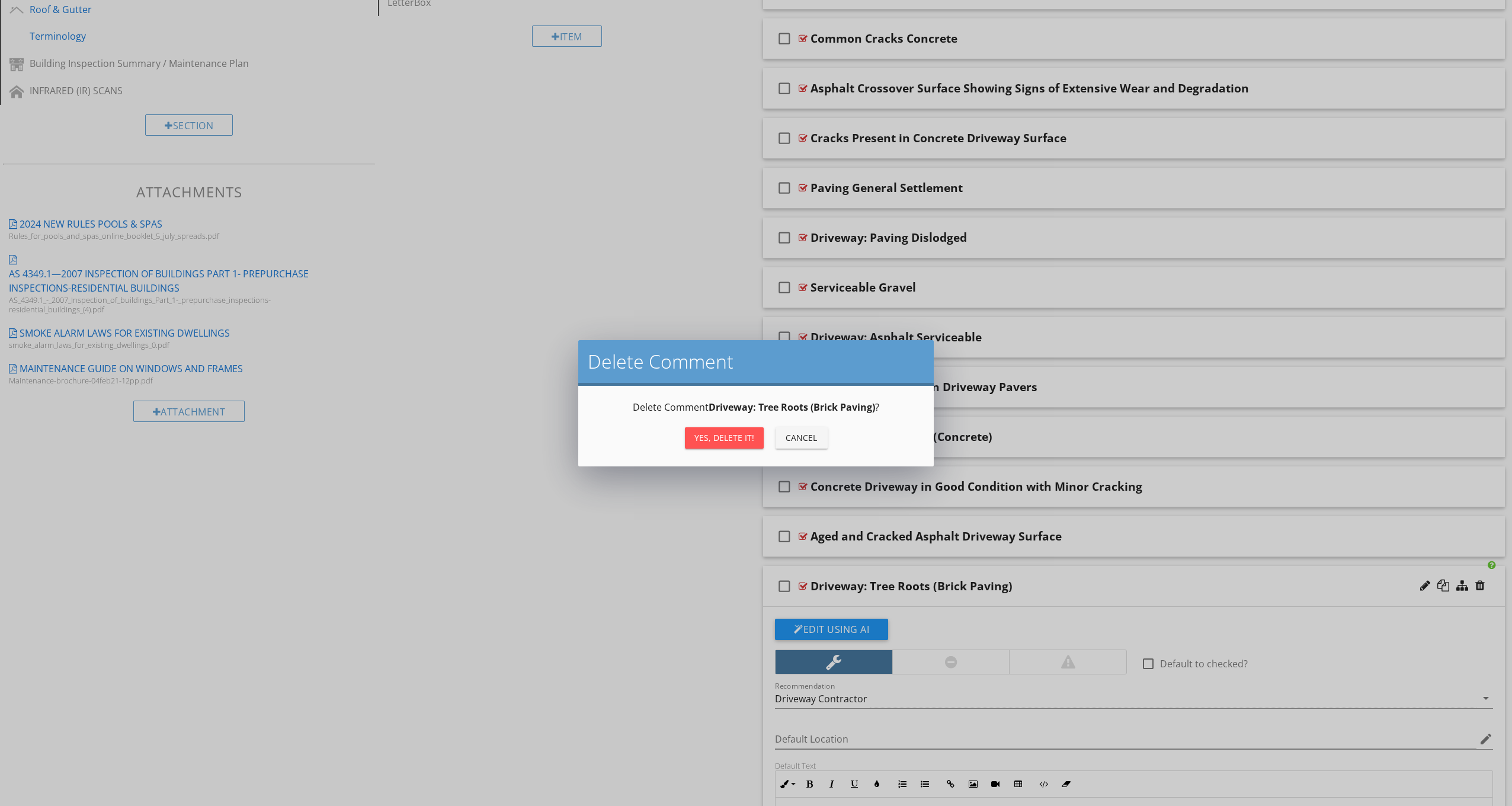 click on "Yes, Delete it!" at bounding box center (724, 437) 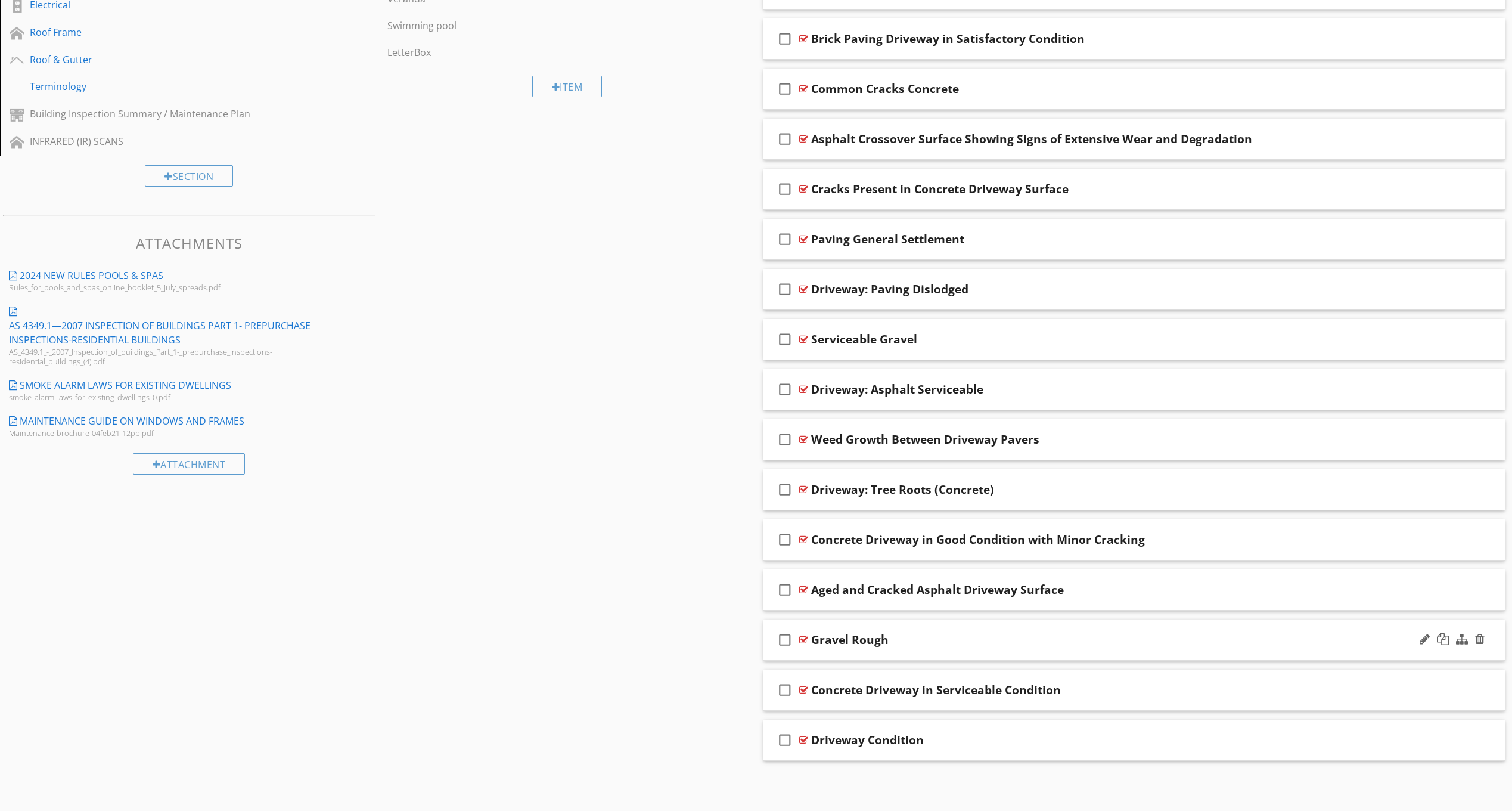 scroll, scrollTop: 546, scrollLeft: 0, axis: vertical 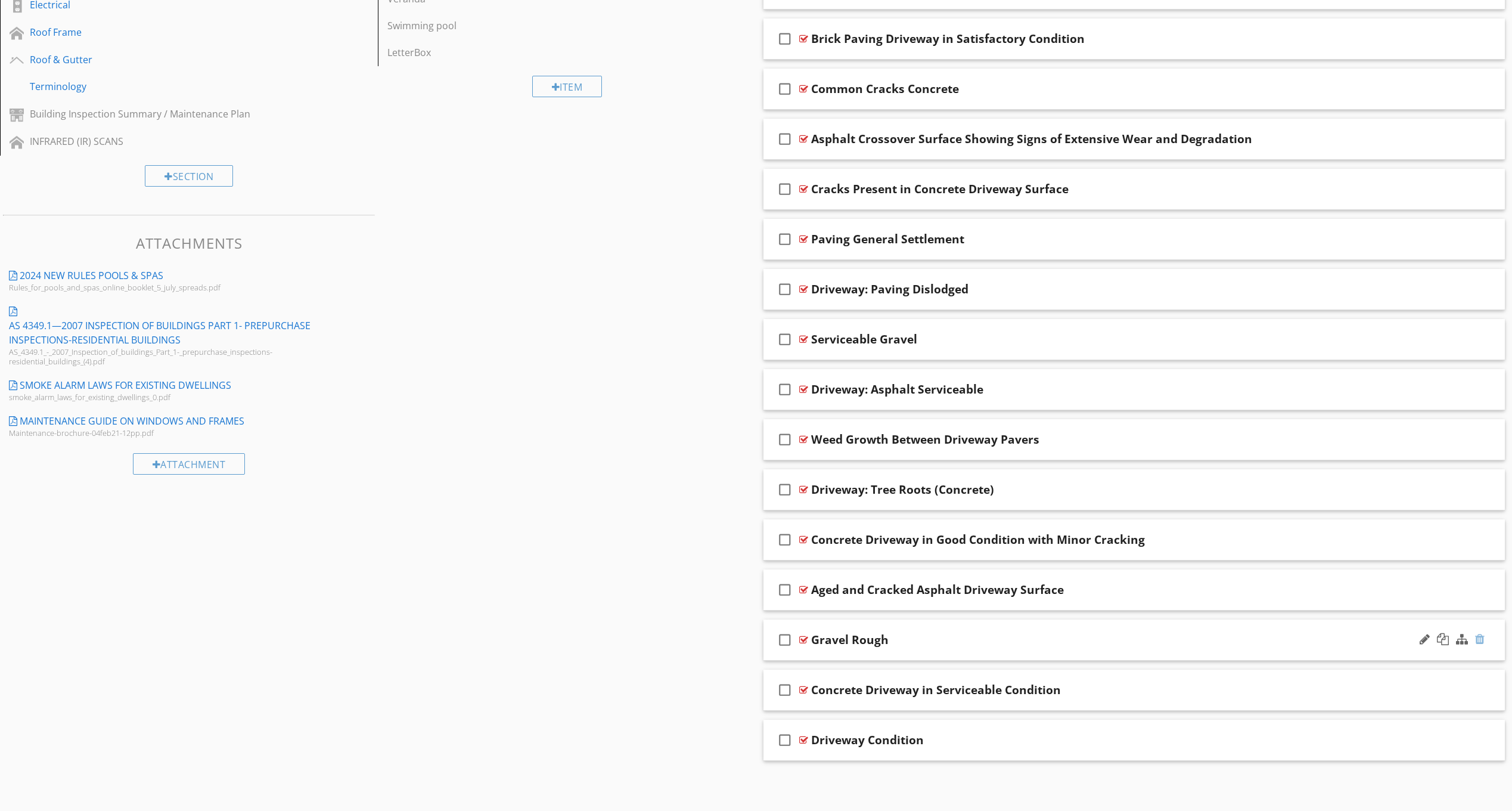 click at bounding box center (1480, 639) 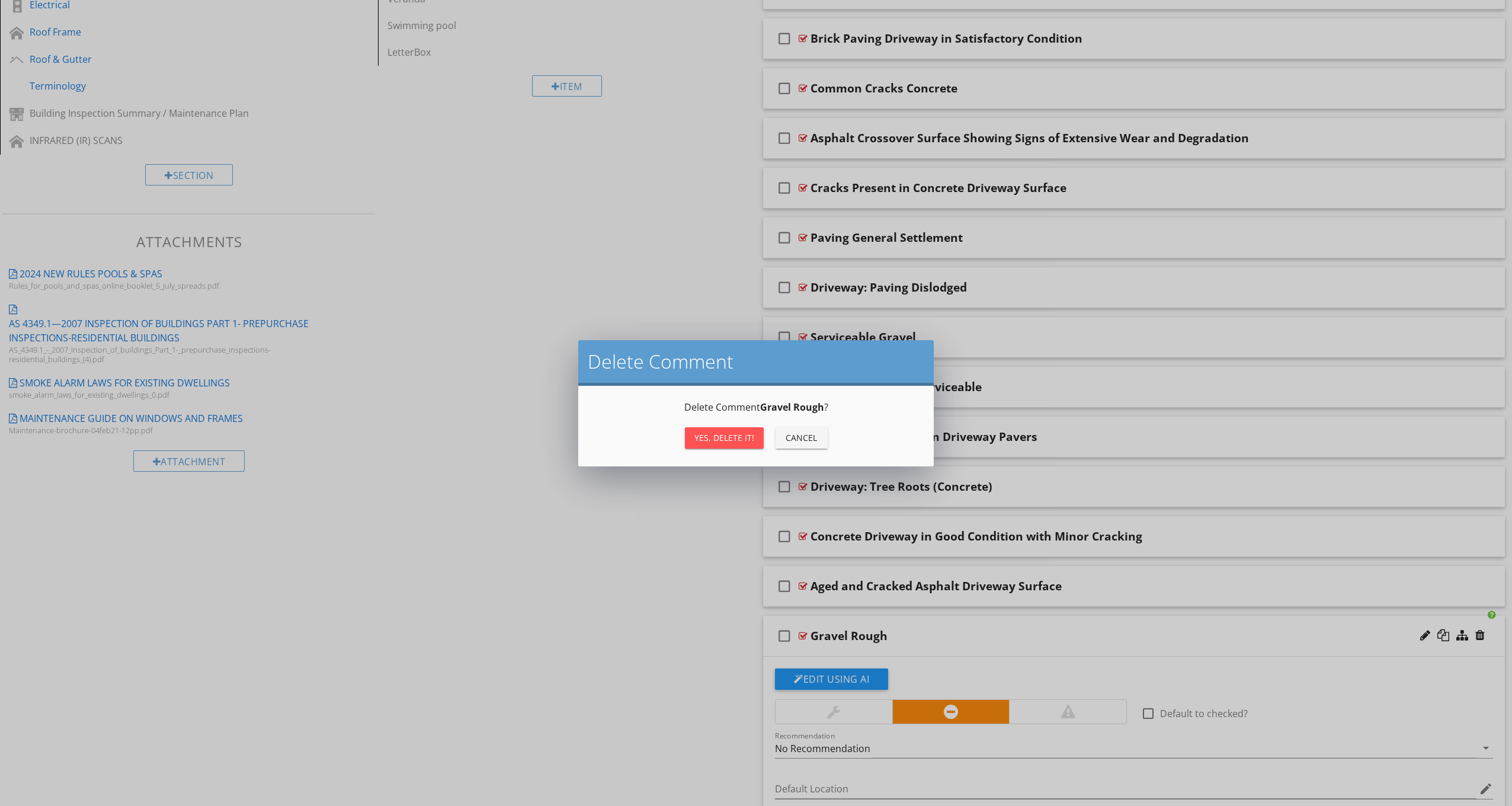 click on "Yes, Delete it!   Cancel" at bounding box center [756, 438] 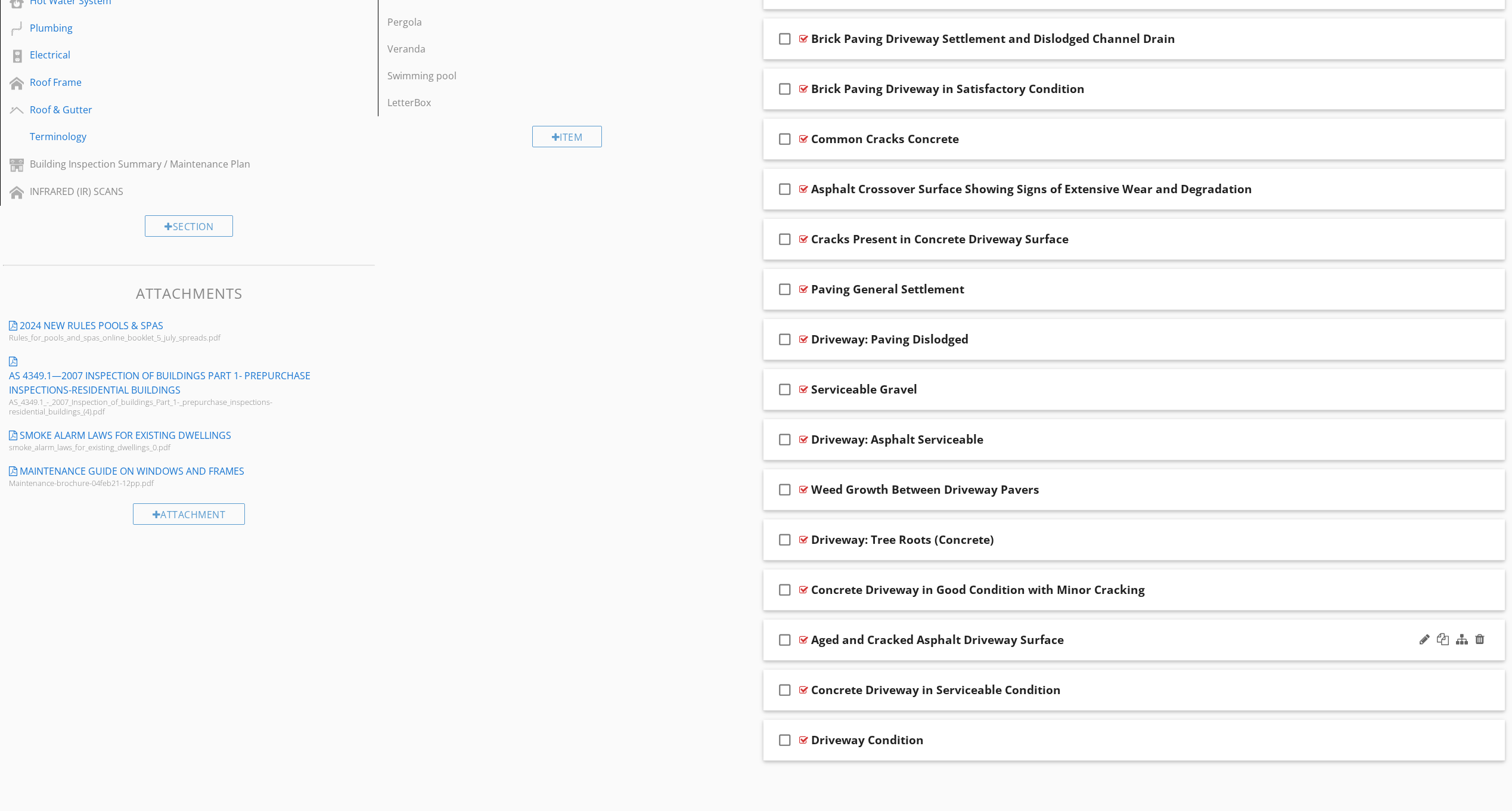 scroll, scrollTop: 496, scrollLeft: 0, axis: vertical 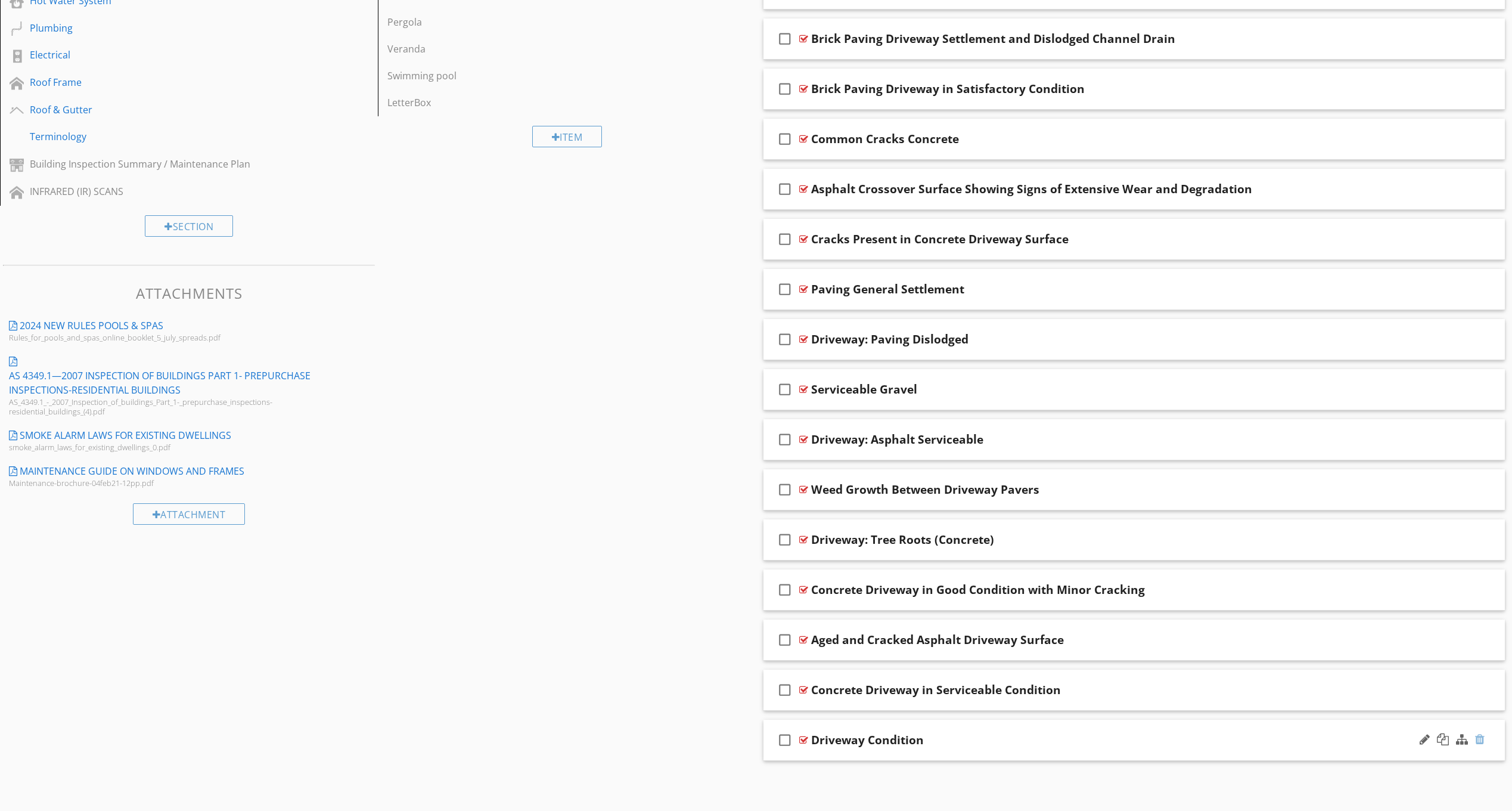 click at bounding box center (1480, 739) 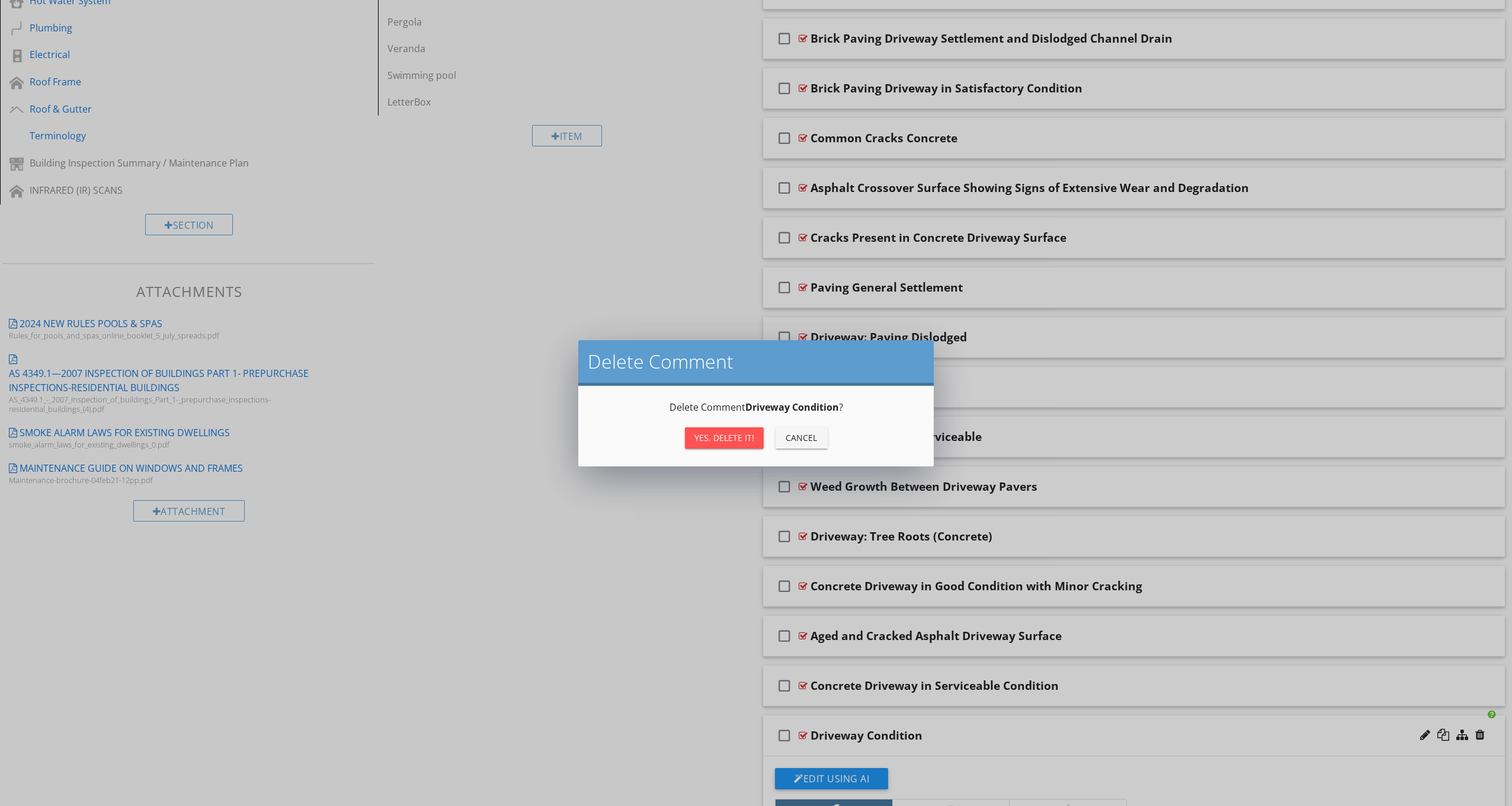 click on "Yes, Delete it!" at bounding box center [724, 437] 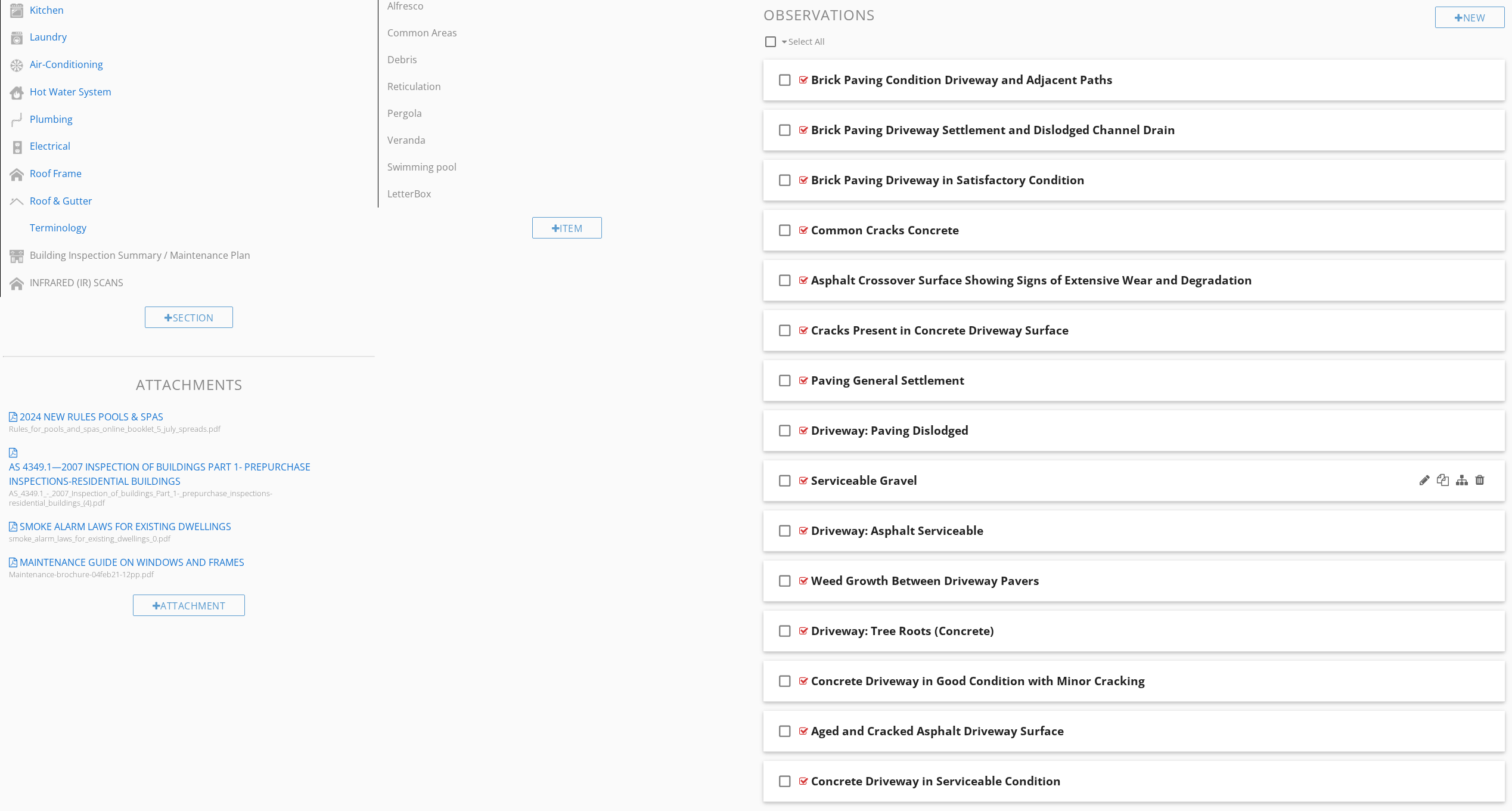 scroll, scrollTop: 386, scrollLeft: 0, axis: vertical 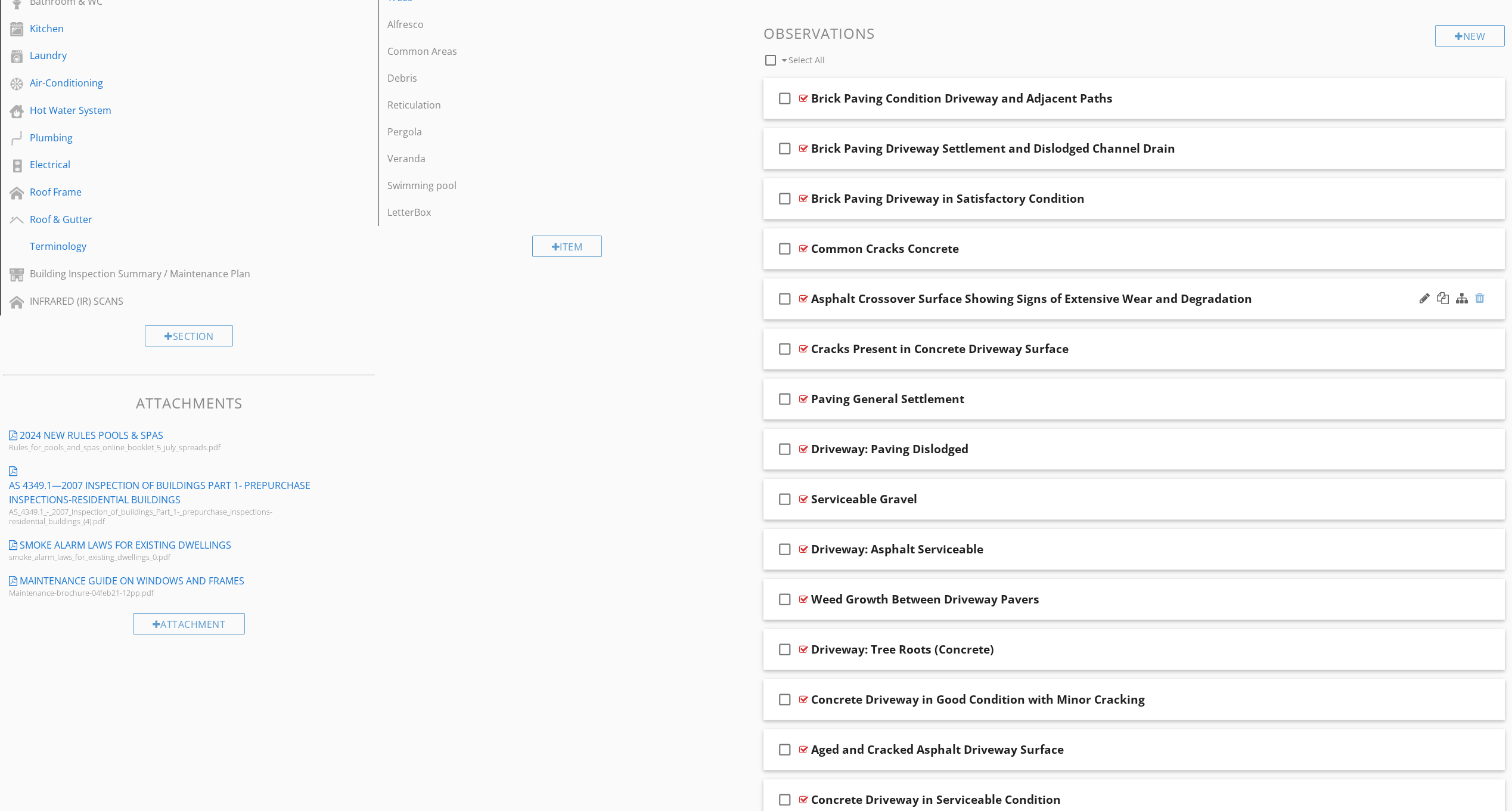 click at bounding box center [1480, 298] 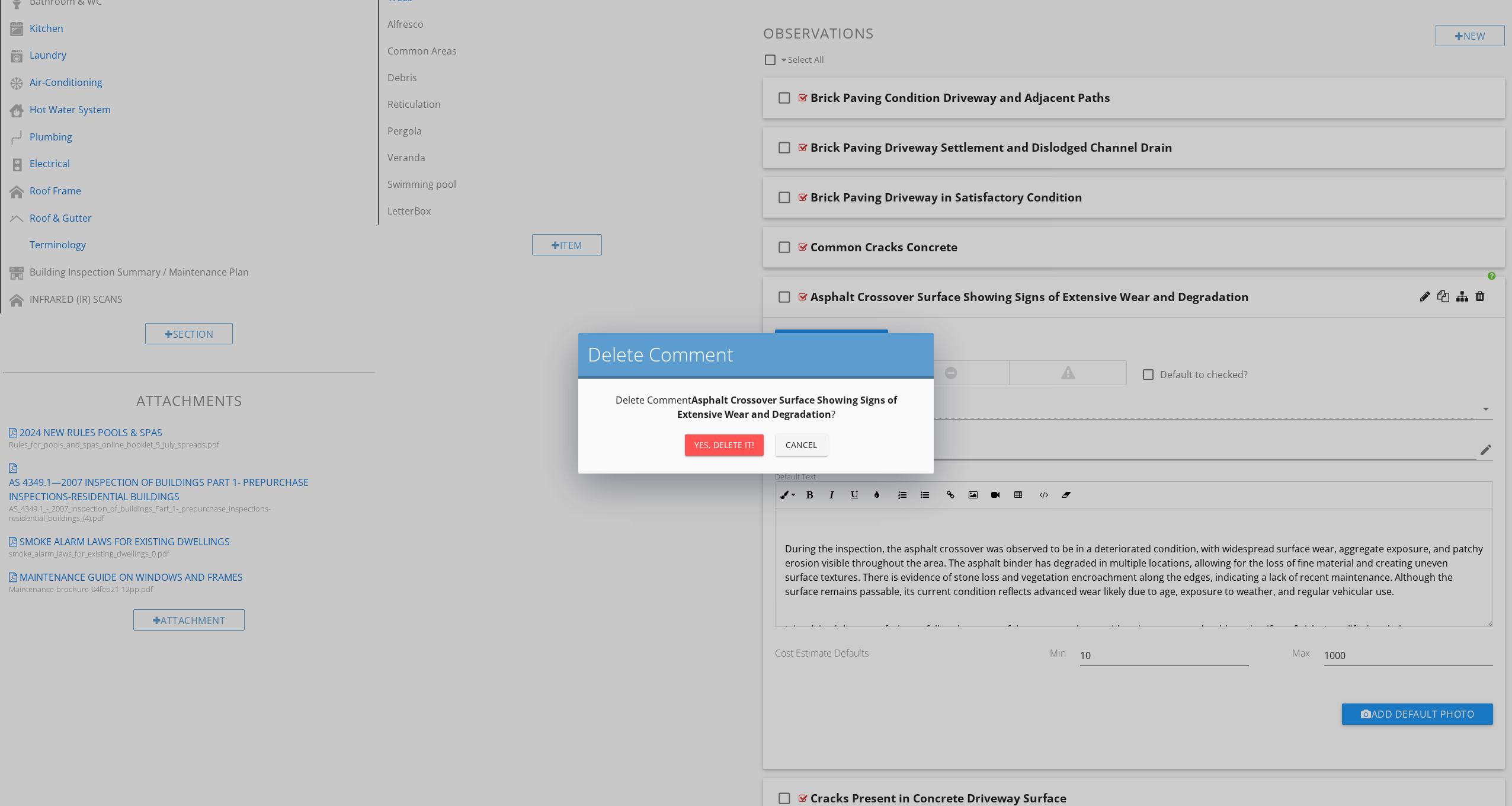 click on "Yes, Delete it!" at bounding box center [724, 445] 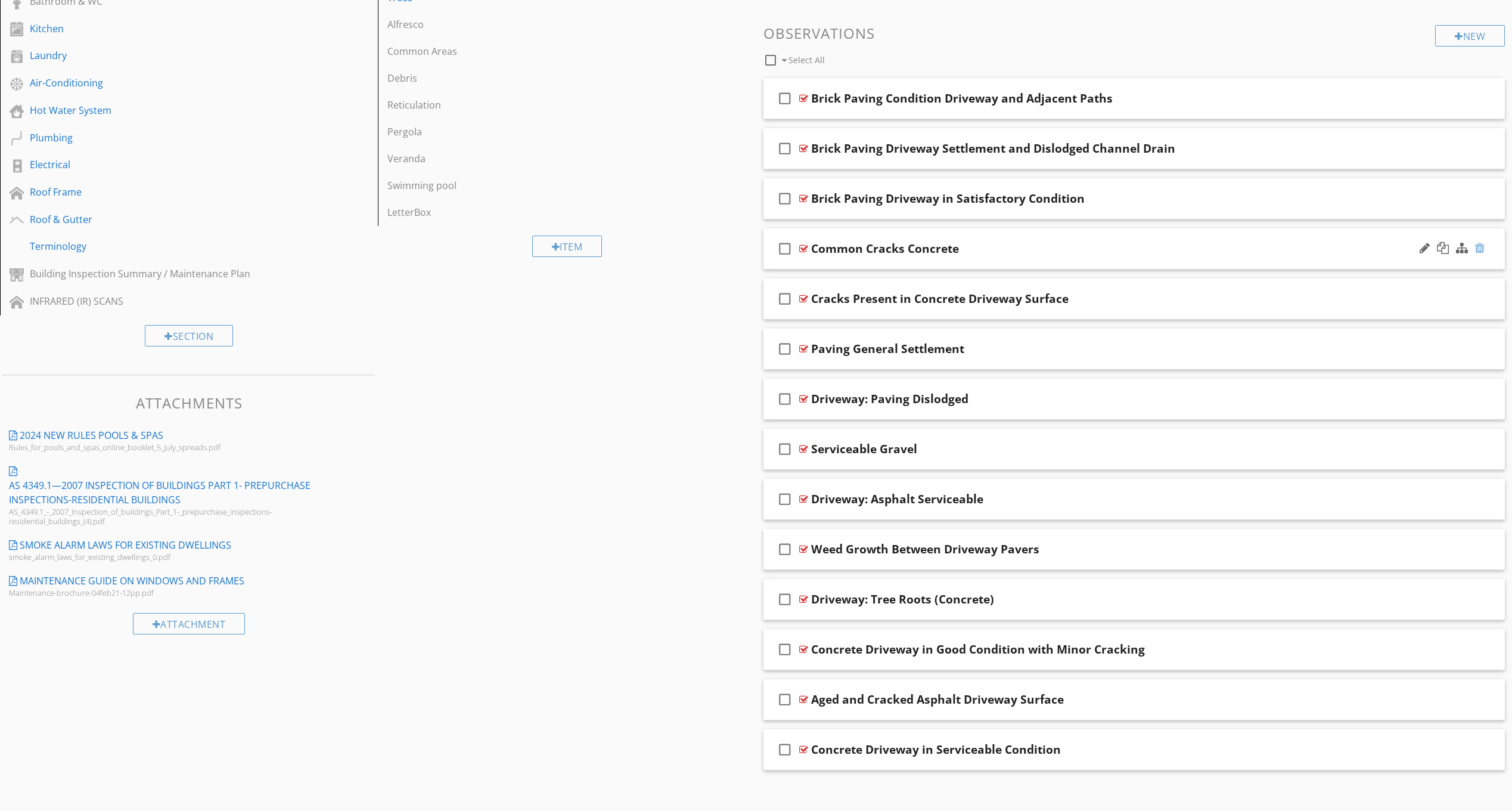 click at bounding box center (1480, 248) 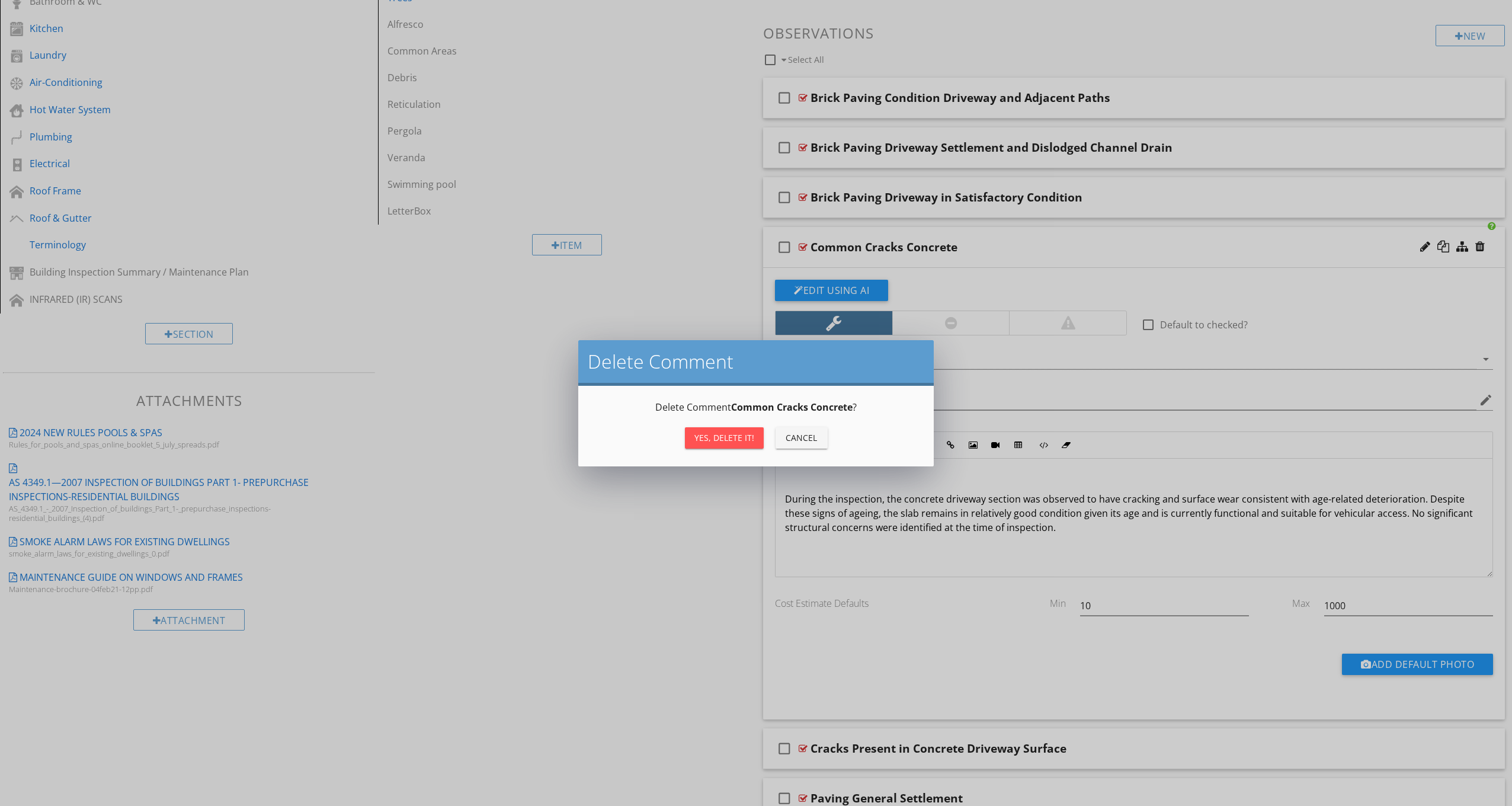 click on "Yes, Delete it!" at bounding box center (724, 438) 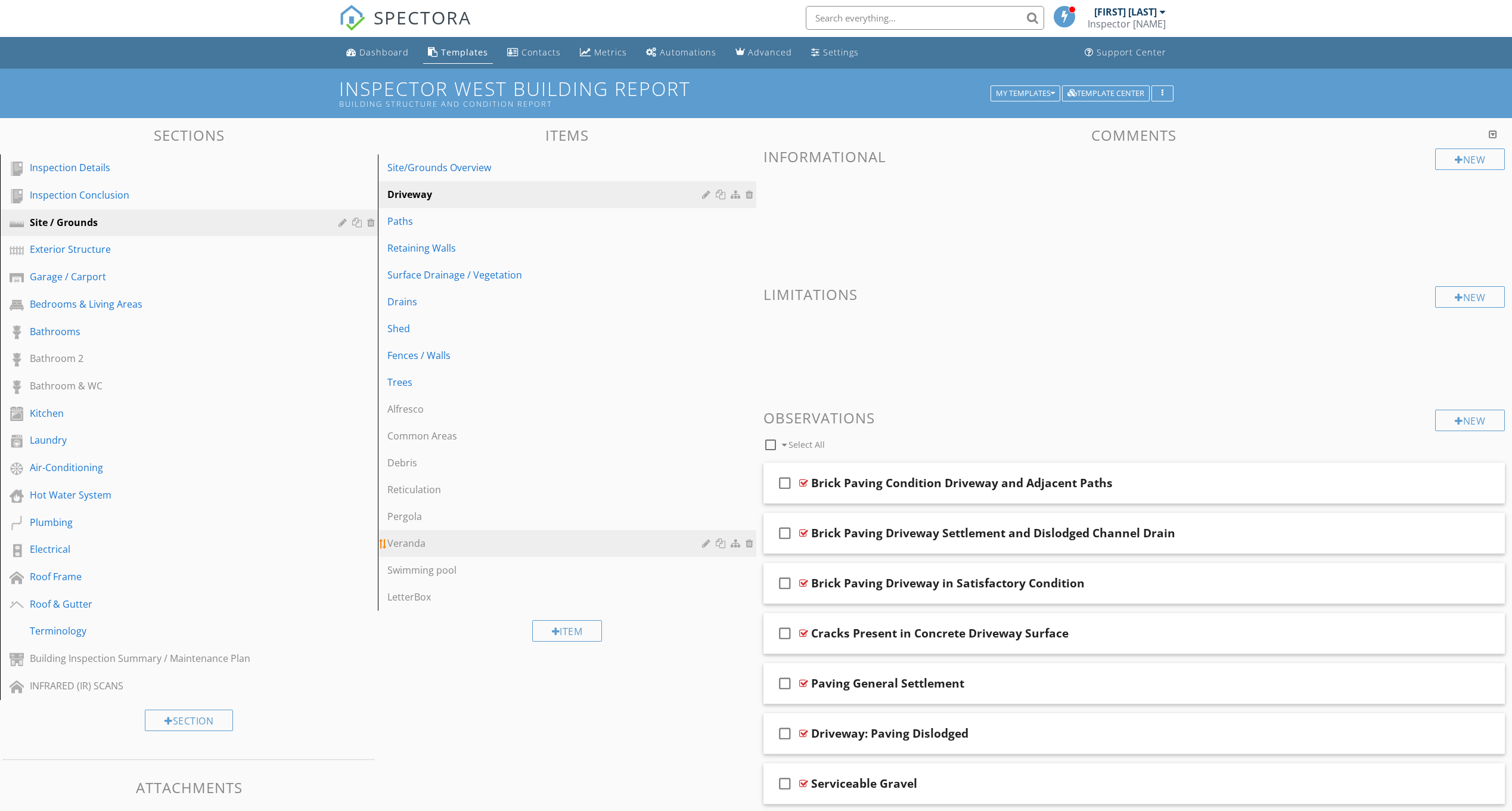scroll, scrollTop: 0, scrollLeft: 0, axis: both 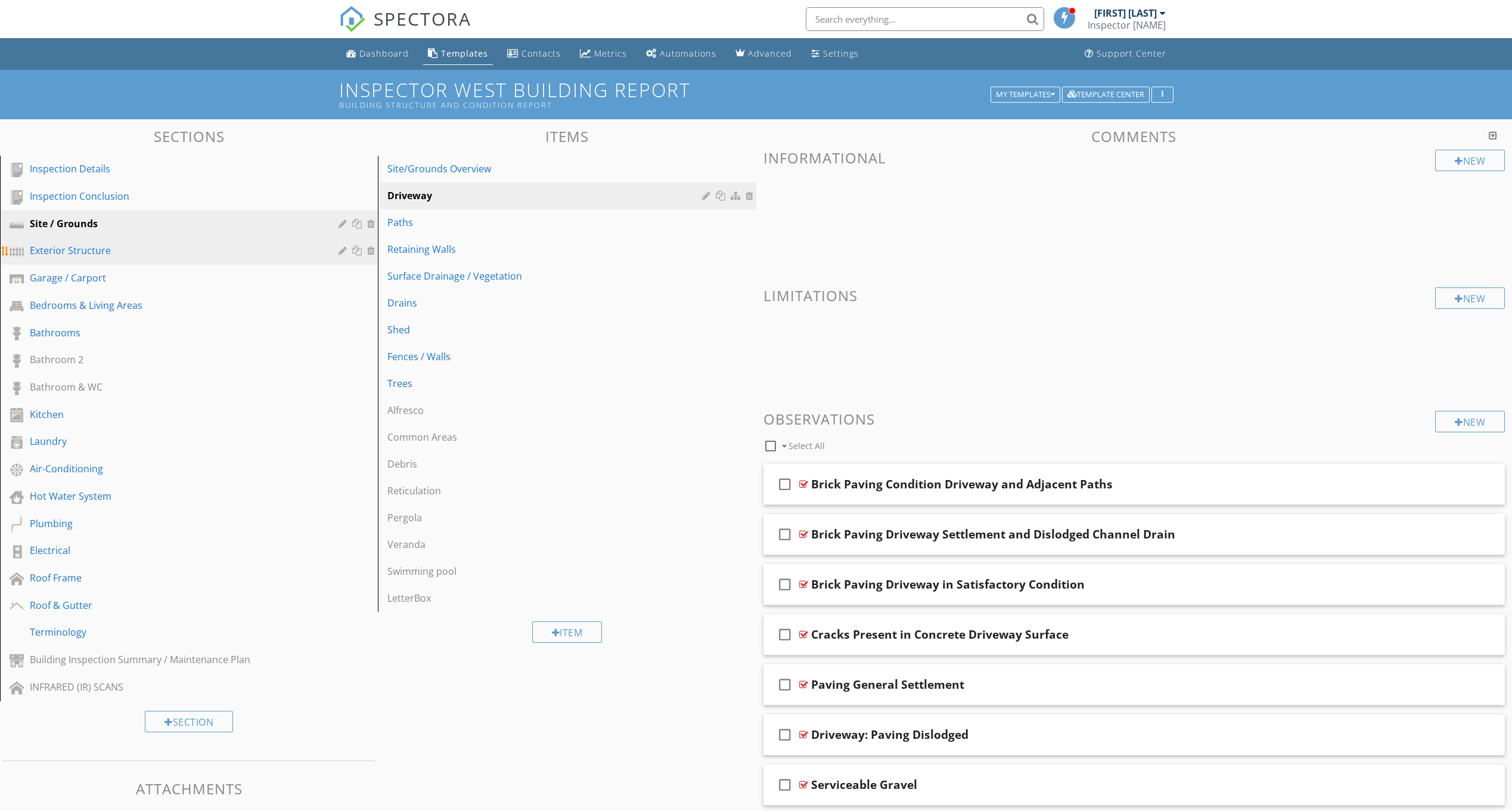 click on "Exterior Structure" at bounding box center [175, 250] 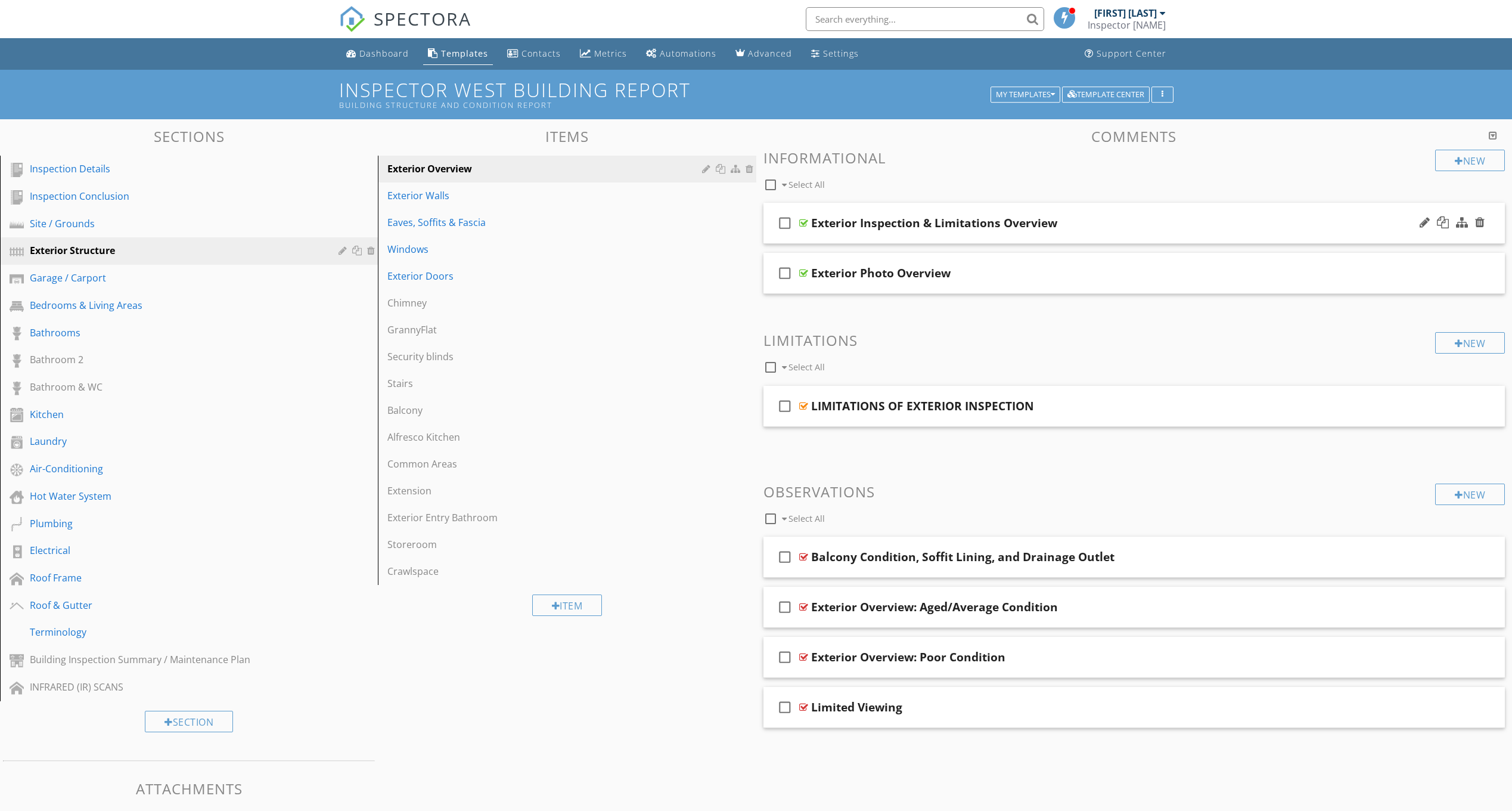 click on "Exterior Inspection & Limitations Overview" at bounding box center [1080, 223] 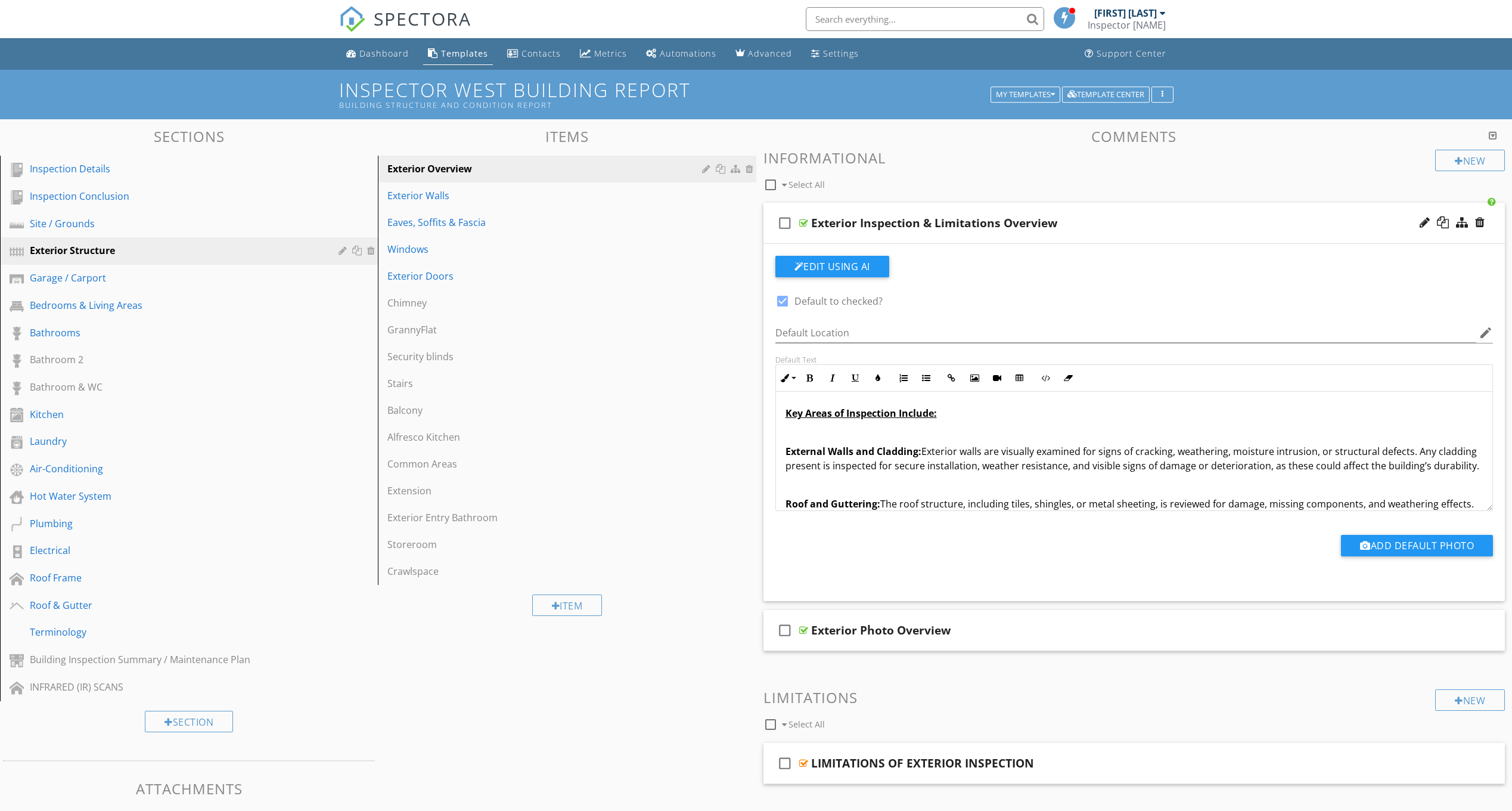 scroll, scrollTop: 179, scrollLeft: 0, axis: vertical 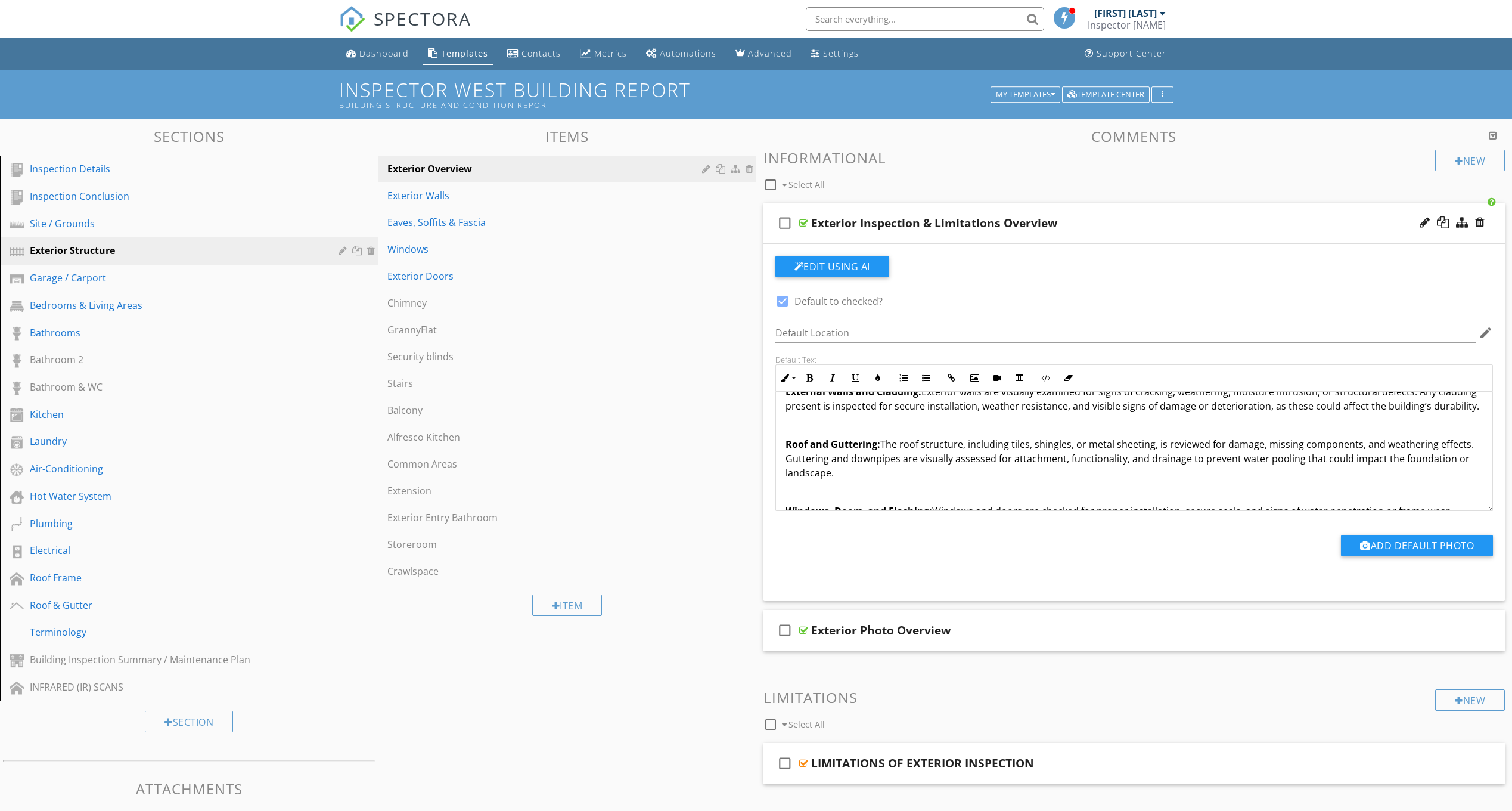 click on "Roof and Guttering:  The roof structure, including tiles, shingles, or metal sheeting, is reviewed for damage, missing components, and weathering effects. Guttering and downpipes are visually assessed for attachment, functionality, and drainage to prevent water pooling that could impact the foundation or landscape." at bounding box center (1134, 459) 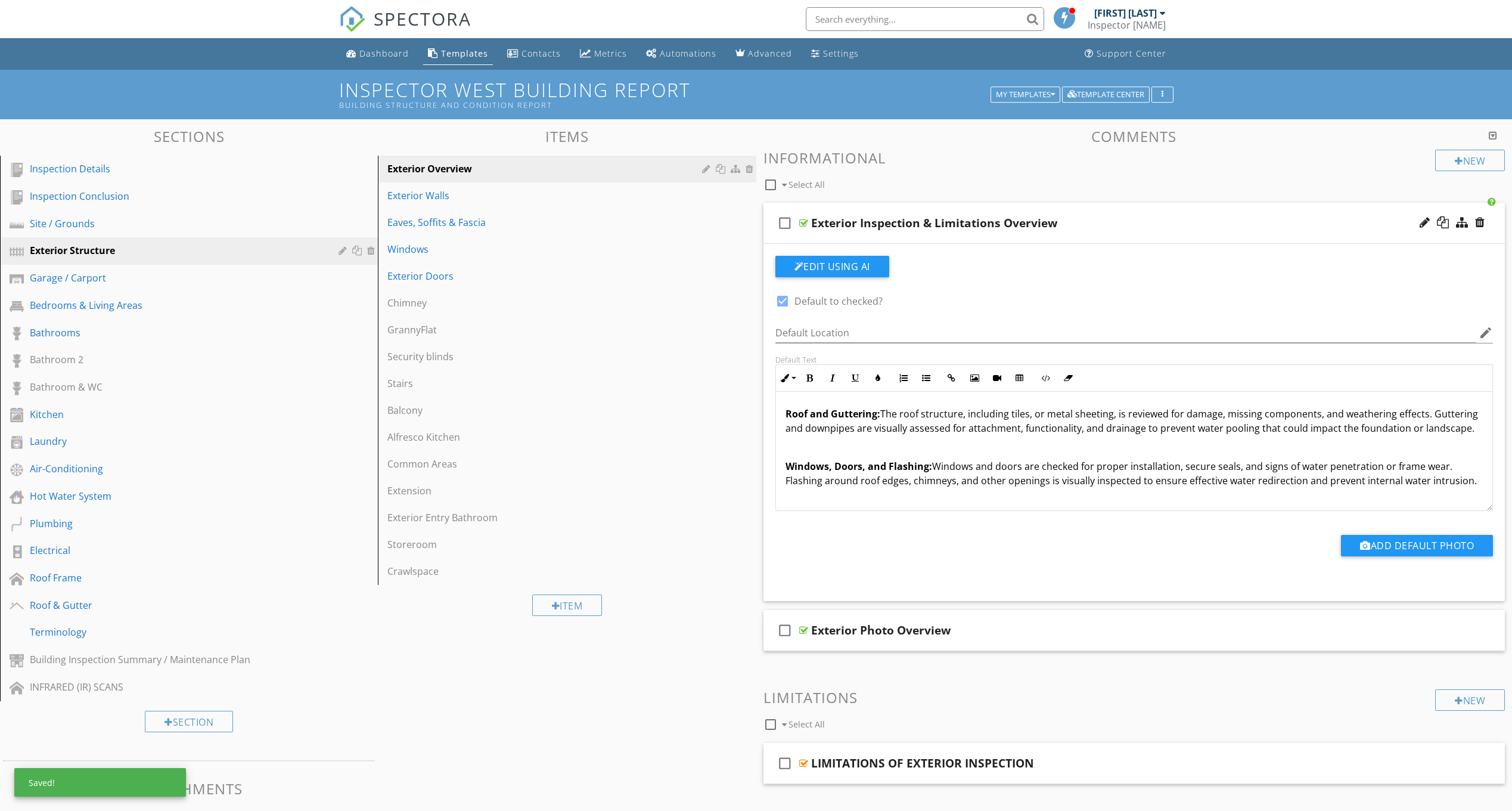 scroll, scrollTop: 239, scrollLeft: 0, axis: vertical 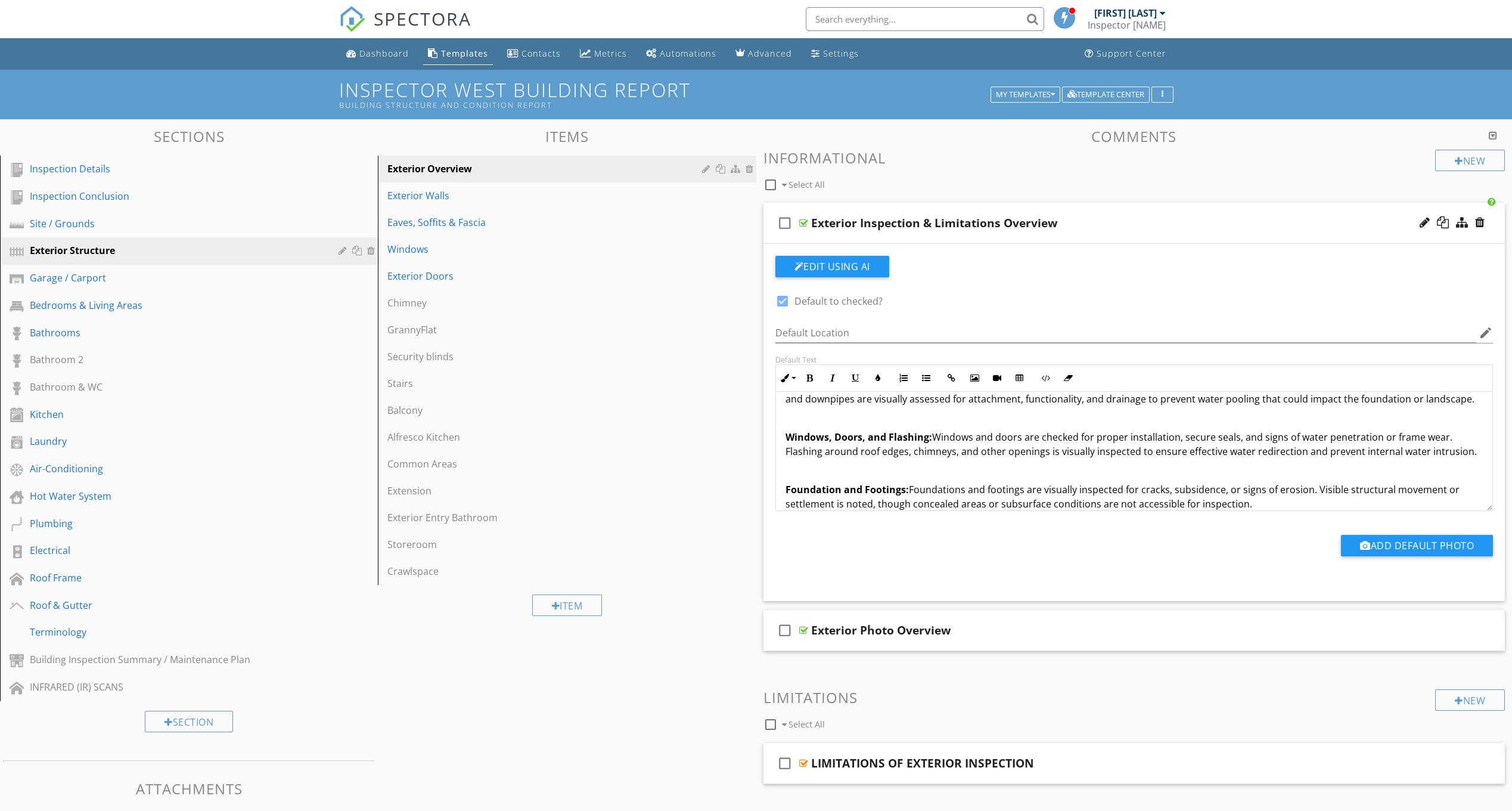 click on "Windows, Doors, and Flashing:  Windows and doors are checked for proper installation, secure seals, and signs of water penetration or frame wear. Flashing around roof edges, chimneys, and other openings is visually inspected to ensure effective water redirection and prevent internal water intrusion." at bounding box center [1134, 444] 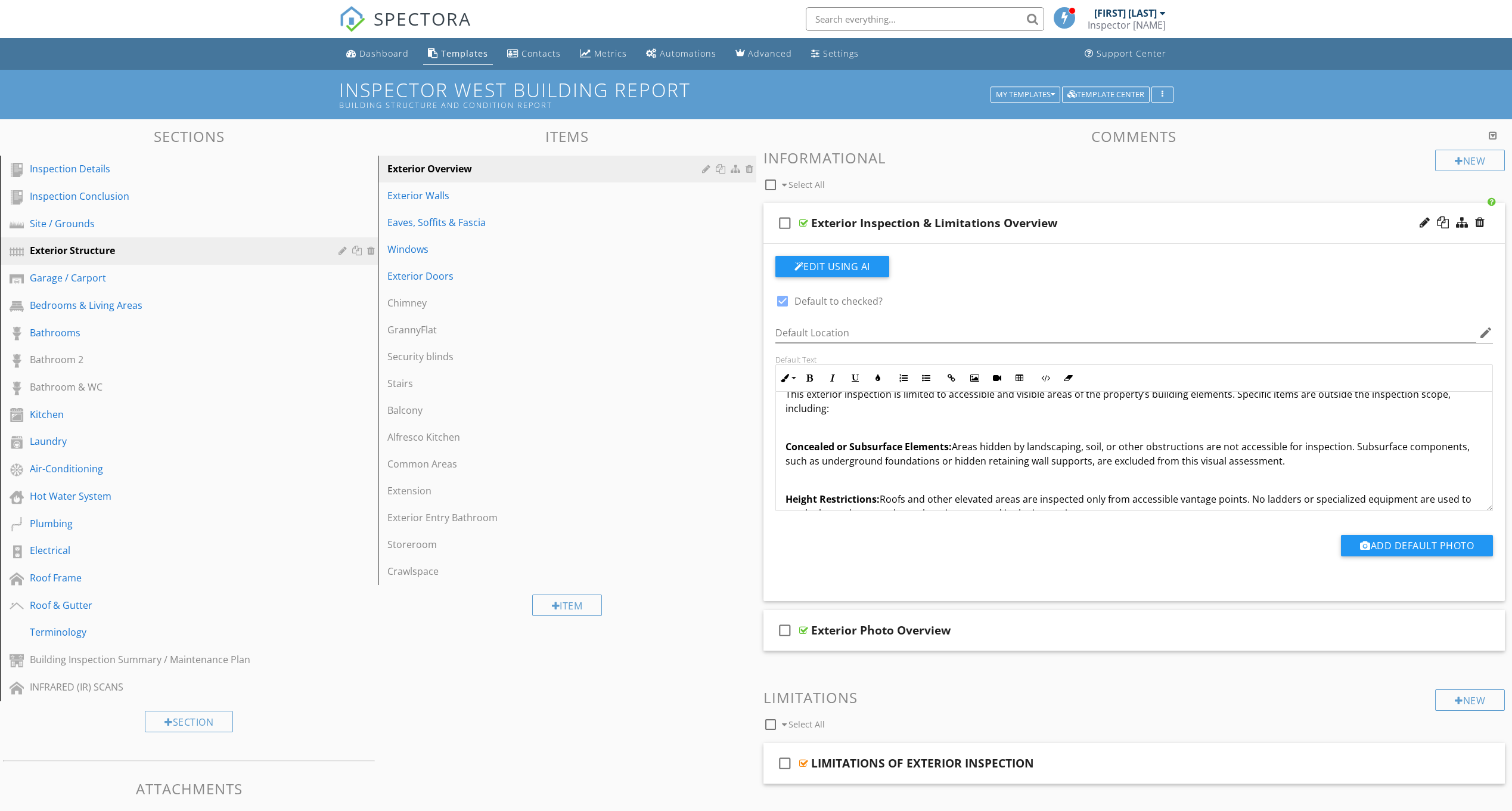 scroll, scrollTop: 656, scrollLeft: 0, axis: vertical 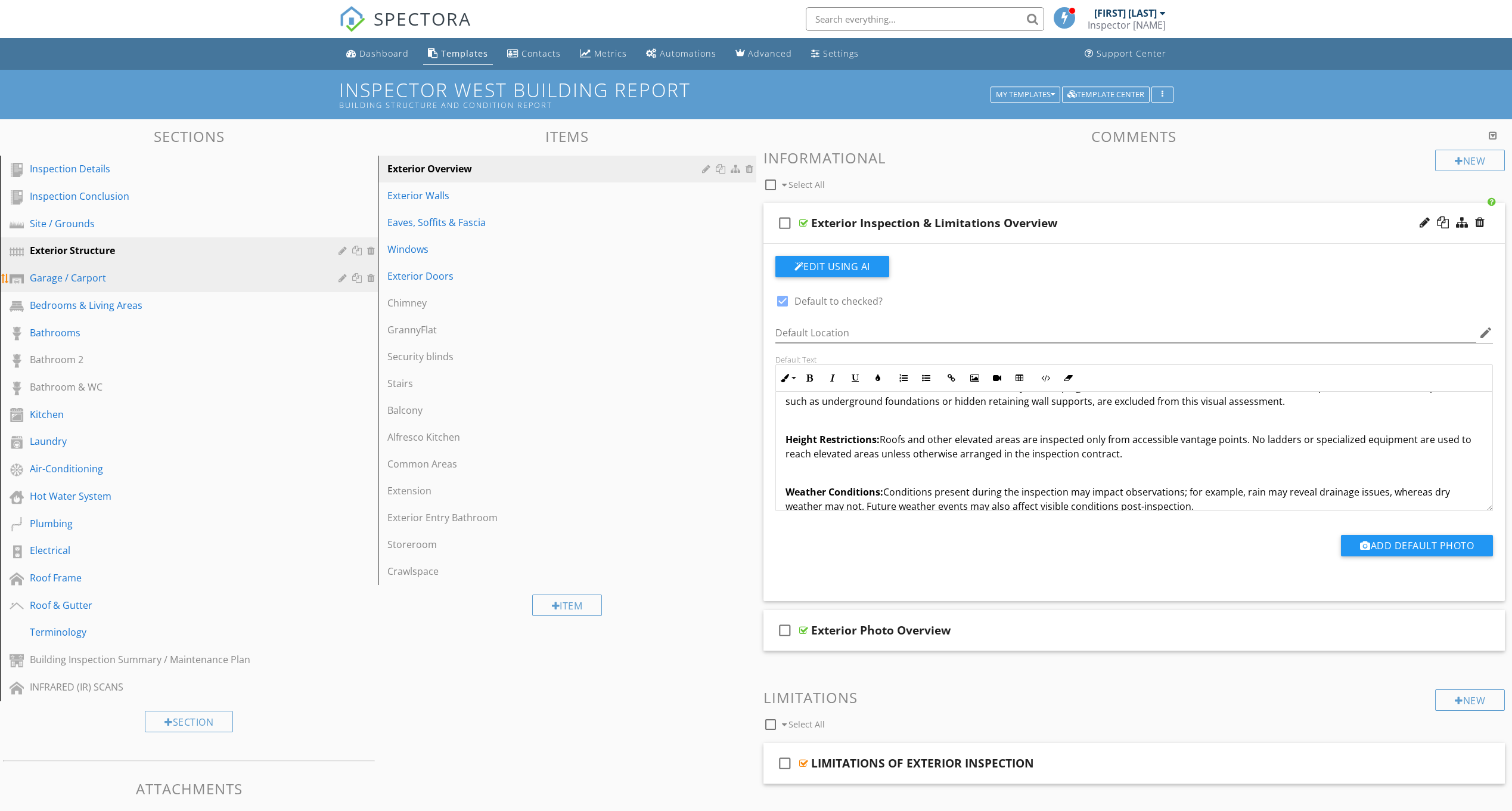 click on "Garage / Carport" at bounding box center (175, 278) 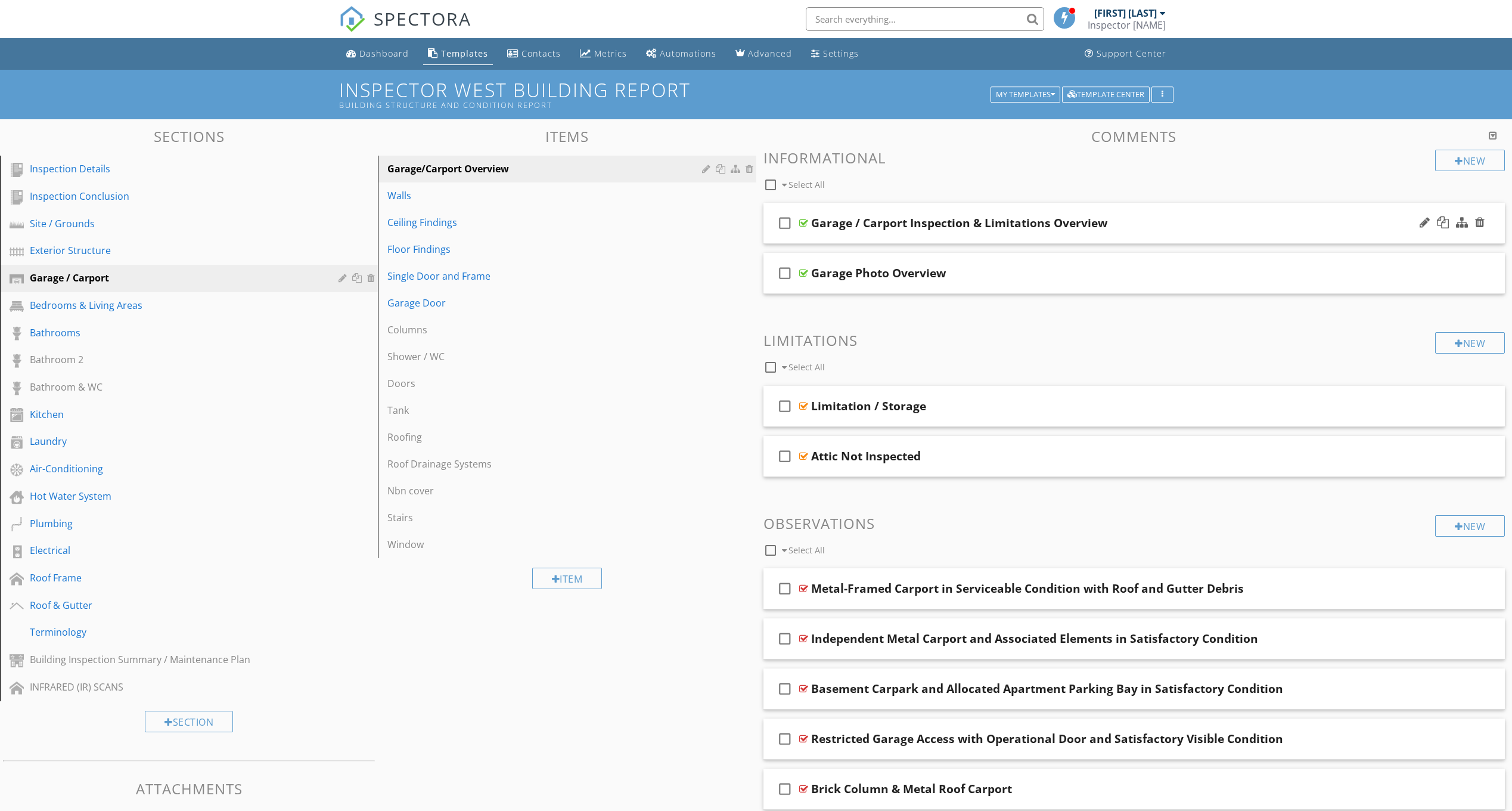 click on "Garage / Carport Inspection & Limitations Overview" at bounding box center (1080, 223) 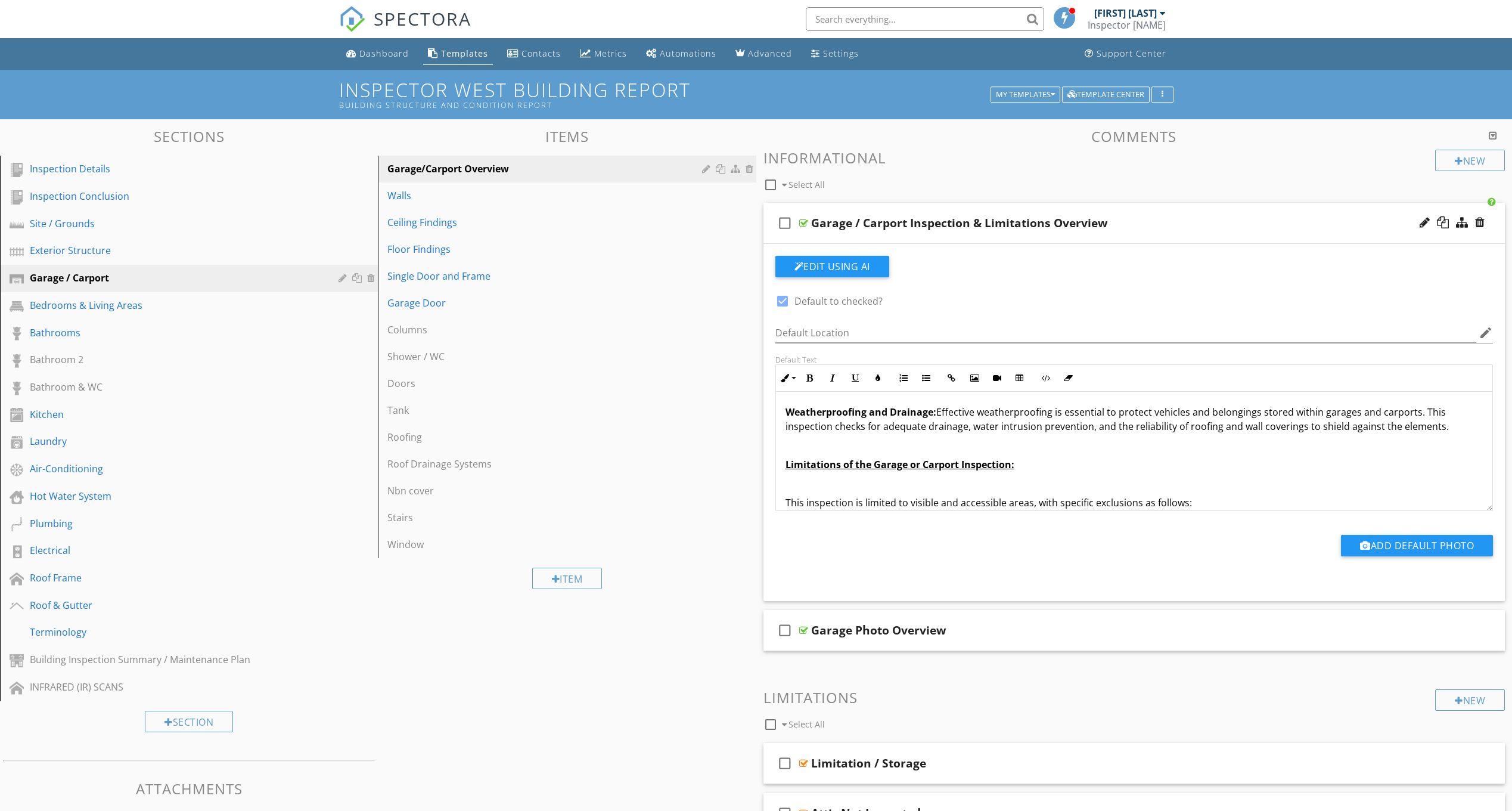 scroll, scrollTop: 358, scrollLeft: 0, axis: vertical 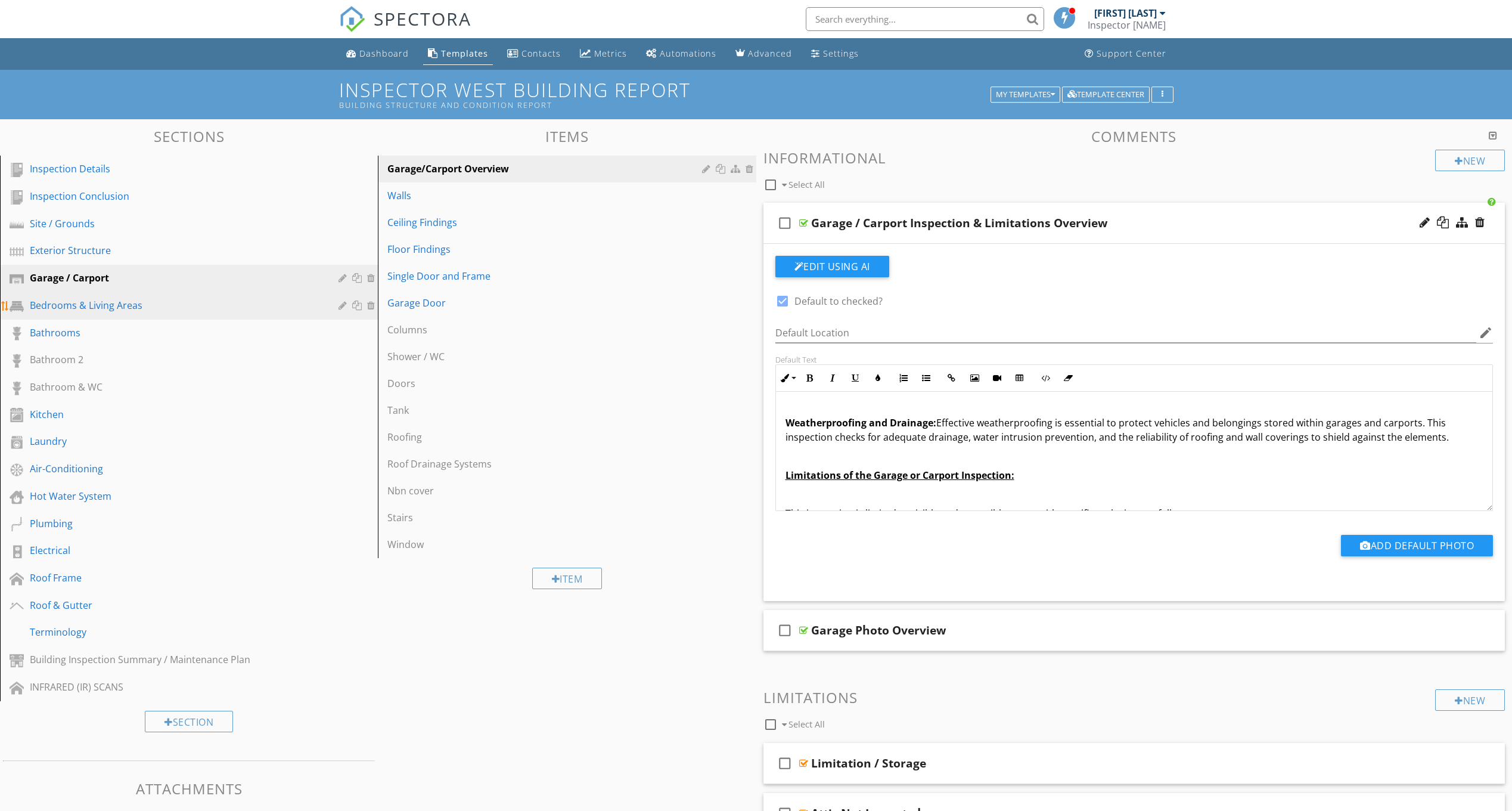 click on "Bedrooms & Living Areas" at bounding box center [175, 305] 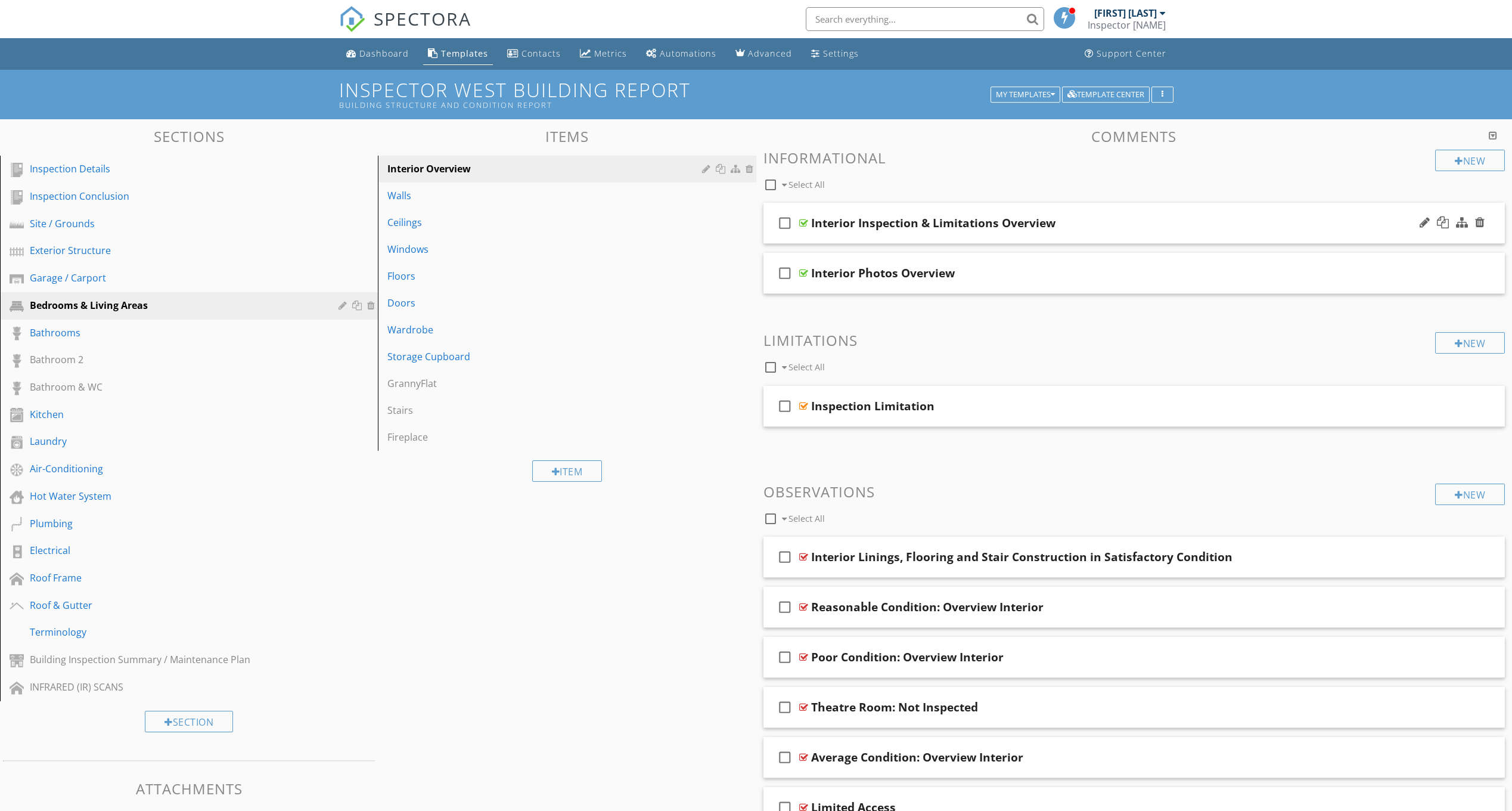 click on "Interior Inspection & Limitations Overview" at bounding box center (1080, 223) 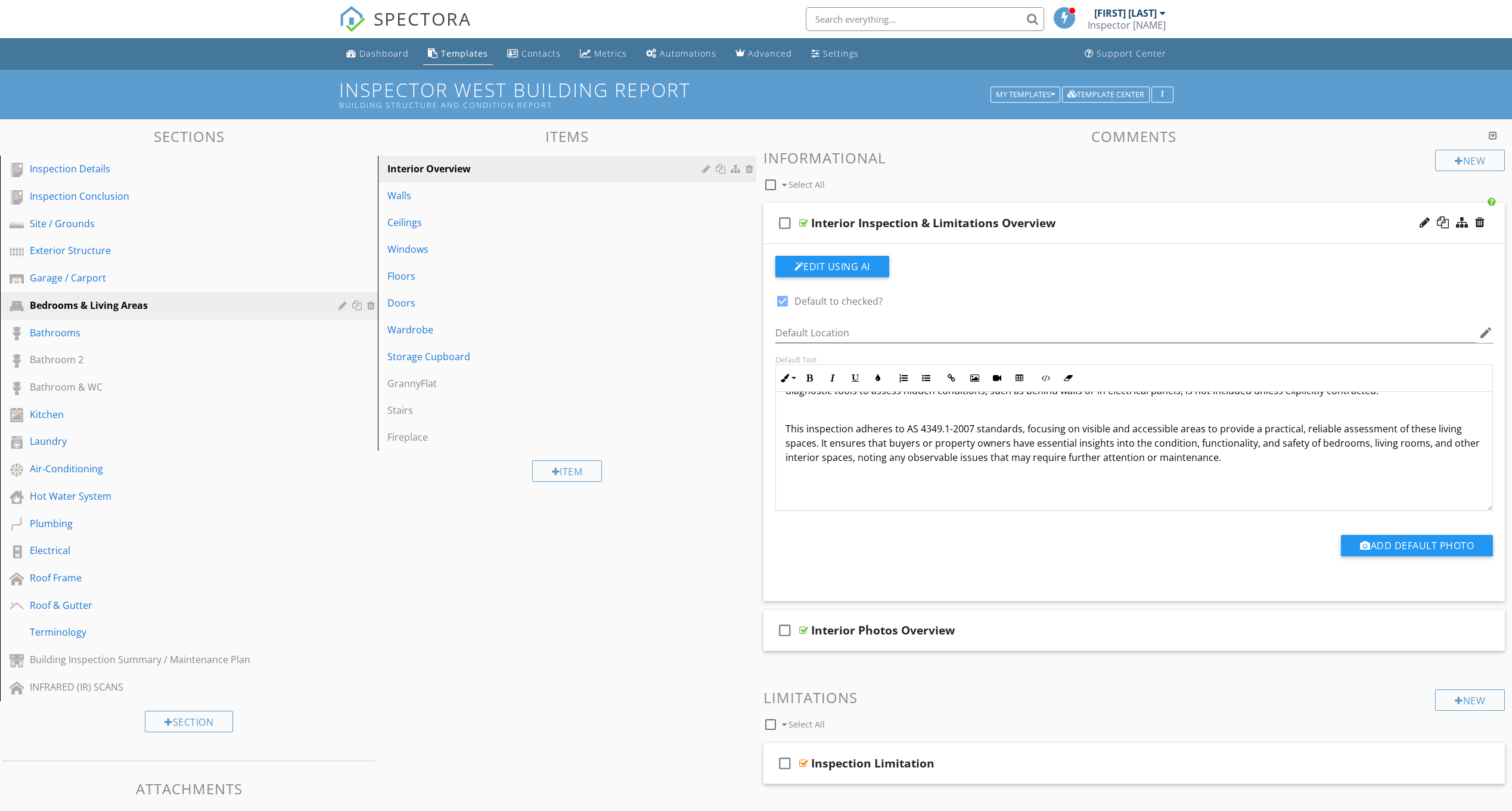 scroll, scrollTop: 645, scrollLeft: 0, axis: vertical 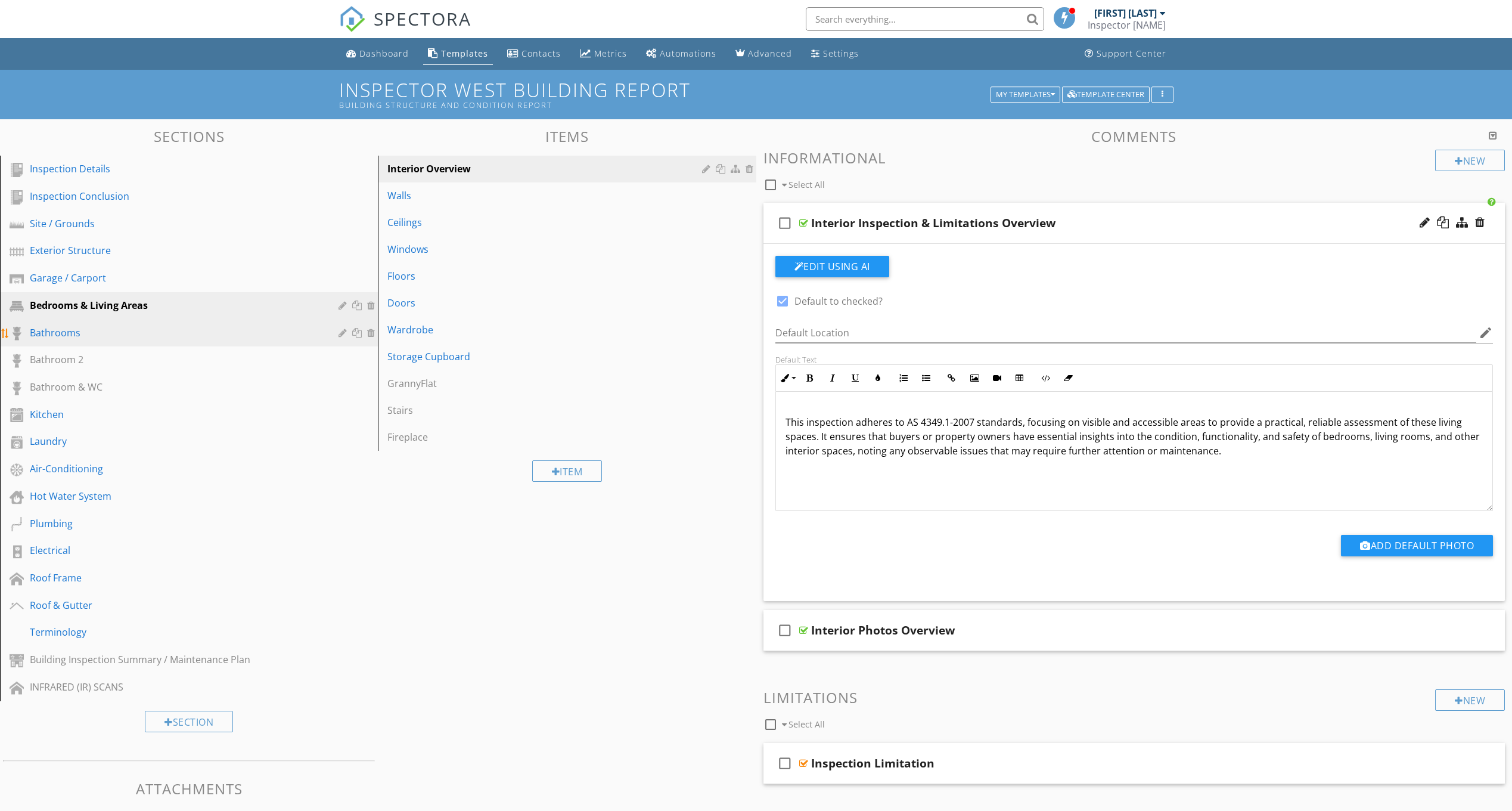 click on "Bathrooms" at bounding box center [175, 333] 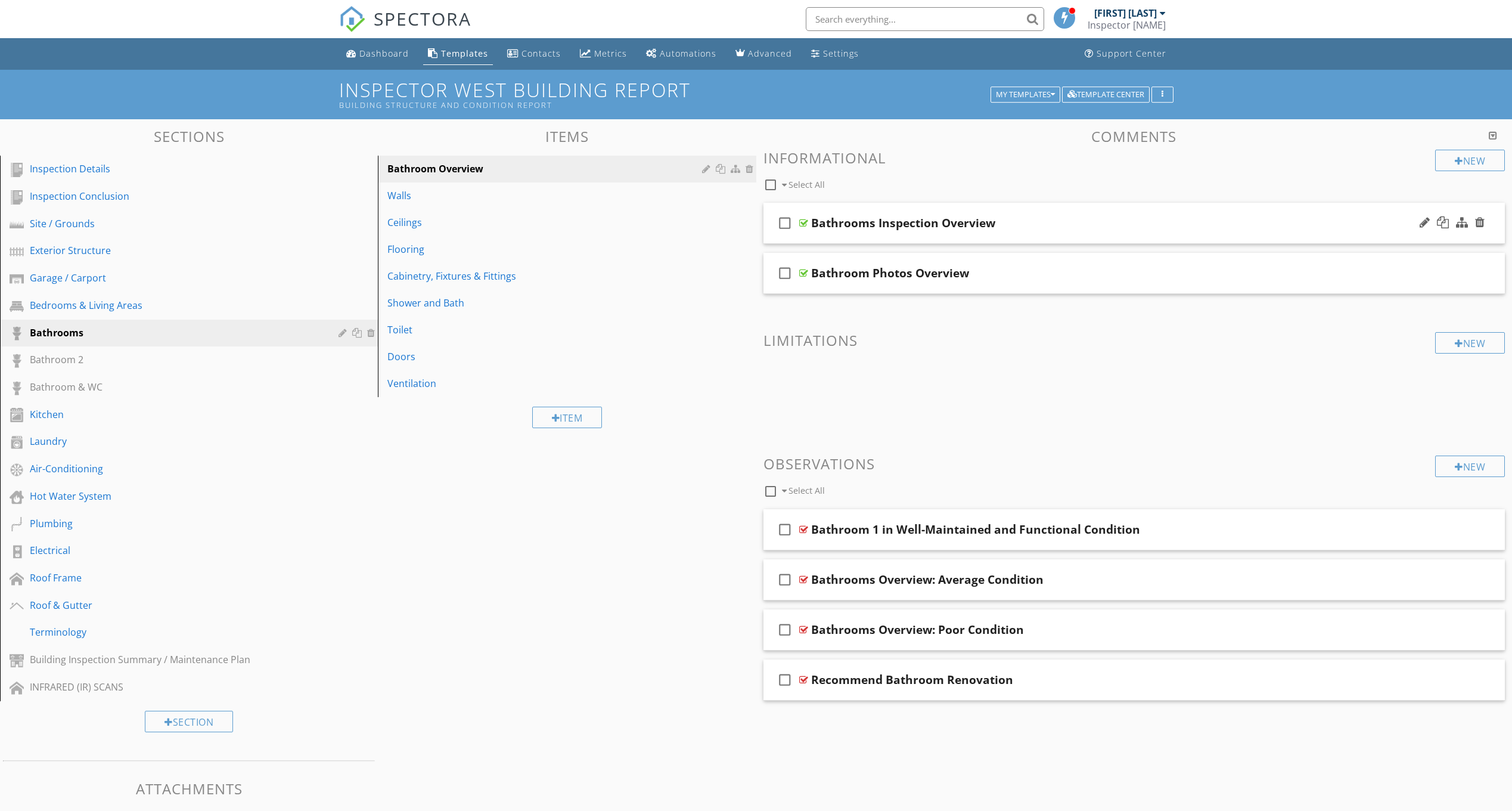 click on "check_box_outline_blank
Bathrooms Inspection Overview" at bounding box center (1134, 223) 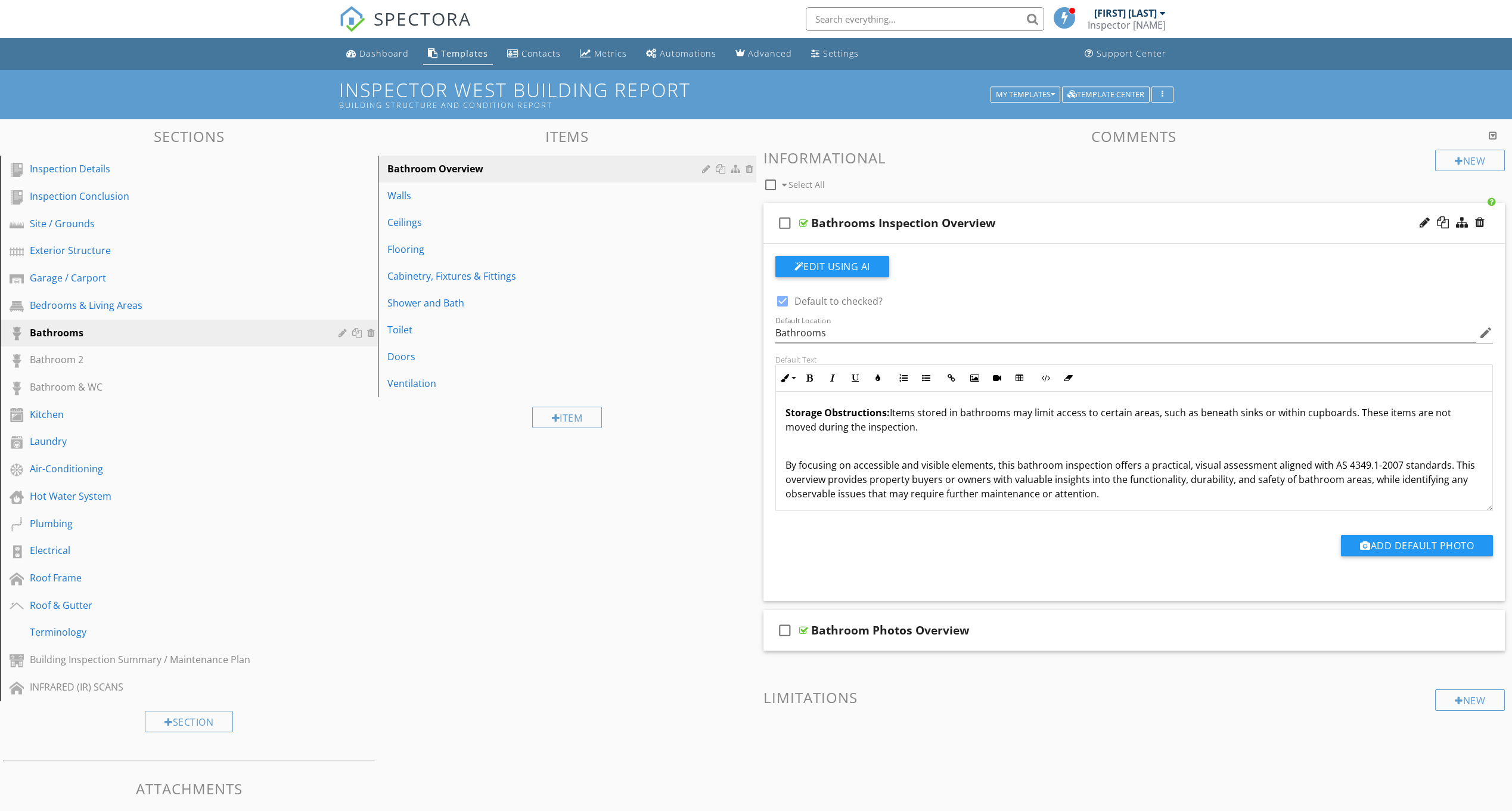 scroll, scrollTop: 535, scrollLeft: 0, axis: vertical 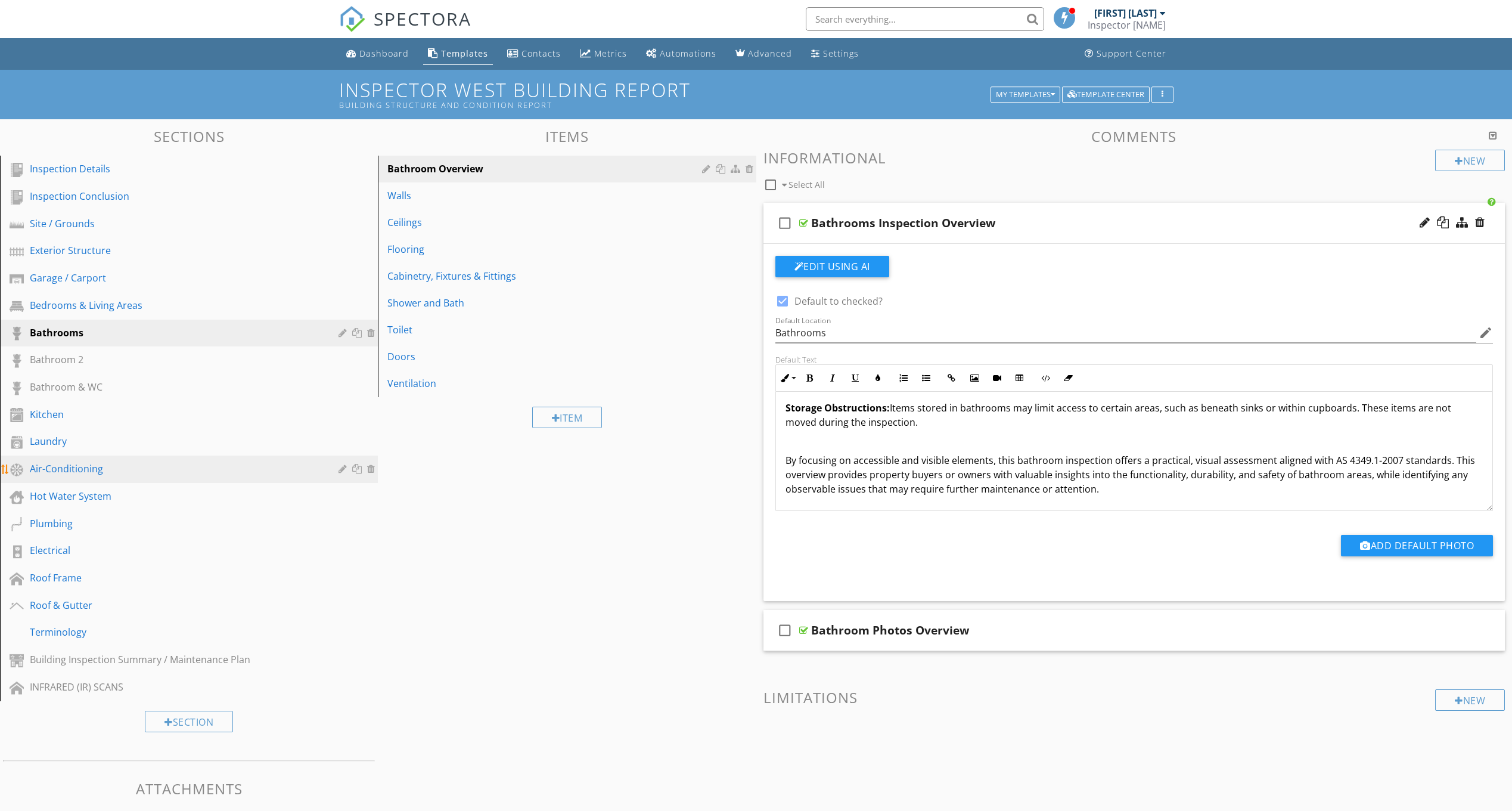 click on "Air-Conditioning" at bounding box center (175, 469) 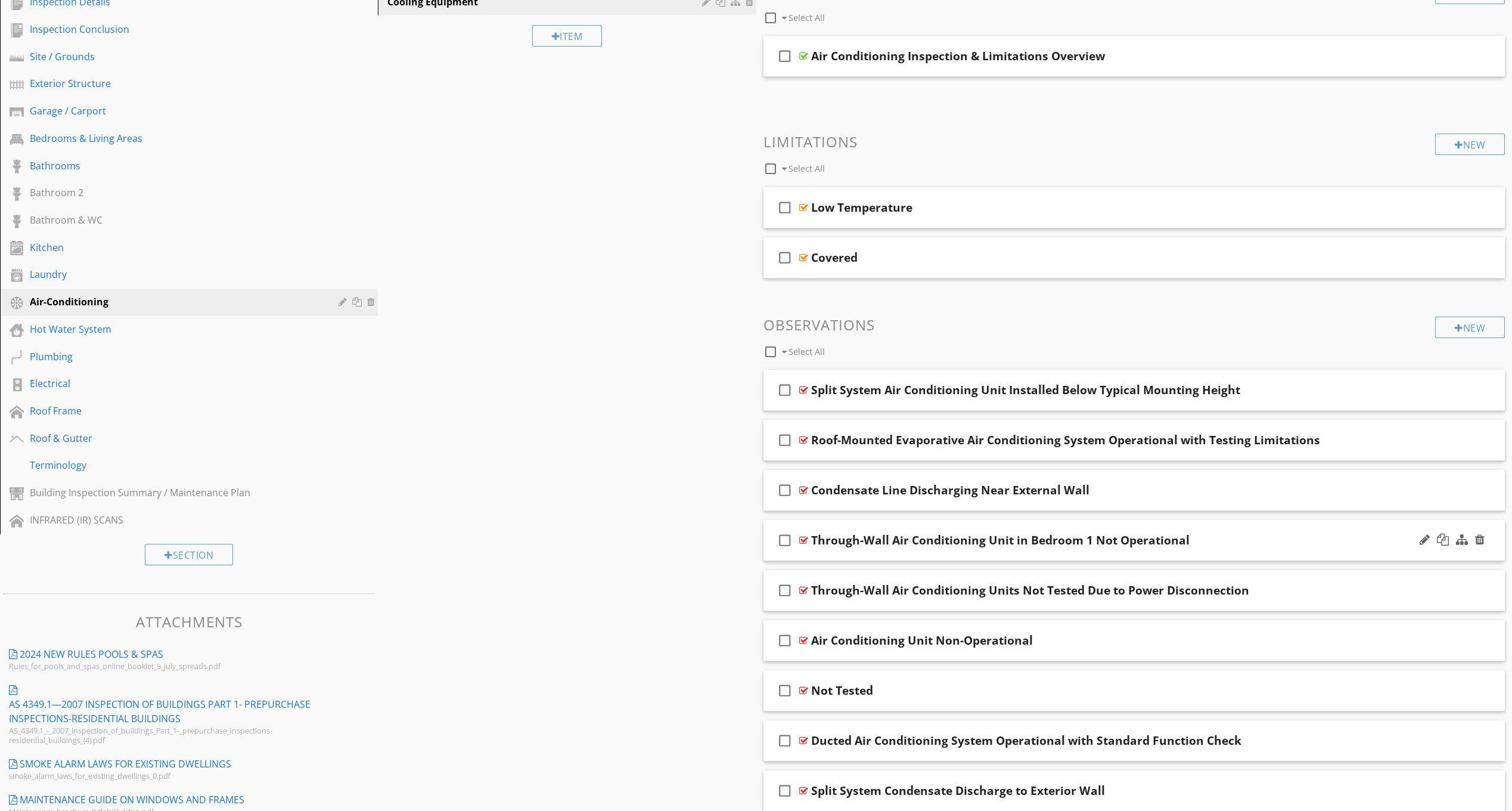 scroll, scrollTop: 179, scrollLeft: 0, axis: vertical 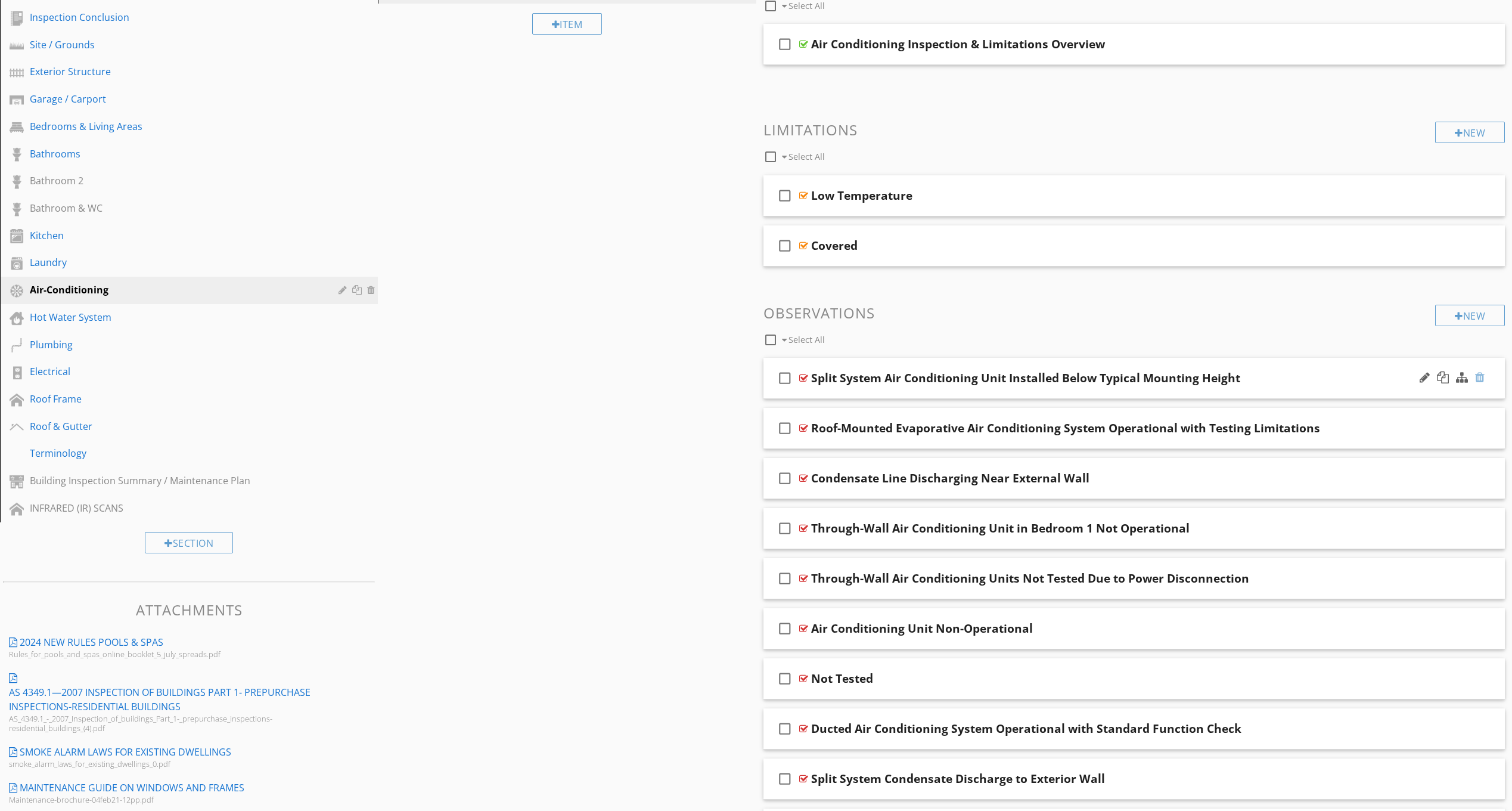 click at bounding box center [1480, 377] 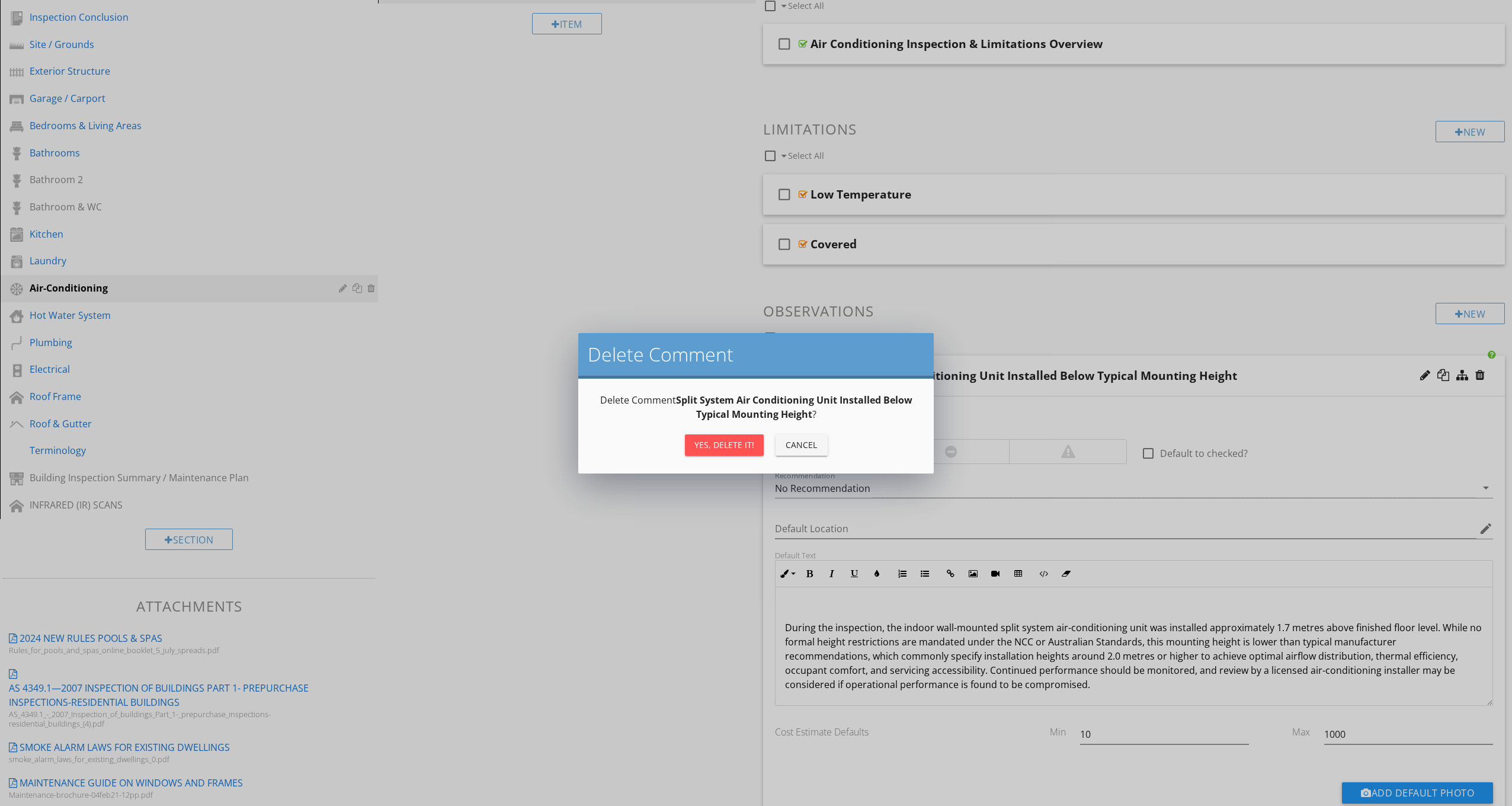 click on "Yes, Delete it!" at bounding box center (724, 445) 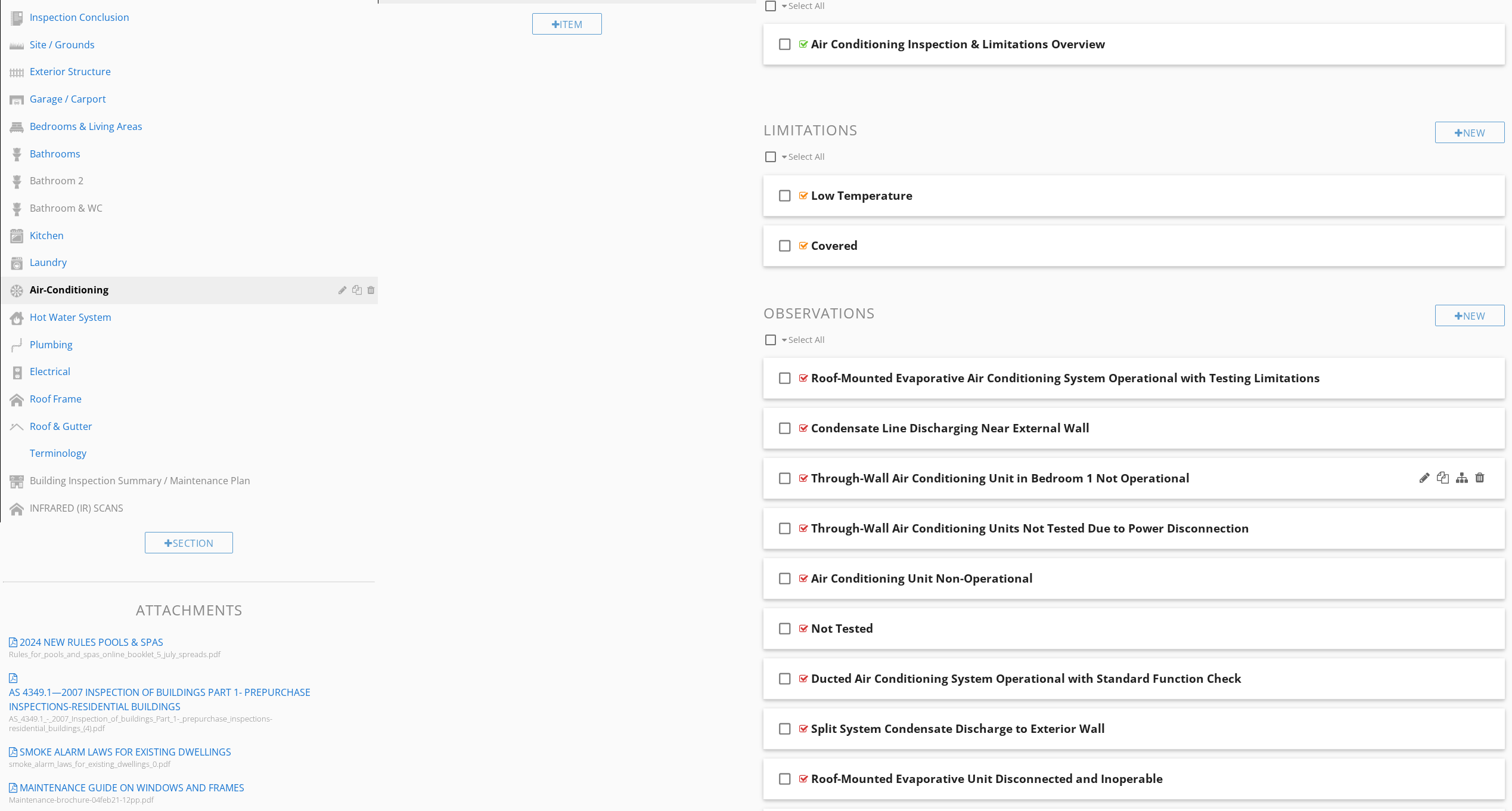 type 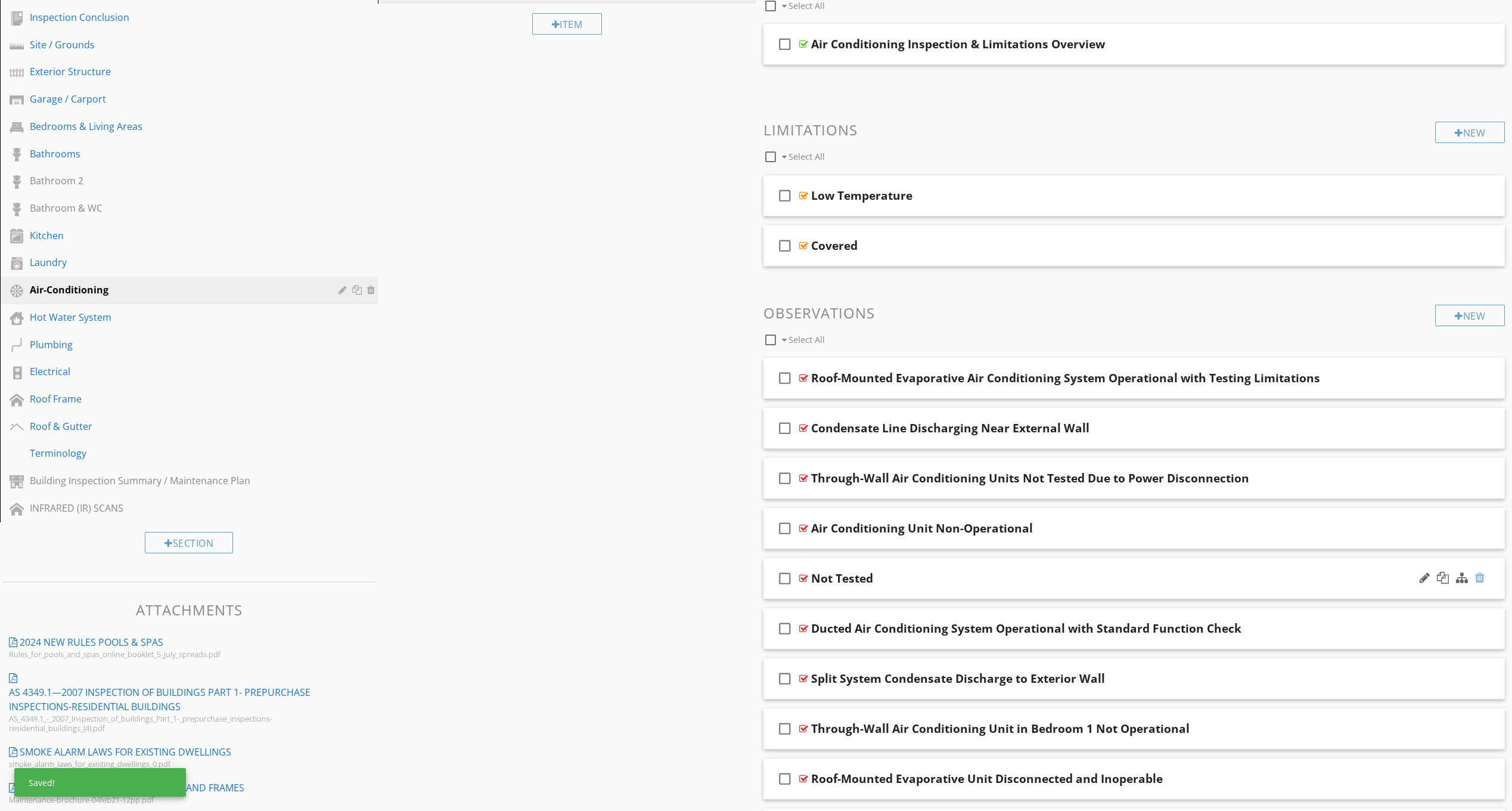 click at bounding box center (1480, 578) 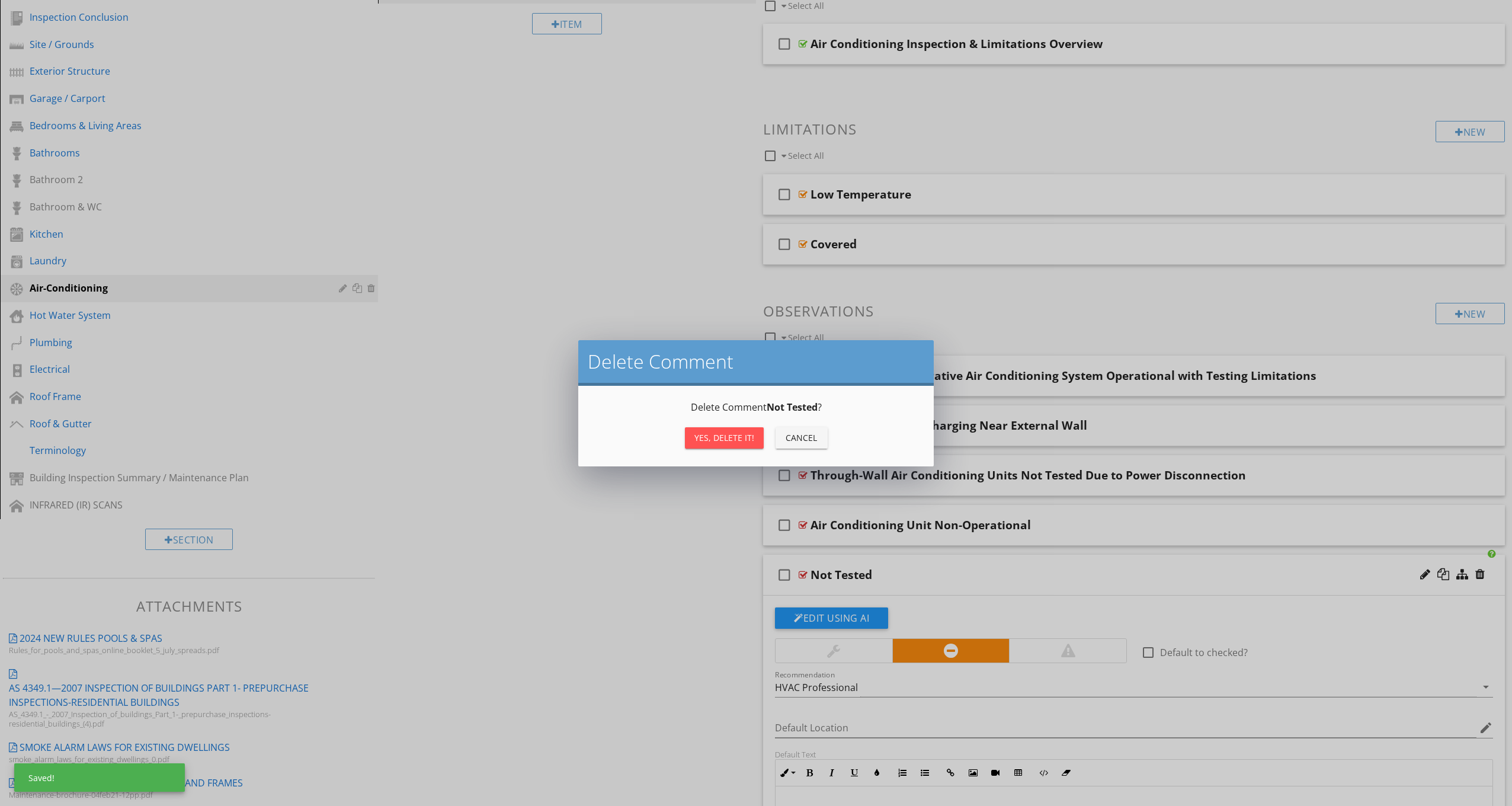 click on "Yes, Delete it!   Cancel" at bounding box center (756, 438) 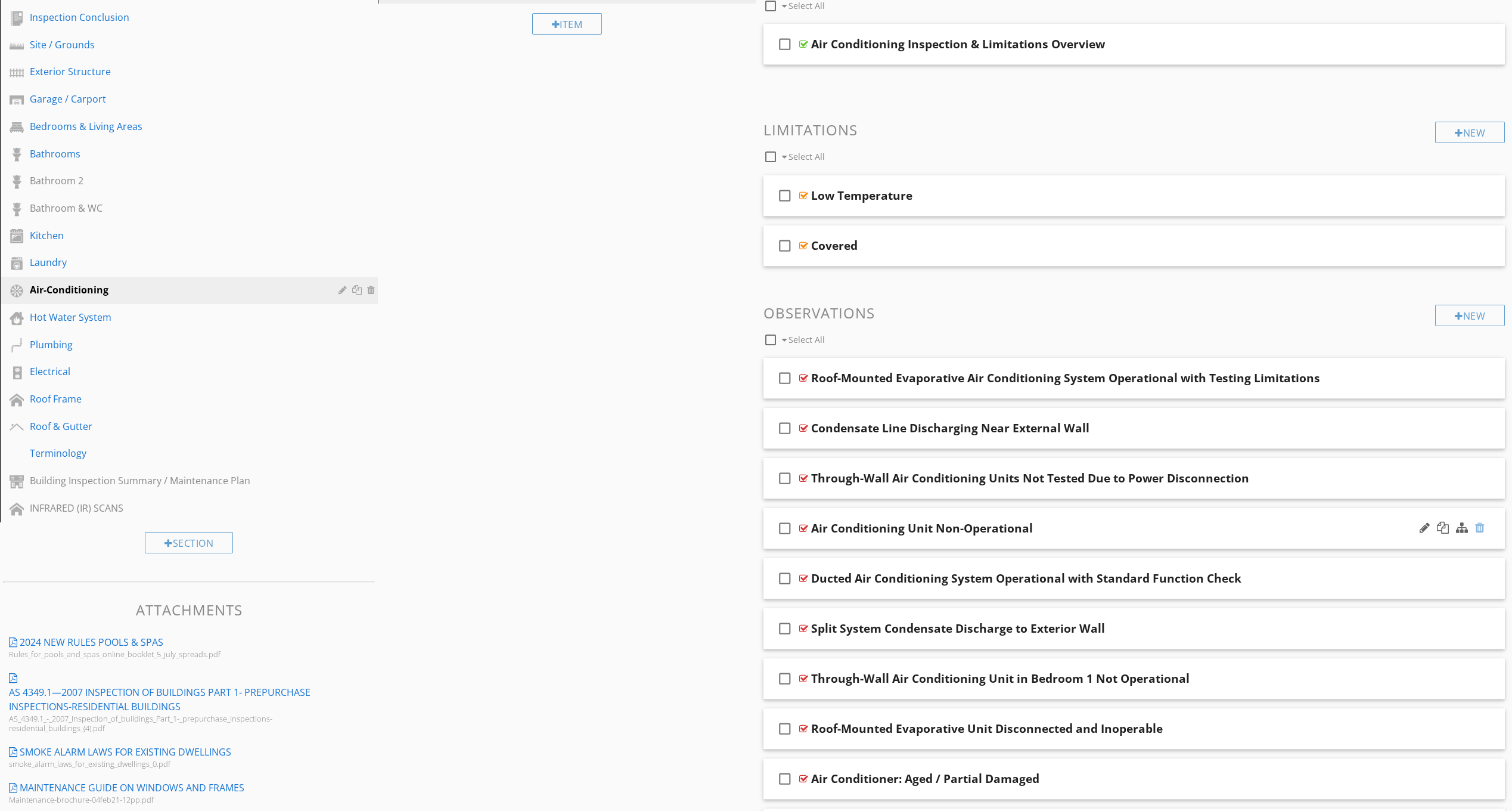 click at bounding box center (1480, 528) 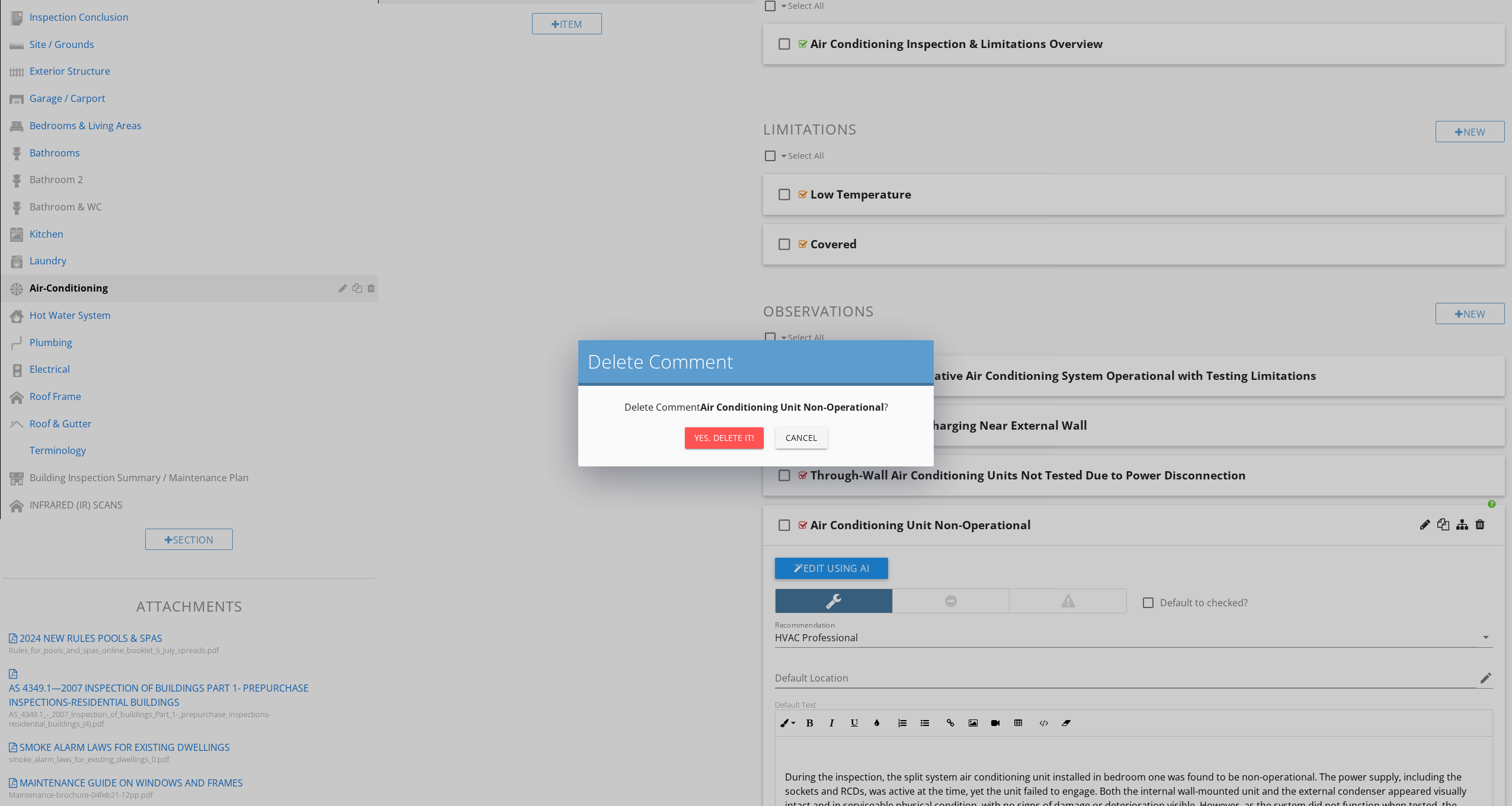click on "Yes, Delete it!" at bounding box center [724, 437] 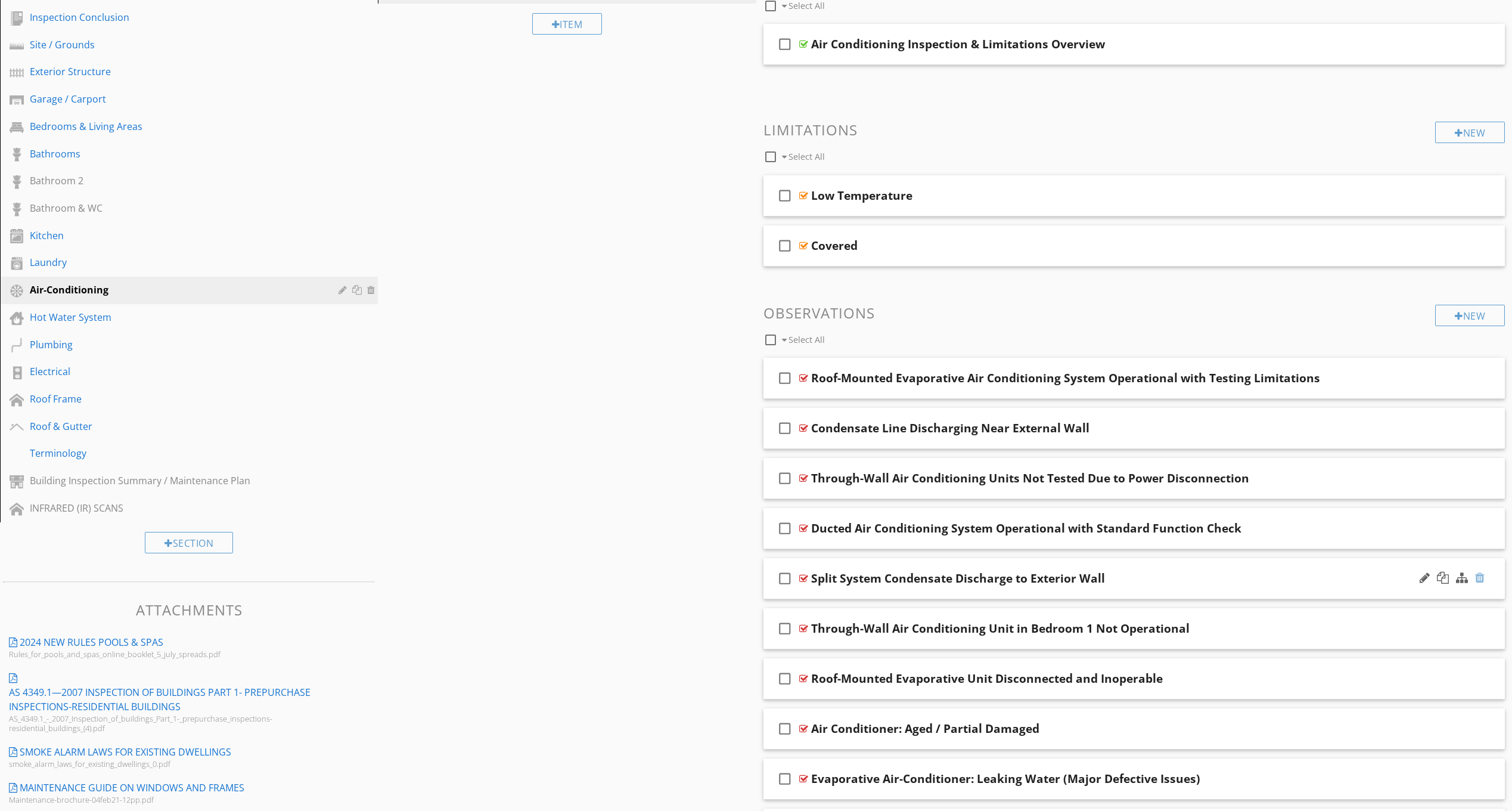 click at bounding box center (1480, 578) 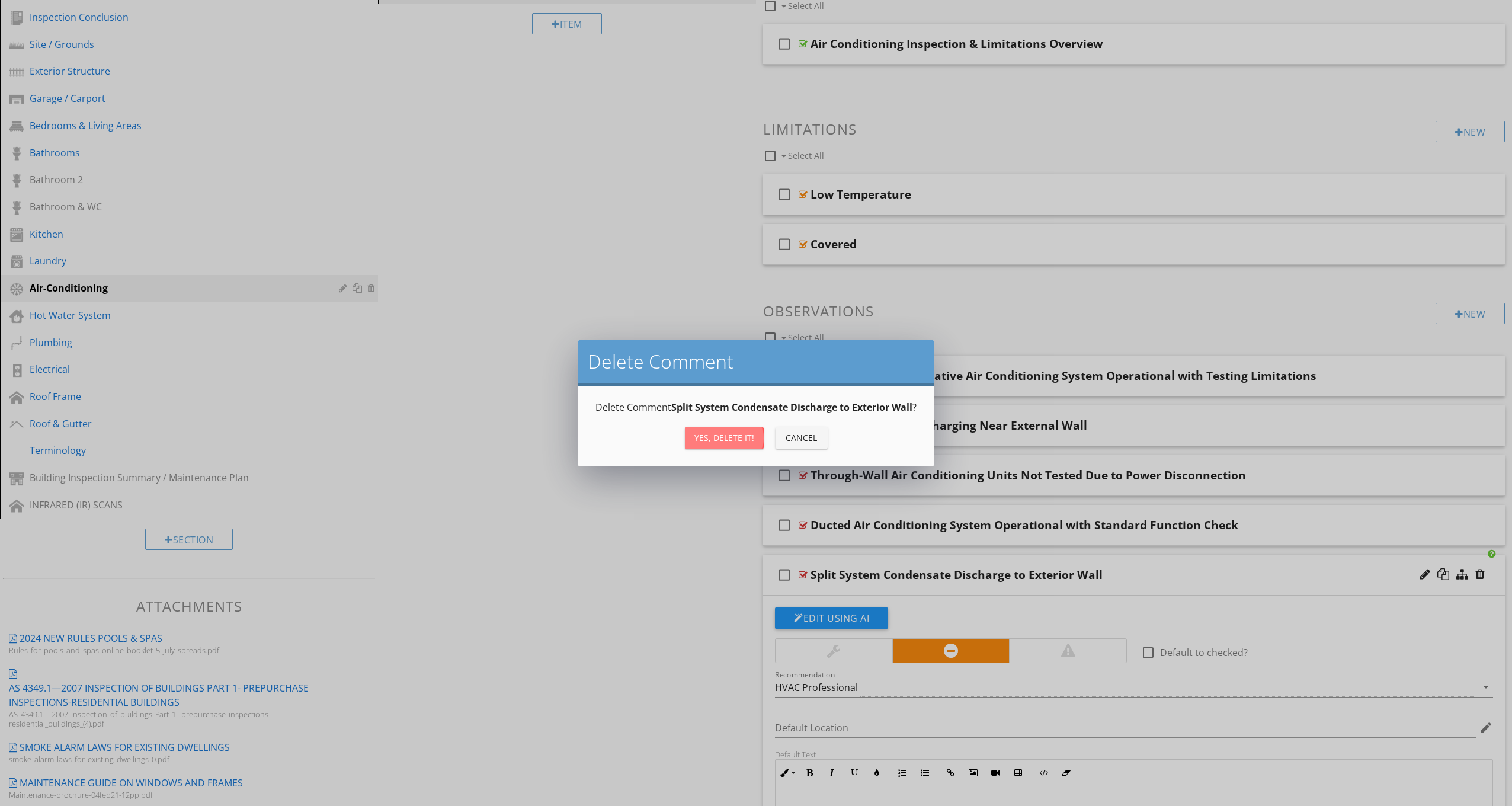 click on "Yes, Delete it!" at bounding box center (724, 437) 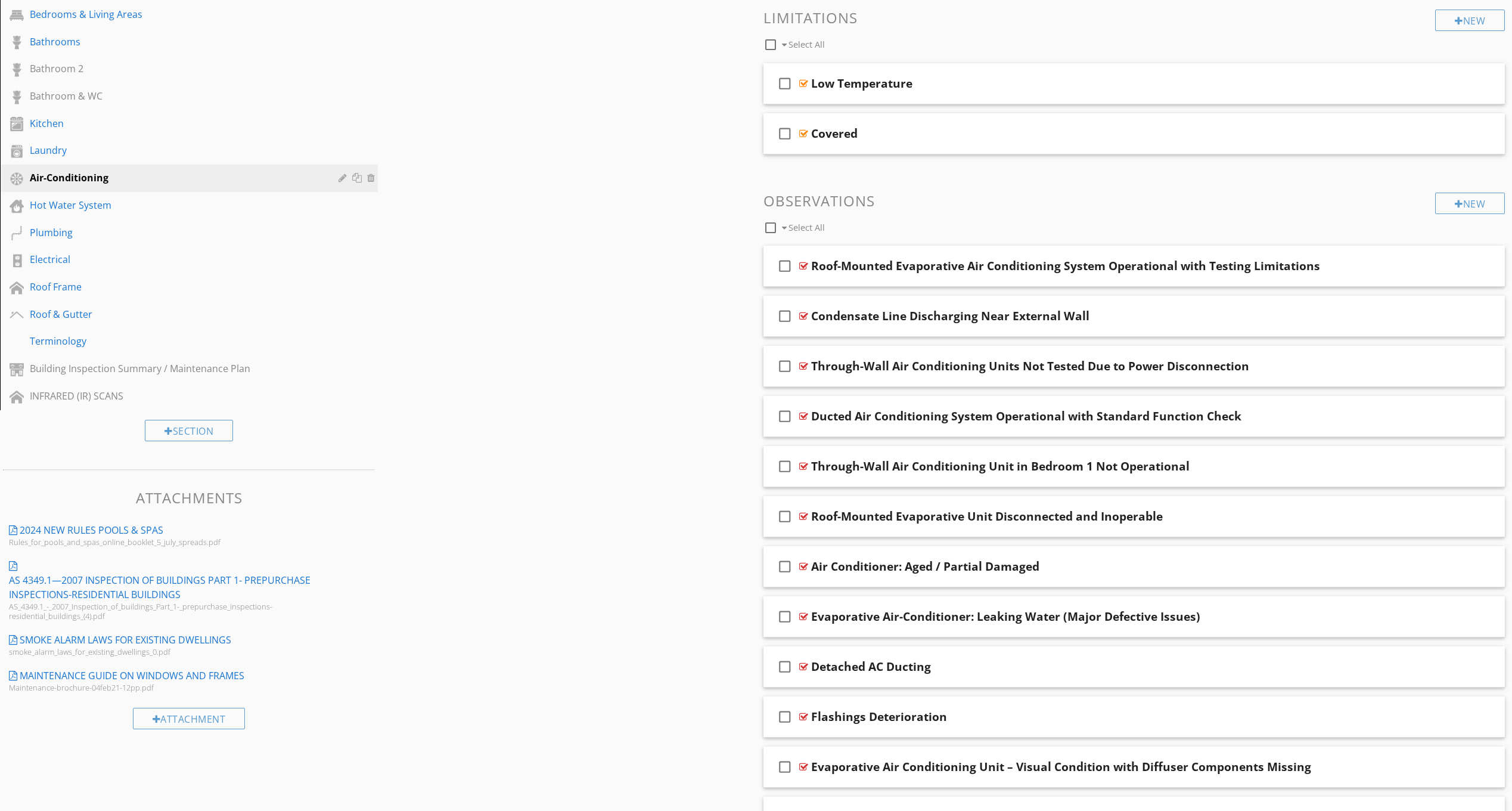 scroll, scrollTop: 298, scrollLeft: 0, axis: vertical 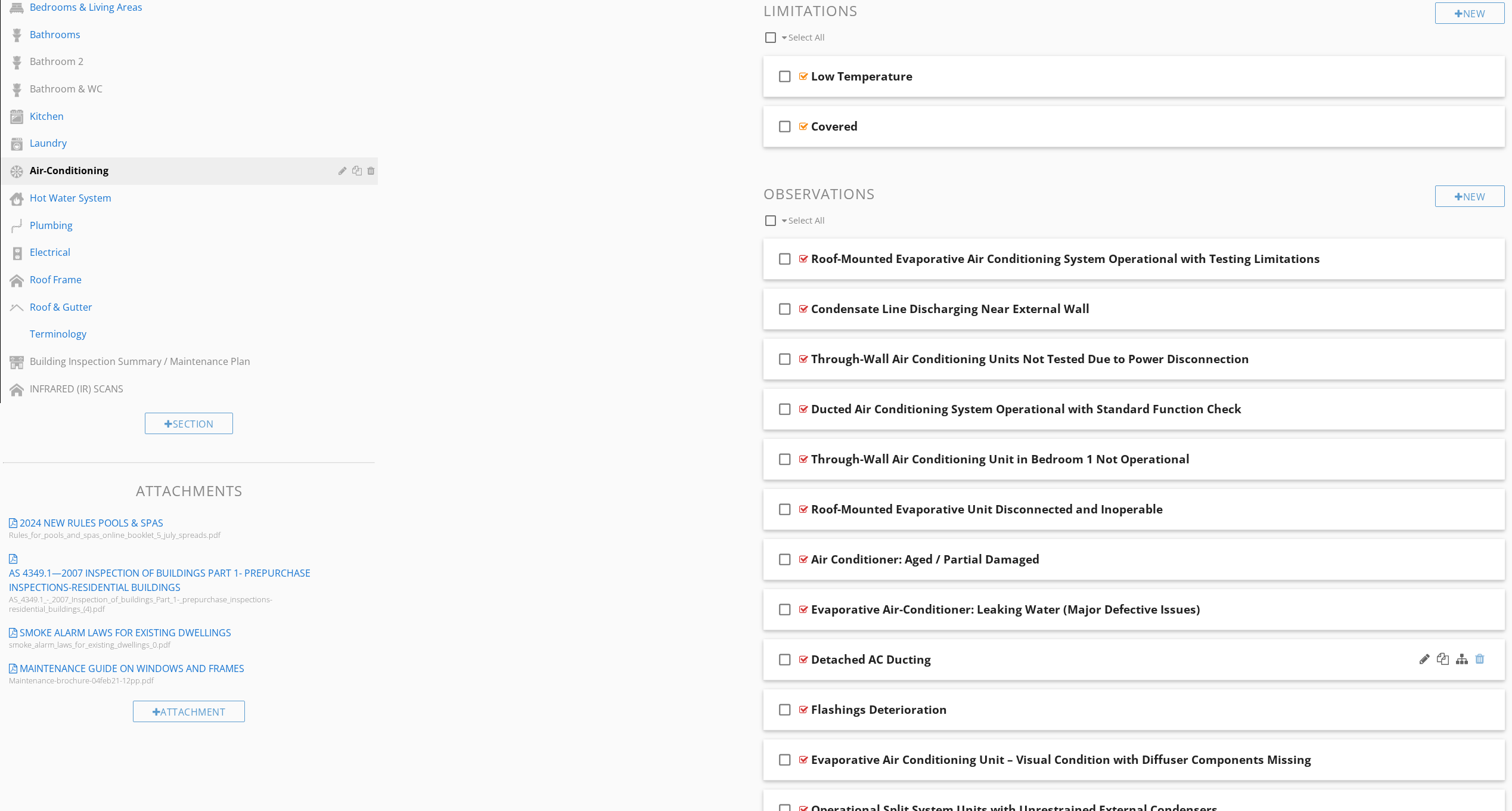 click at bounding box center (1480, 659) 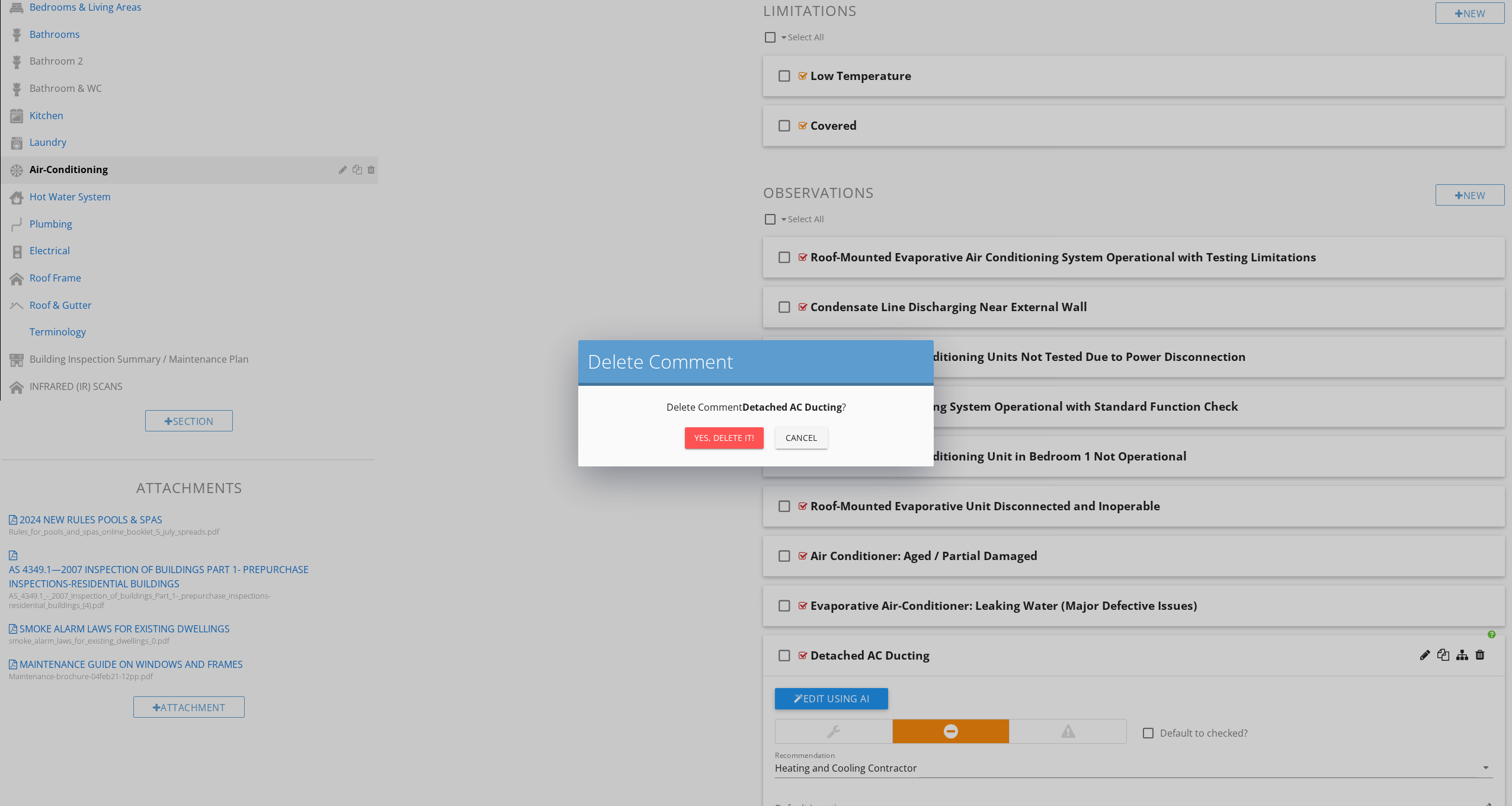 click on "Yes, Delete it!" at bounding box center (724, 437) 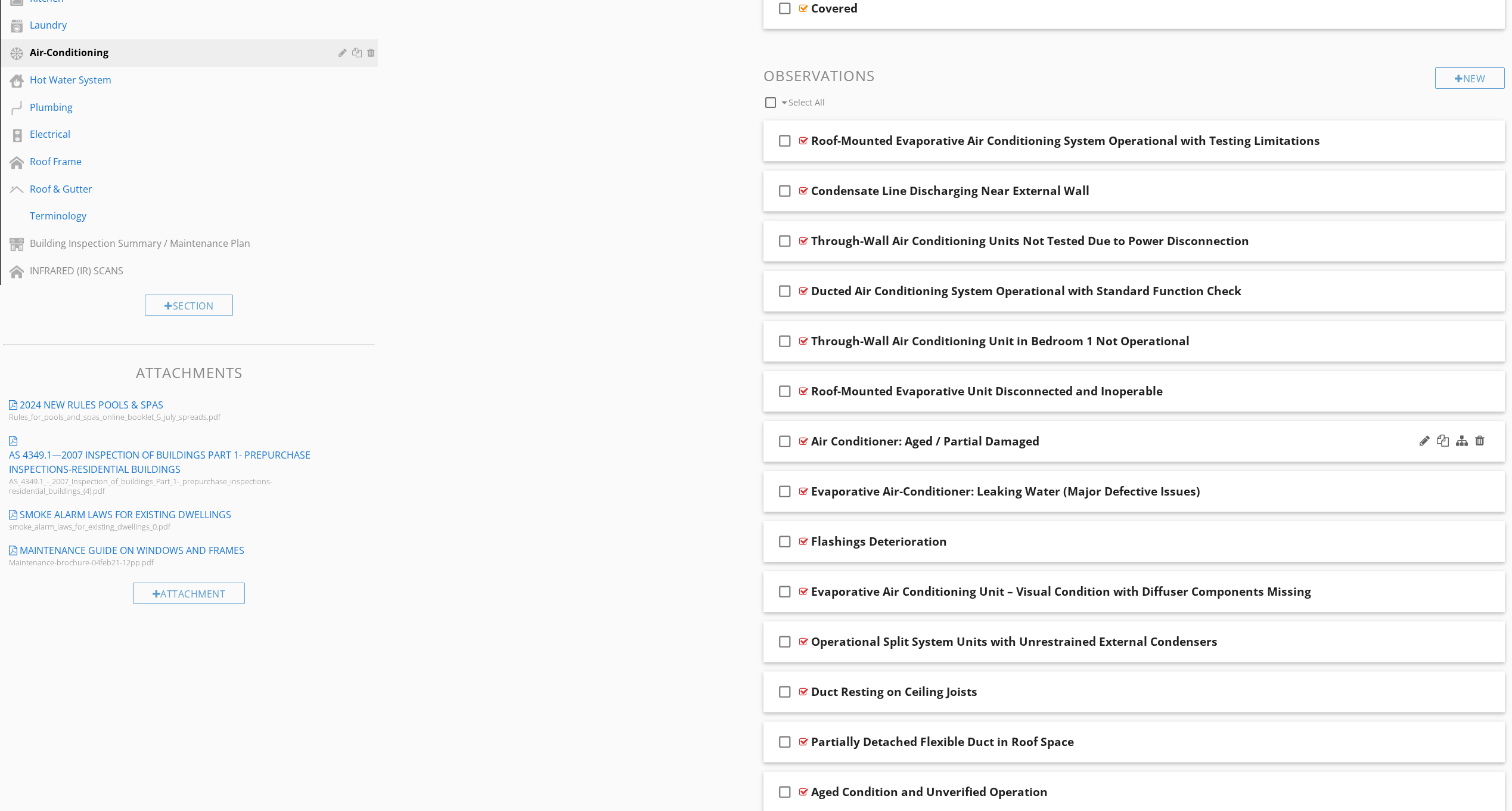 scroll, scrollTop: 417, scrollLeft: 0, axis: vertical 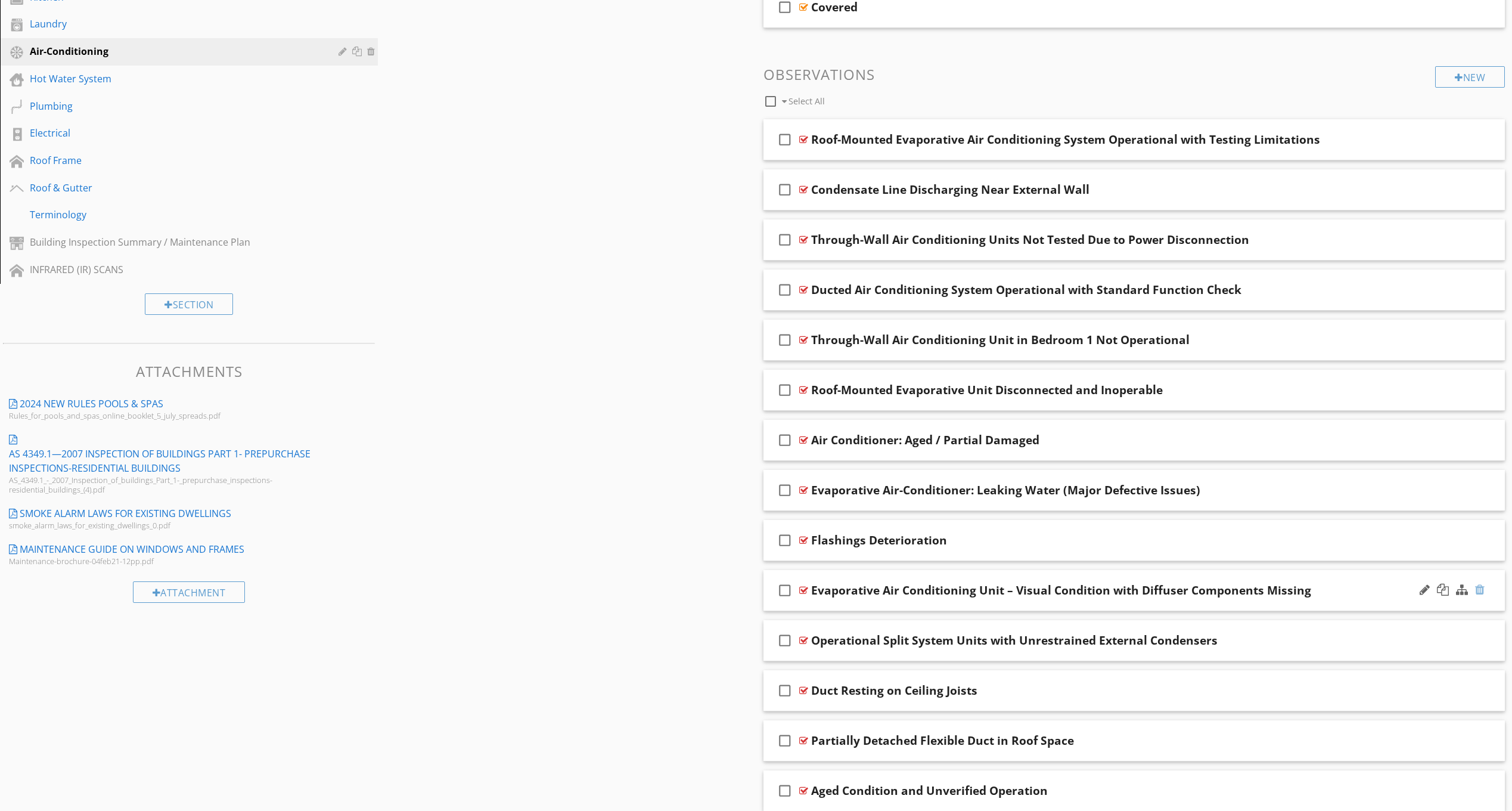 click at bounding box center (1480, 590) 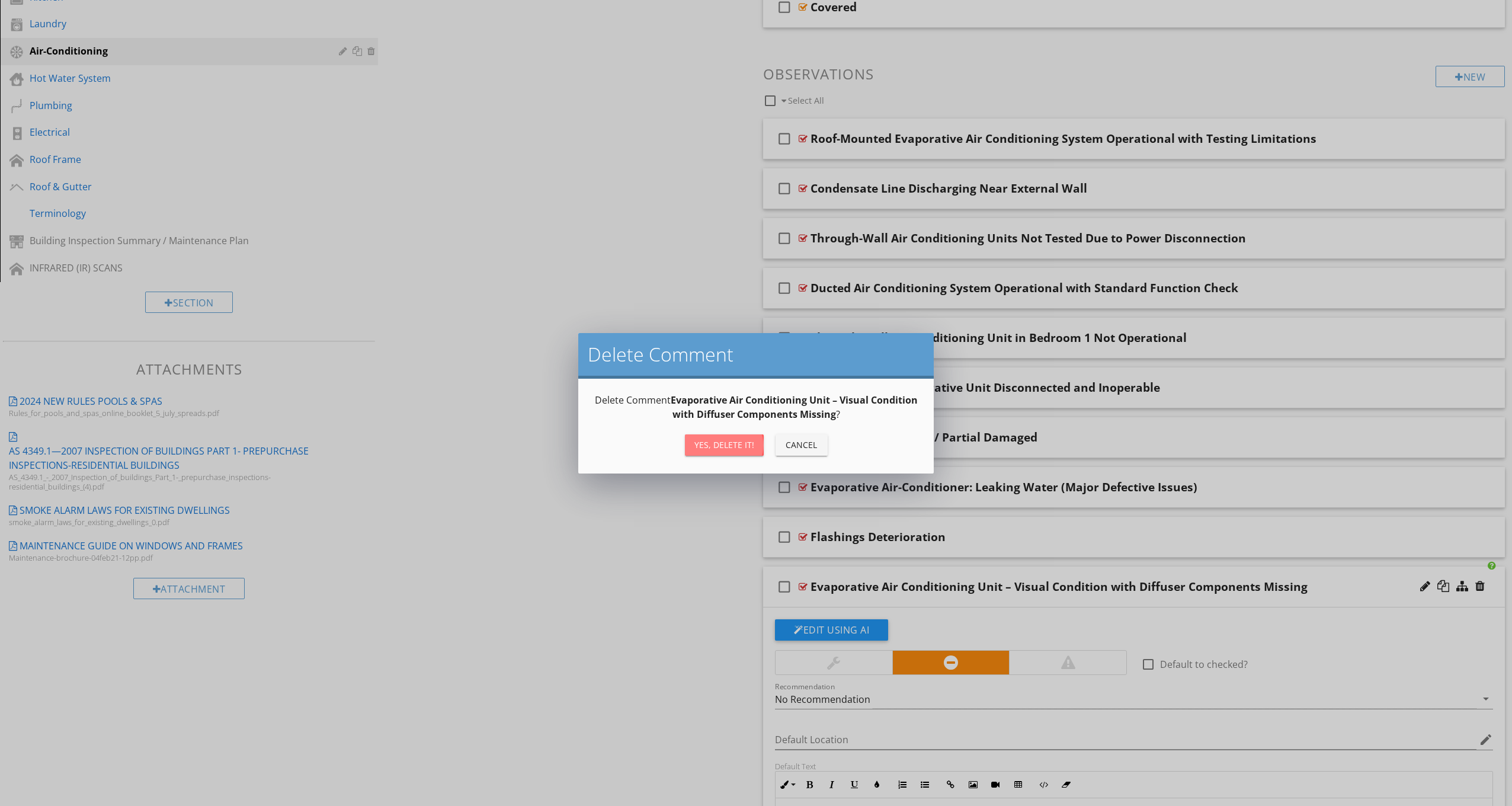 click on "Yes, Delete it!" at bounding box center (724, 444) 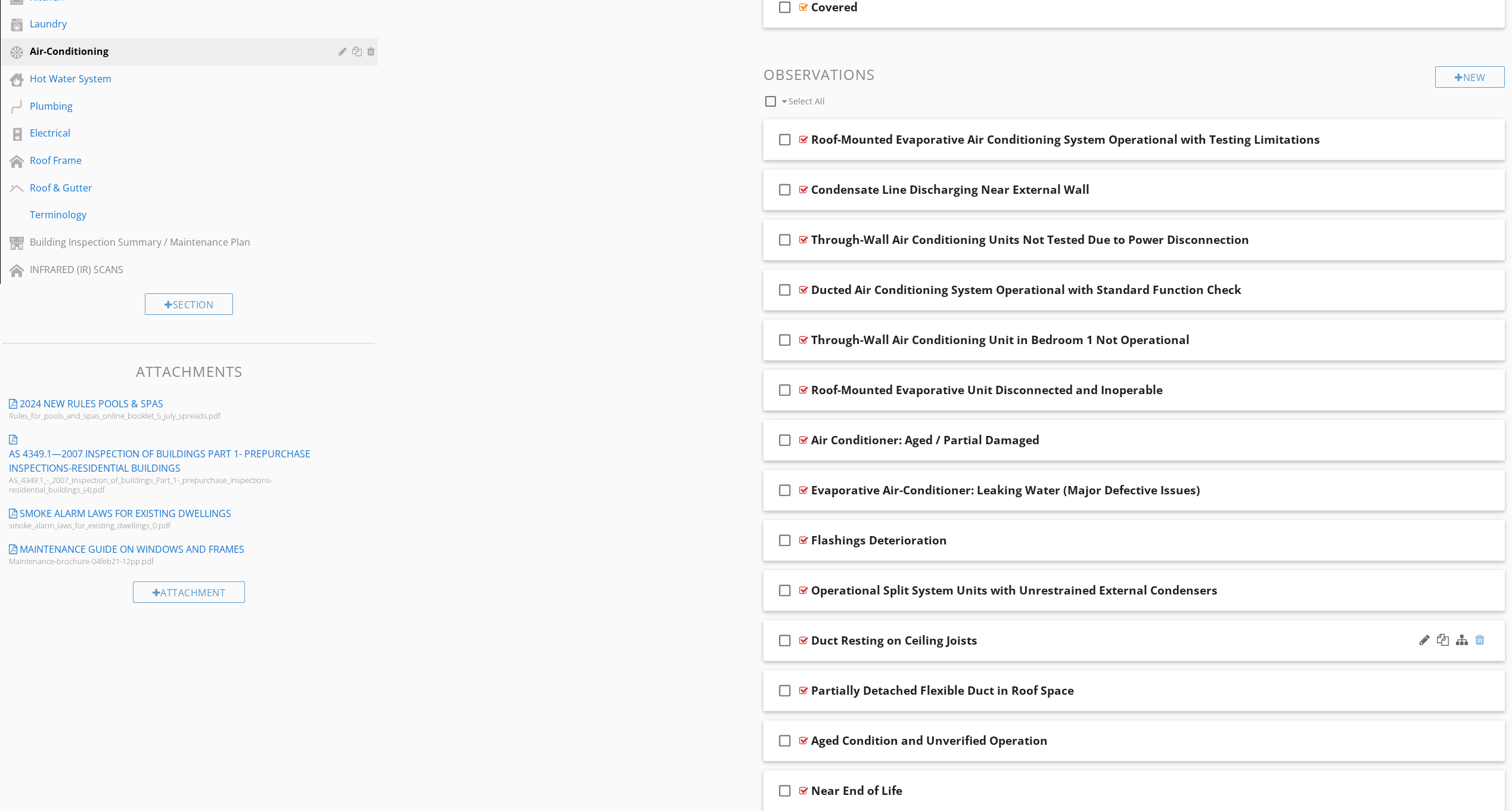click at bounding box center [1480, 640] 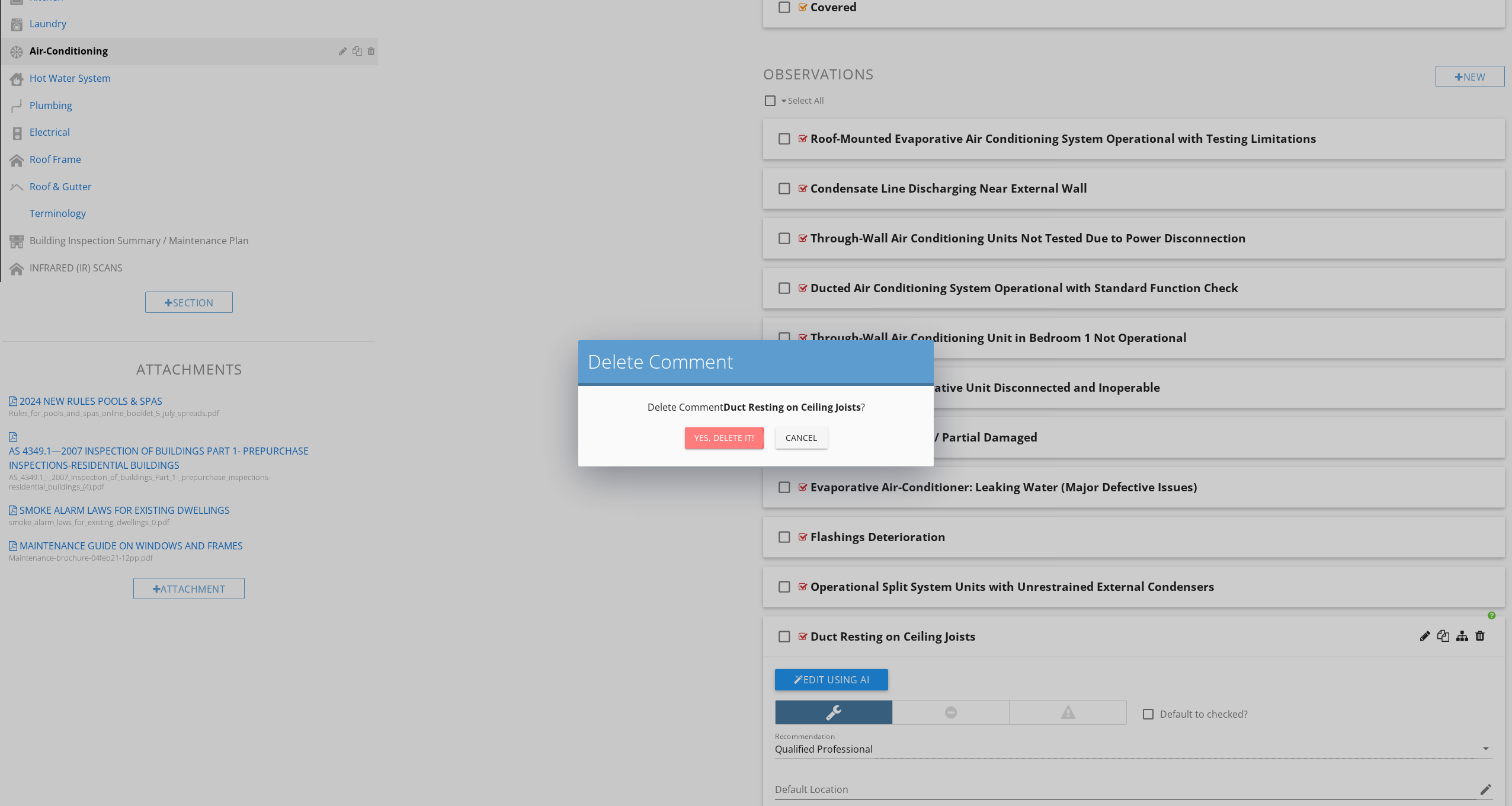 click on "Yes, Delete it!" at bounding box center (724, 437) 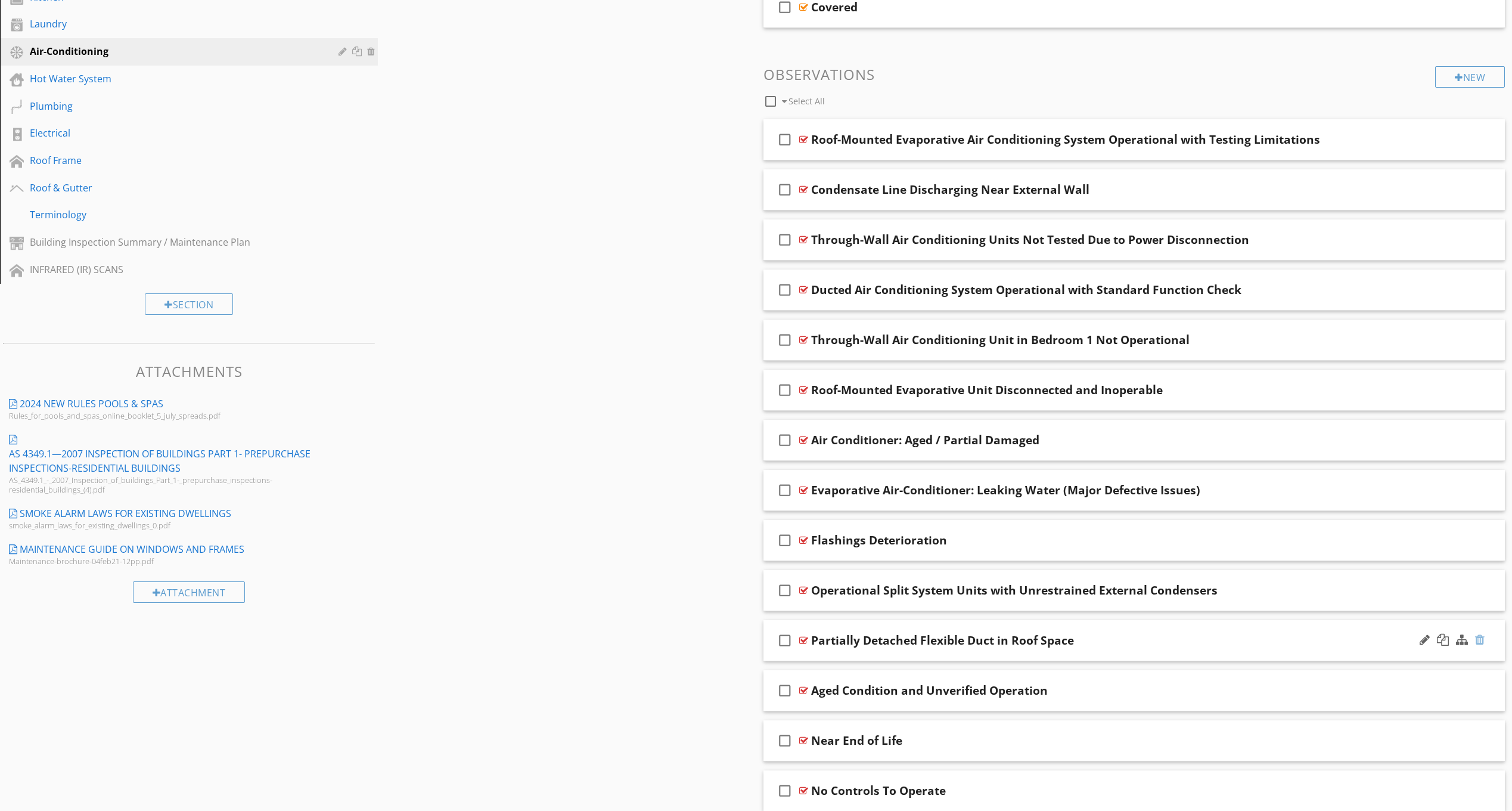 click at bounding box center (1480, 640) 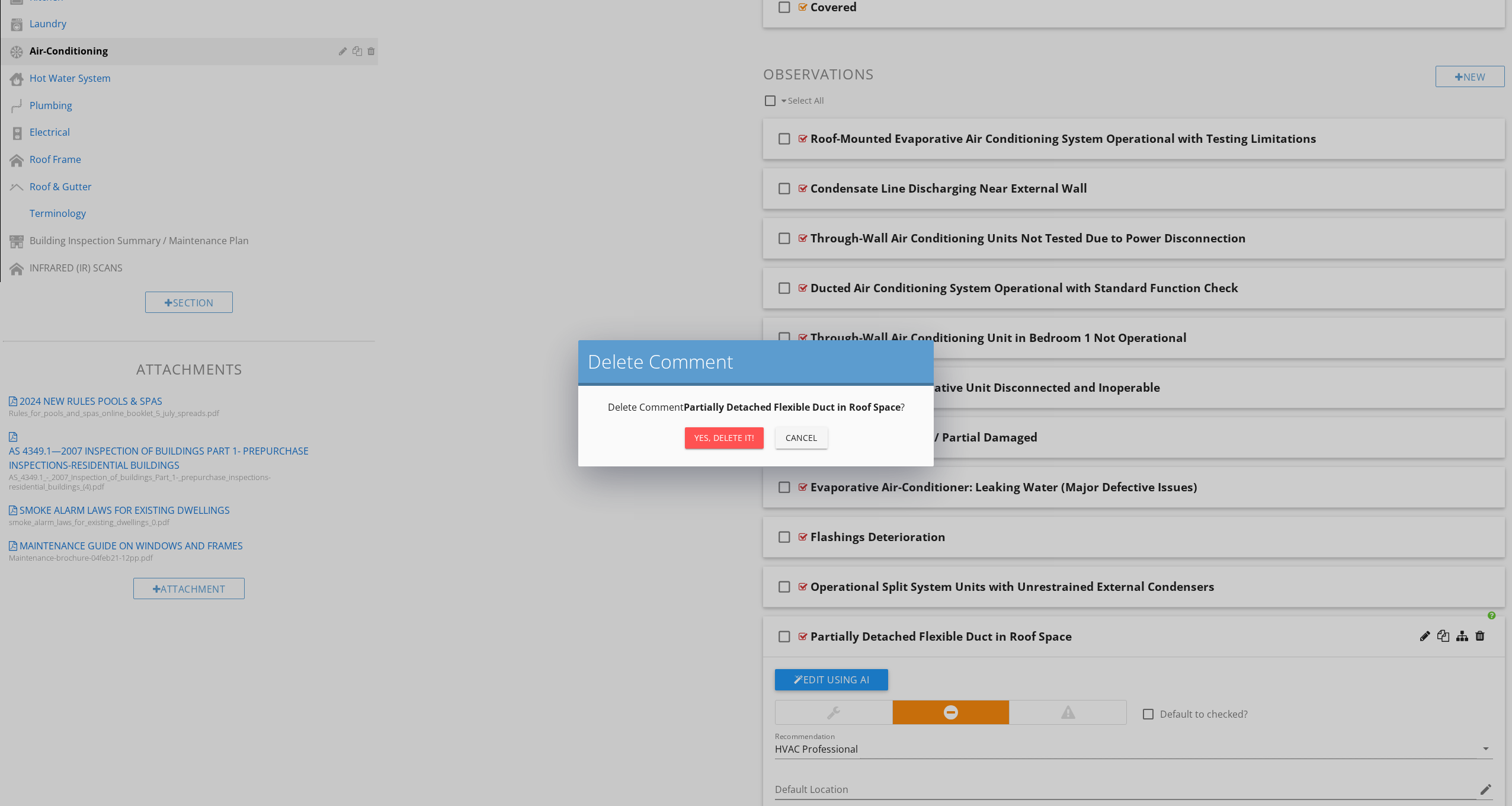 click on "Yes, Delete it!" at bounding box center [724, 437] 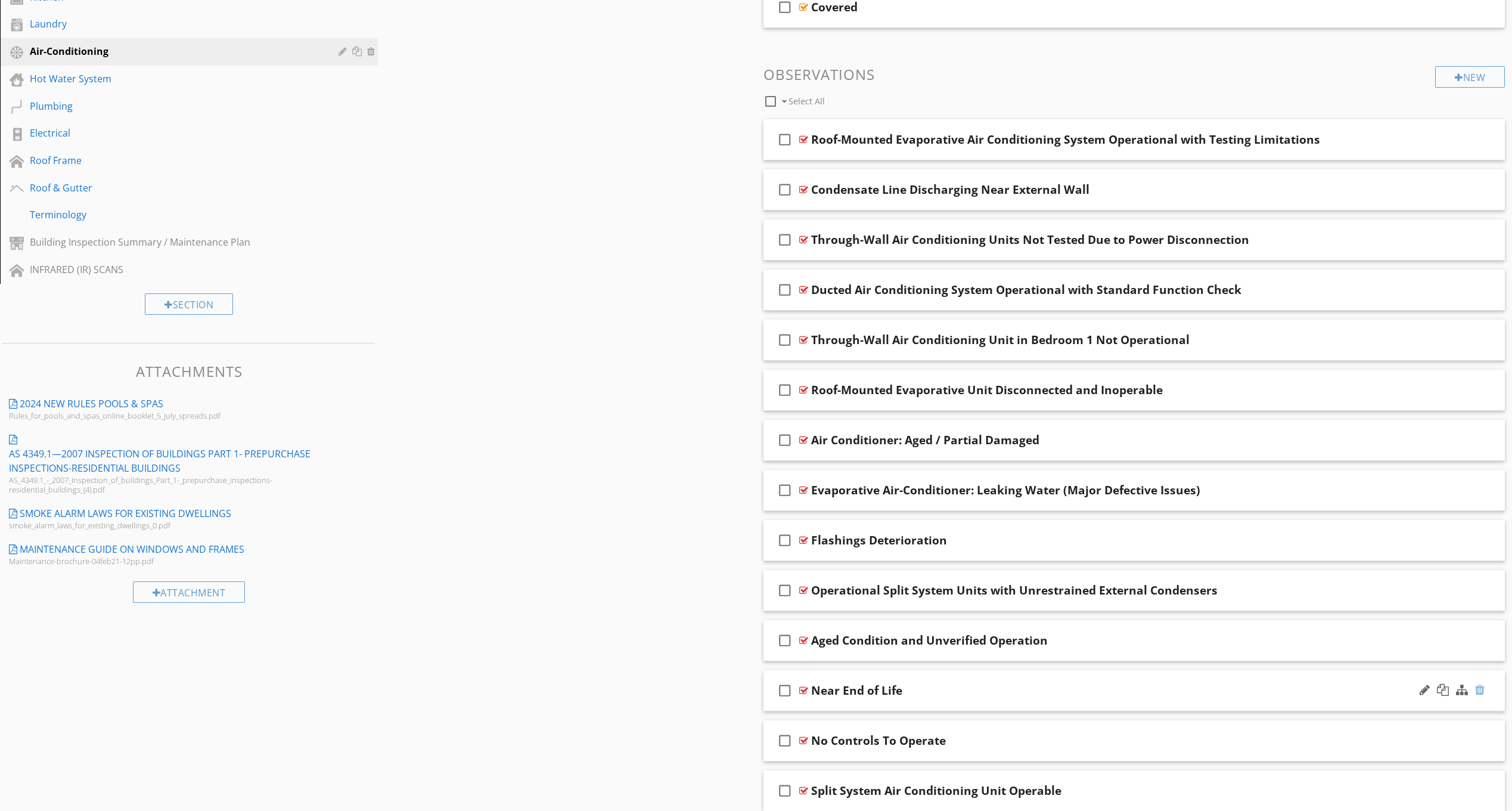 click at bounding box center [1480, 690] 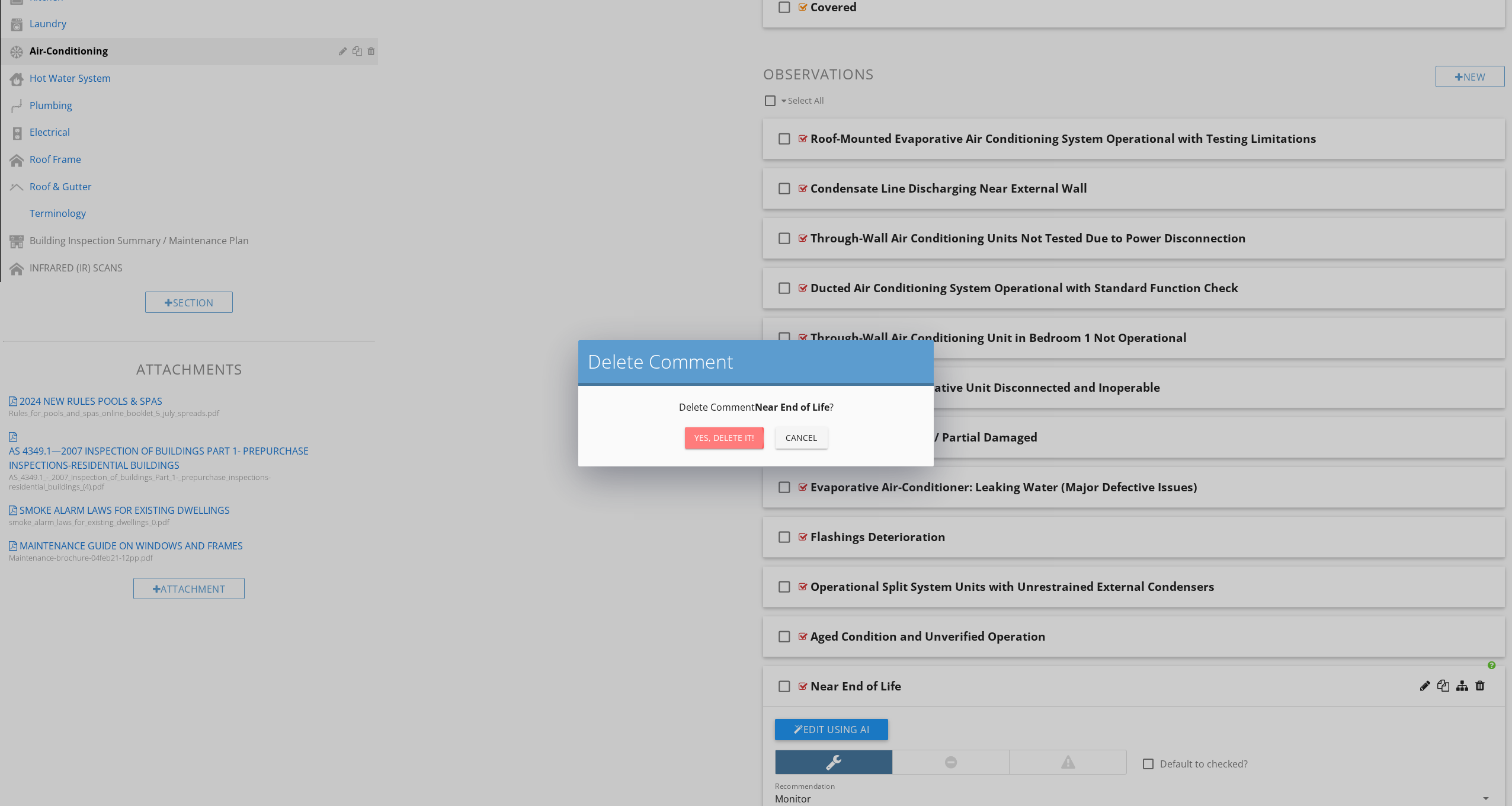 click on "Yes, Delete it!" at bounding box center [724, 438] 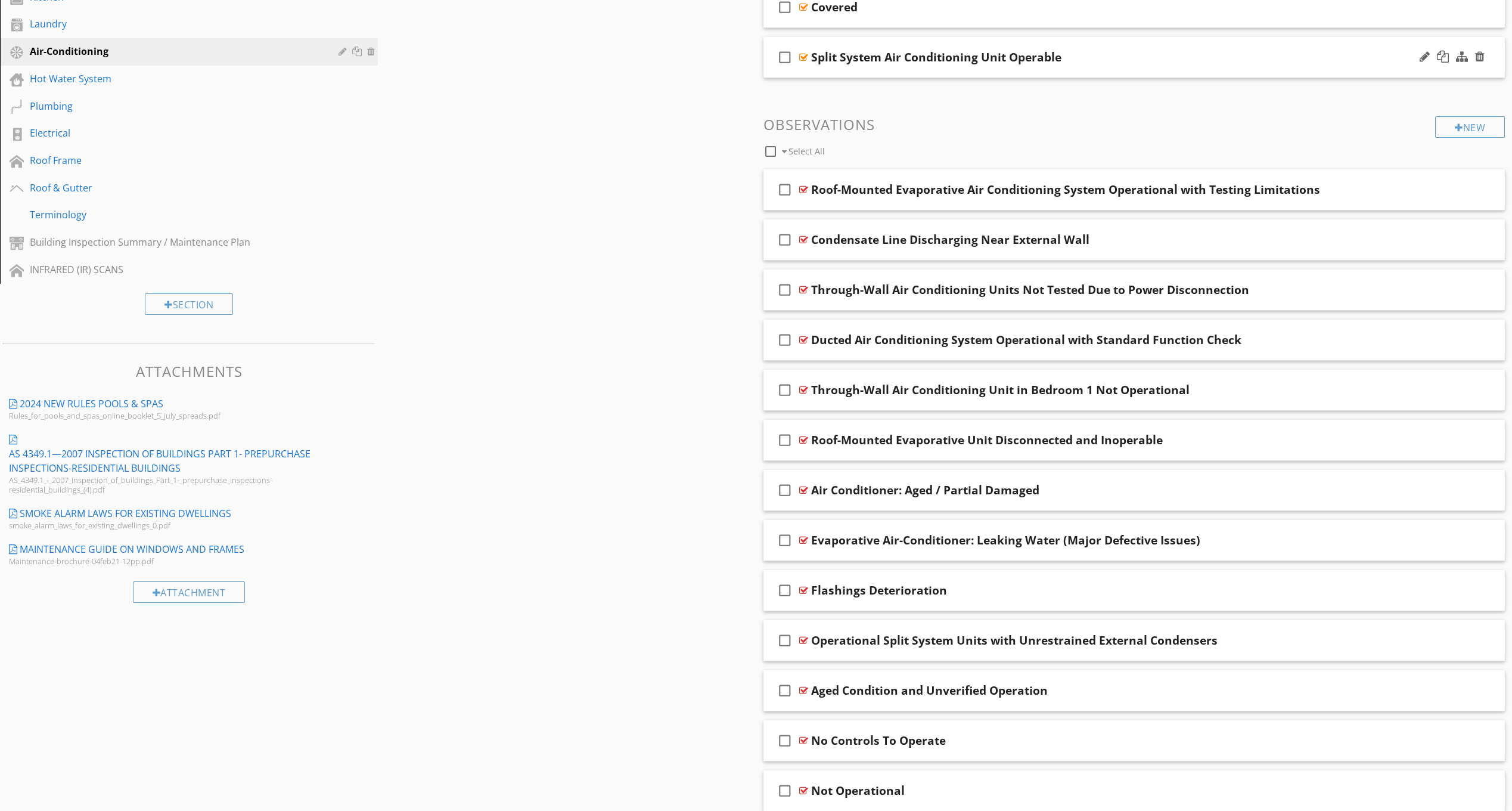 type 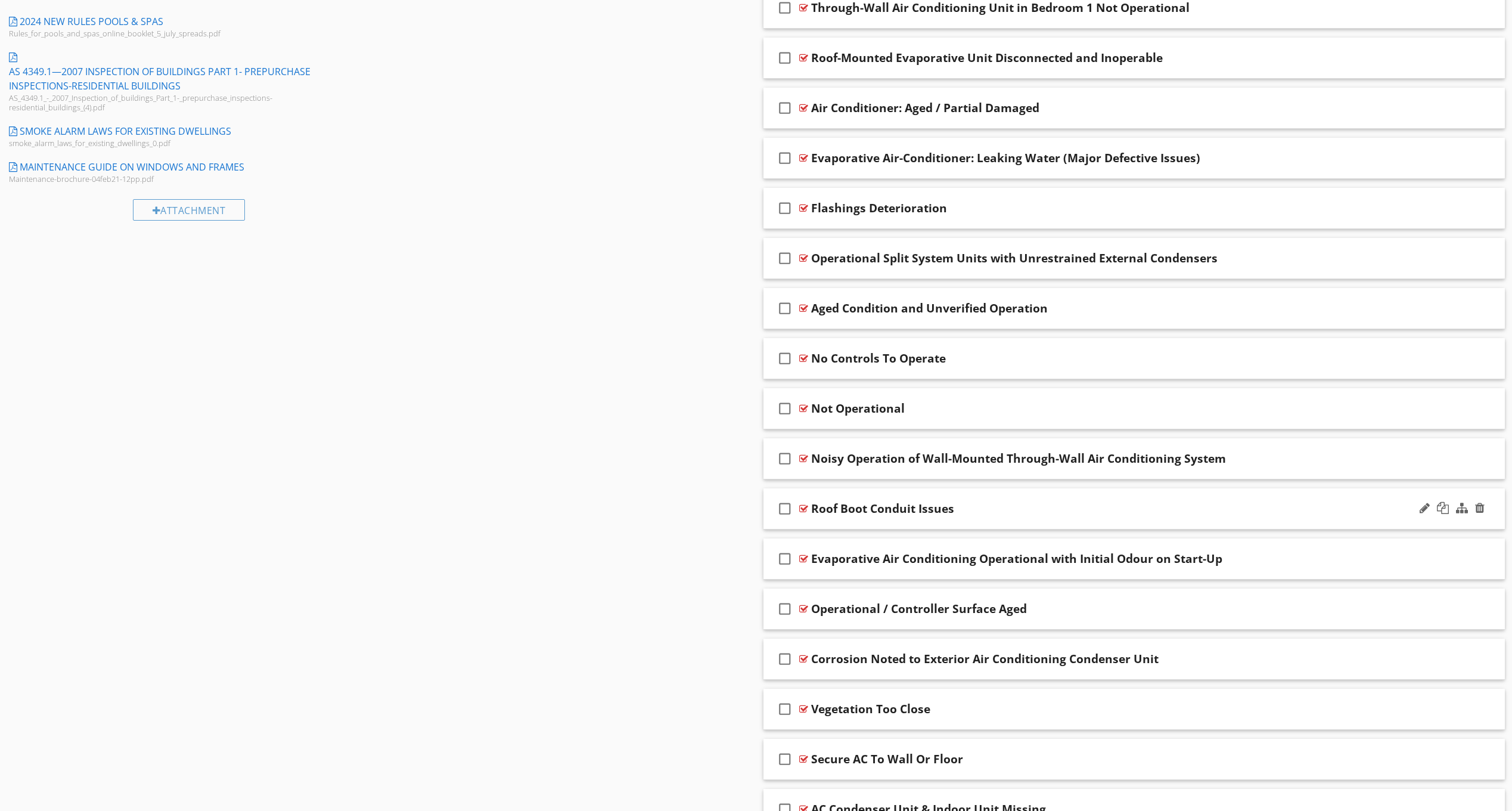 scroll, scrollTop: 835, scrollLeft: 0, axis: vertical 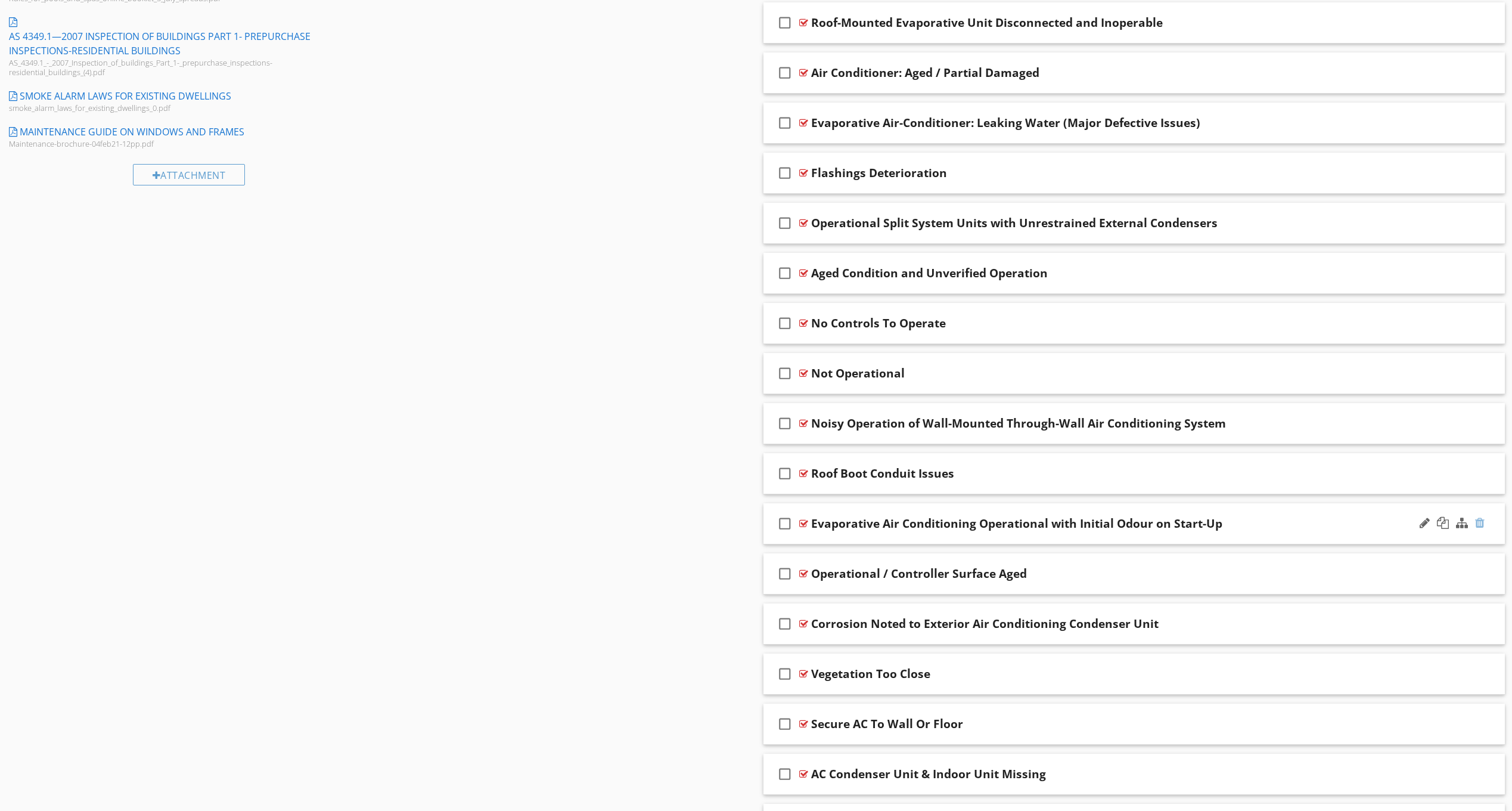 click at bounding box center (1480, 523) 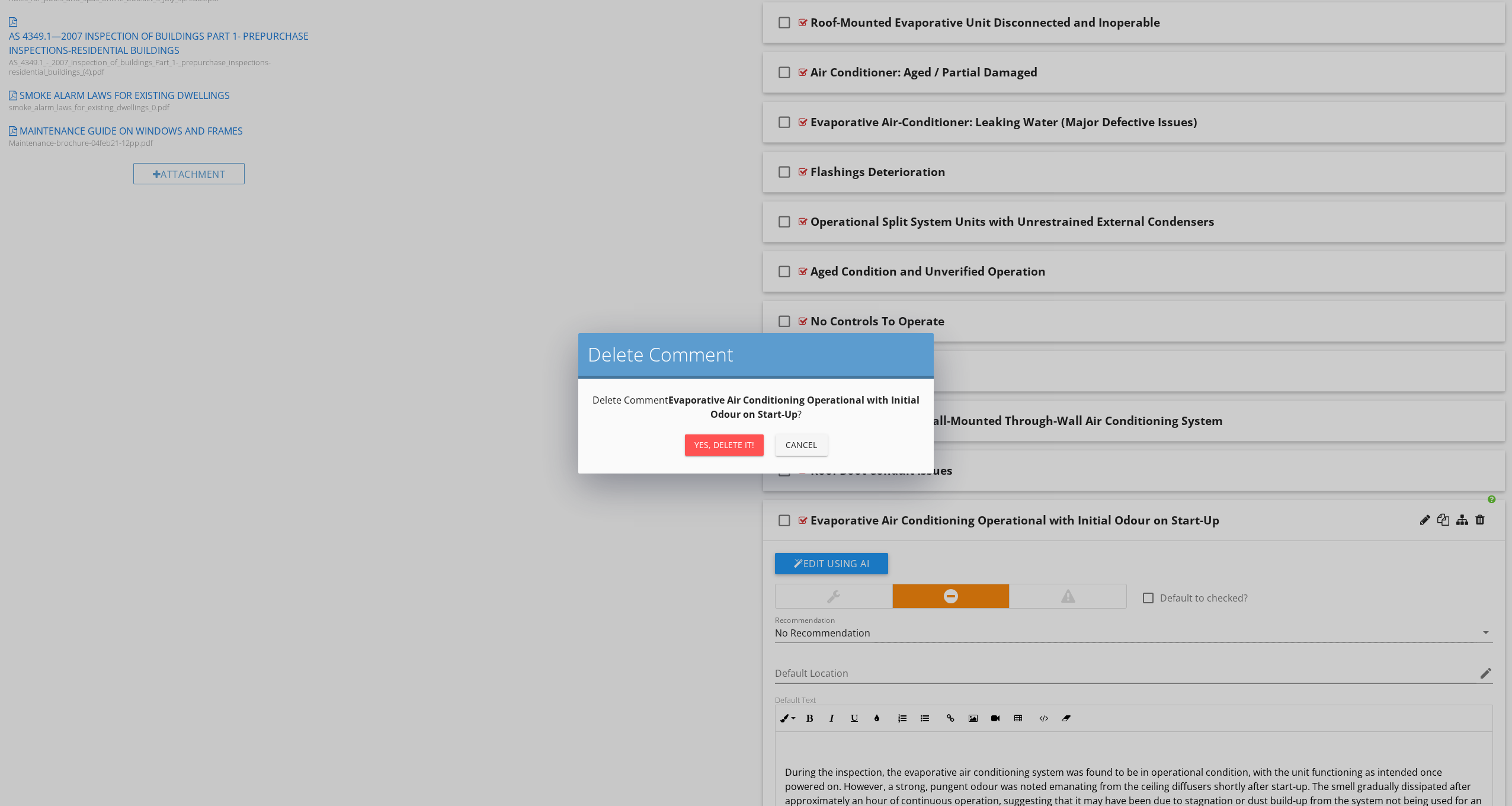 click on "Yes, Delete it!" at bounding box center (724, 444) 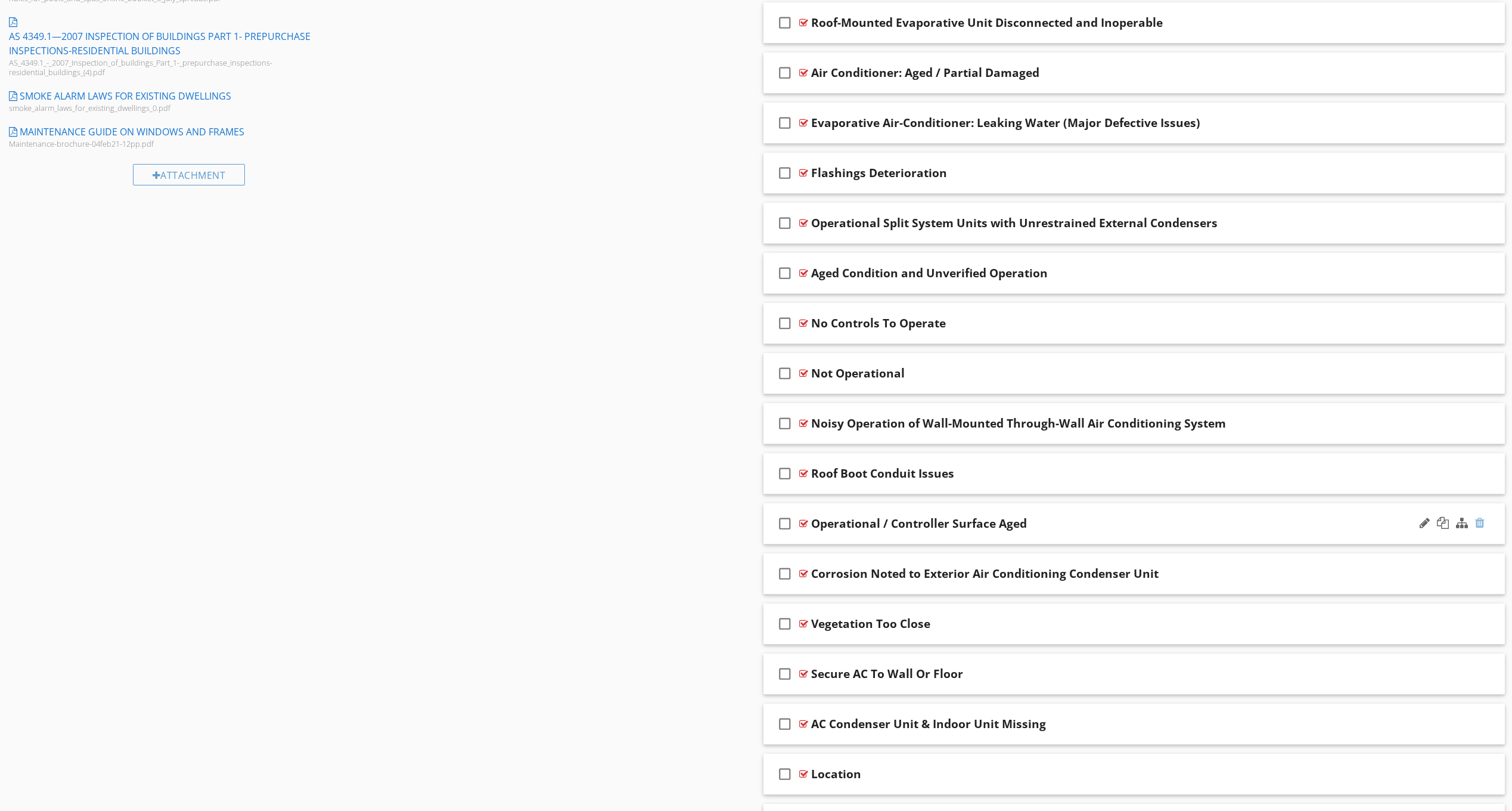 click at bounding box center [1480, 523] 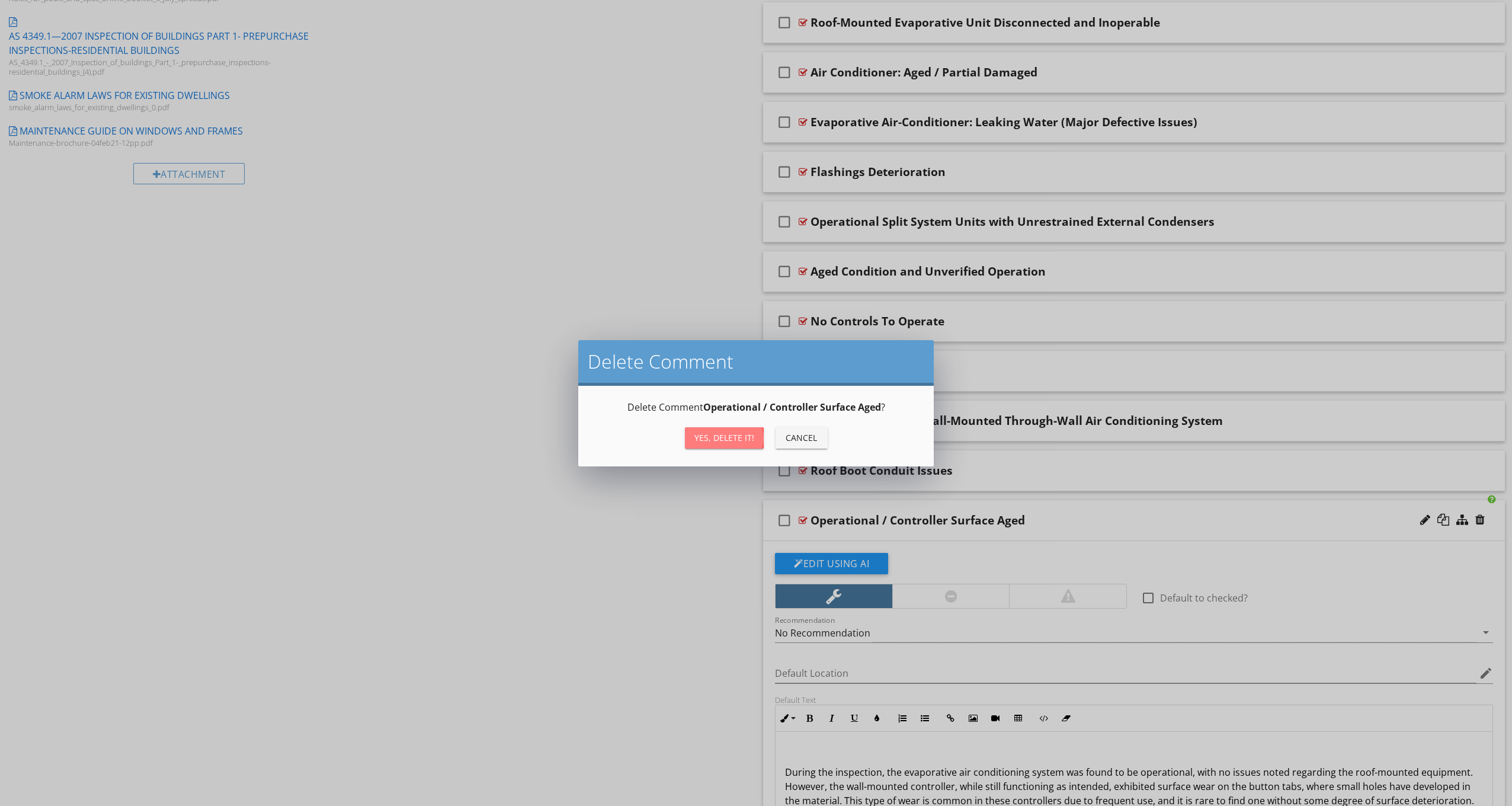 click on "Yes, Delete it!" at bounding box center [724, 437] 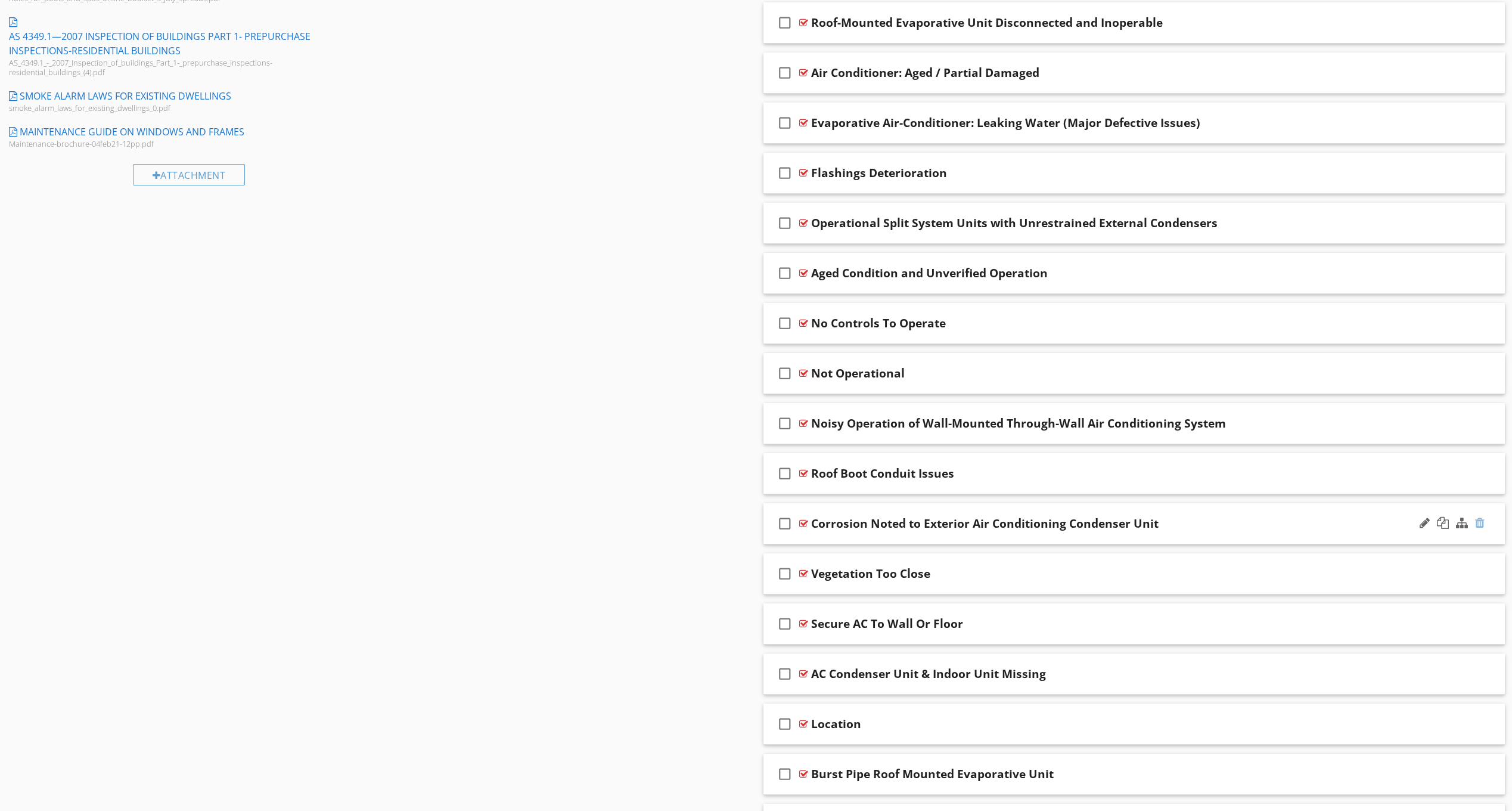 click at bounding box center [1480, 523] 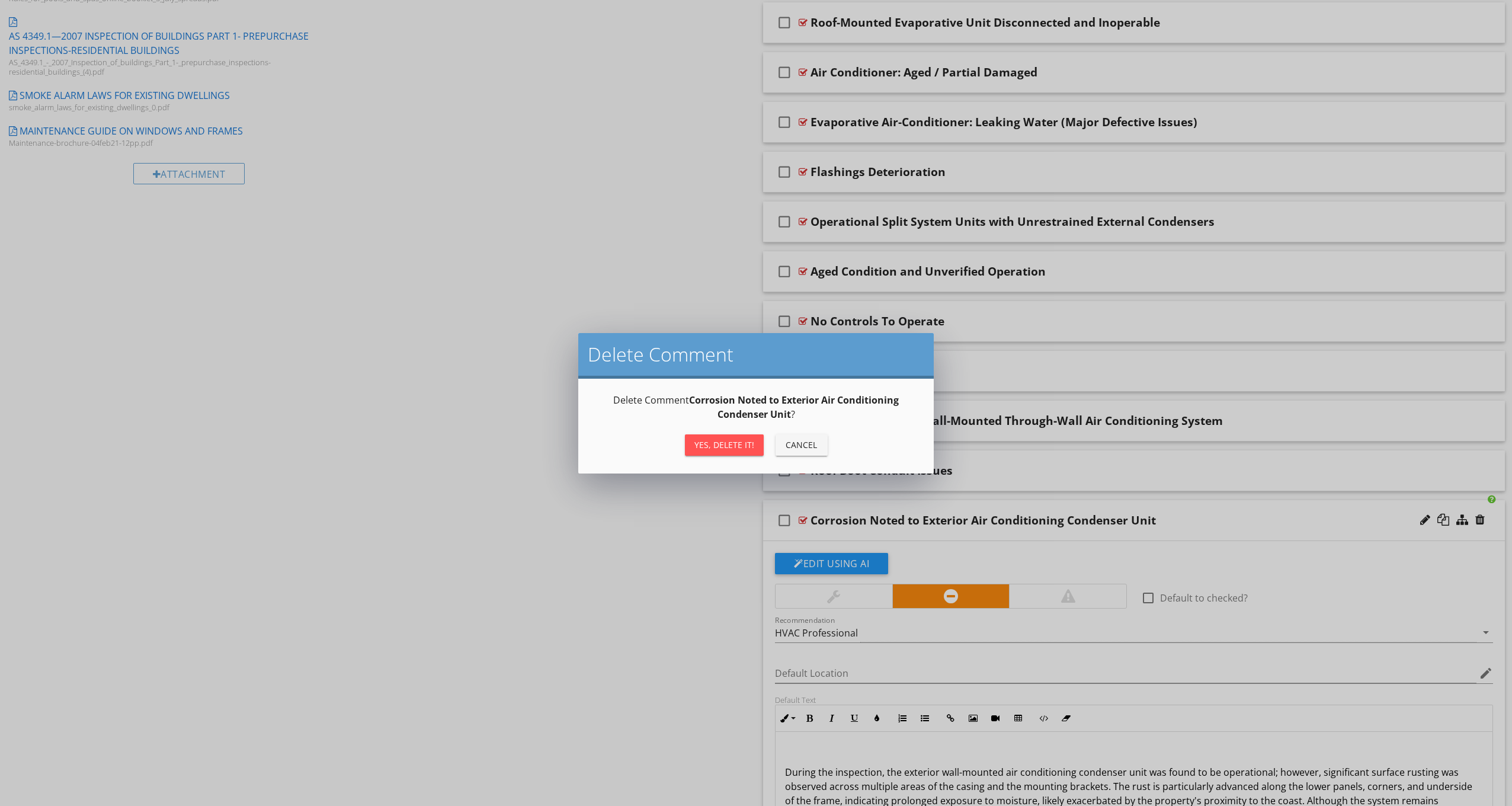 click on "Yes, Delete it!" at bounding box center (724, 444) 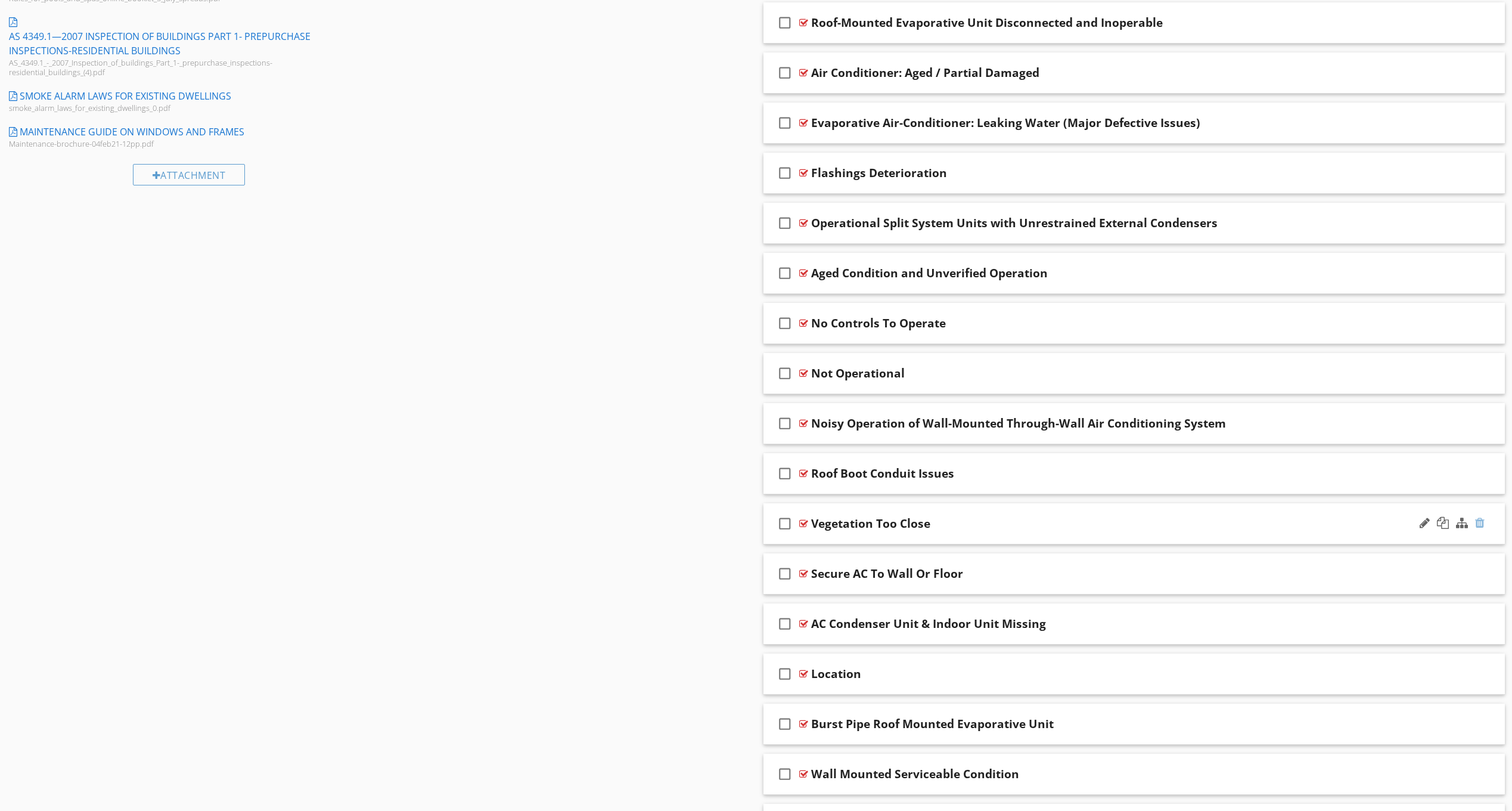 click at bounding box center (1480, 523) 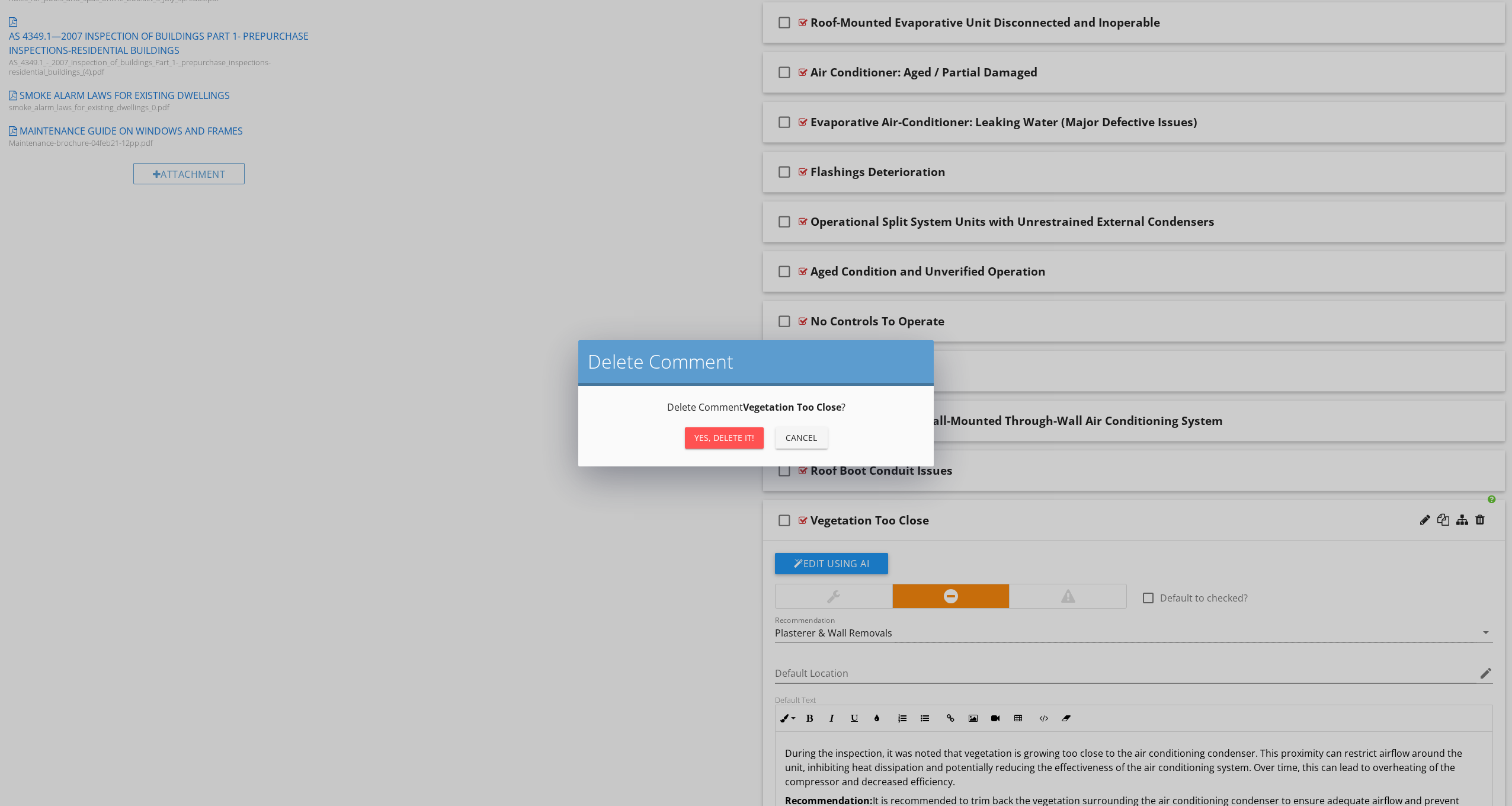 click on "Yes, Delete it!" at bounding box center [724, 437] 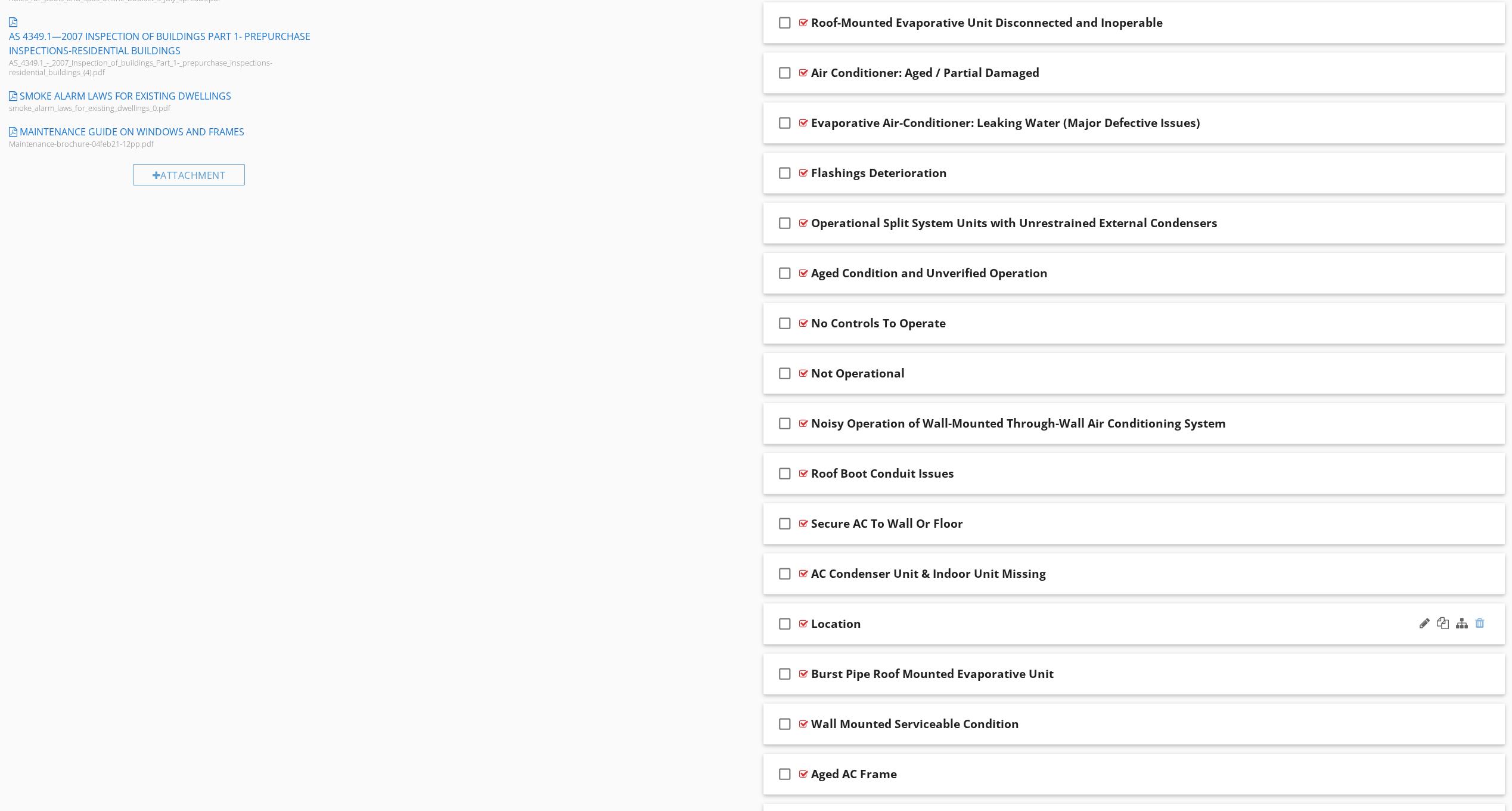 click at bounding box center (1480, 623) 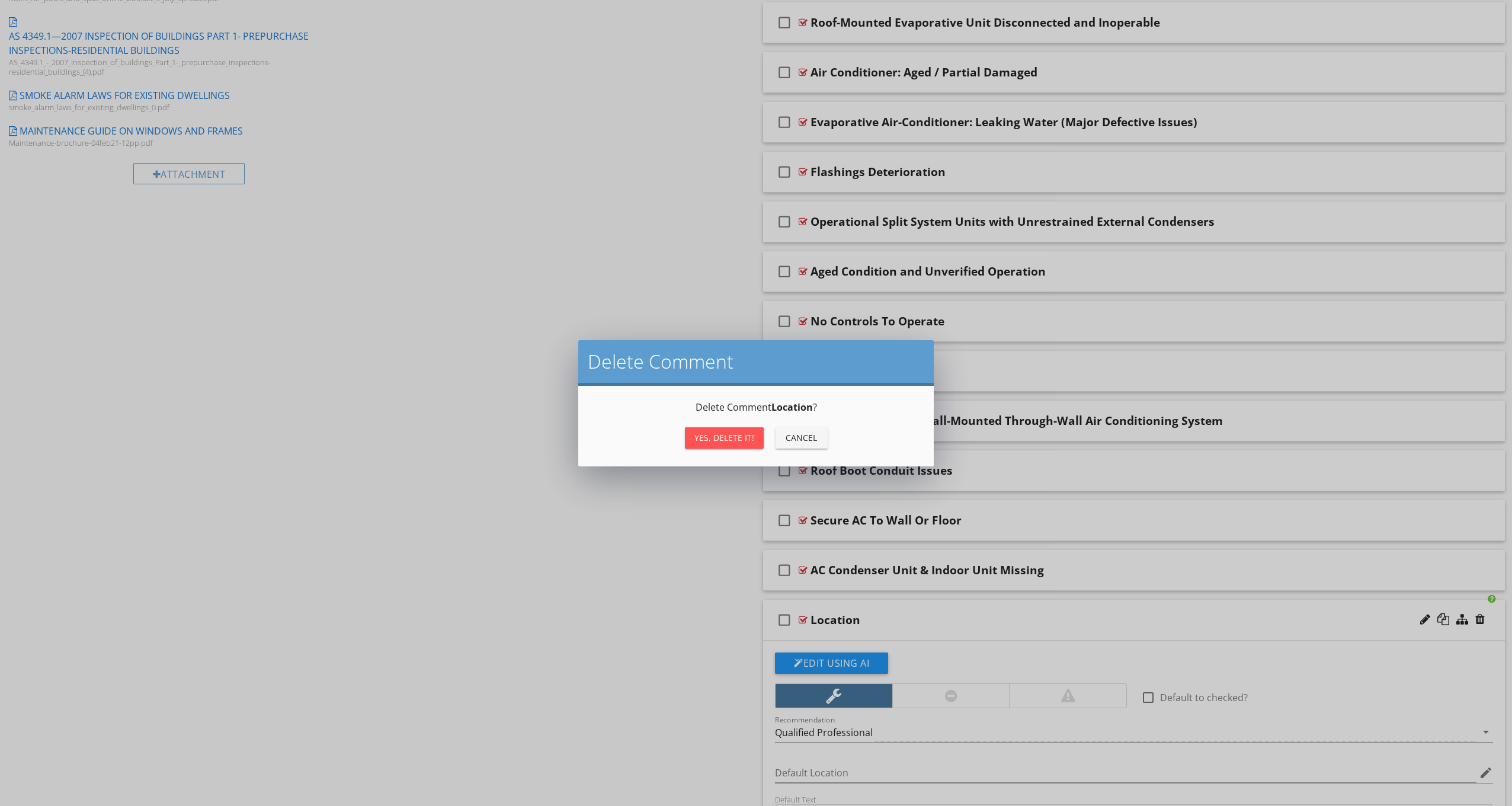 click on "Yes, Delete it!" at bounding box center [724, 438] 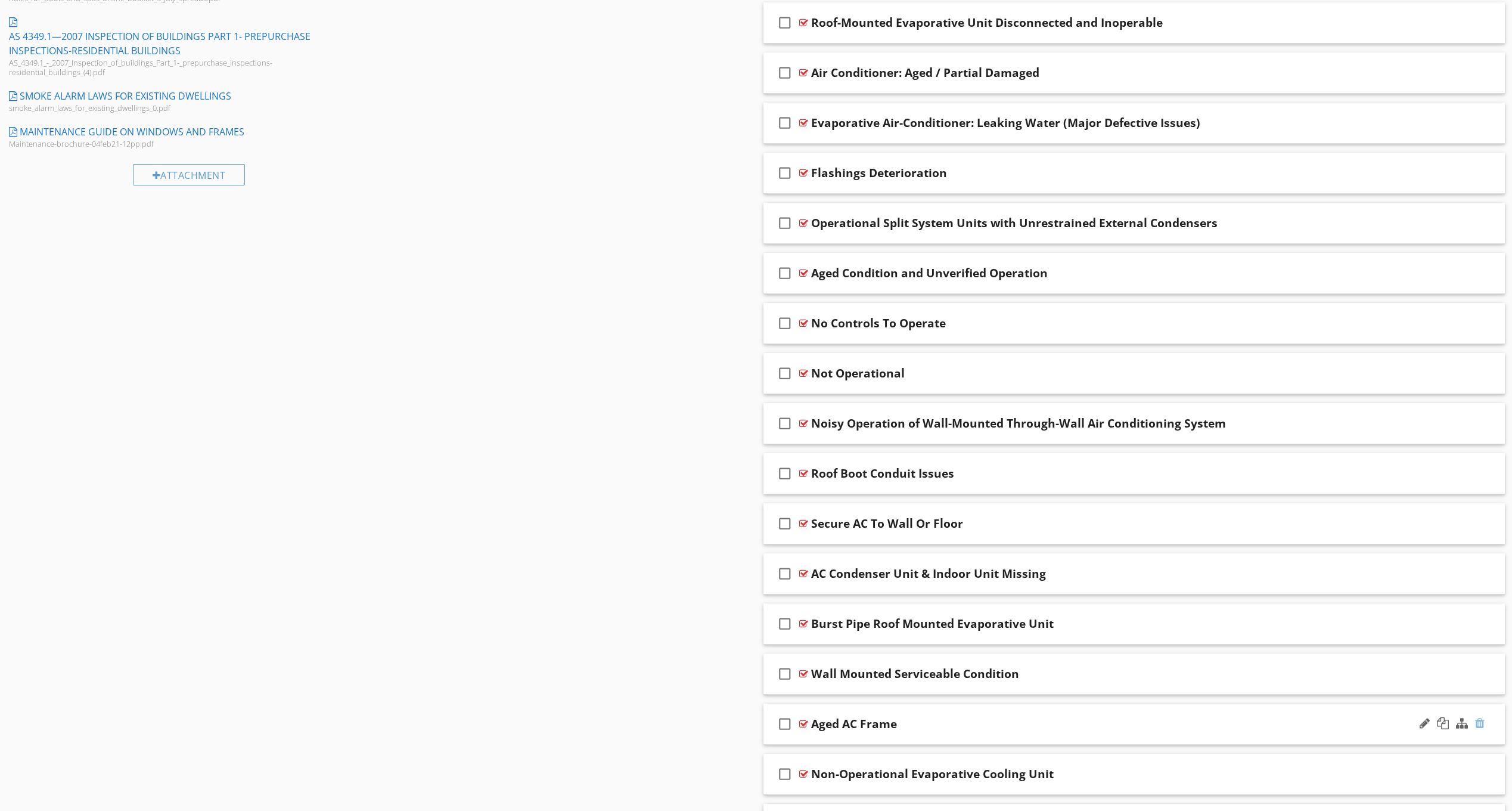 click at bounding box center (1480, 723) 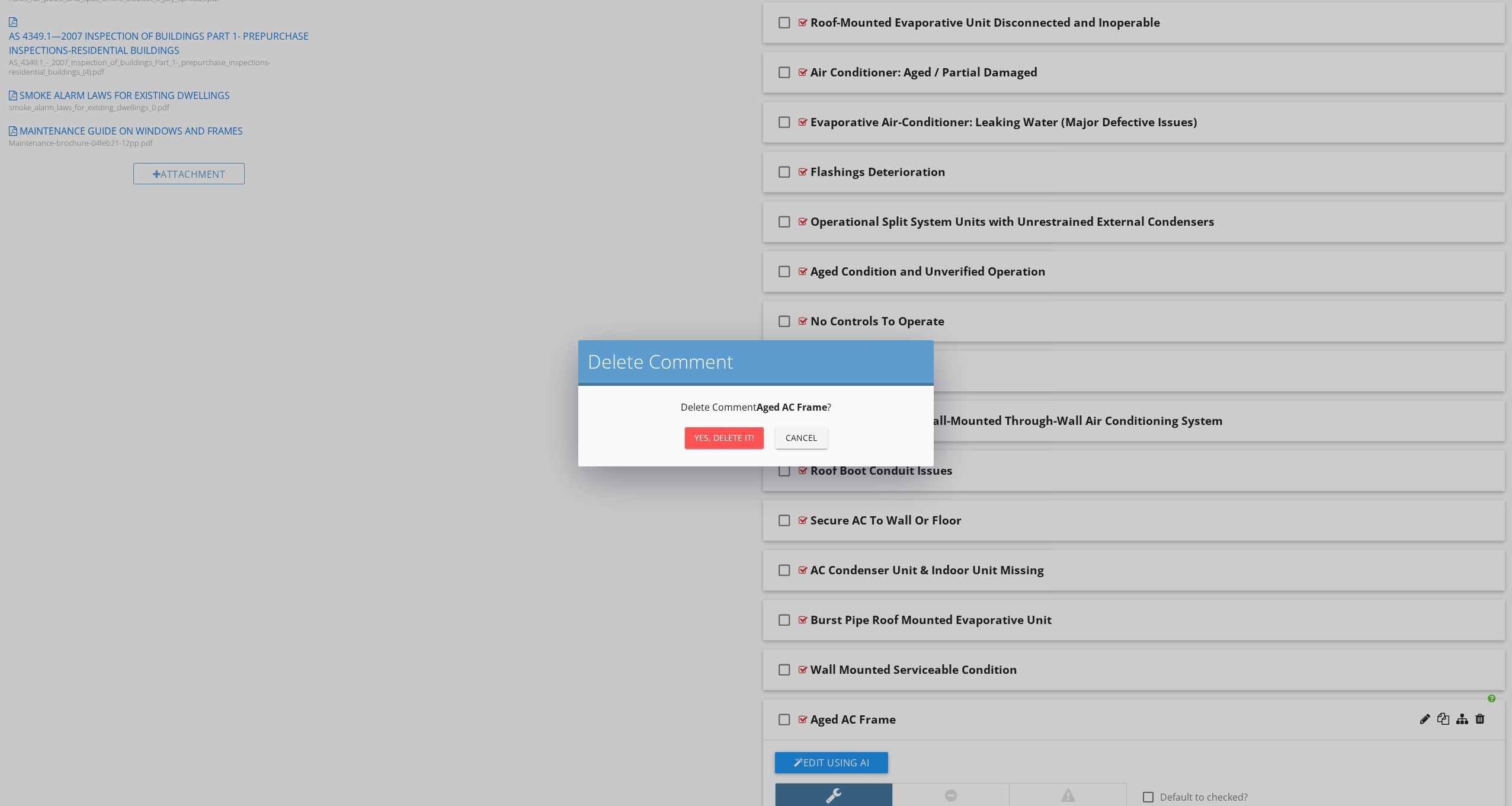 click on "Yes, Delete it!" at bounding box center (724, 437) 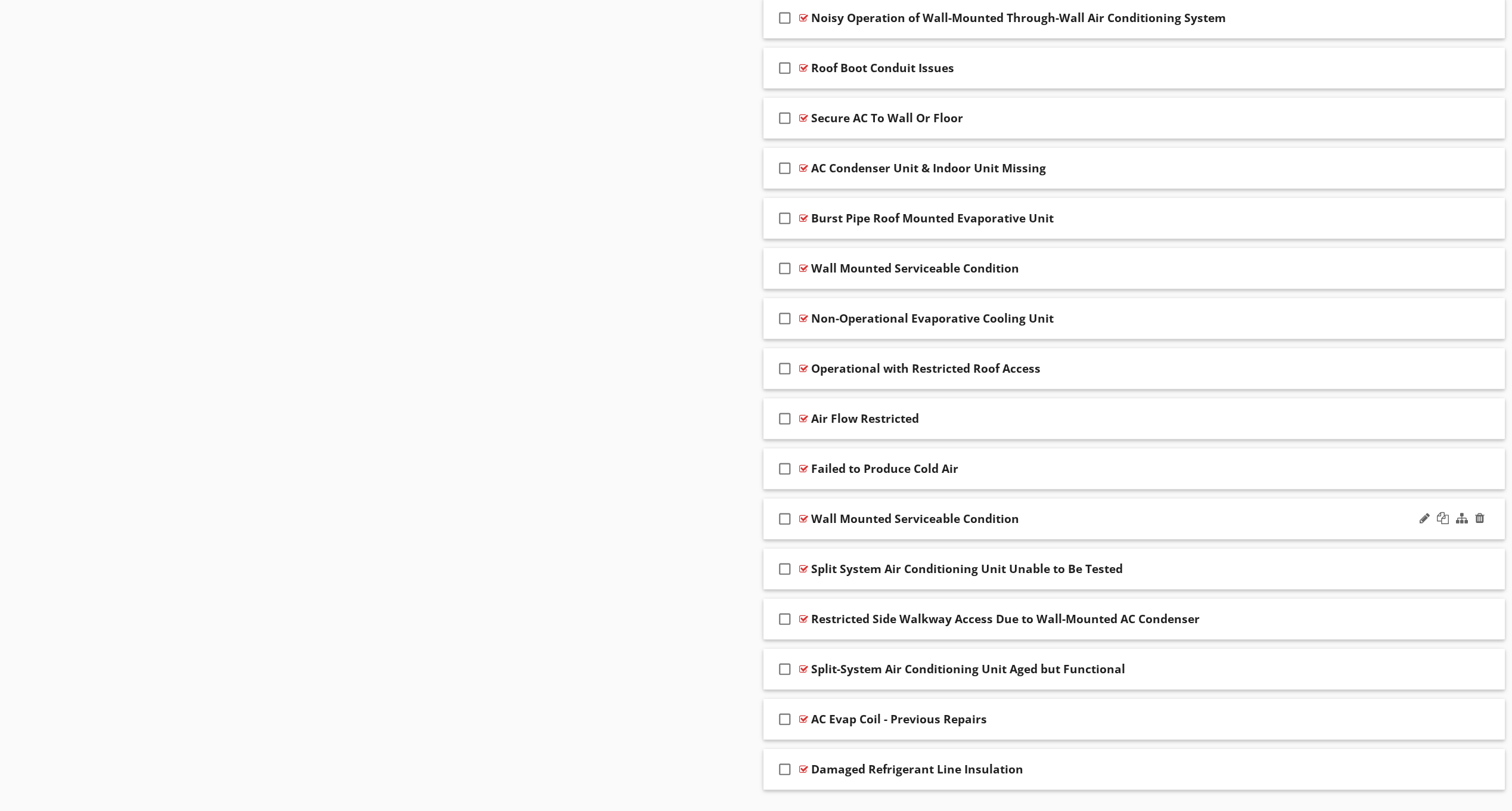scroll, scrollTop: 1252, scrollLeft: 0, axis: vertical 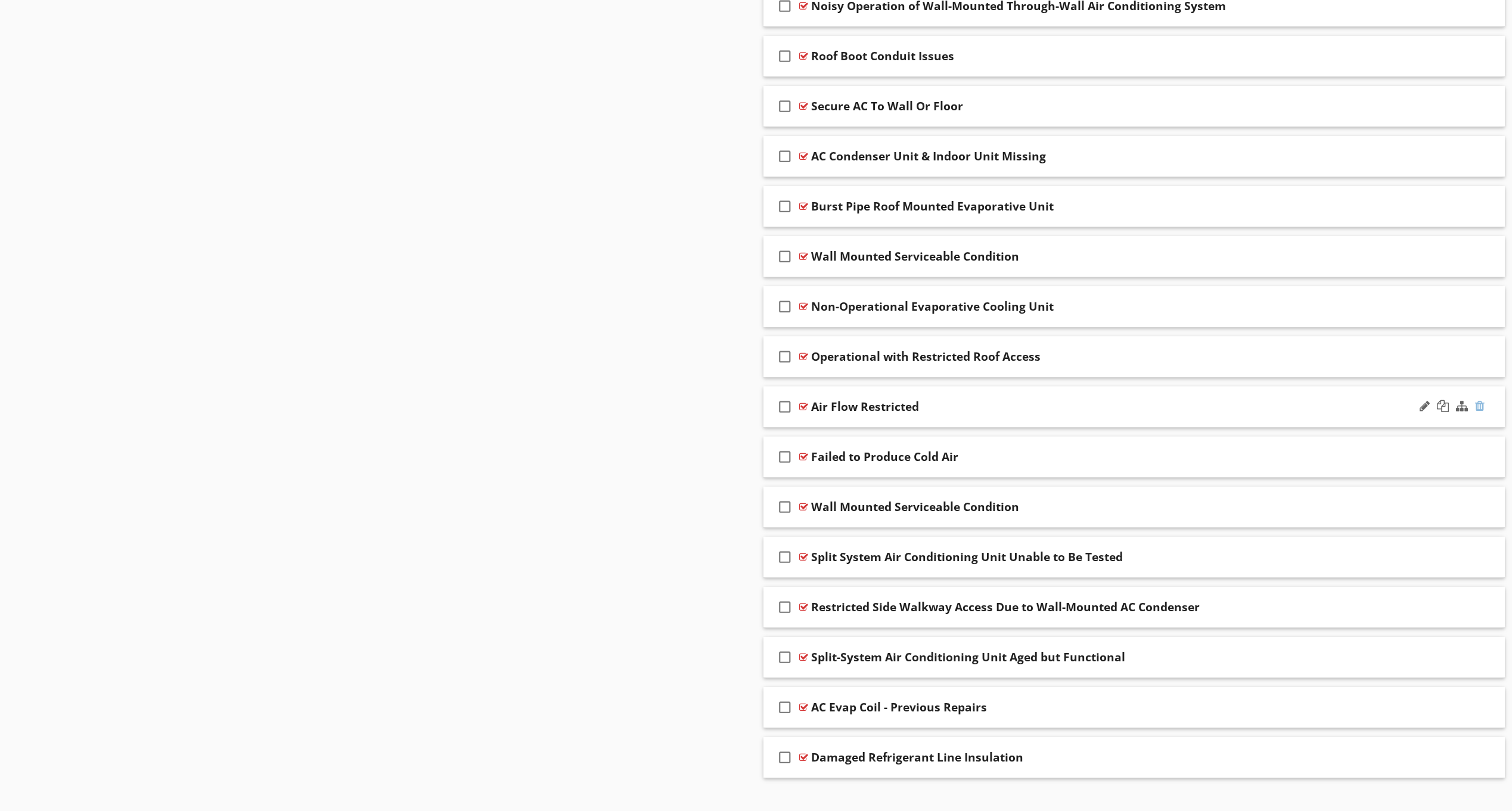 click at bounding box center (1480, 406) 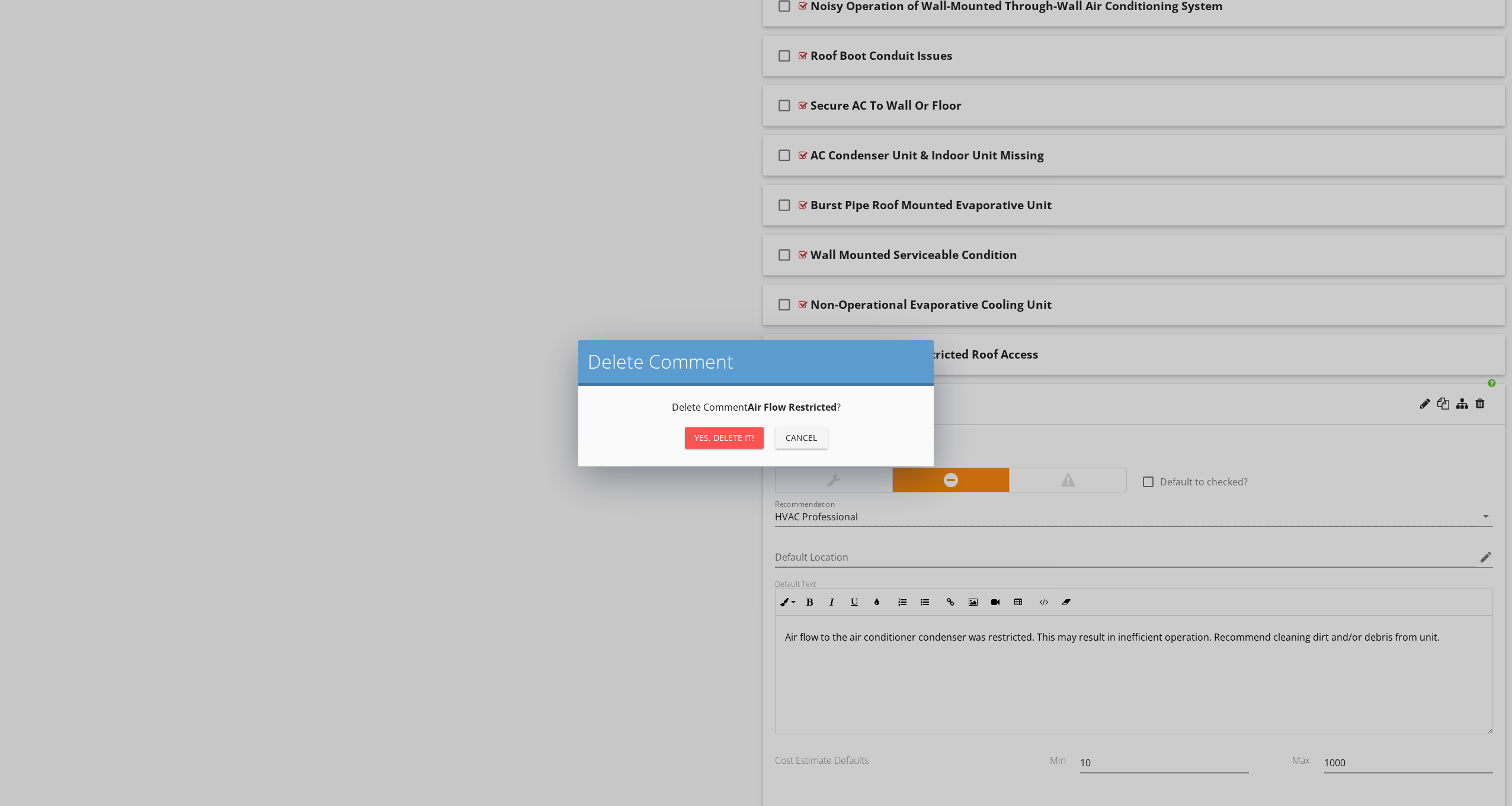 click on "Yes, Delete it!" at bounding box center (724, 437) 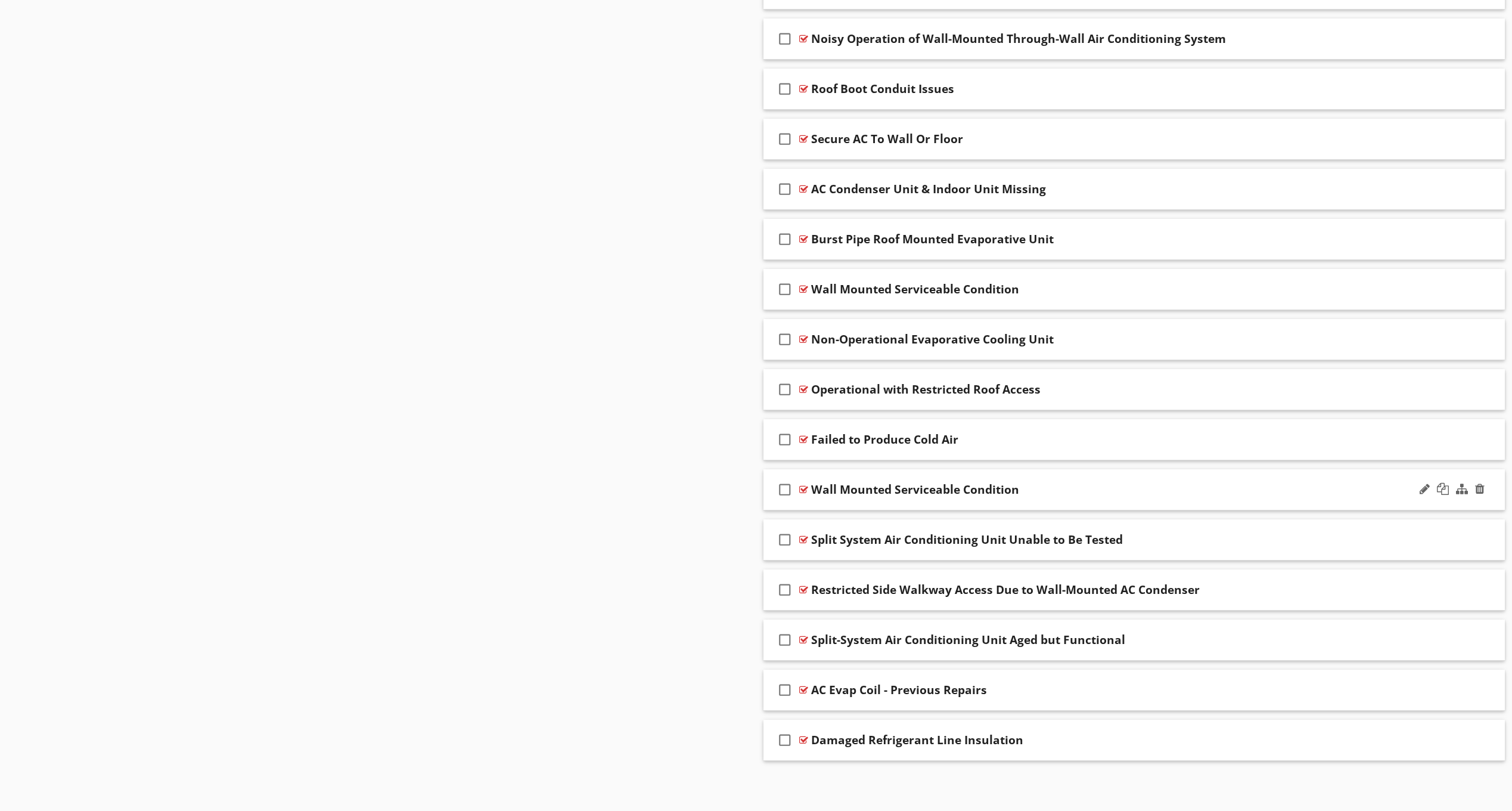 scroll, scrollTop: 1219, scrollLeft: 0, axis: vertical 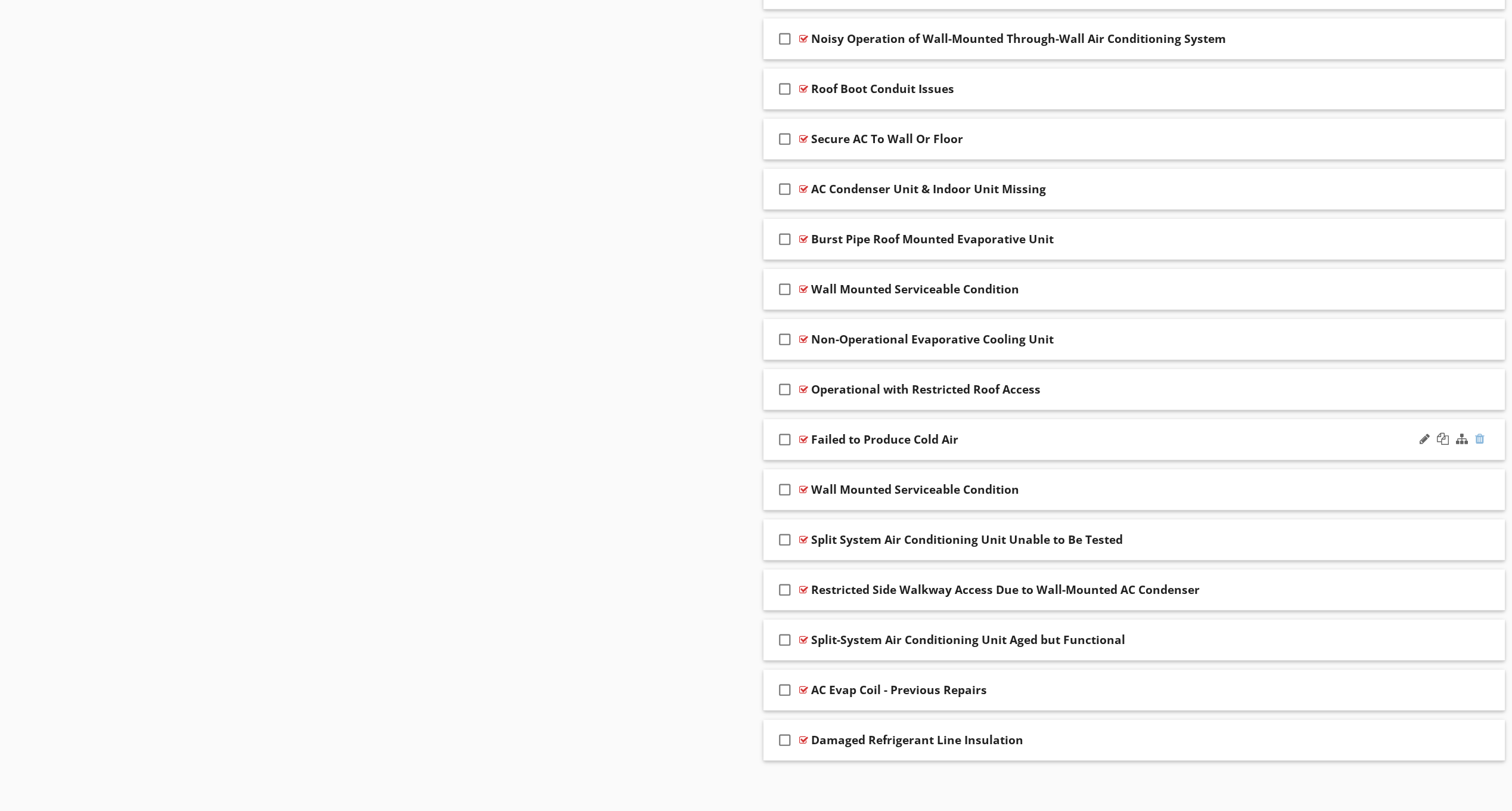 click at bounding box center [1480, 439] 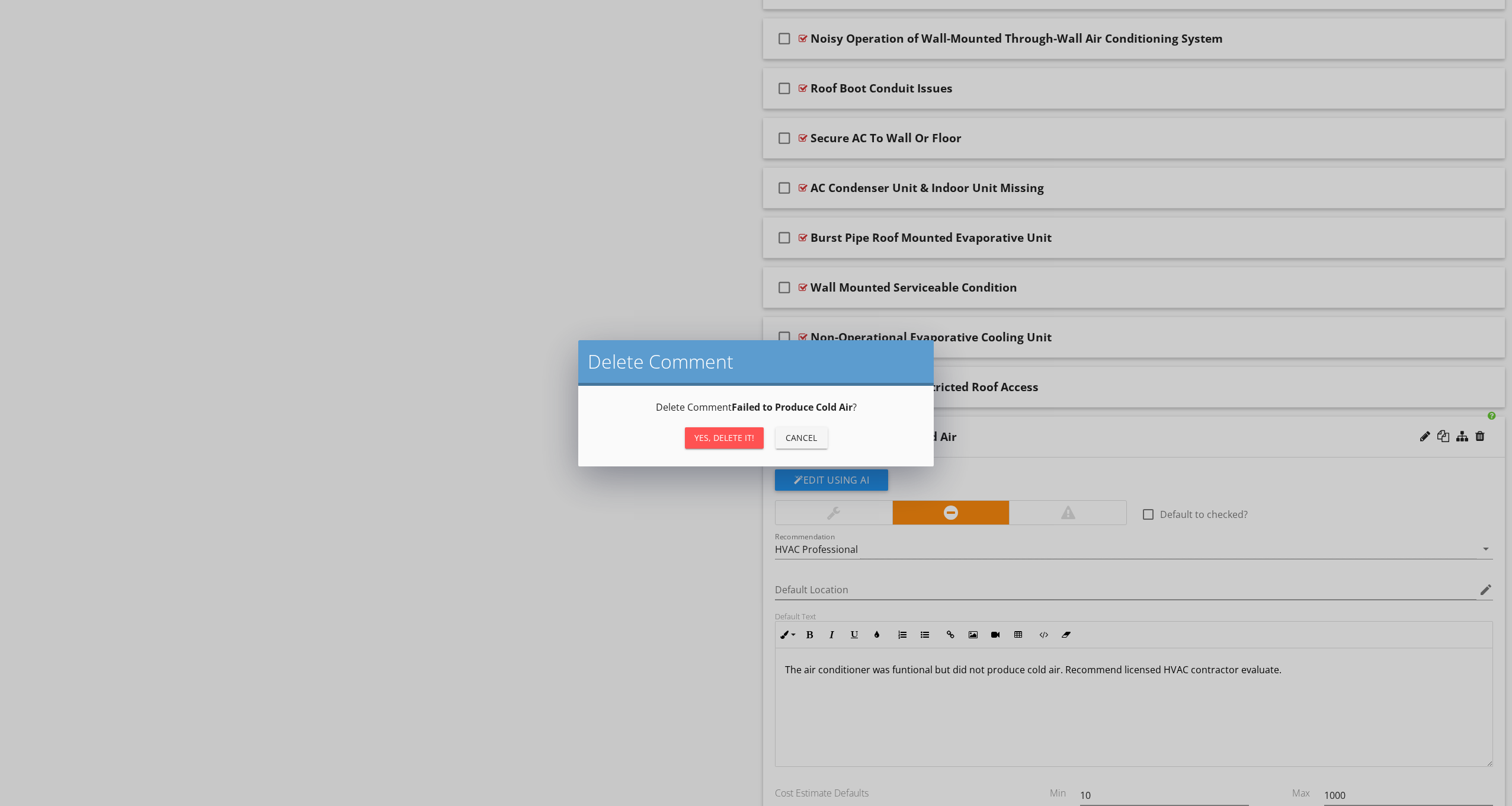 click on "Yes, Delete it!" at bounding box center [724, 437] 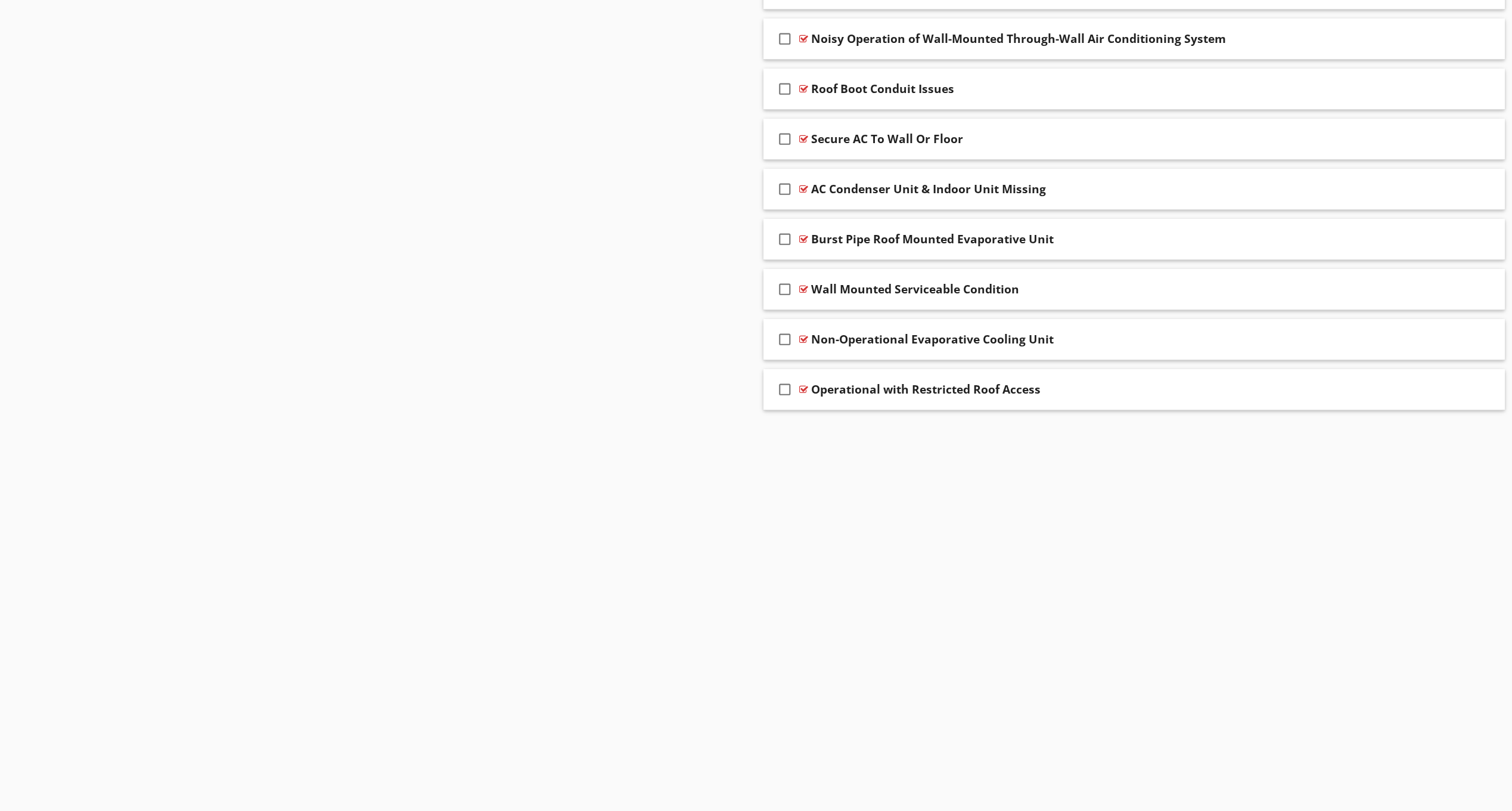 scroll, scrollTop: 1169, scrollLeft: 0, axis: vertical 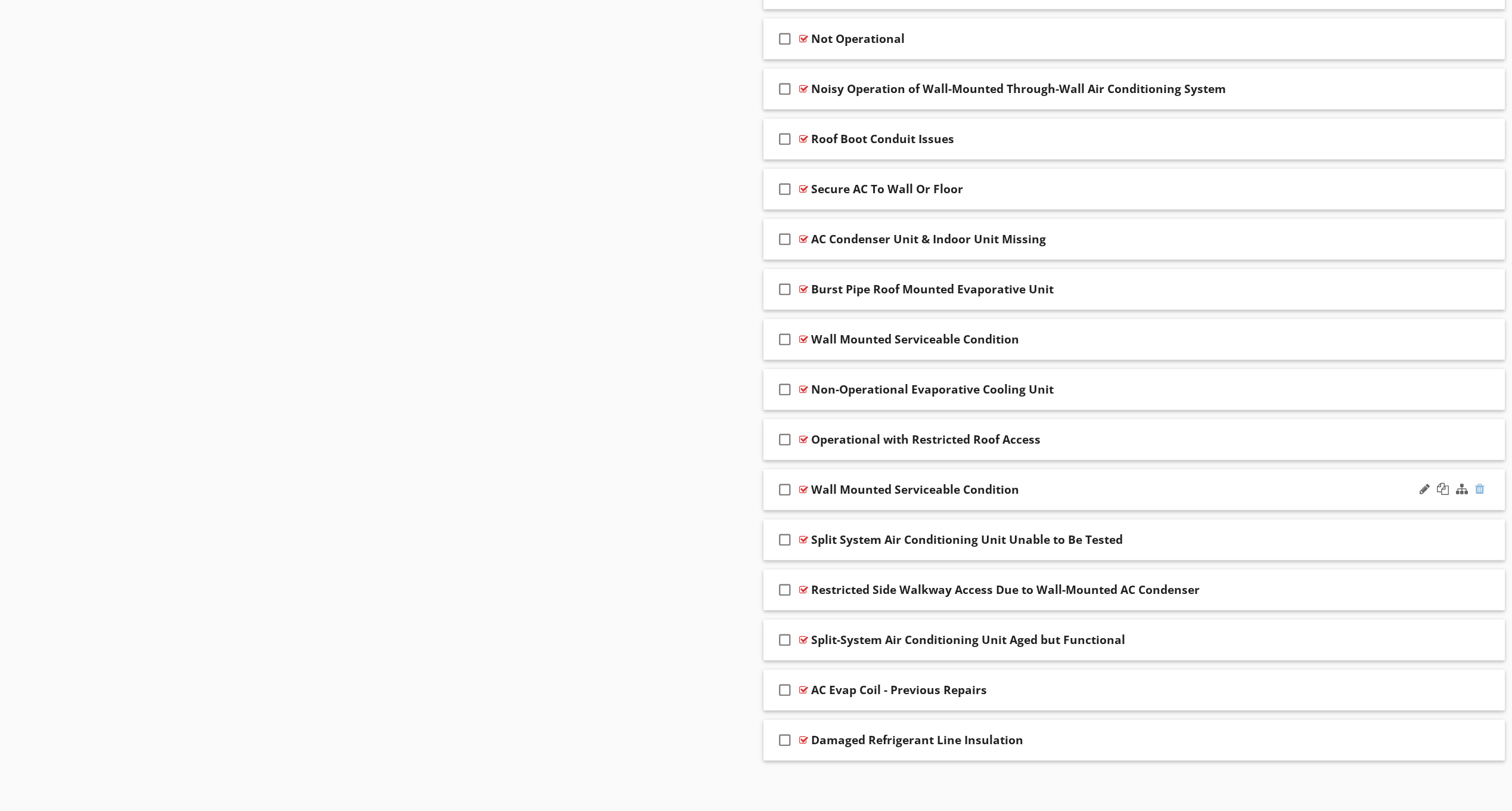 click at bounding box center (1480, 489) 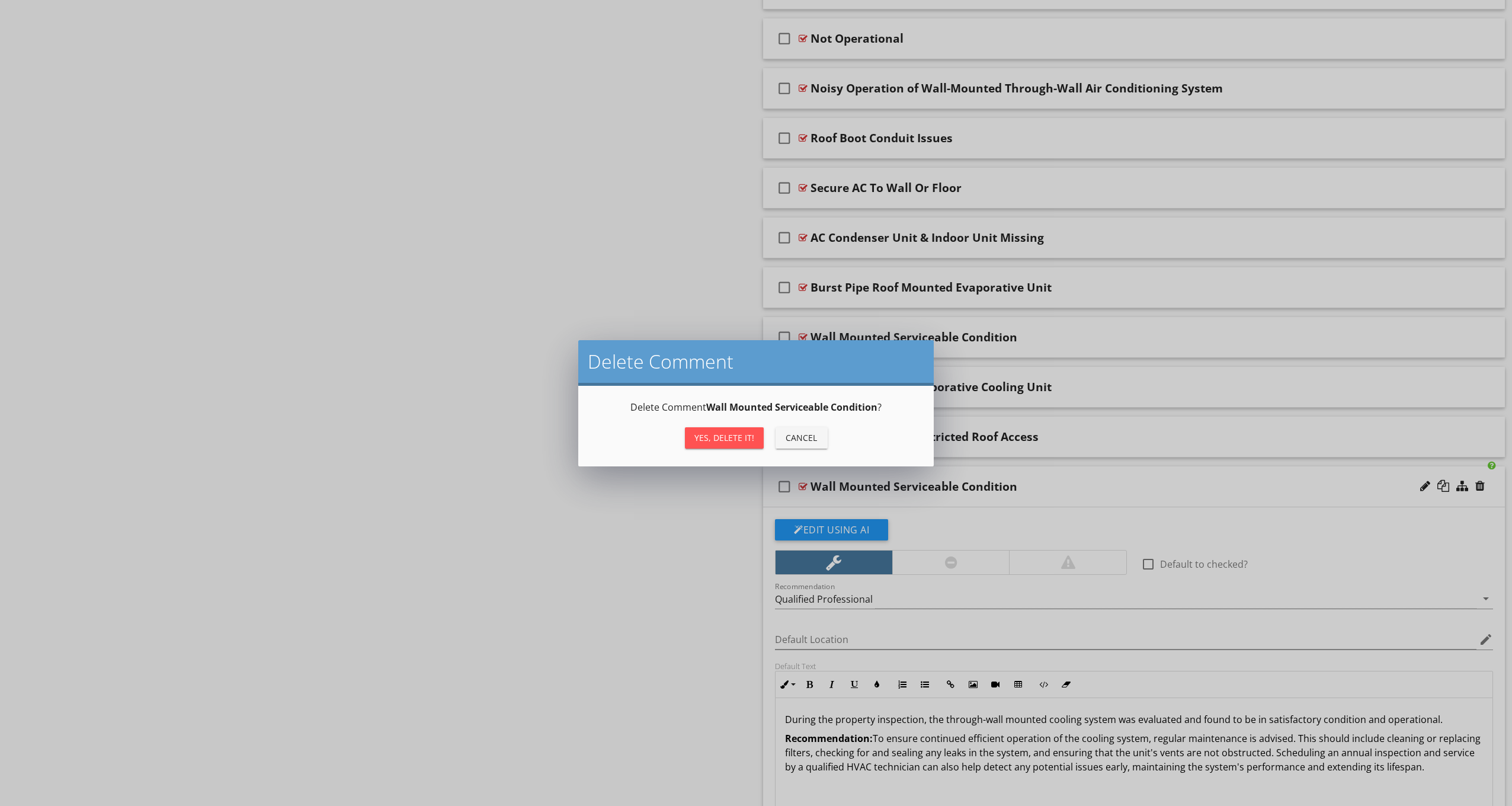 click on "Yes, Delete it!" at bounding box center [724, 437] 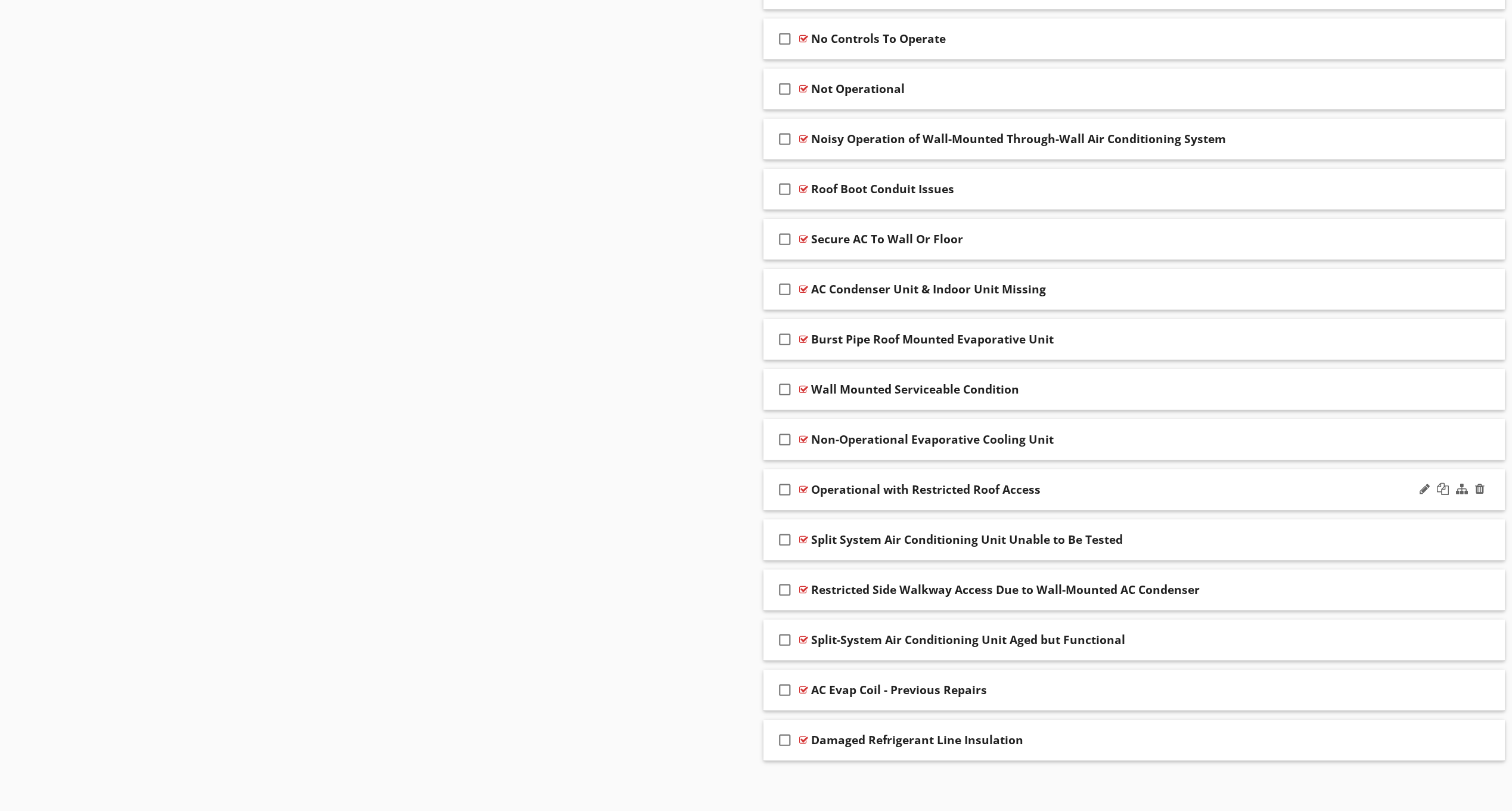 scroll, scrollTop: 1119, scrollLeft: 0, axis: vertical 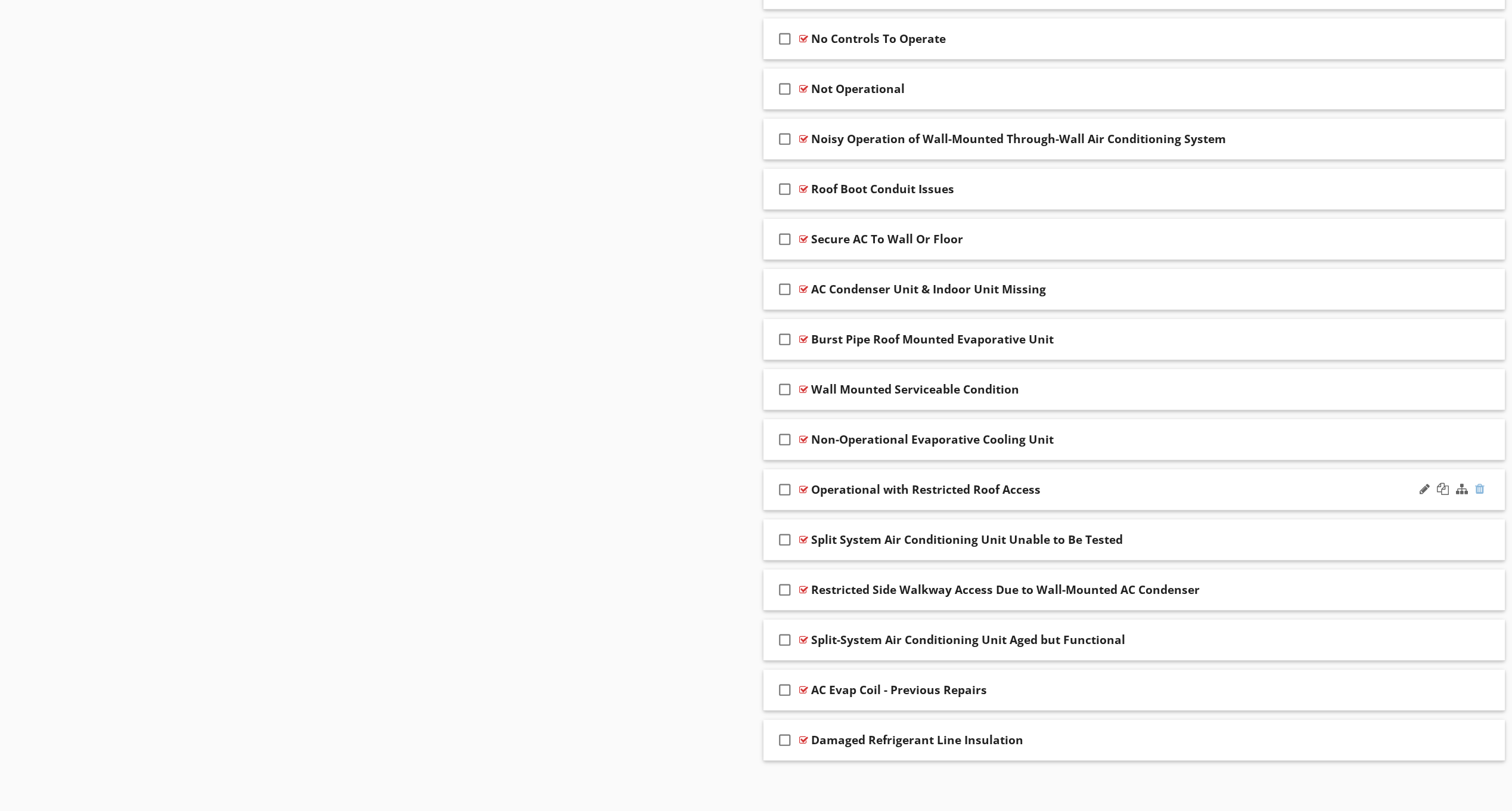 click at bounding box center (1480, 489) 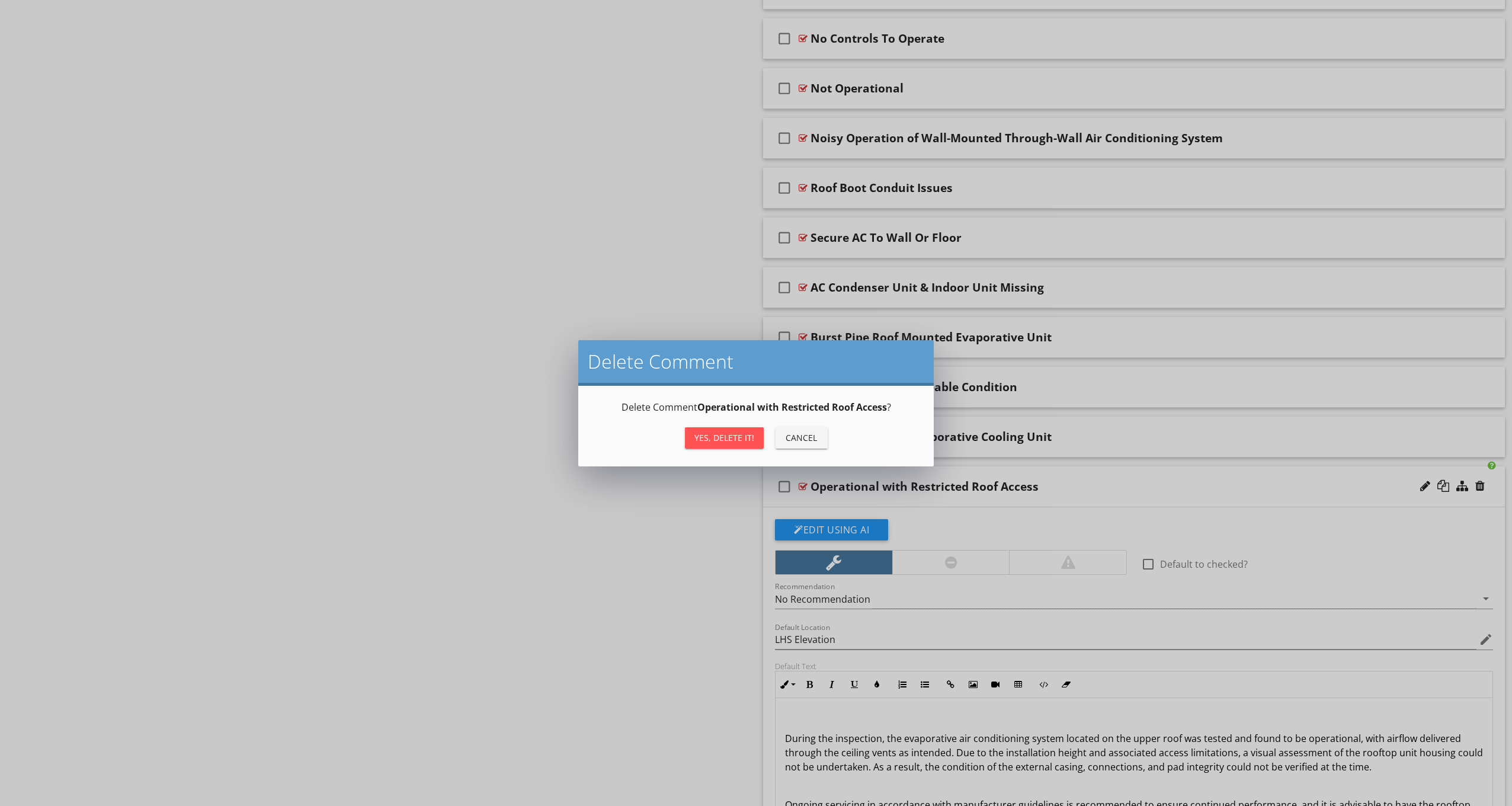 click on "Yes, Delete it!" at bounding box center (724, 437) 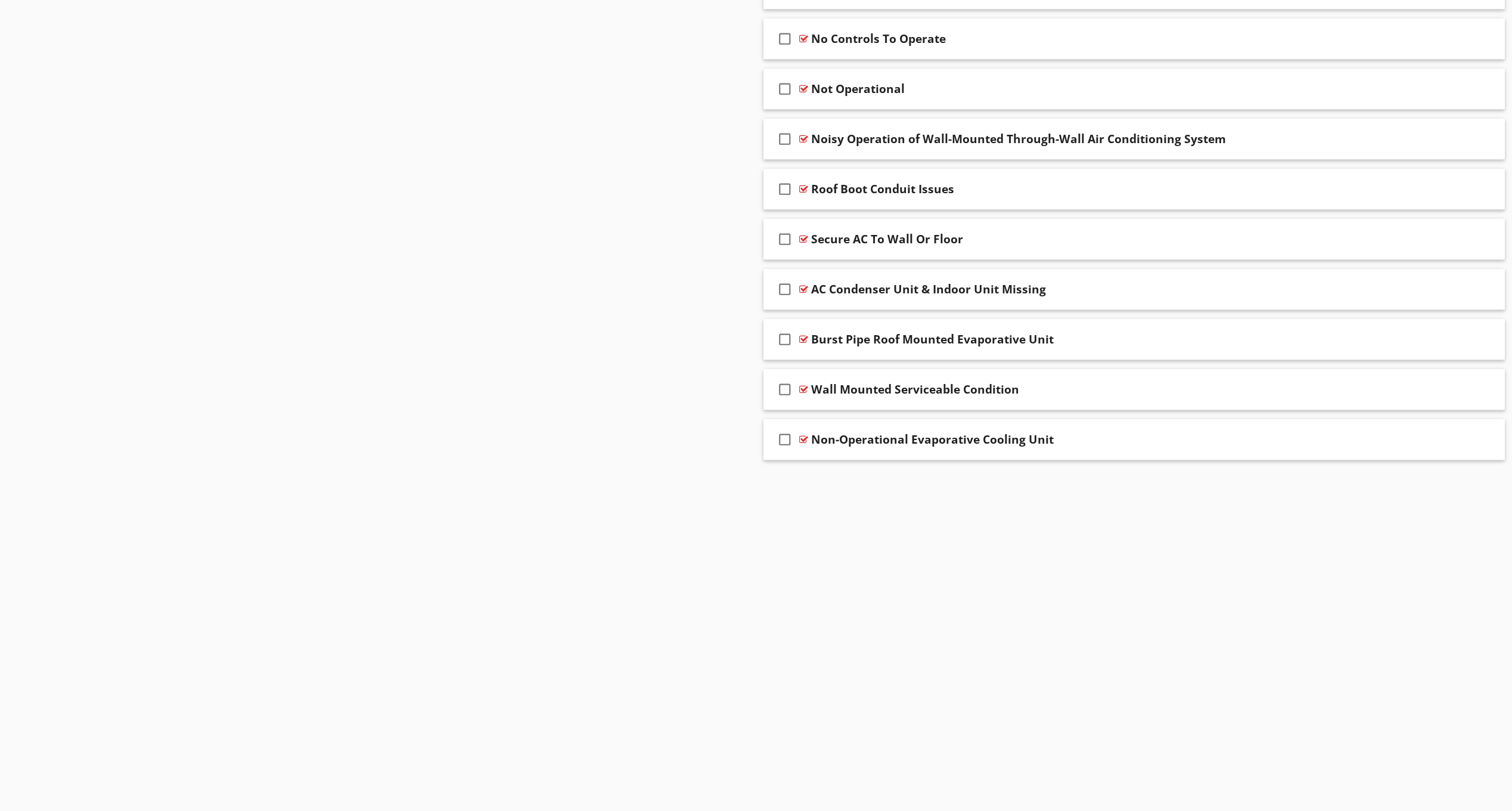 scroll, scrollTop: 1069, scrollLeft: 0, axis: vertical 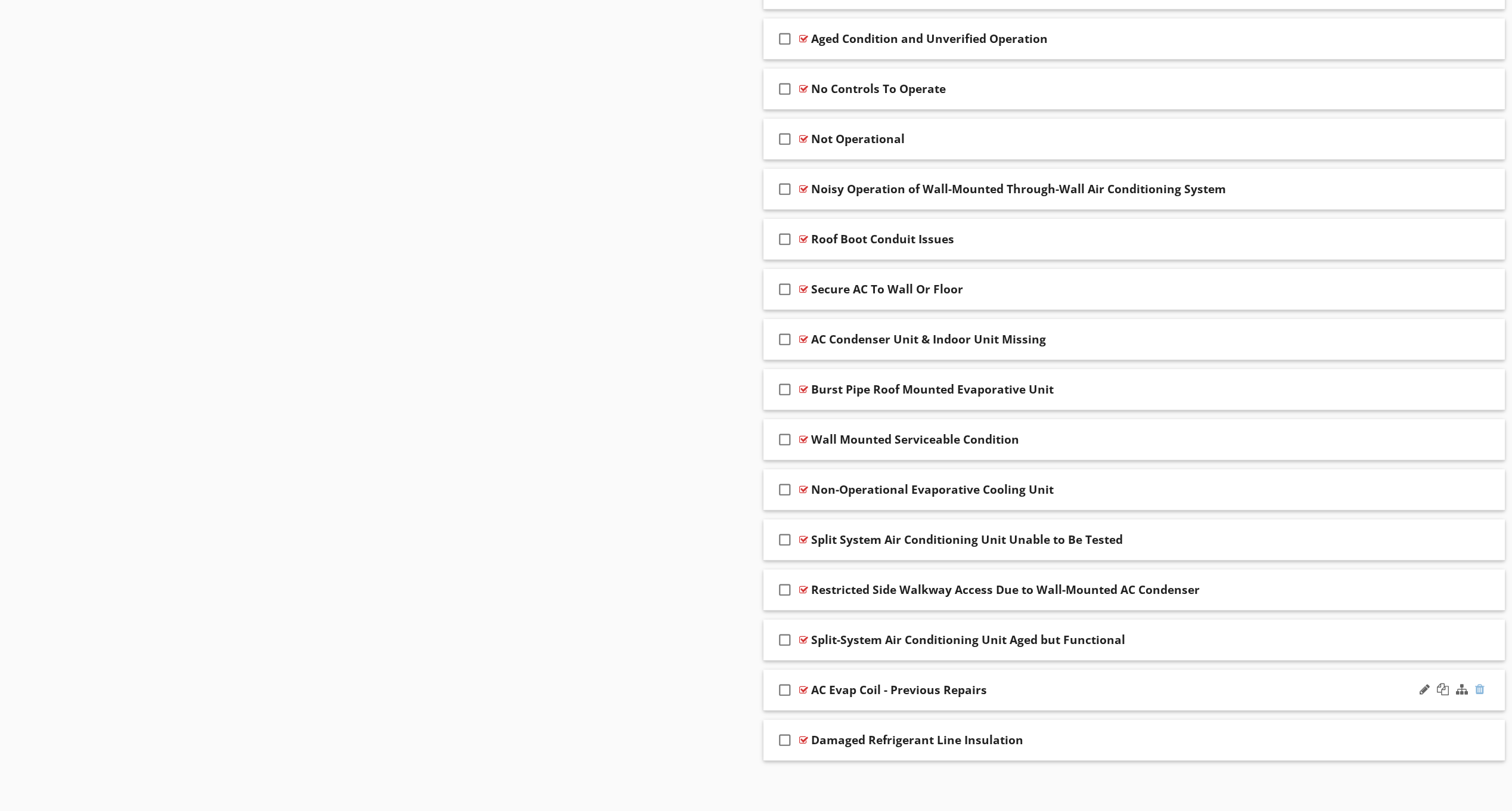 click at bounding box center (1480, 689) 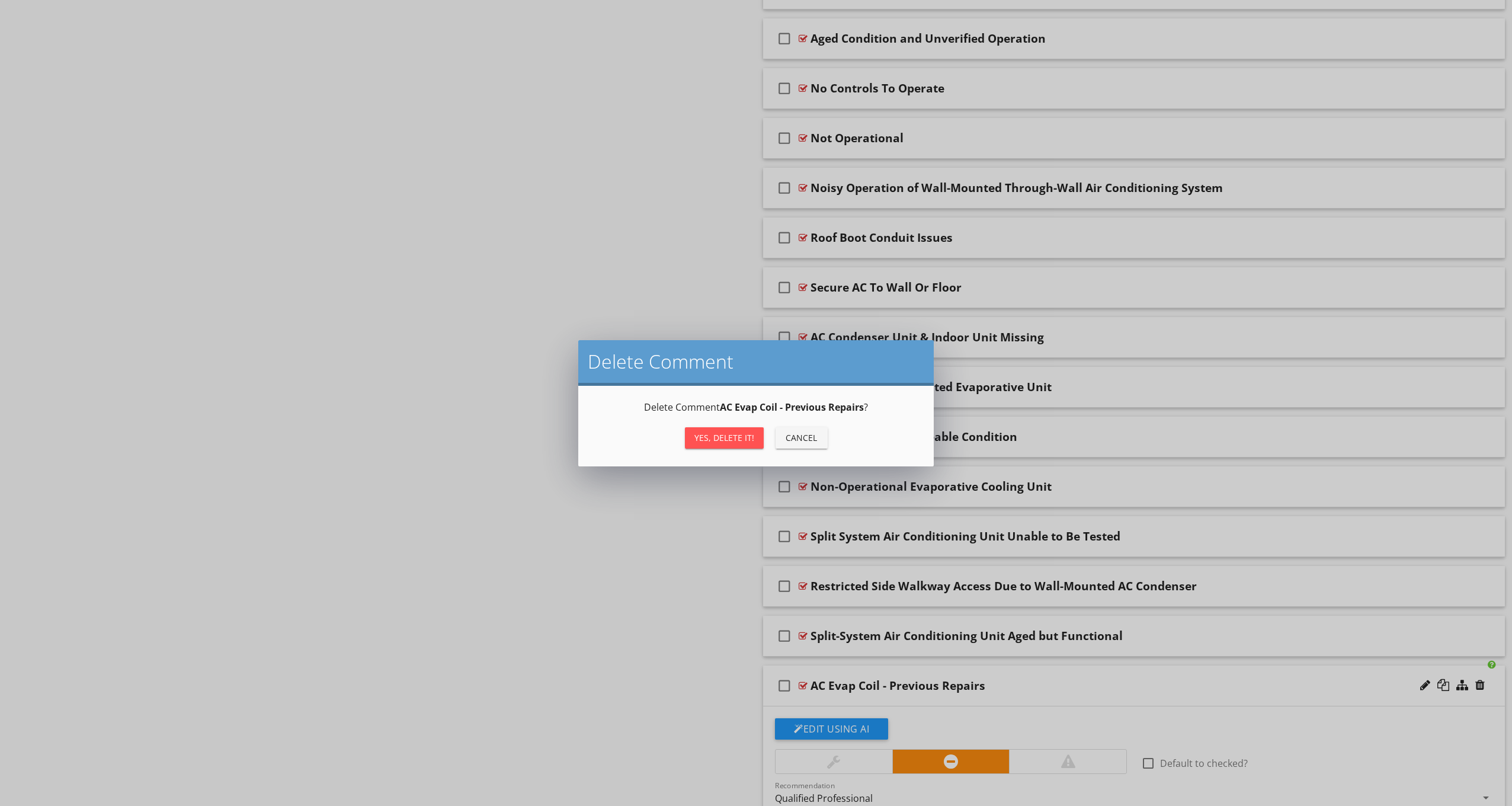 click on "Yes, Delete it!" at bounding box center [724, 438] 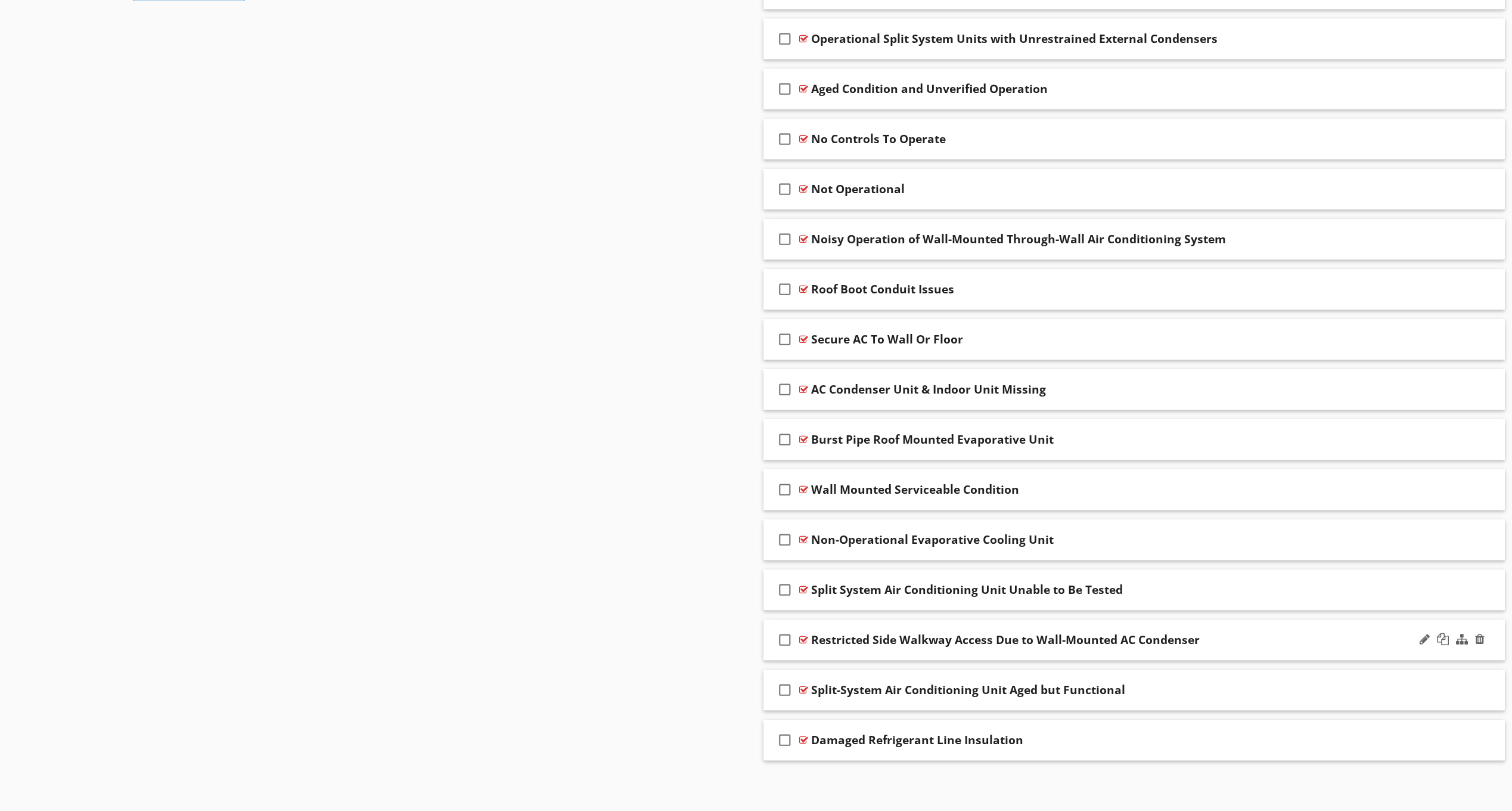 scroll, scrollTop: 1019, scrollLeft: 0, axis: vertical 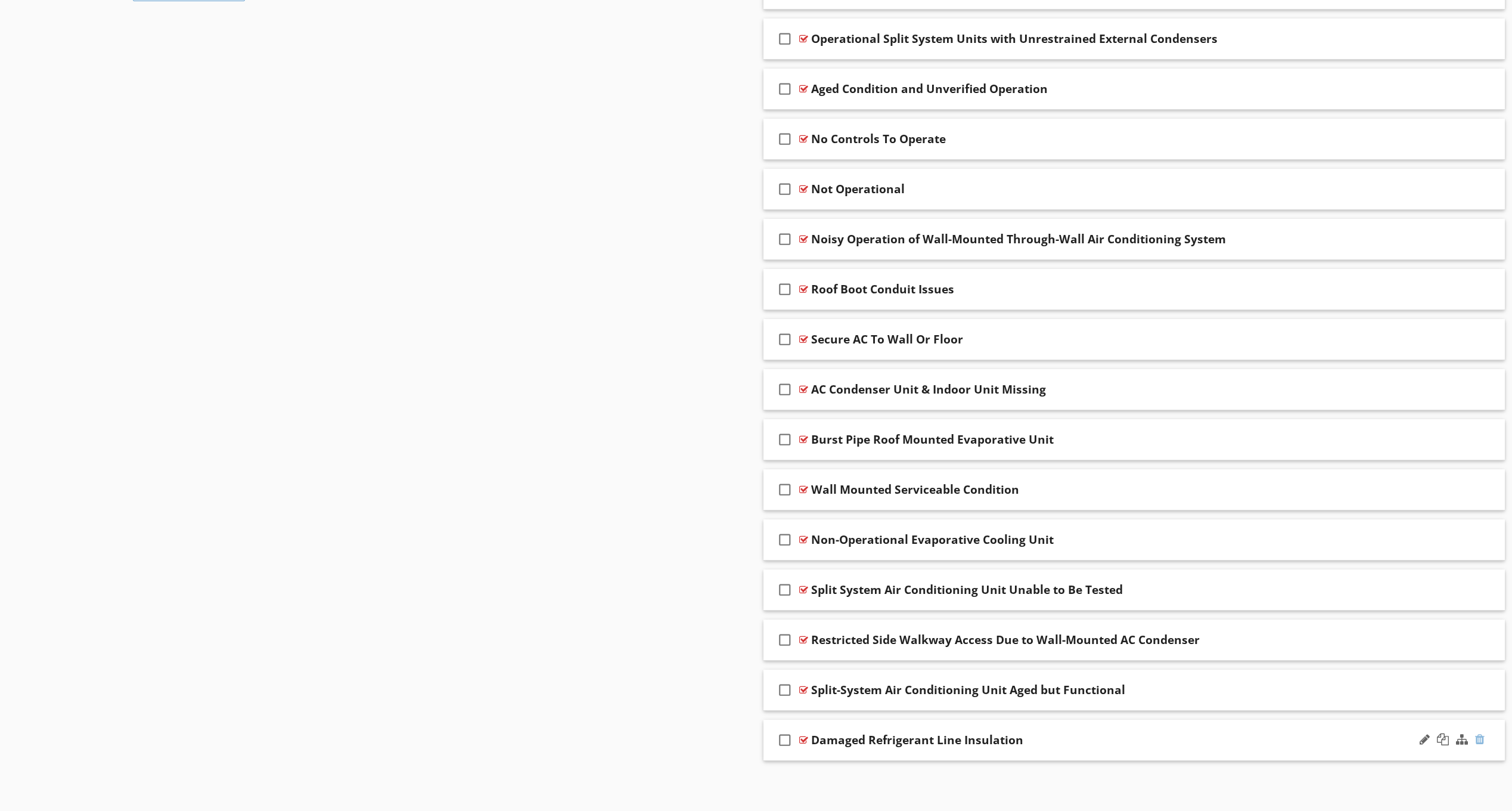 click at bounding box center (1480, 739) 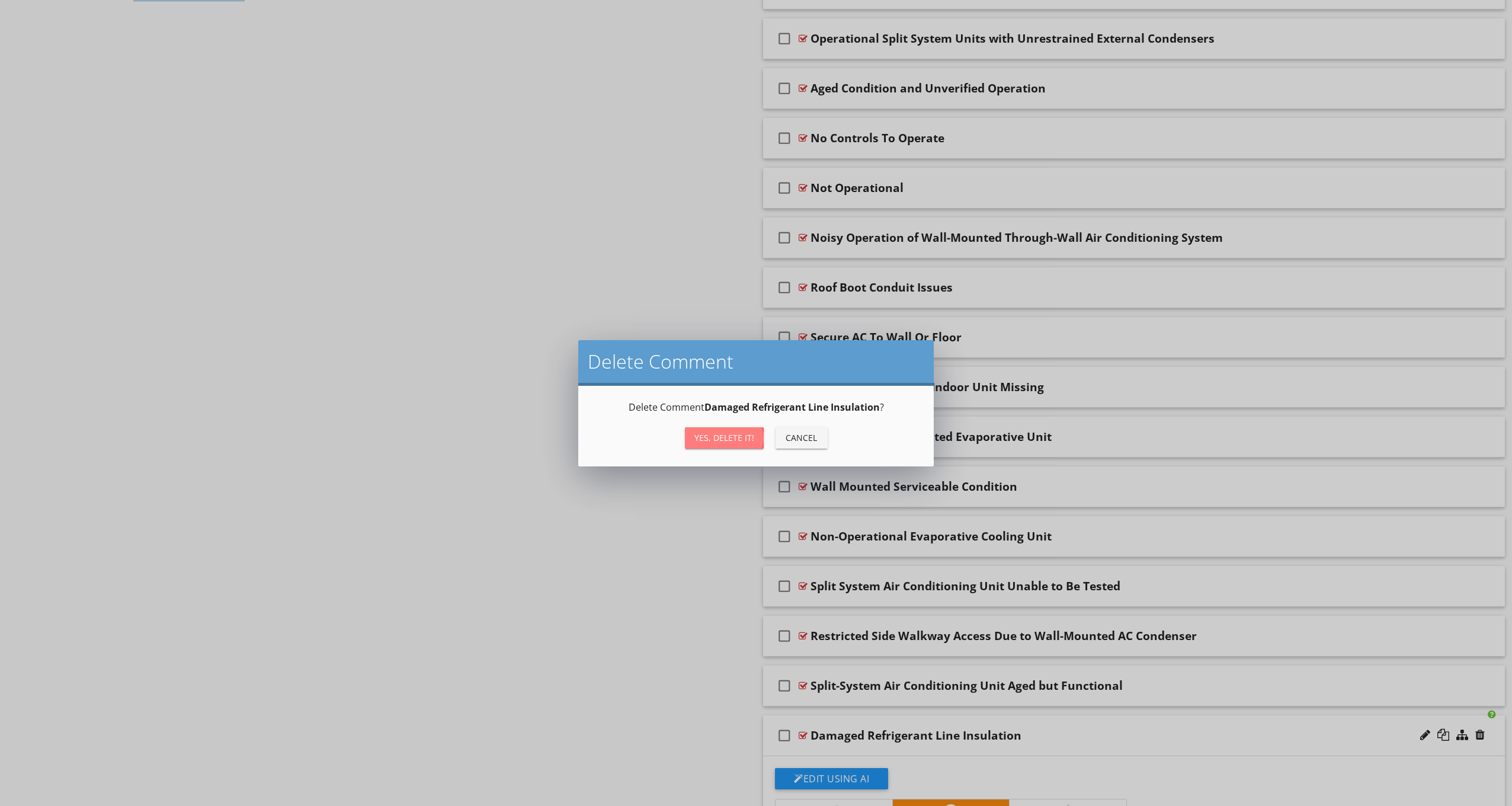 click on "Yes, Delete it!" at bounding box center [724, 438] 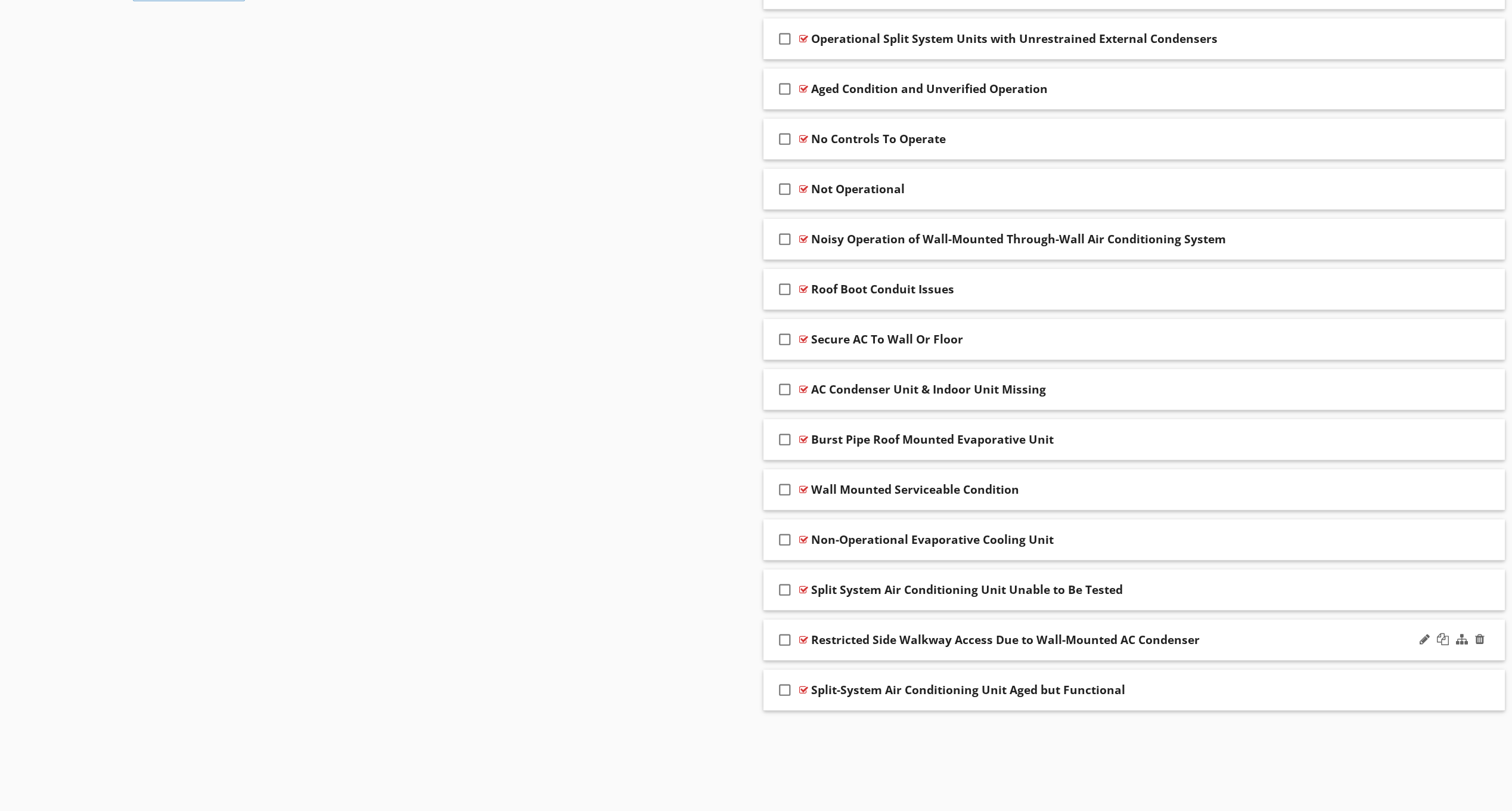 scroll, scrollTop: 969, scrollLeft: 0, axis: vertical 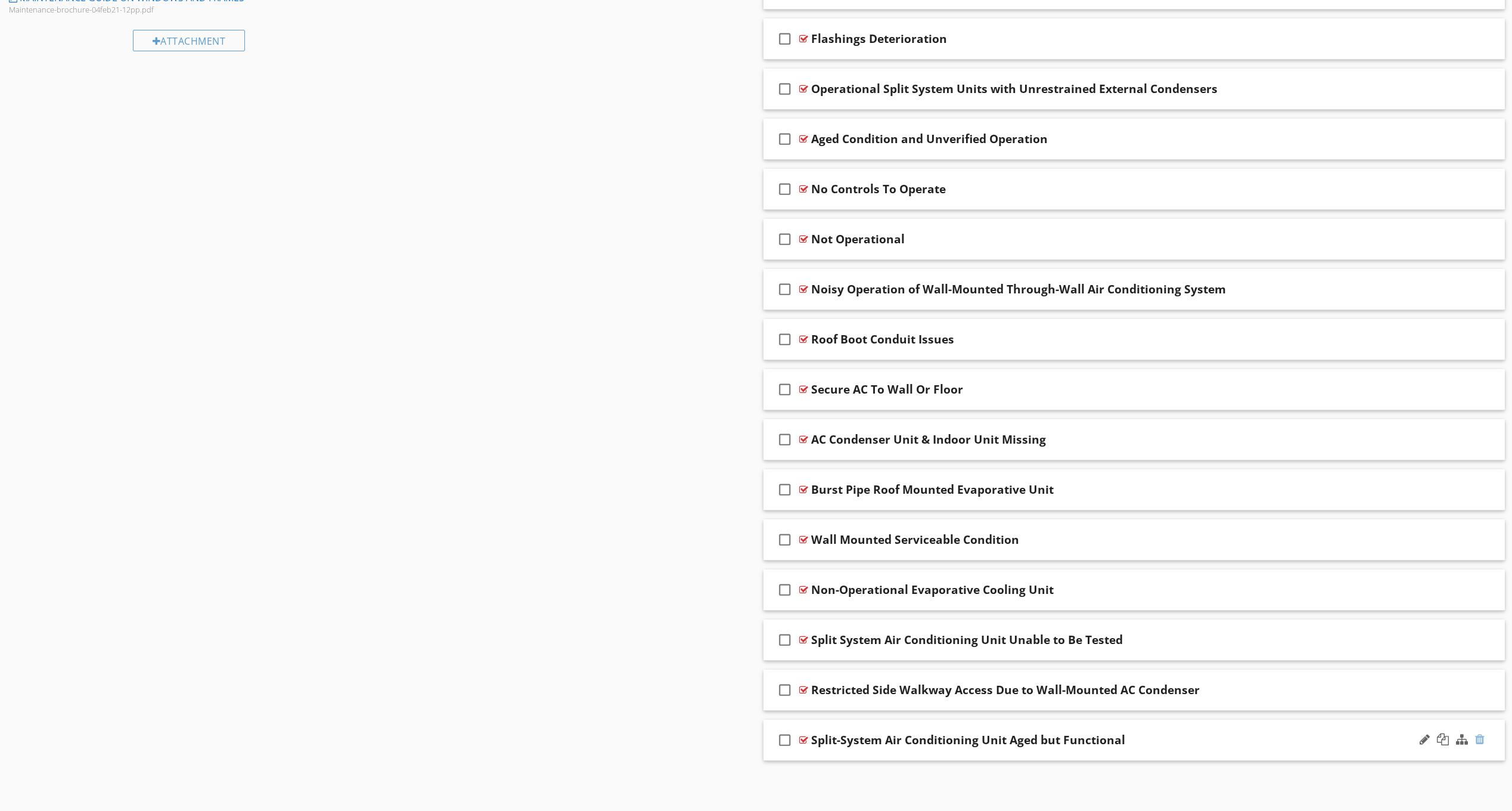 click at bounding box center [1480, 739] 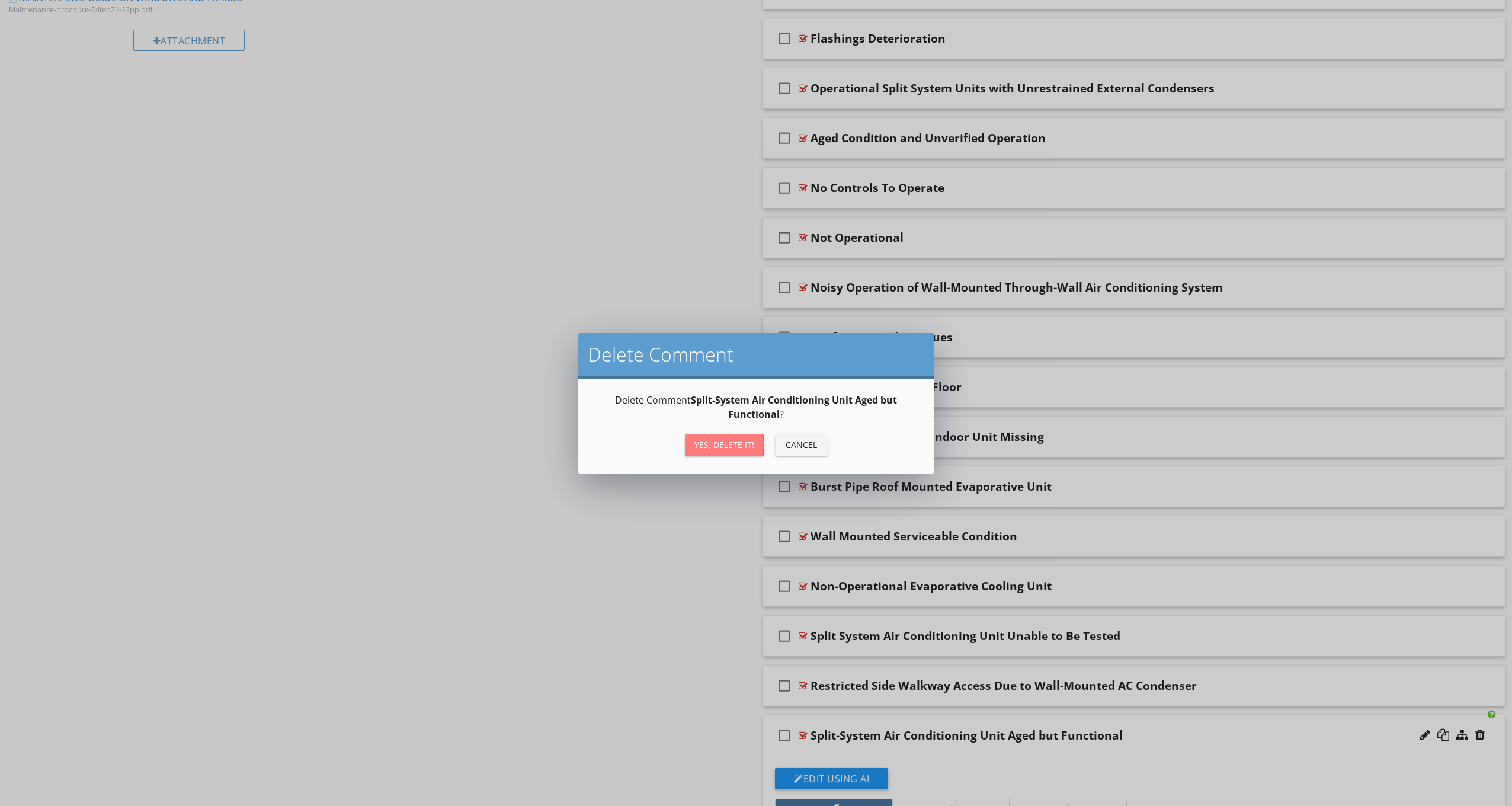 click on "Yes, Delete it!" at bounding box center (724, 444) 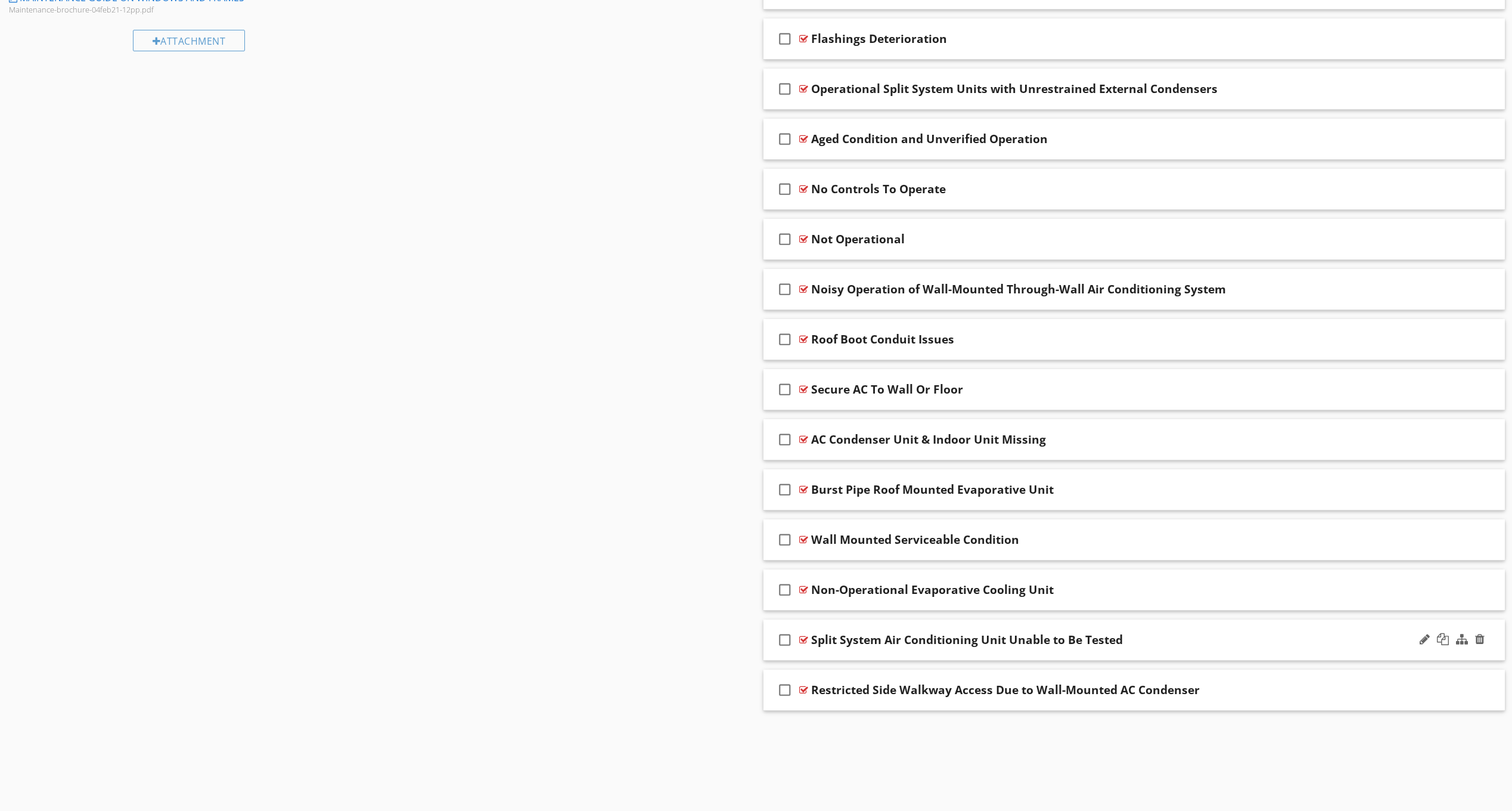 scroll, scrollTop: 919, scrollLeft: 0, axis: vertical 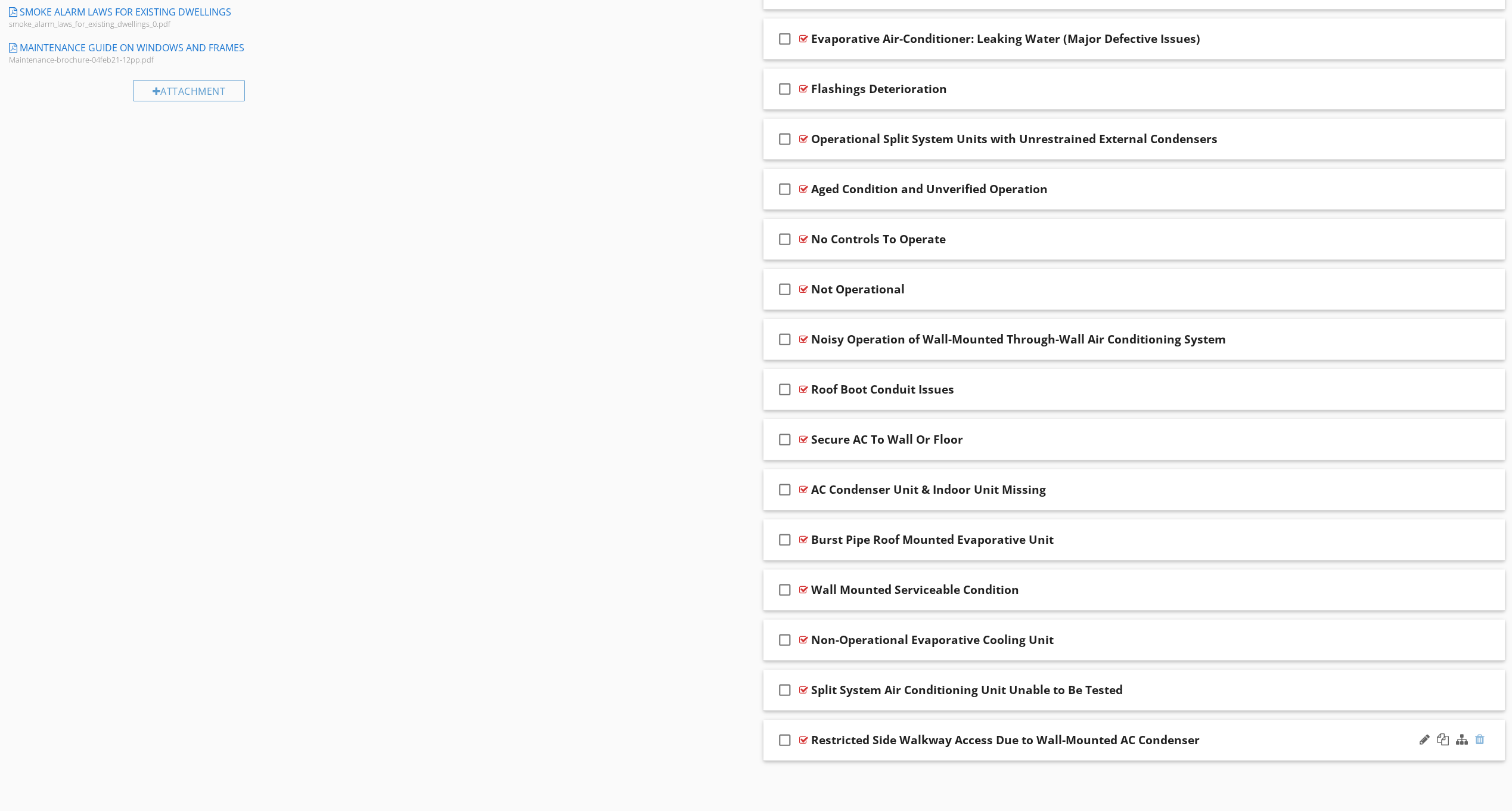 click at bounding box center (1480, 739) 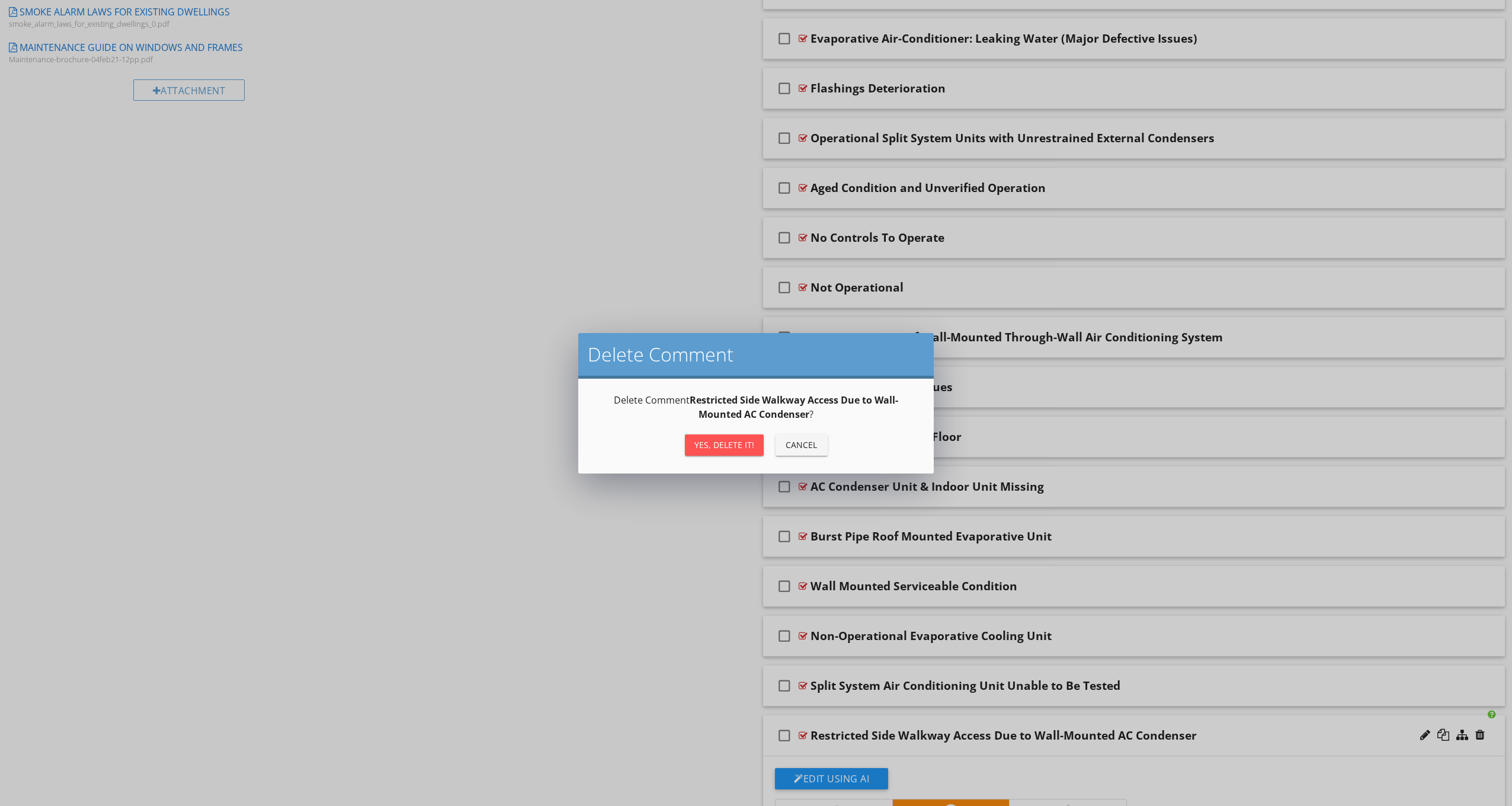 click on "Yes, Delete it!" at bounding box center (724, 444) 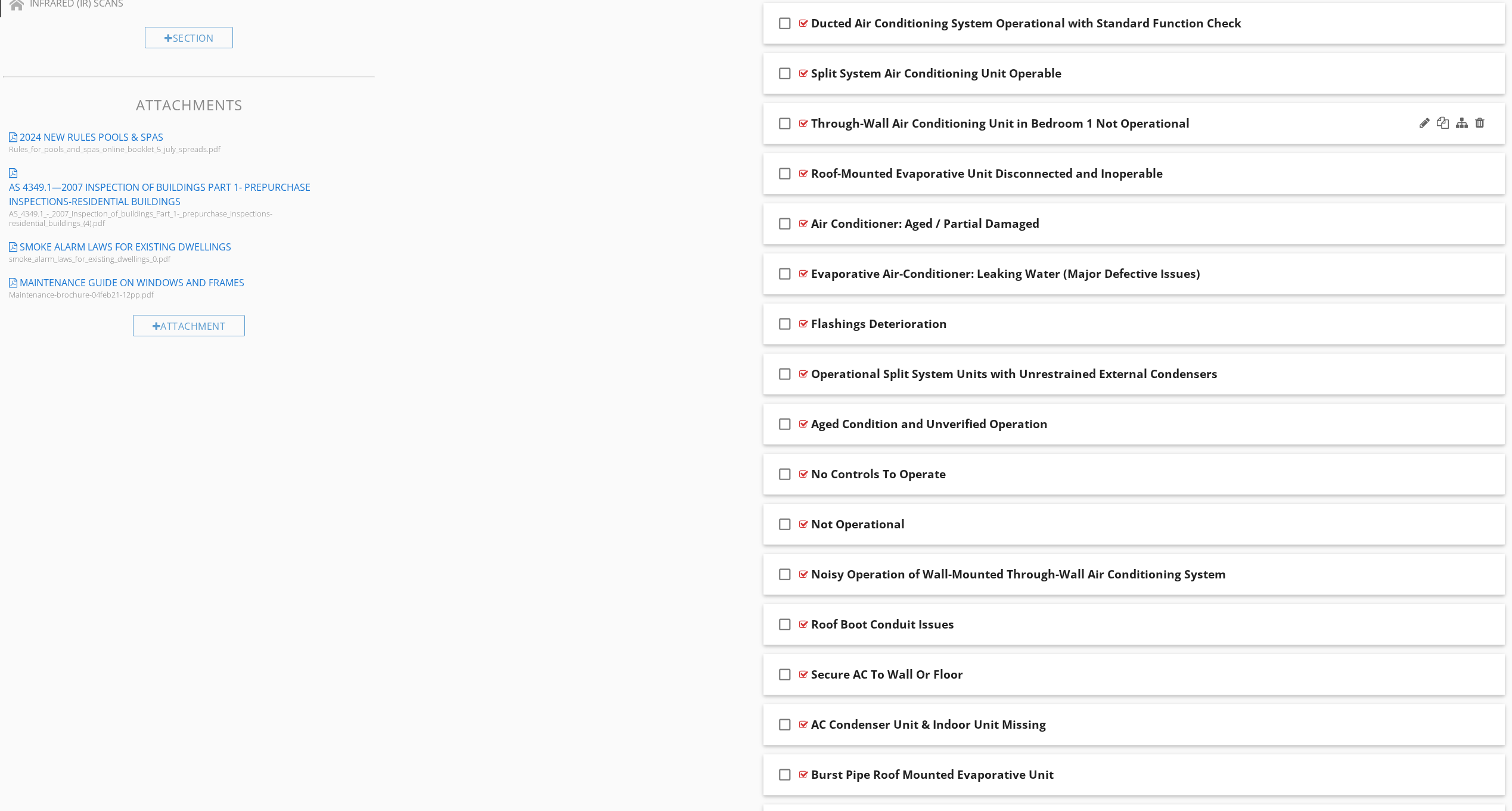 scroll, scrollTop: 392, scrollLeft: 0, axis: vertical 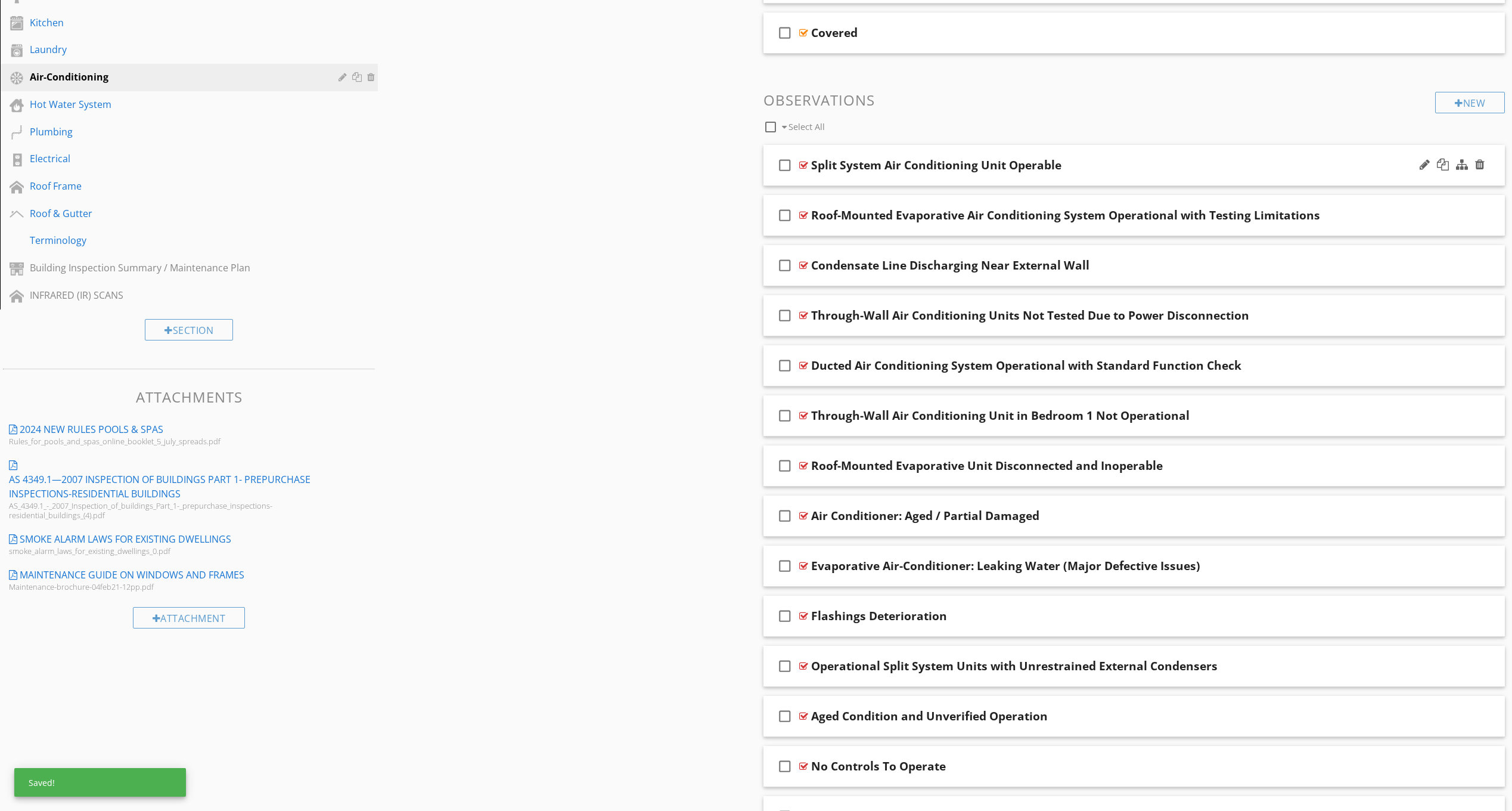 click on "check_box_outline_blank
Split System Air Conditioning Unit Operable" at bounding box center [1134, 165] 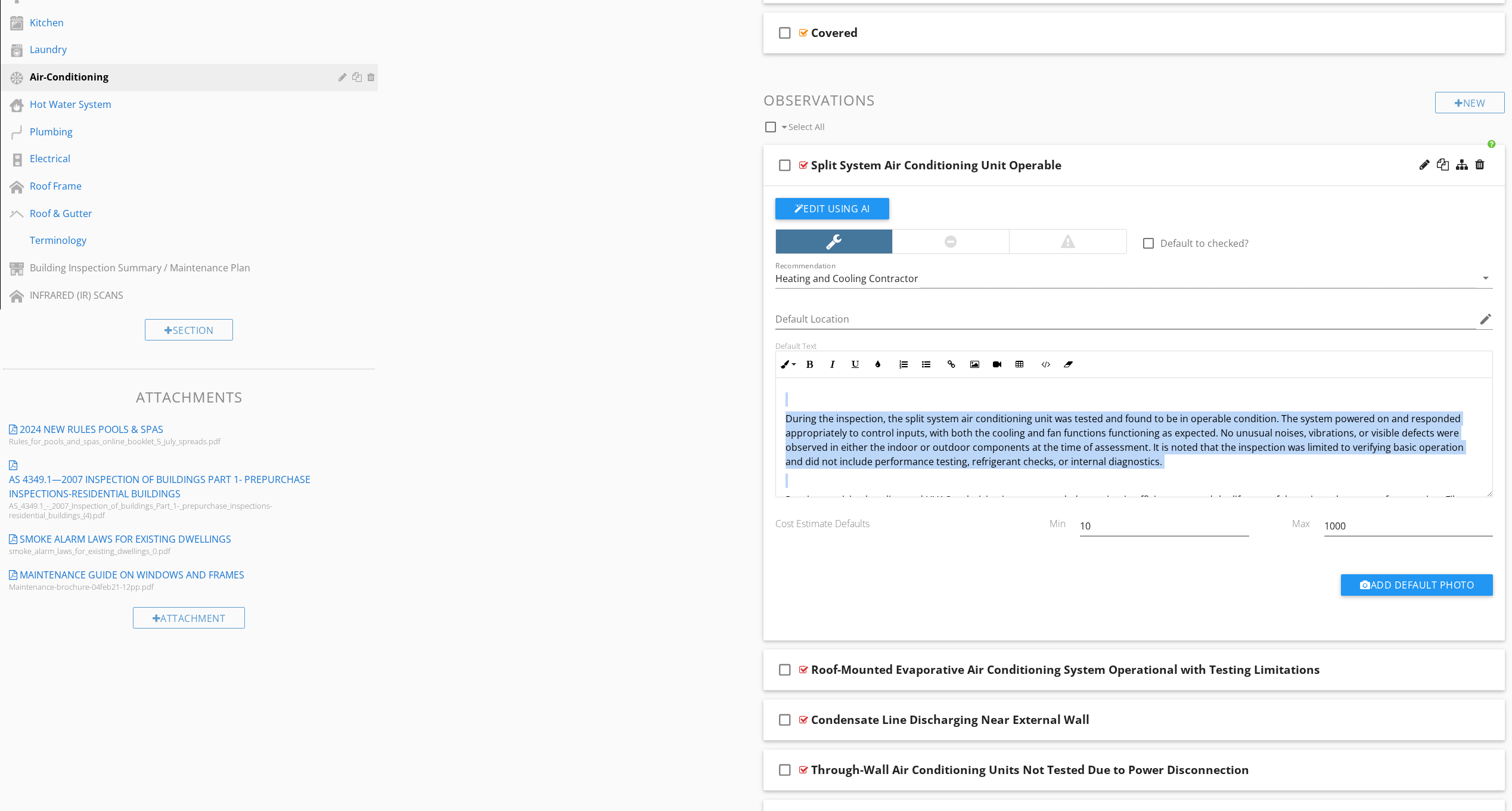 scroll, scrollTop: 39, scrollLeft: 0, axis: vertical 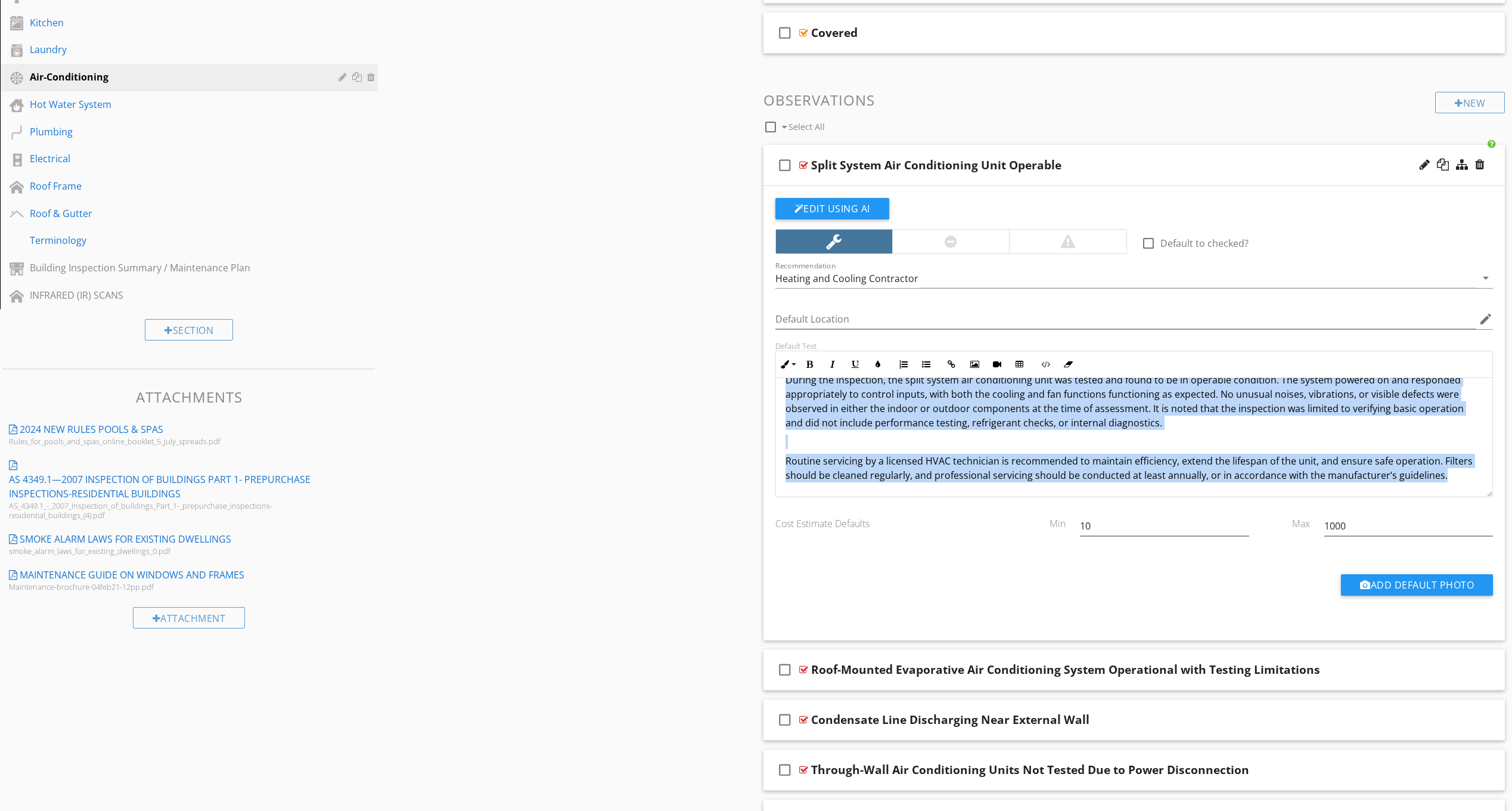 drag, startPoint x: 786, startPoint y: 394, endPoint x: 1469, endPoint y: 499, distance: 691.0239 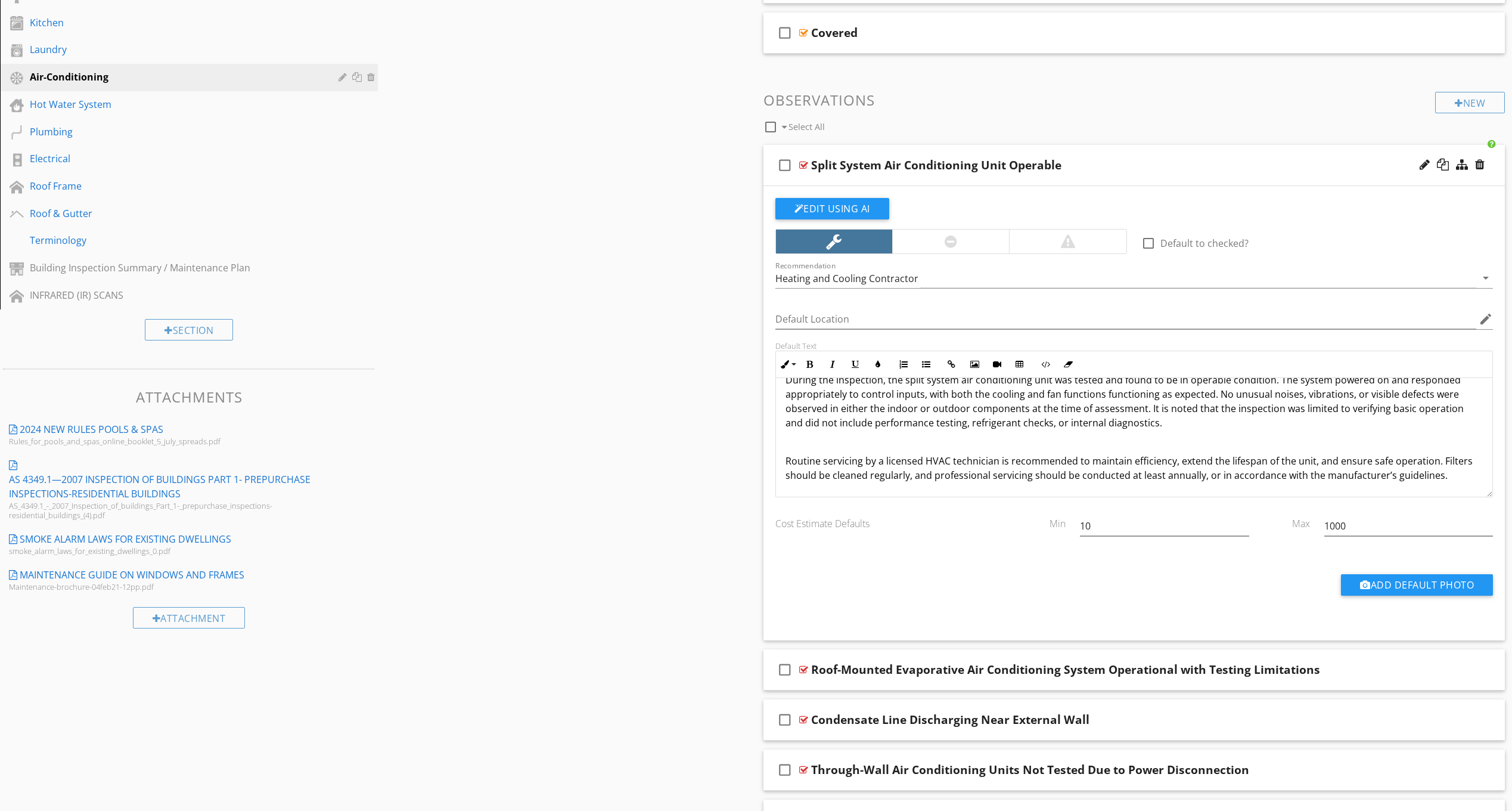 scroll, scrollTop: 1, scrollLeft: 0, axis: vertical 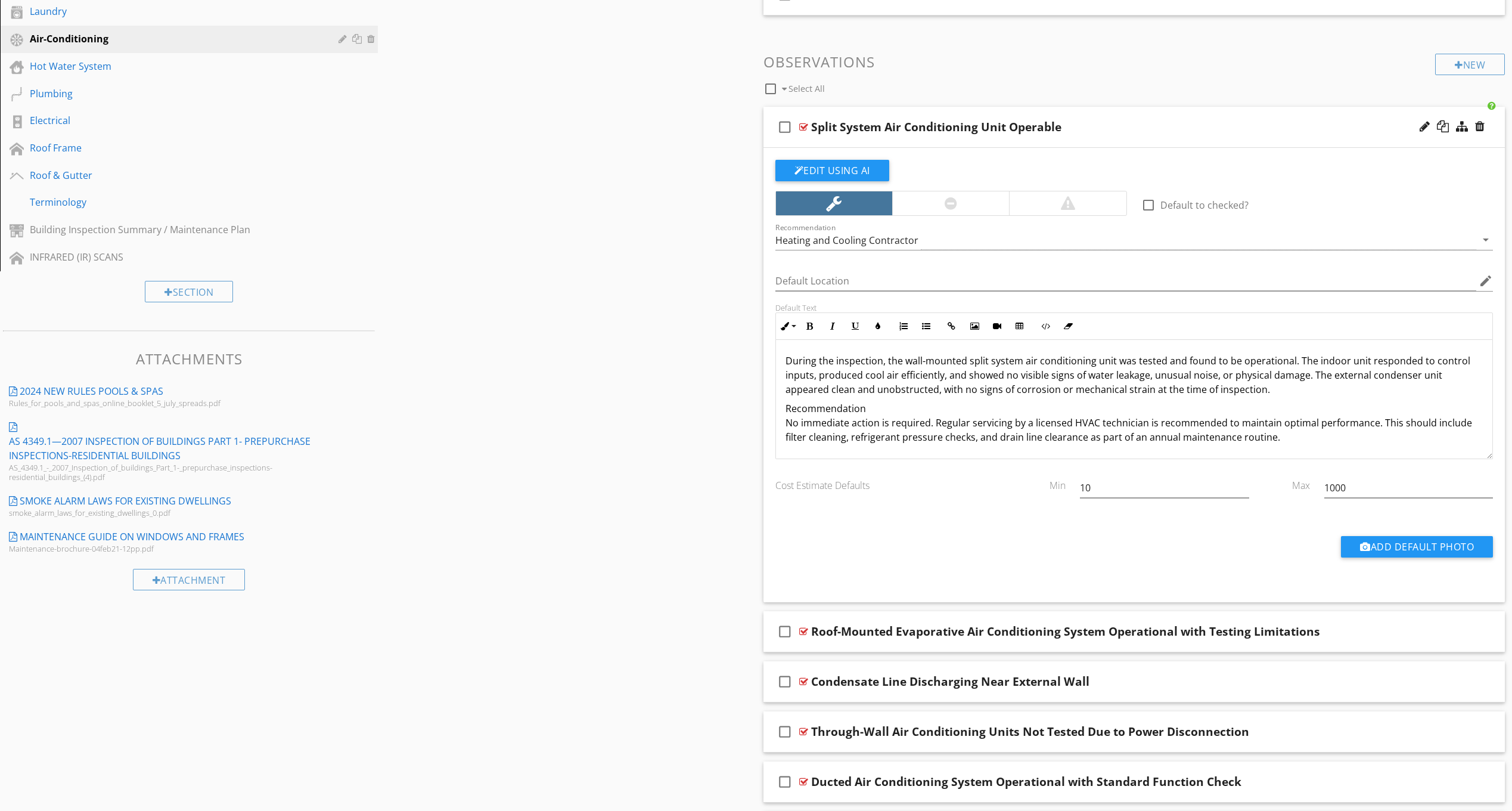 click on "Recommendation No immediate action is required. Regular servicing by a licensed HVAC technician is recommended to maintain optimal performance. This should include filter cleaning, refrigerant pressure checks, and drain line clearance as part of an annual maintenance routine." 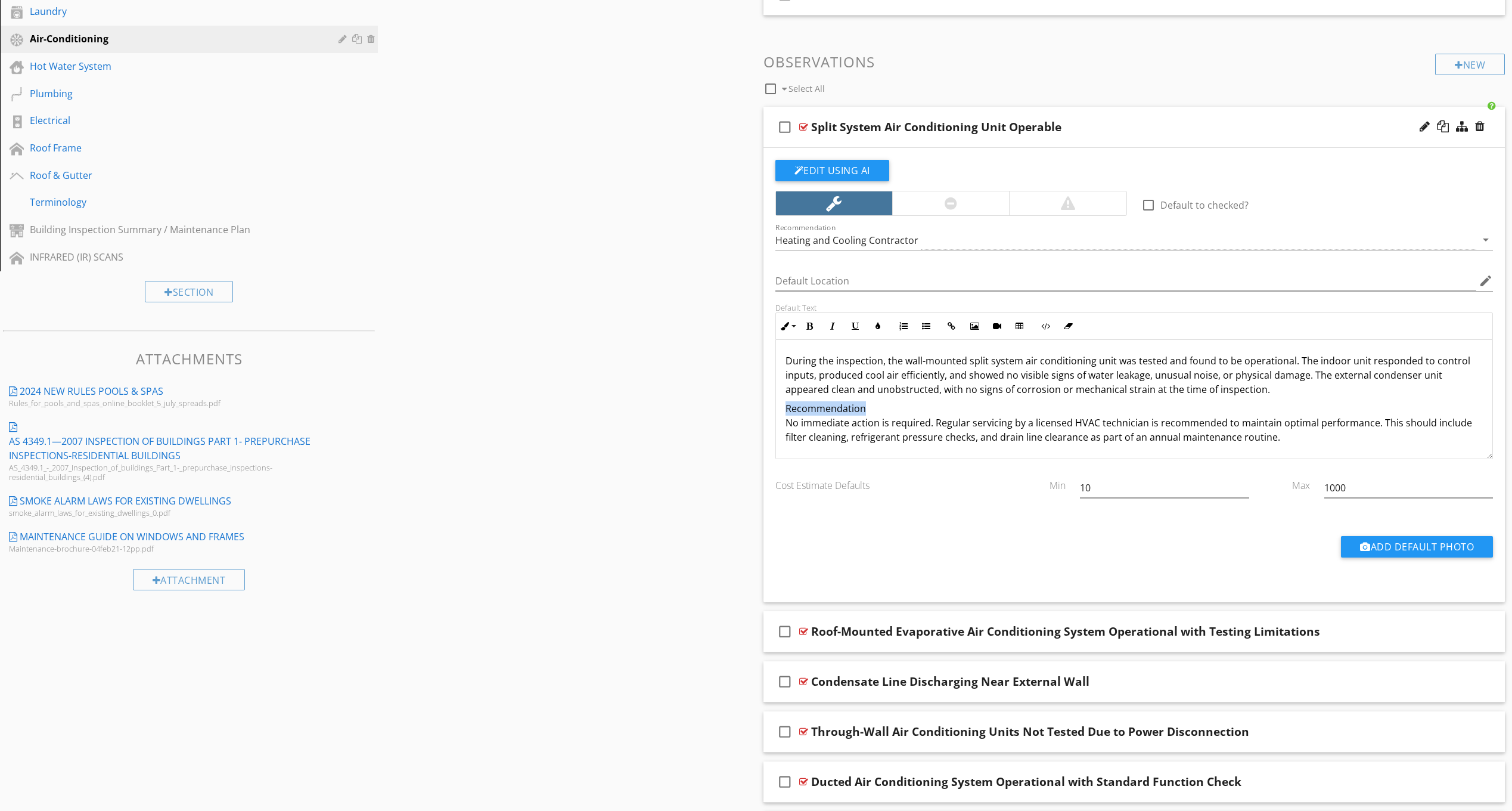 click on "Recommendation No immediate action is required. Regular servicing by a licensed HVAC technician is recommended to maintain optimal performance. This should include filter cleaning, refrigerant pressure checks, and drain line clearance as part of an annual maintenance routine." 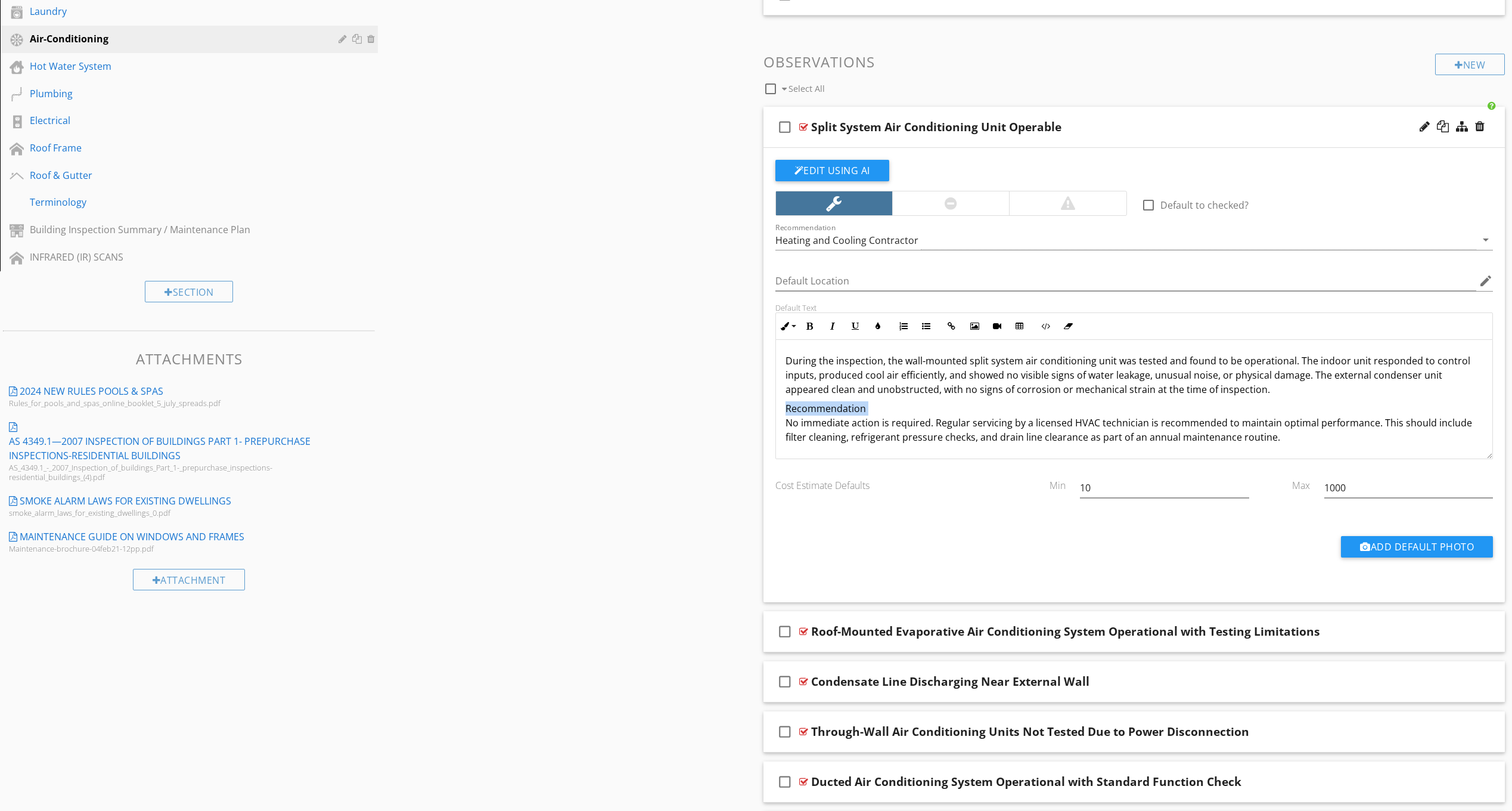 click on "Recommendation No immediate action is required. Regular servicing by a licensed HVAC technician is recommended to maintain optimal performance. This should include filter cleaning, refrigerant pressure checks, and drain line clearance as part of an annual maintenance routine." 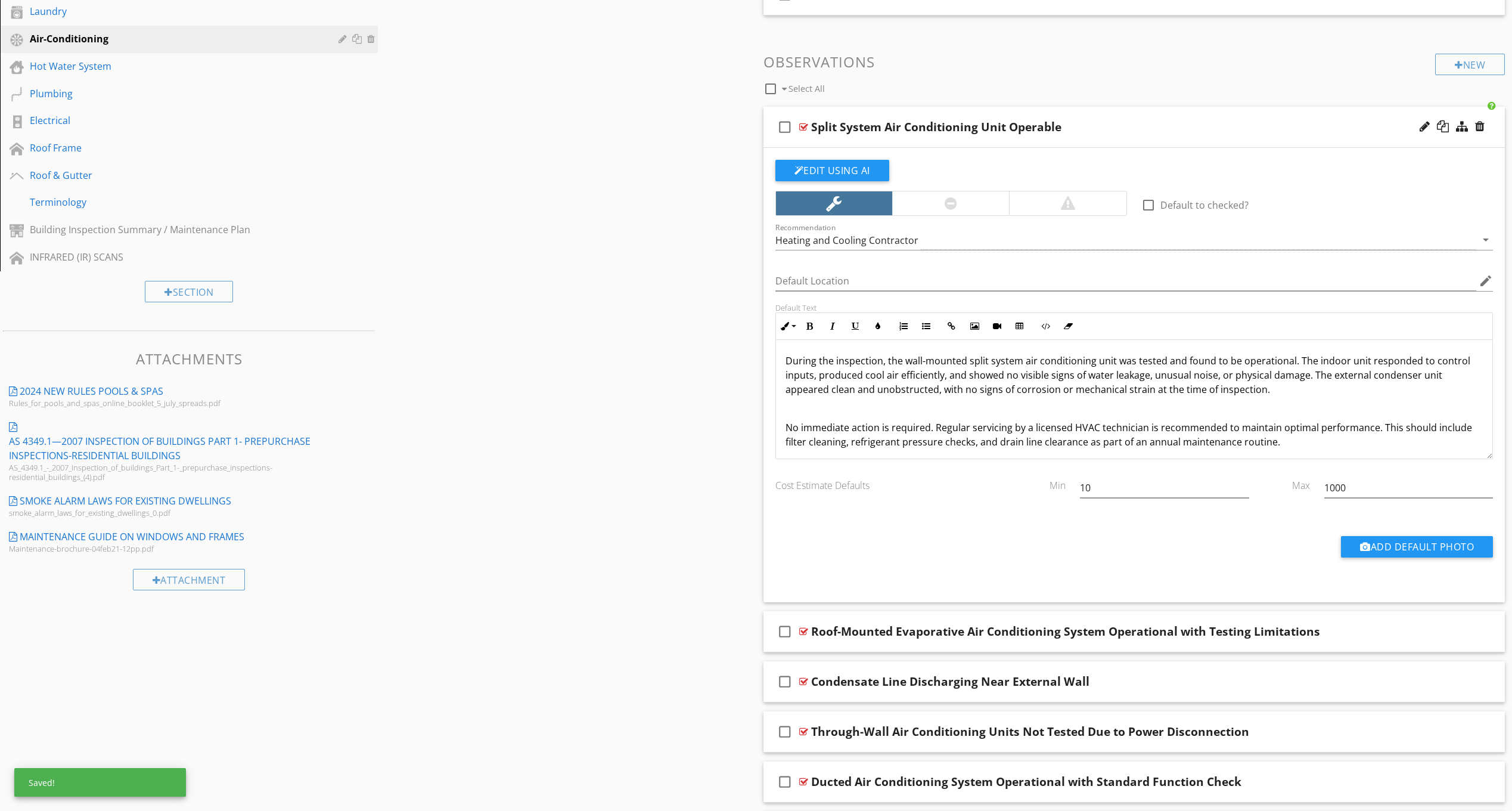 scroll, scrollTop: 5, scrollLeft: 0, axis: vertical 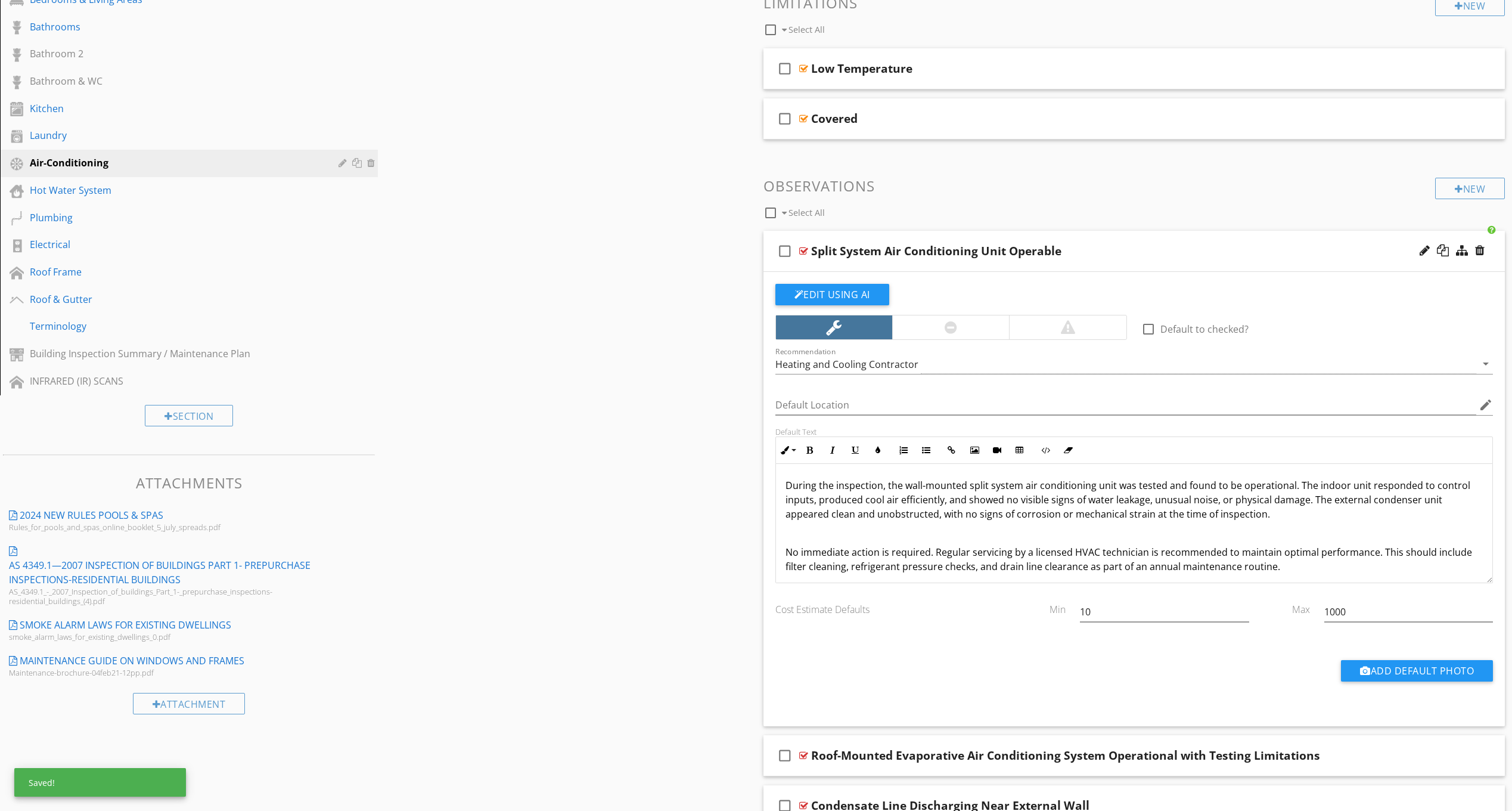 click on "During the inspection, the wall-mounted split system air conditioning unit was tested and found to be operational. The indoor unit responded to control inputs, produced cool air efficiently, and showed no visible signs of water leakage, unusual noise, or physical damage. The external condenser unit appeared clean and unobstructed, with no signs of corrosion or mechanical strain at the time of inspection. No immediate action is required. Regular servicing by a licensed HVAC technician is recommended to maintain optimal performance. This should include filter cleaning, refrigerant pressure checks, and drain line clearance as part of an annual maintenance routine." at bounding box center (1134, 526) 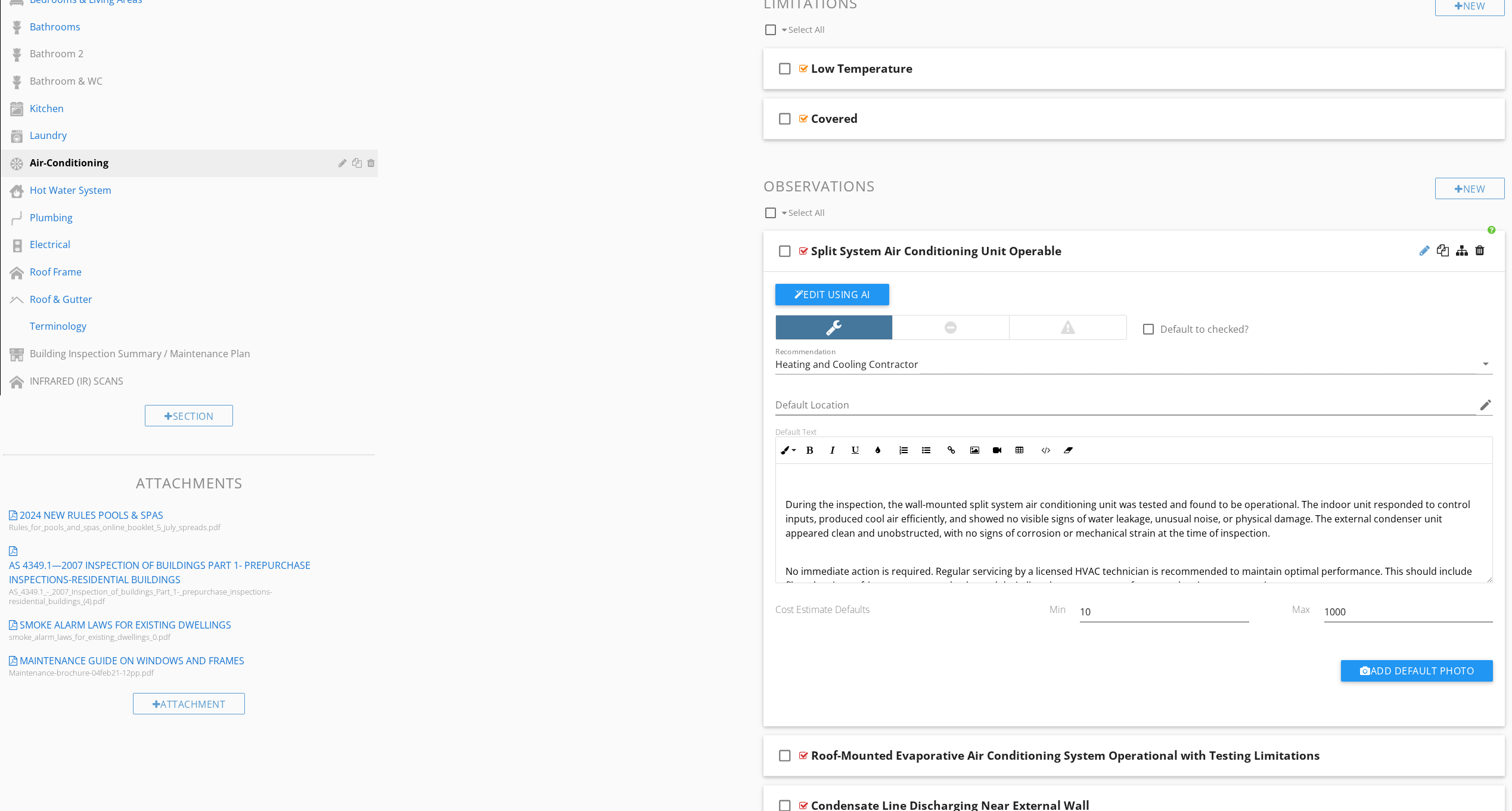 click at bounding box center (1424, 250) 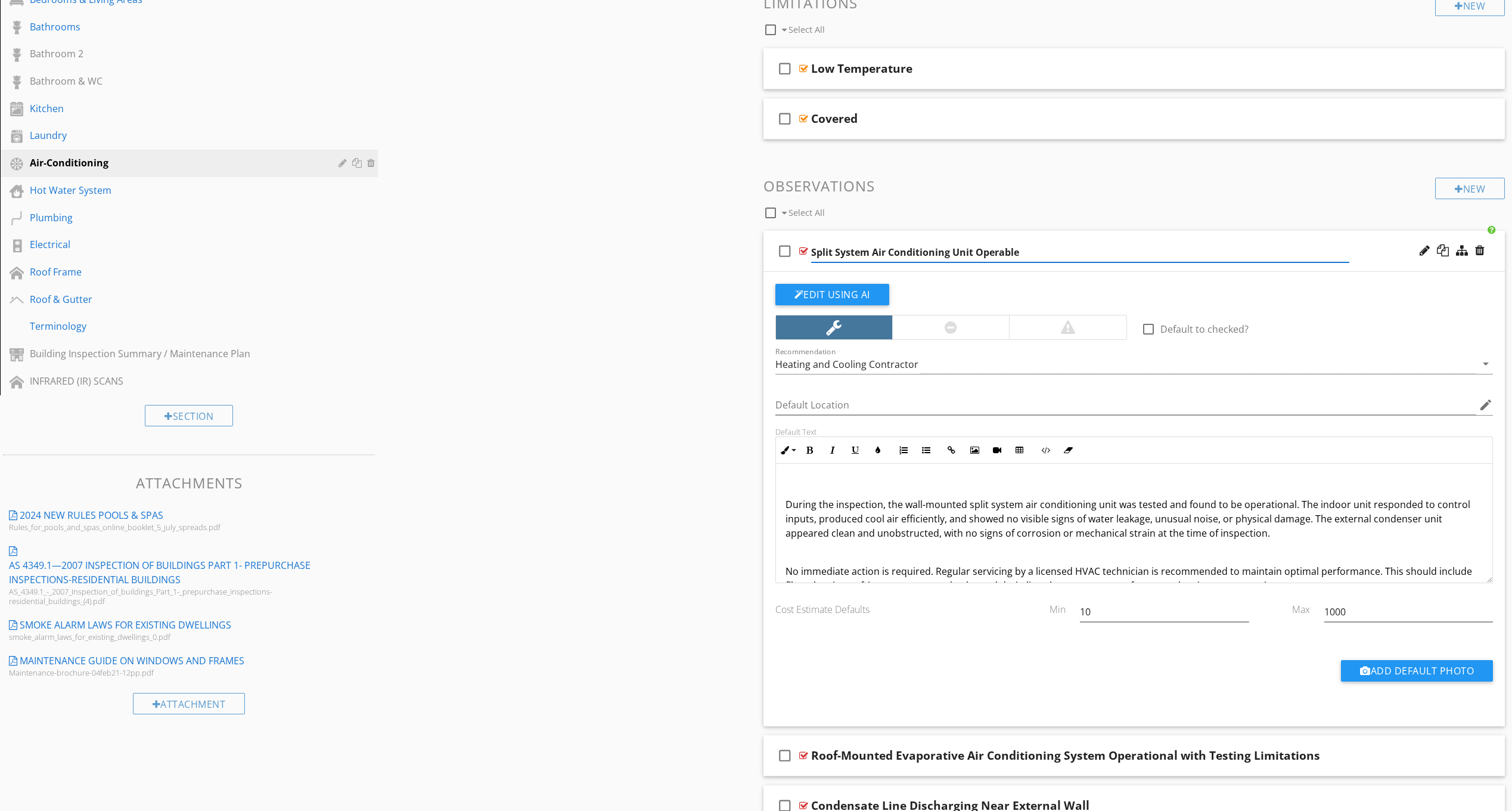 click on "Split System Air Conditioning Unit Operable" at bounding box center [1080, 252] 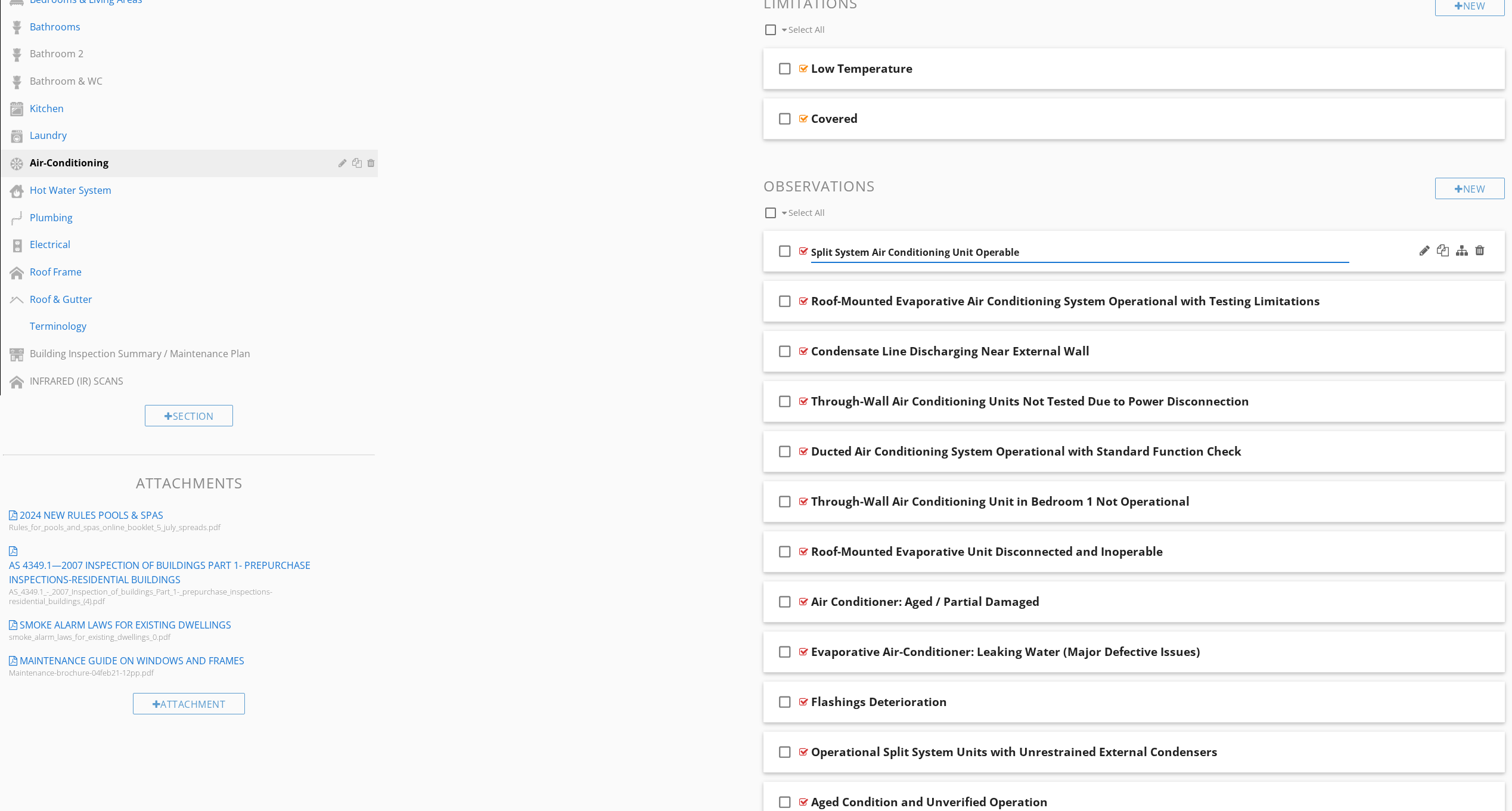 paste on "Operational Split System in Satisfactory Working Order" 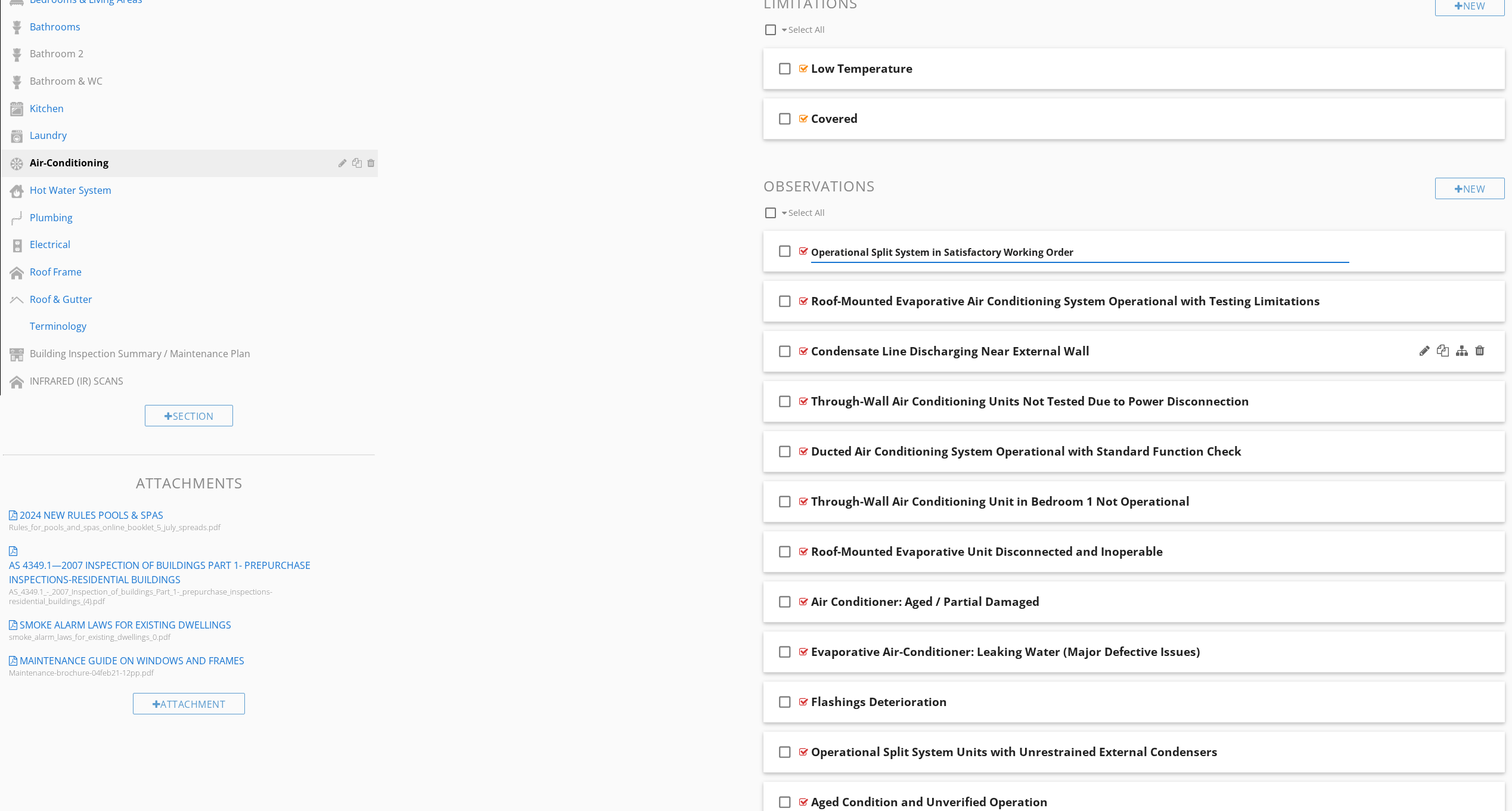 drag, startPoint x: 1359, startPoint y: 357, endPoint x: 1365, endPoint y: 354, distance: 6.708204 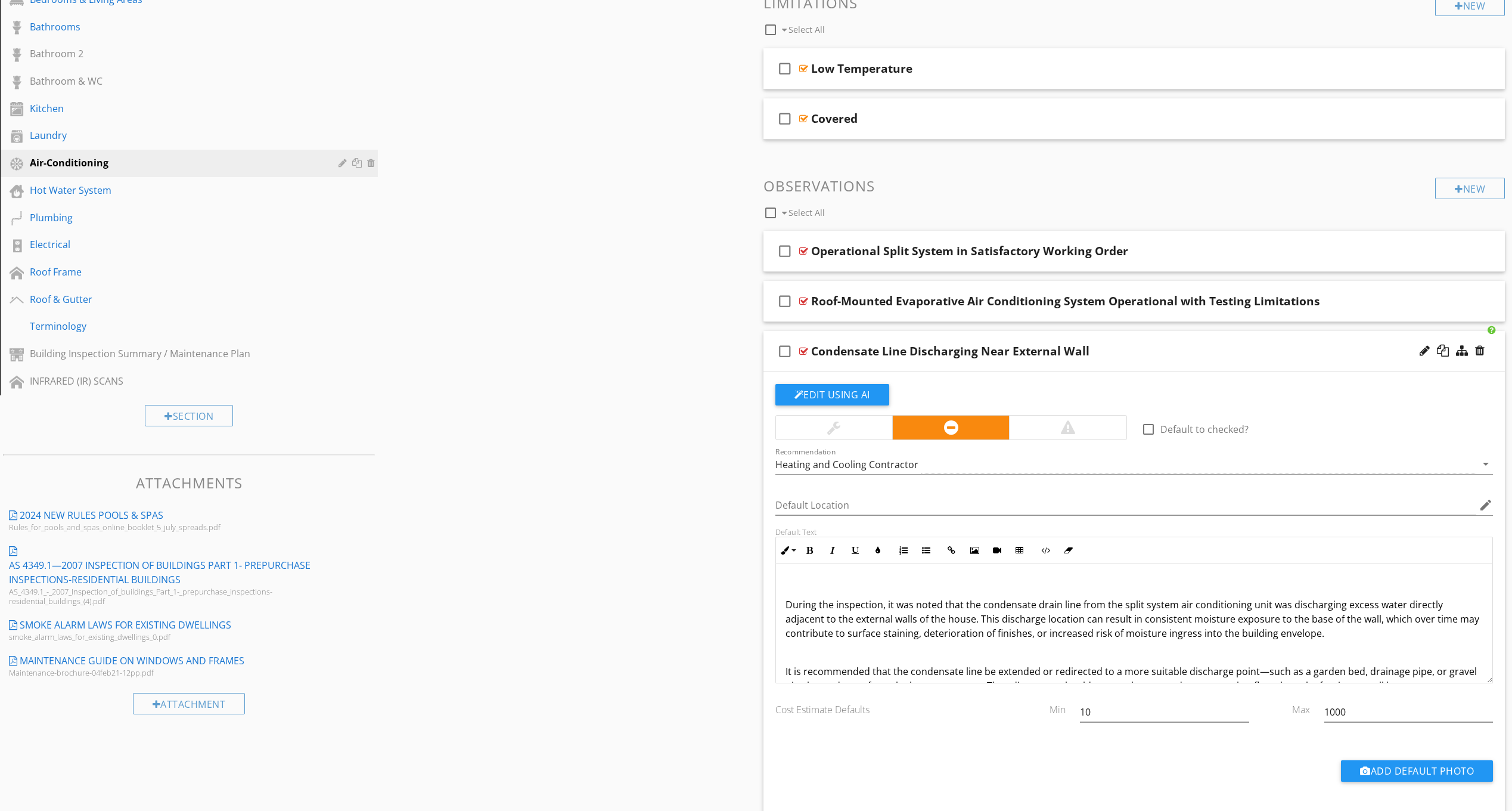 scroll, scrollTop: 67, scrollLeft: 0, axis: vertical 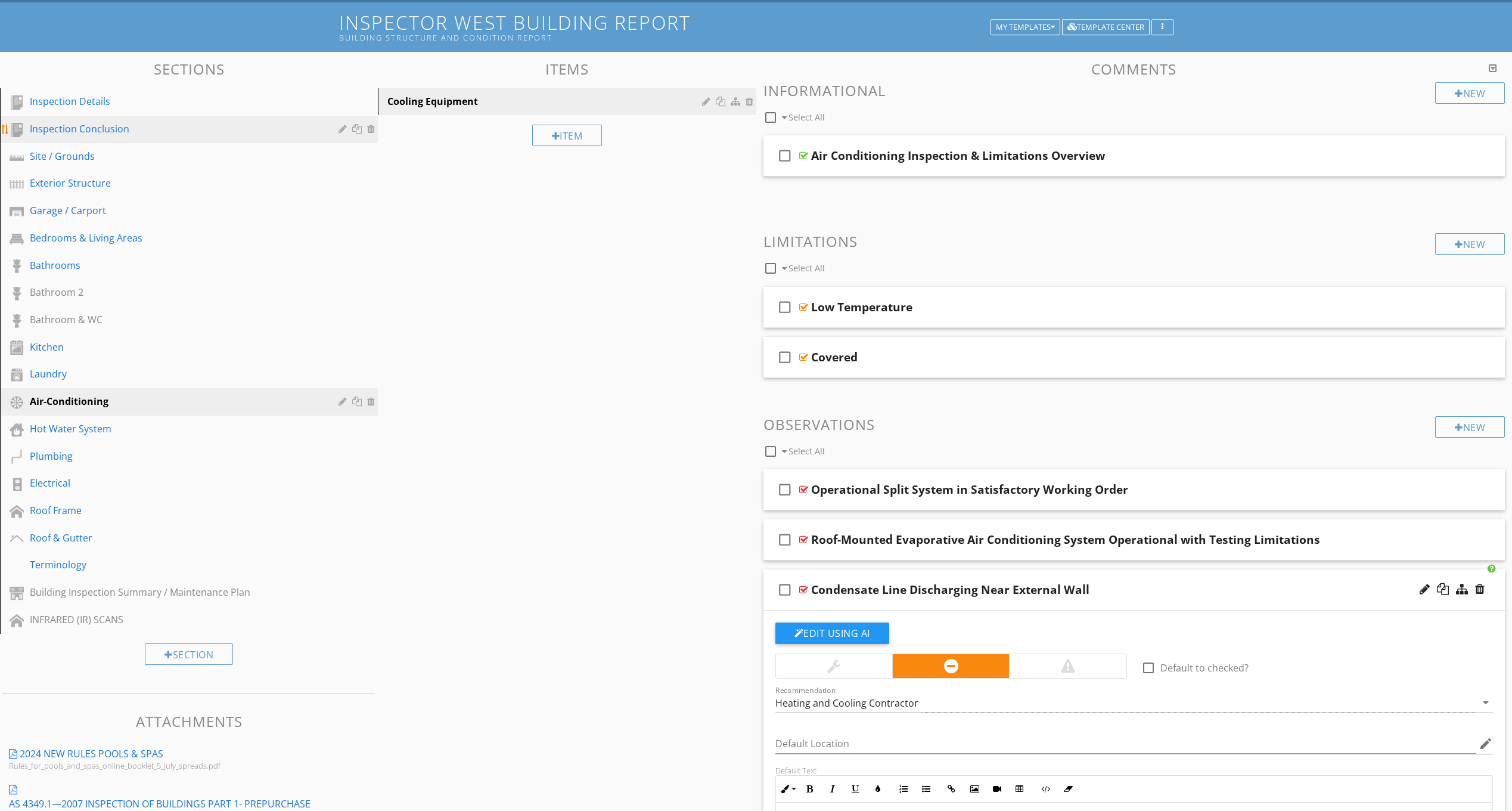 click on "Inspection Conclusion" at bounding box center [191, 129] 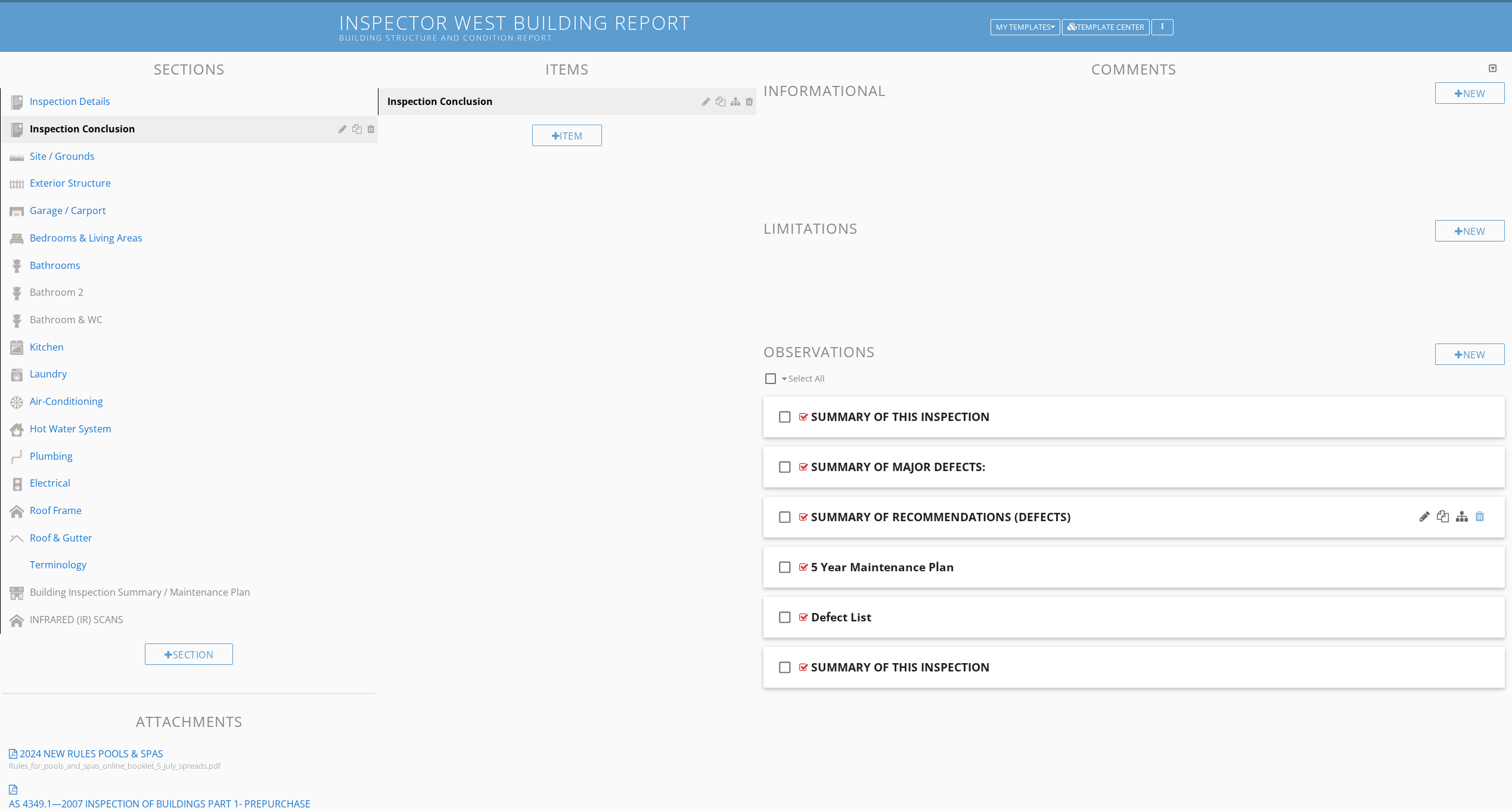 click at bounding box center [1480, 516] 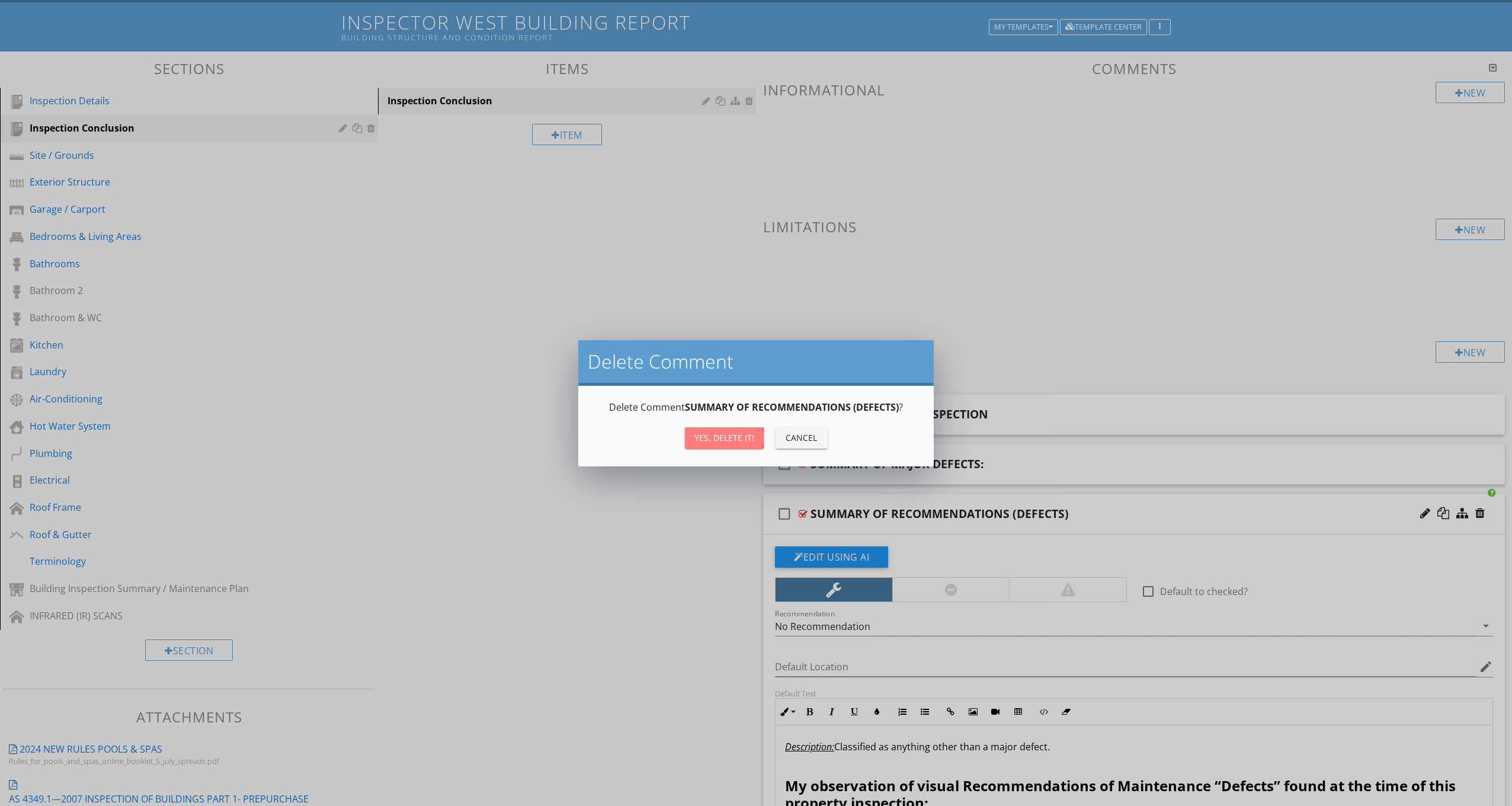 click on "Yes, Delete it!" at bounding box center [724, 437] 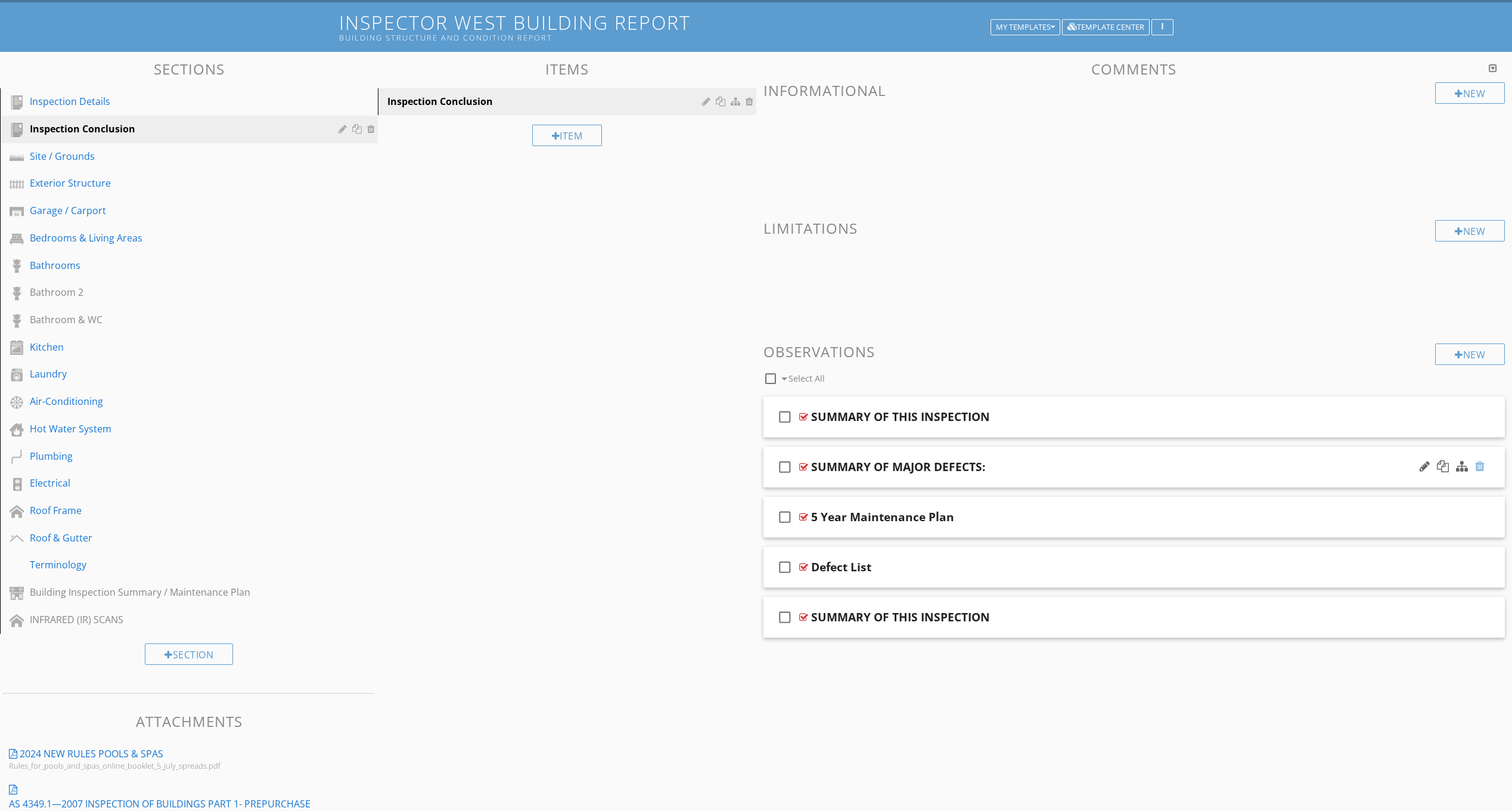 click at bounding box center (1480, 466) 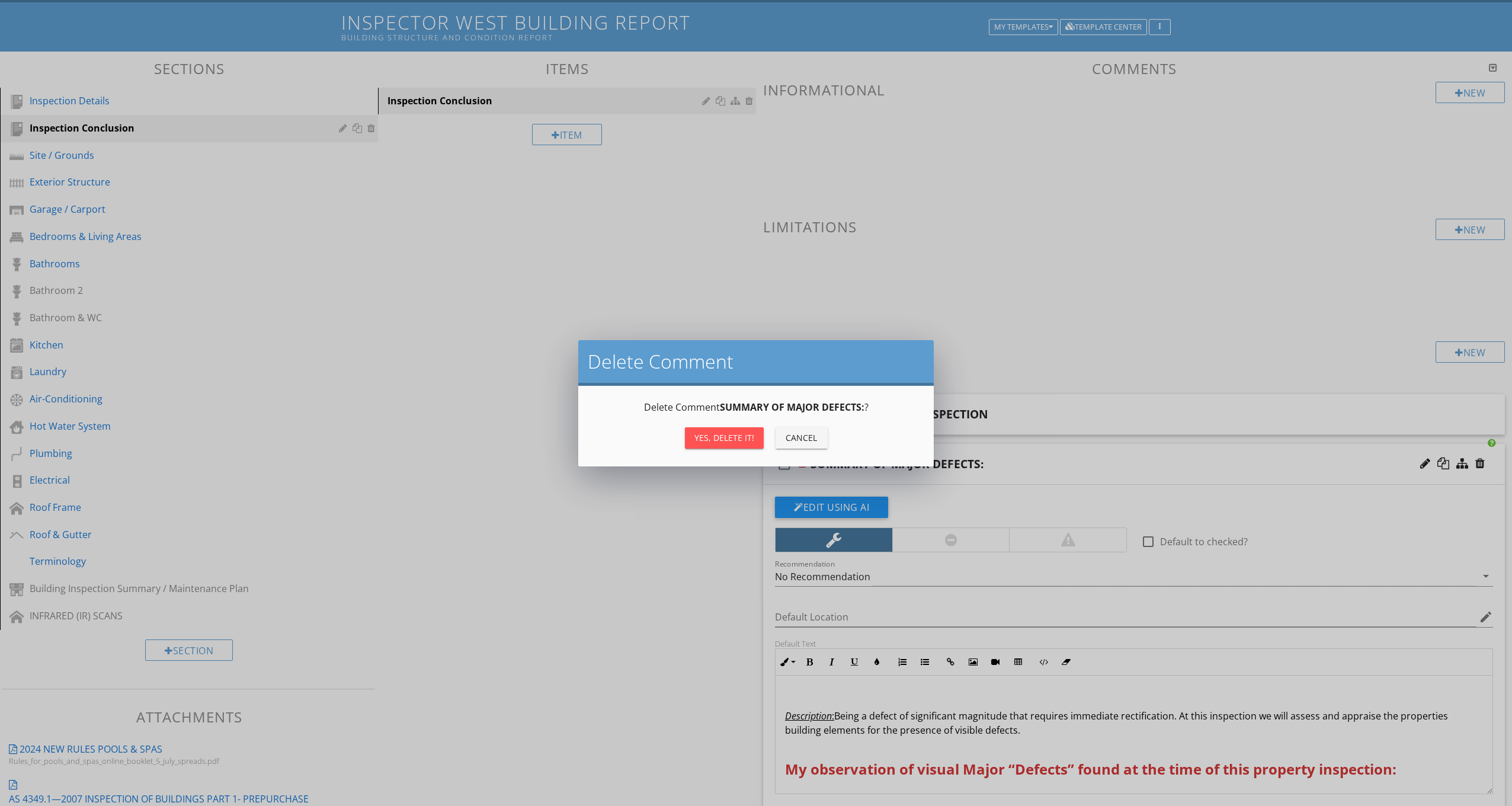 click on "Yes, Delete it!" at bounding box center (724, 437) 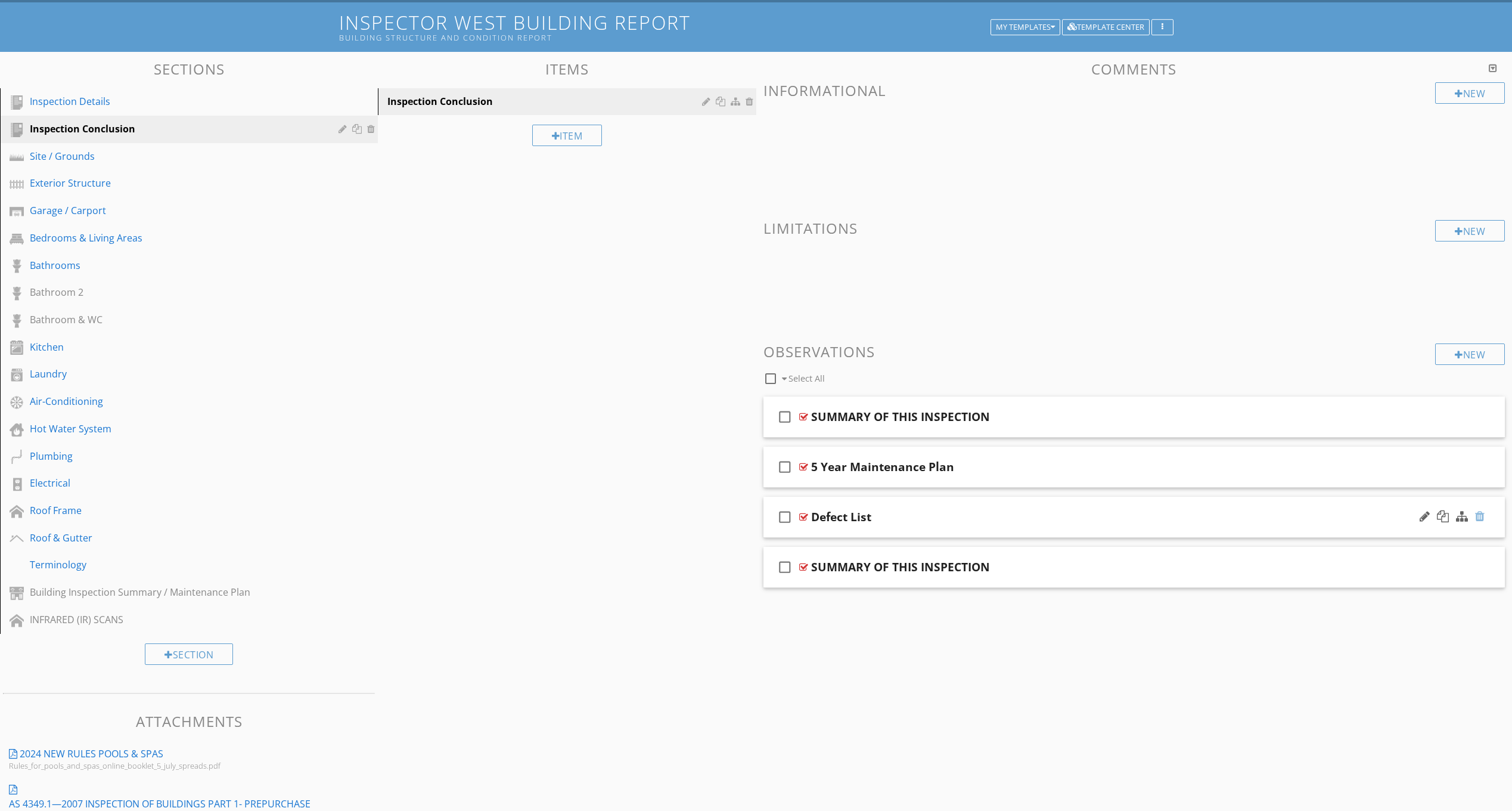 click at bounding box center (1480, 516) 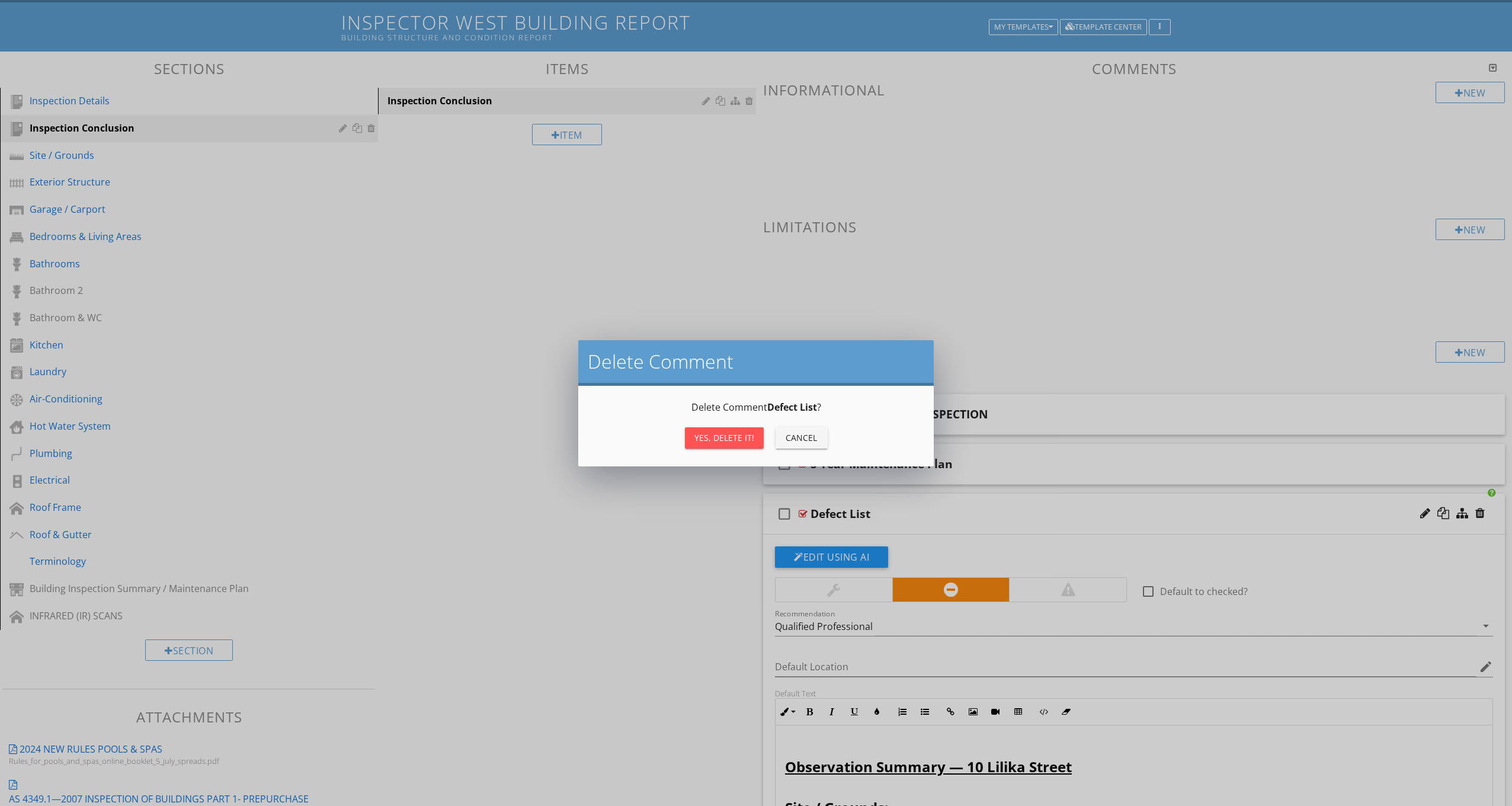 click on "Yes, Delete it!" at bounding box center (724, 438) 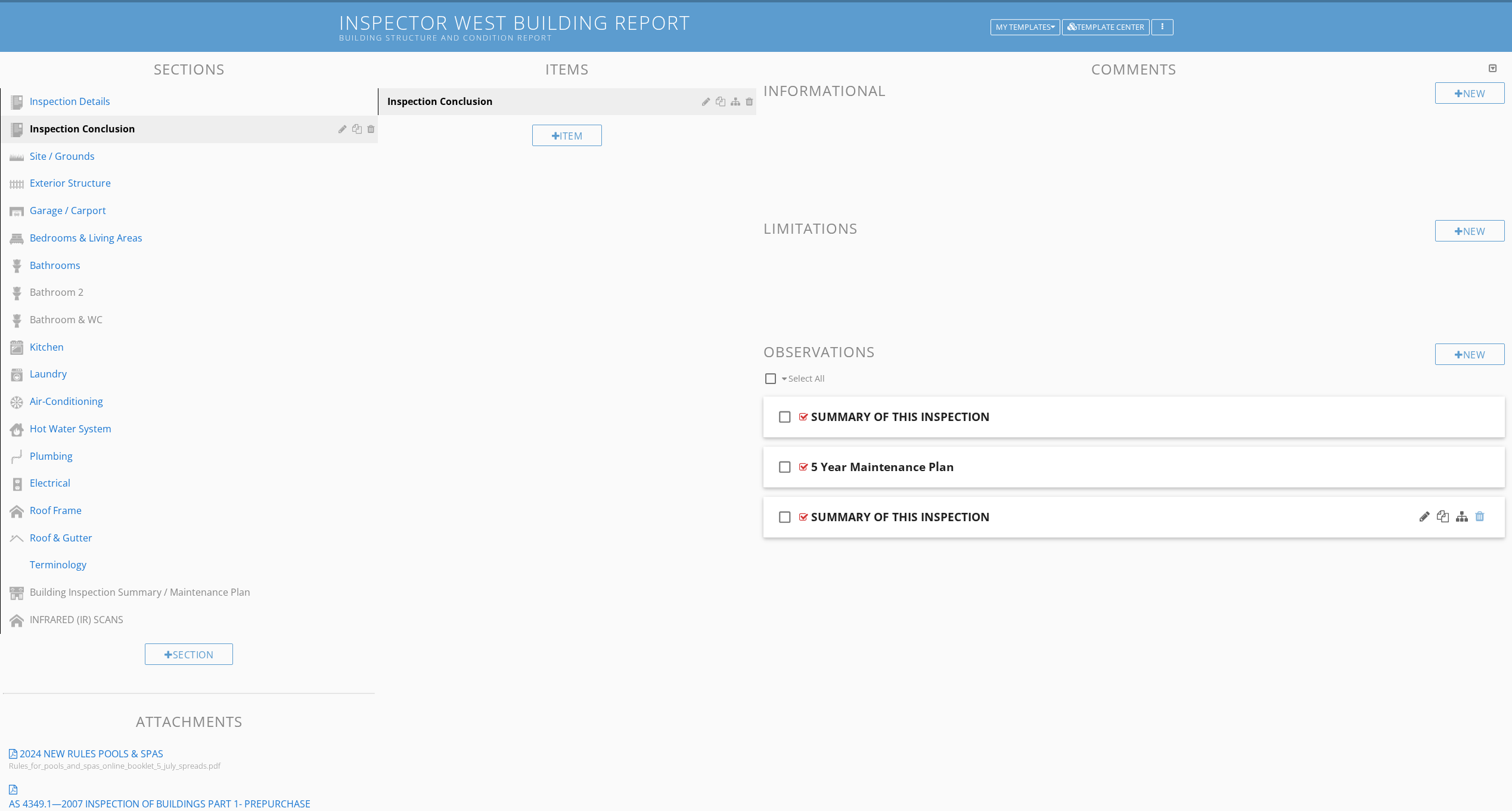 click at bounding box center [1480, 516] 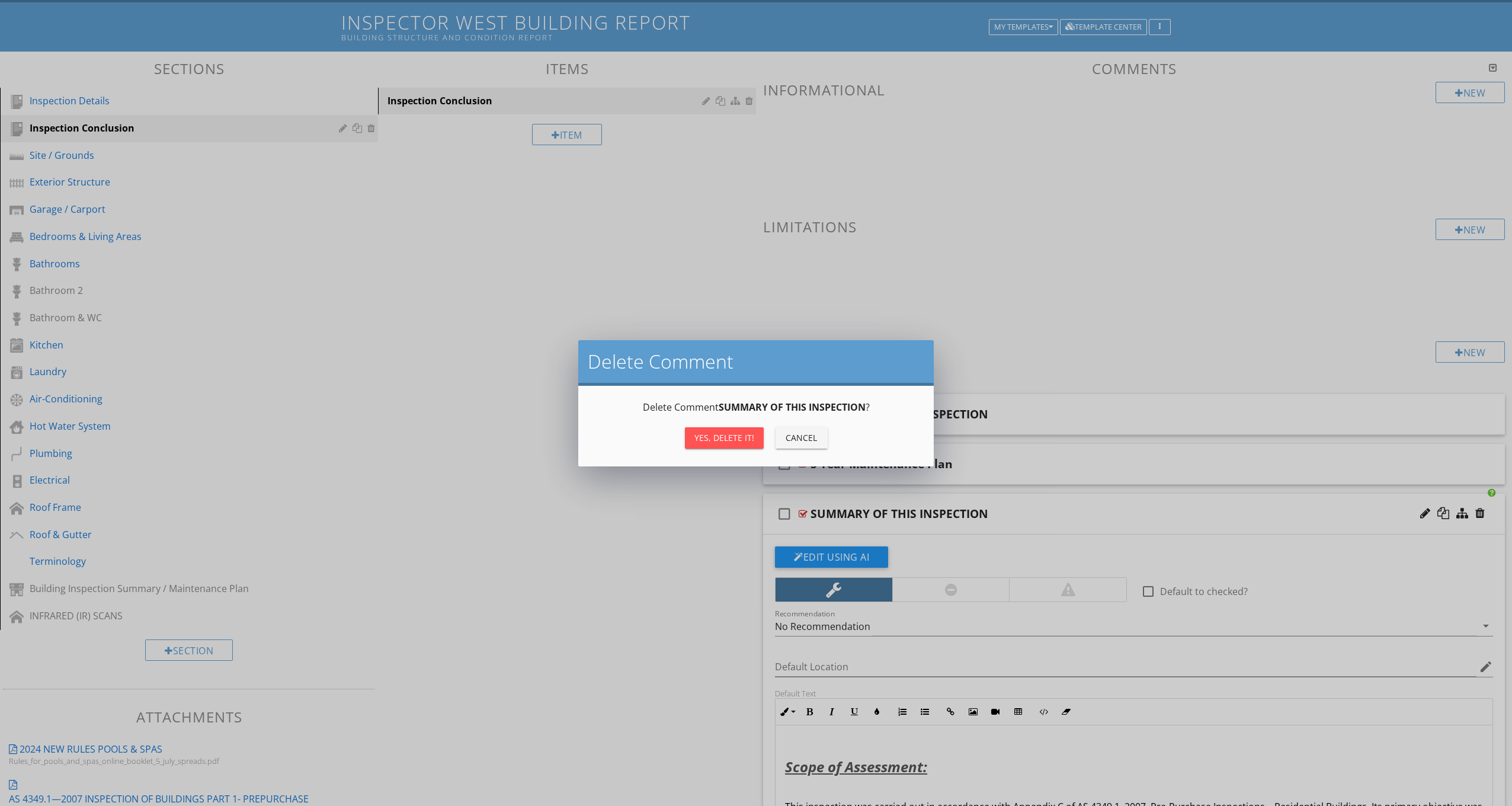 click on "Yes, Delete it!" at bounding box center [724, 437] 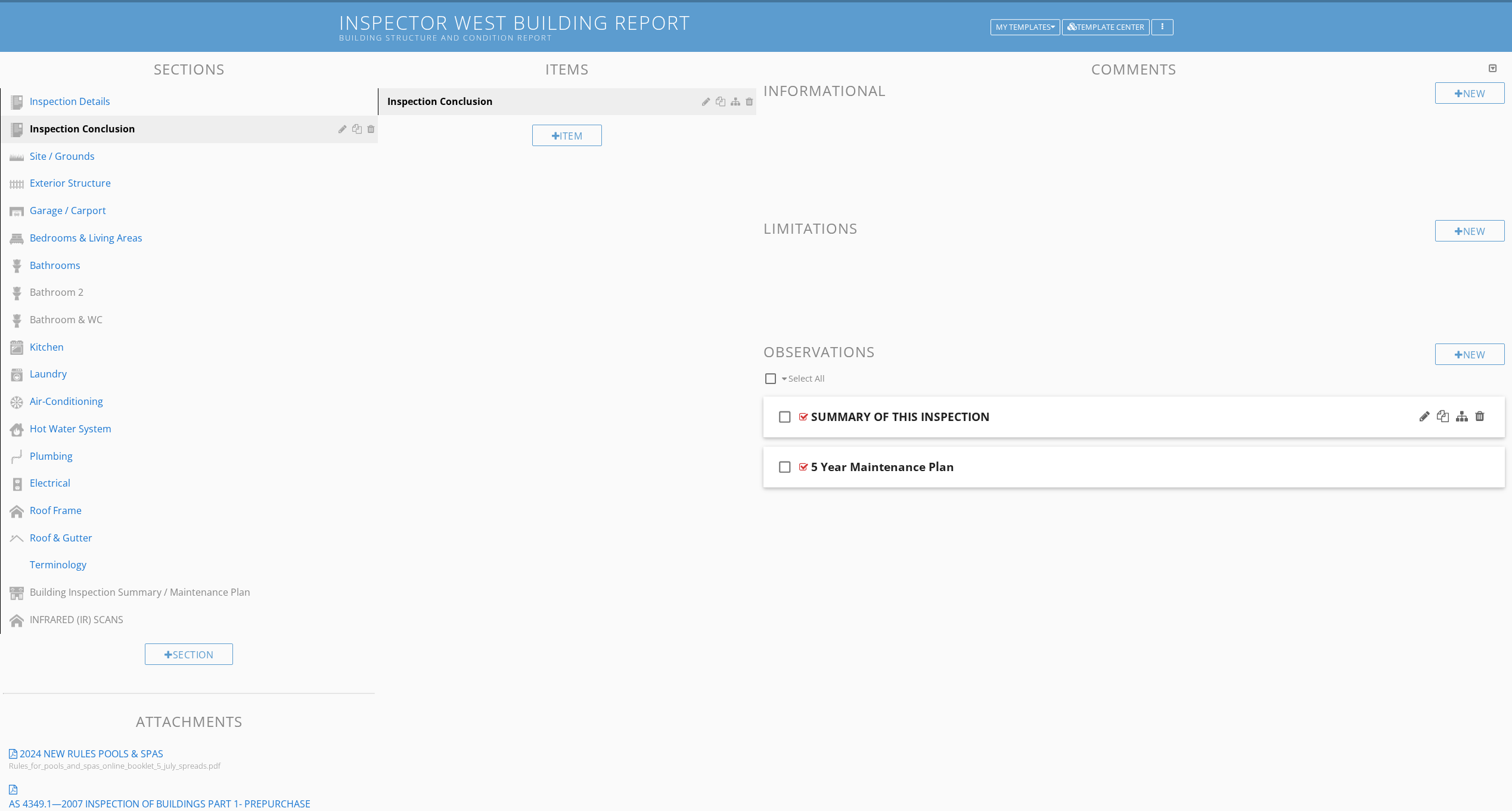 click on "check_box_outline_blank
SUMMARY OF THIS INSPECTION" at bounding box center (1134, 417) 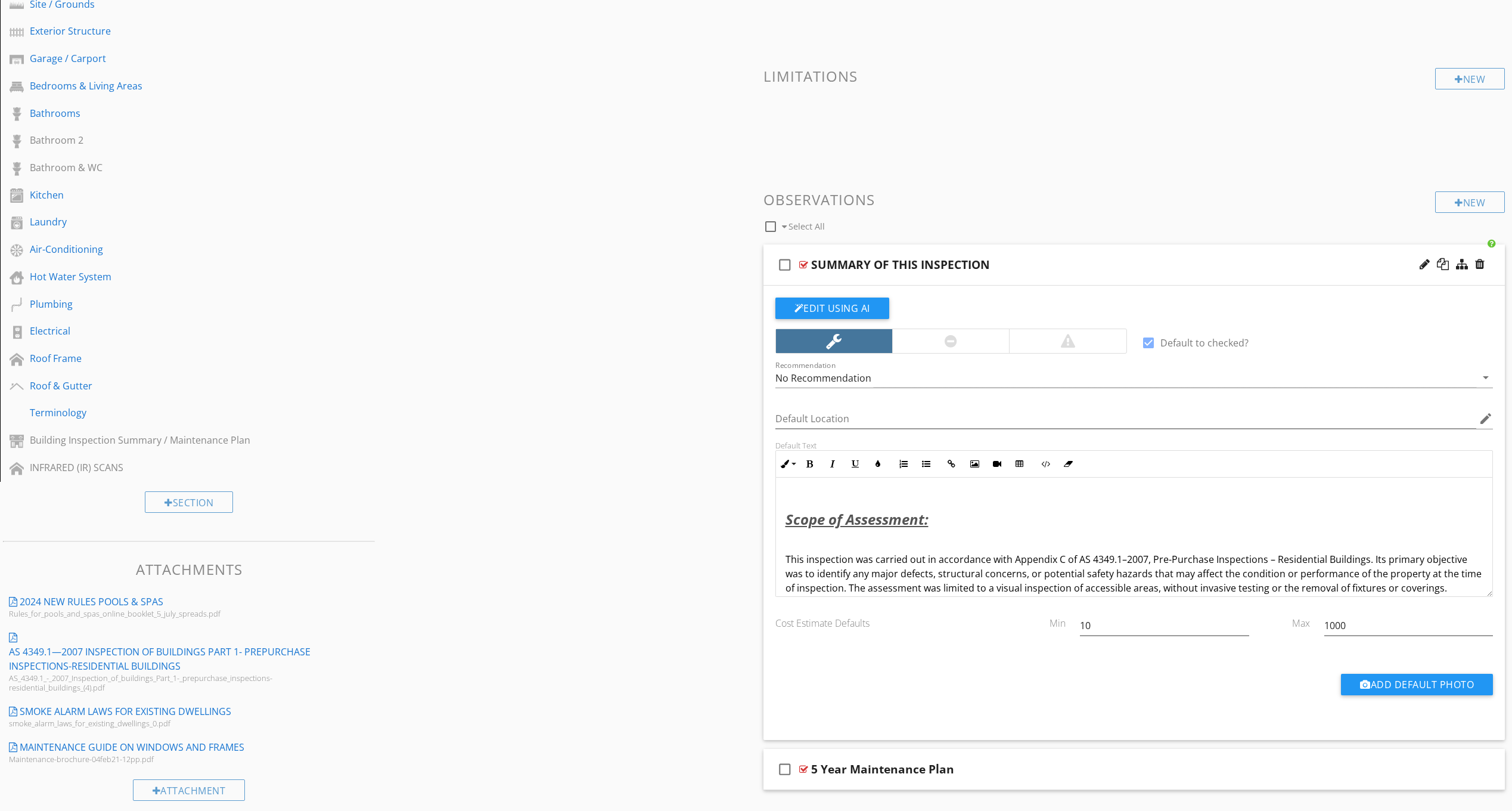 scroll, scrollTop: 249, scrollLeft: 0, axis: vertical 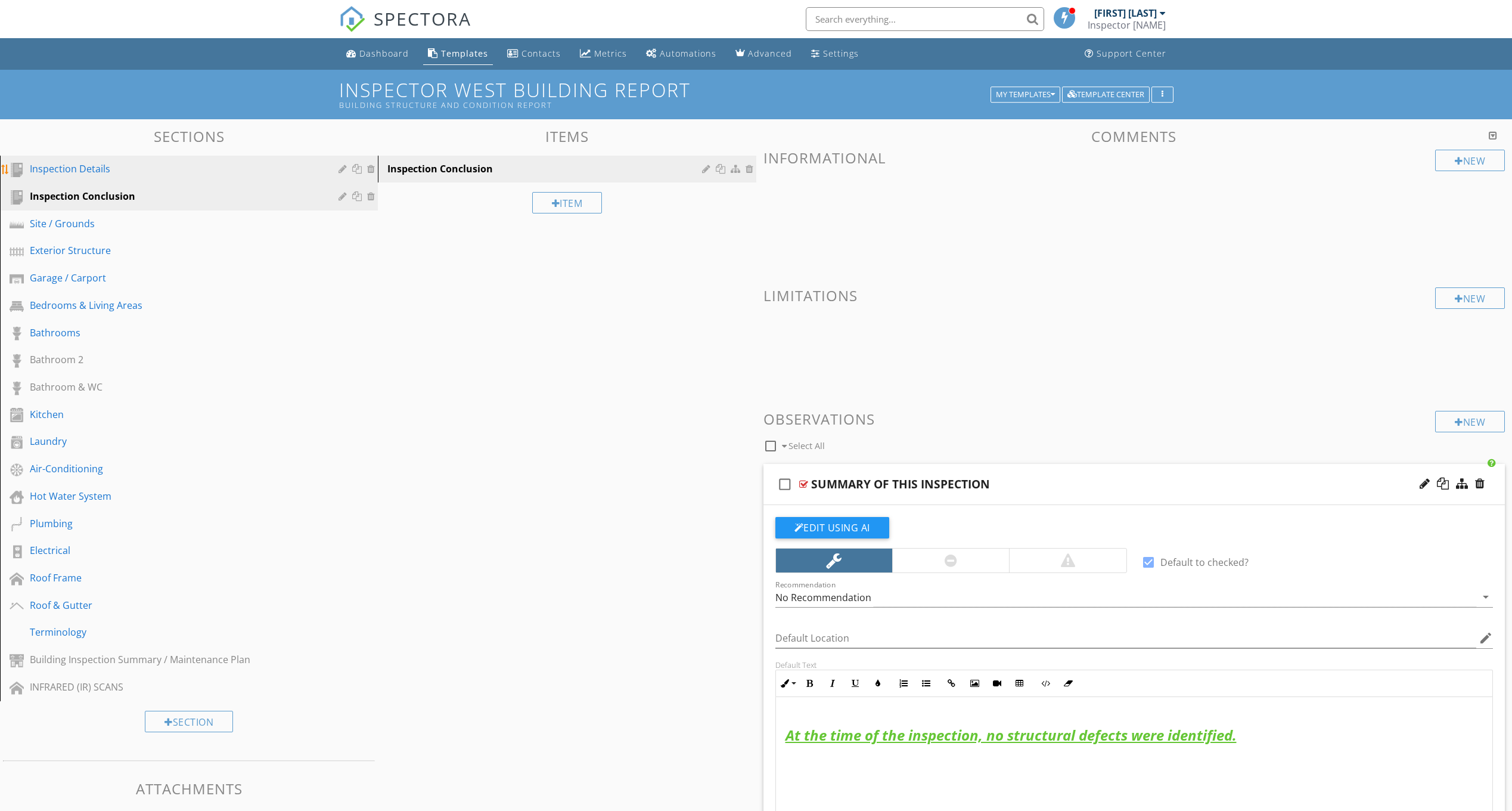 click on "Inspection Details" at bounding box center (175, 169) 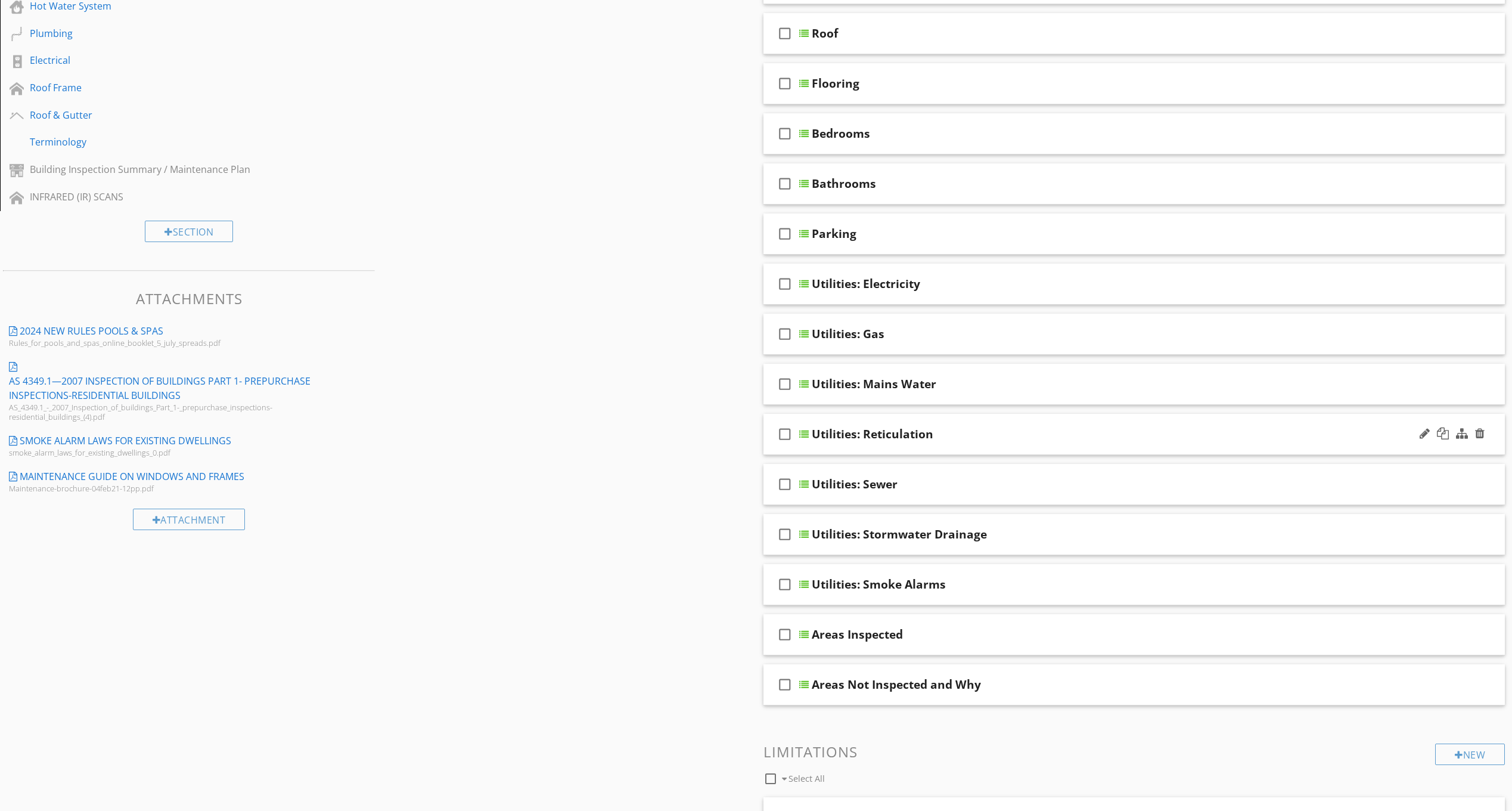 scroll, scrollTop: 537, scrollLeft: 0, axis: vertical 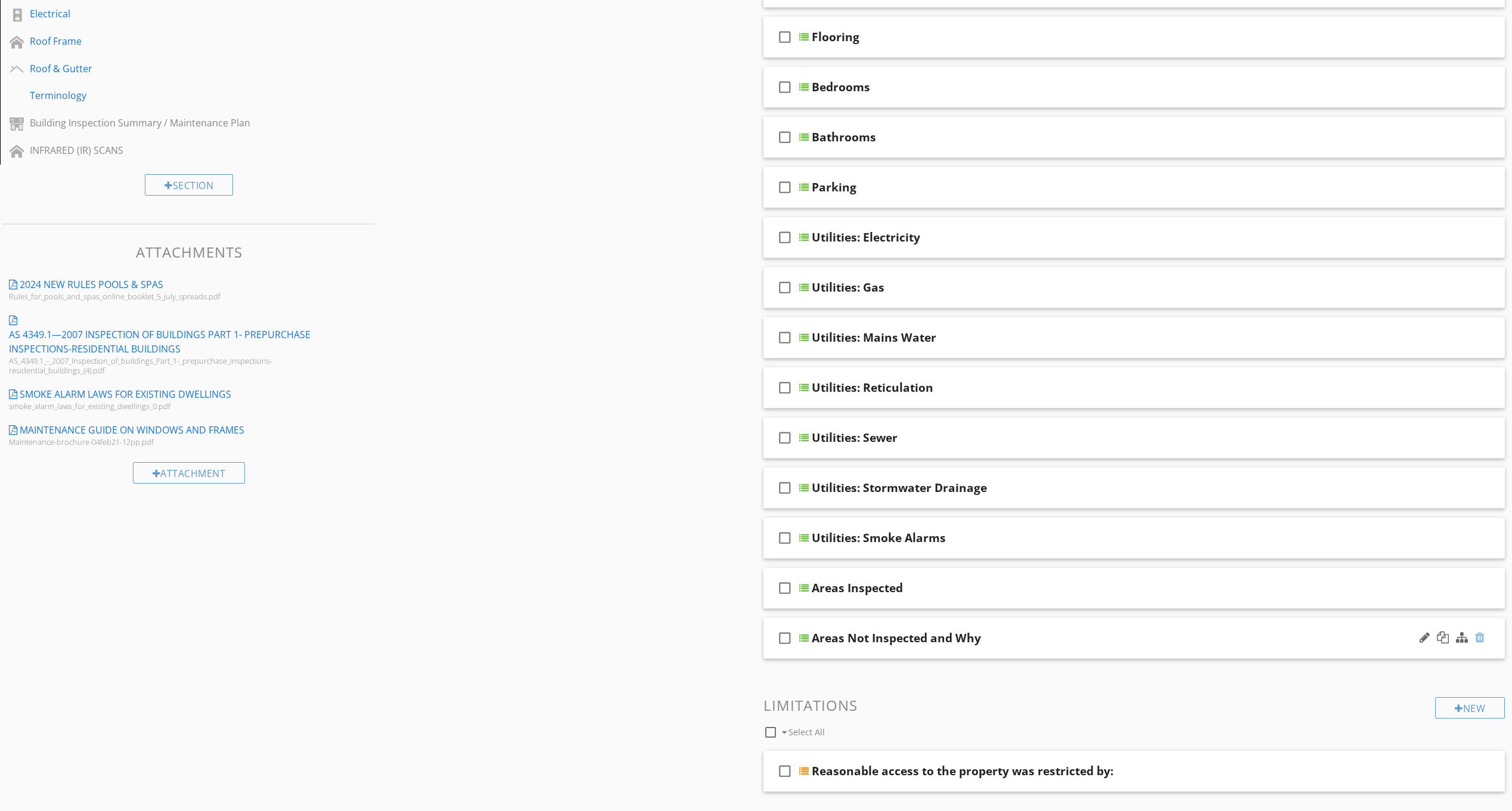 click at bounding box center (1480, 637) 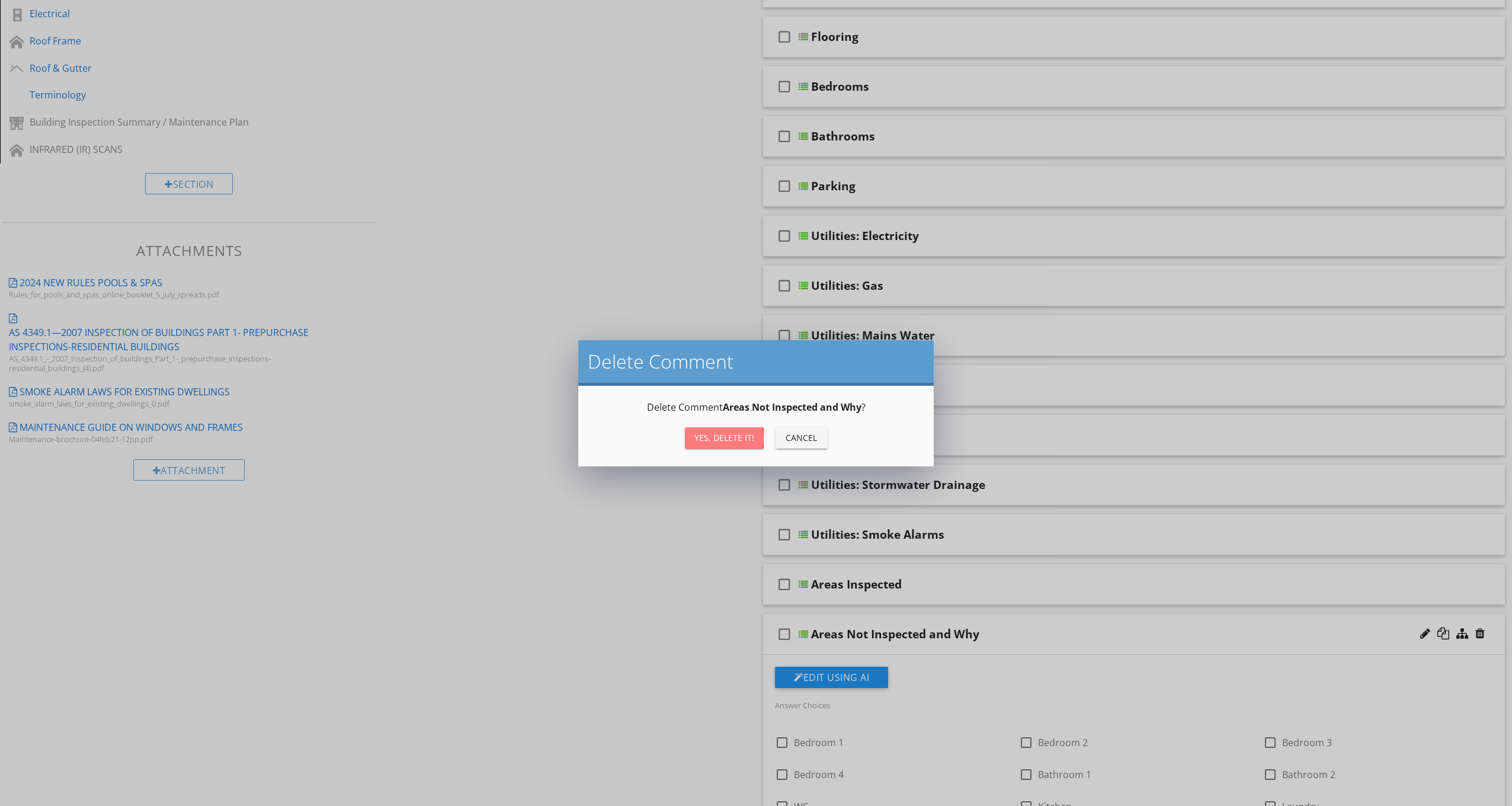 click on "Yes, Delete it!" at bounding box center (724, 437) 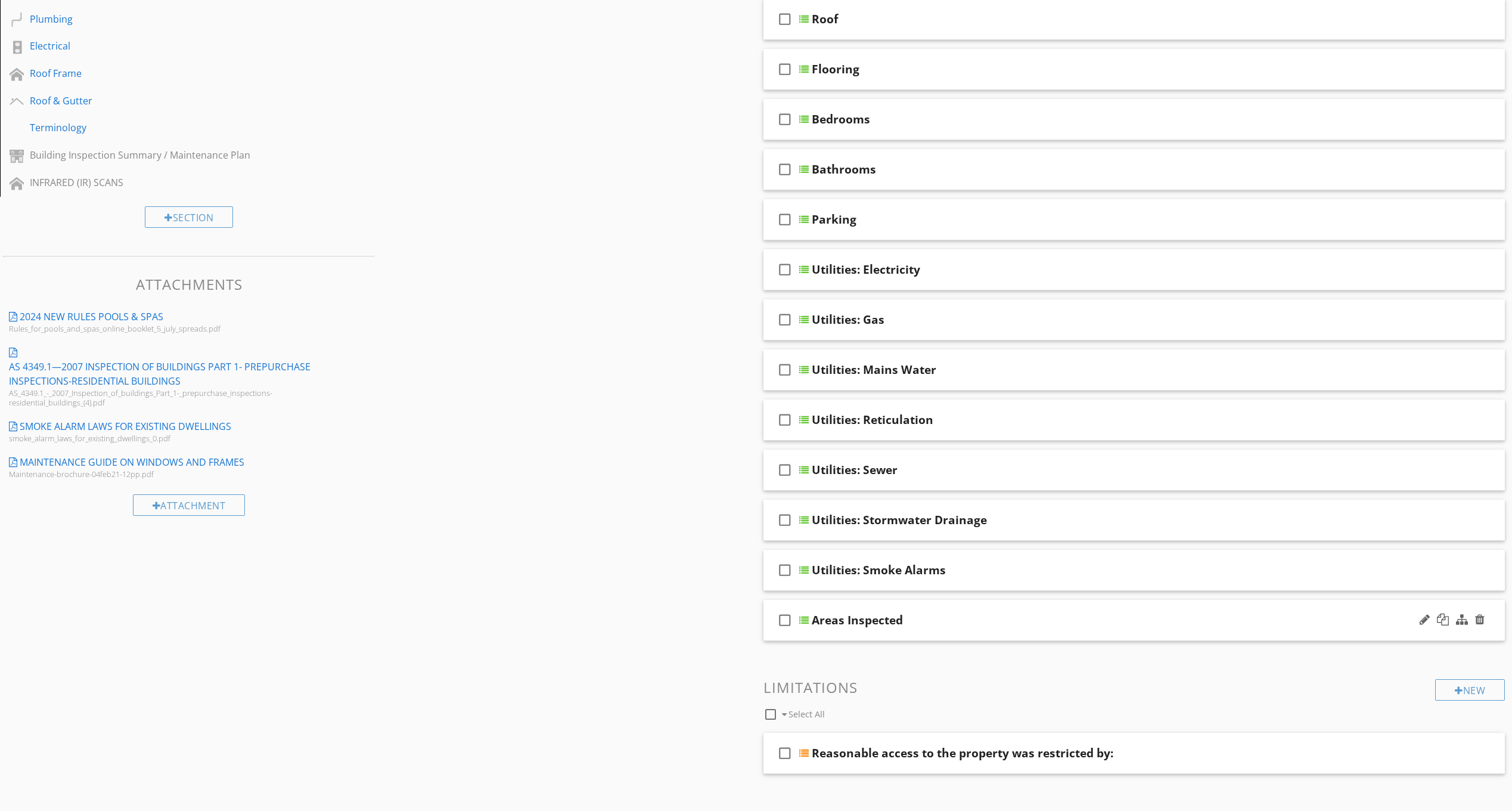 scroll, scrollTop: 417, scrollLeft: 0, axis: vertical 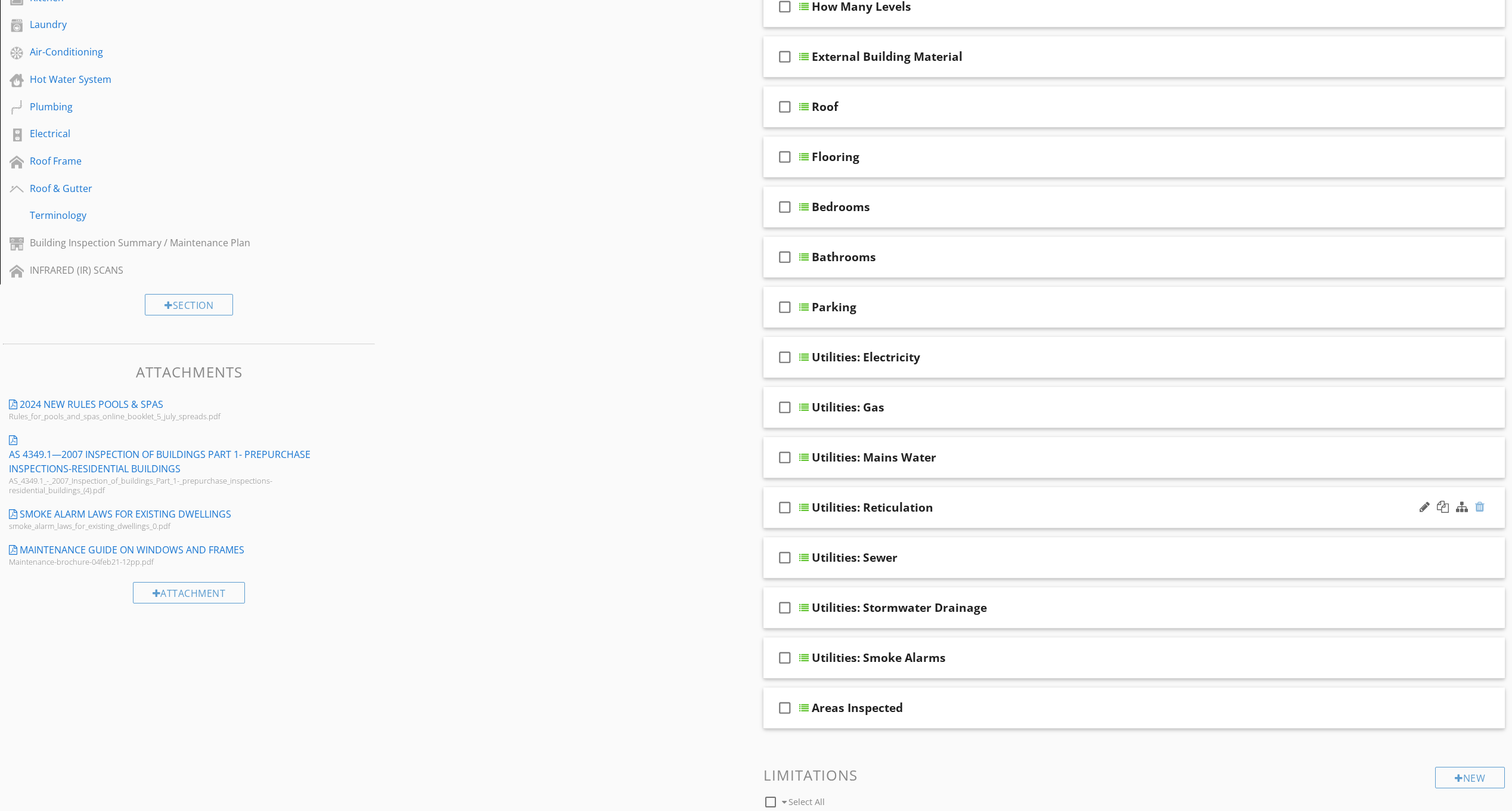 click at bounding box center (1480, 507) 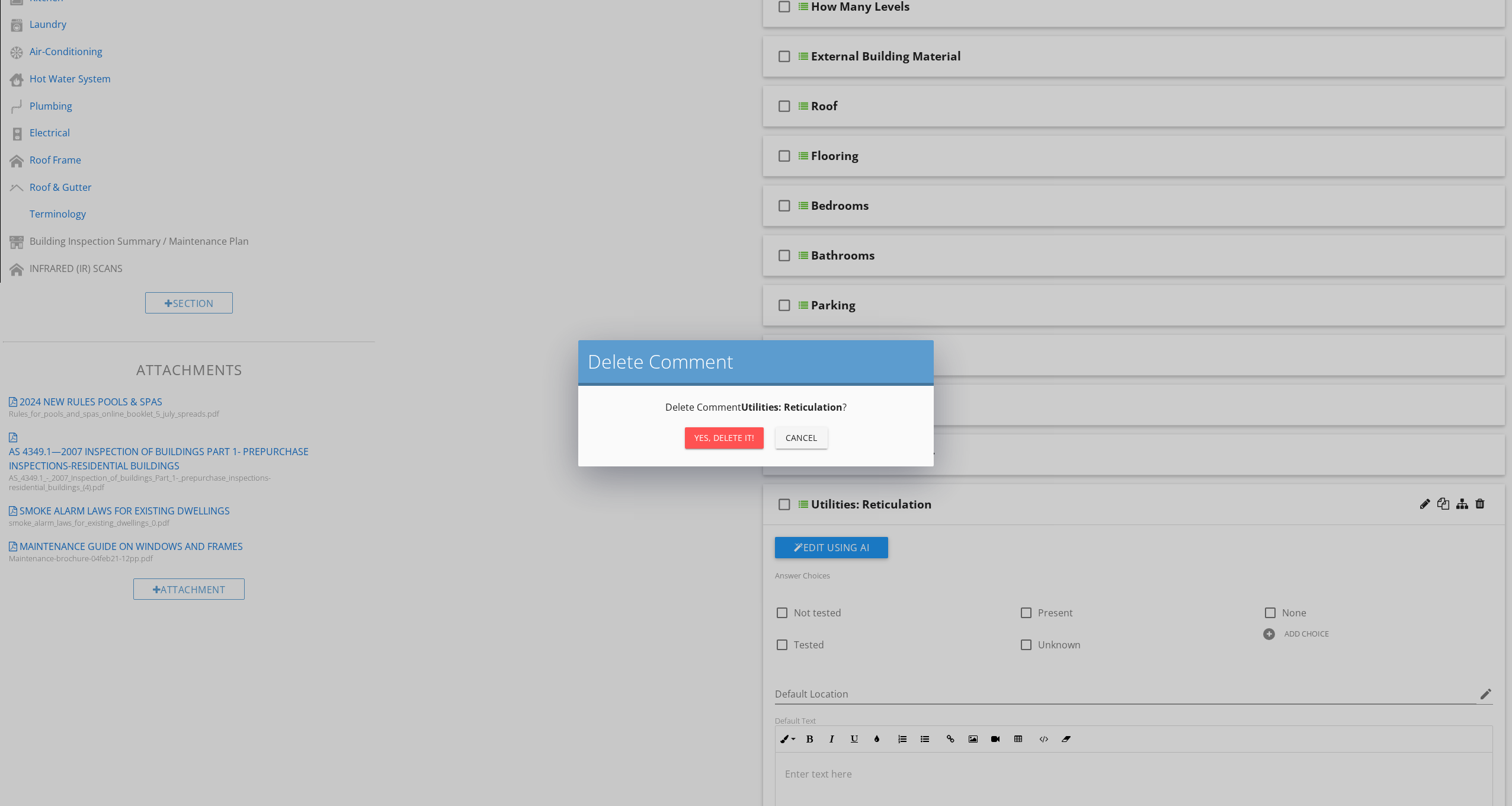 click on "Yes, Delete it!" at bounding box center [724, 438] 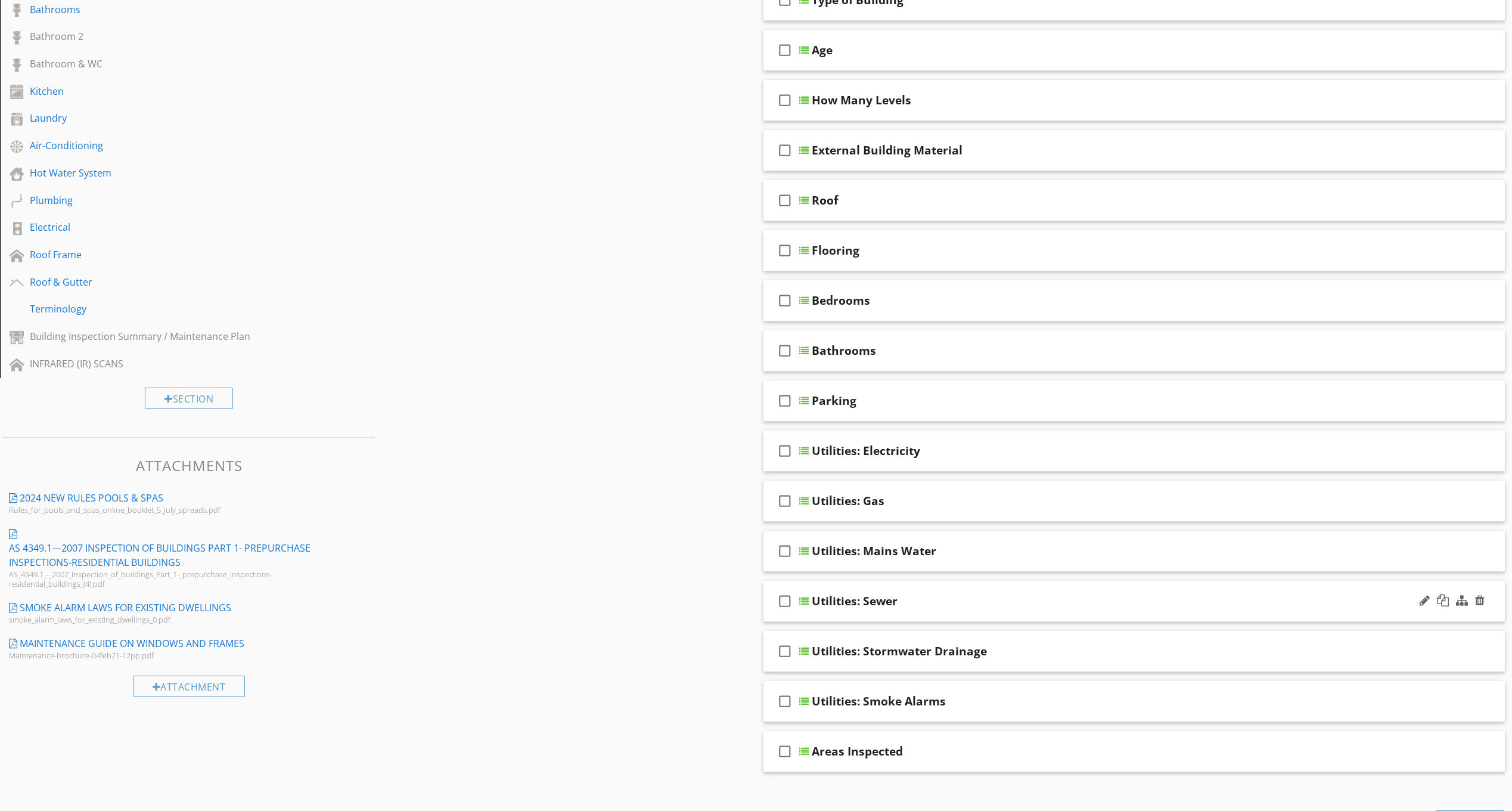 scroll, scrollTop: 298, scrollLeft: 0, axis: vertical 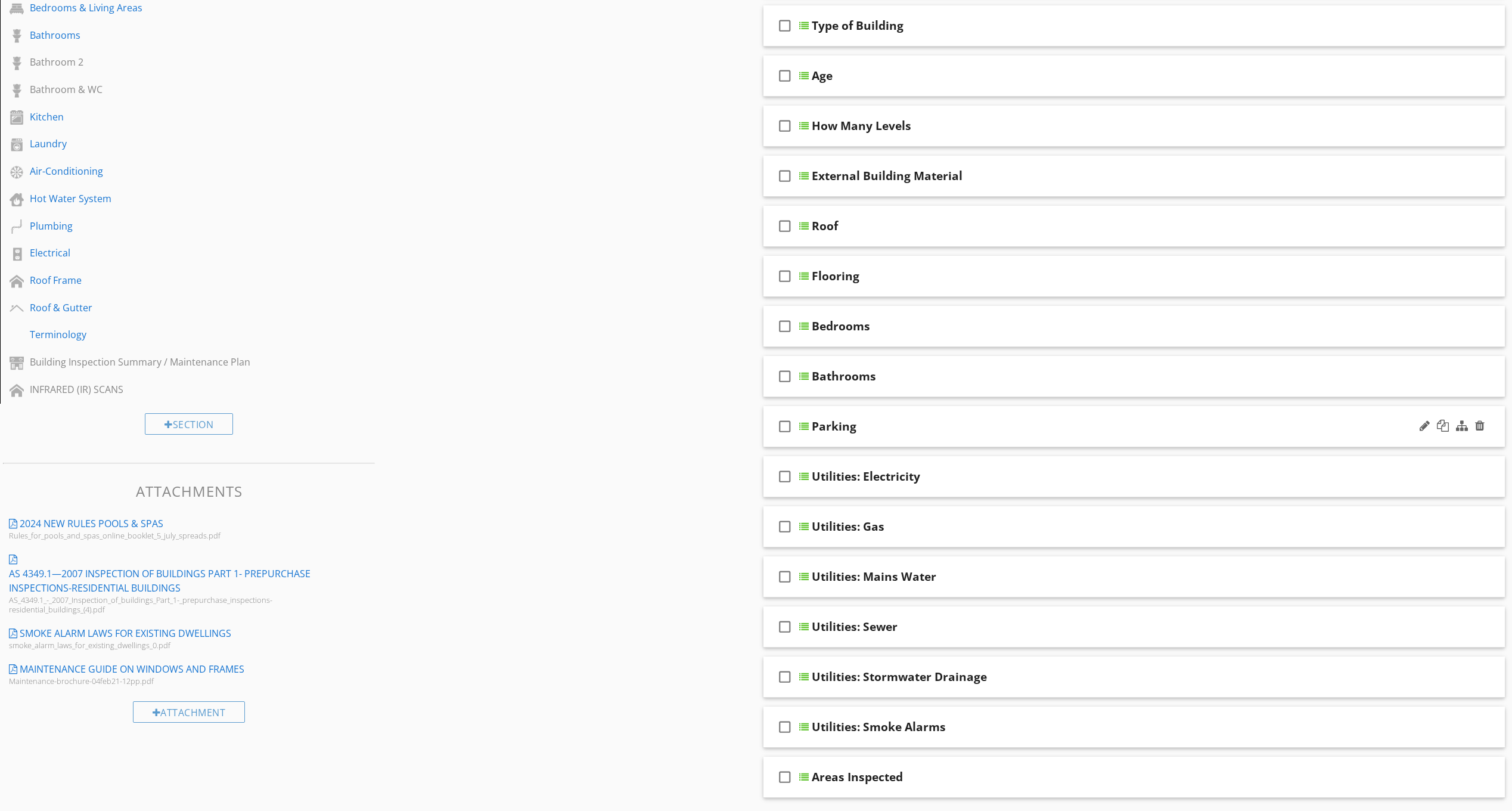 click at bounding box center (1452, 426) 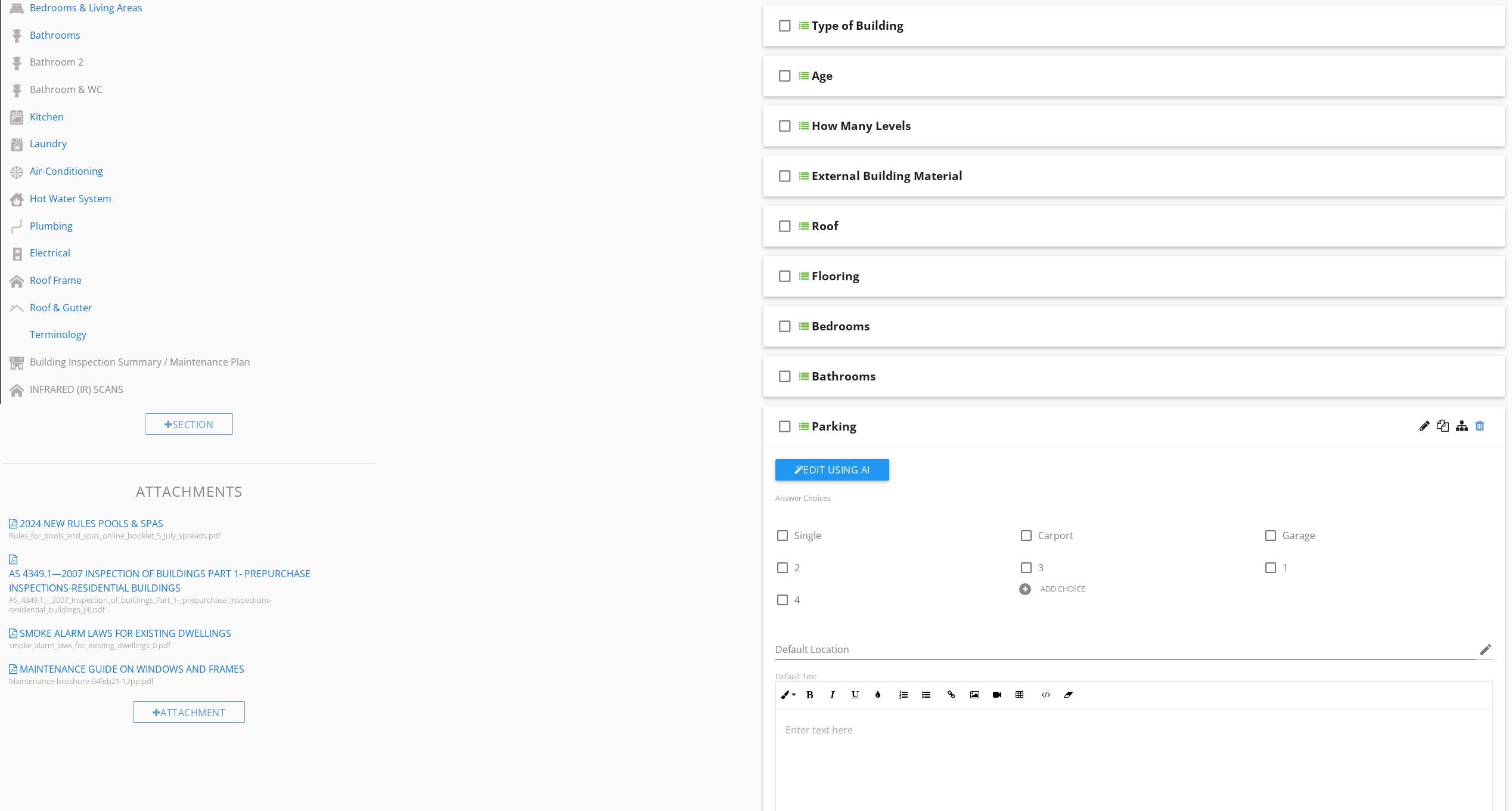 click at bounding box center [1480, 426] 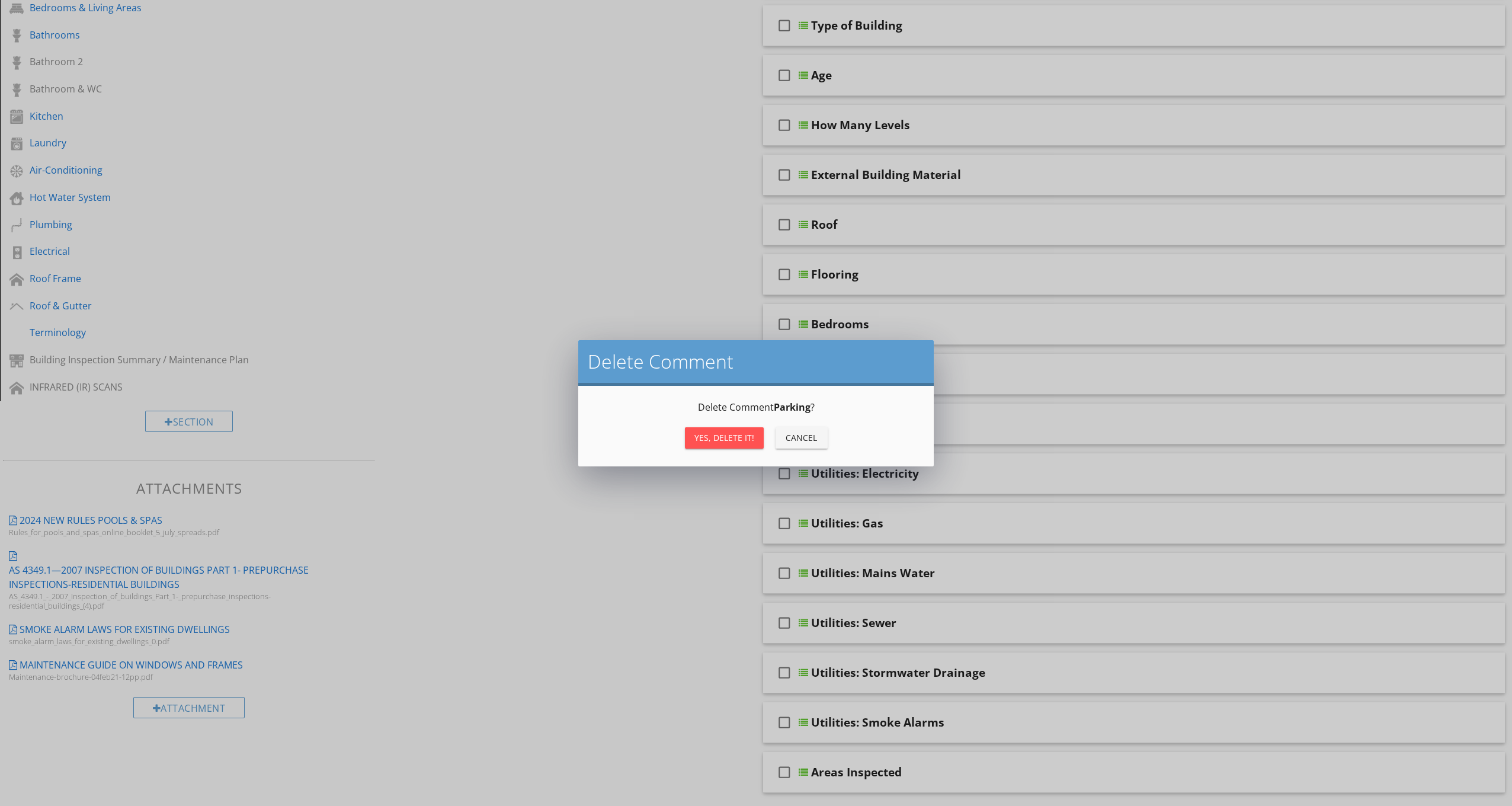 click on "Yes, Delete it!" at bounding box center [724, 437] 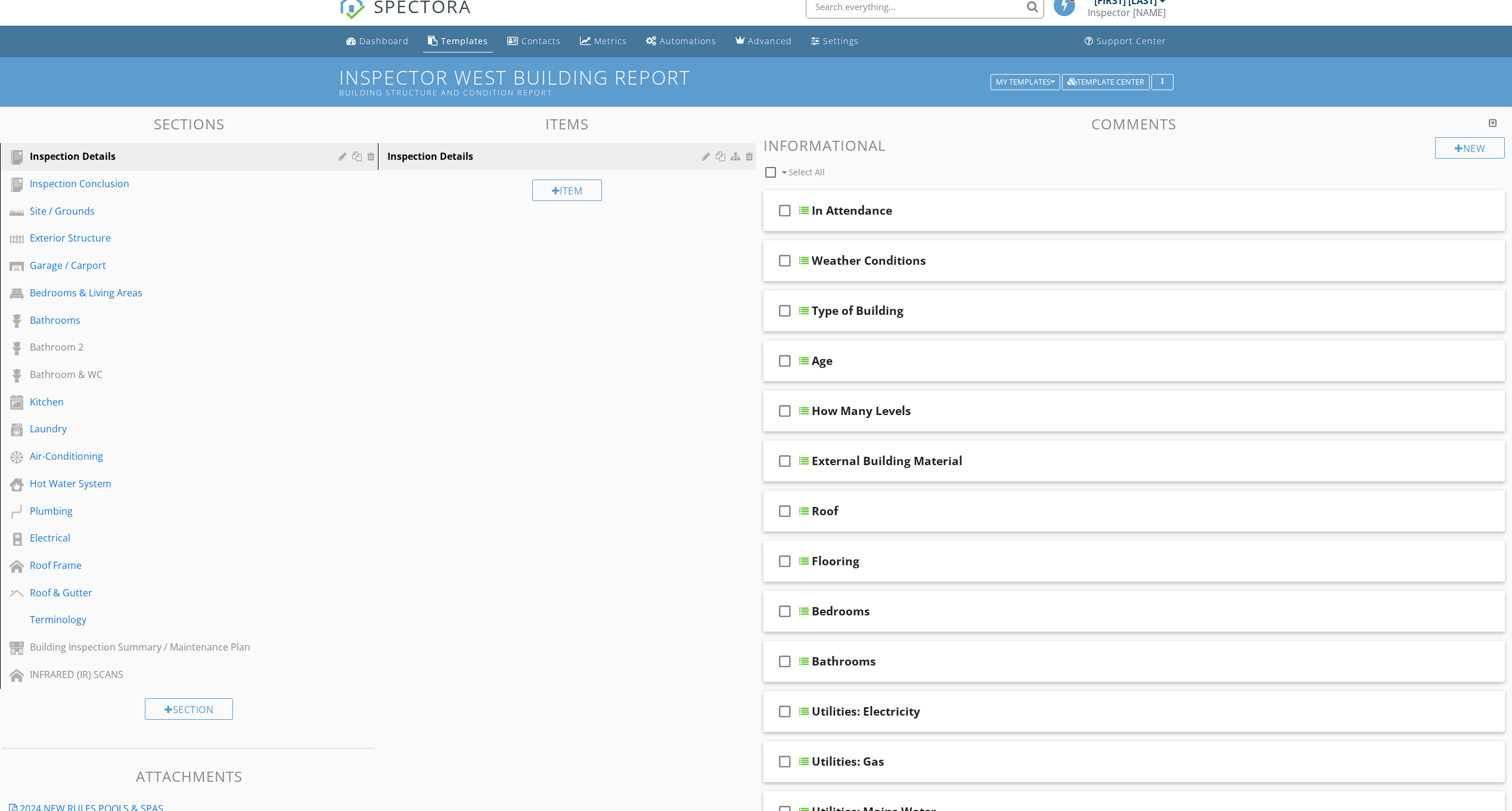 scroll, scrollTop: 0, scrollLeft: 0, axis: both 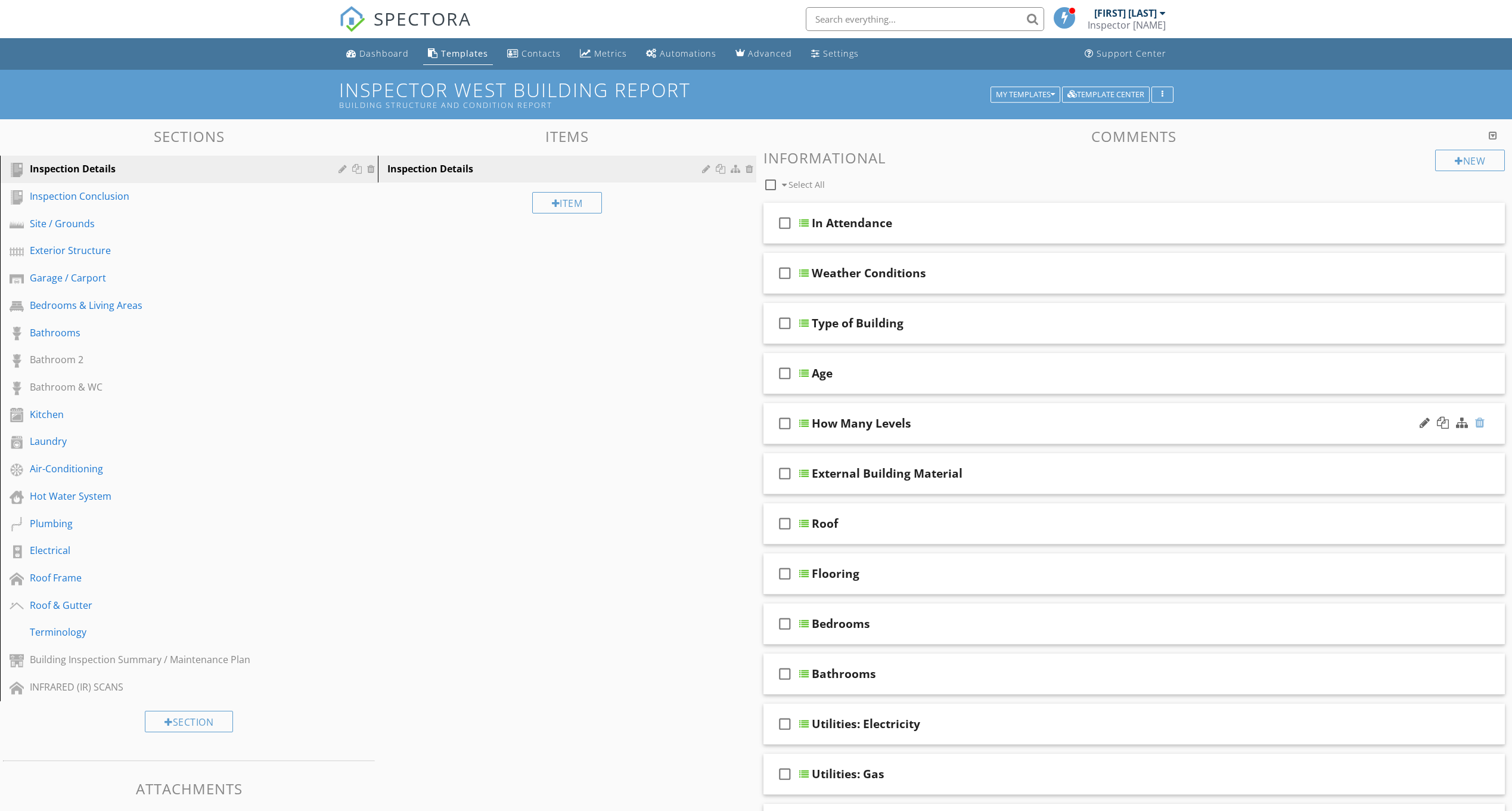 click at bounding box center (1480, 423) 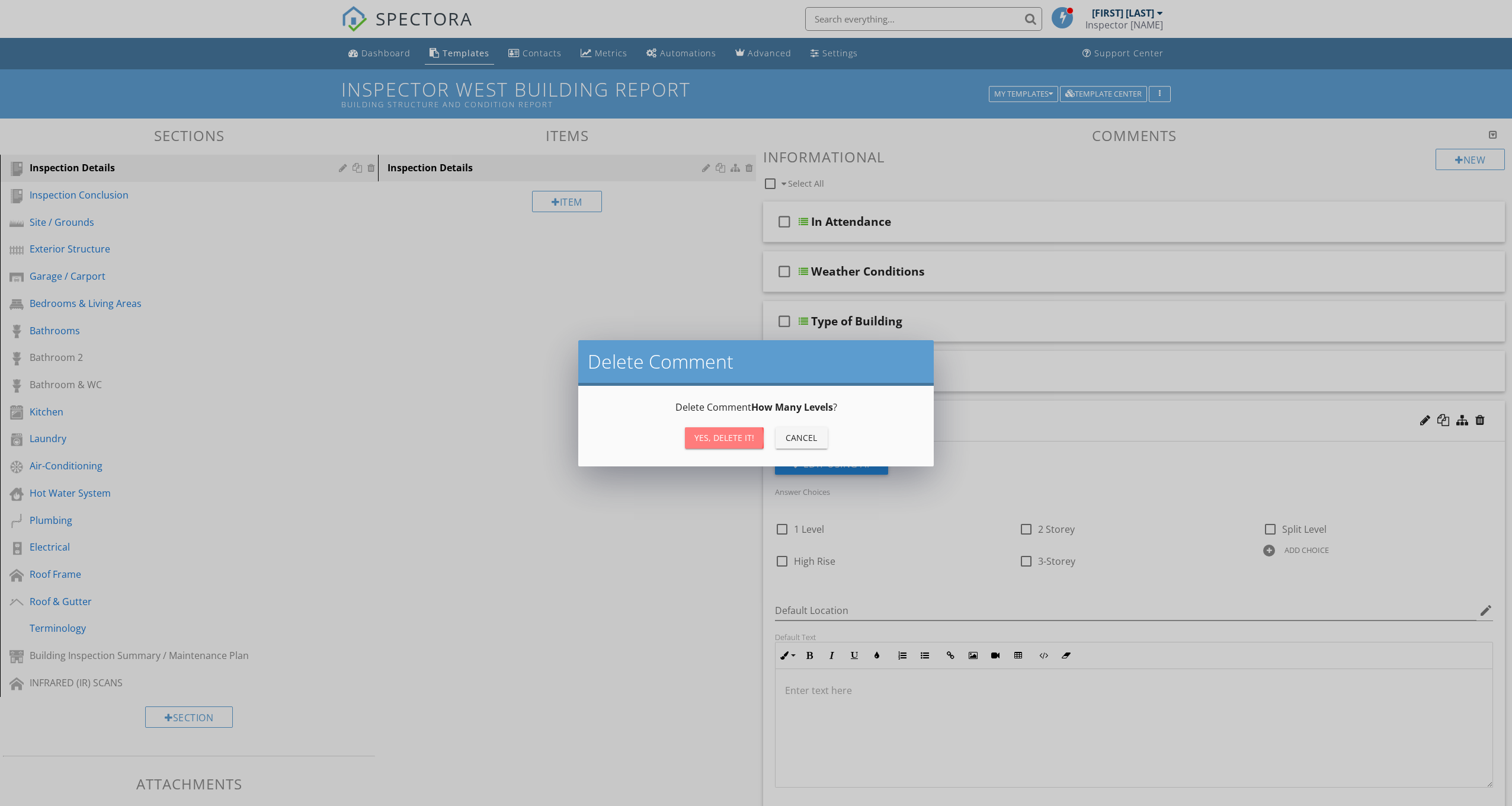 click on "Yes, Delete it!" at bounding box center [724, 437] 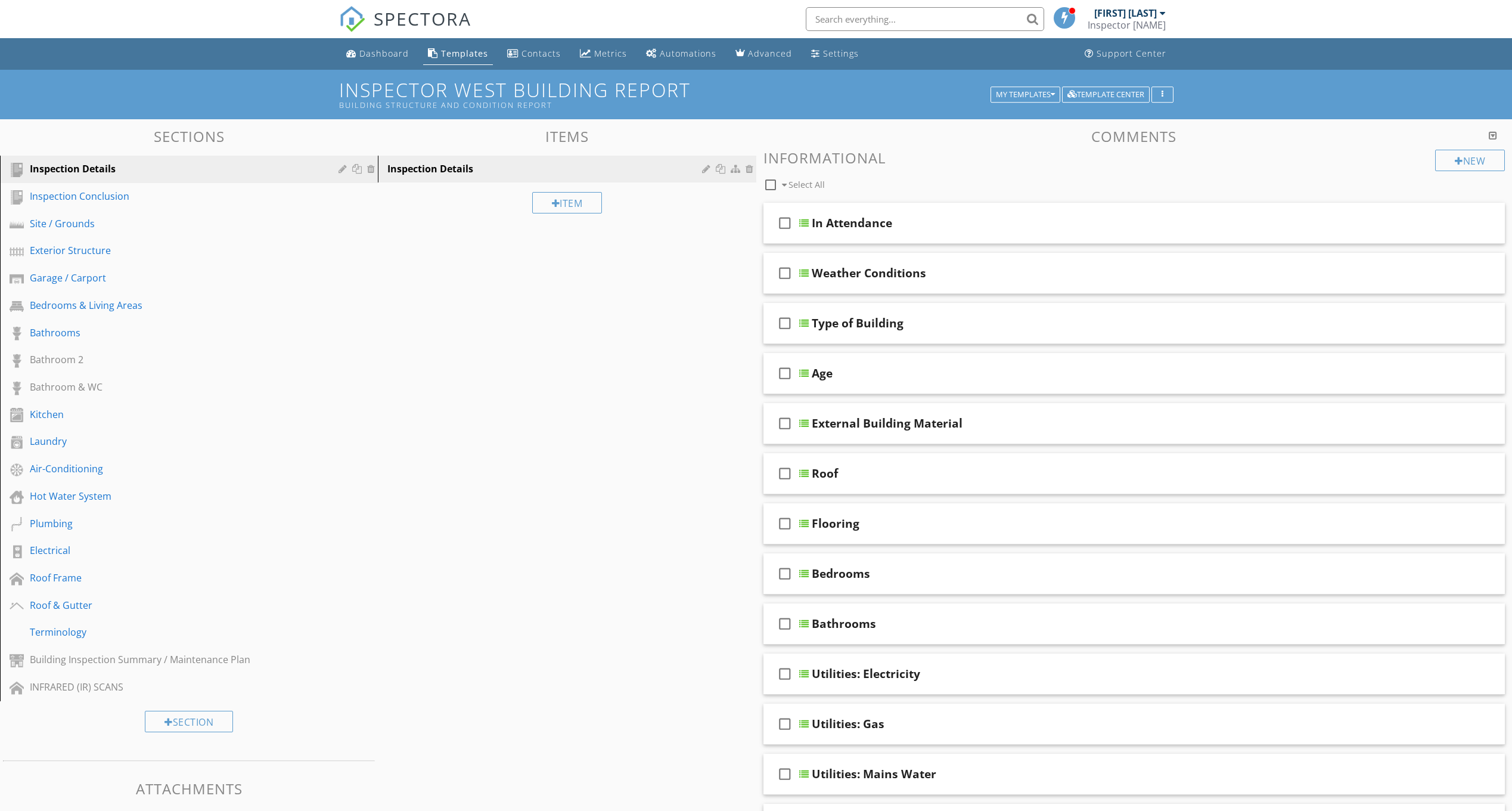 scroll, scrollTop: 386, scrollLeft: 0, axis: vertical 